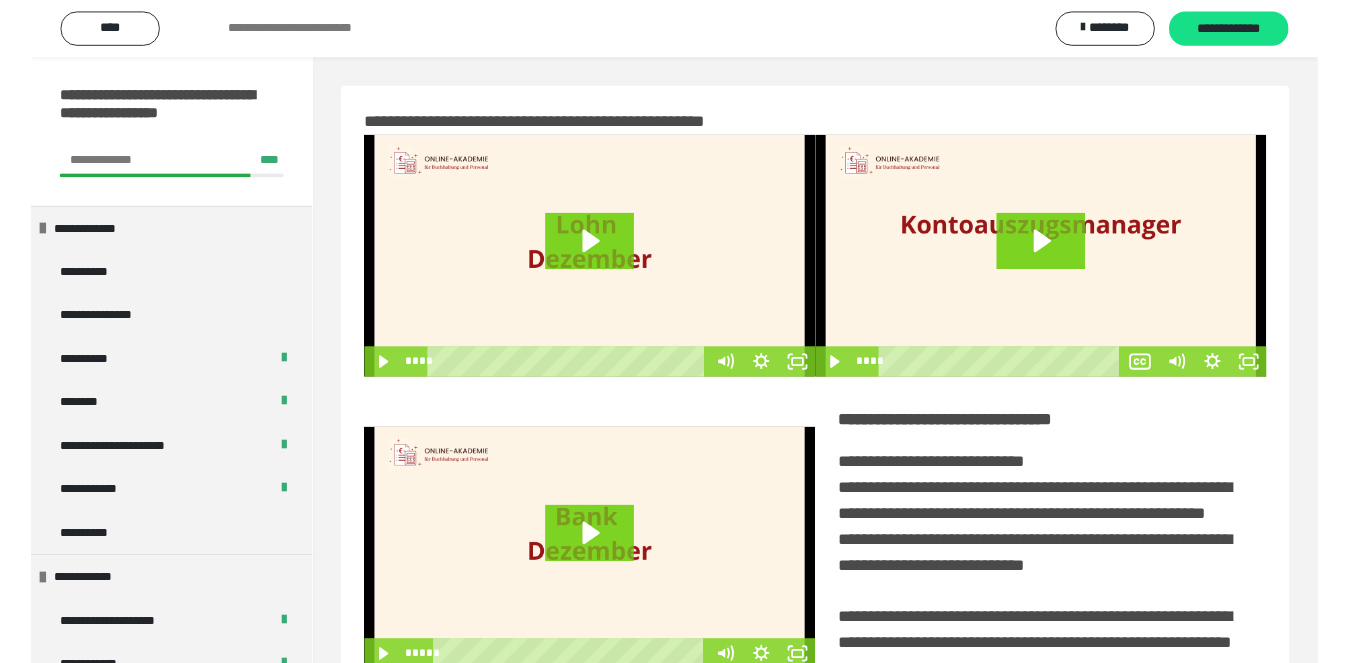 scroll, scrollTop: 0, scrollLeft: 0, axis: both 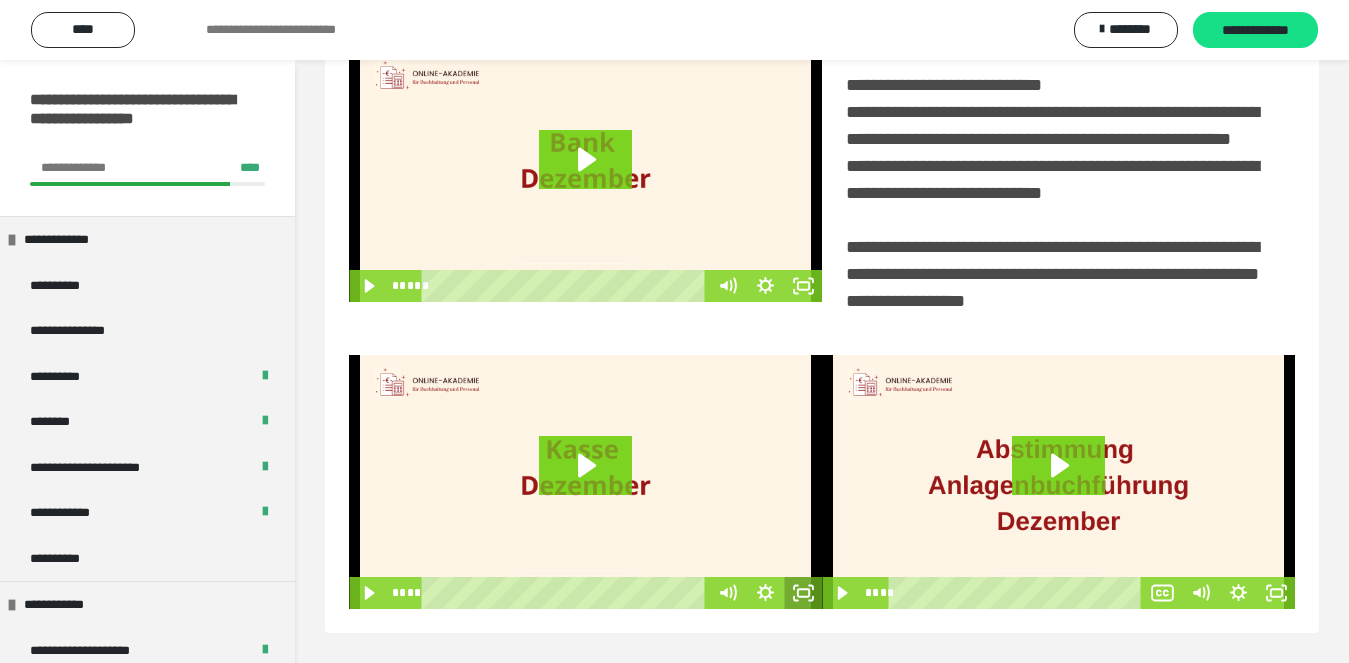 click 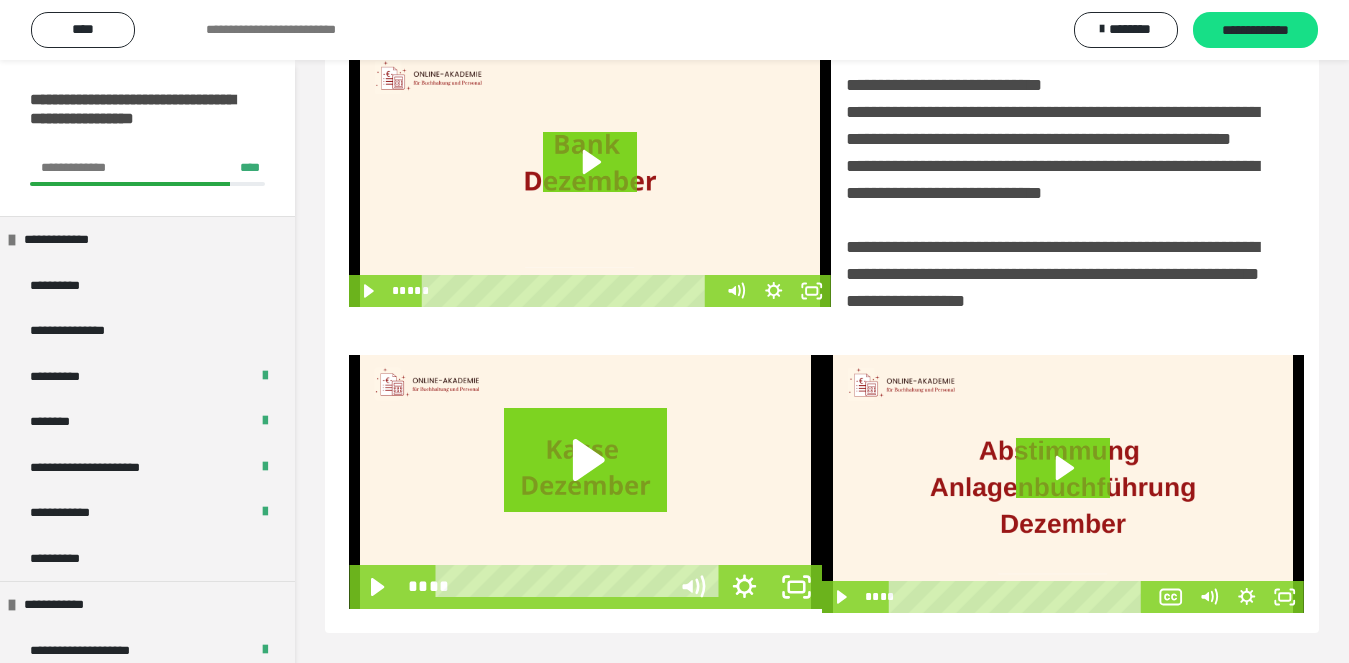 scroll, scrollTop: 358, scrollLeft: 0, axis: vertical 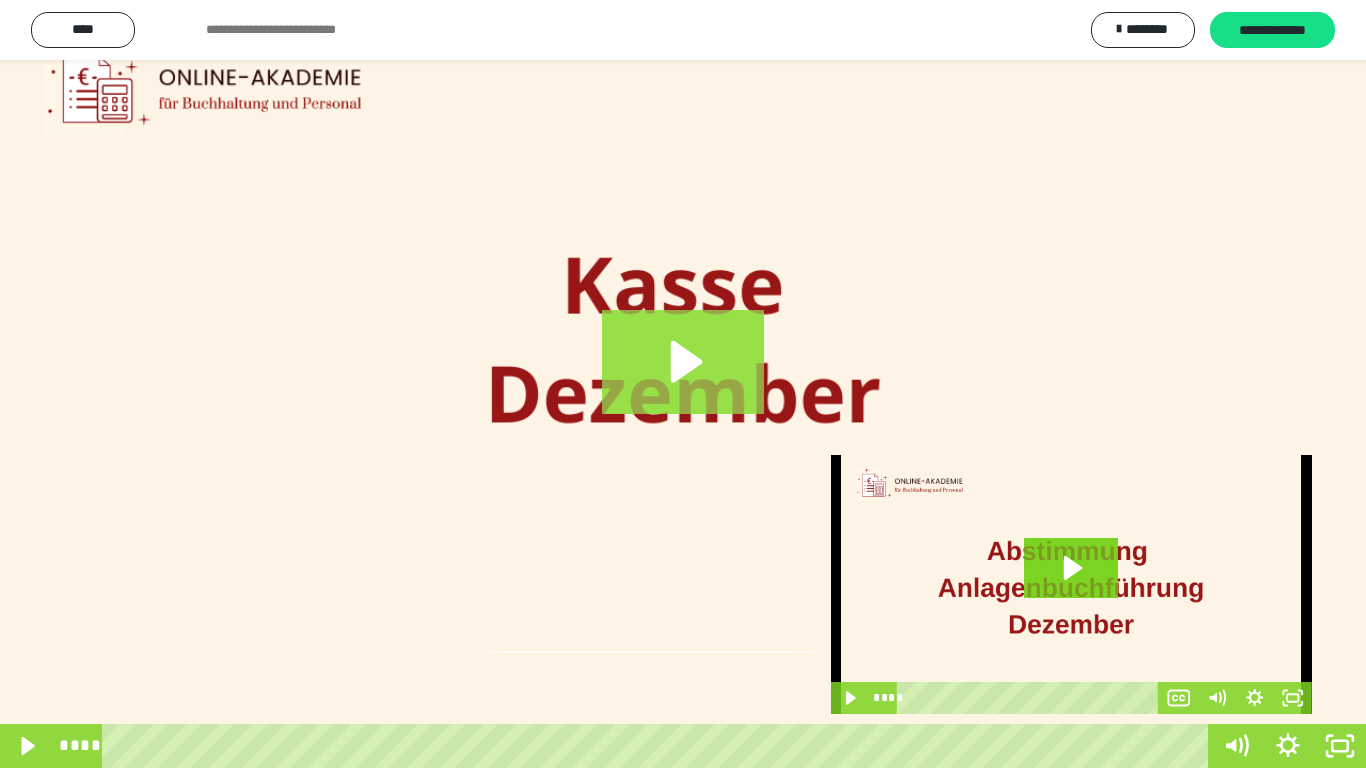 click 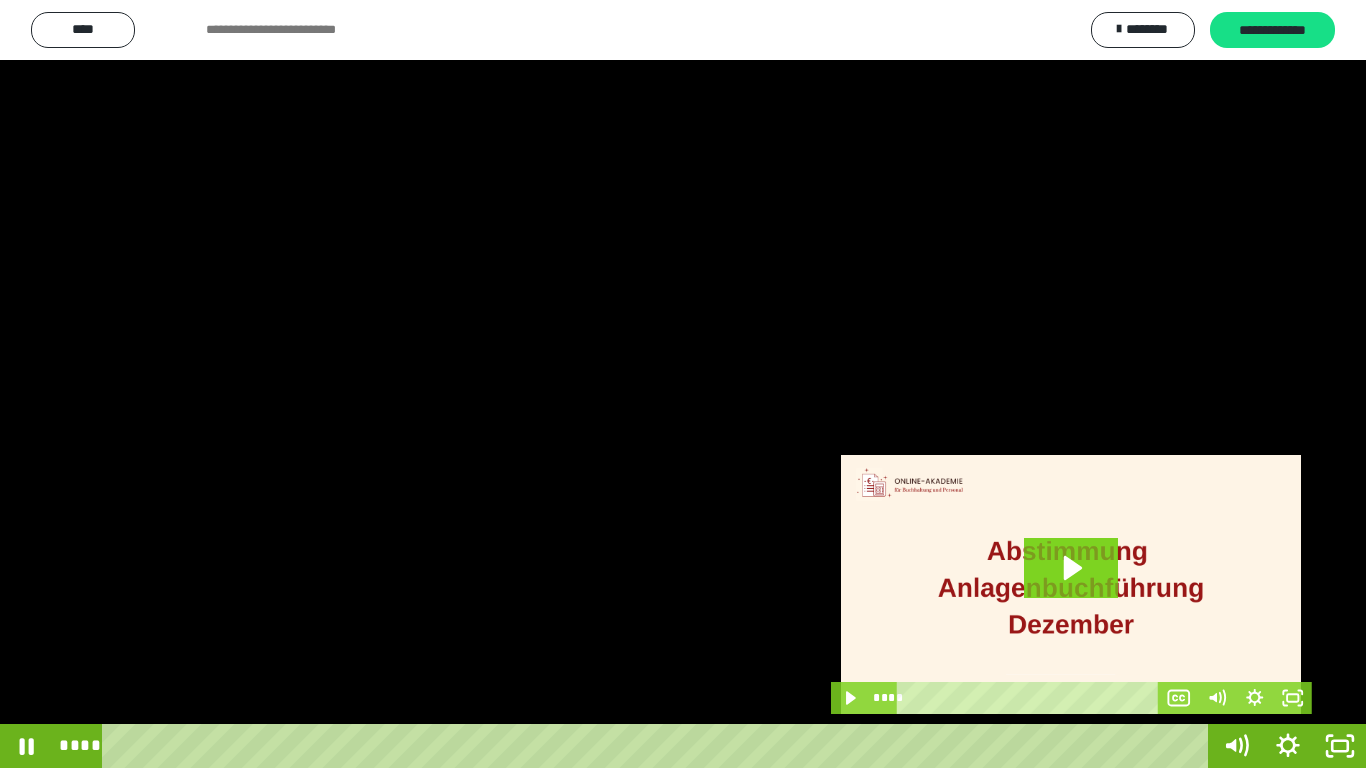click at bounding box center (683, 384) 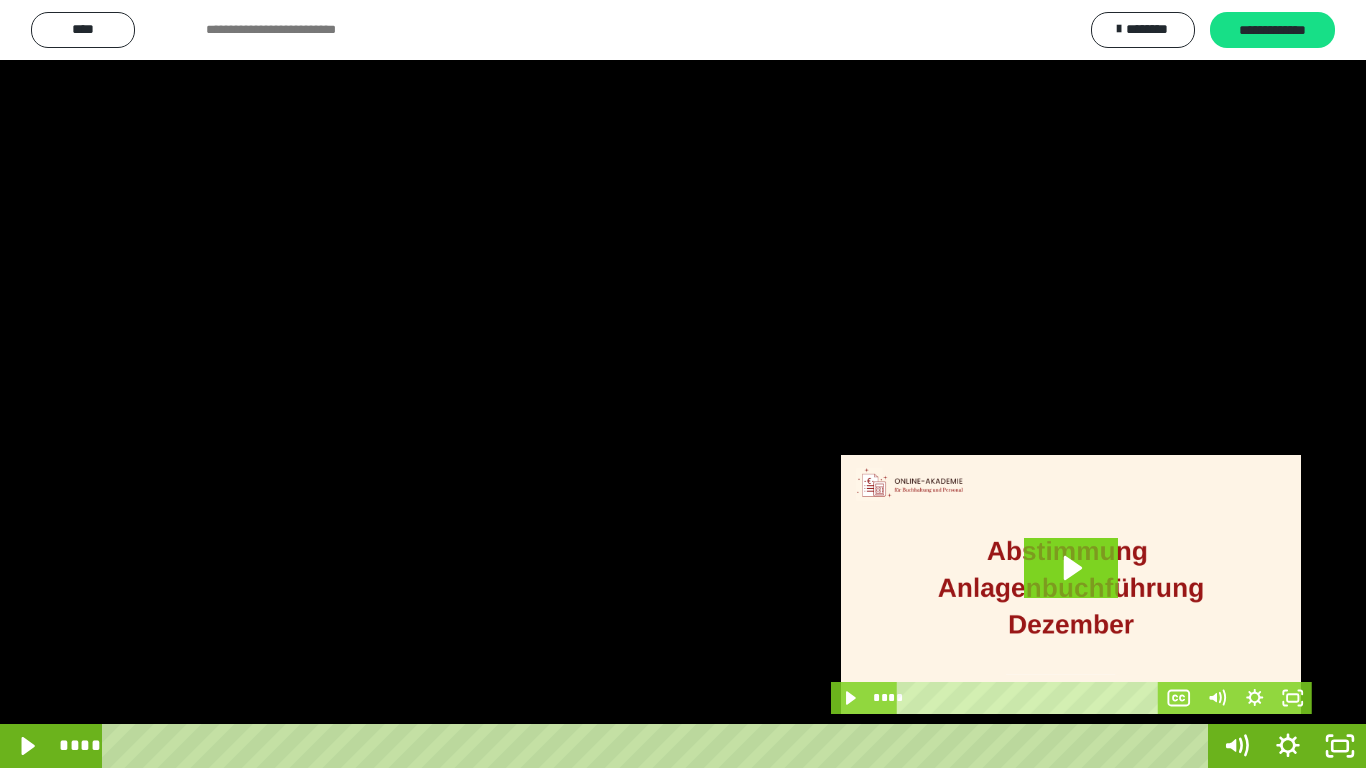 click at bounding box center (659, 746) 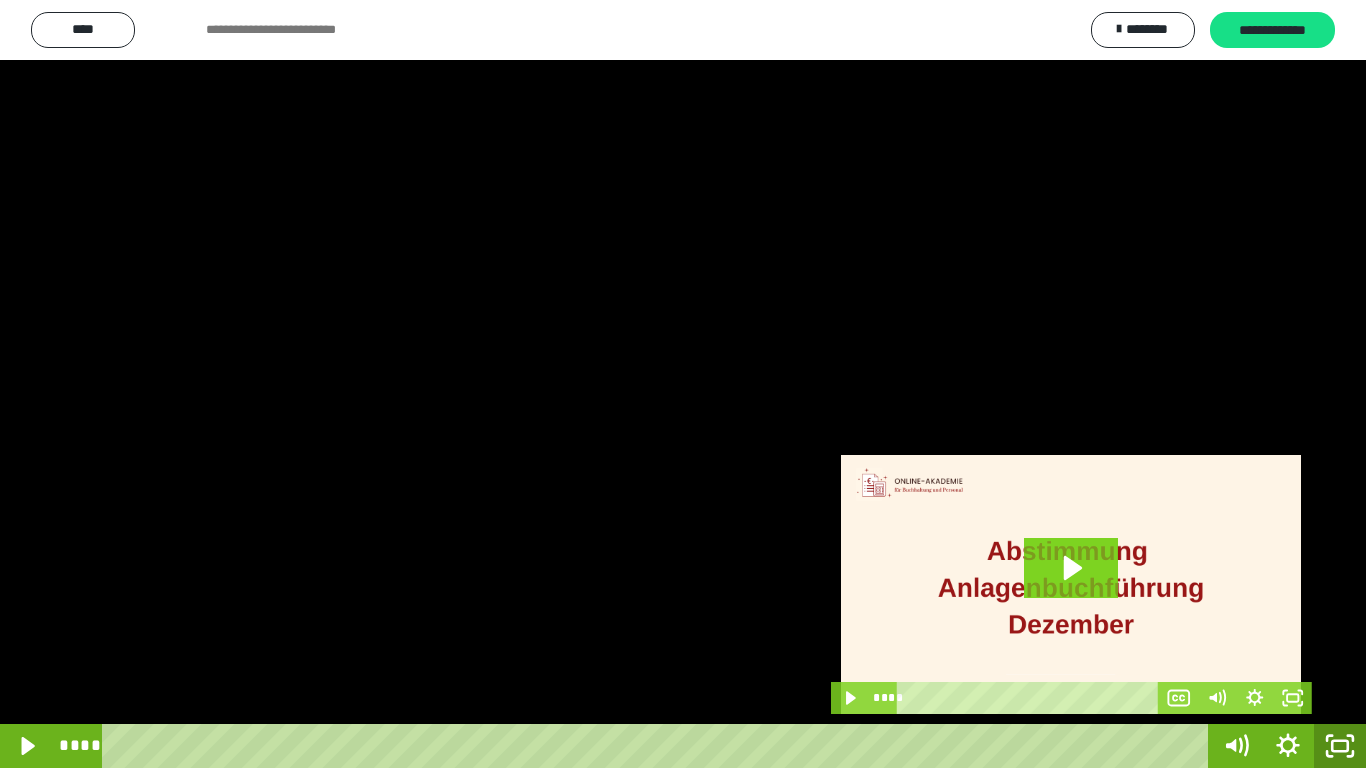 click 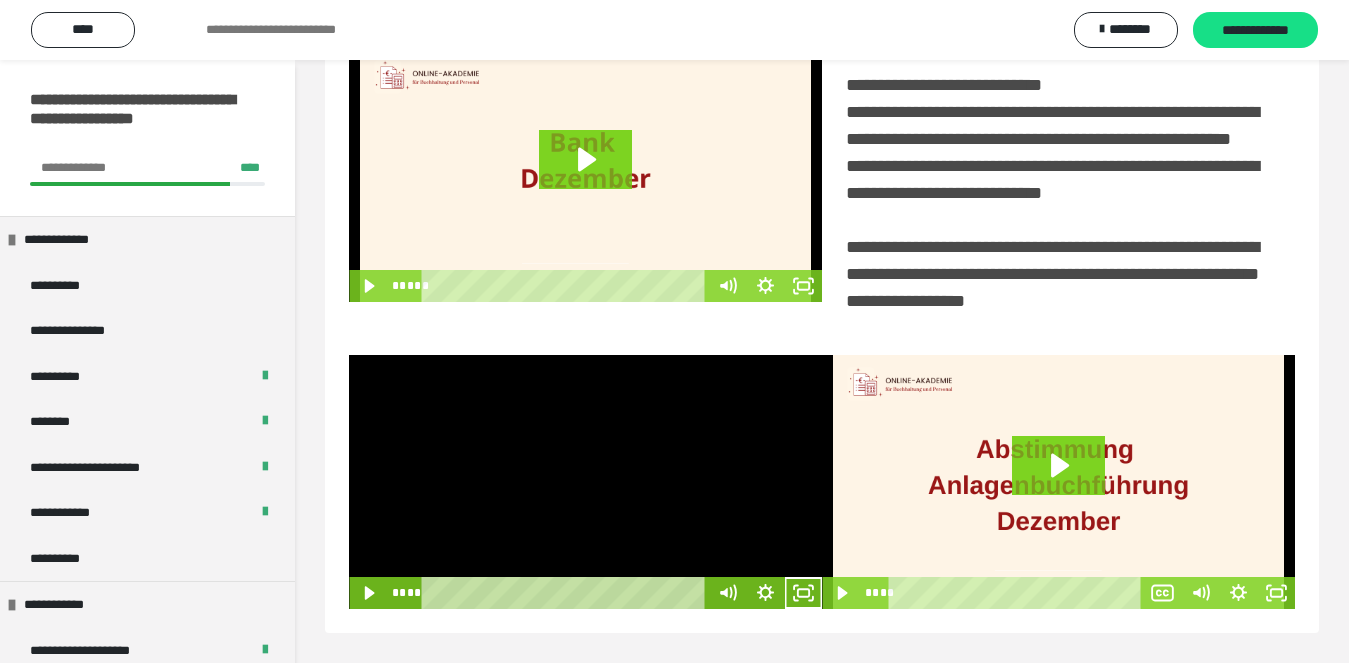 scroll, scrollTop: 480, scrollLeft: 0, axis: vertical 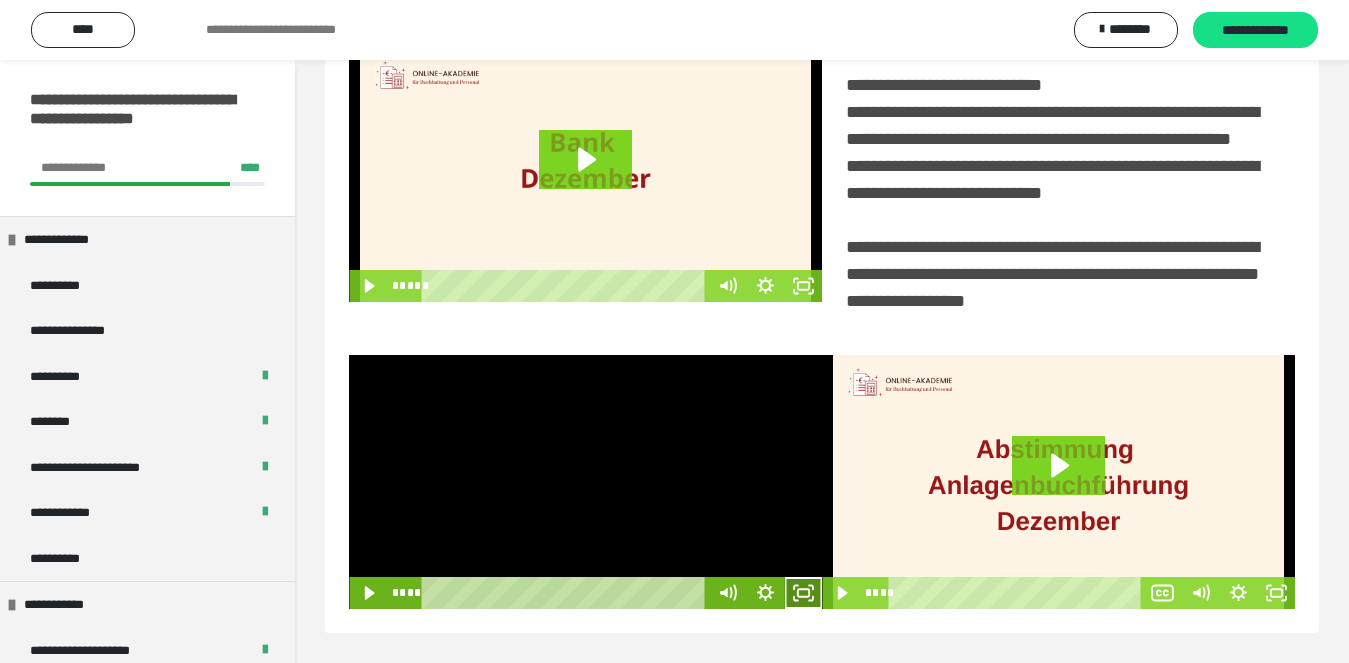 click 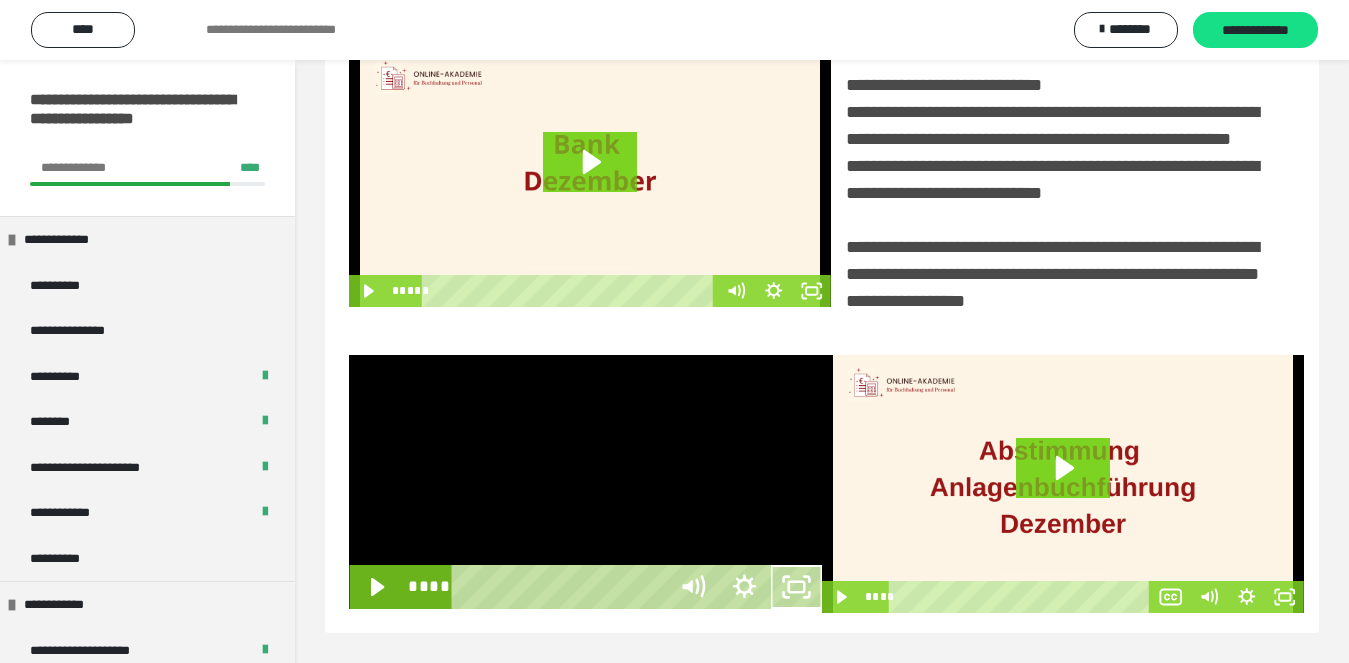 scroll, scrollTop: 358, scrollLeft: 0, axis: vertical 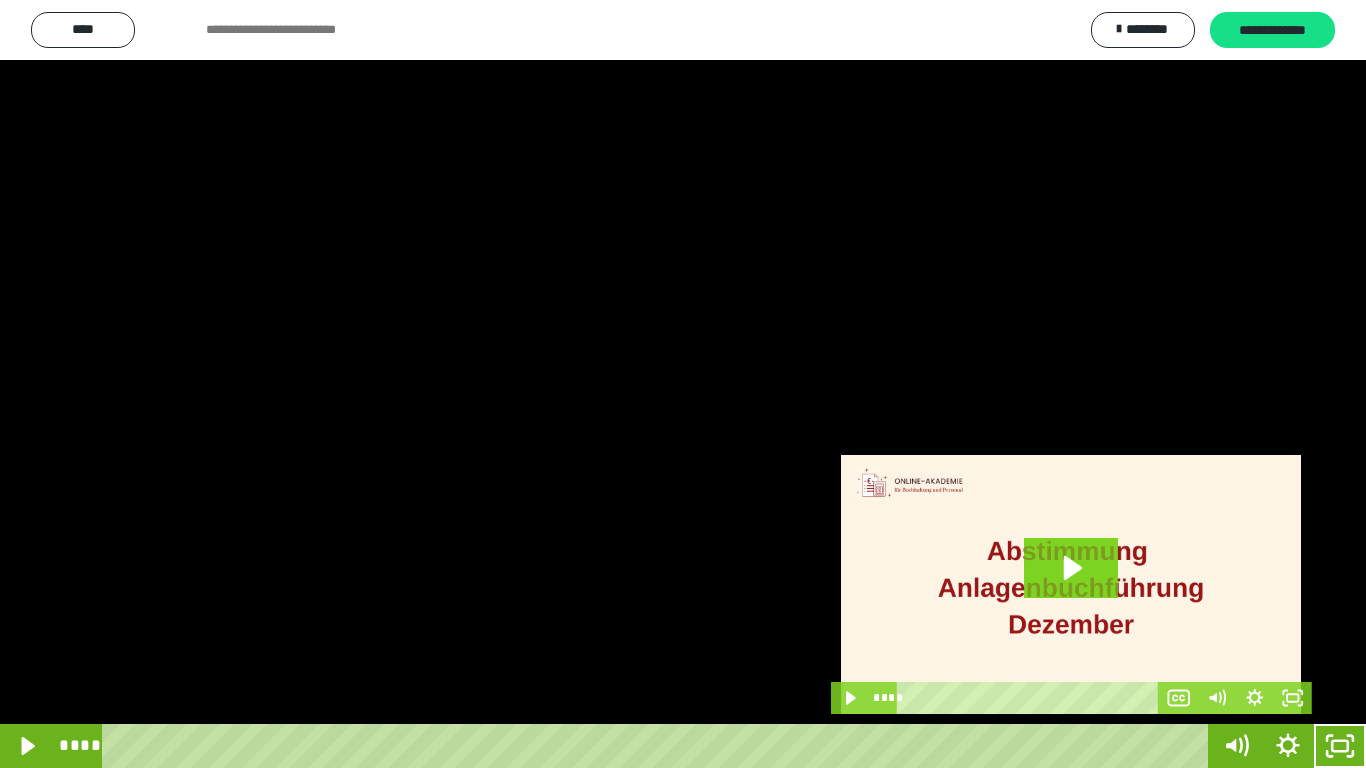 click at bounding box center (683, 384) 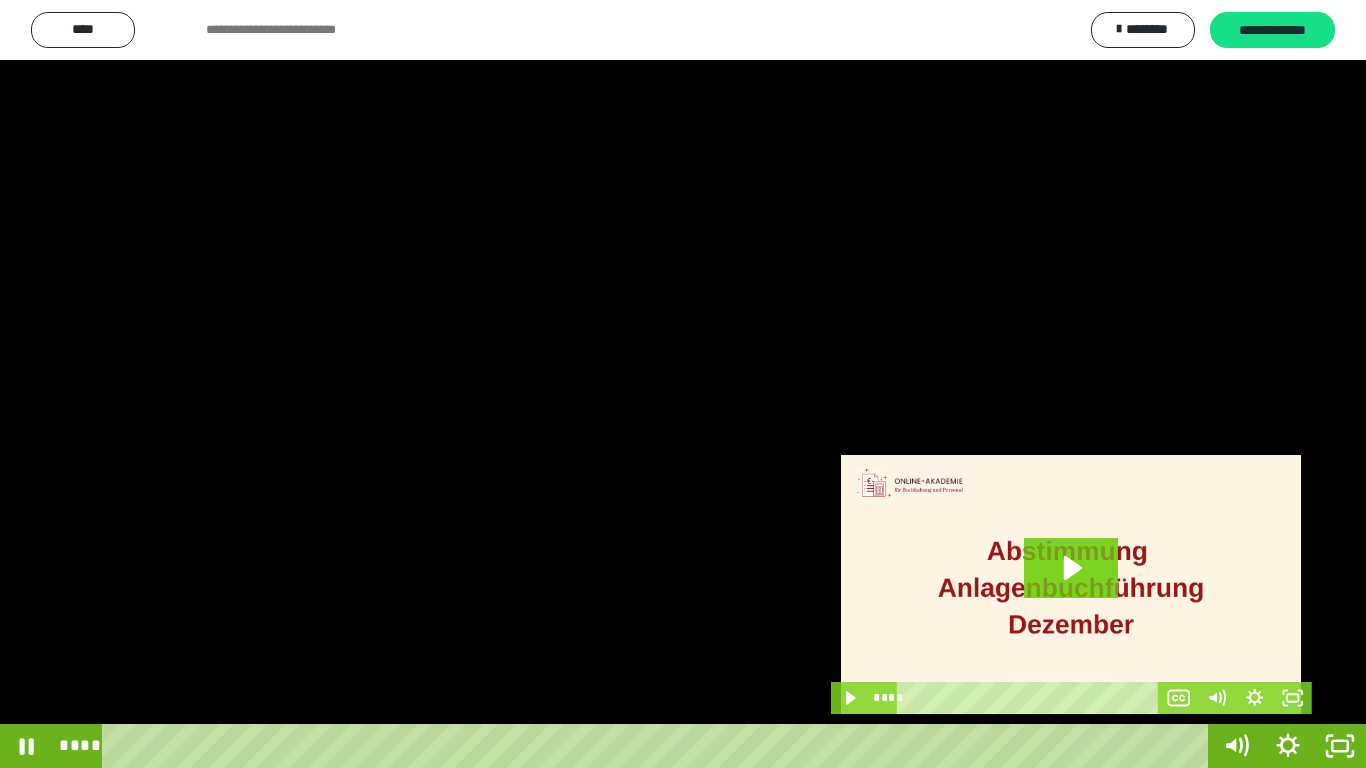 click at bounding box center [683, 384] 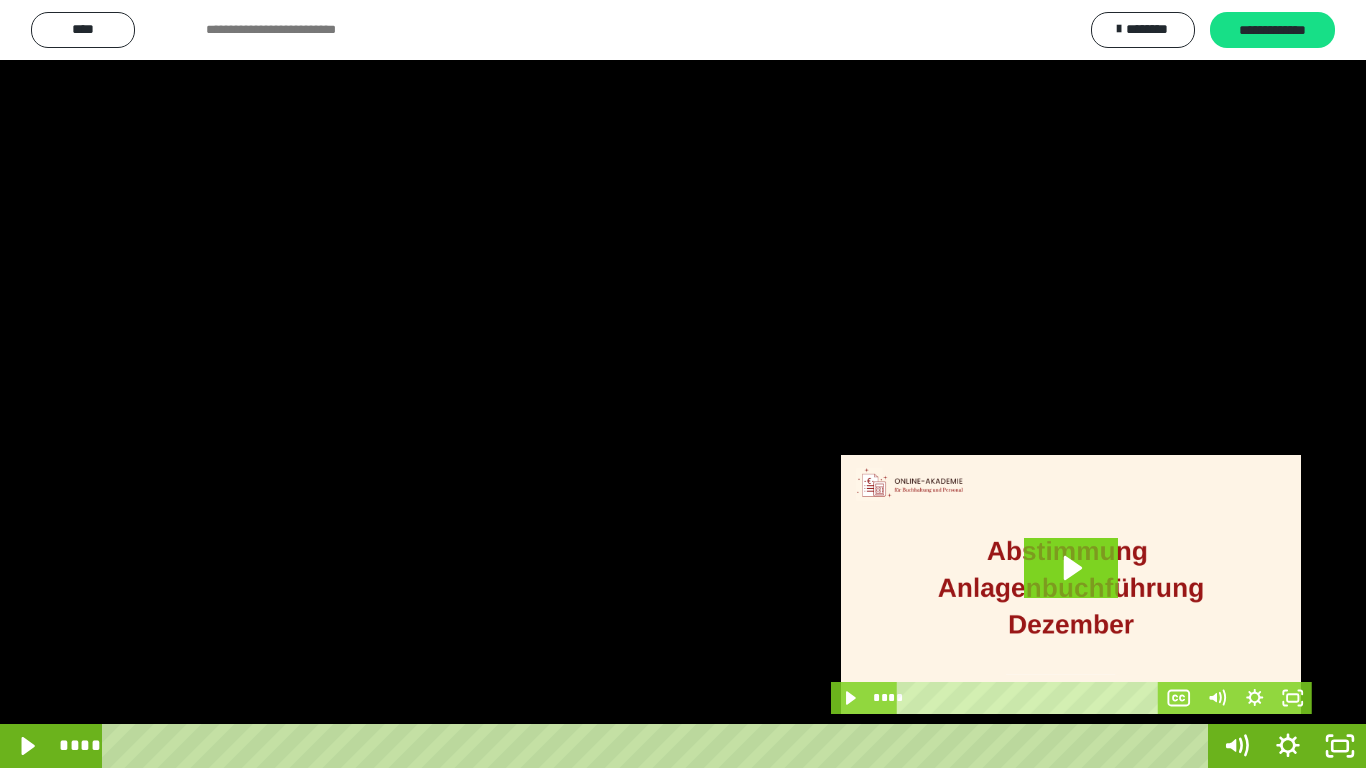 click at bounding box center [683, 384] 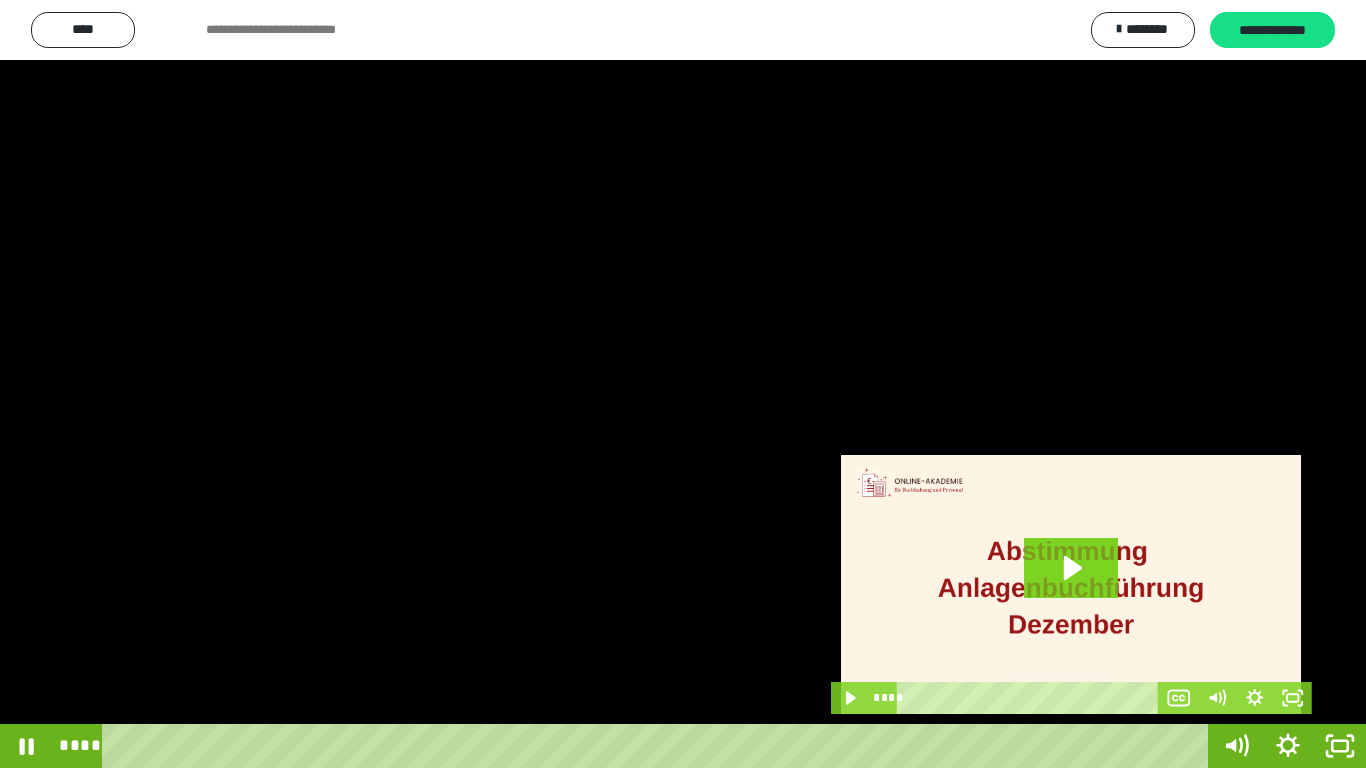 click at bounding box center [683, 384] 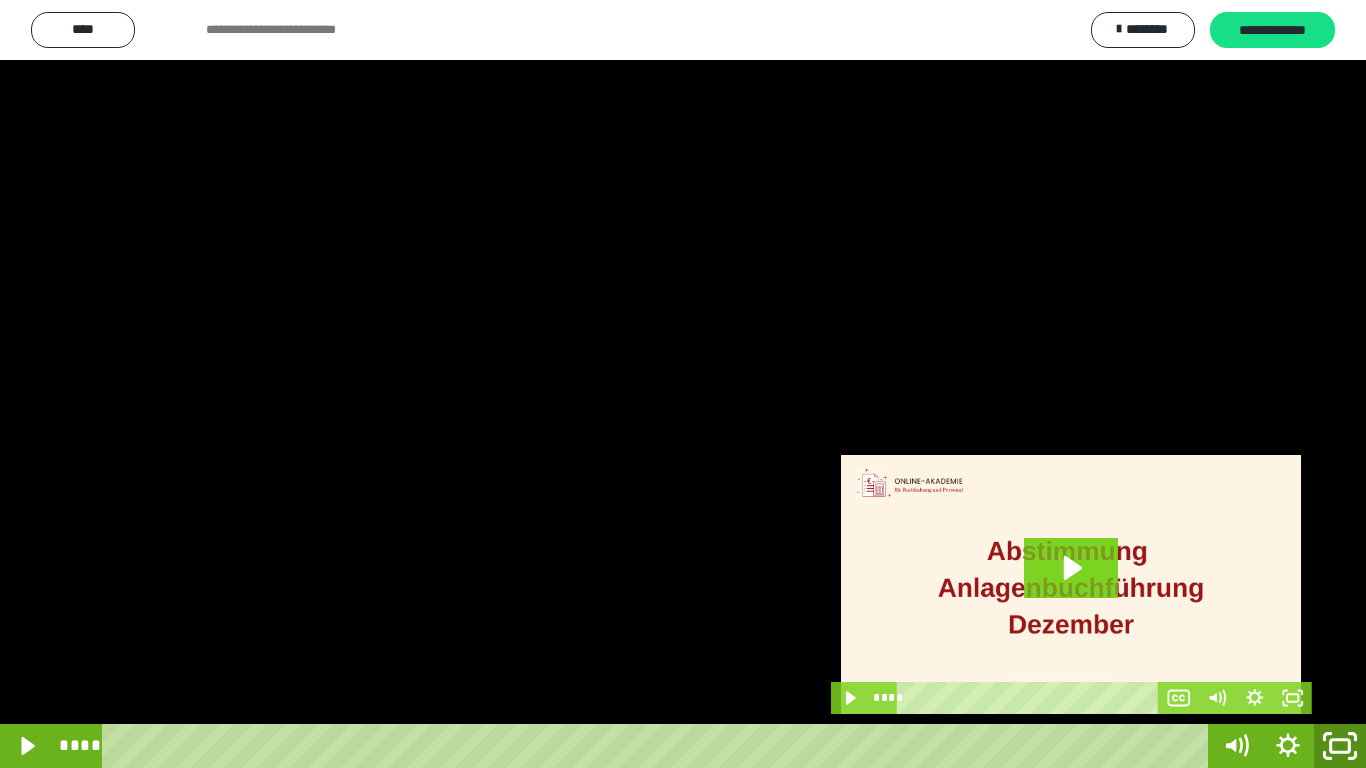 click 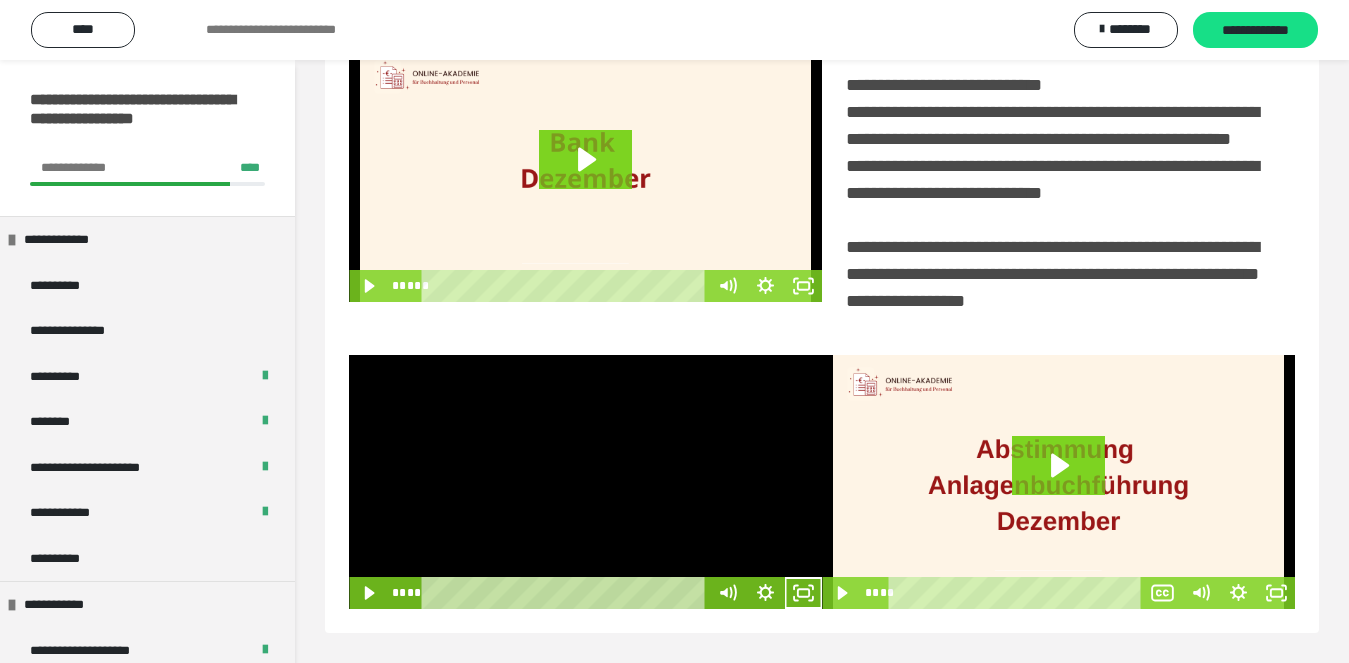 scroll, scrollTop: 480, scrollLeft: 0, axis: vertical 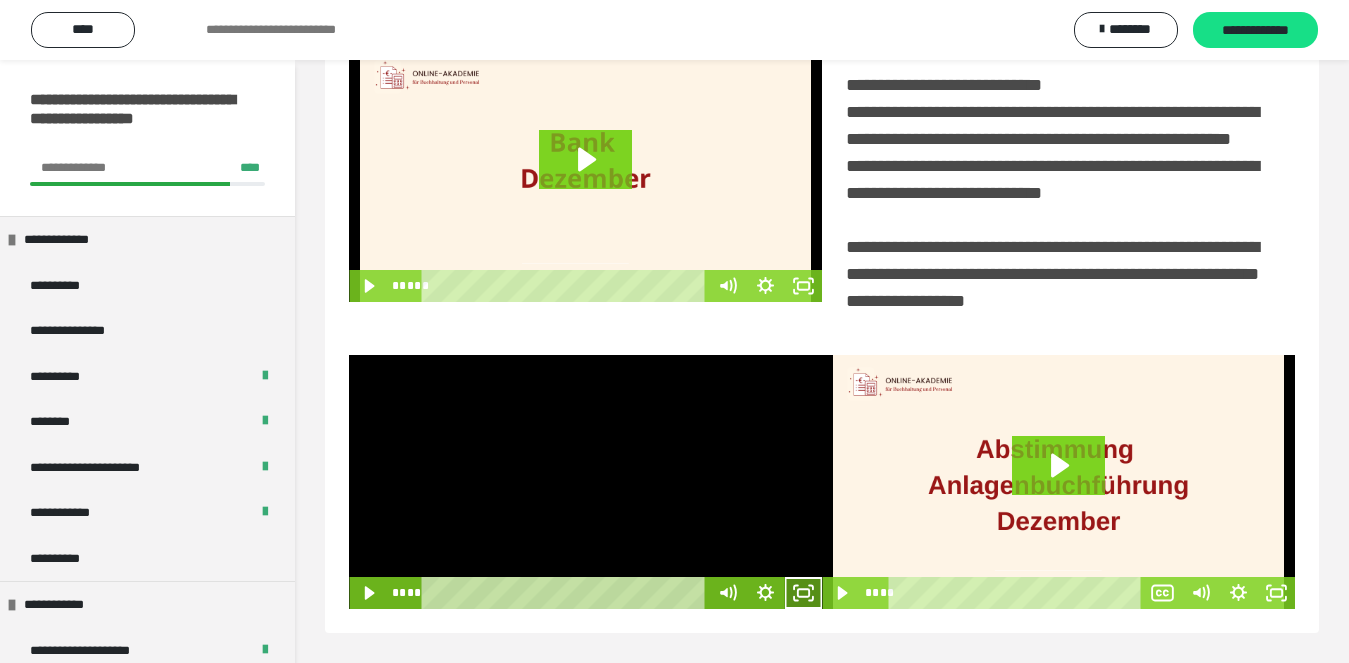 click 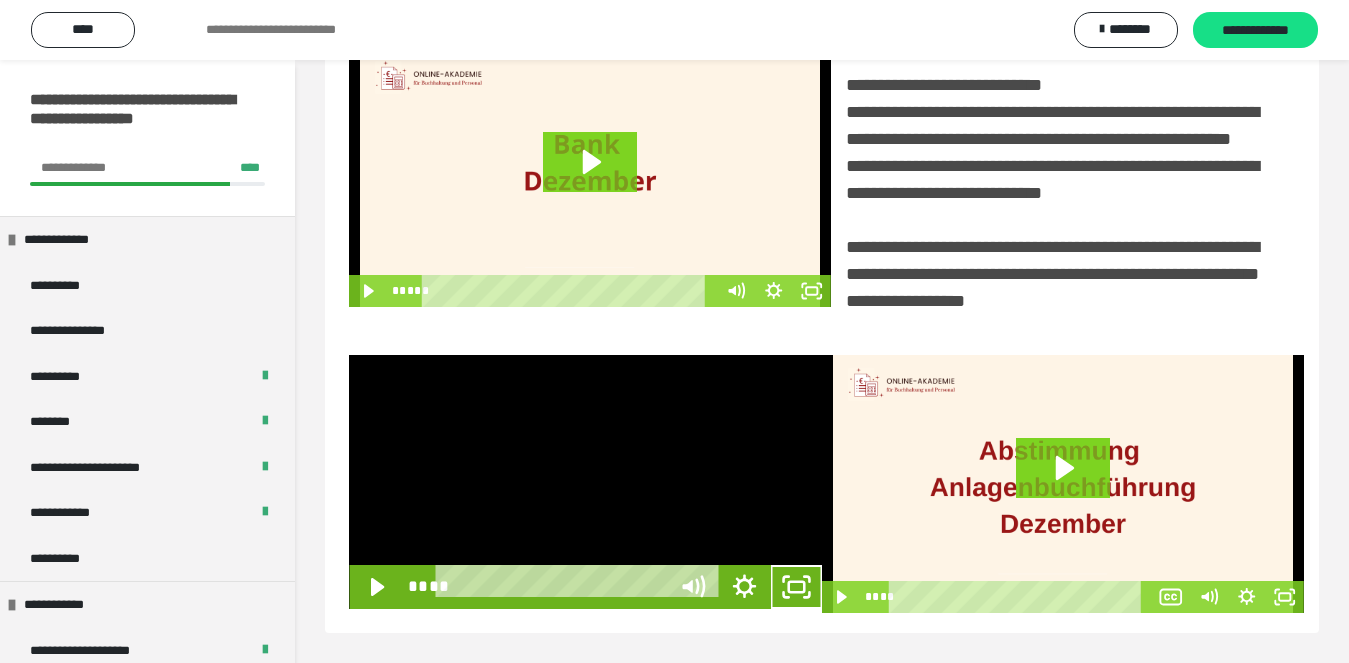 scroll, scrollTop: 358, scrollLeft: 0, axis: vertical 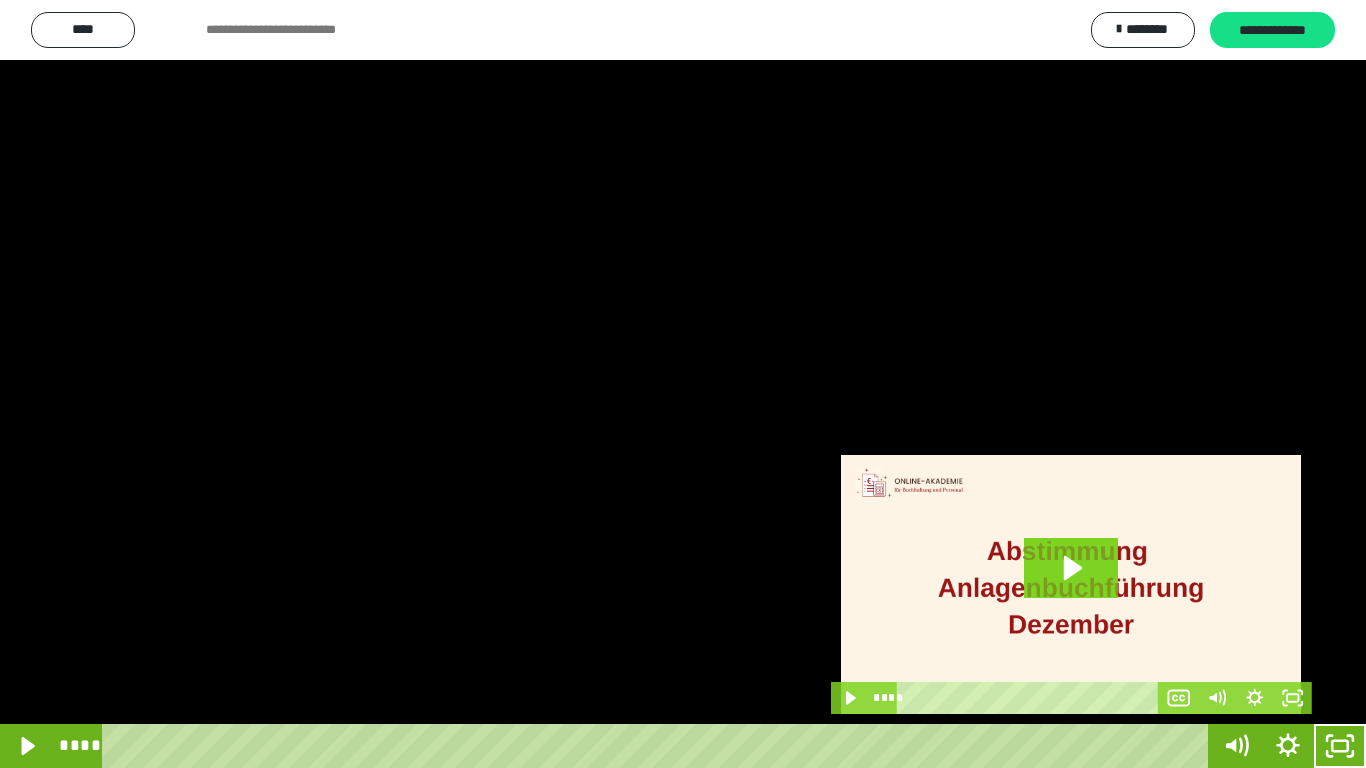 click at bounding box center [683, 384] 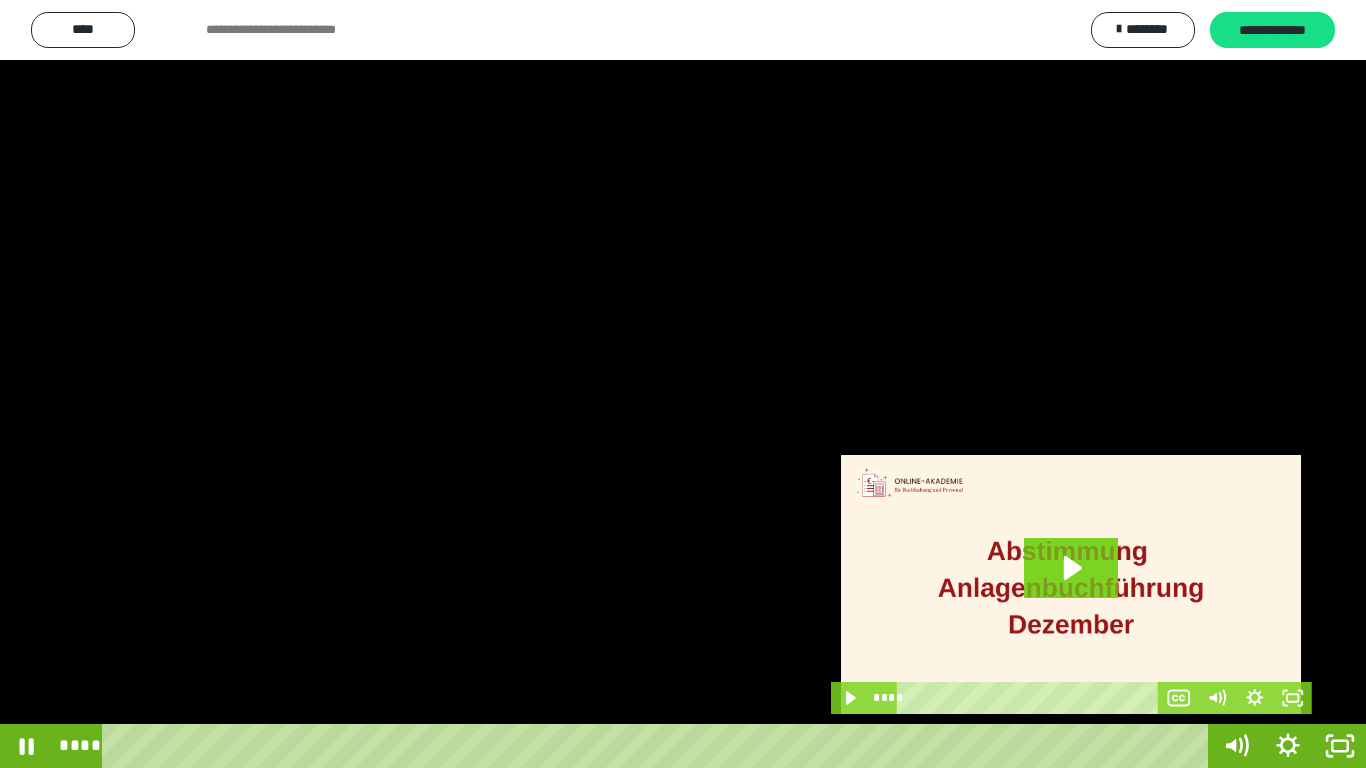 click at bounding box center [683, 384] 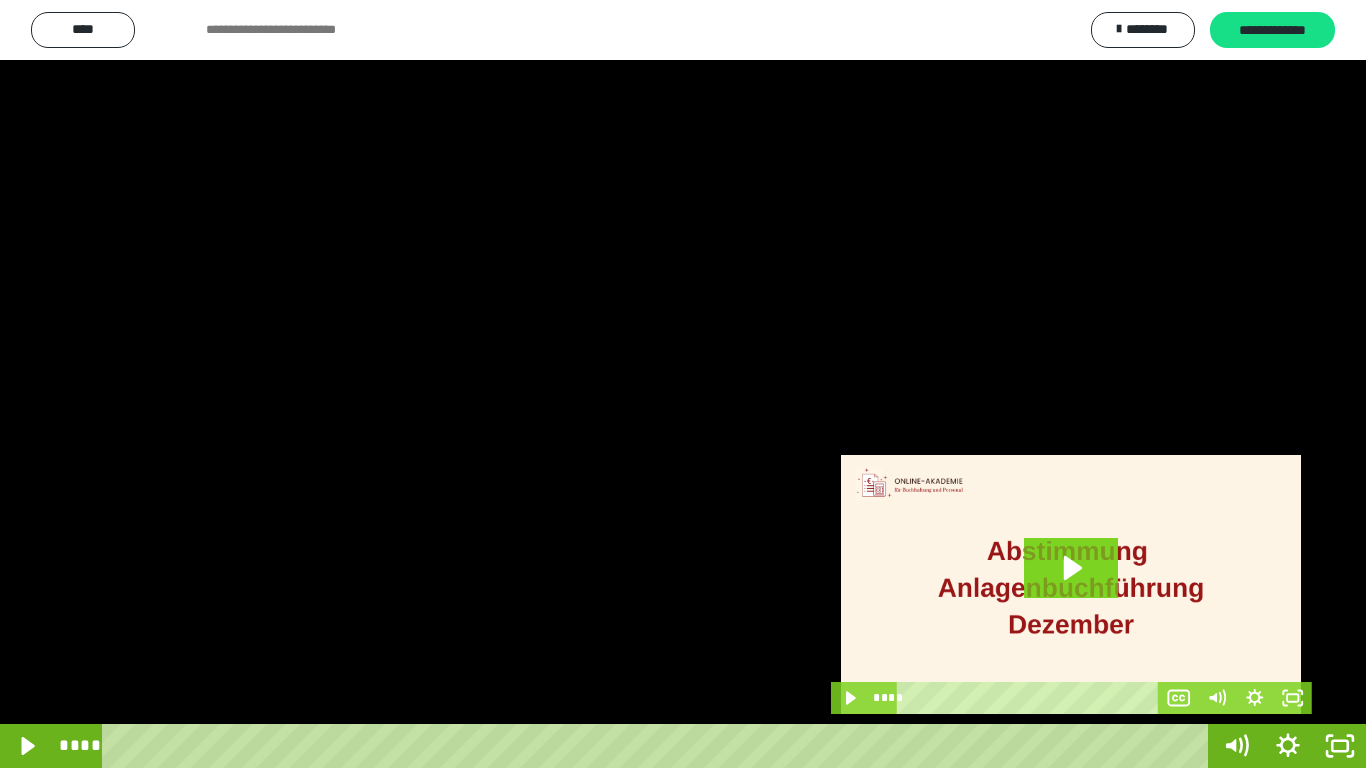 click at bounding box center [683, 384] 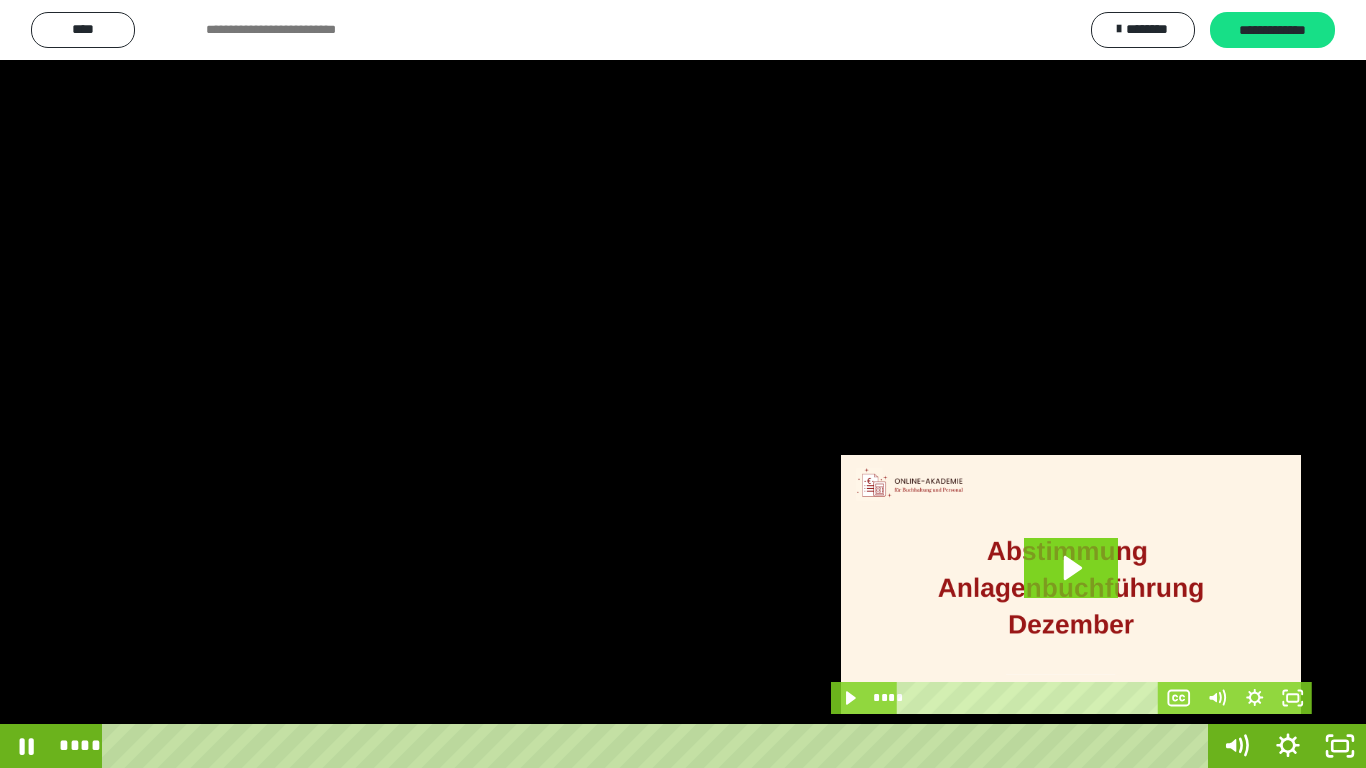 click at bounding box center [683, 384] 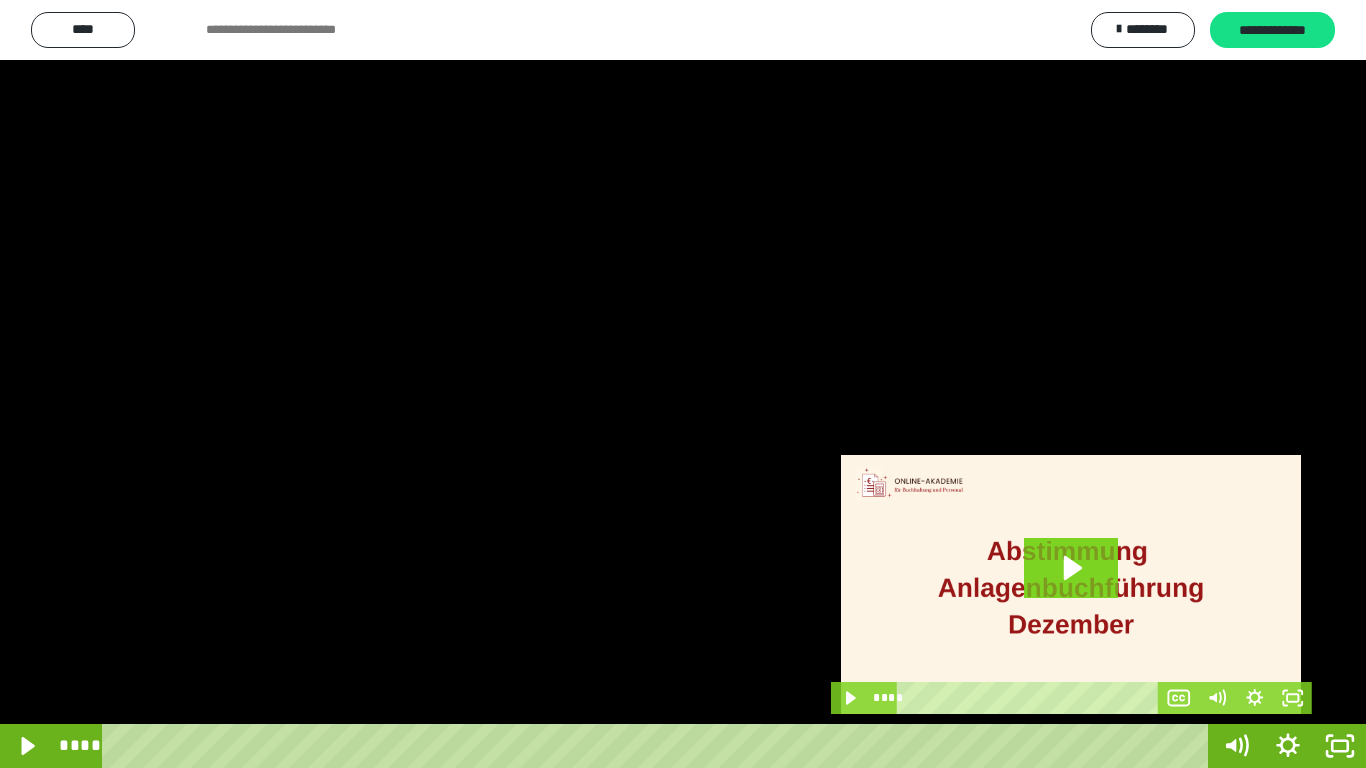 click at bounding box center (683, 384) 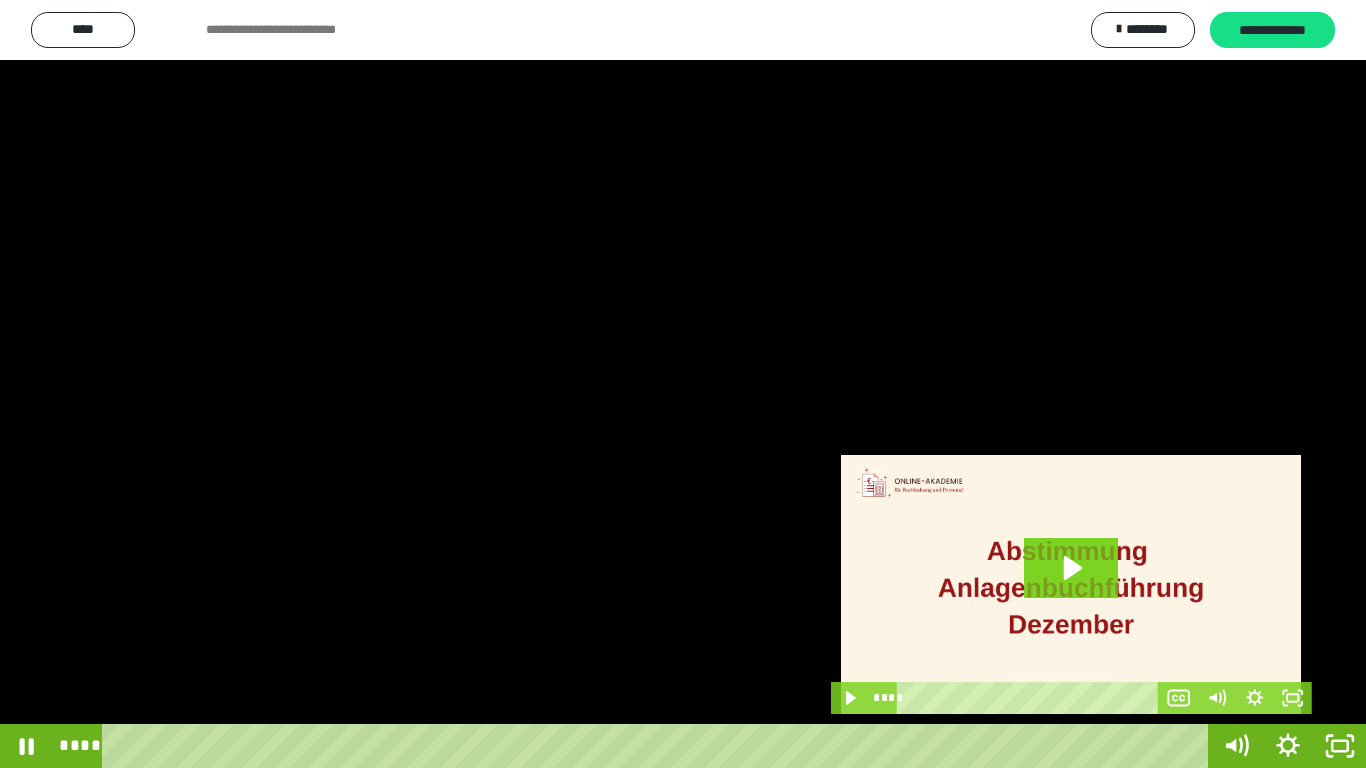 click at bounding box center (683, 384) 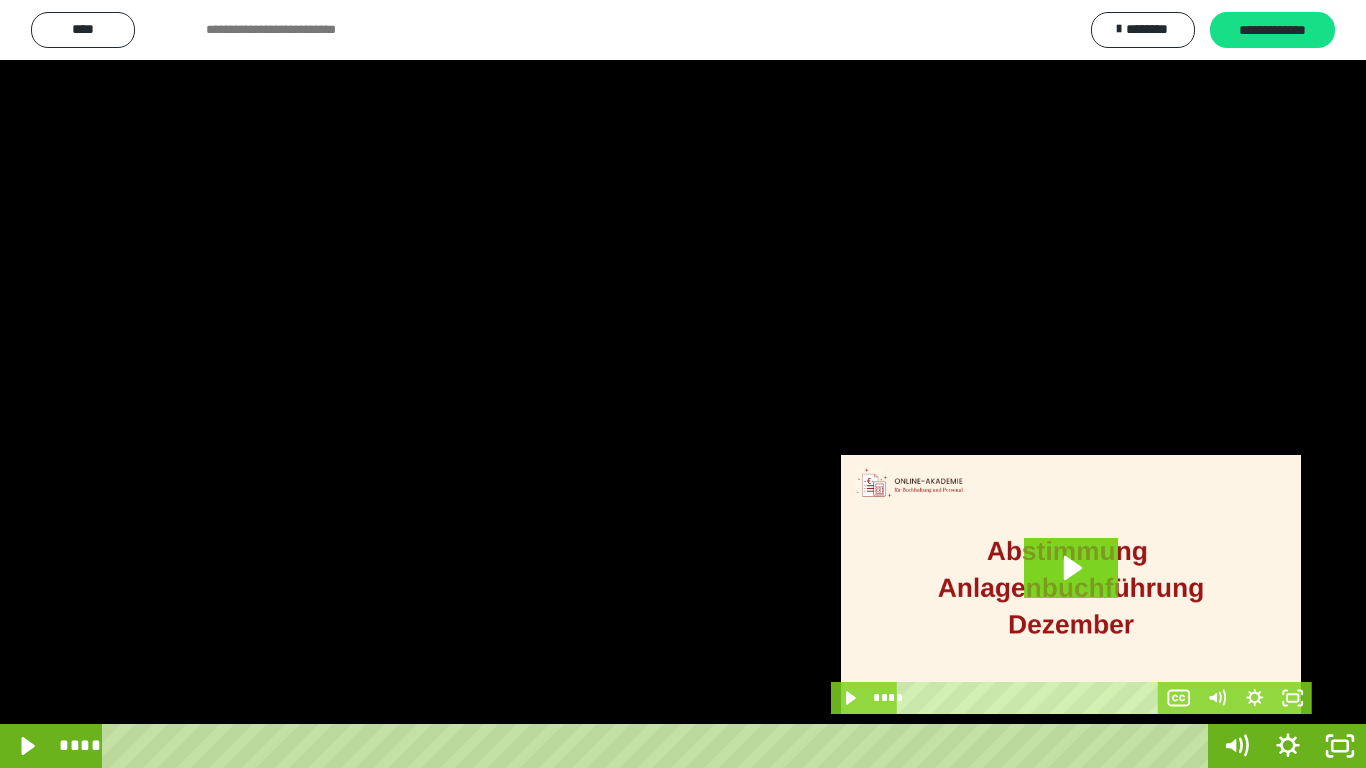 click at bounding box center (683, 384) 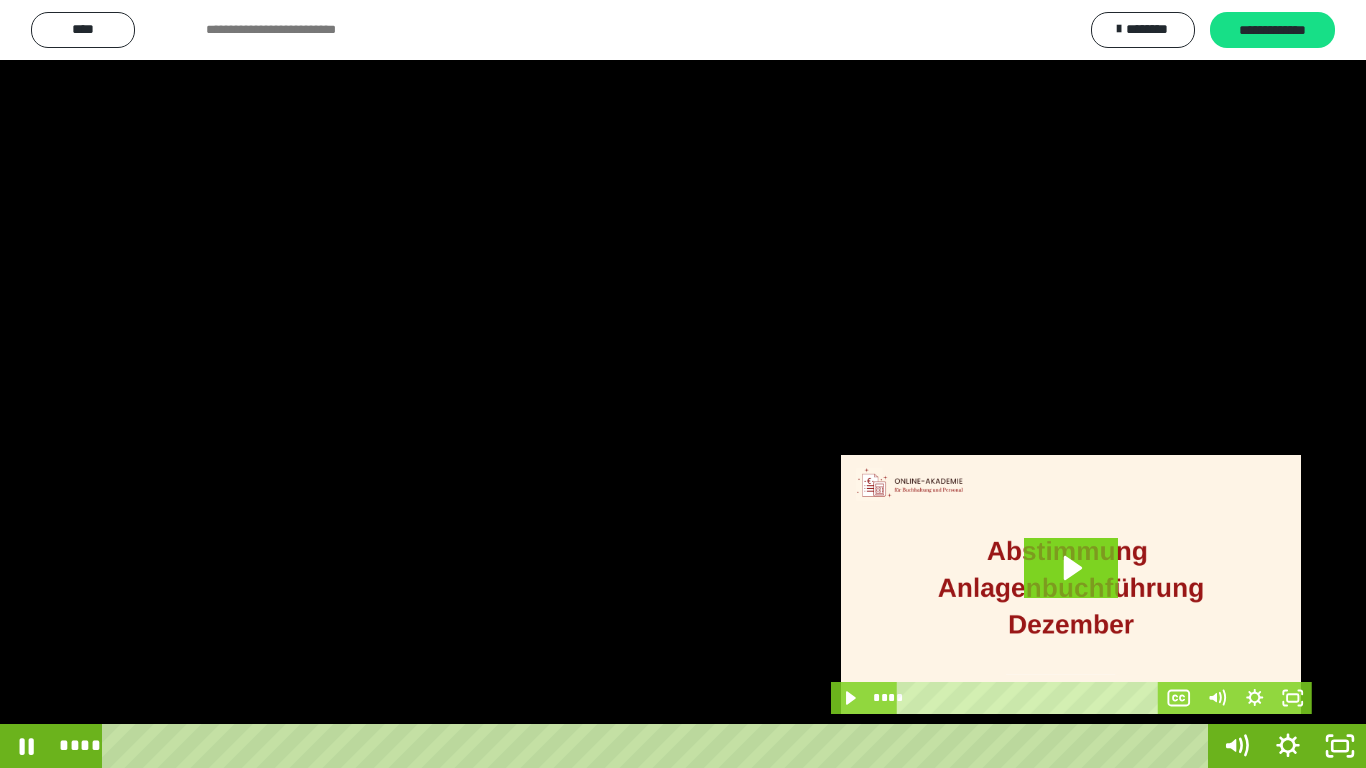click at bounding box center (683, 384) 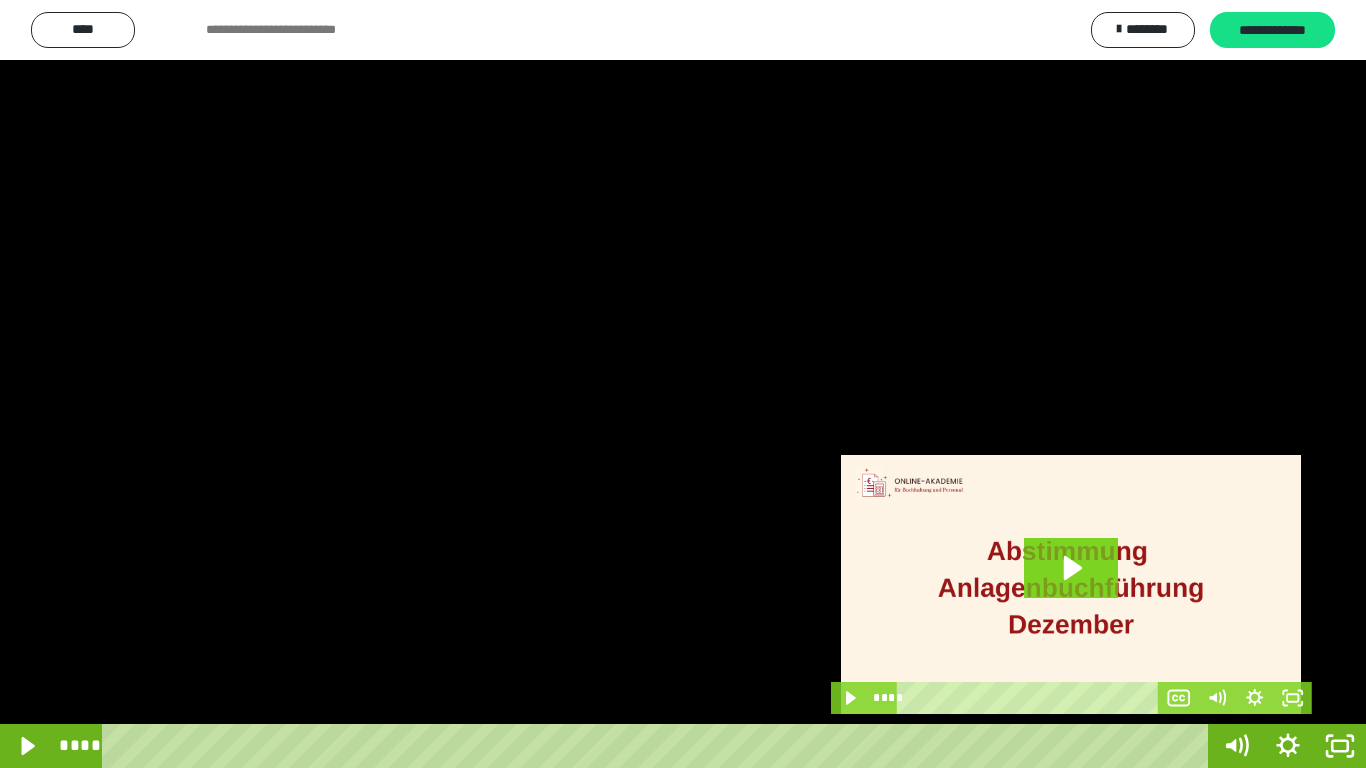 click at bounding box center [683, 384] 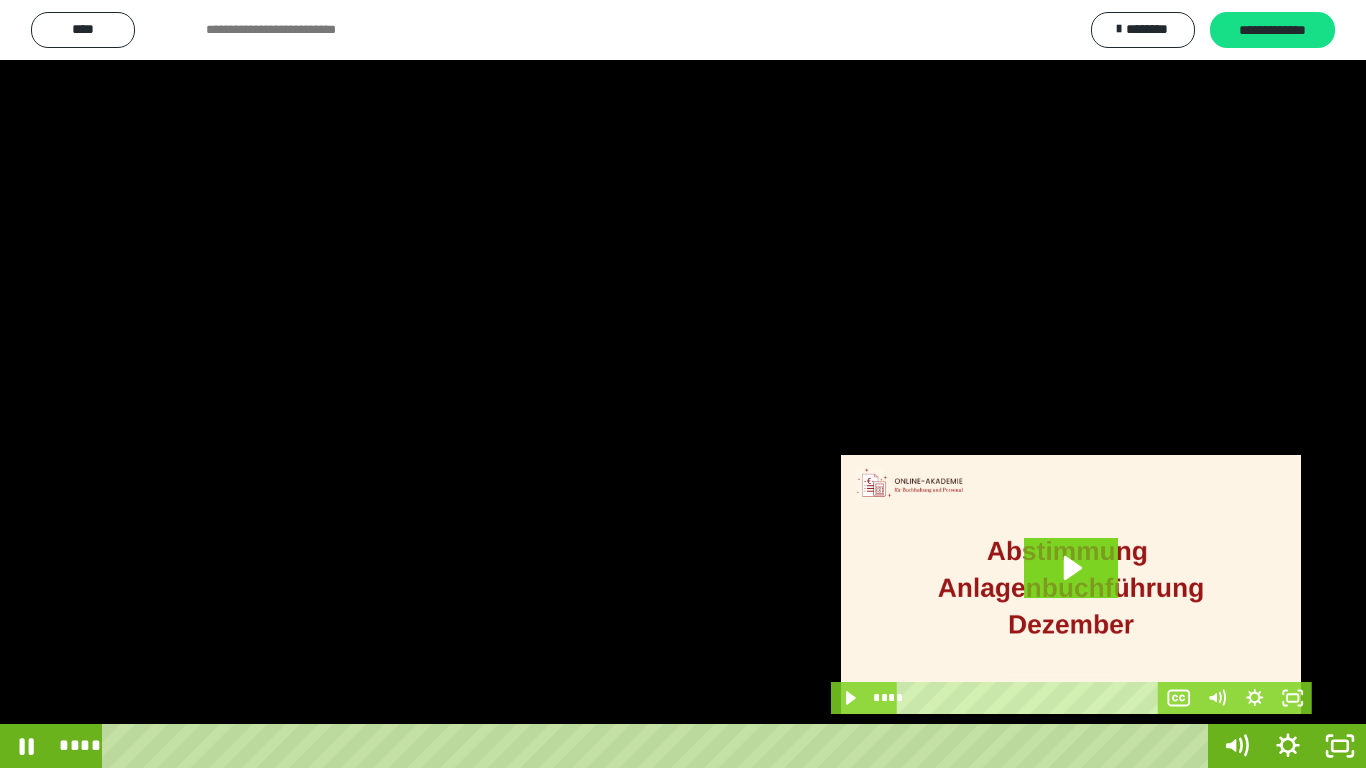 click at bounding box center (683, 384) 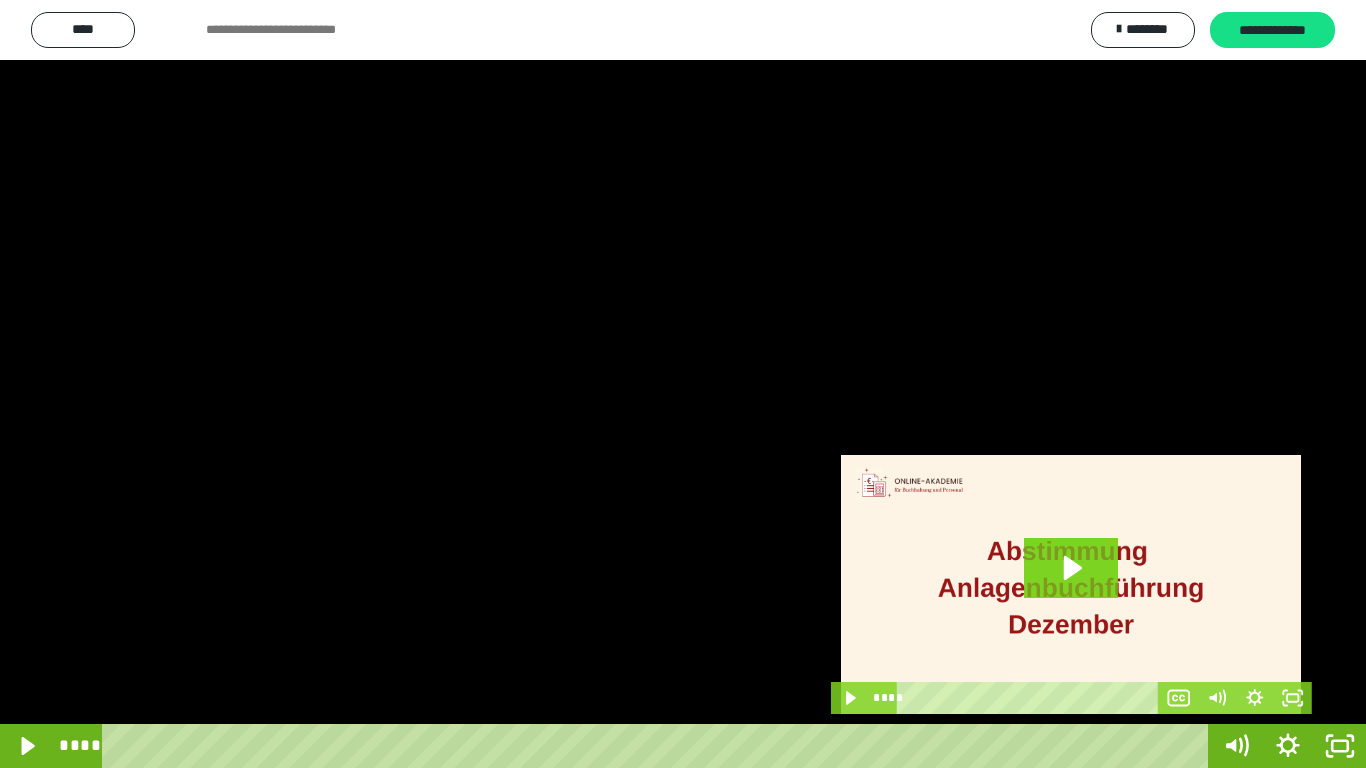 click at bounding box center [683, 384] 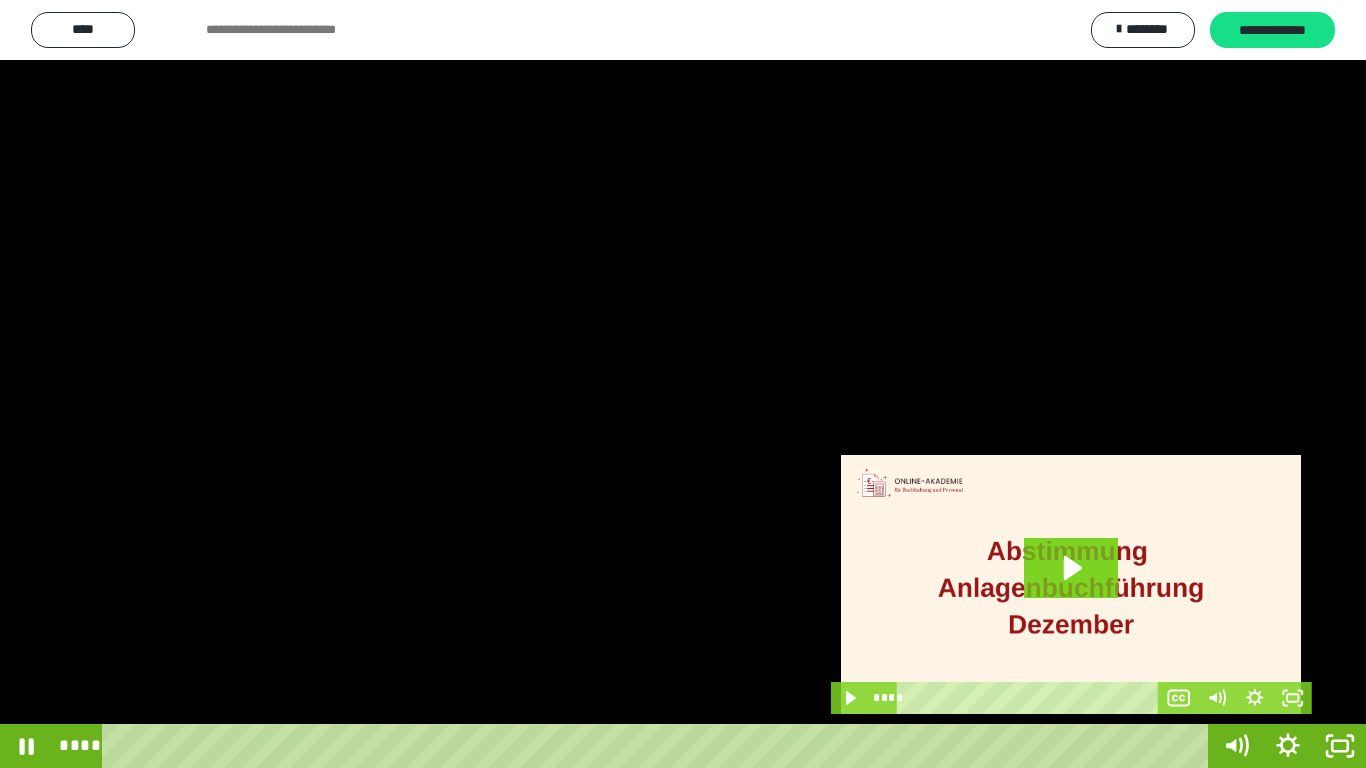 click at bounding box center [683, 384] 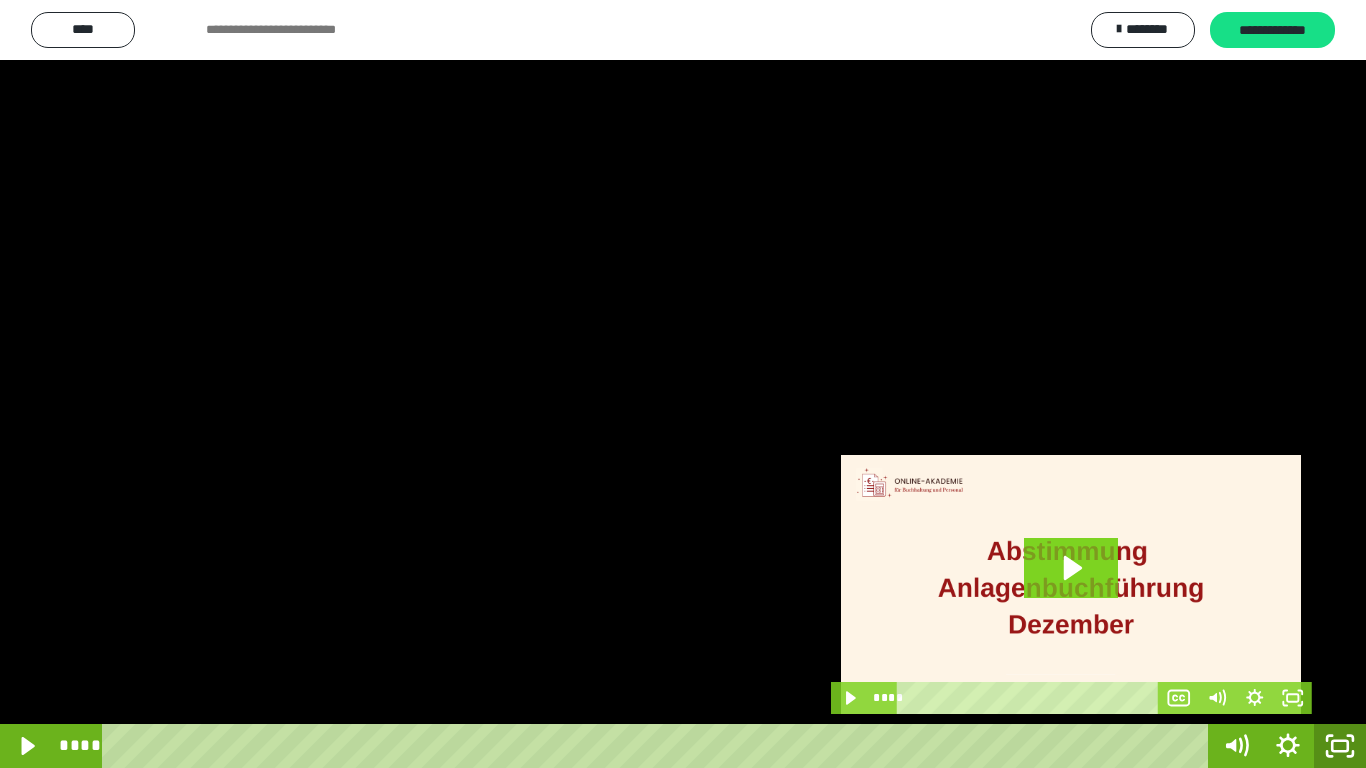 drag, startPoint x: 1343, startPoint y: 751, endPoint x: 839, endPoint y: 59, distance: 856.0841 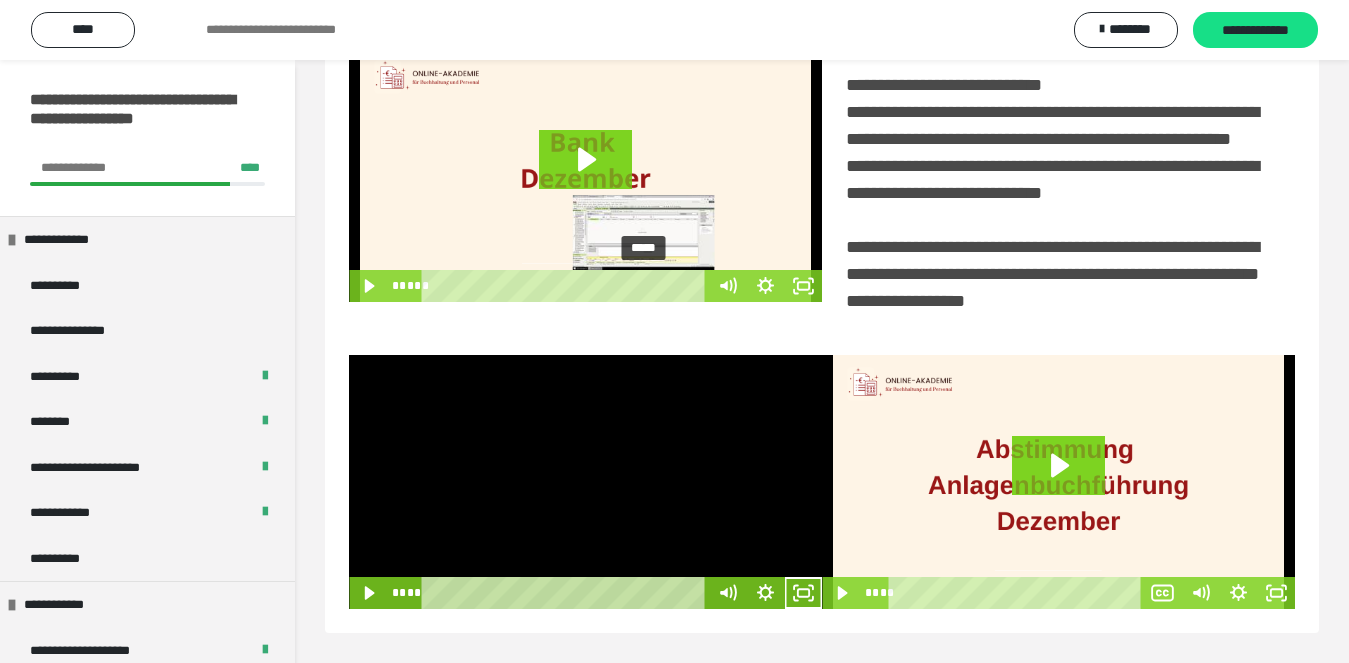 scroll, scrollTop: 480, scrollLeft: 0, axis: vertical 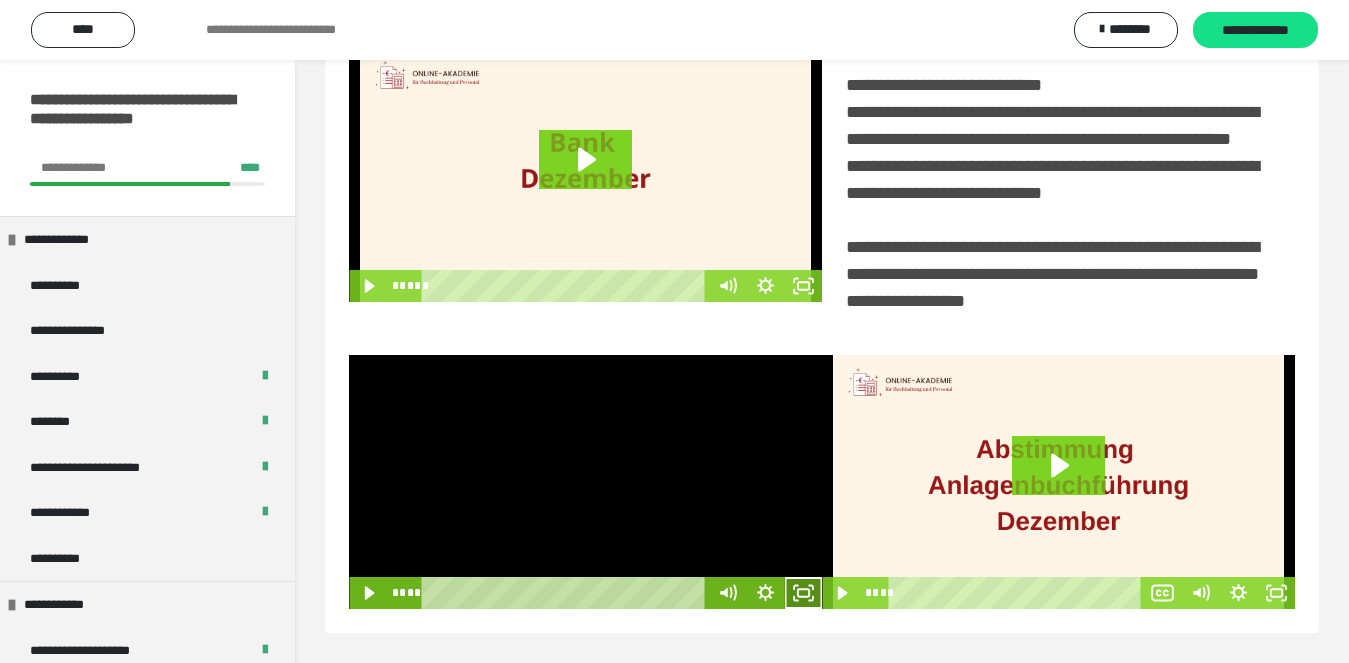 click 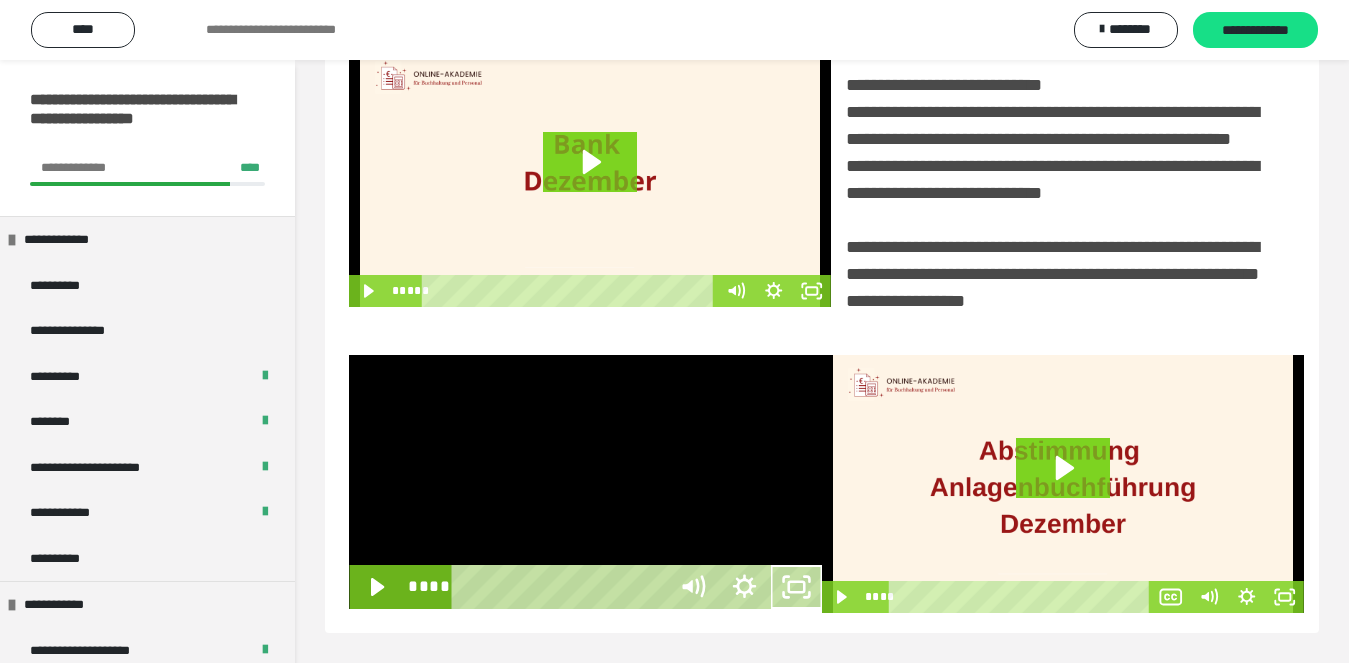 scroll, scrollTop: 358, scrollLeft: 0, axis: vertical 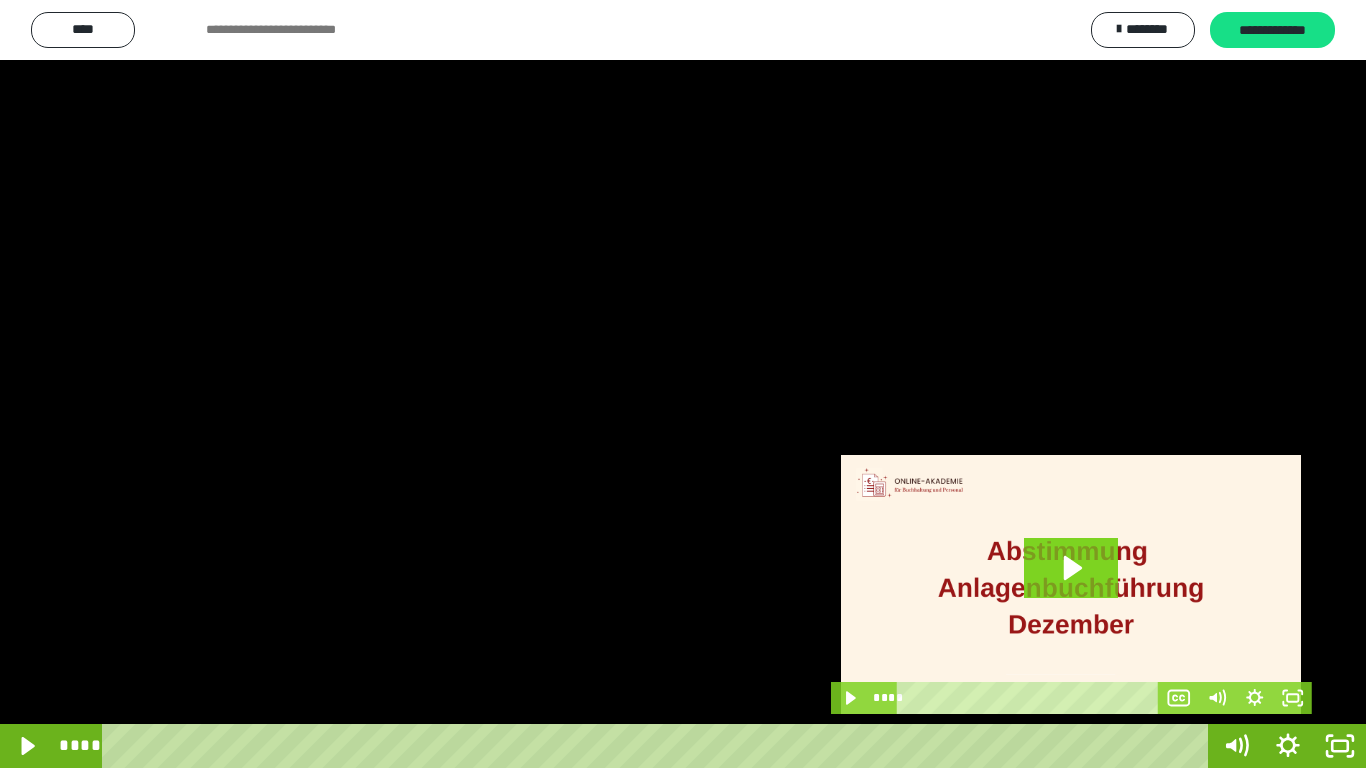click at bounding box center [683, 384] 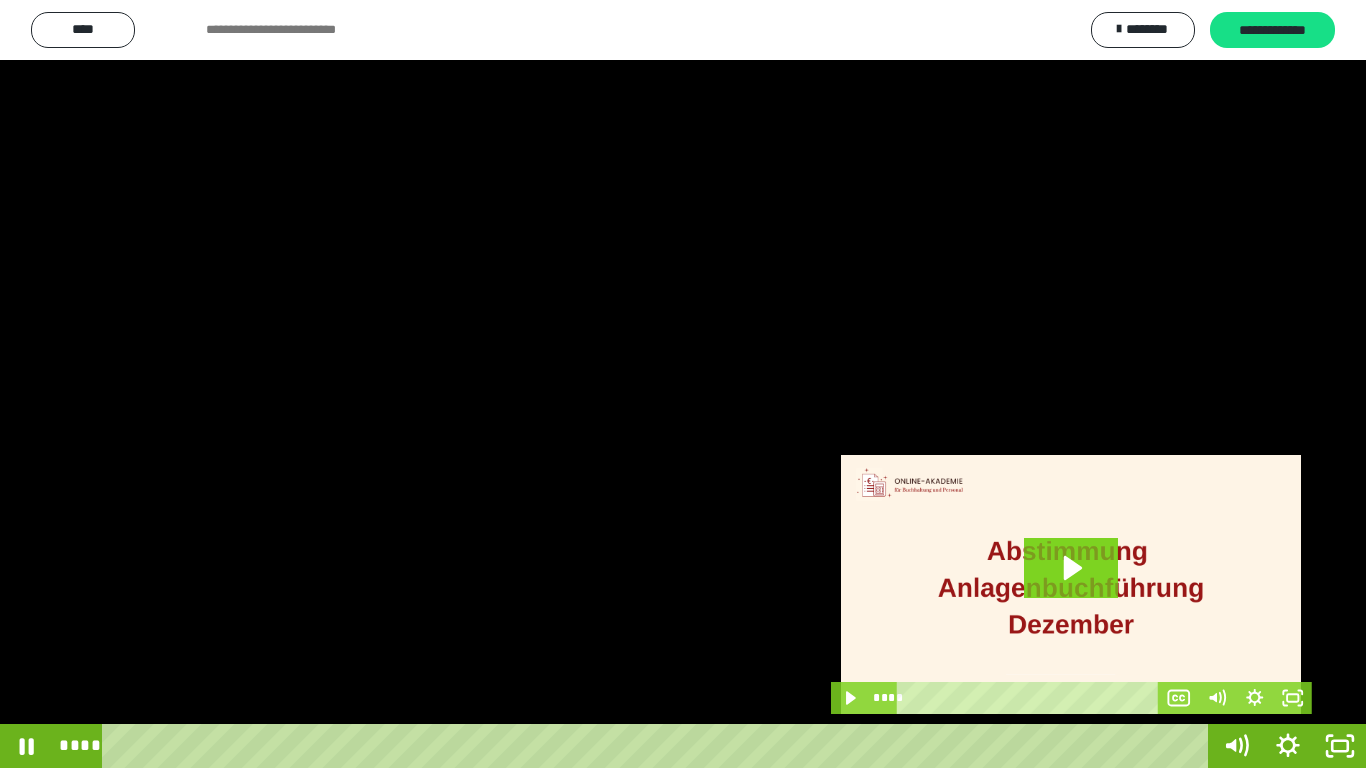 click at bounding box center (683, 384) 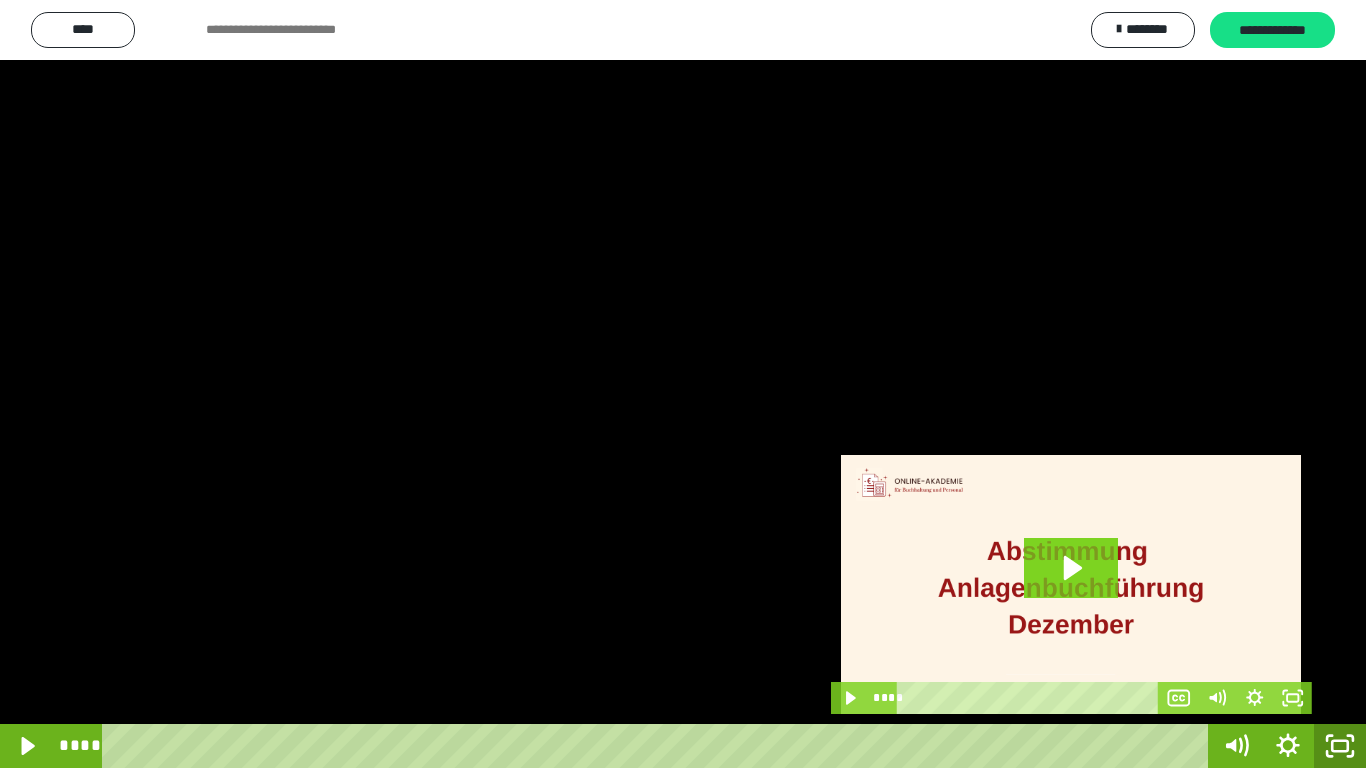 click 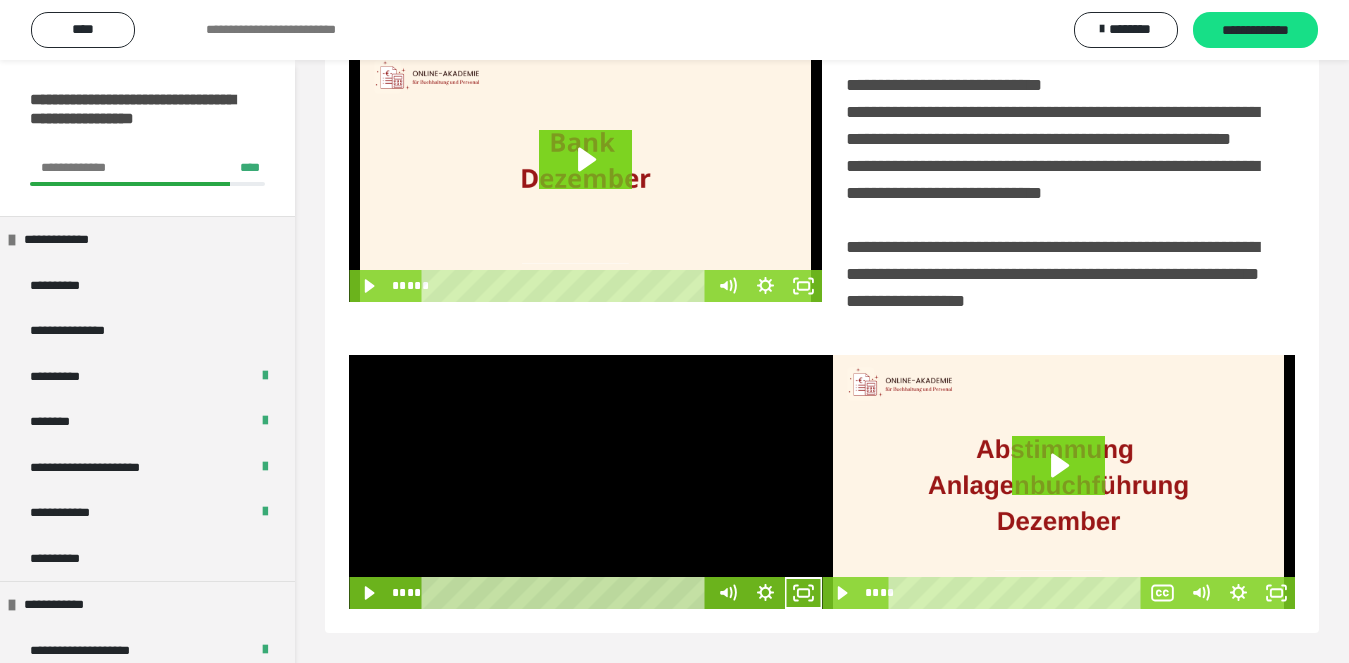 scroll, scrollTop: 480, scrollLeft: 0, axis: vertical 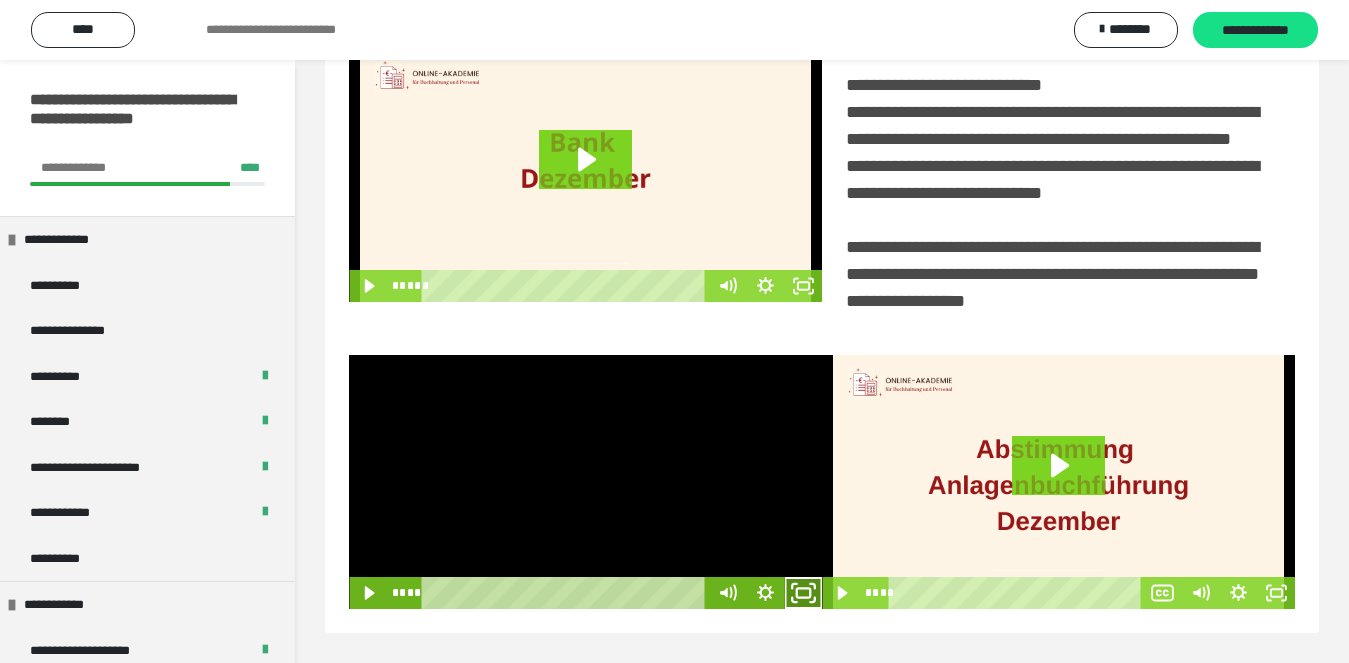 drag, startPoint x: 805, startPoint y: 601, endPoint x: 805, endPoint y: 703, distance: 102 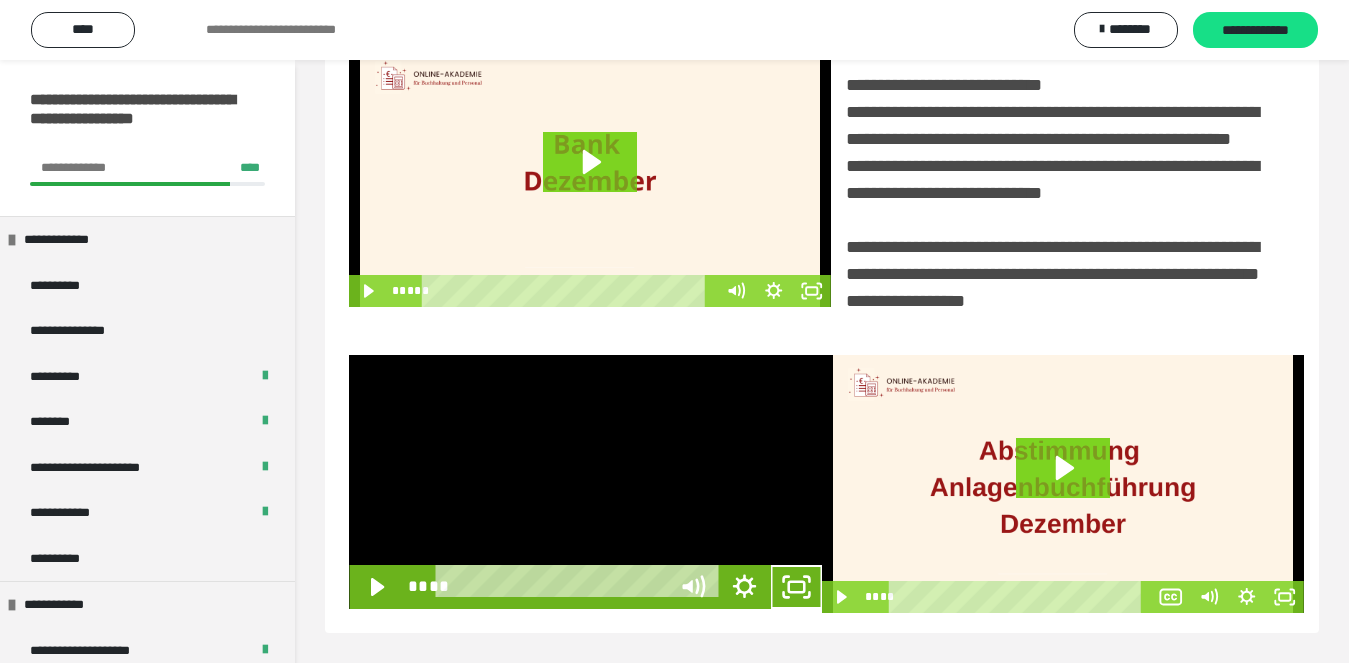 scroll, scrollTop: 358, scrollLeft: 0, axis: vertical 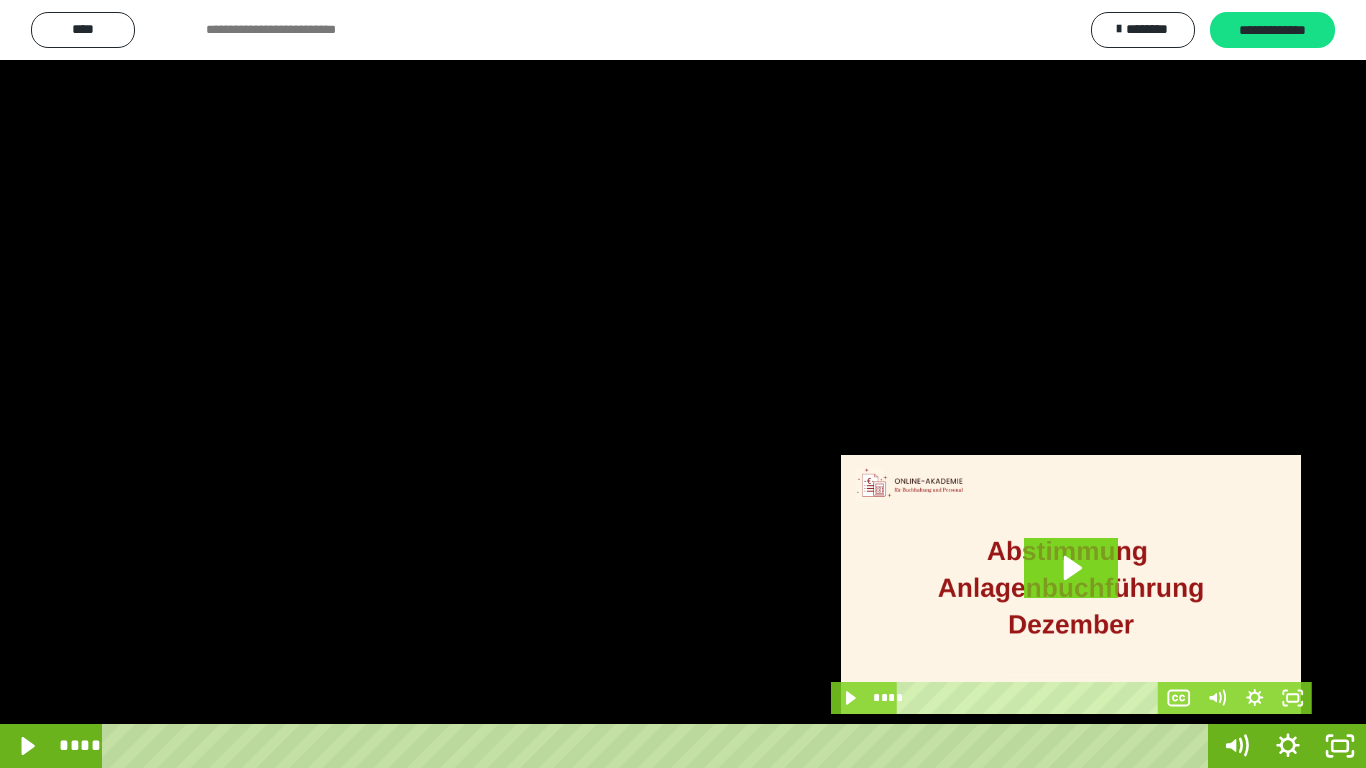 click at bounding box center [683, 384] 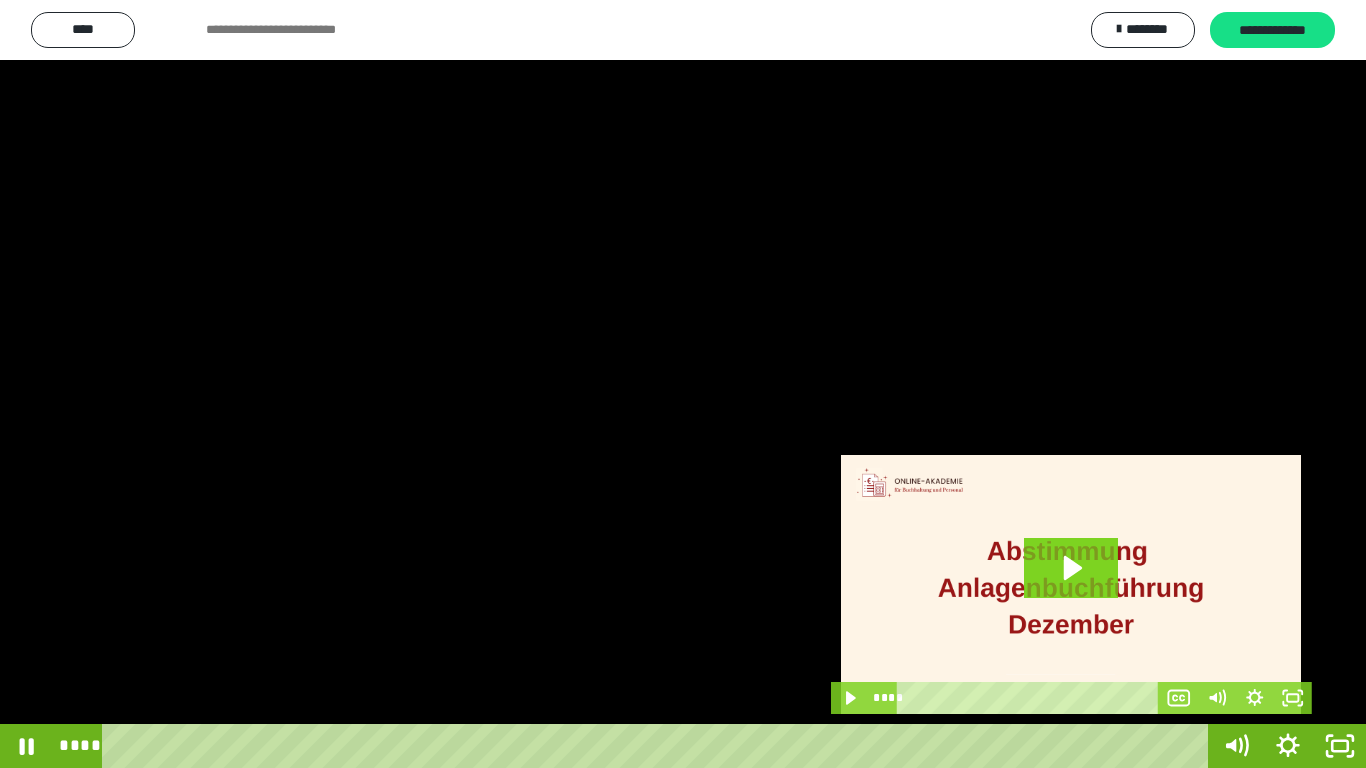 click at bounding box center (683, 384) 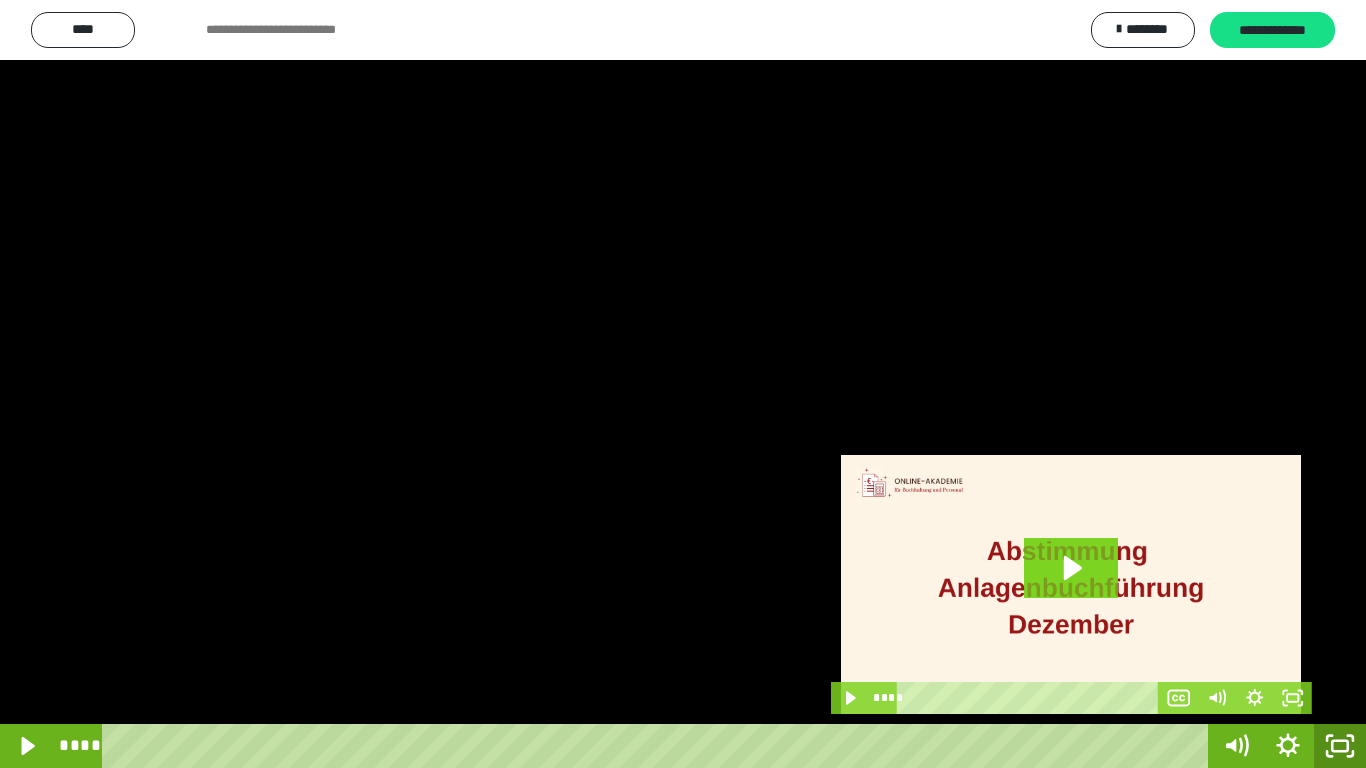 click 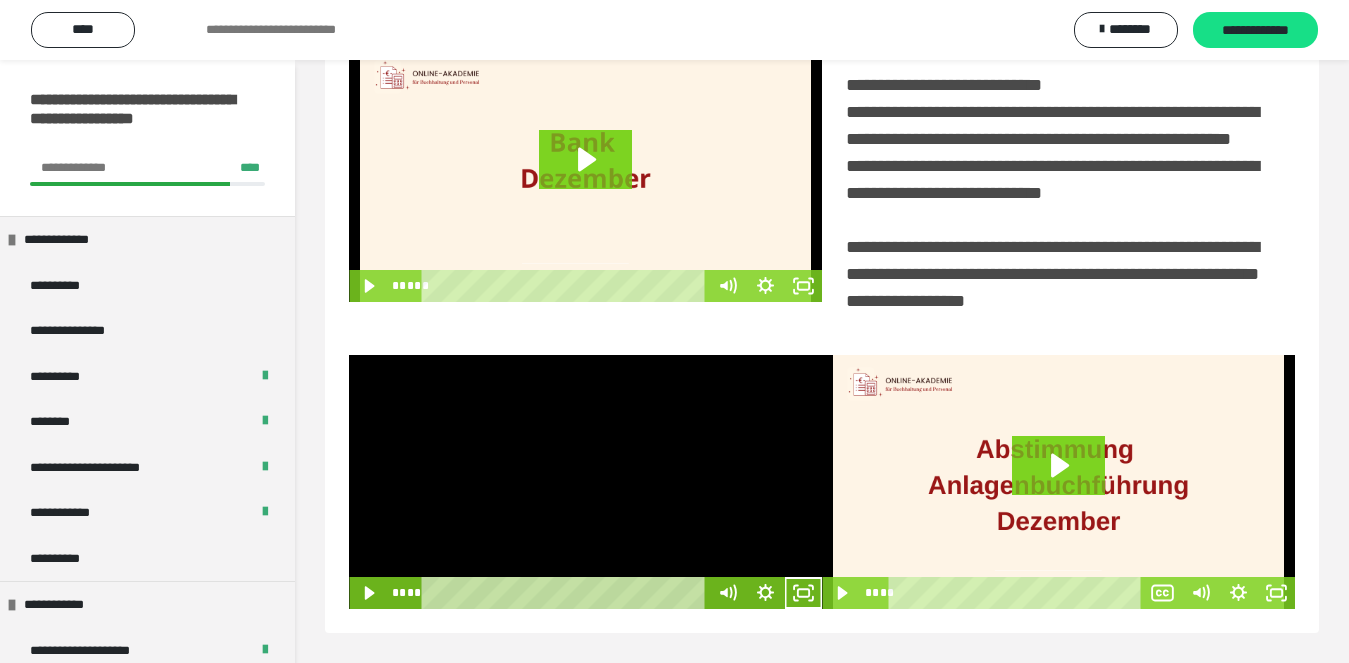 scroll, scrollTop: 480, scrollLeft: 0, axis: vertical 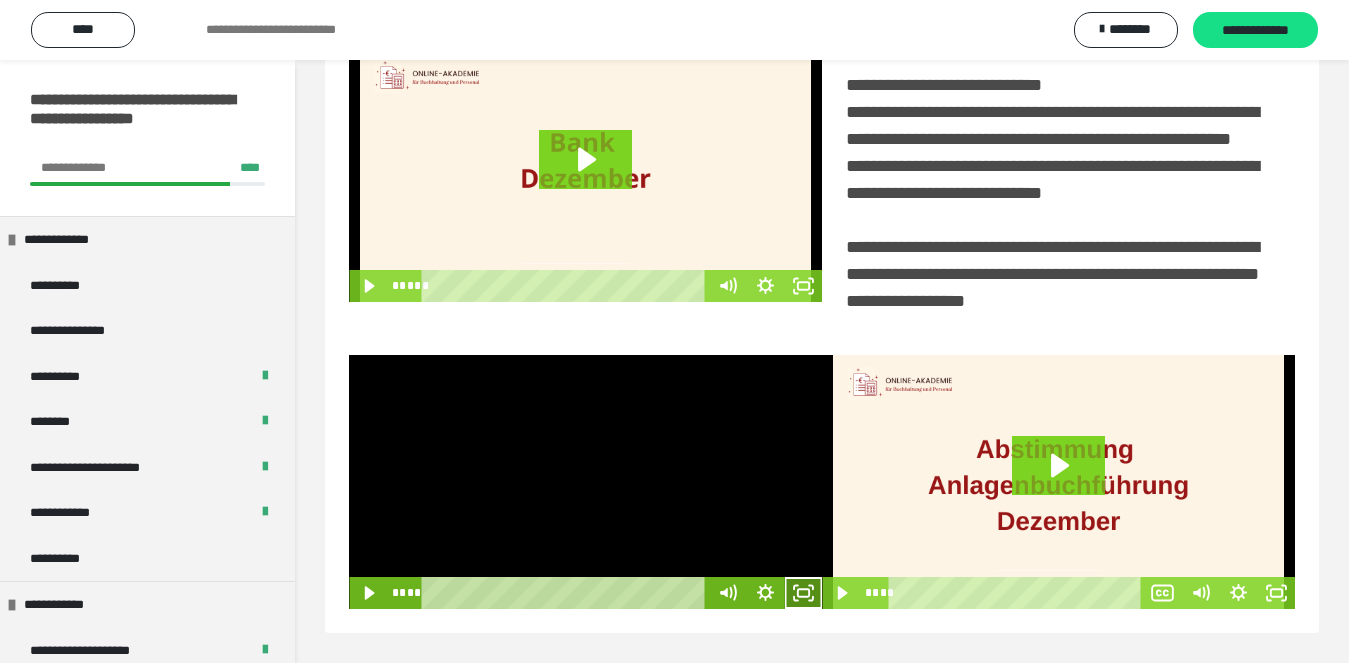 click 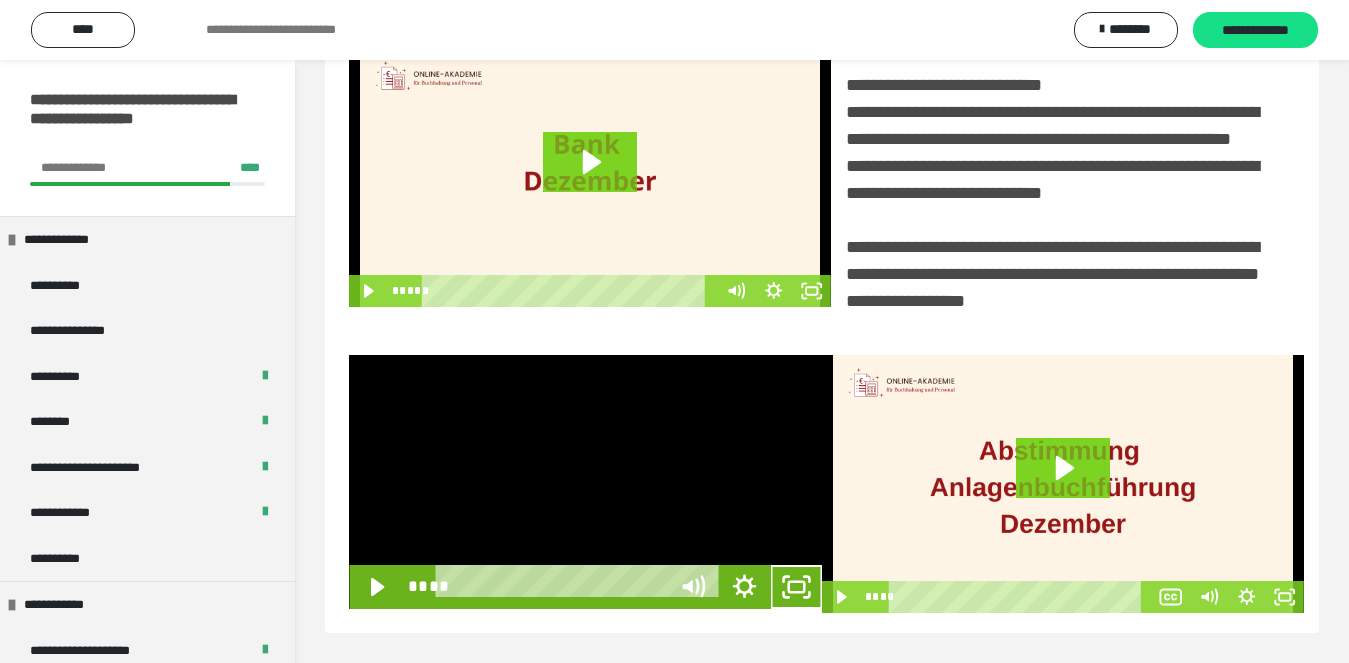 scroll, scrollTop: 358, scrollLeft: 0, axis: vertical 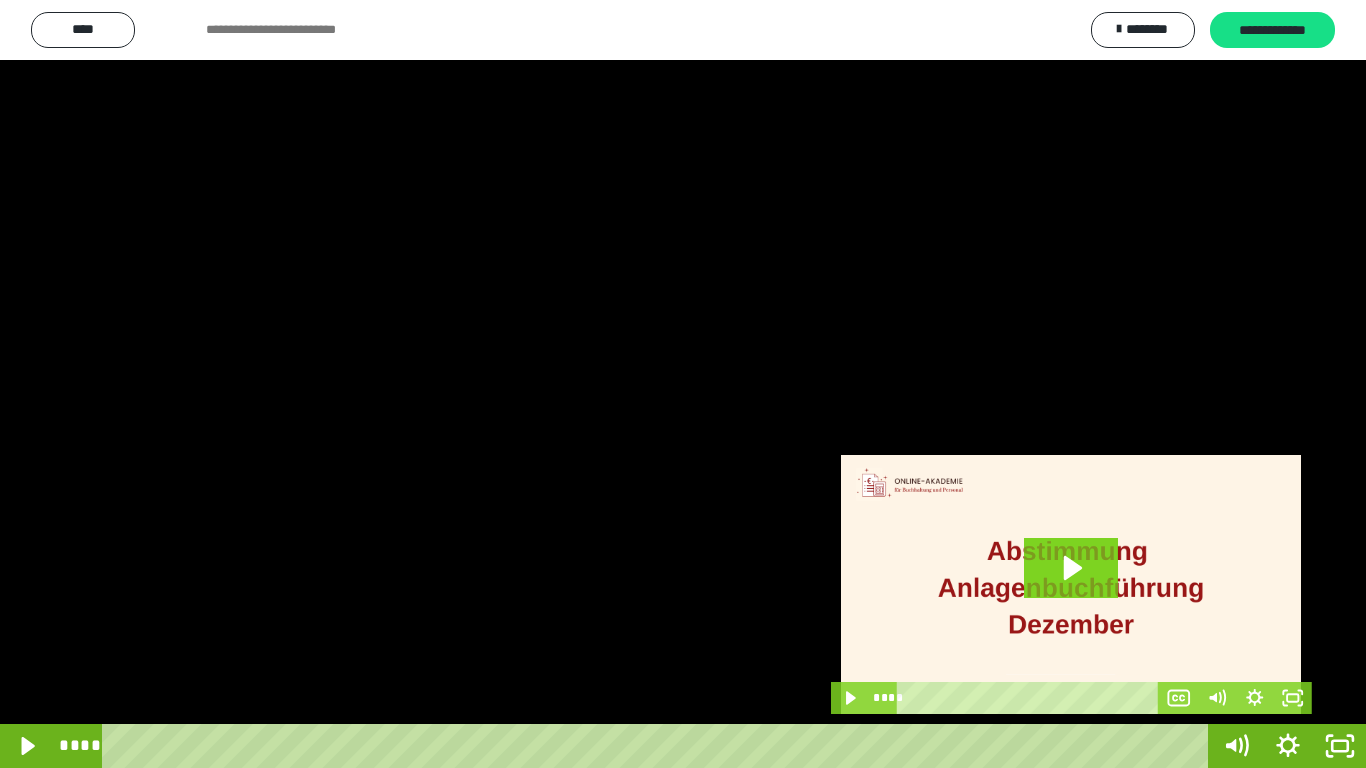 click at bounding box center (683, 384) 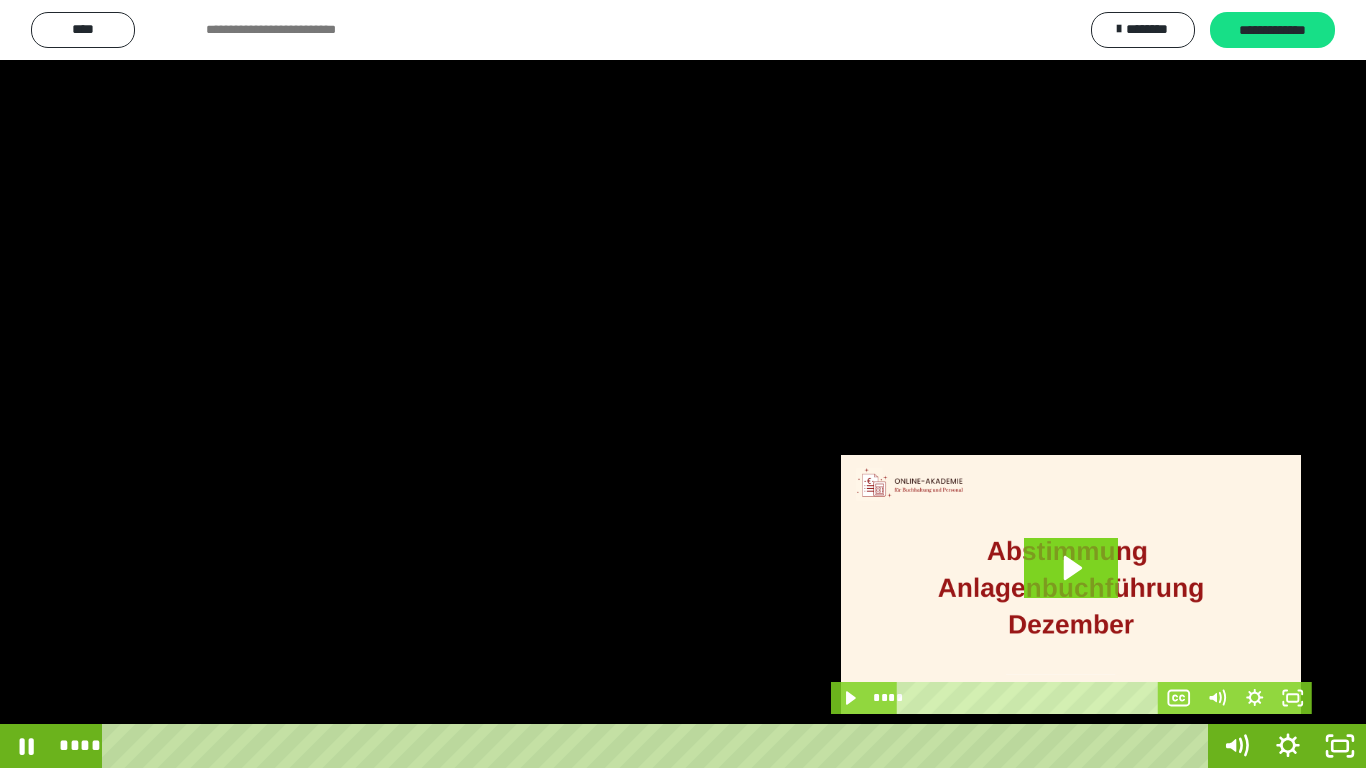 click at bounding box center (683, 384) 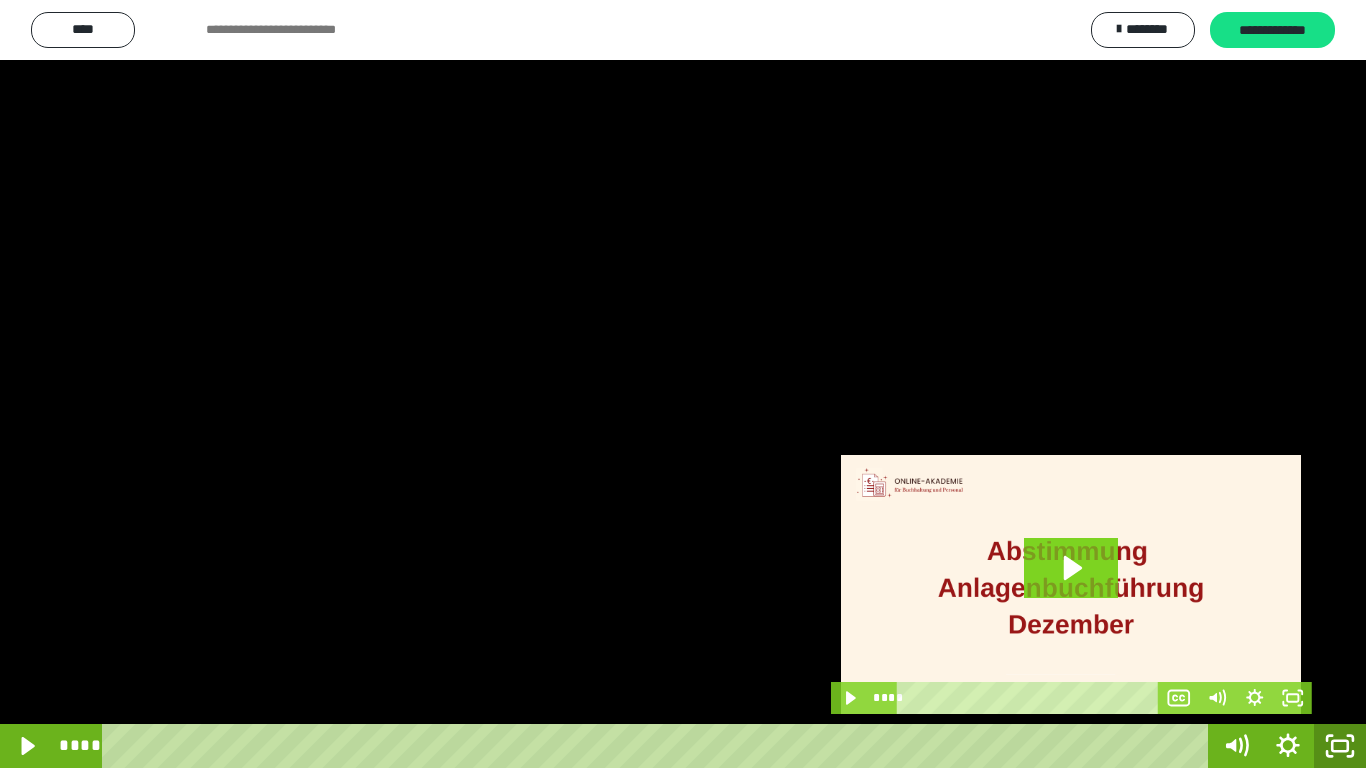 click 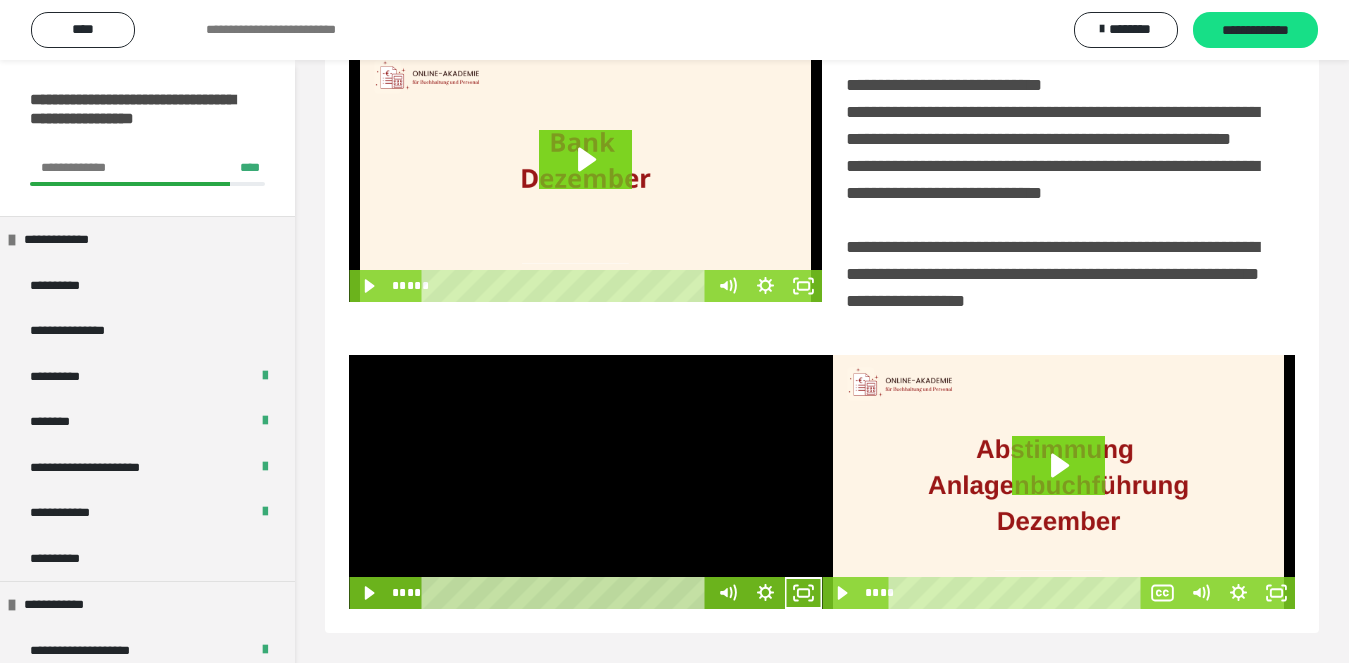 scroll, scrollTop: 480, scrollLeft: 0, axis: vertical 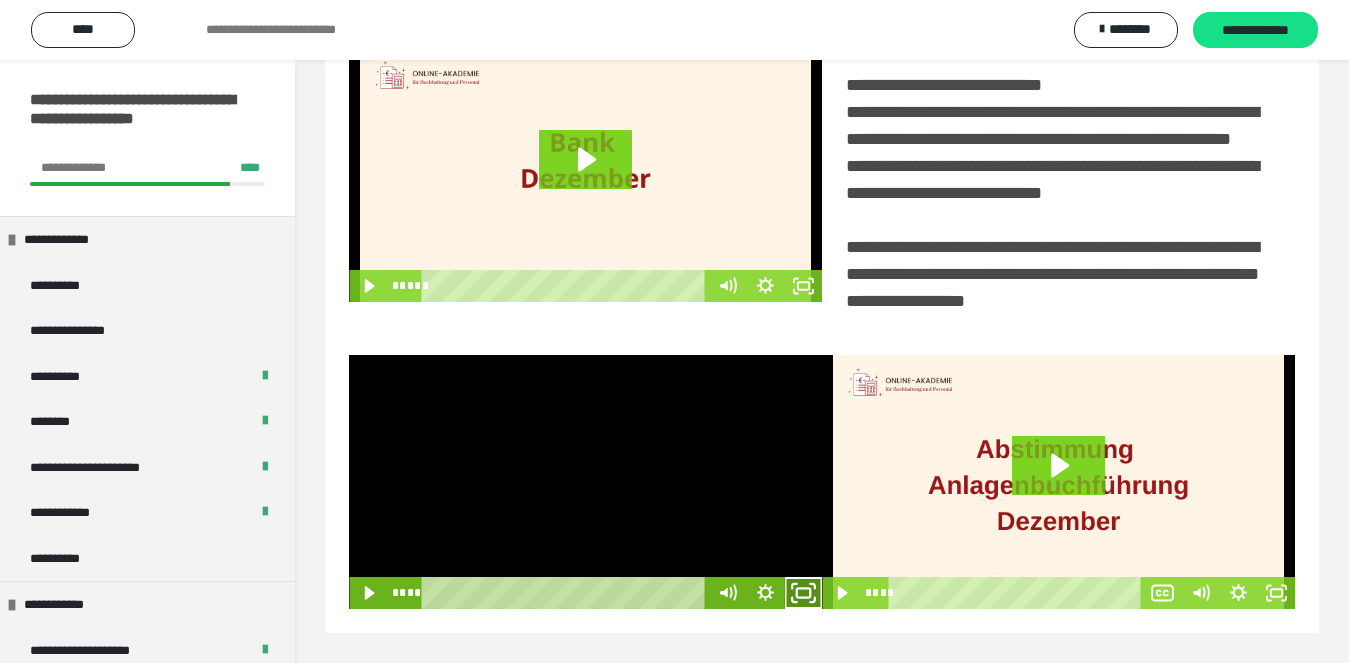 click 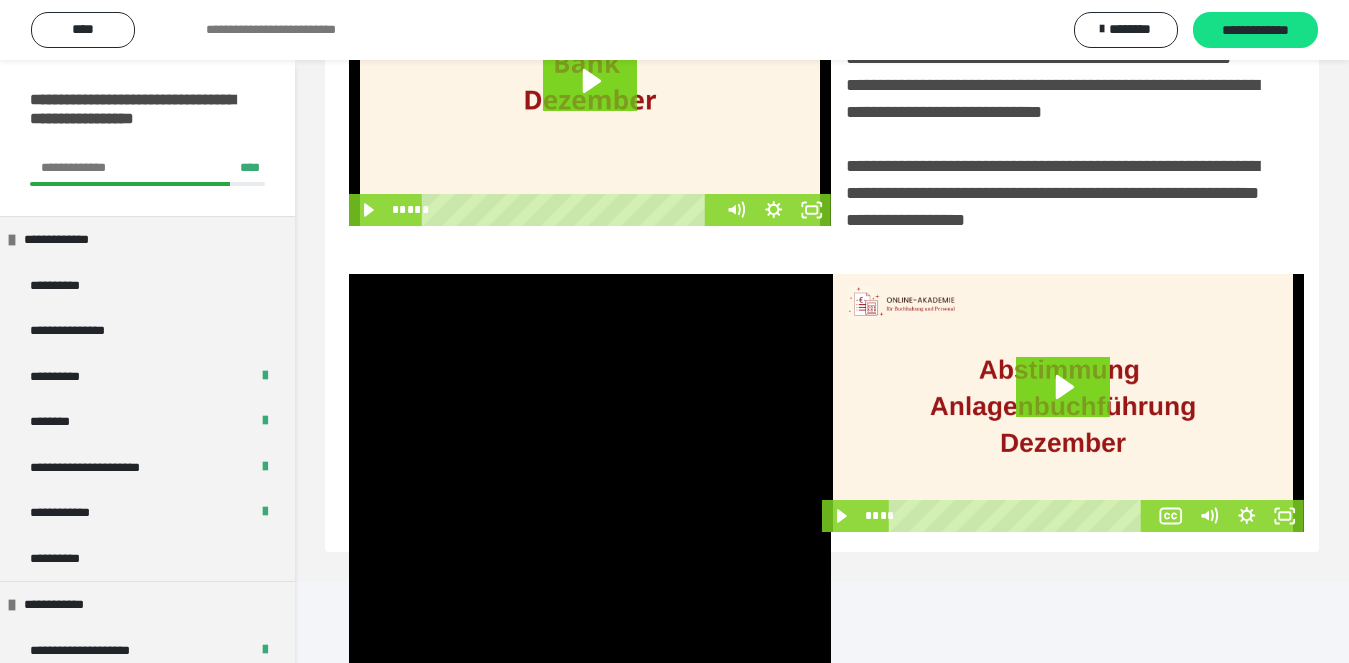 scroll, scrollTop: 358, scrollLeft: 0, axis: vertical 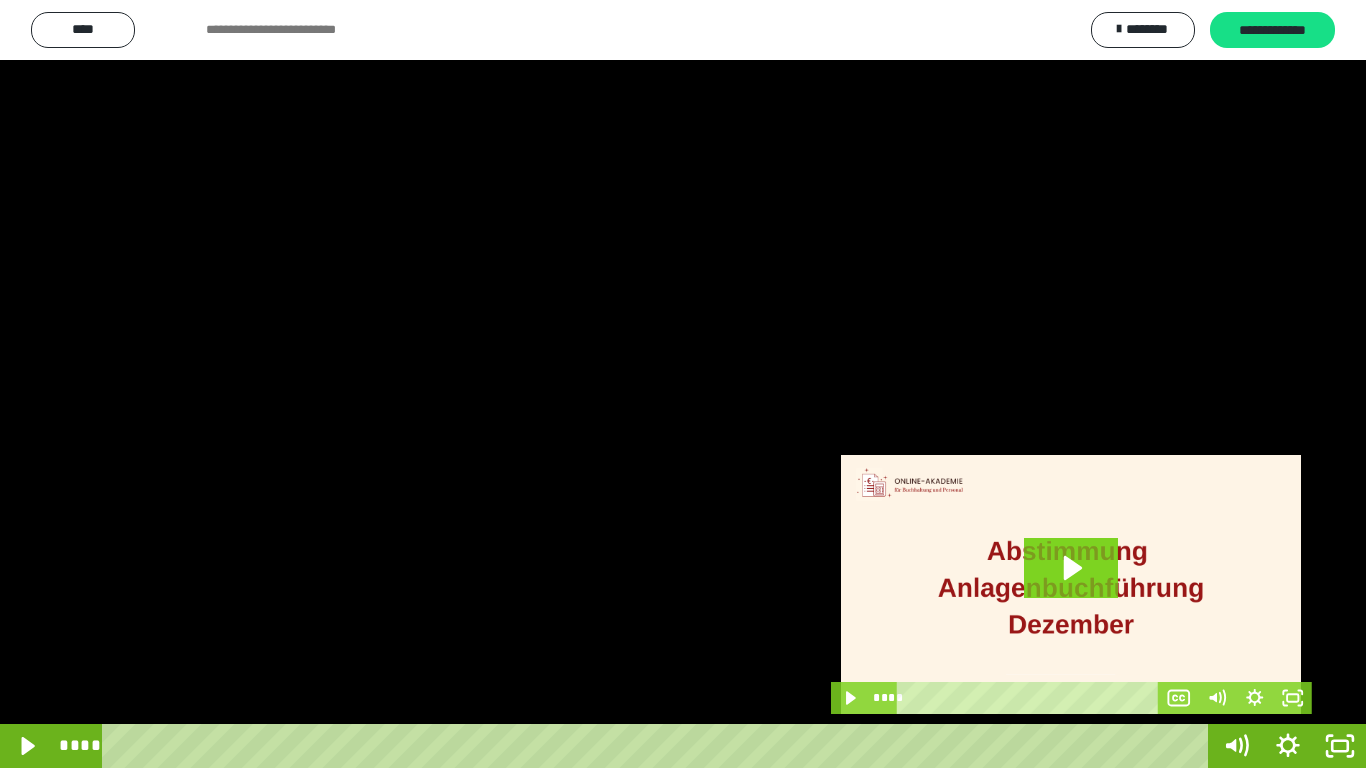 click at bounding box center (683, 384) 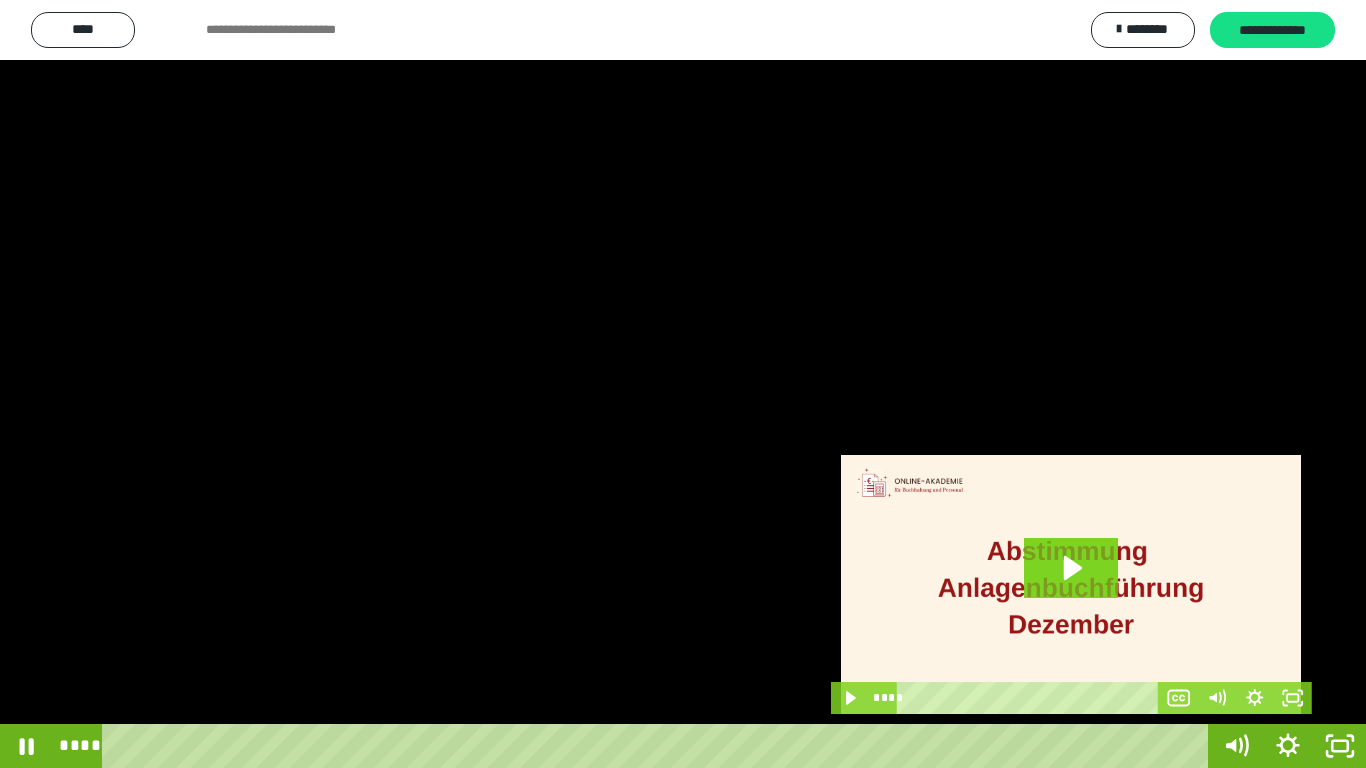 click at bounding box center (683, 384) 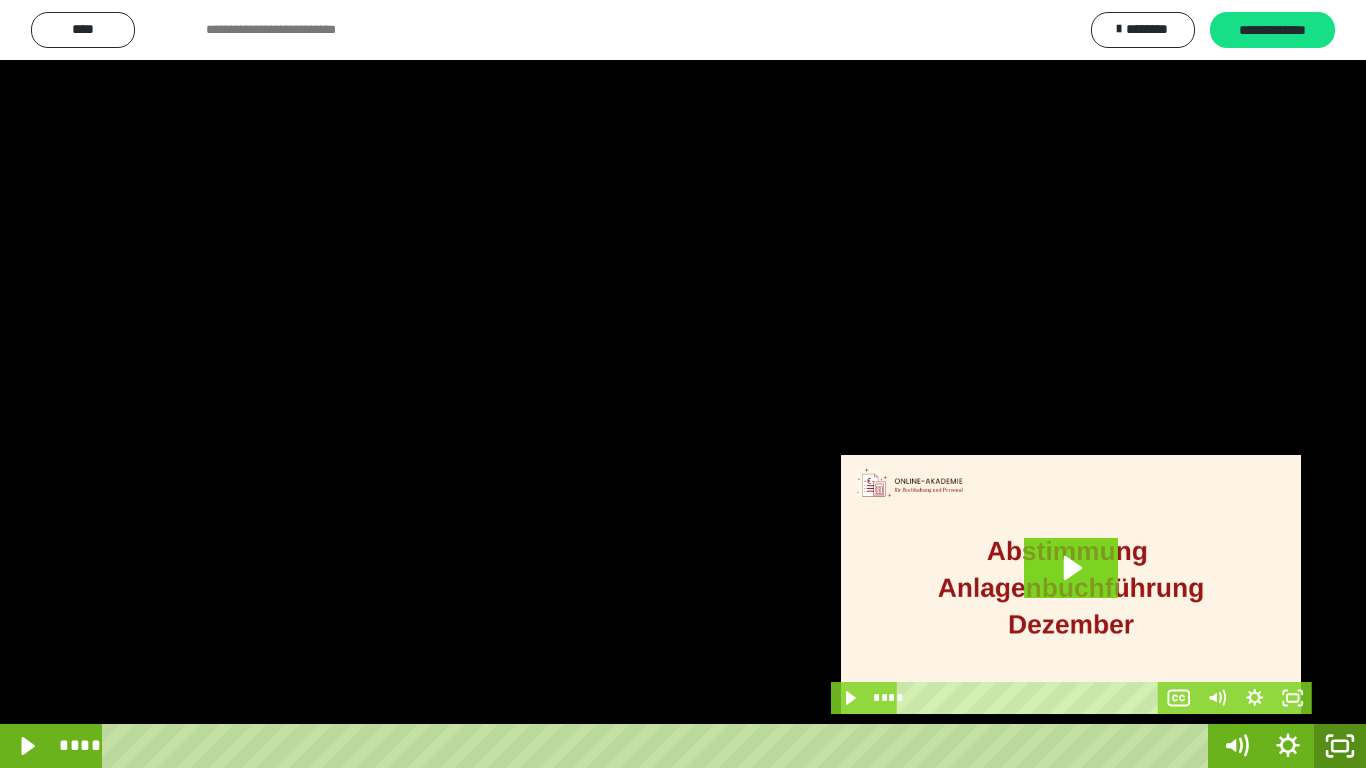 click 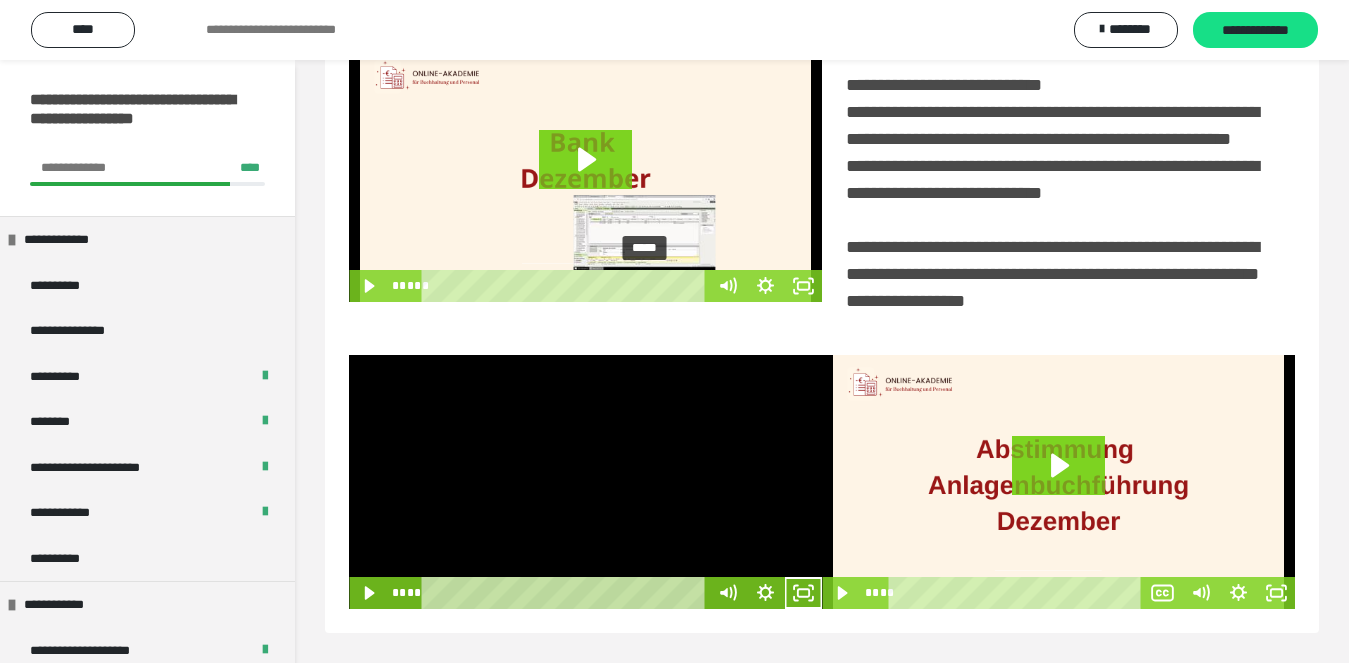 scroll, scrollTop: 480, scrollLeft: 0, axis: vertical 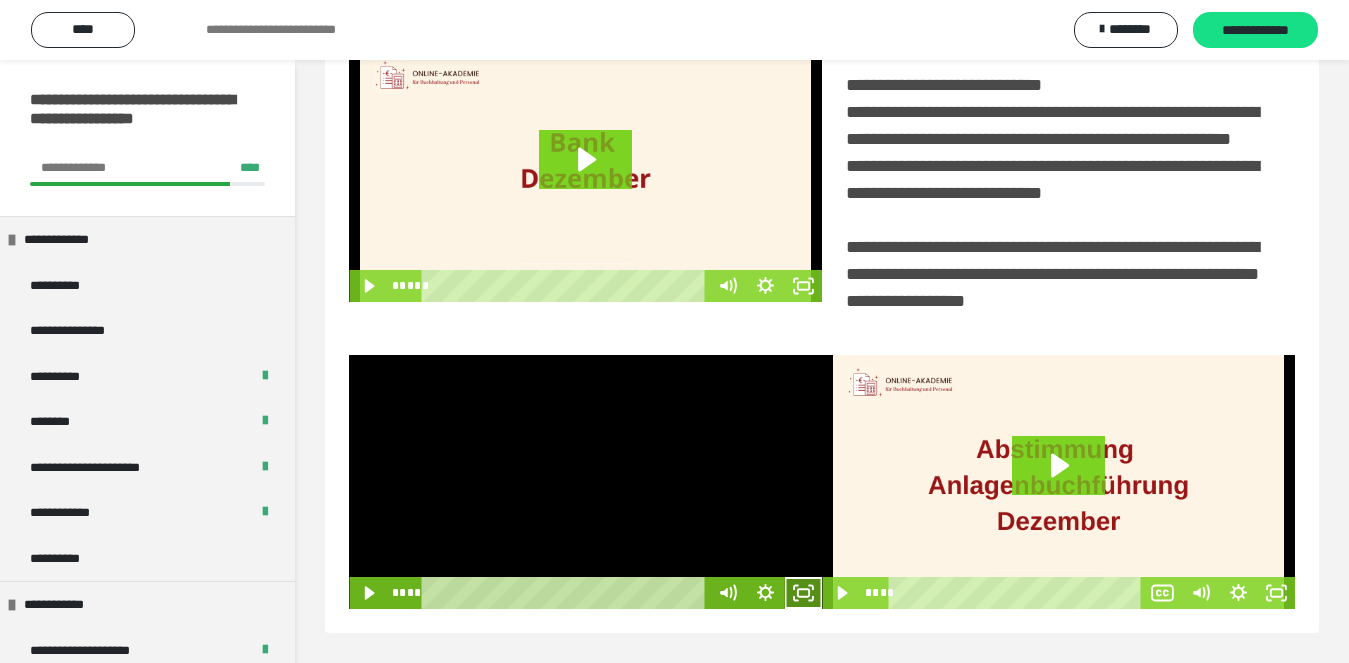 click 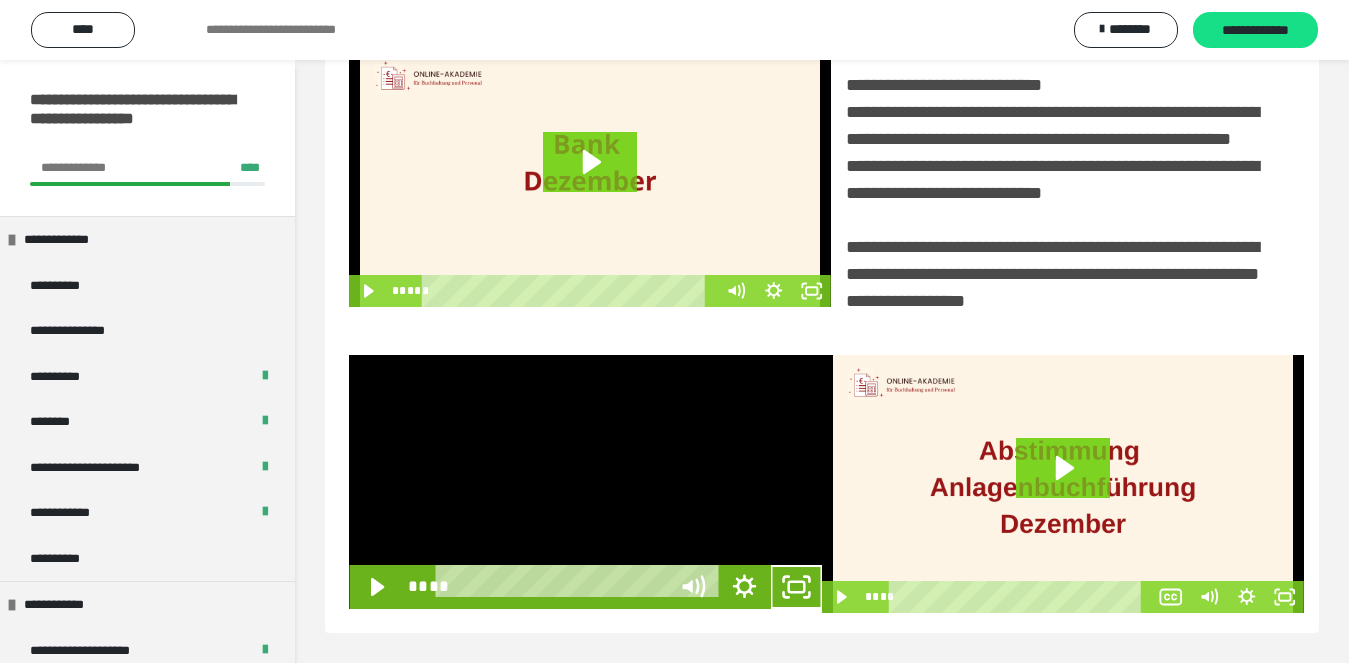 scroll, scrollTop: 358, scrollLeft: 0, axis: vertical 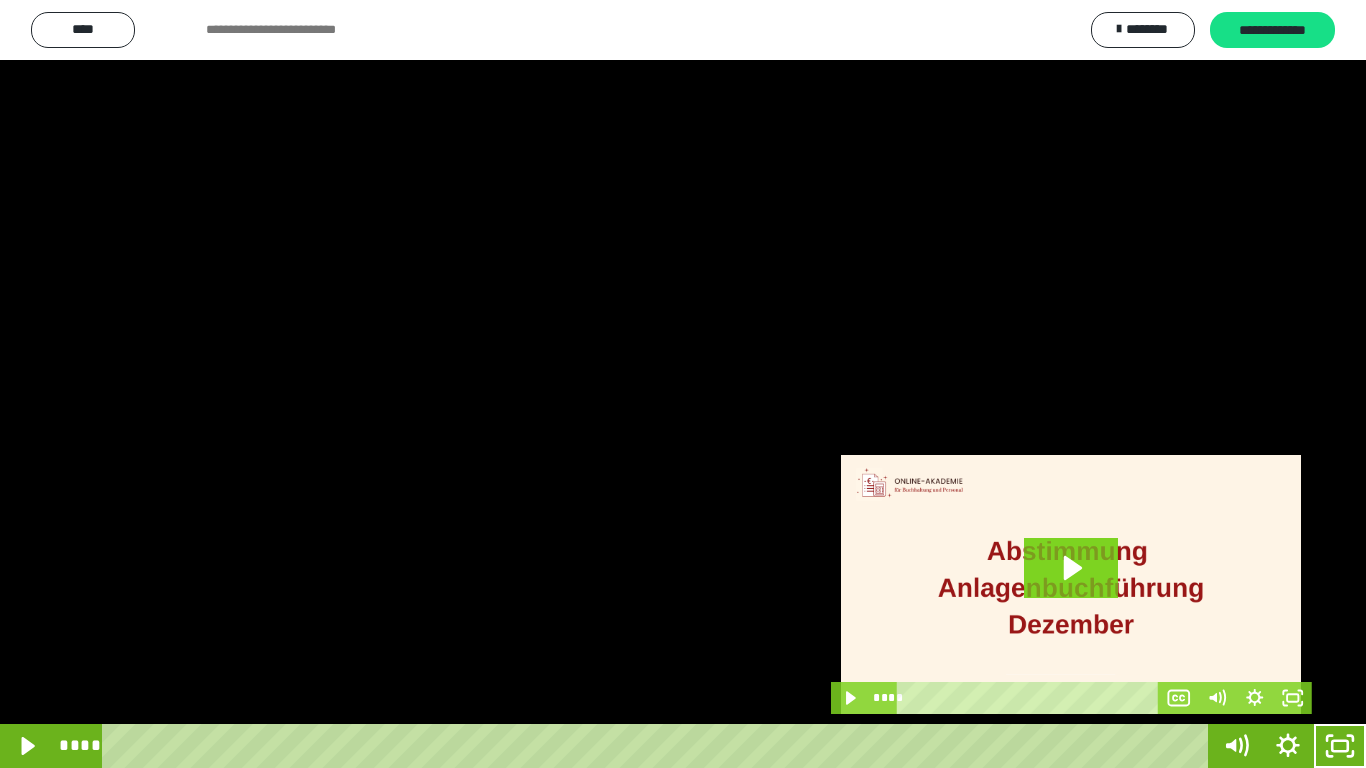 click at bounding box center (683, 384) 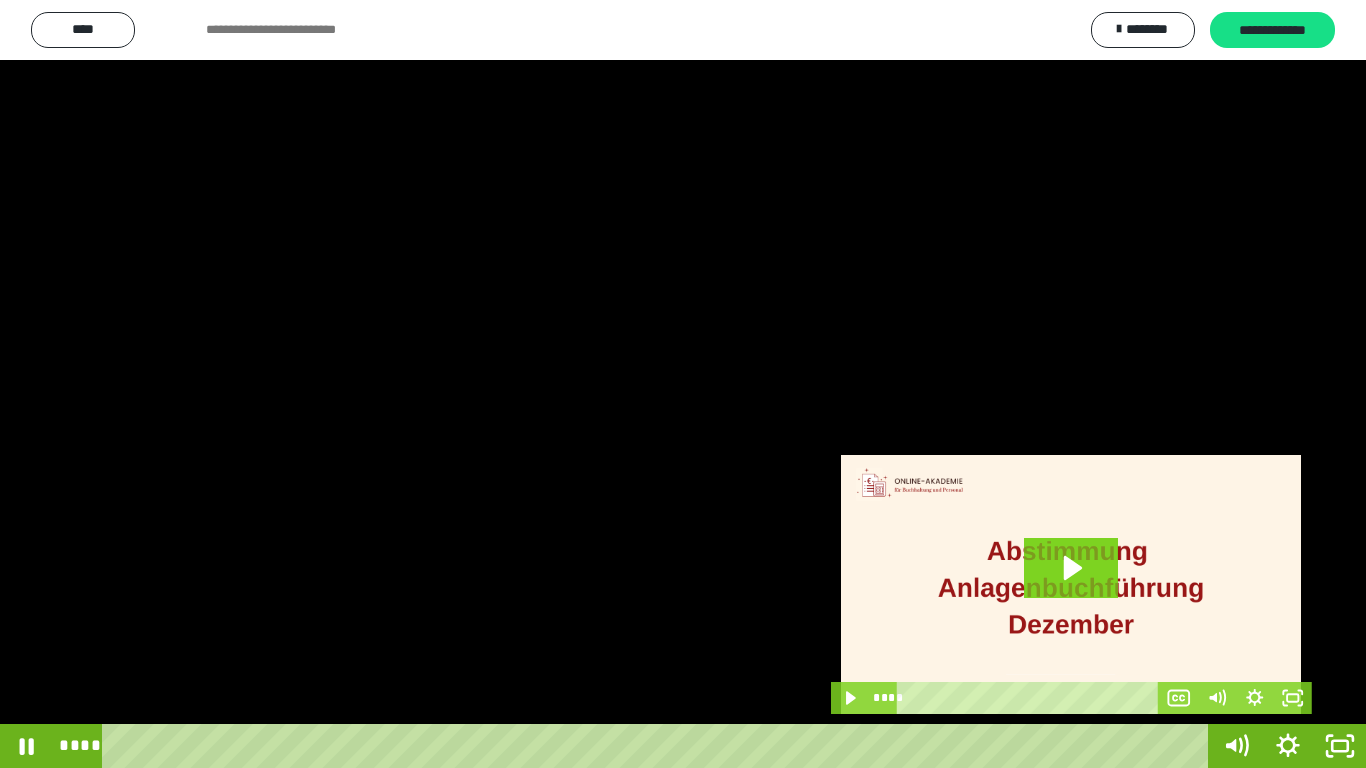 click at bounding box center [683, 384] 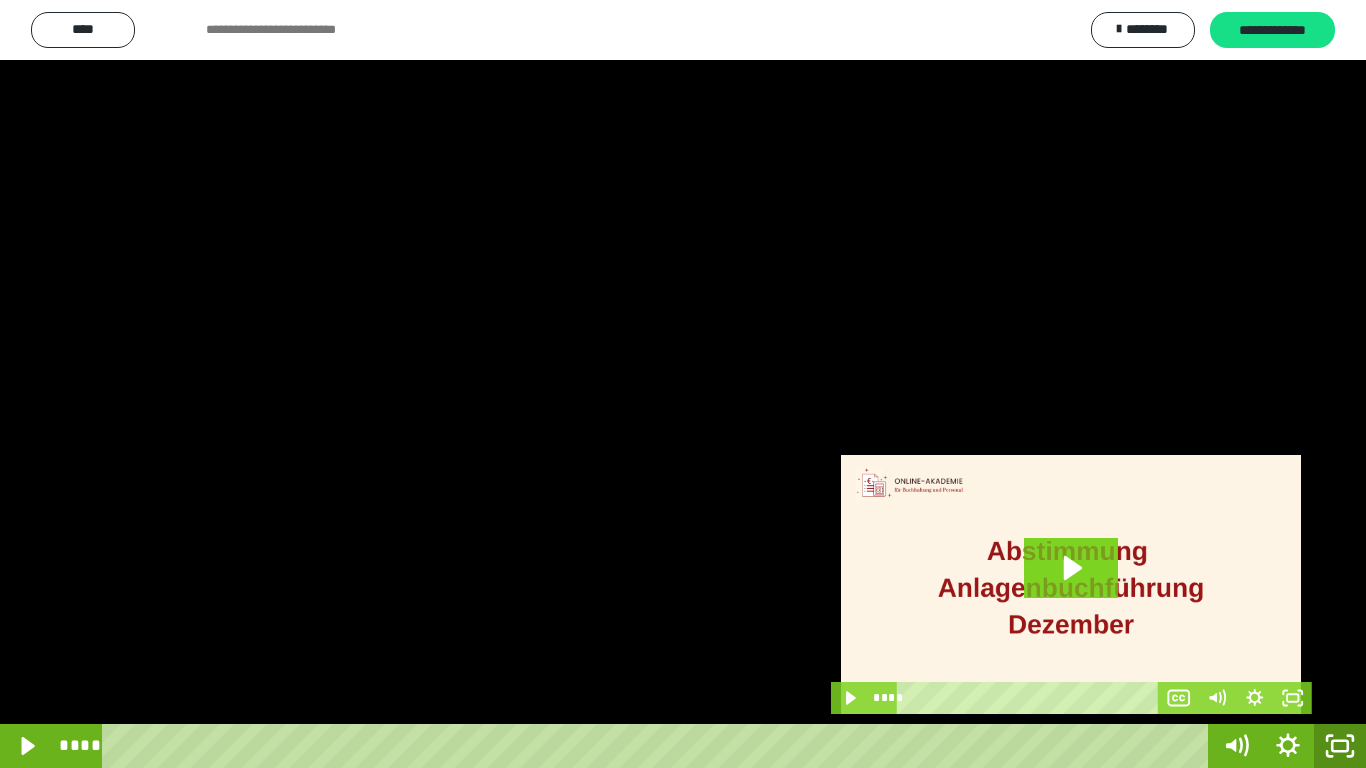 click 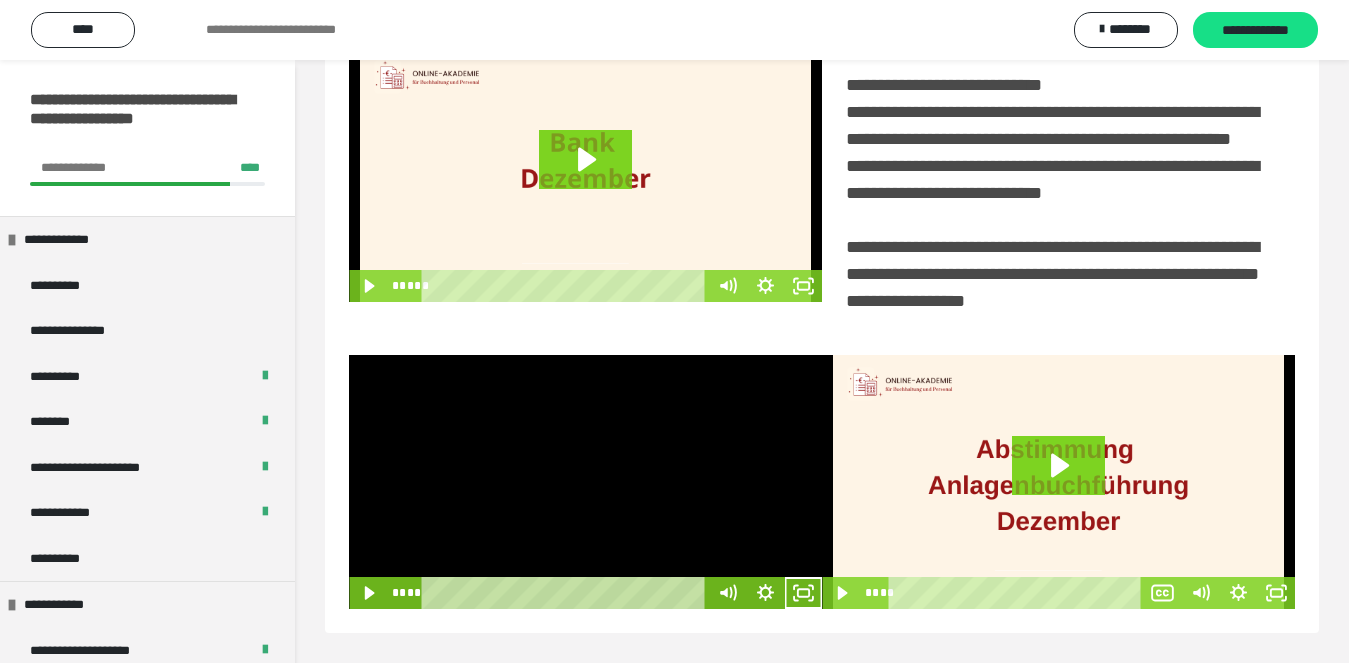 scroll, scrollTop: 480, scrollLeft: 0, axis: vertical 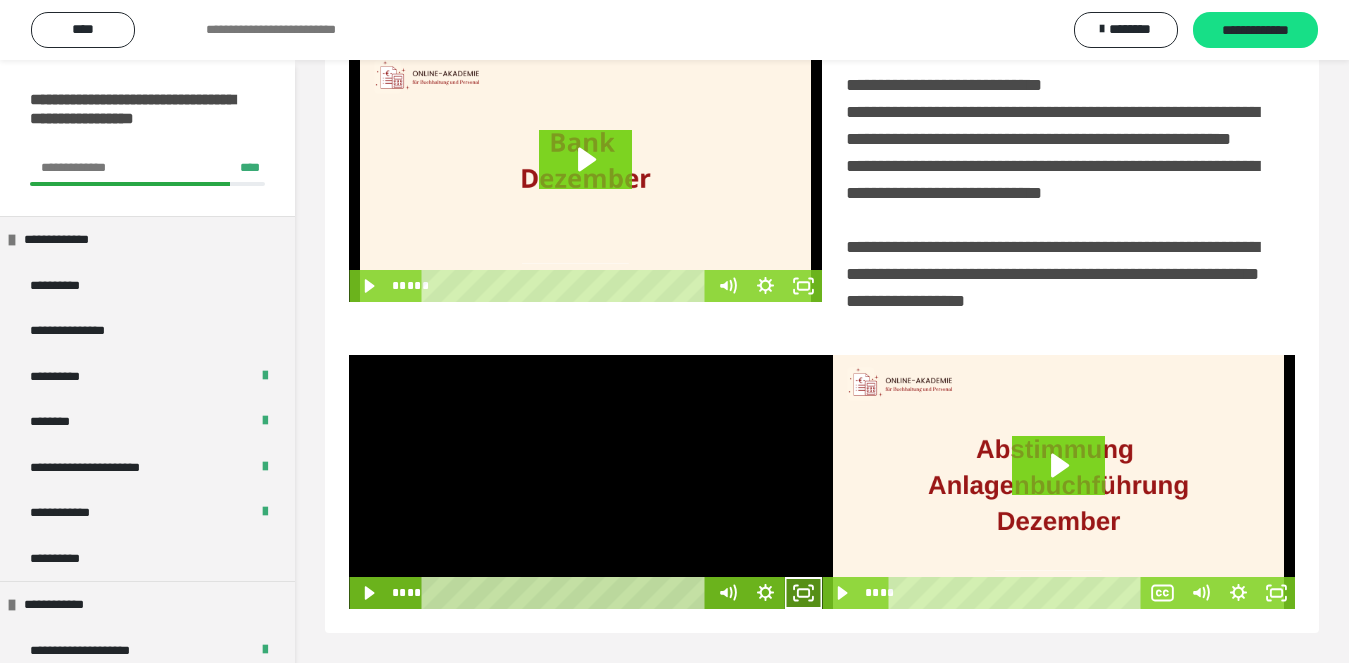 click 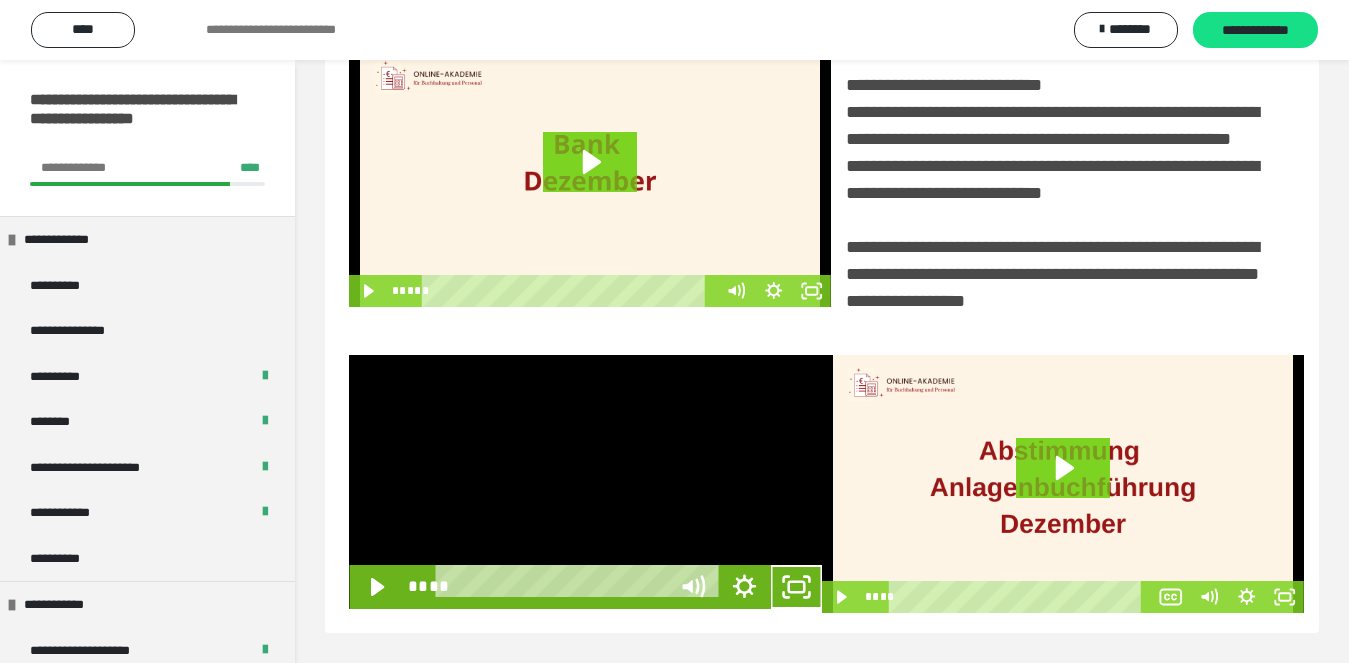 scroll, scrollTop: 358, scrollLeft: 0, axis: vertical 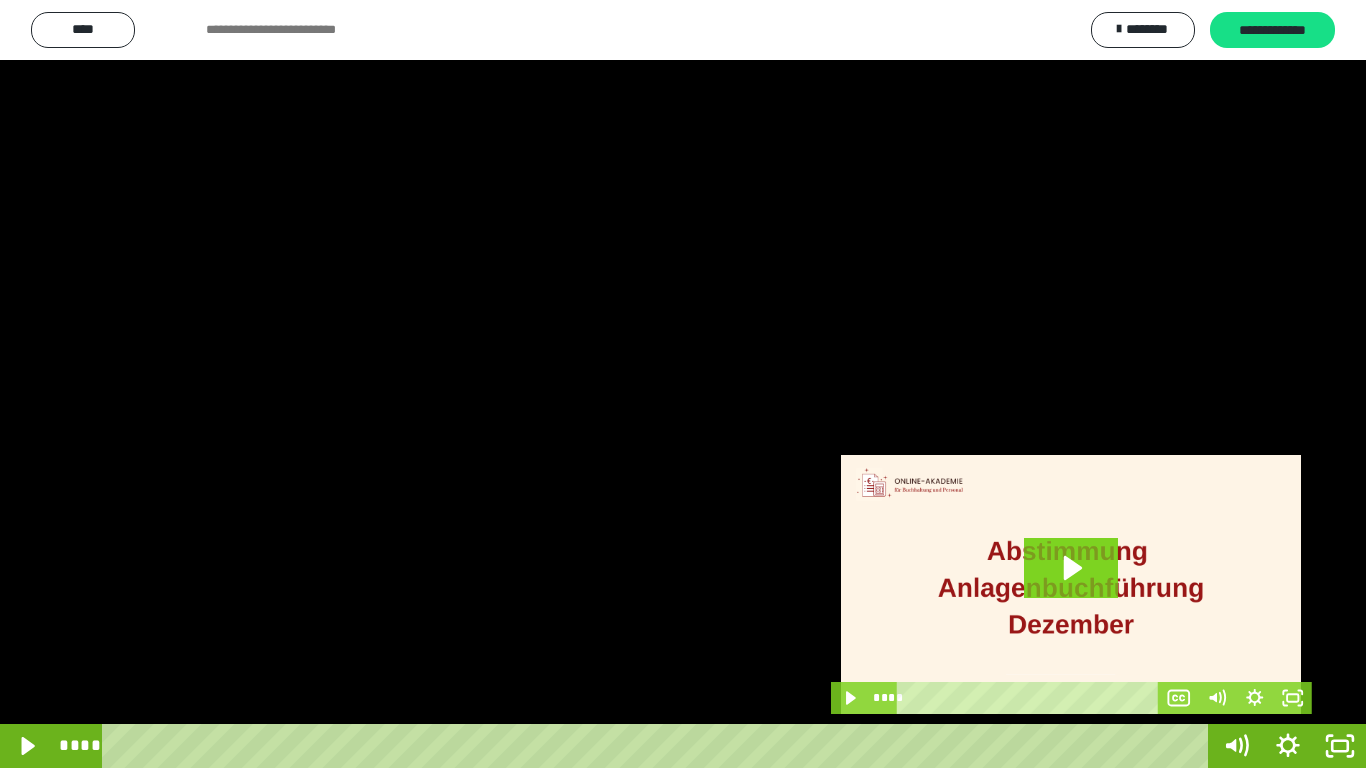 click at bounding box center (683, 384) 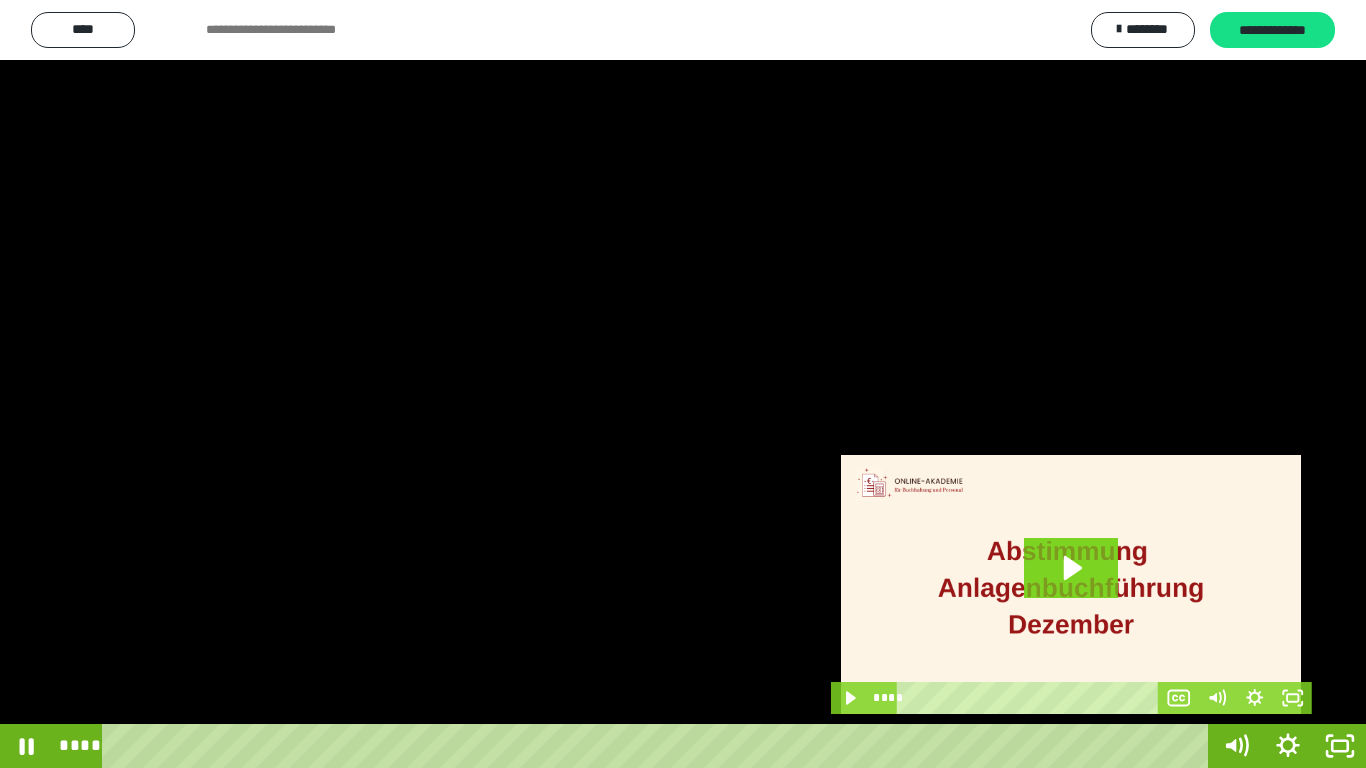 type 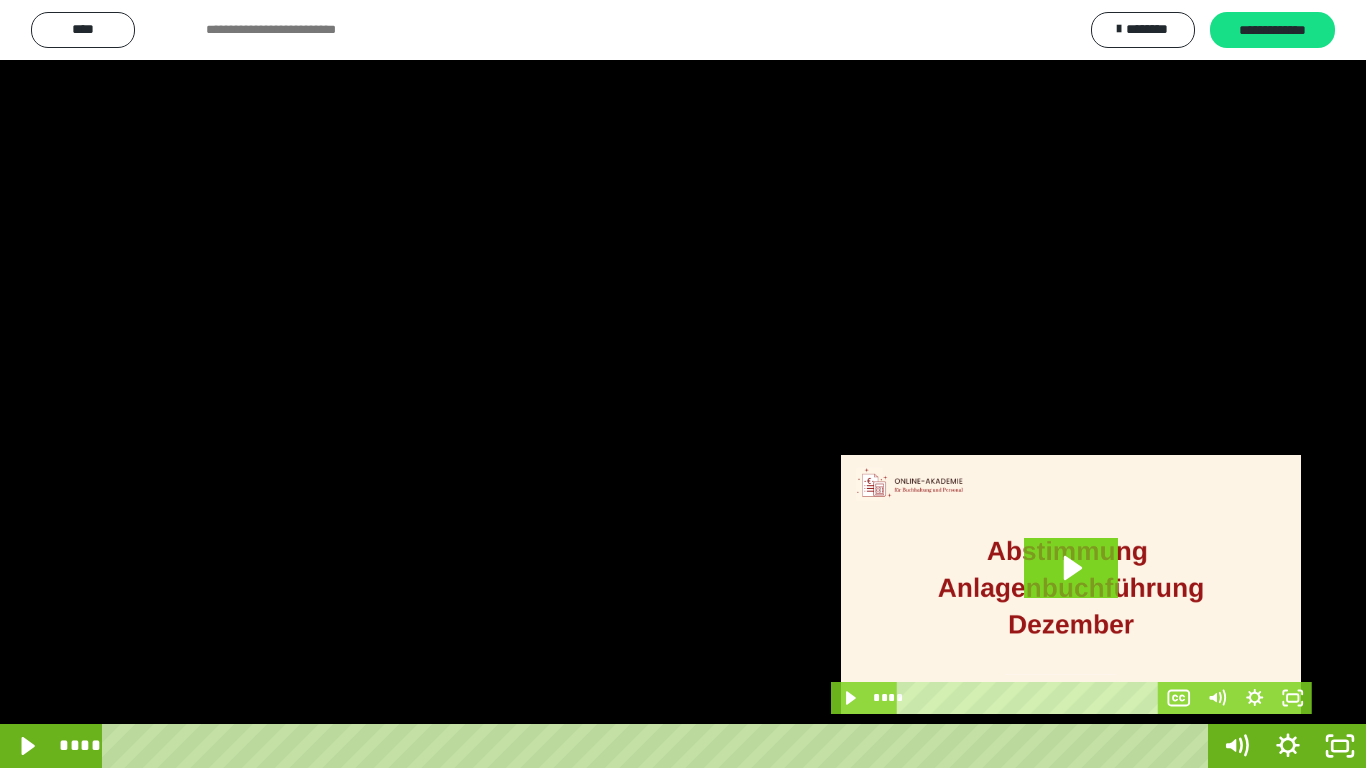 click at bounding box center [683, 384] 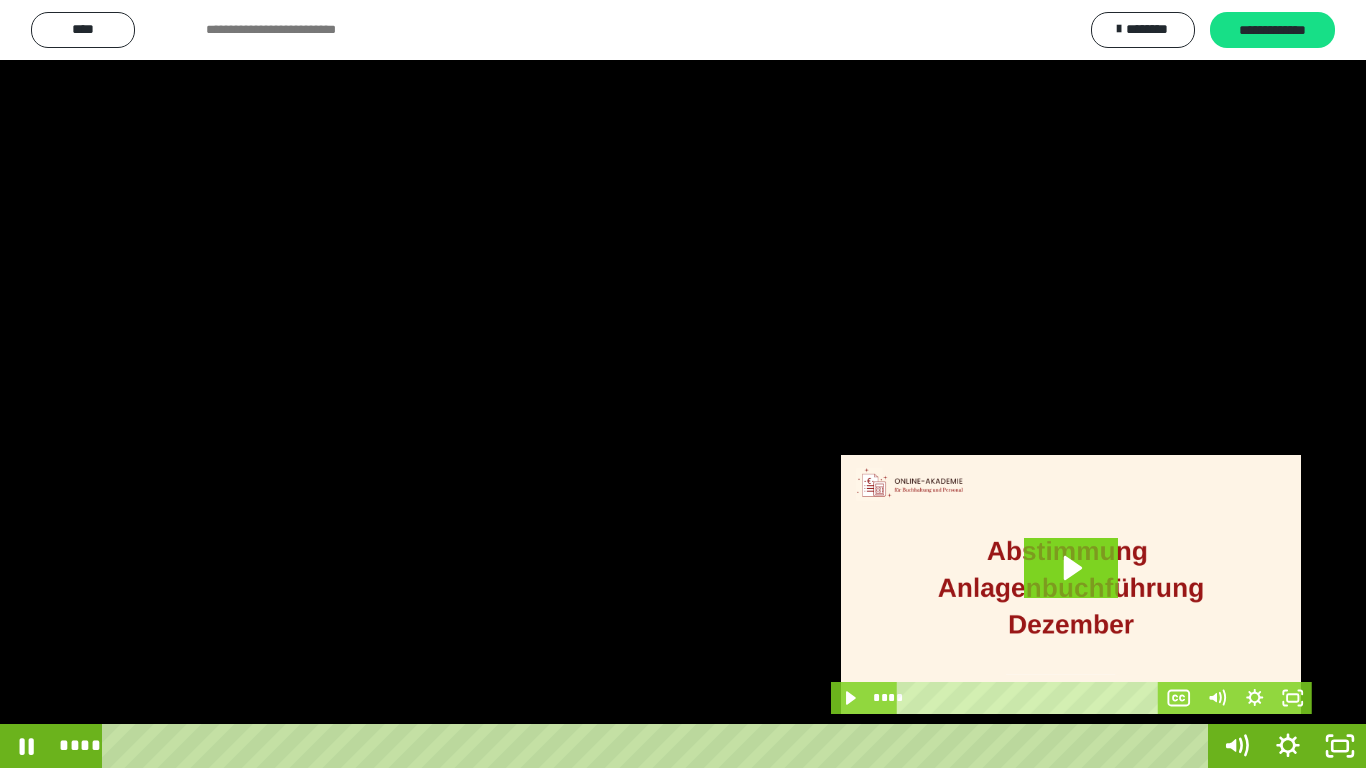 click at bounding box center (683, 384) 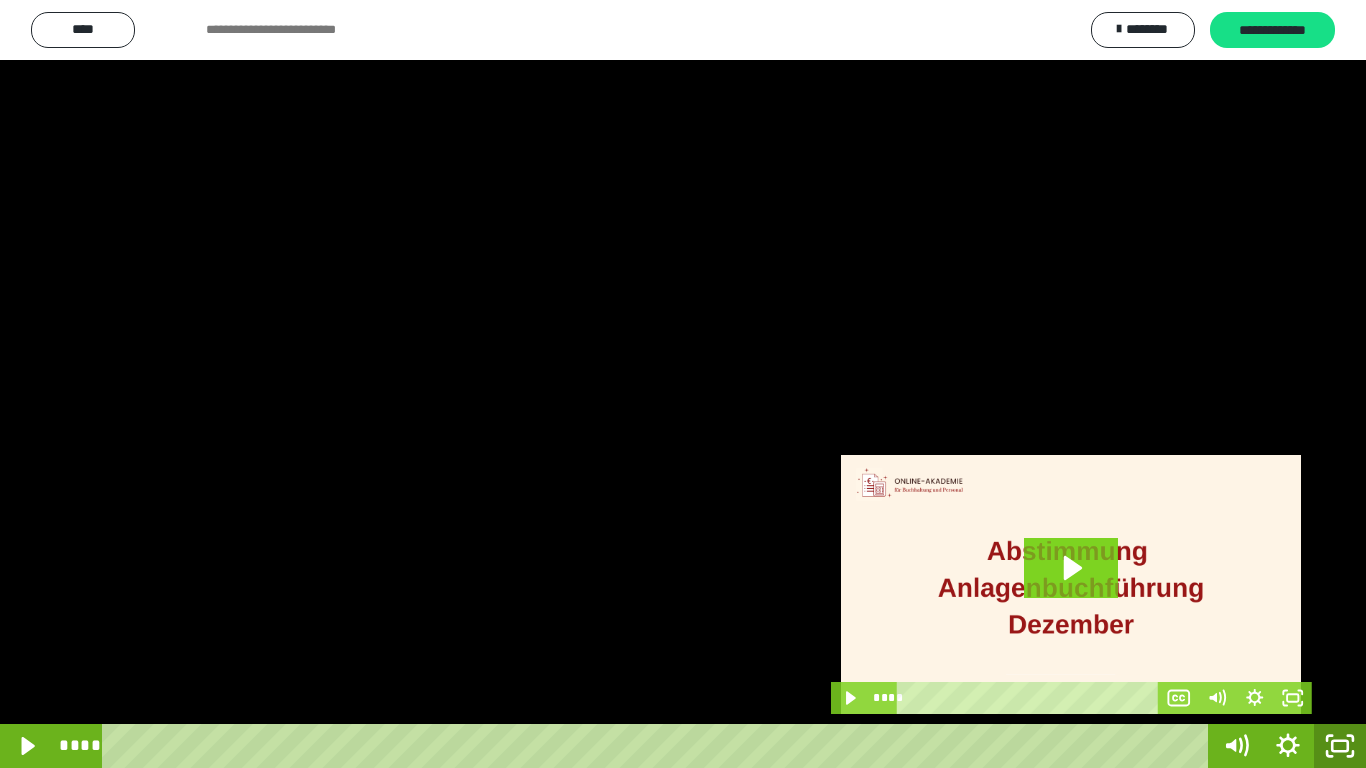 click 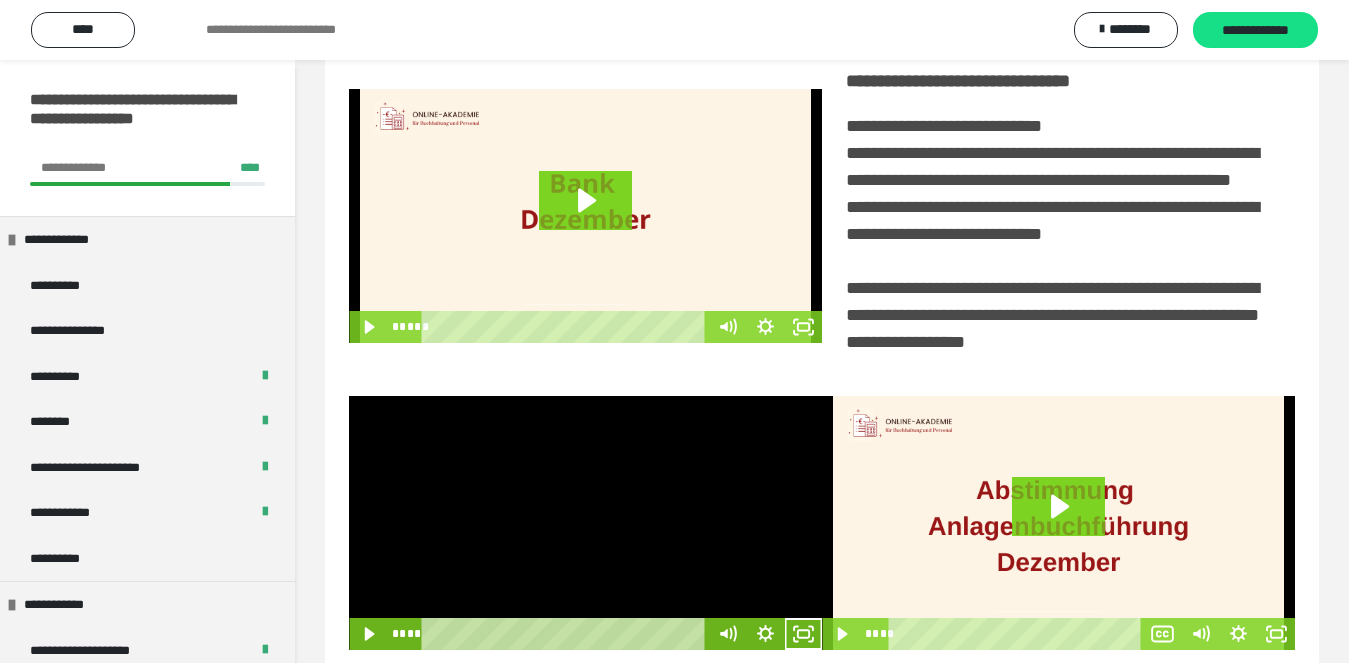 scroll, scrollTop: 480, scrollLeft: 0, axis: vertical 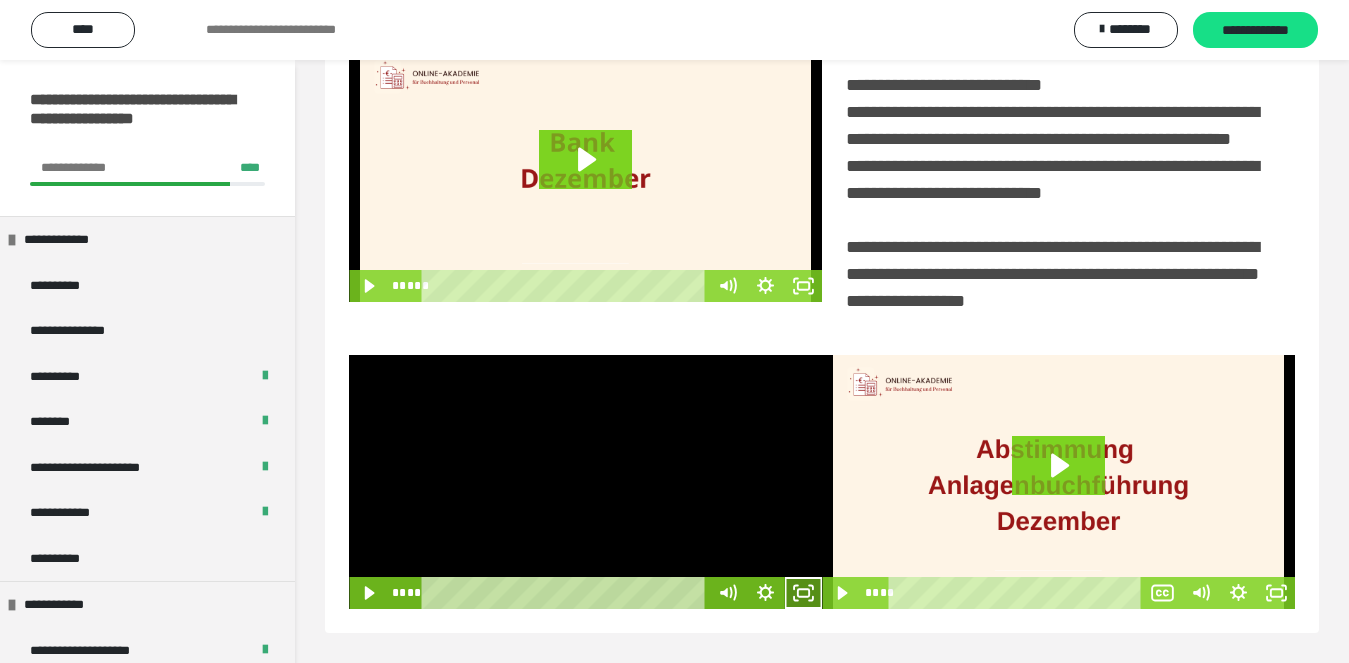 drag, startPoint x: 798, startPoint y: 596, endPoint x: 798, endPoint y: 698, distance: 102 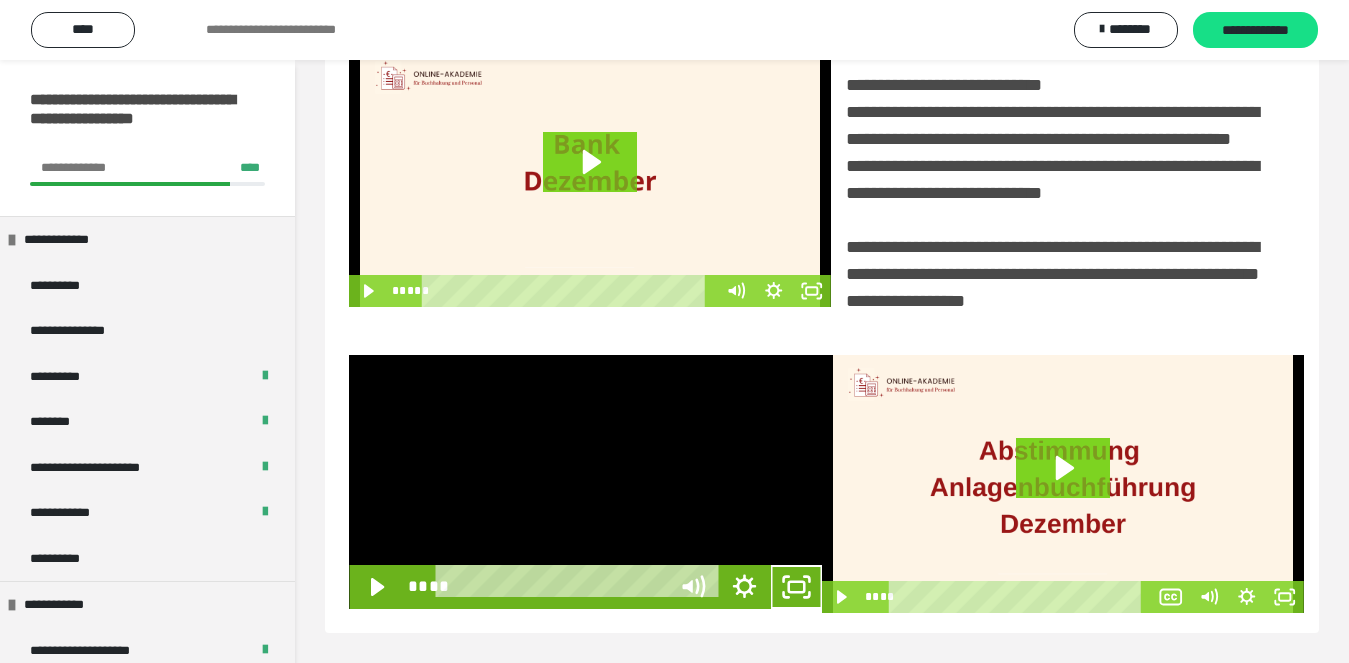 scroll, scrollTop: 358, scrollLeft: 0, axis: vertical 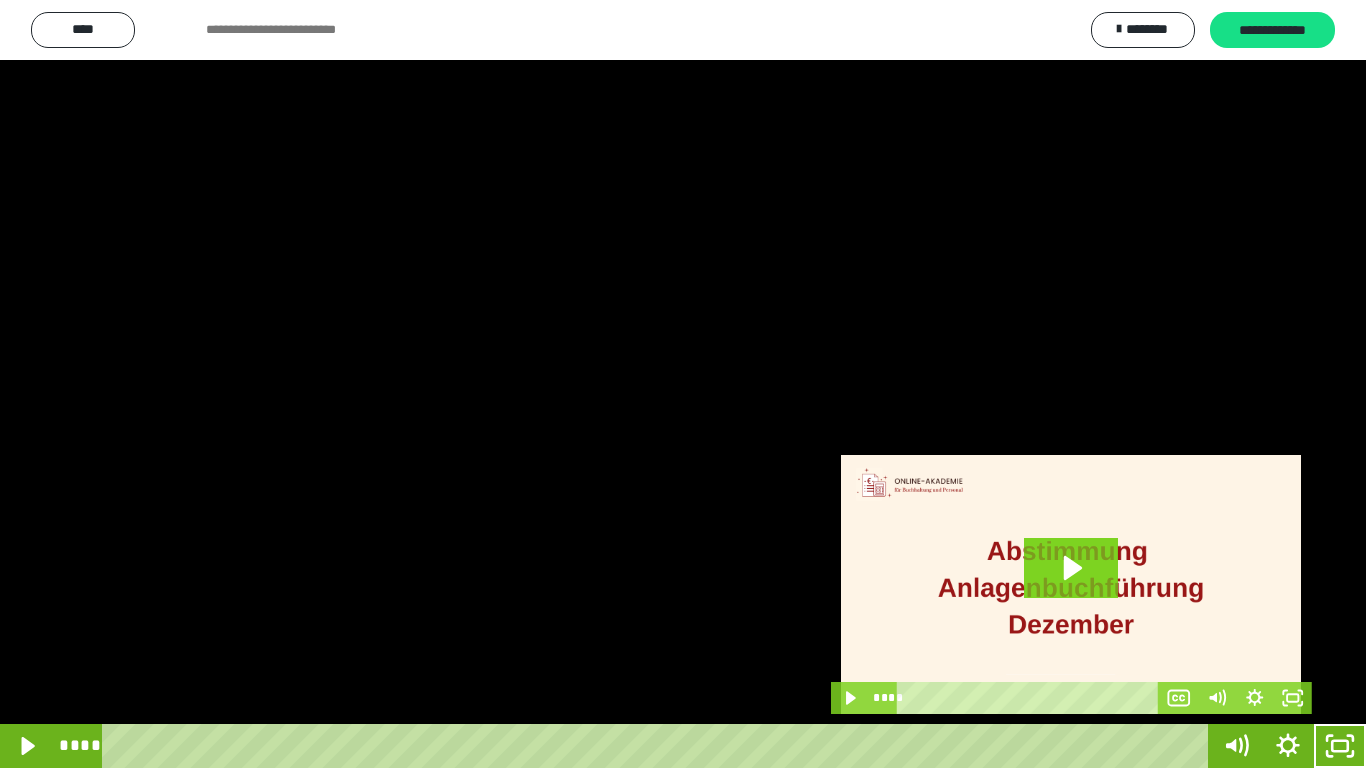 click at bounding box center [683, 384] 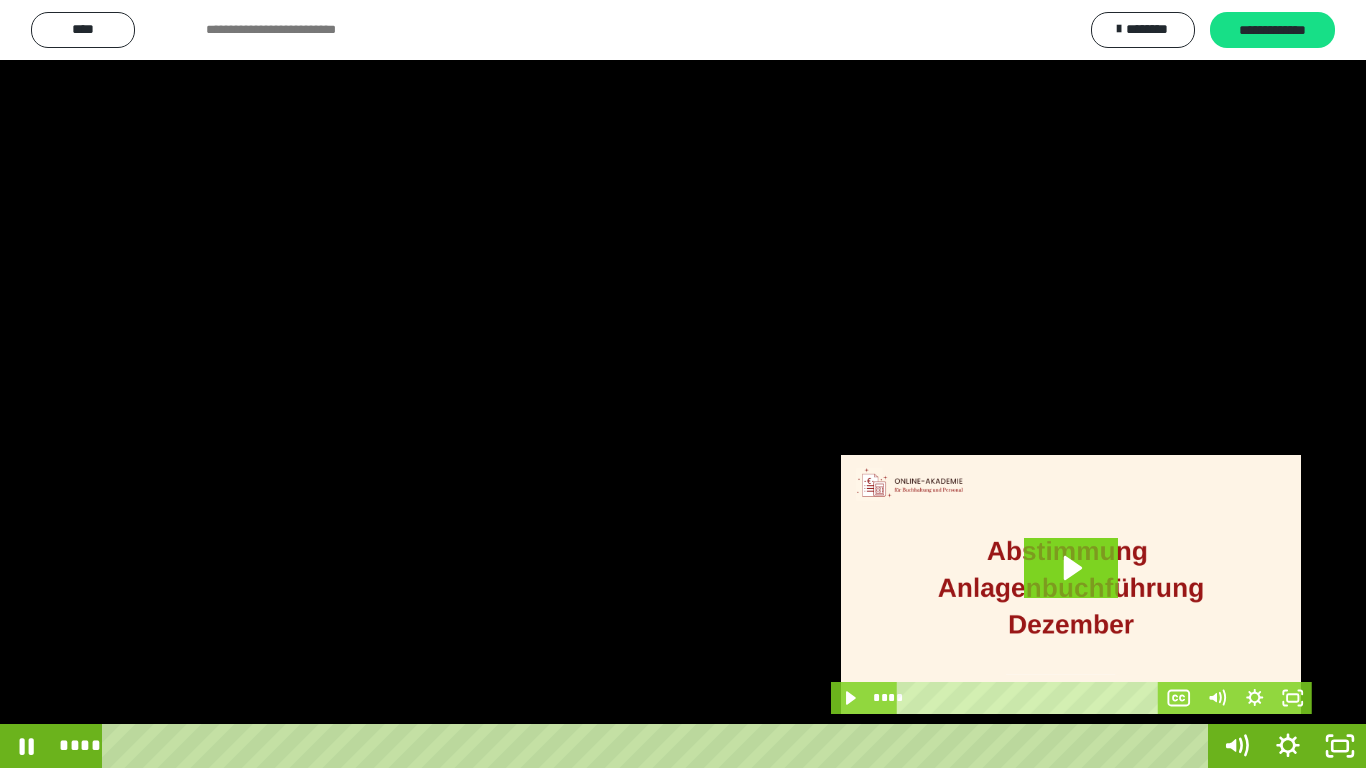 click at bounding box center (683, 384) 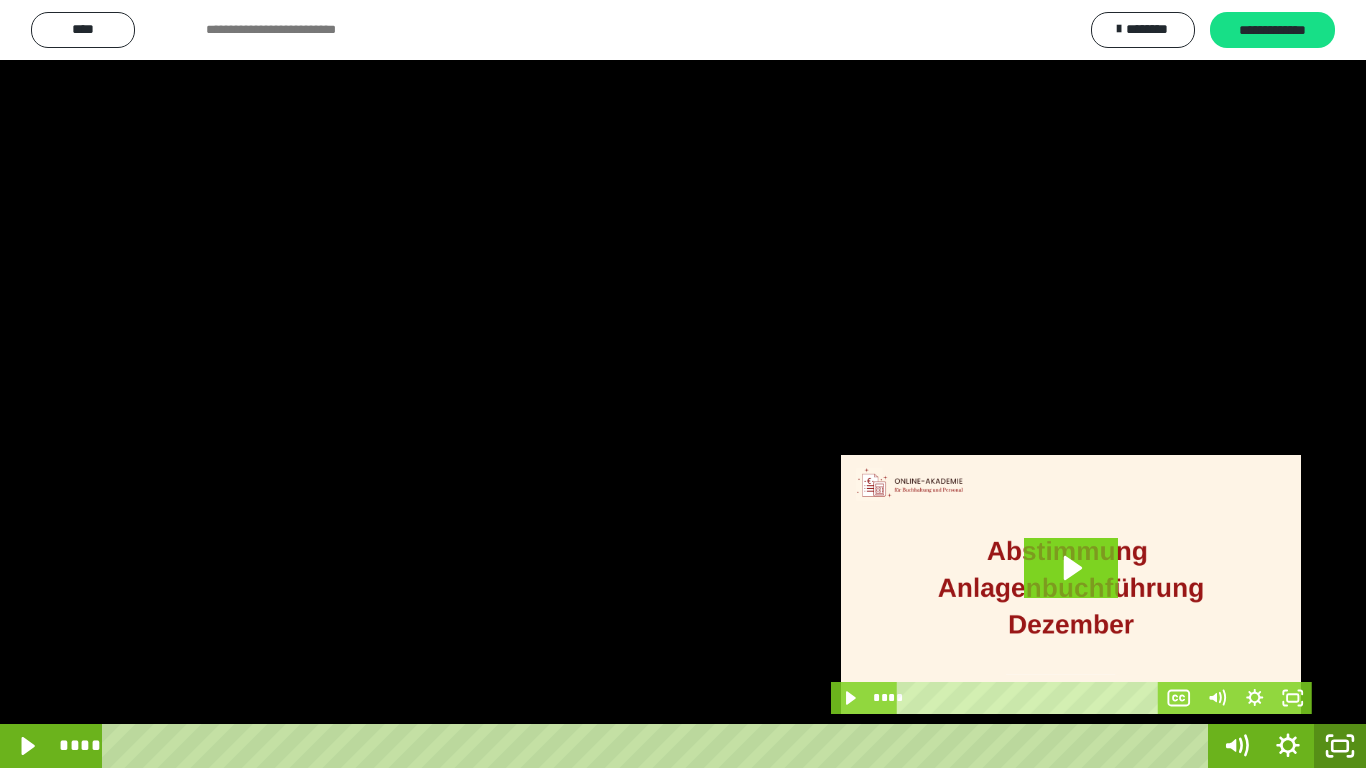 click 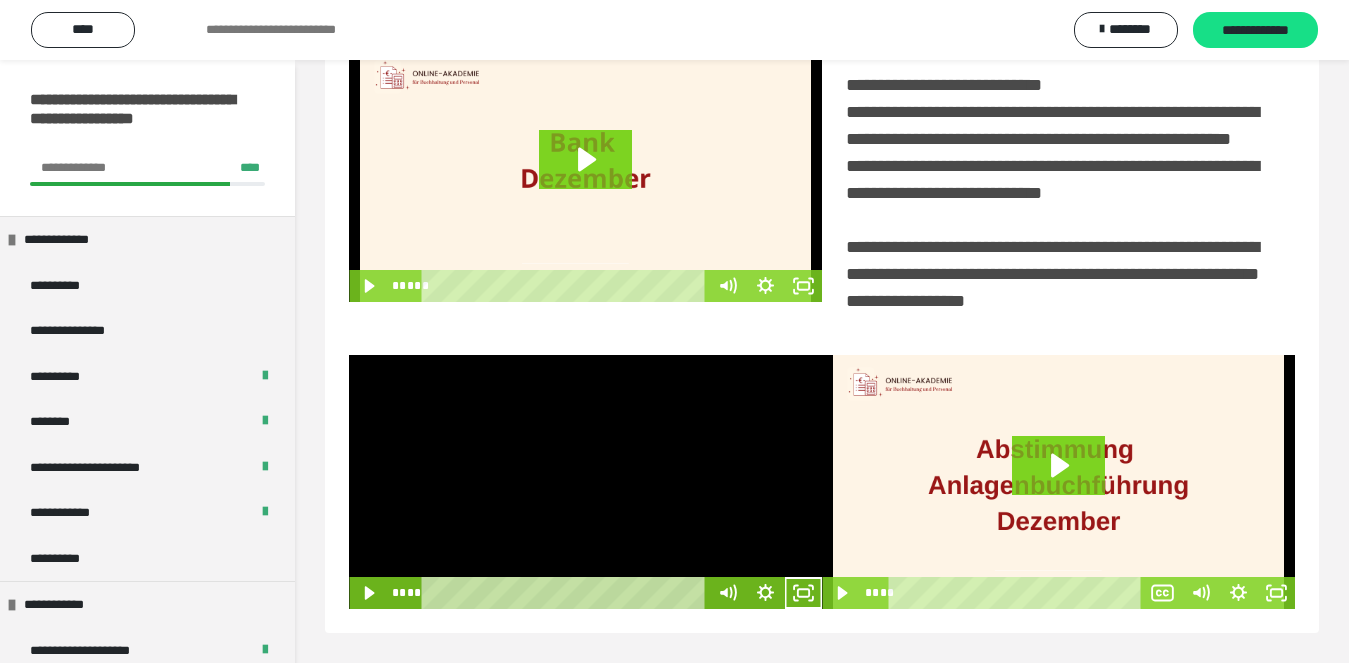 scroll, scrollTop: 480, scrollLeft: 0, axis: vertical 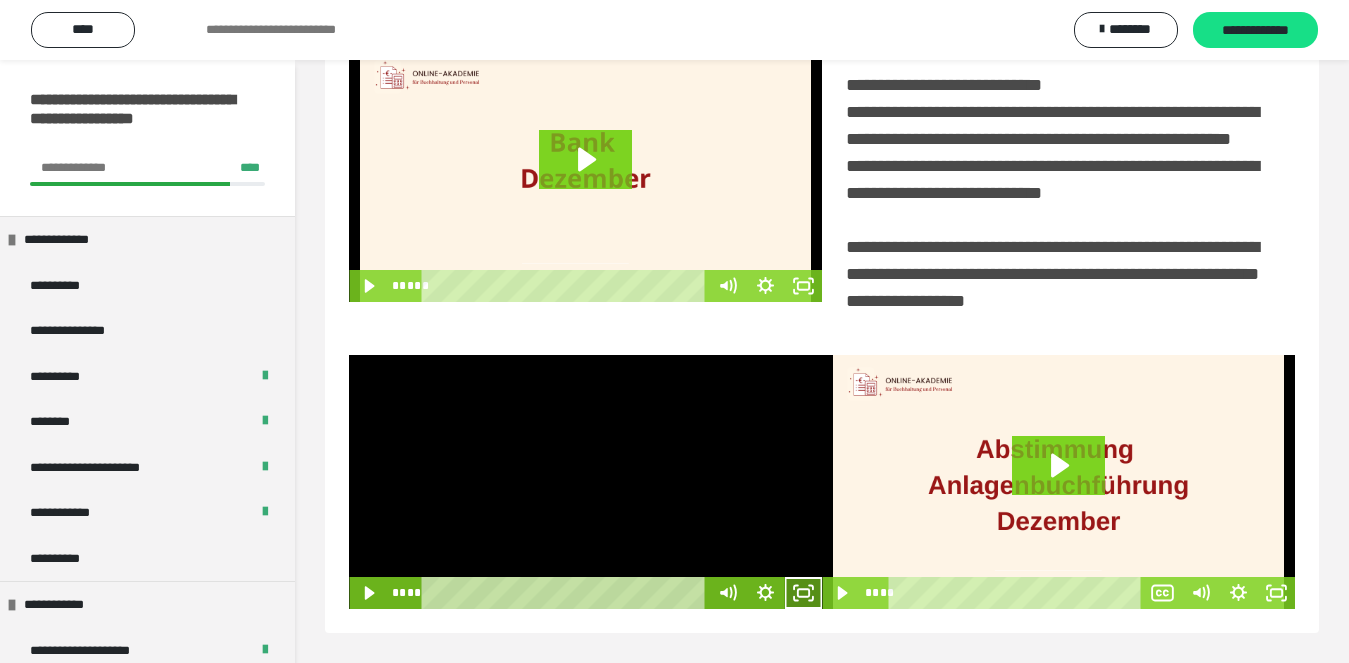 click 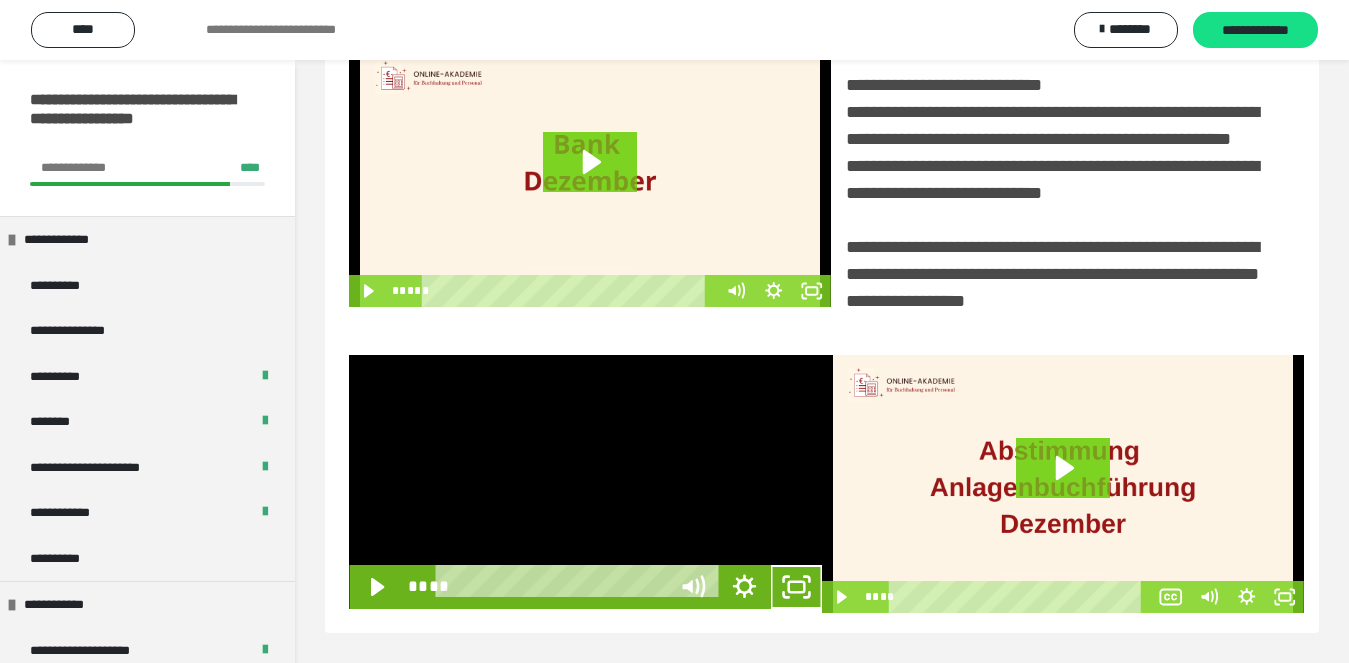 scroll, scrollTop: 358, scrollLeft: 0, axis: vertical 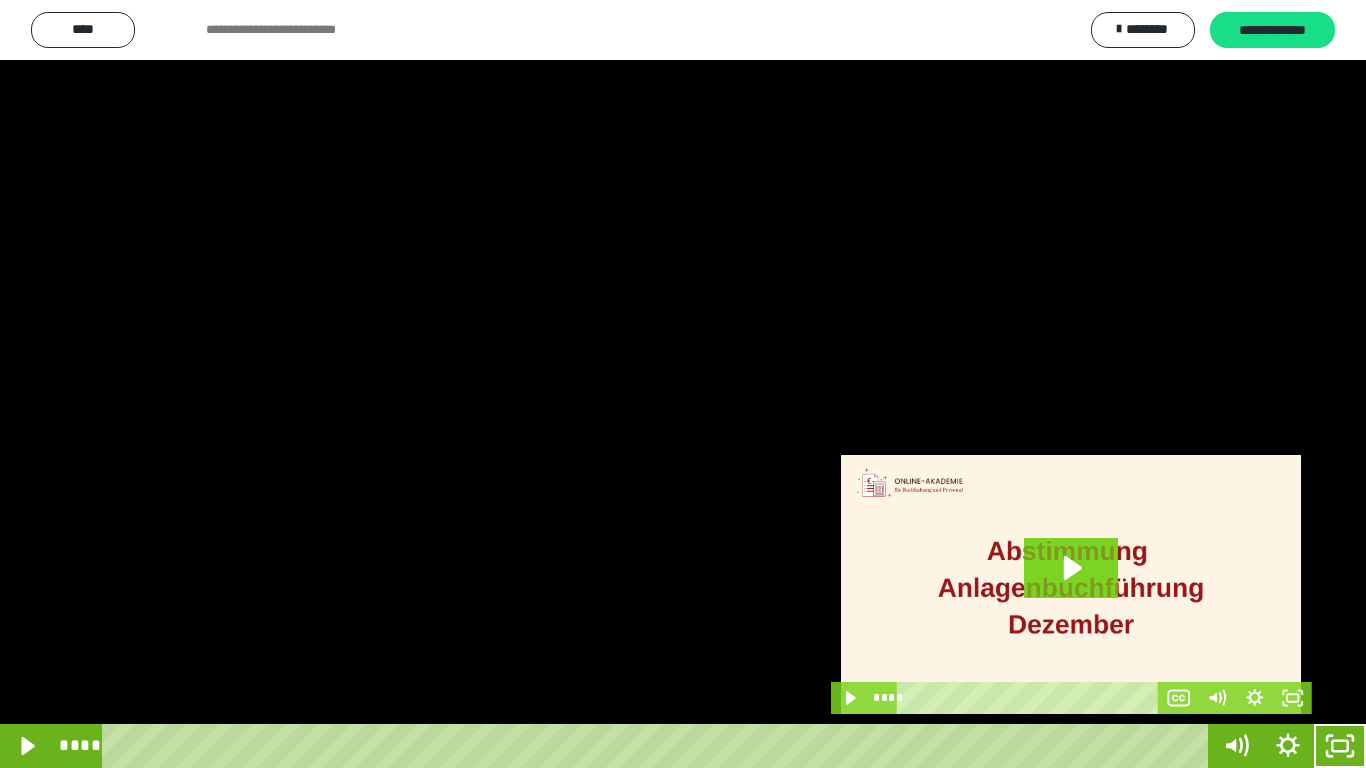 click at bounding box center [683, 384] 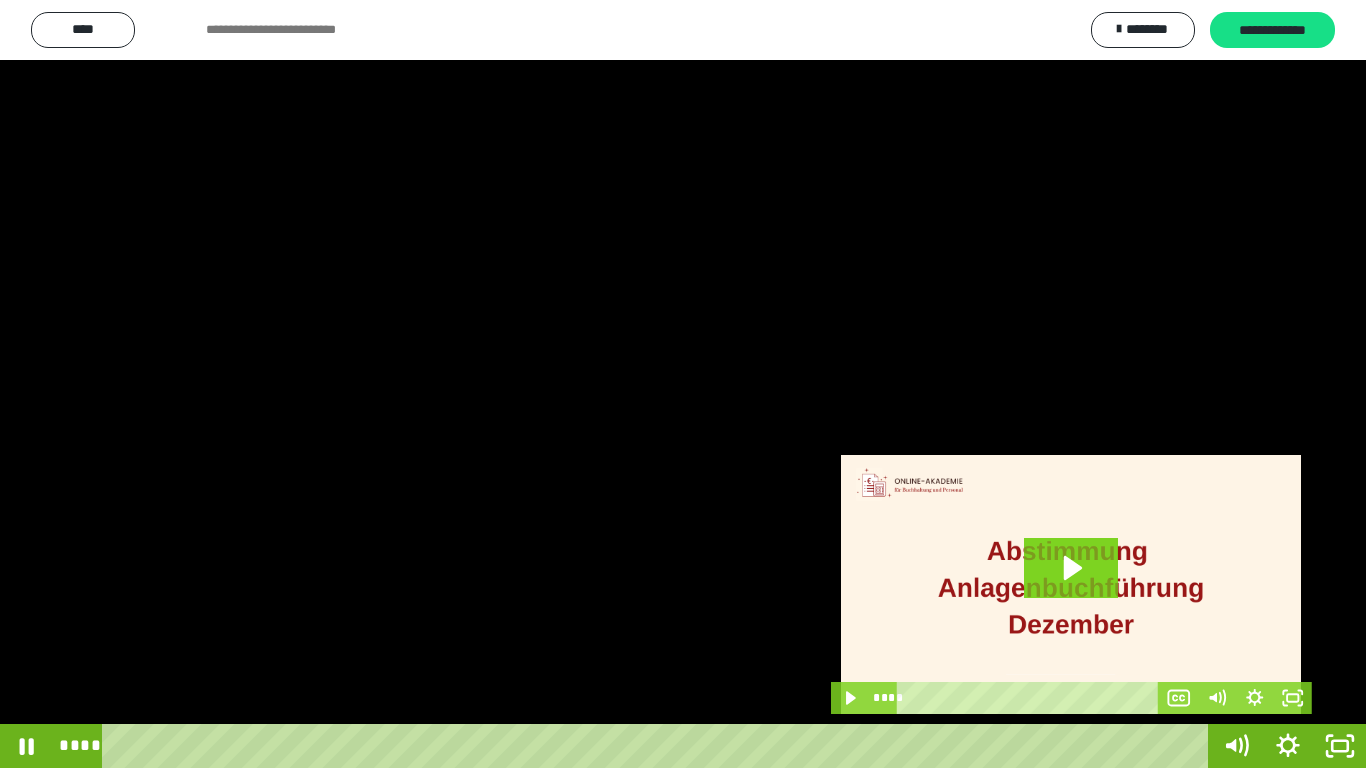 click at bounding box center [683, 384] 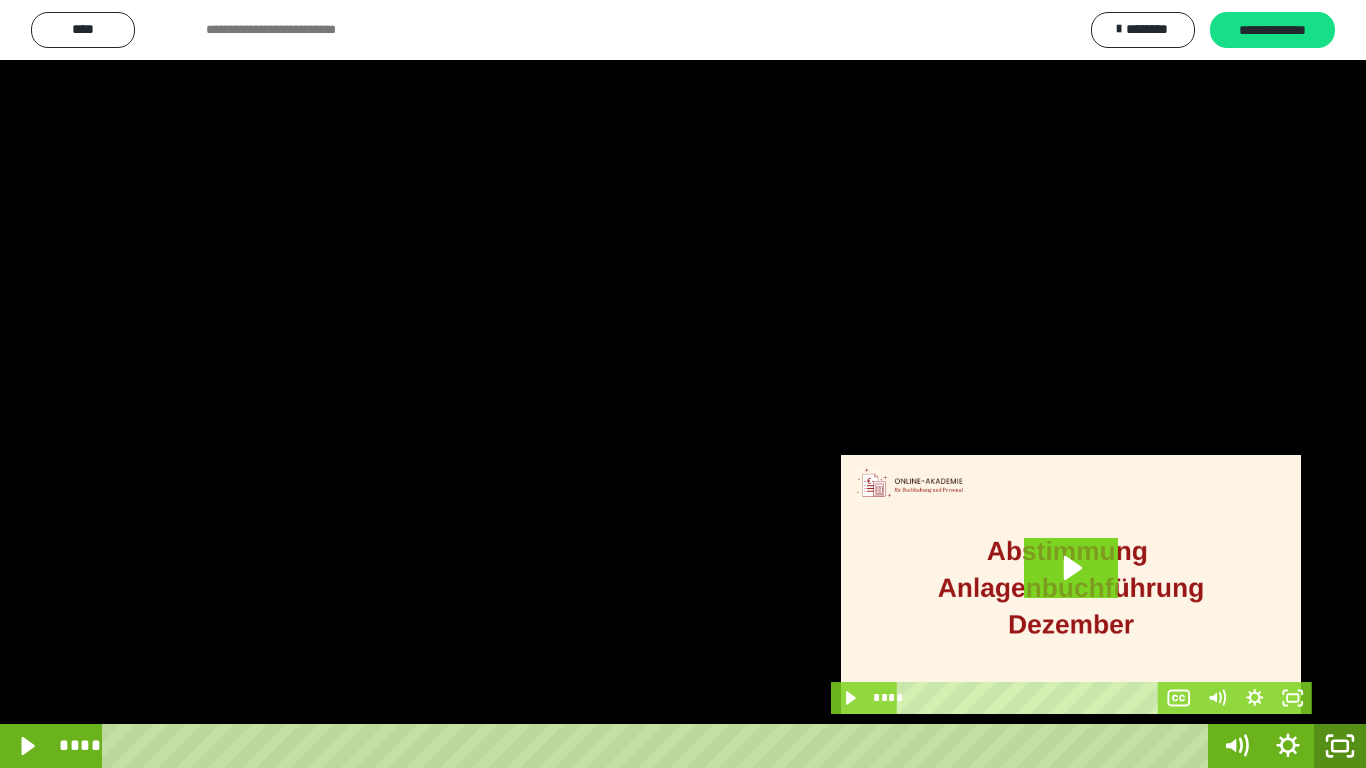 drag, startPoint x: 1338, startPoint y: 739, endPoint x: 1336, endPoint y: 633, distance: 106.01887 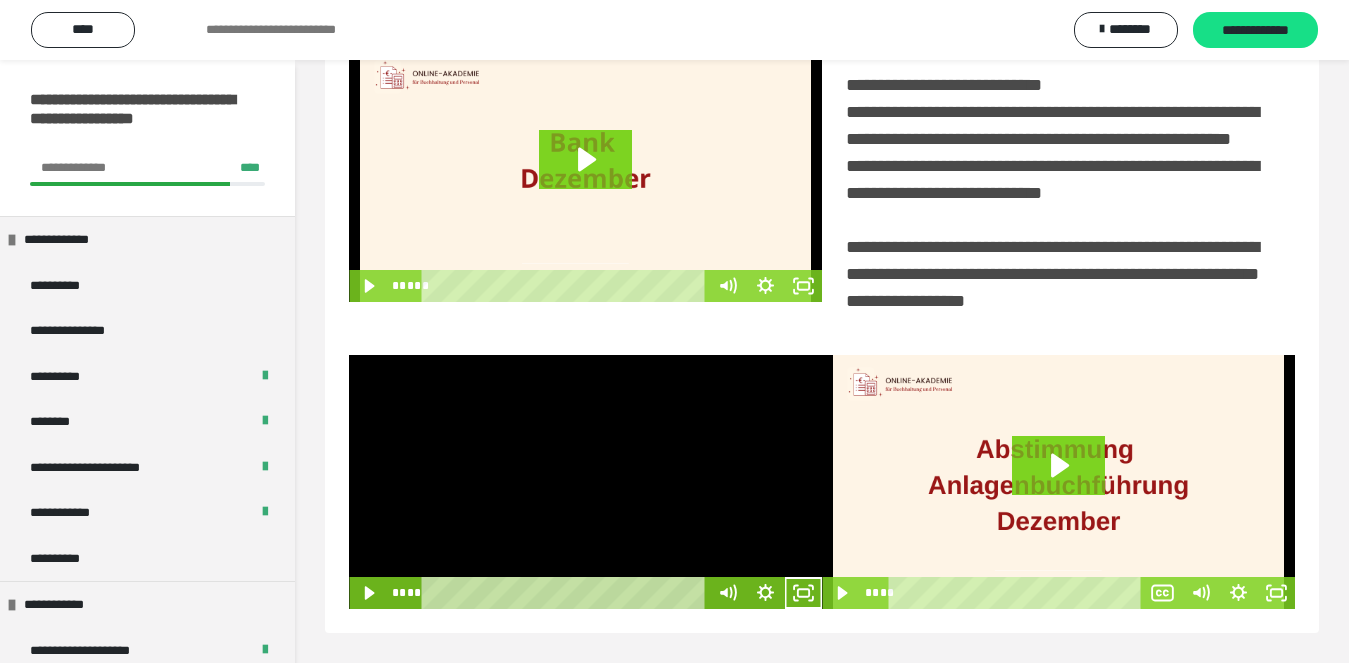 scroll, scrollTop: 480, scrollLeft: 0, axis: vertical 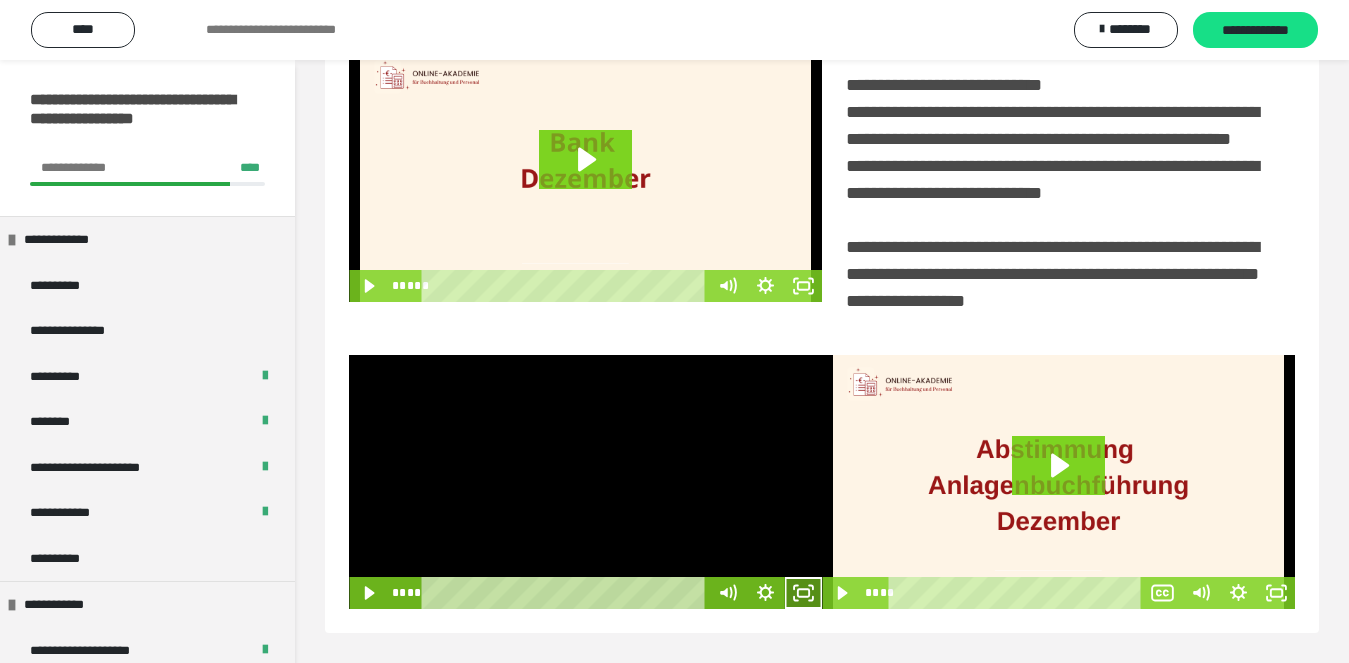 drag, startPoint x: 804, startPoint y: 601, endPoint x: 804, endPoint y: 703, distance: 102 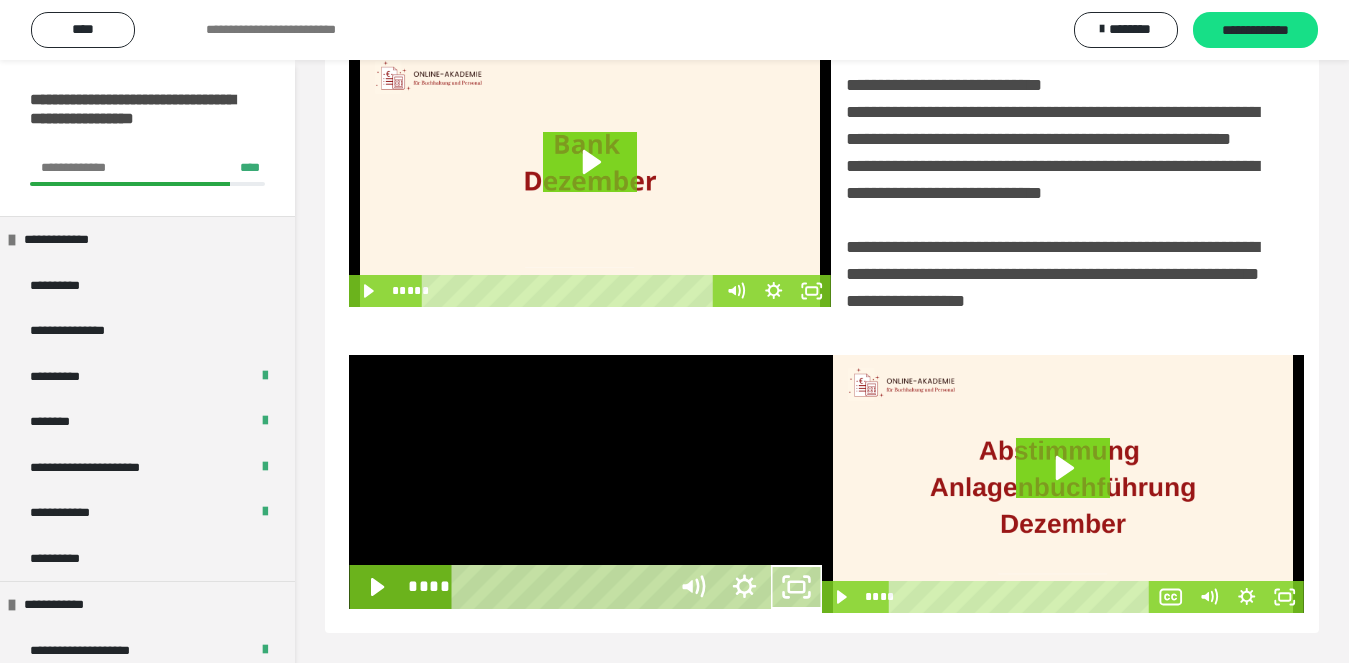 scroll, scrollTop: 358, scrollLeft: 0, axis: vertical 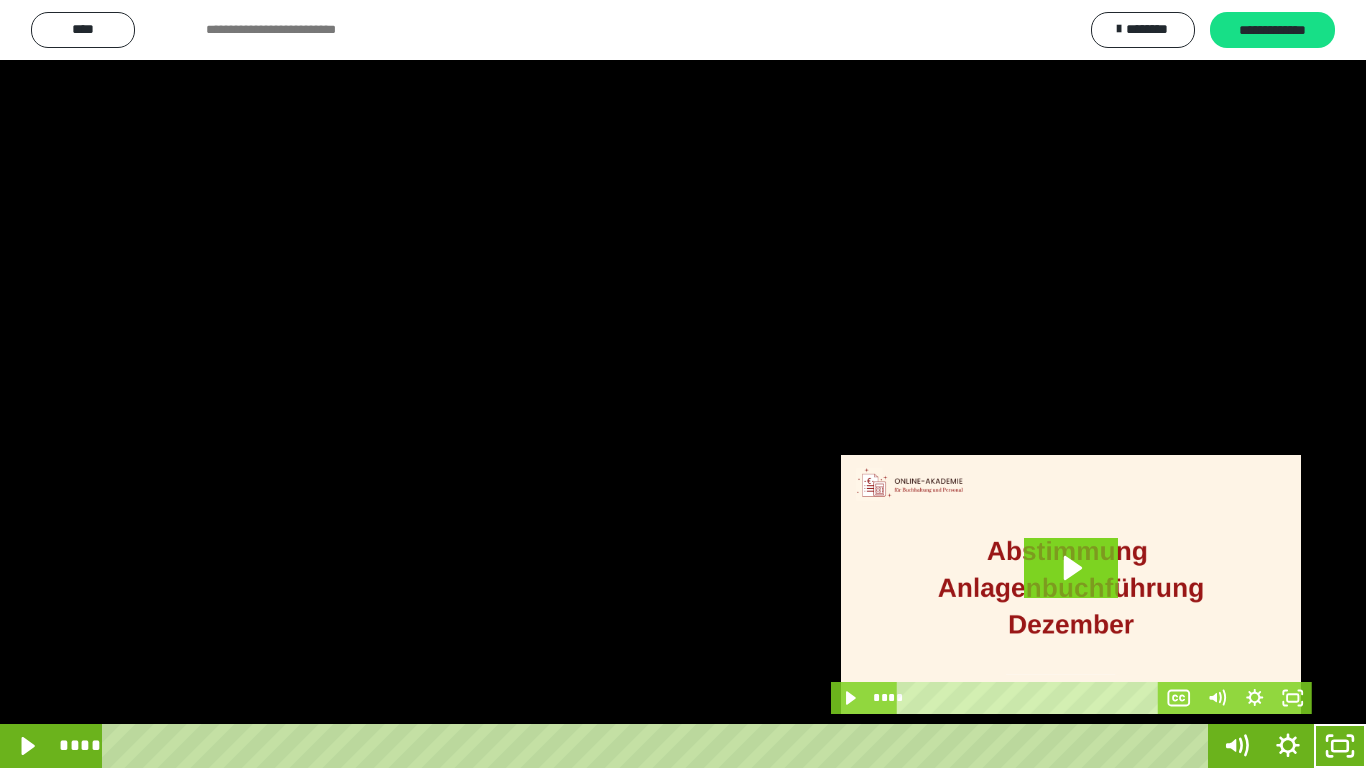 click at bounding box center [683, 384] 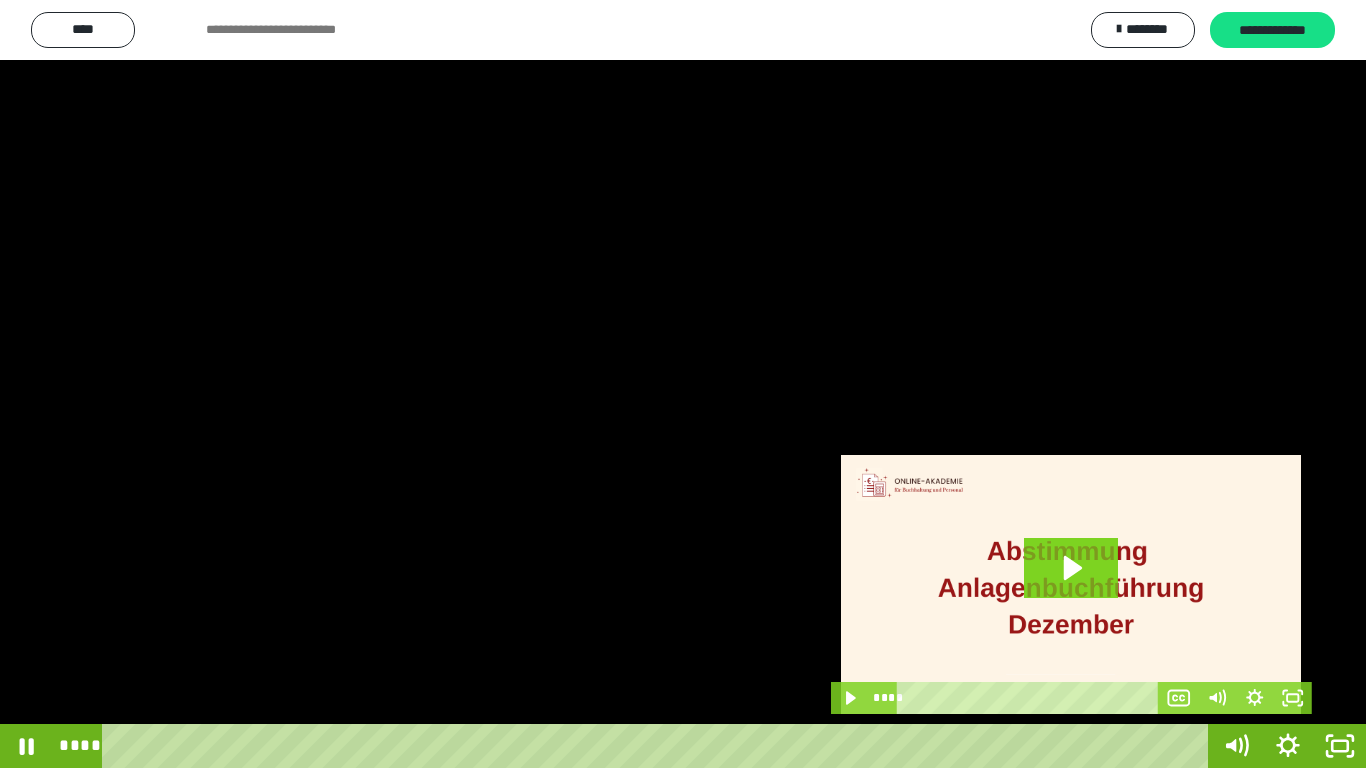 click at bounding box center (683, 384) 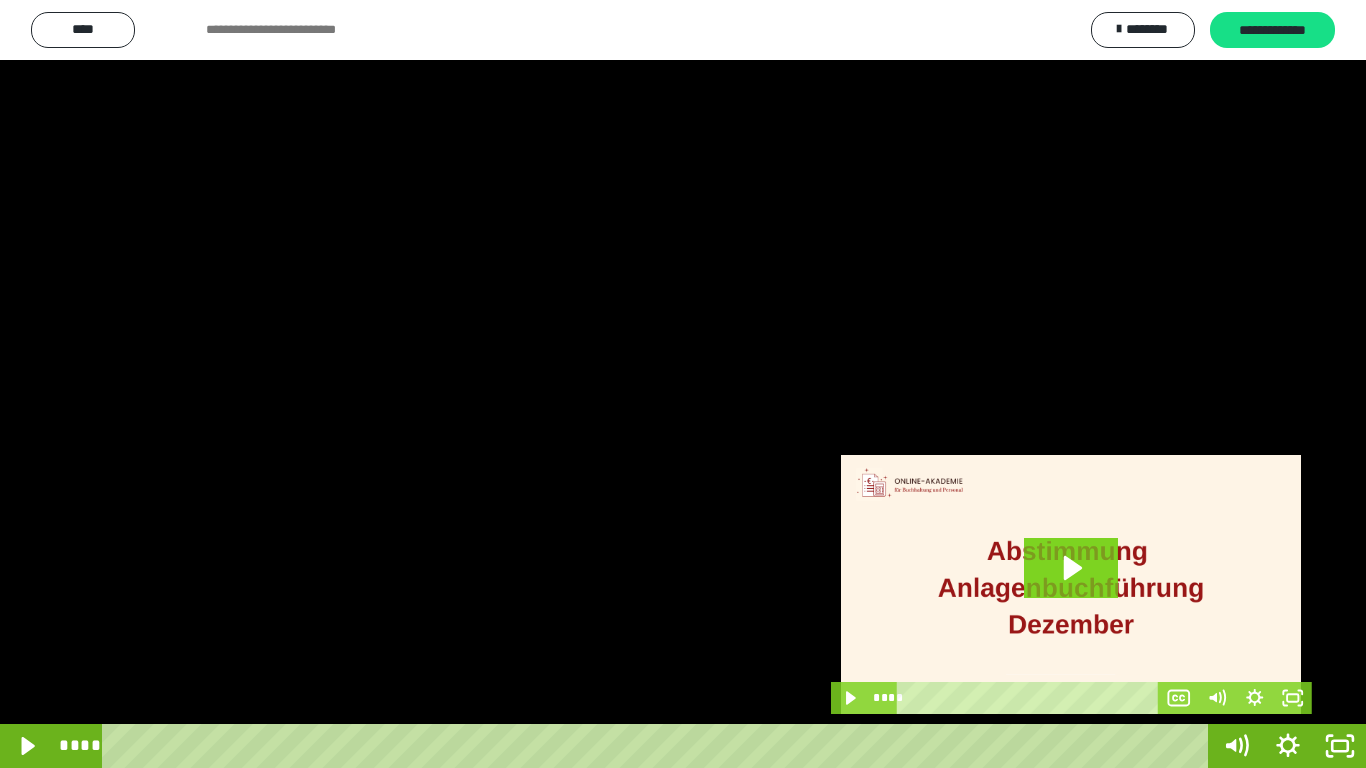 click at bounding box center [683, 384] 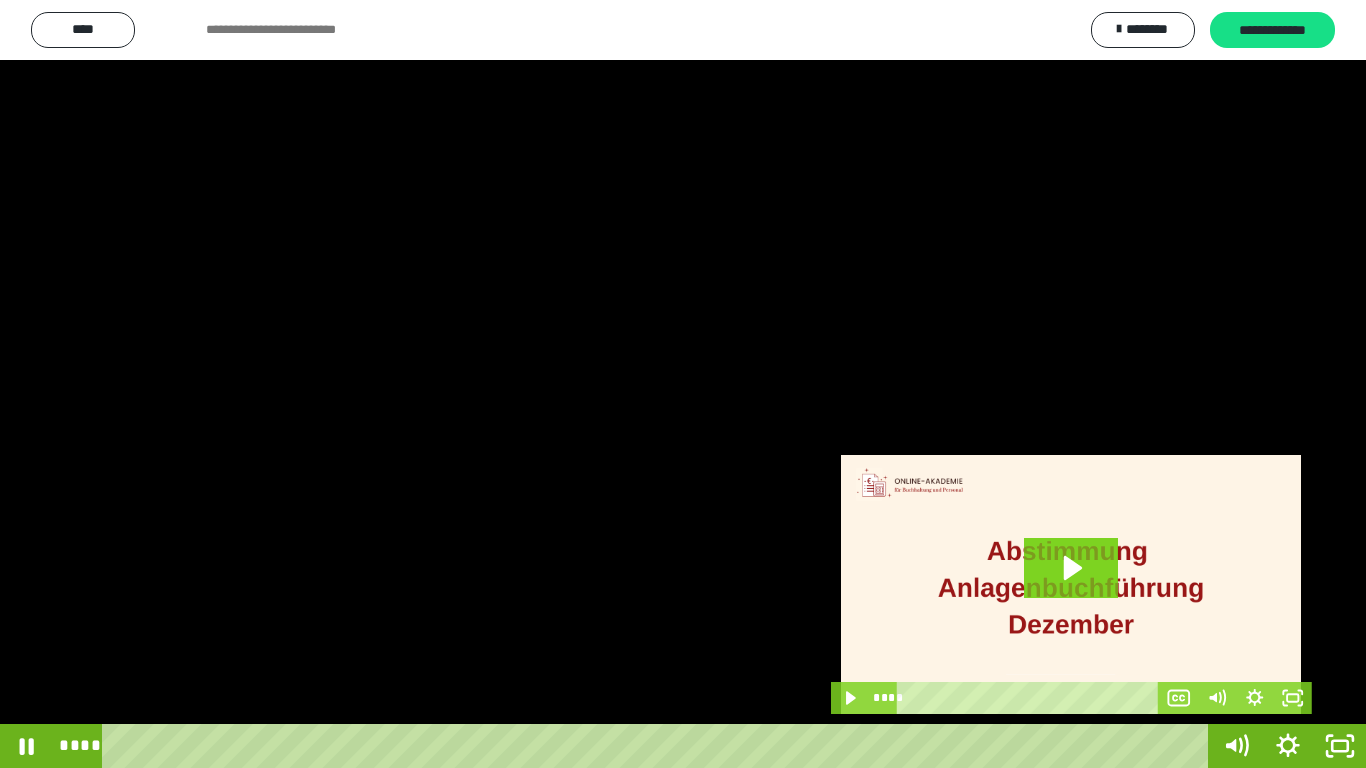 click at bounding box center [683, 384] 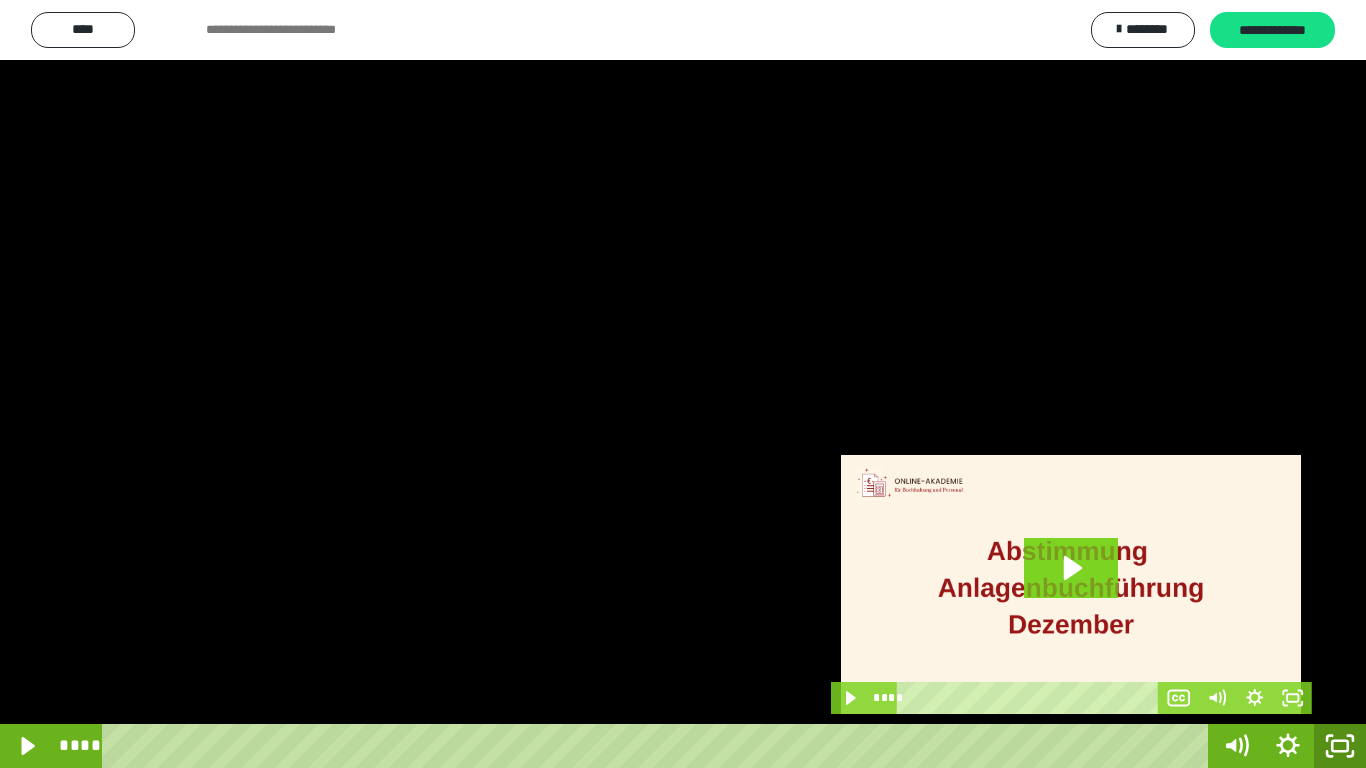 drag, startPoint x: 1346, startPoint y: 741, endPoint x: 1343, endPoint y: 634, distance: 107.042046 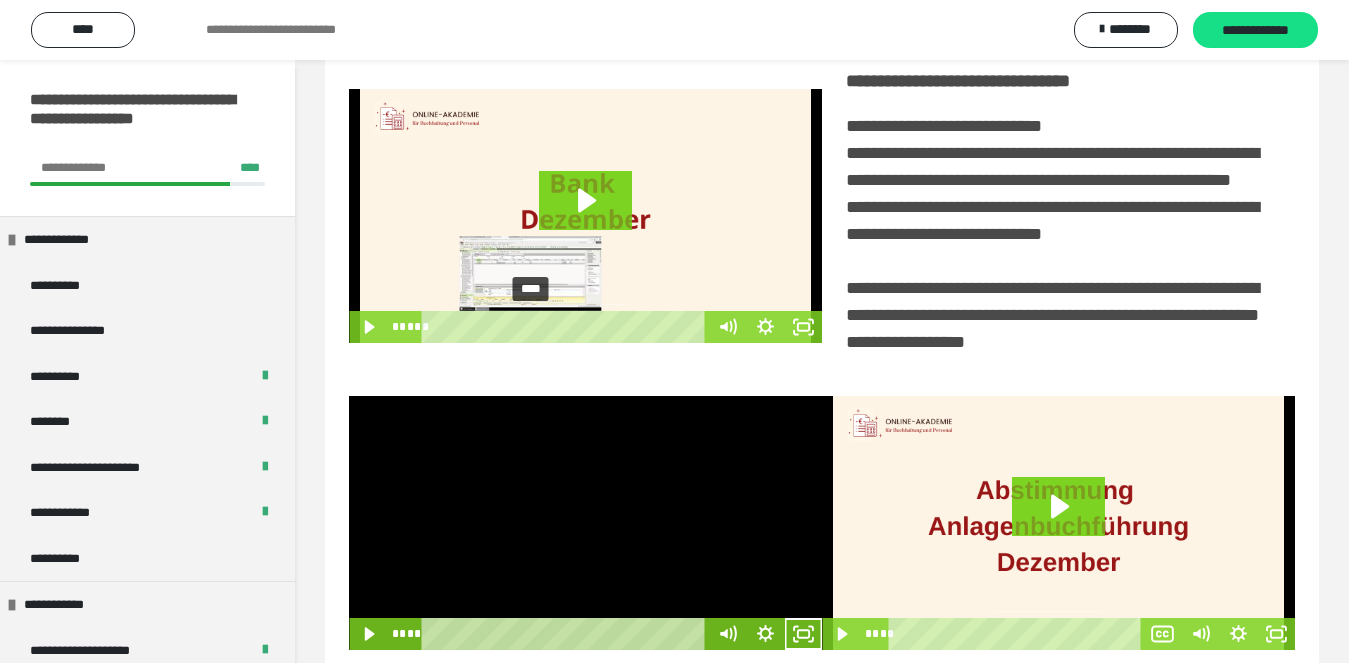 scroll, scrollTop: 480, scrollLeft: 0, axis: vertical 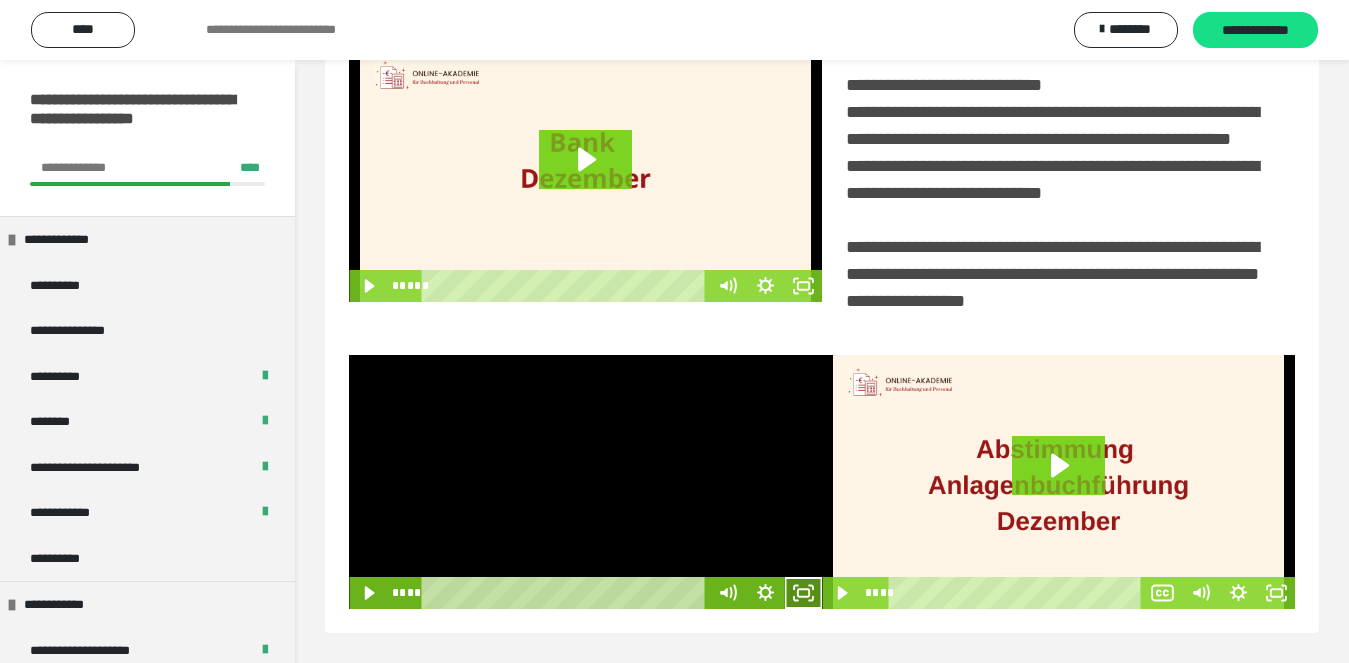 drag, startPoint x: 808, startPoint y: 596, endPoint x: 805, endPoint y: 702, distance: 106.04244 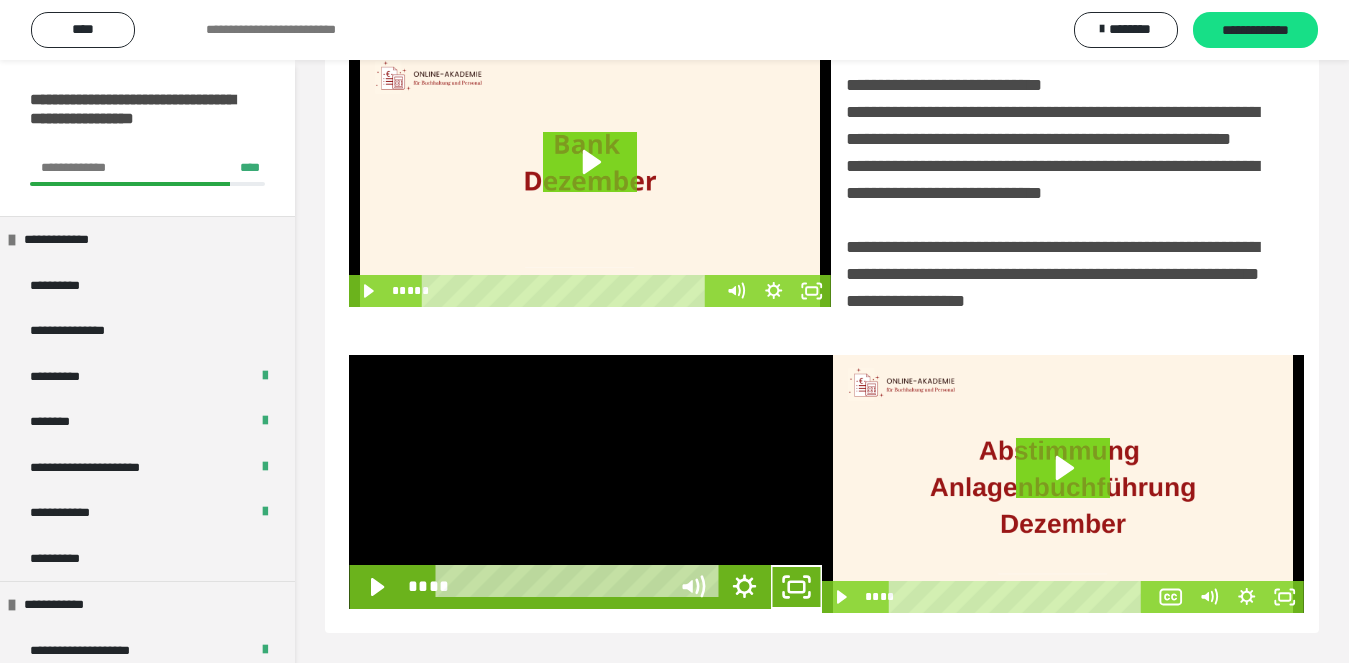 scroll, scrollTop: 358, scrollLeft: 0, axis: vertical 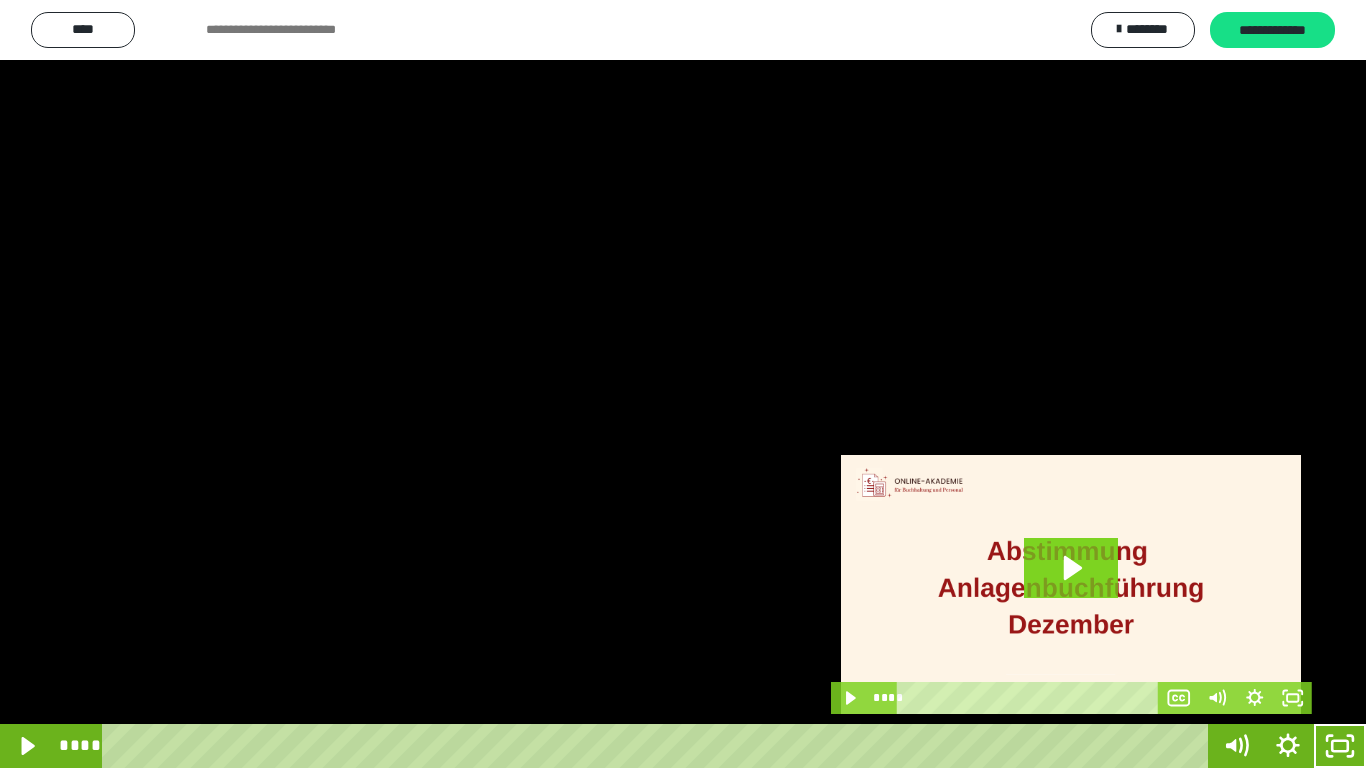 click at bounding box center [683, 384] 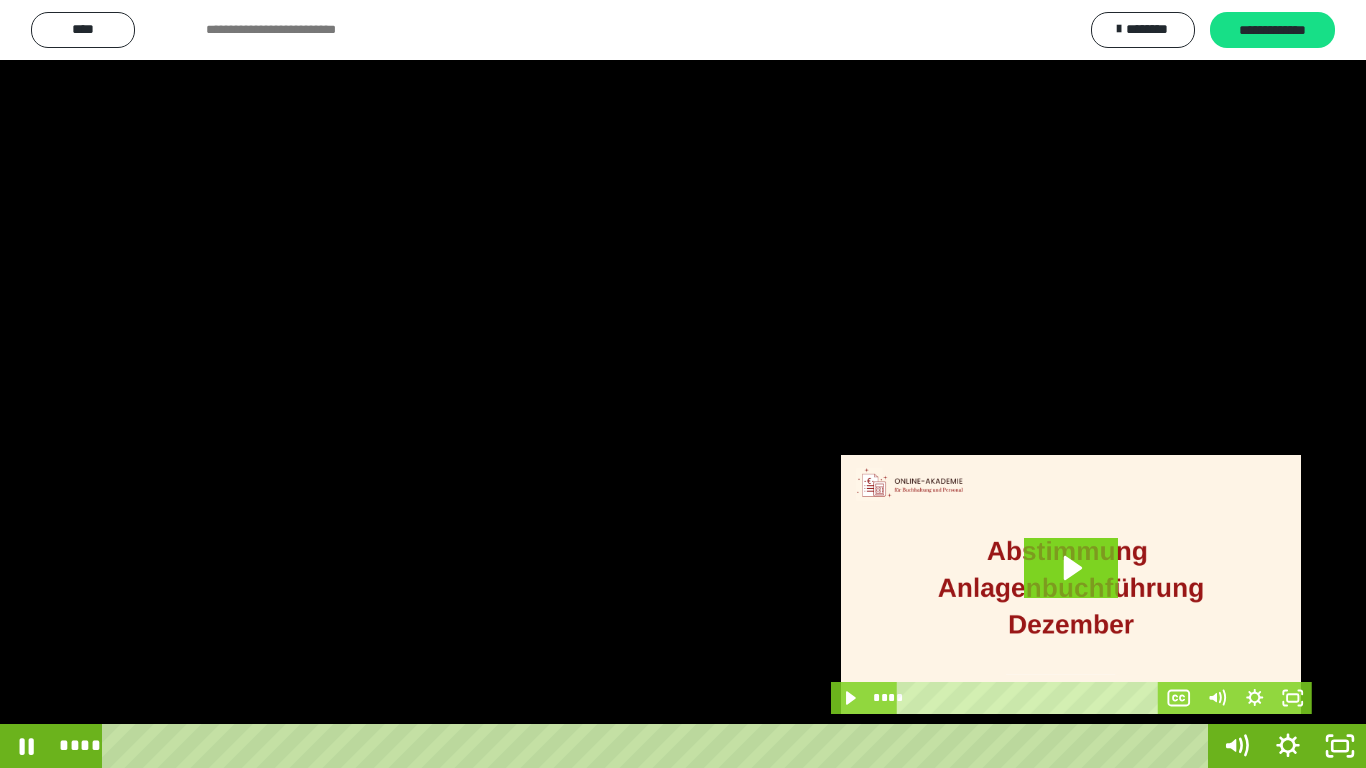 click at bounding box center (683, 384) 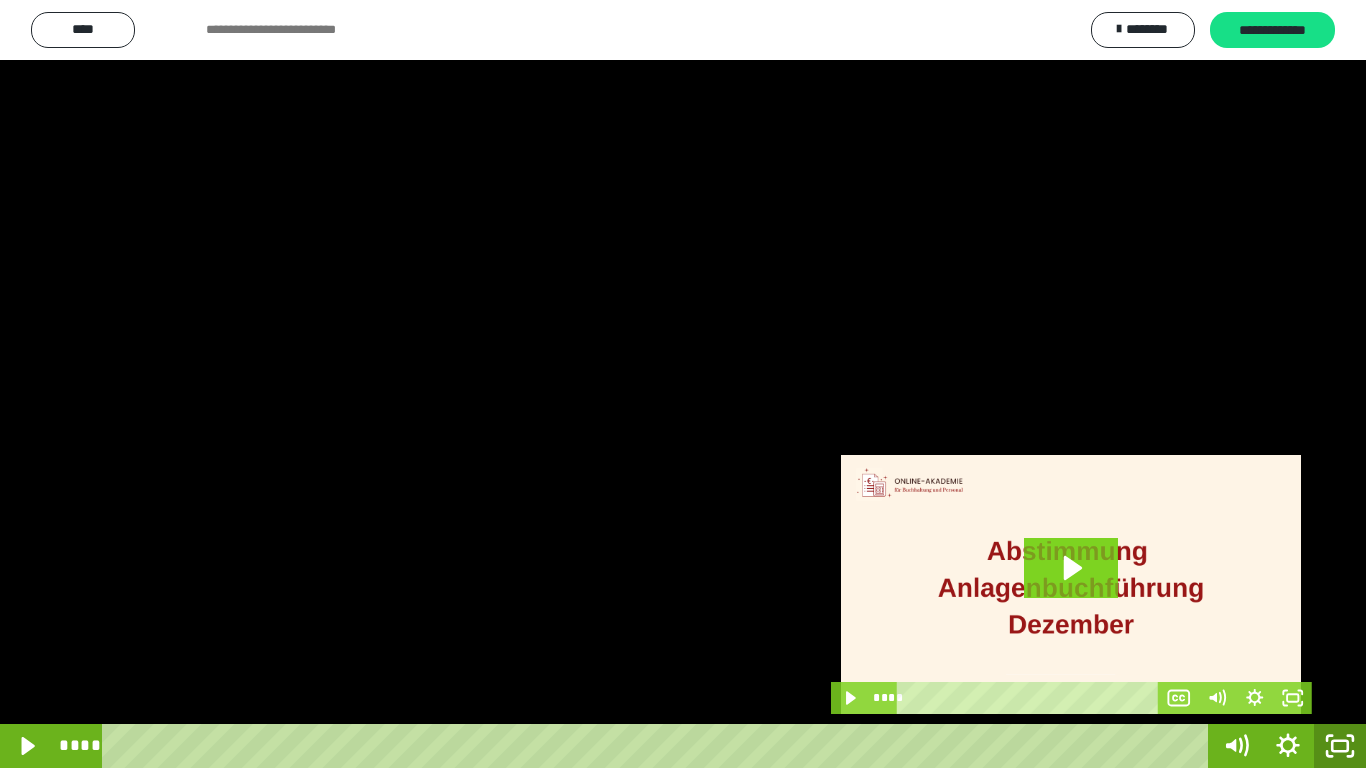 click 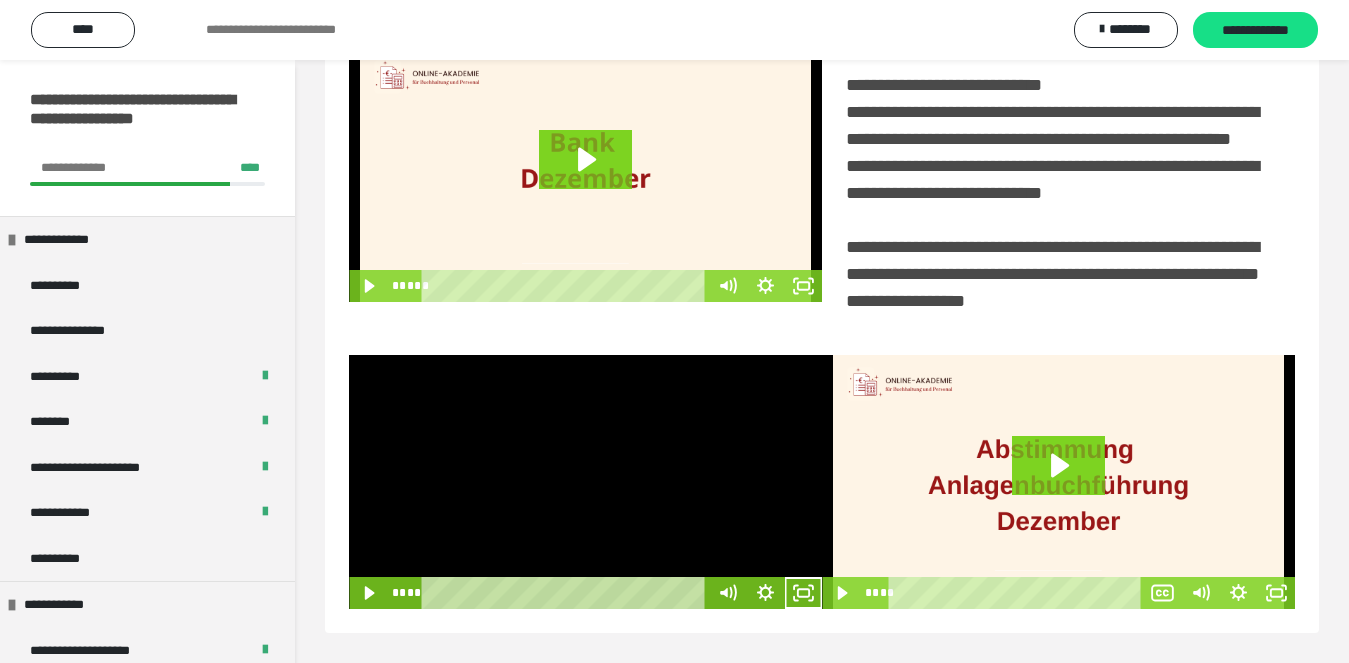 scroll, scrollTop: 480, scrollLeft: 0, axis: vertical 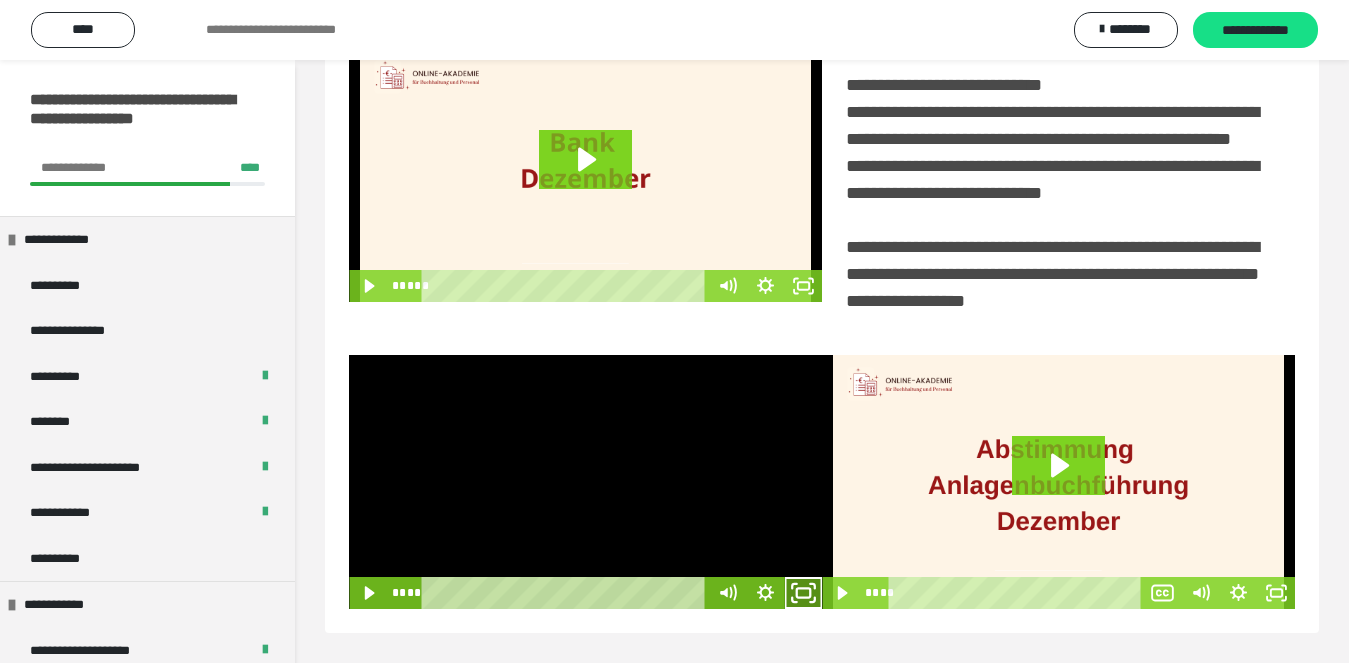 click 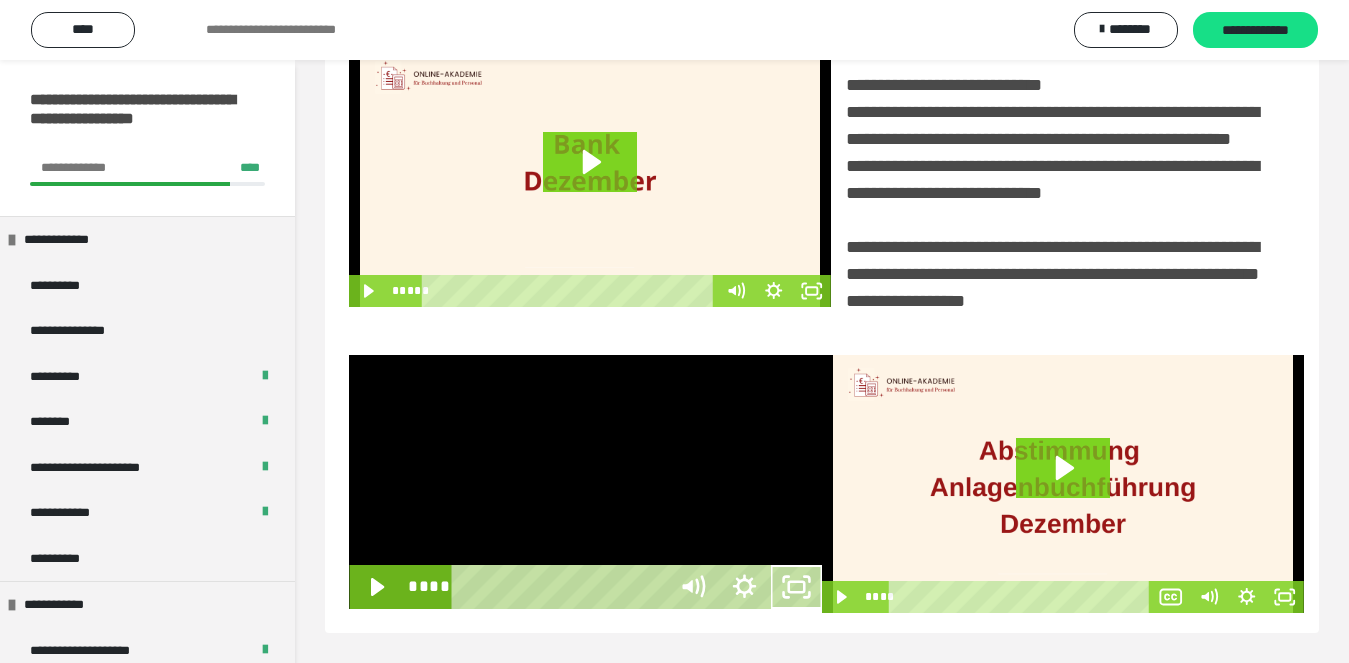 scroll, scrollTop: 358, scrollLeft: 0, axis: vertical 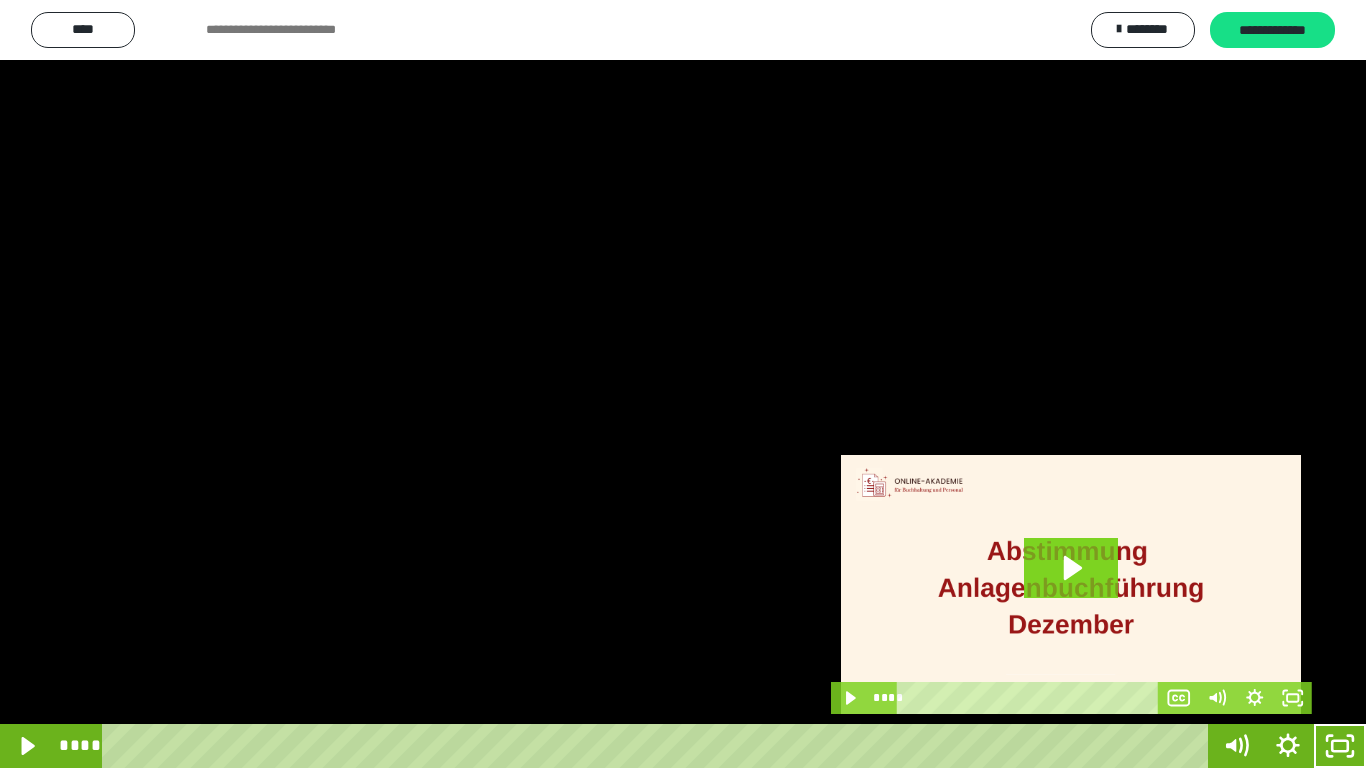 click at bounding box center [683, 384] 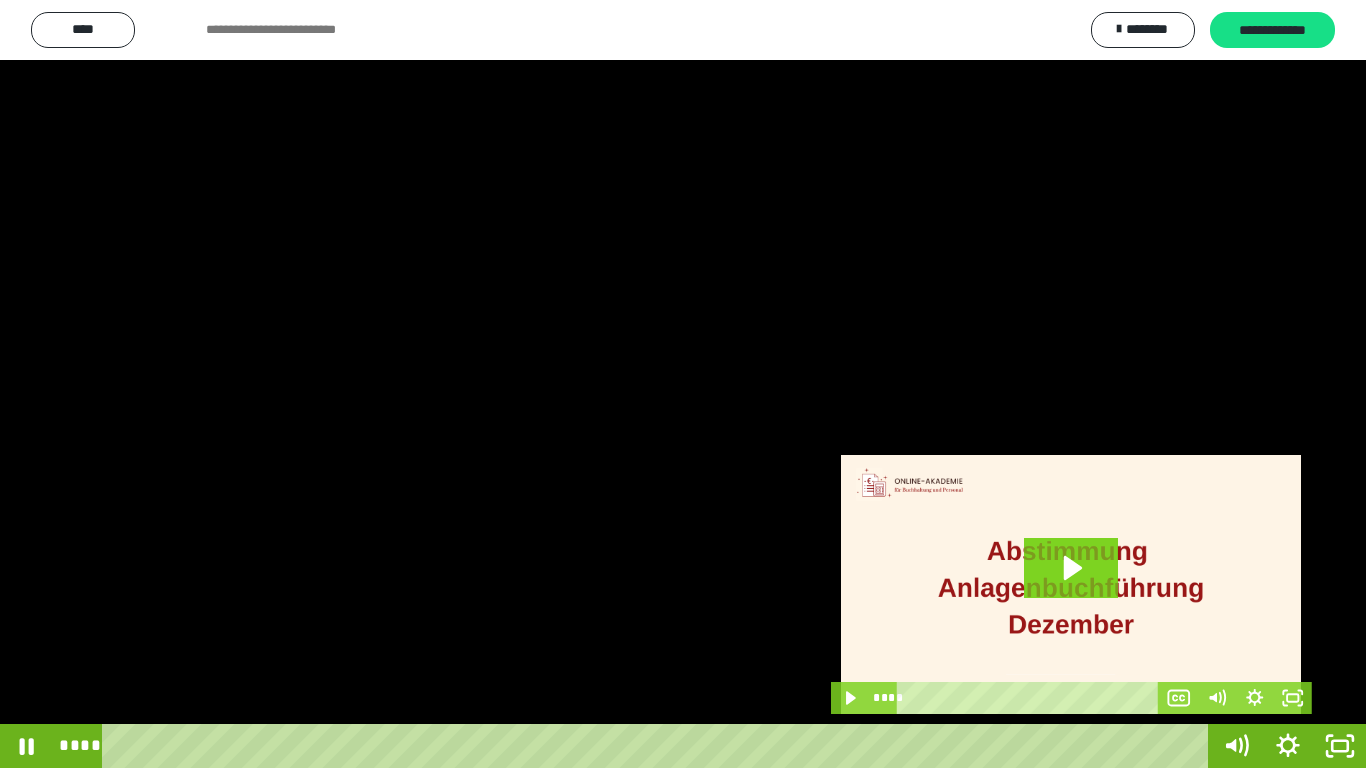 click at bounding box center (683, 384) 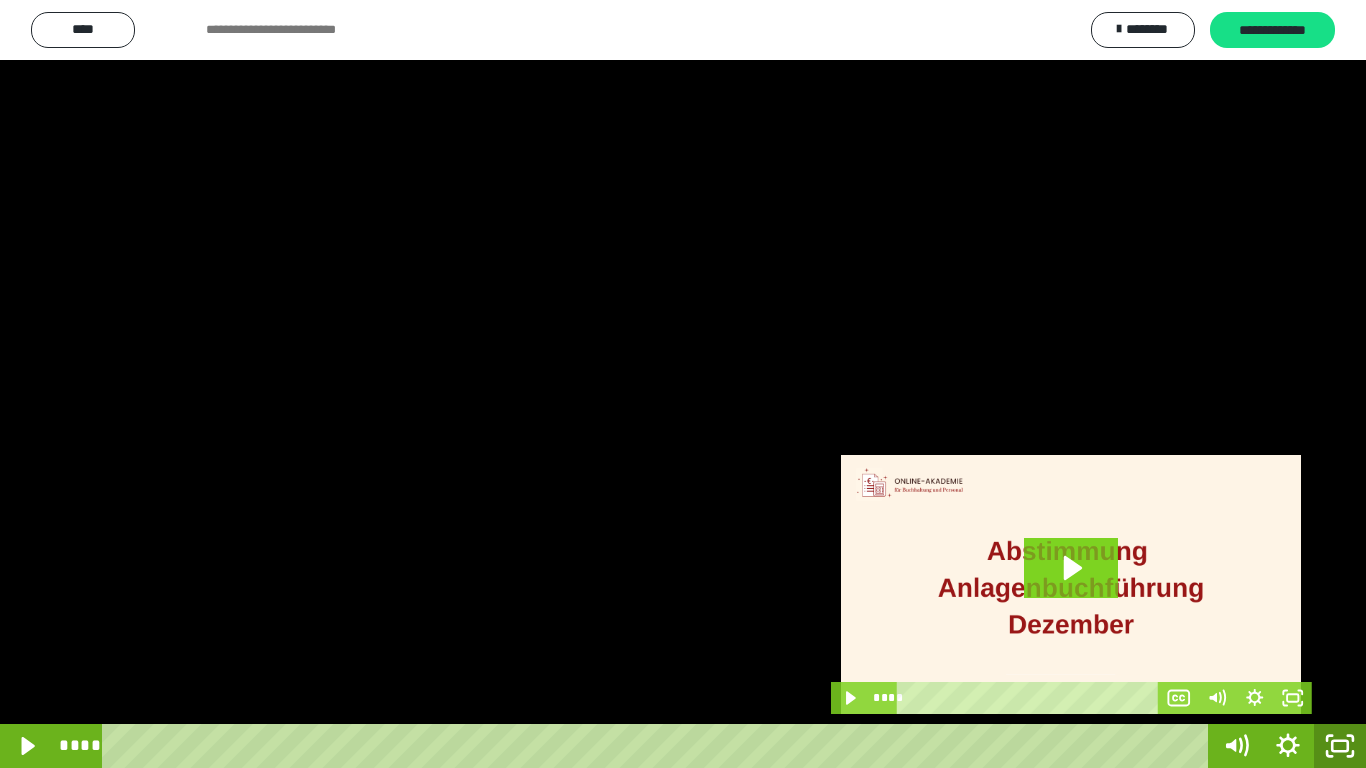 click 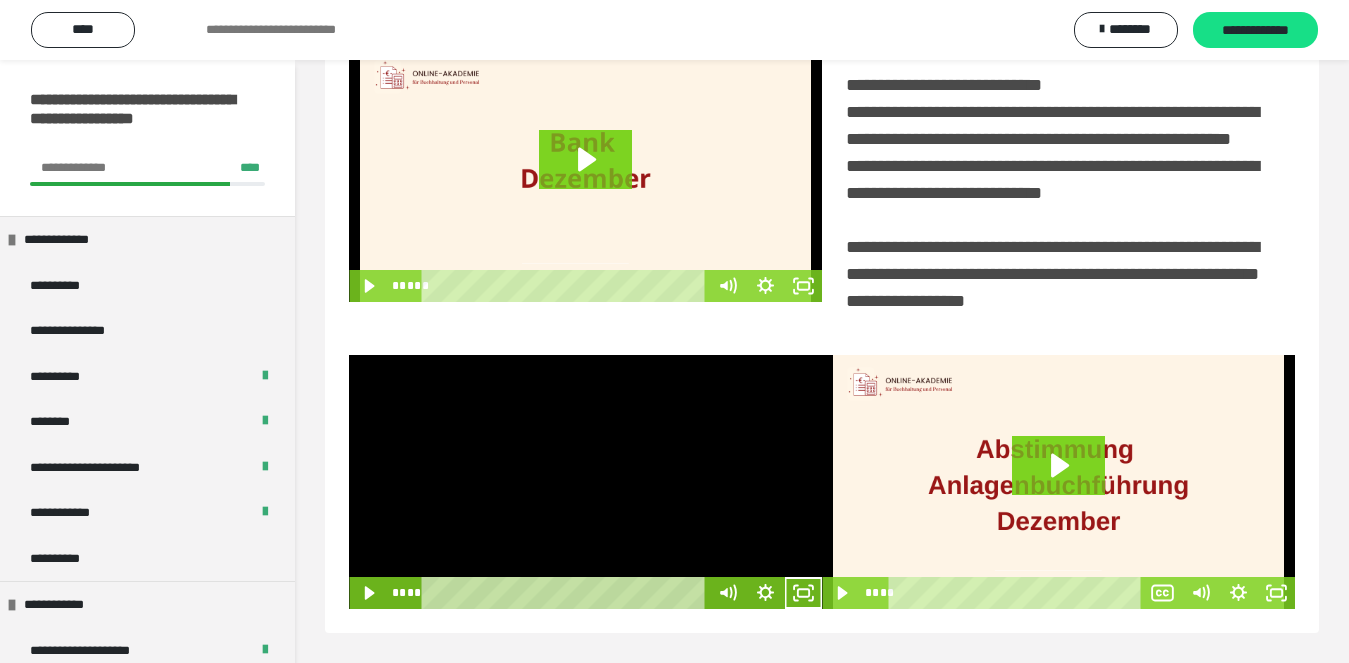 scroll, scrollTop: 480, scrollLeft: 0, axis: vertical 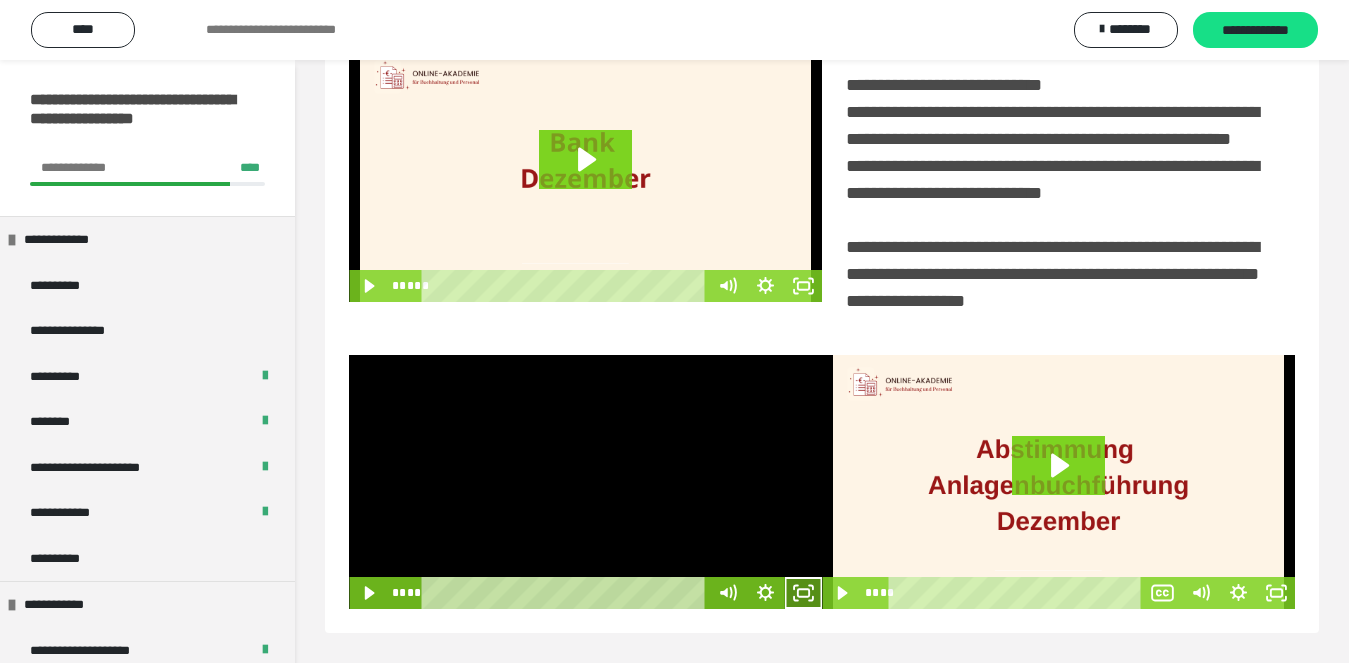 click 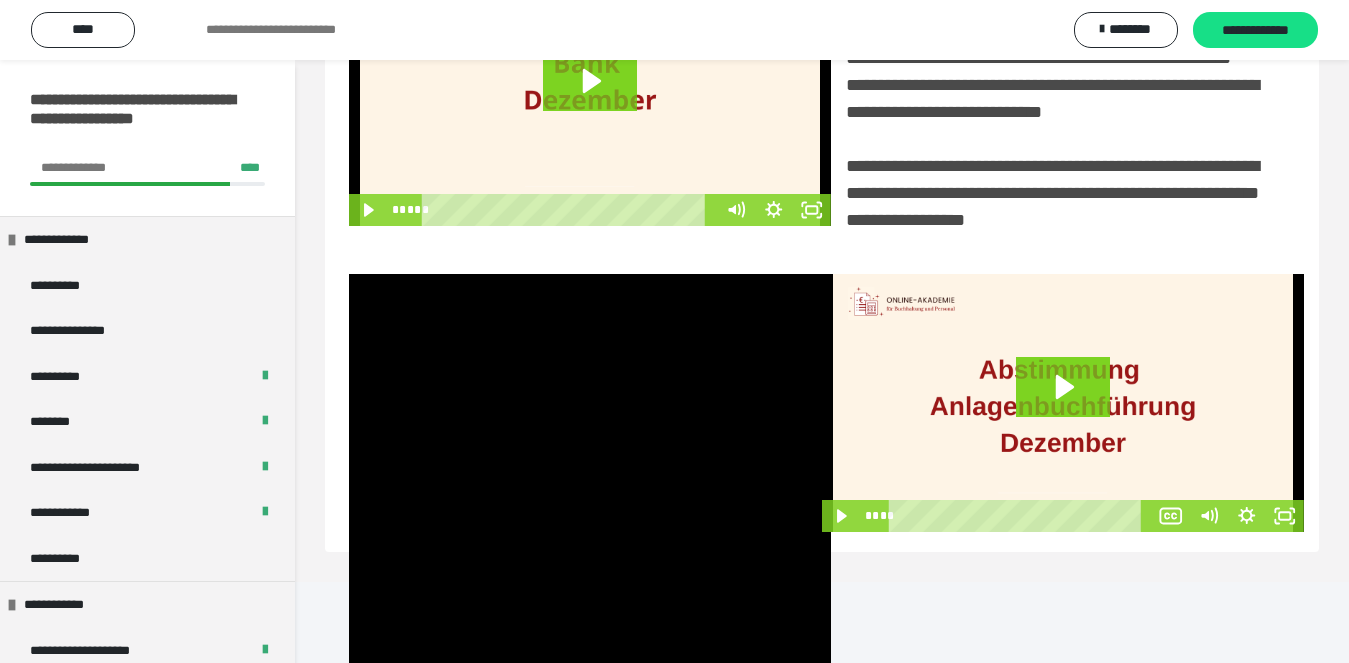 scroll, scrollTop: 358, scrollLeft: 0, axis: vertical 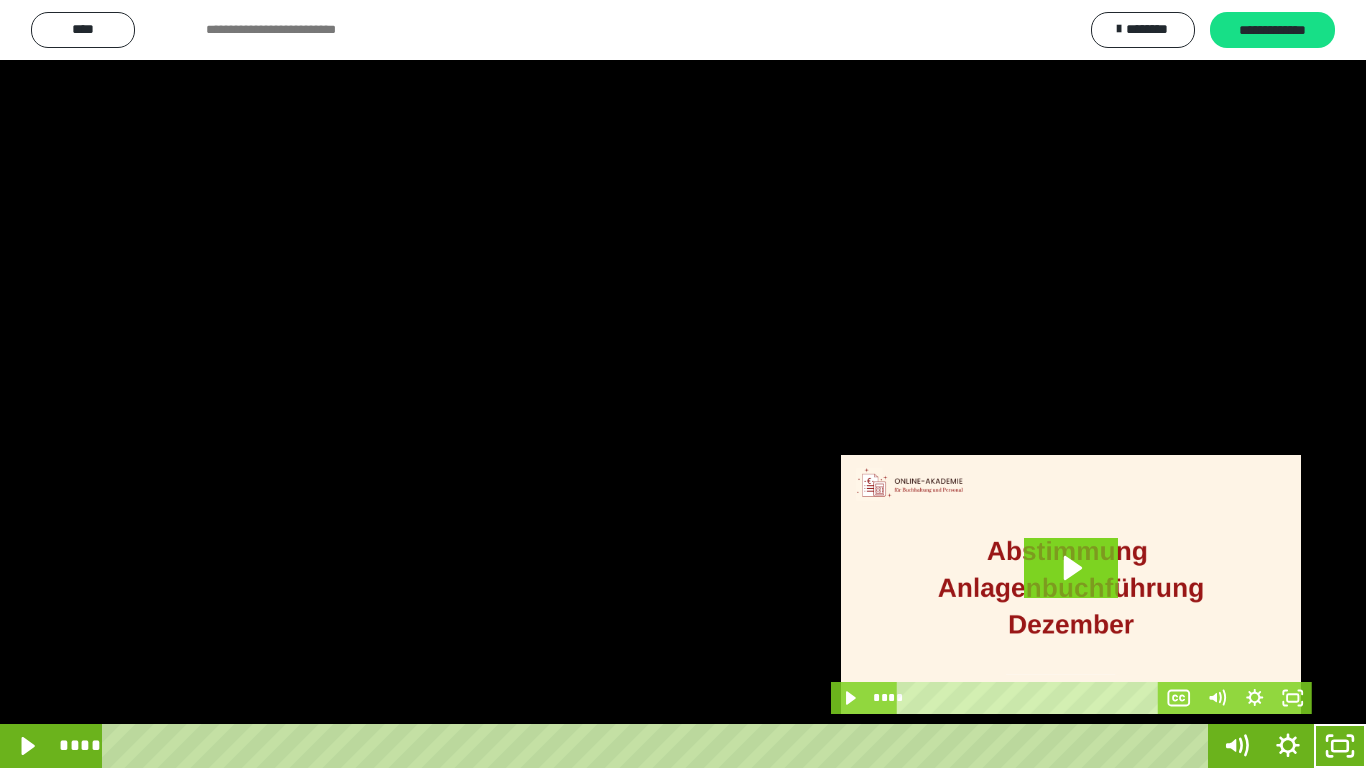 click at bounding box center (683, 384) 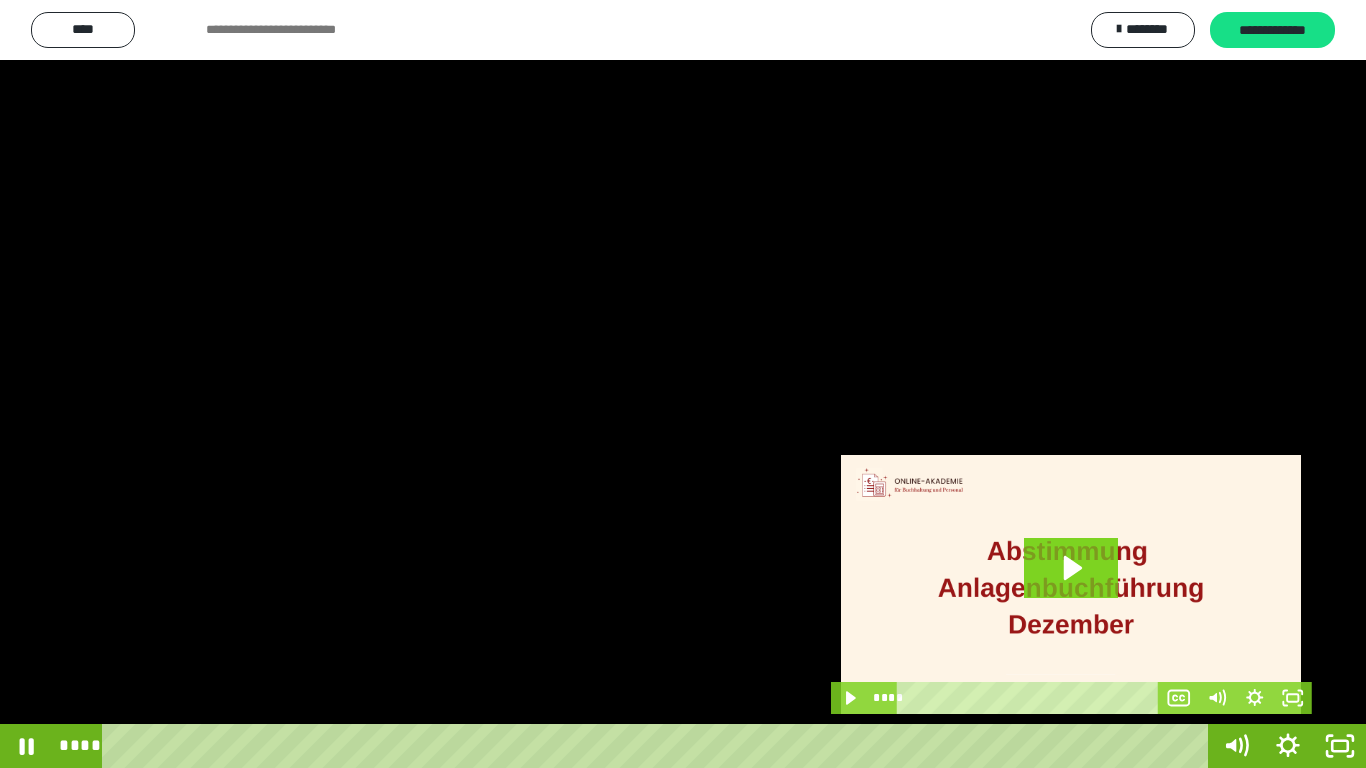 click at bounding box center [683, 384] 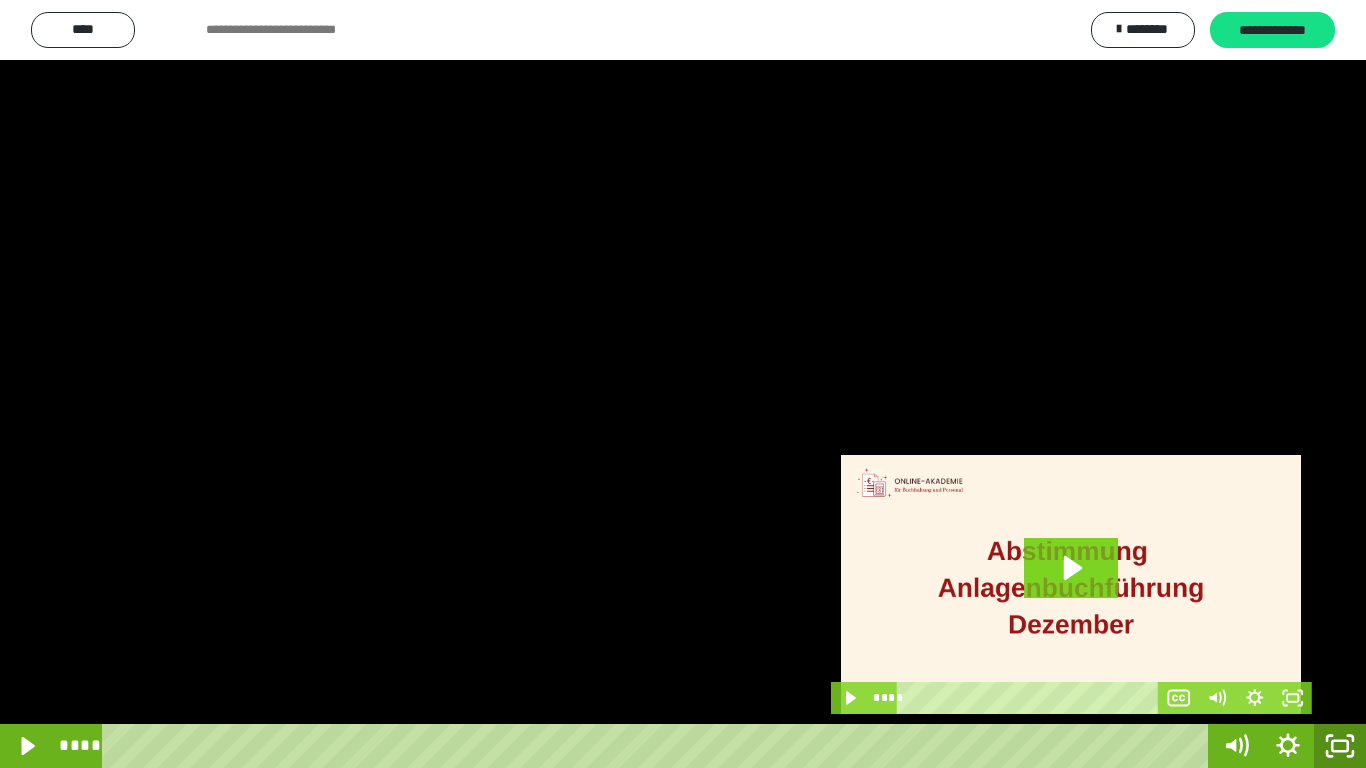 click 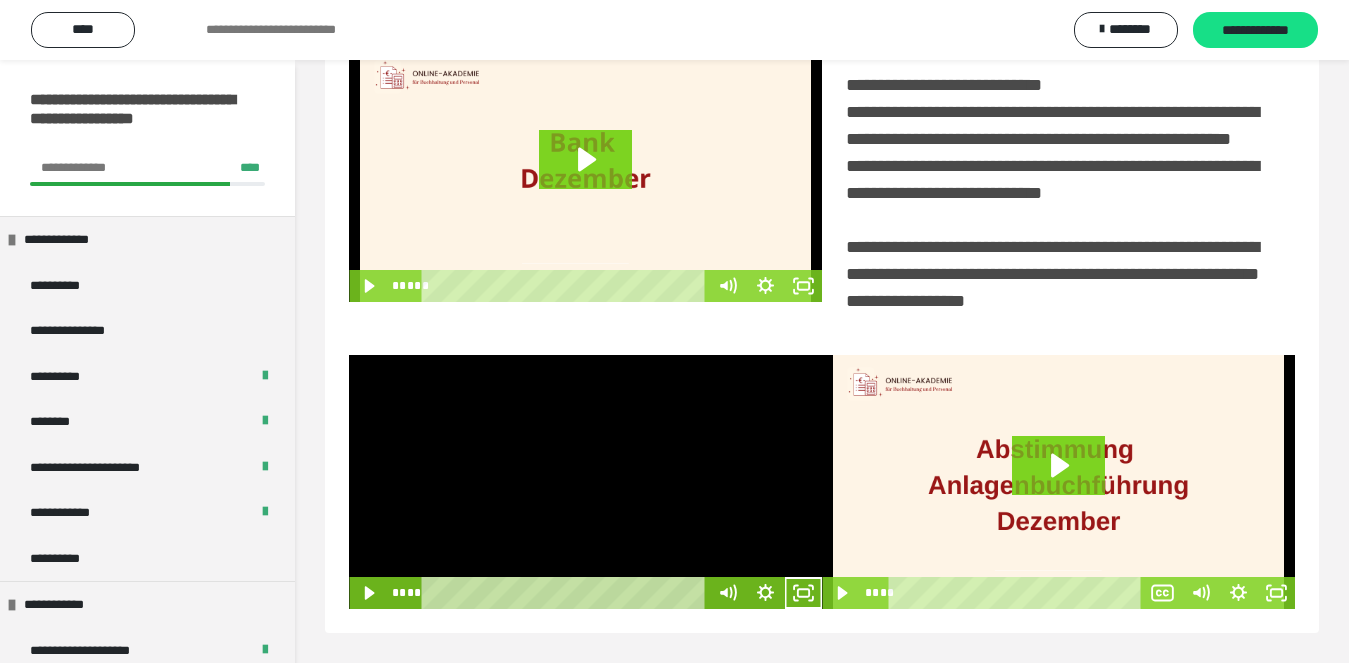 scroll, scrollTop: 480, scrollLeft: 0, axis: vertical 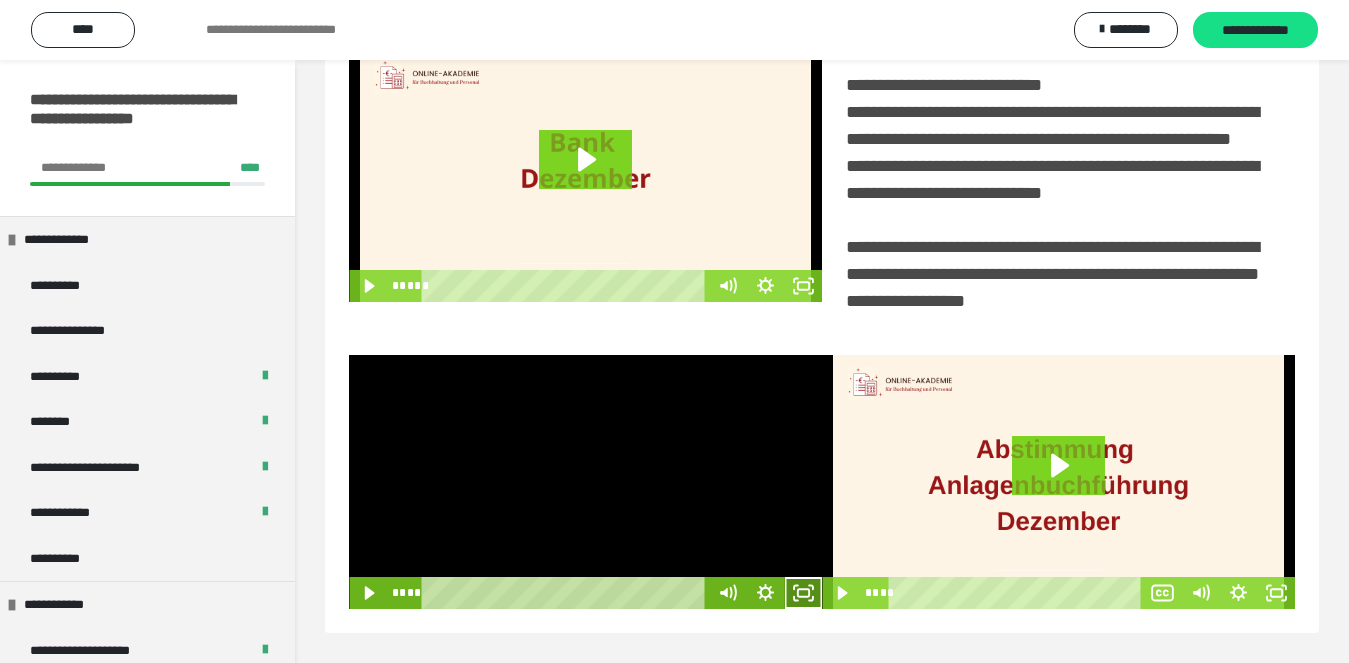 click 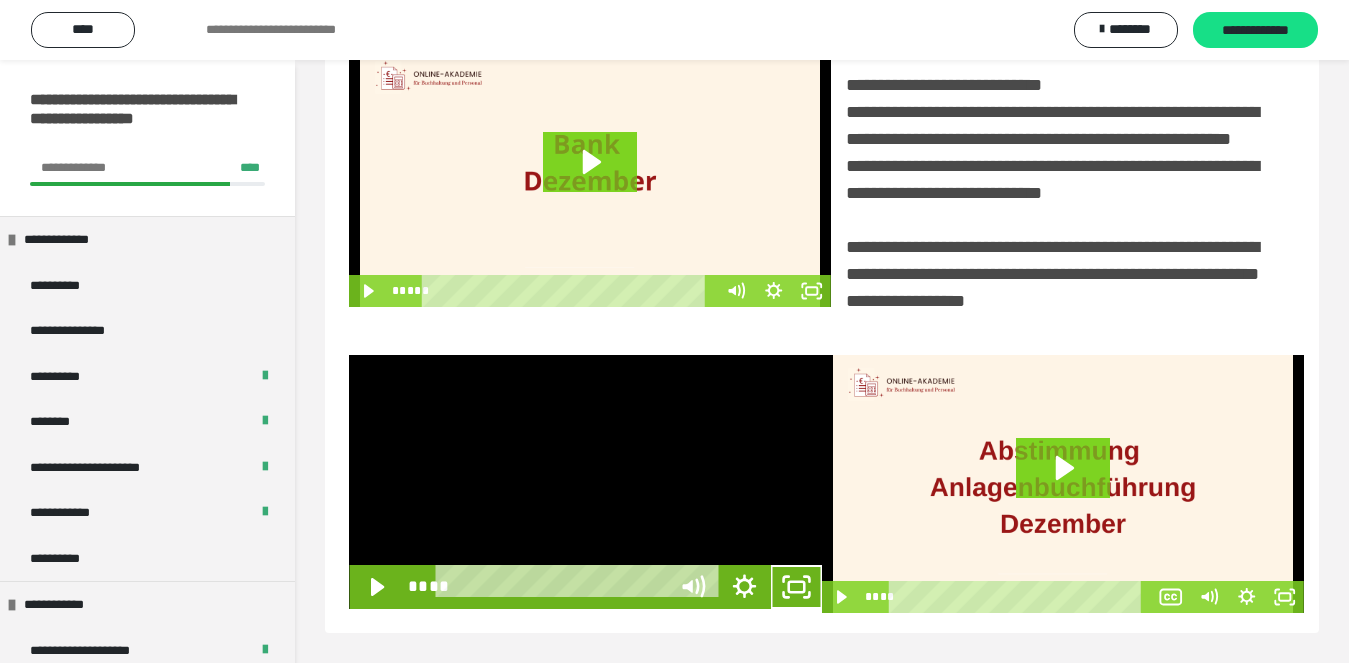 scroll, scrollTop: 358, scrollLeft: 0, axis: vertical 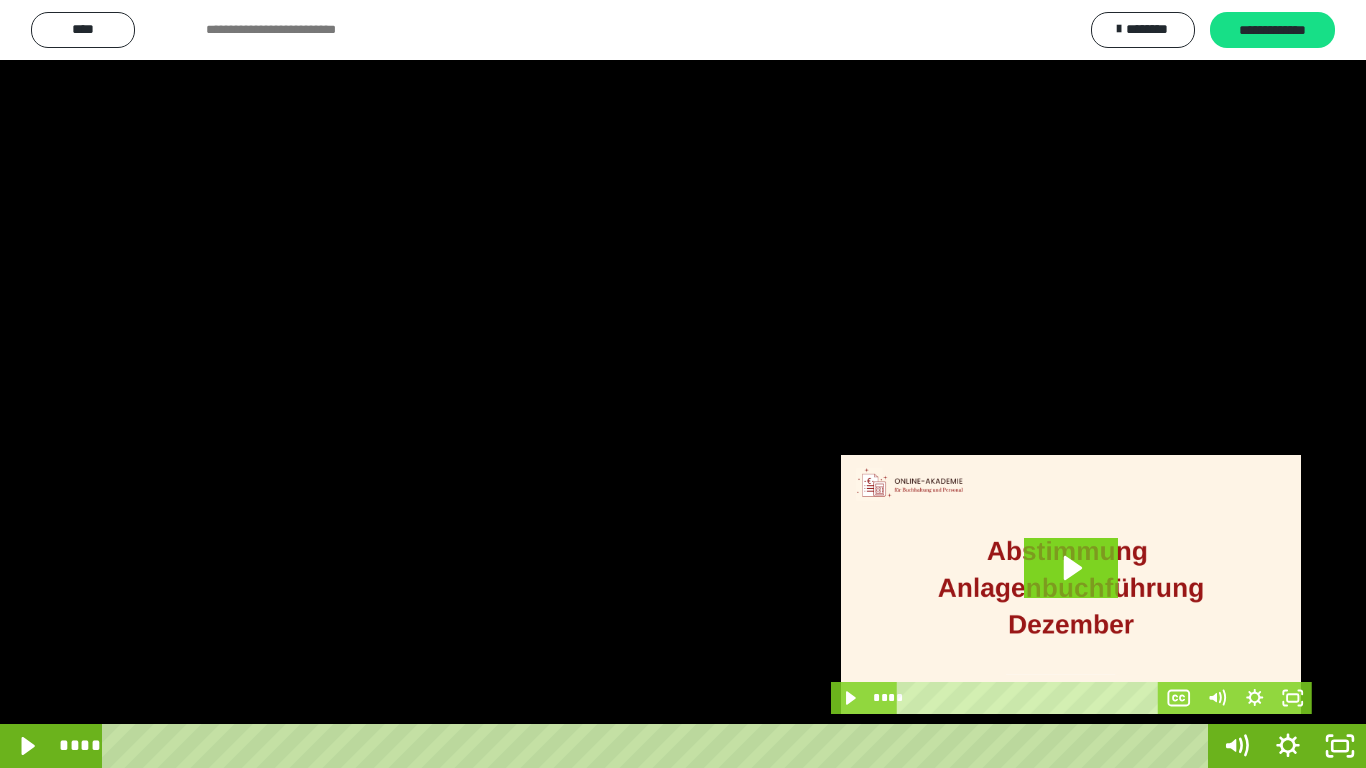 click at bounding box center (683, 384) 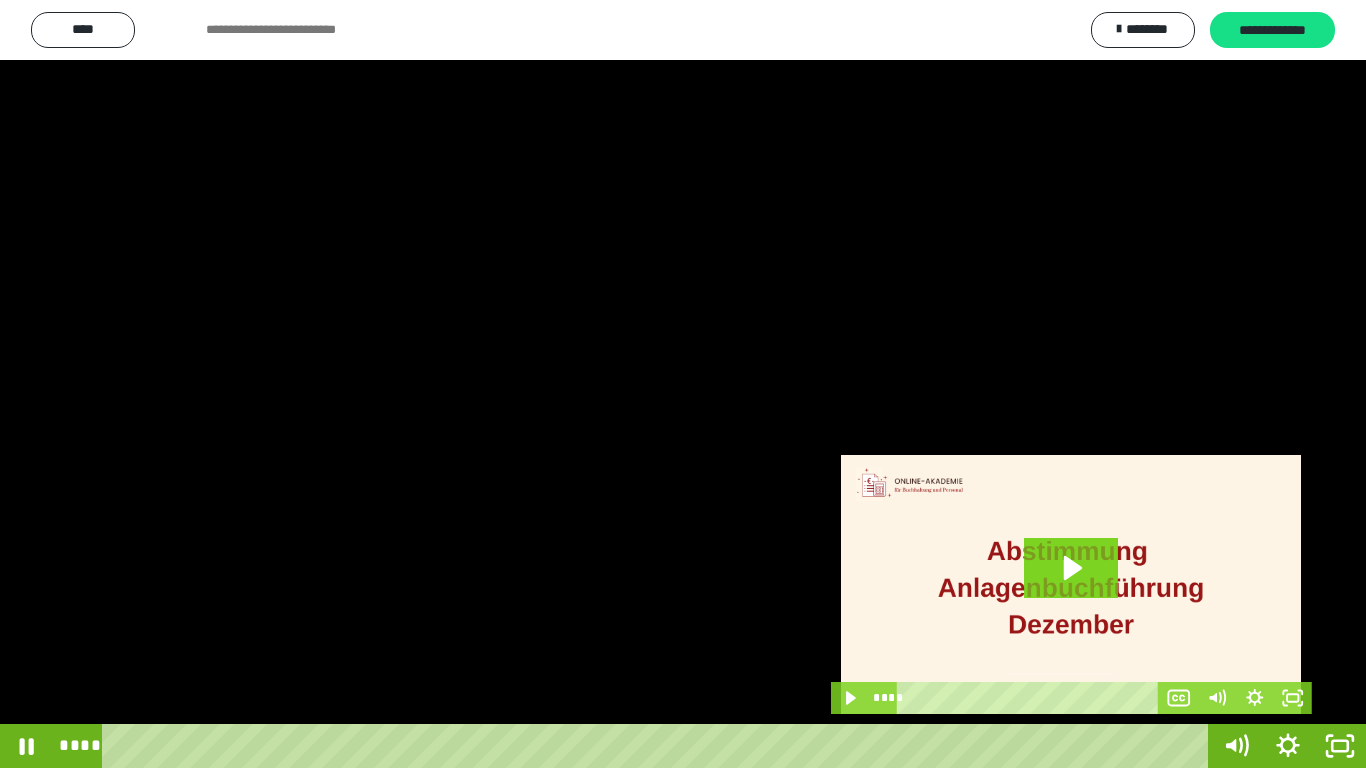 click at bounding box center (683, 384) 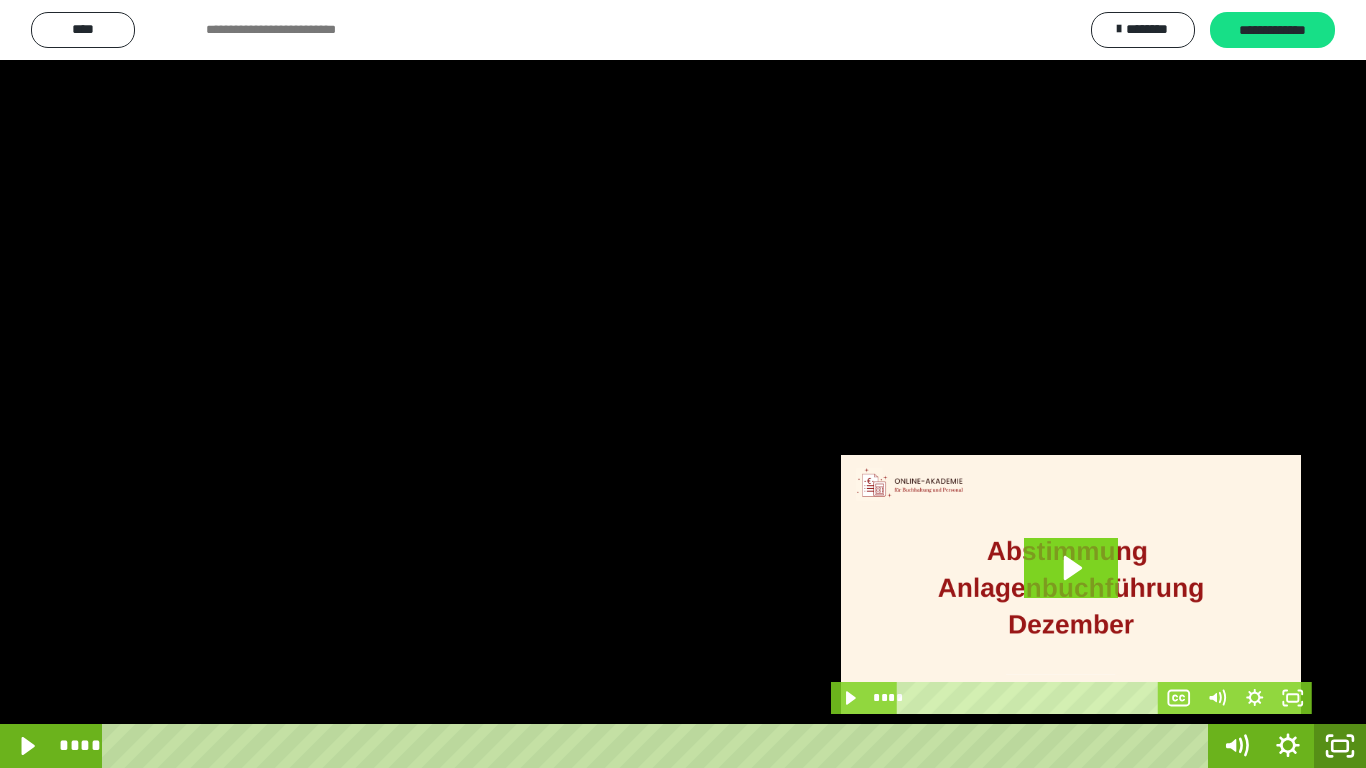 click 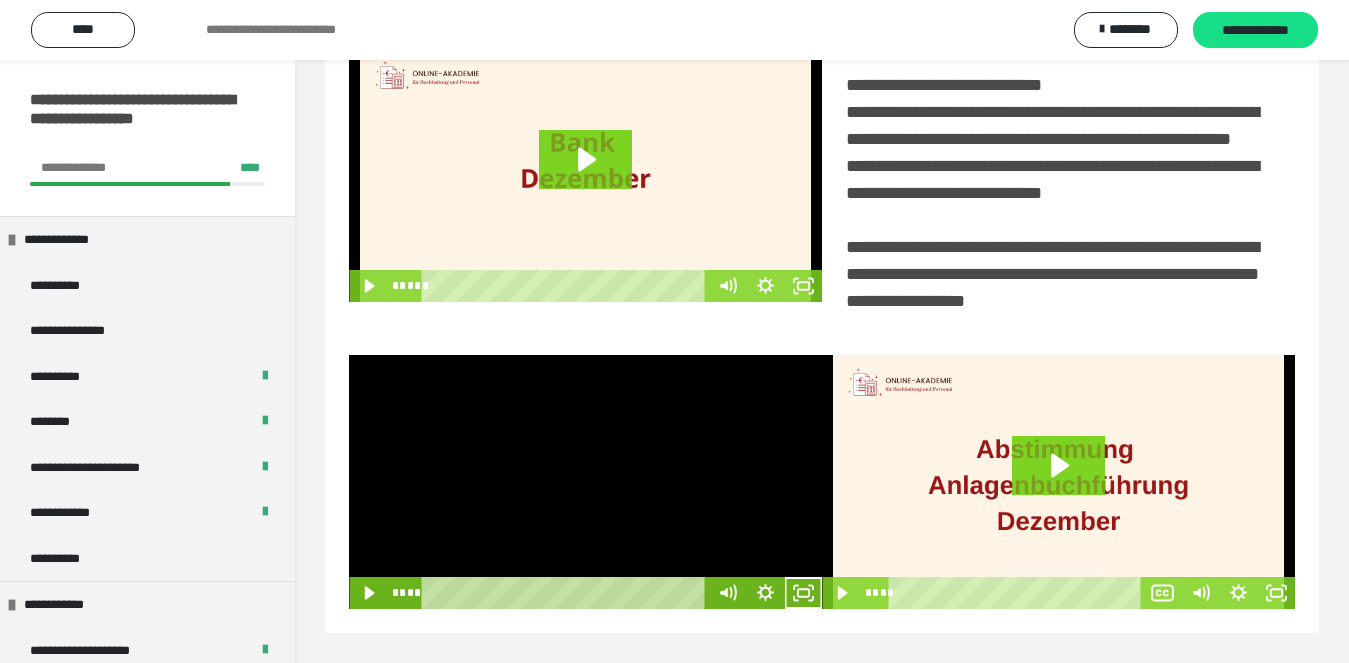 scroll, scrollTop: 480, scrollLeft: 0, axis: vertical 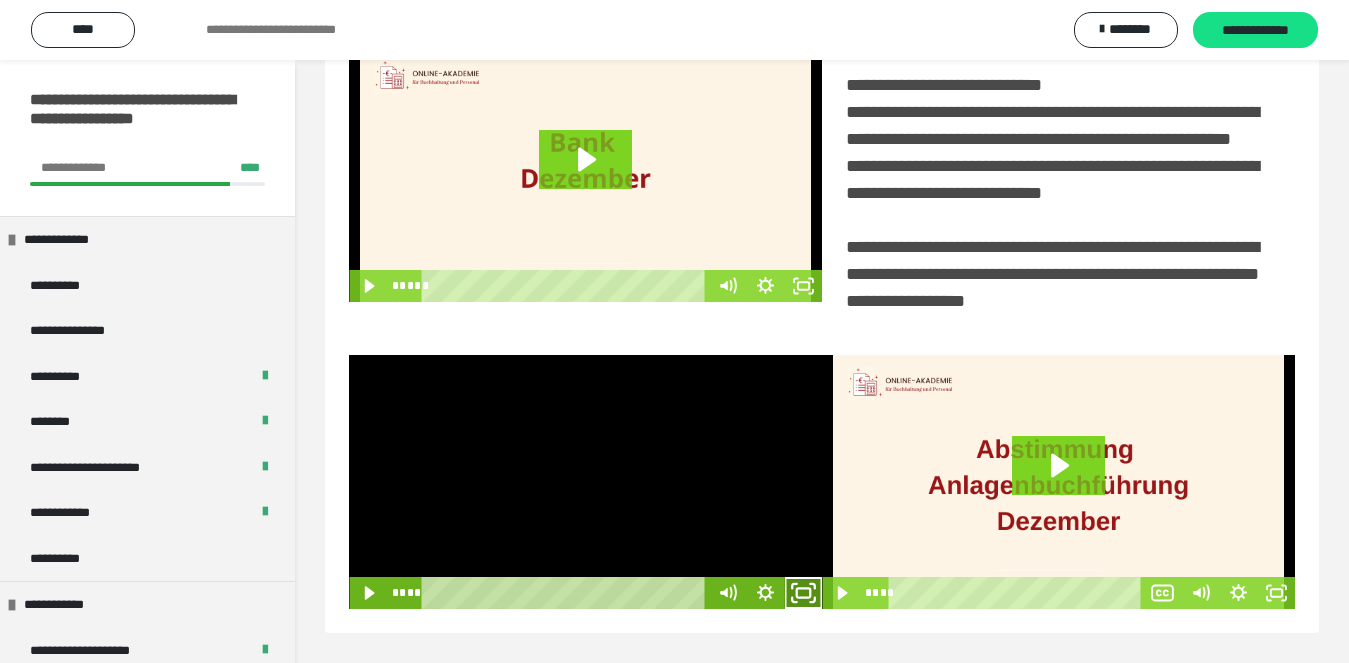 click 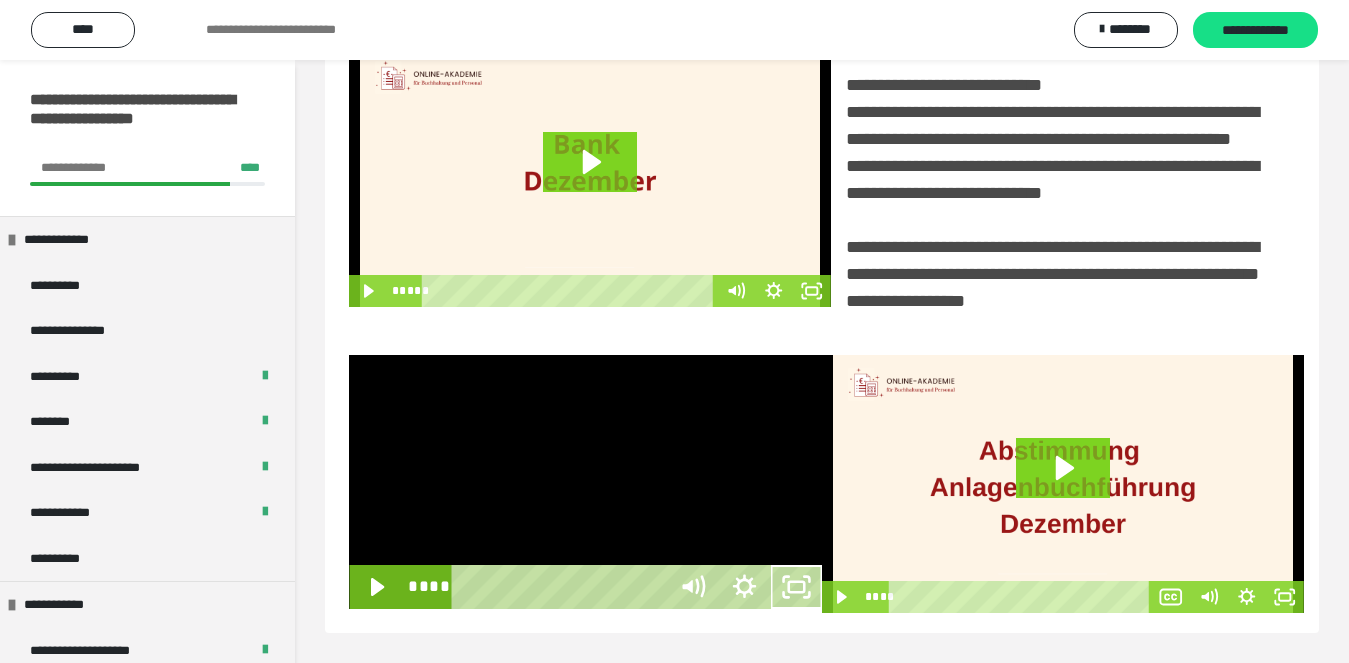 scroll, scrollTop: 358, scrollLeft: 0, axis: vertical 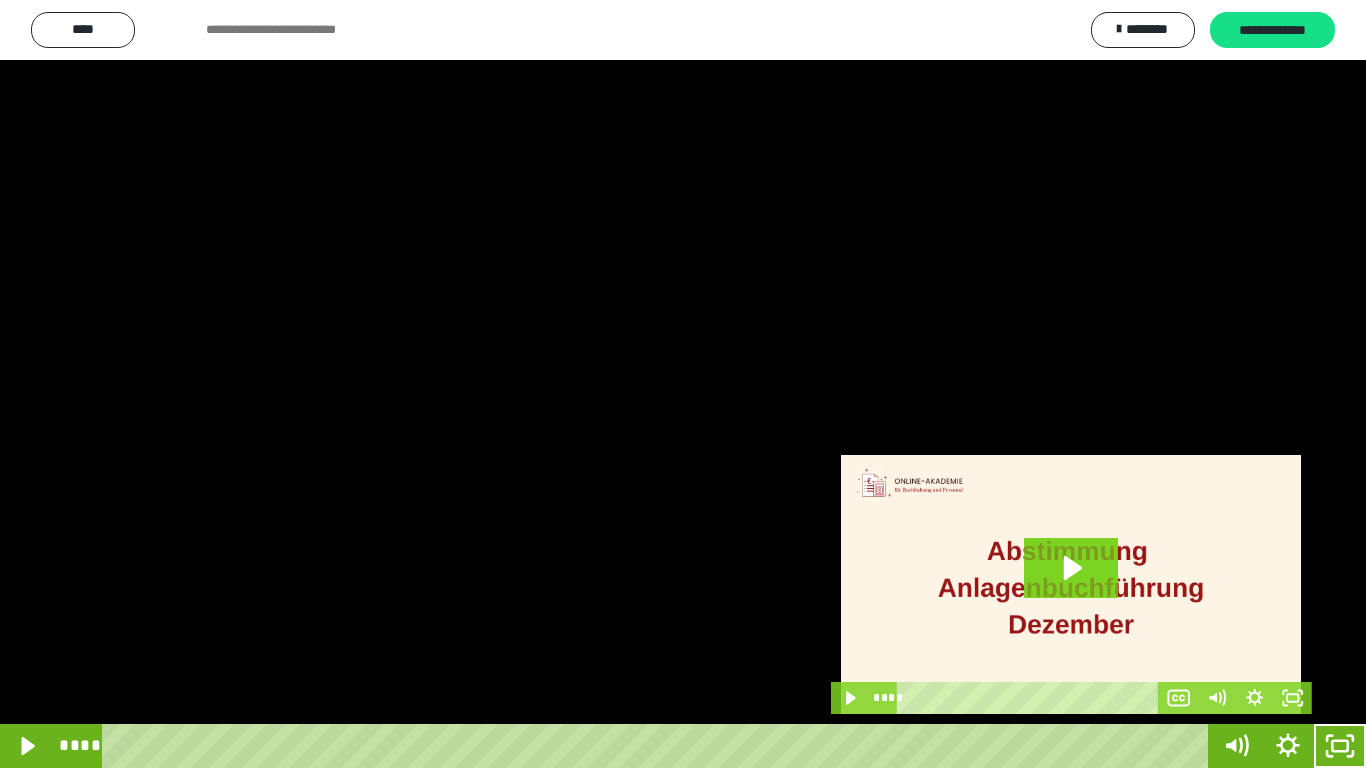 click at bounding box center (683, 384) 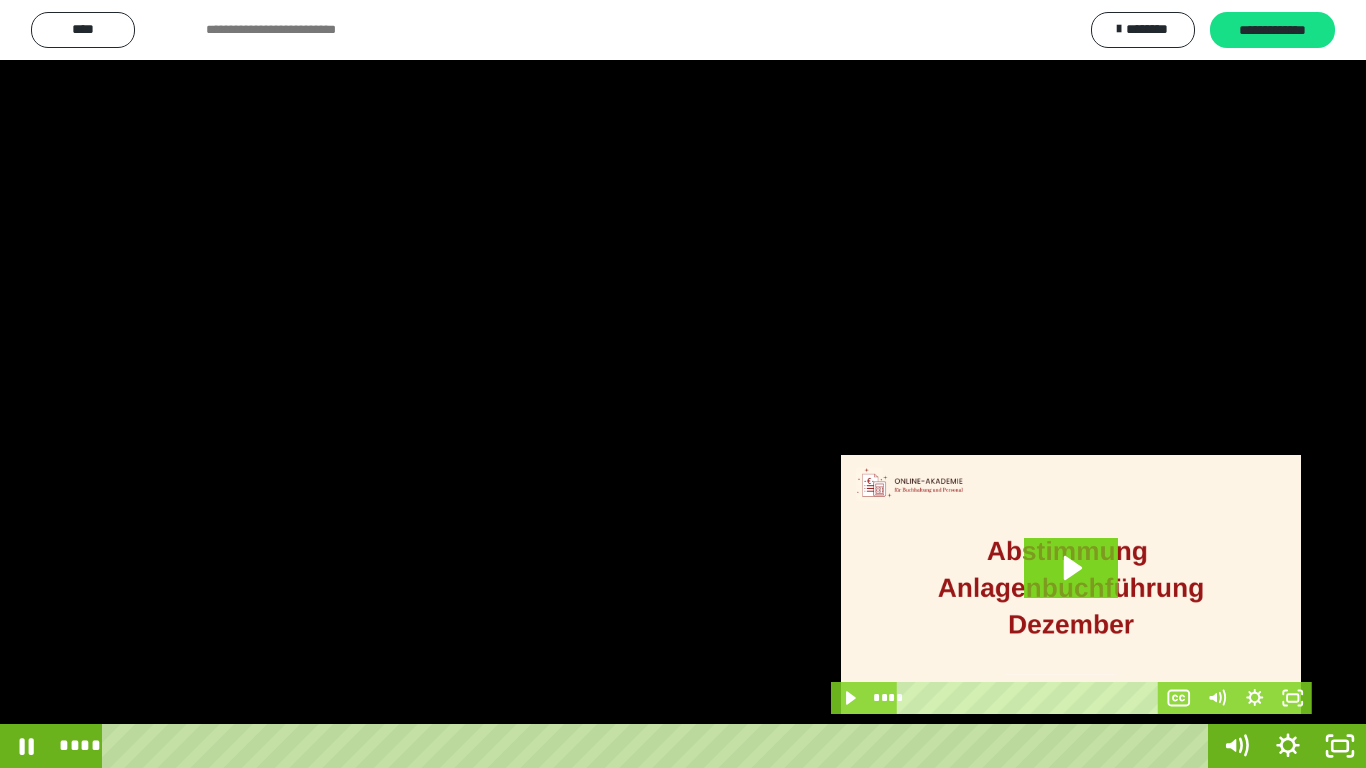 click at bounding box center [683, 384] 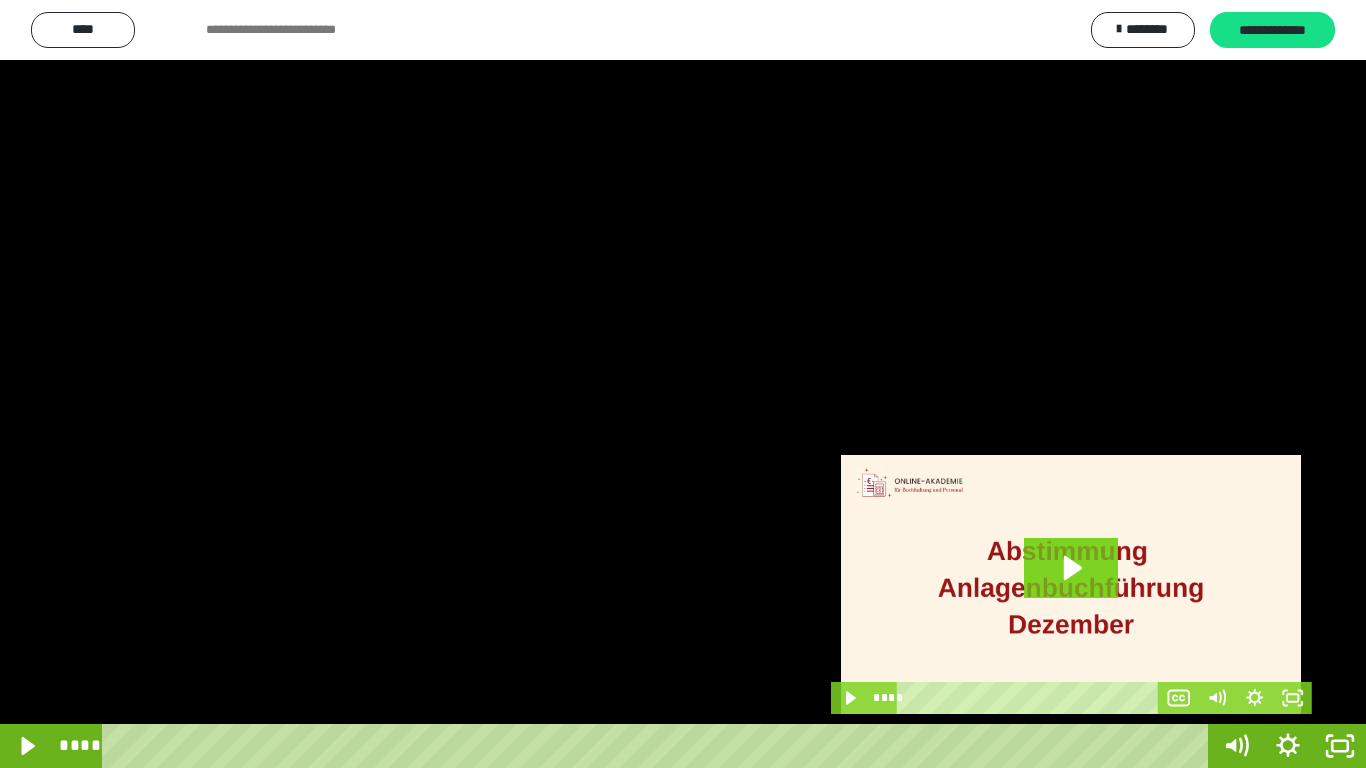click at bounding box center [683, 384] 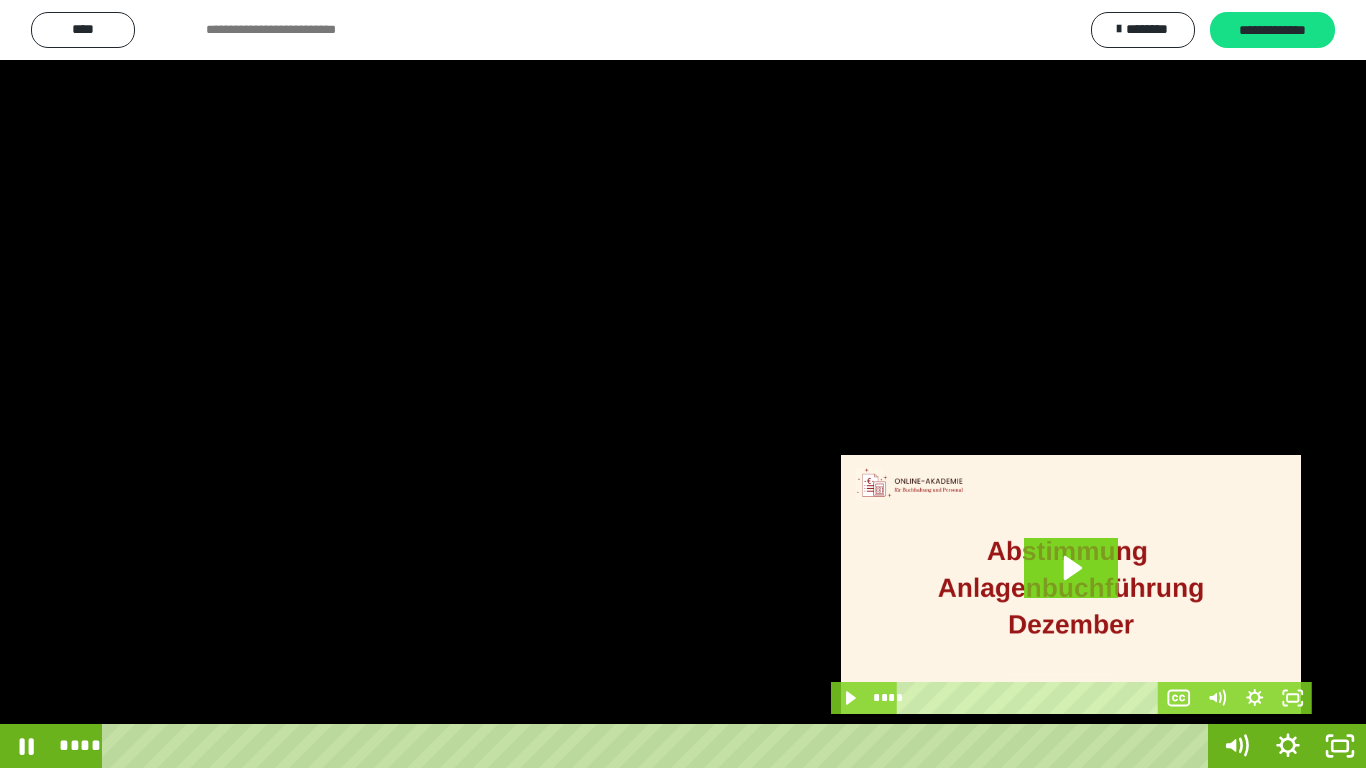 click at bounding box center (683, 384) 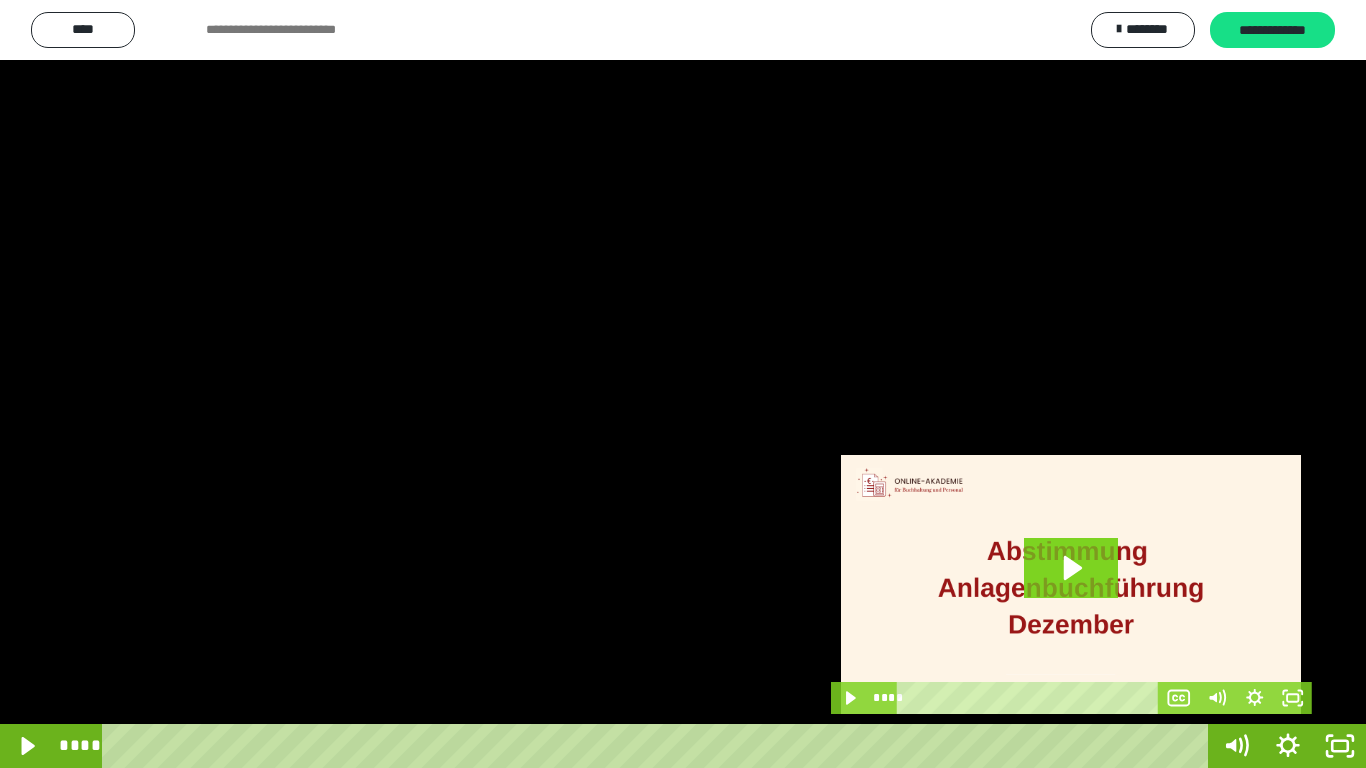 click at bounding box center [683, 384] 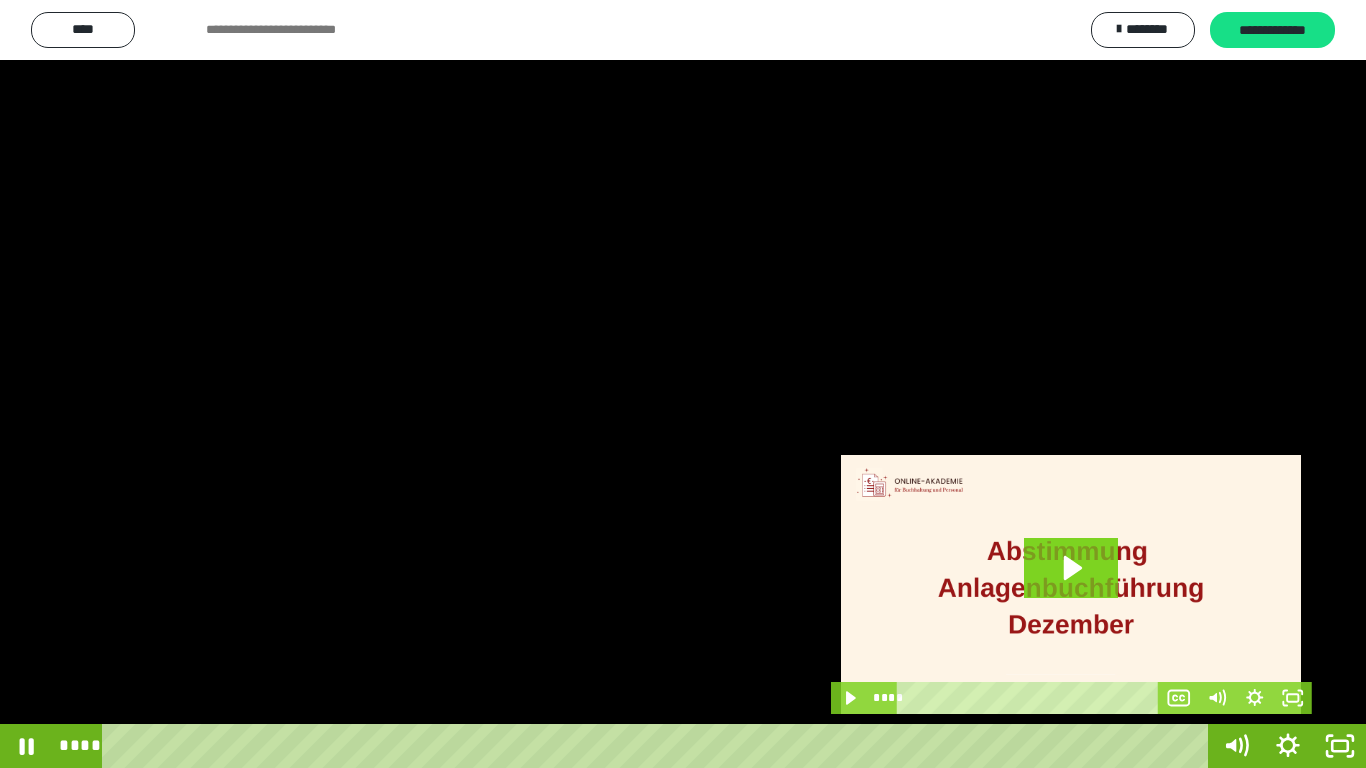 click at bounding box center [683, 384] 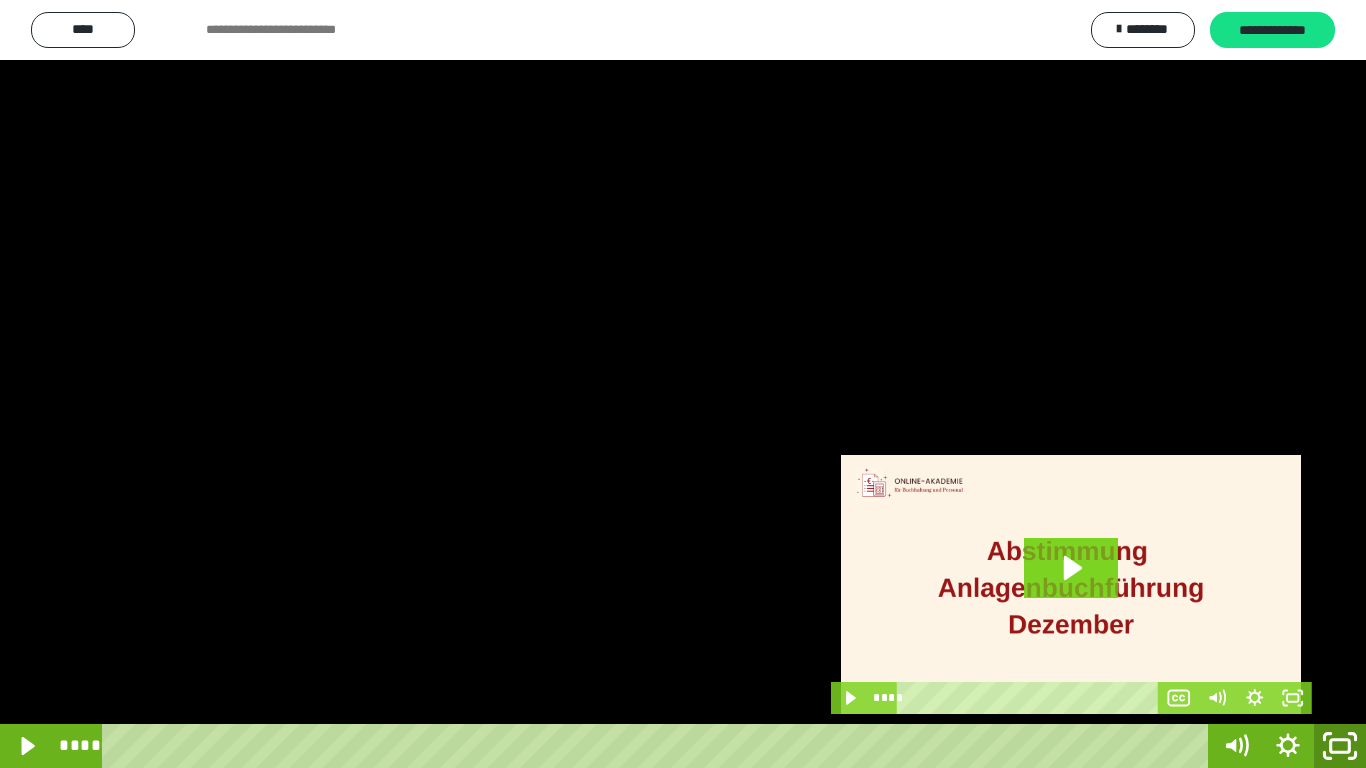 click 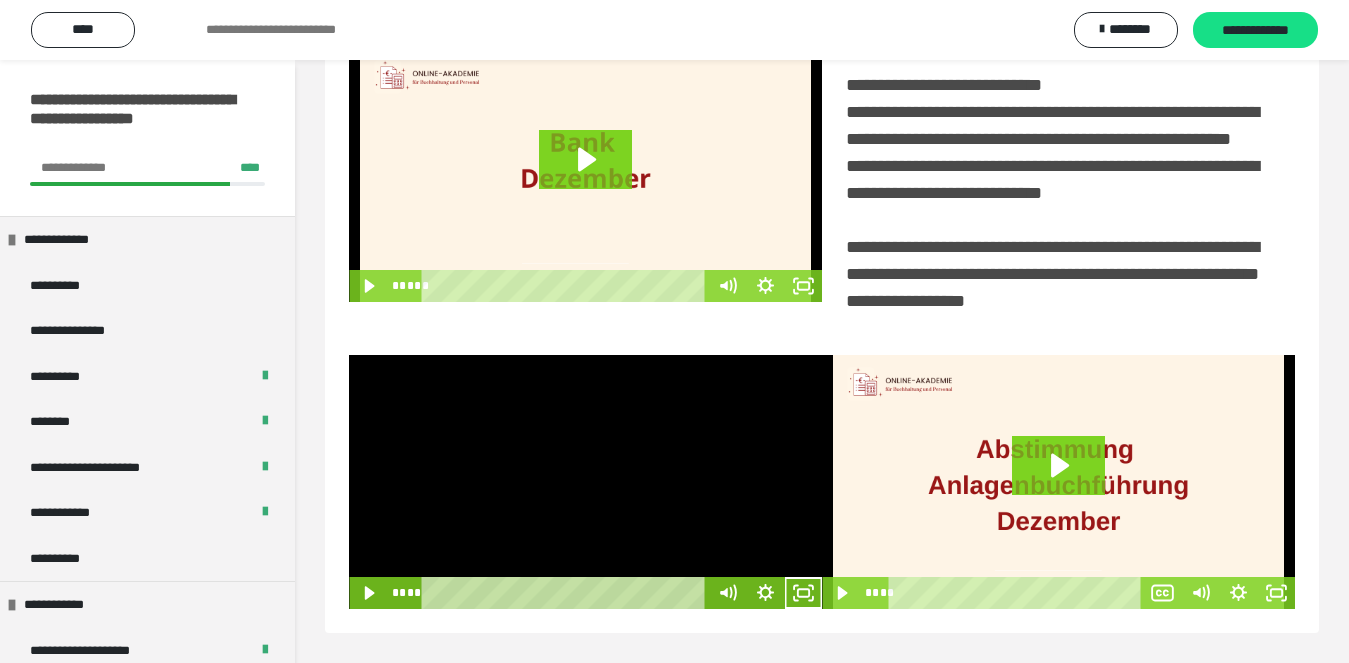 scroll, scrollTop: 480, scrollLeft: 0, axis: vertical 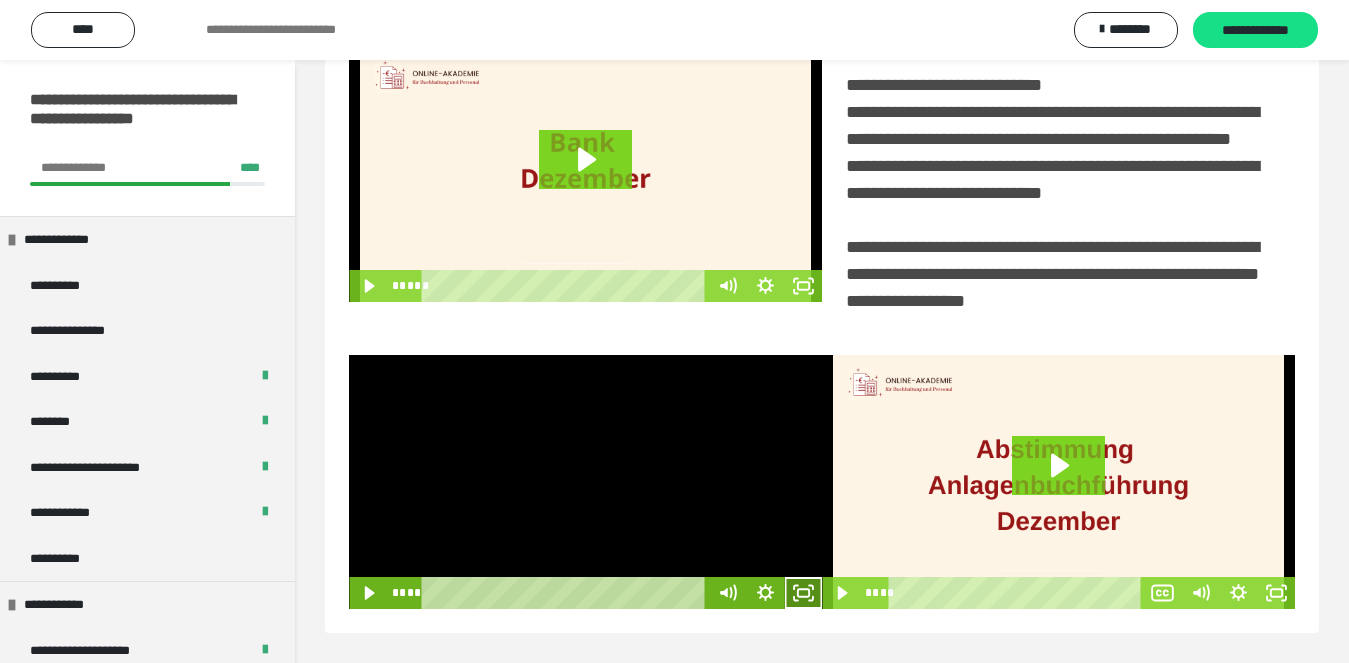 click 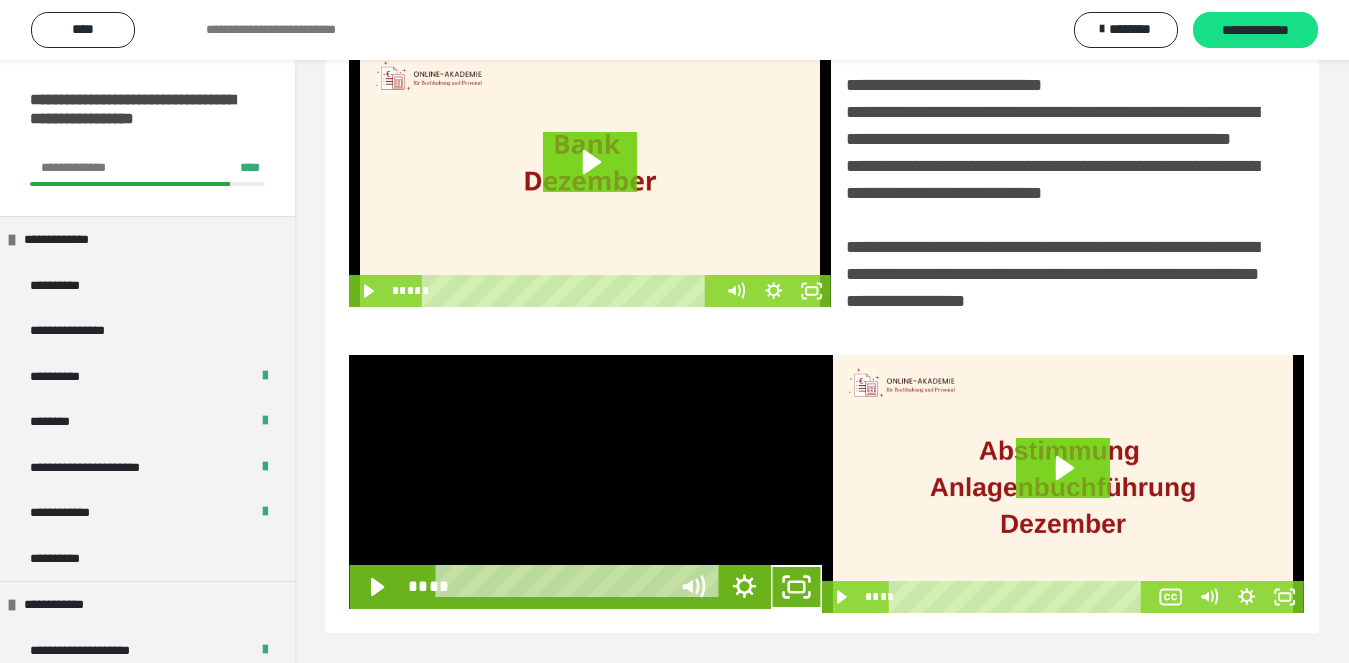 scroll, scrollTop: 358, scrollLeft: 0, axis: vertical 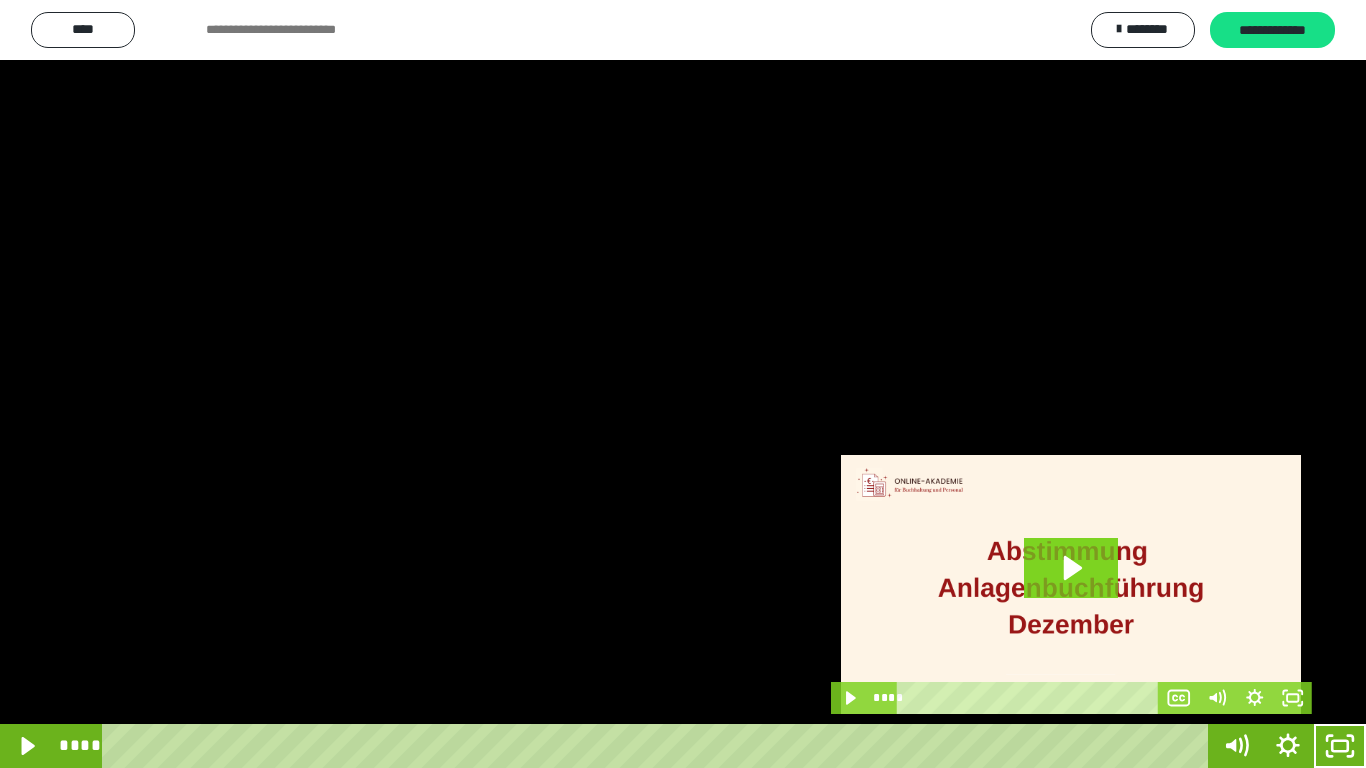 click at bounding box center [683, 384] 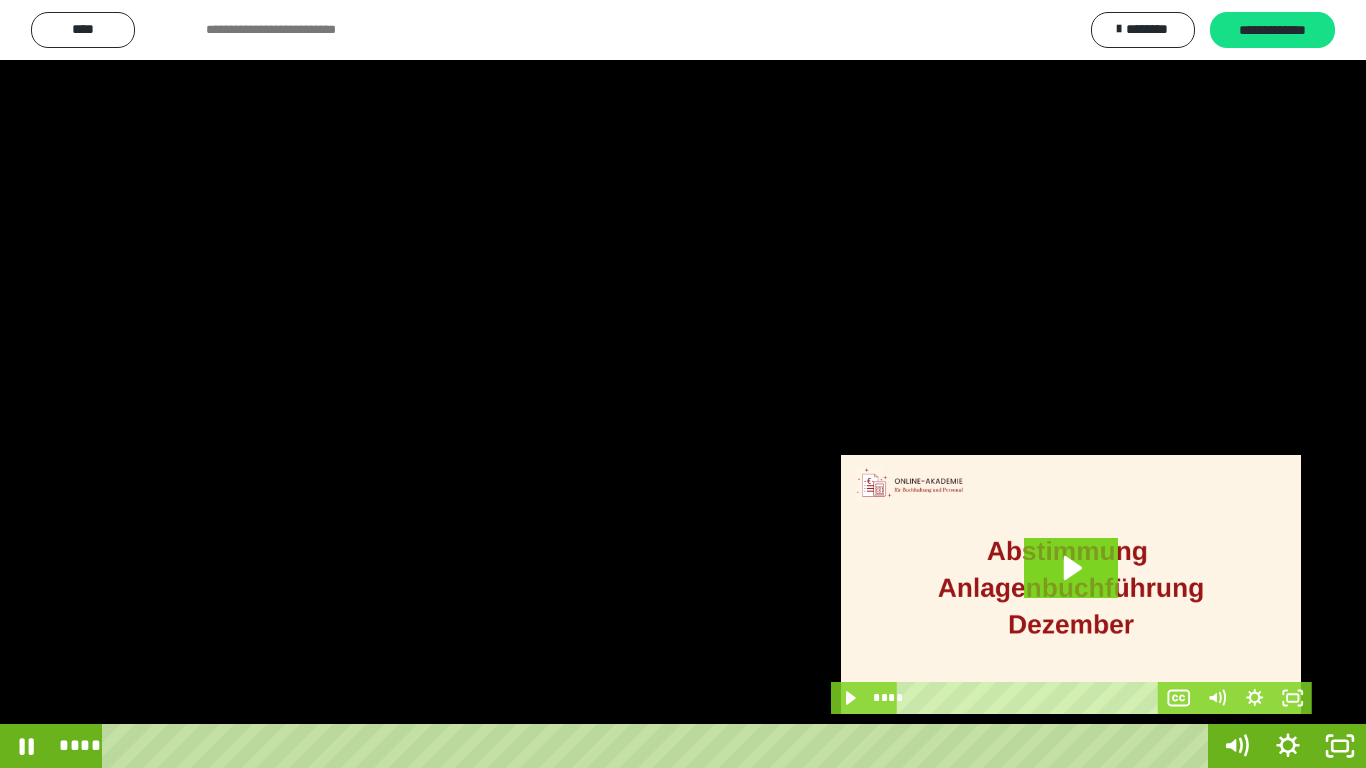 click at bounding box center [683, 384] 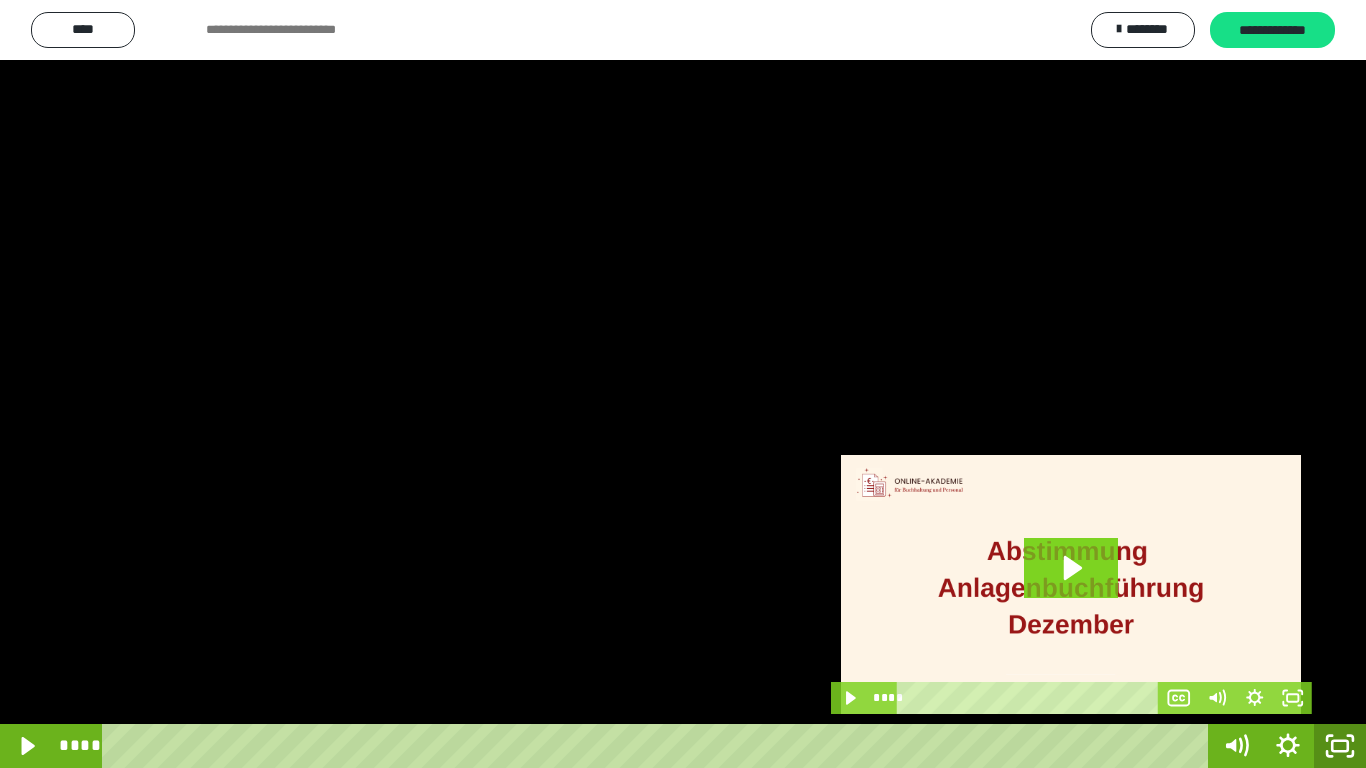 click 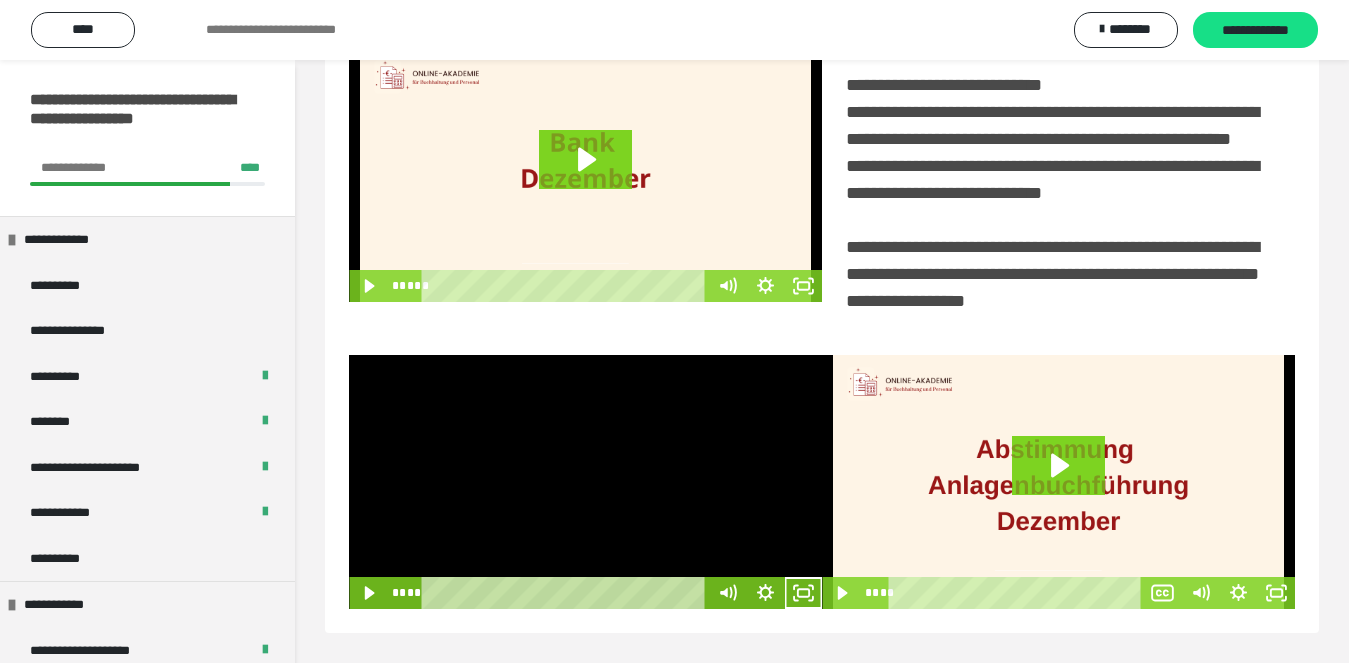 scroll, scrollTop: 480, scrollLeft: 0, axis: vertical 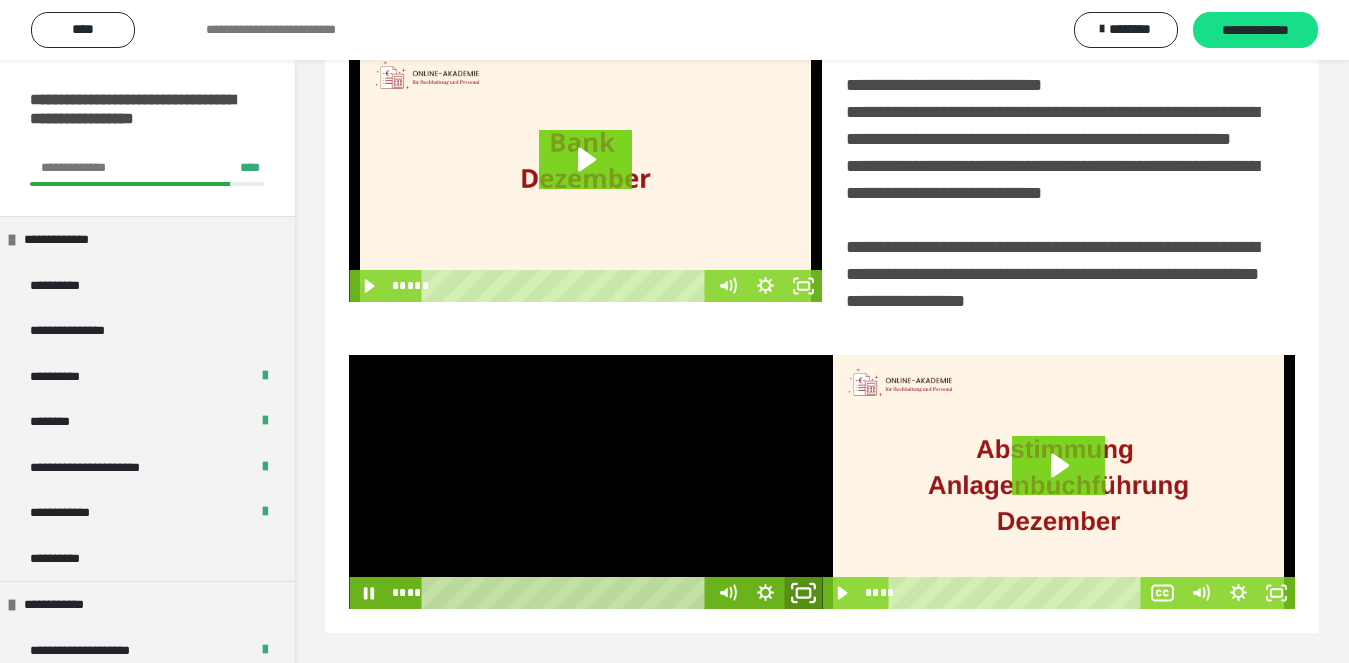 click 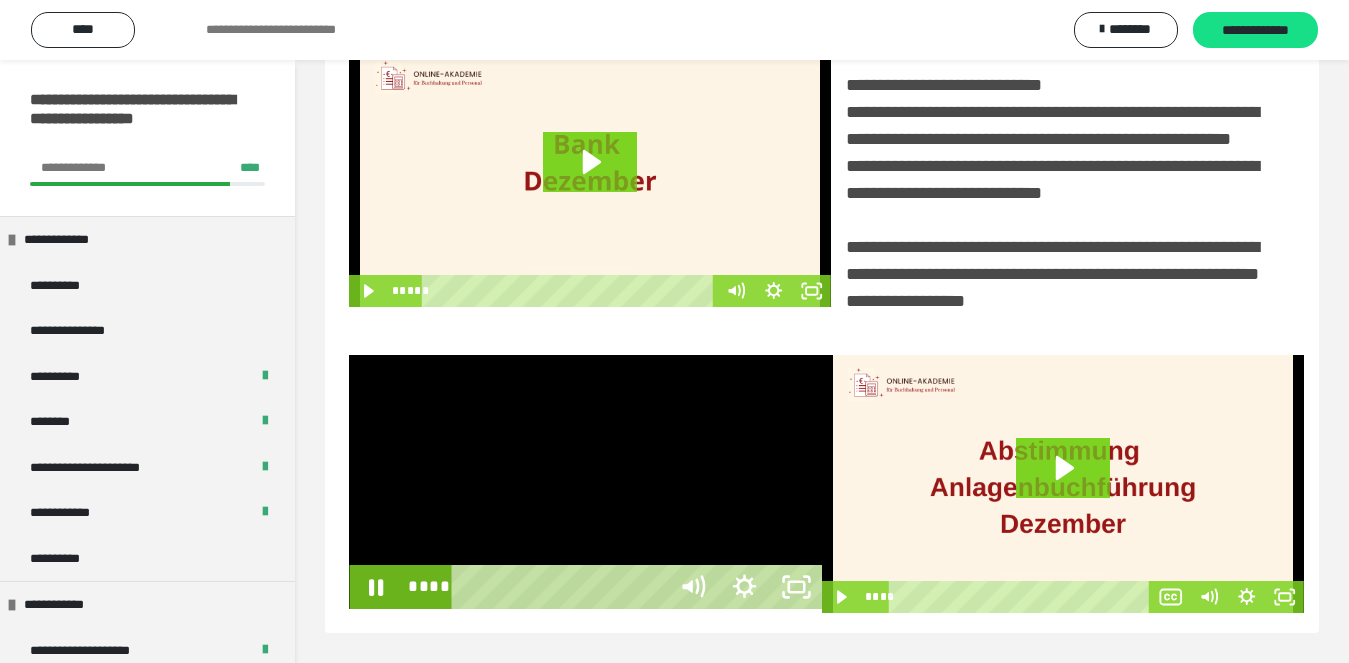 scroll, scrollTop: 358, scrollLeft: 0, axis: vertical 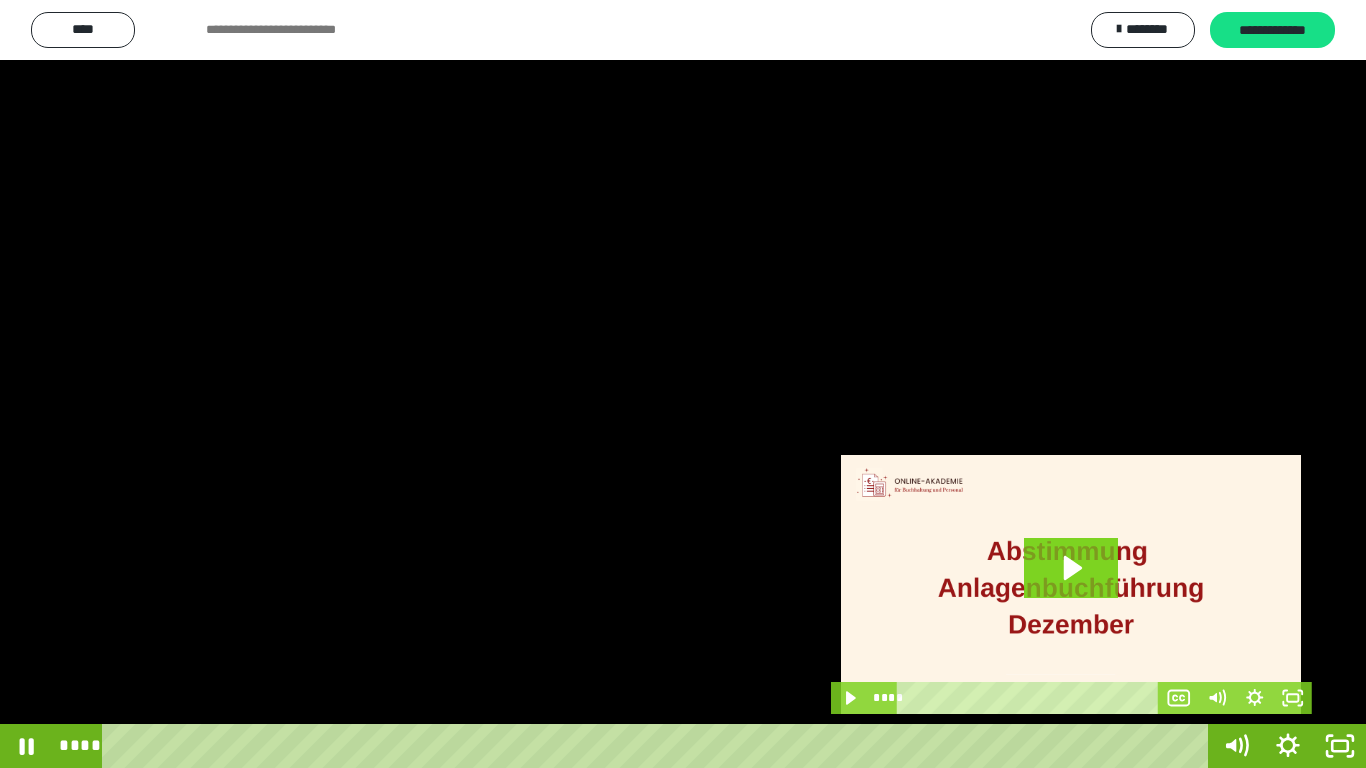 click at bounding box center [683, 384] 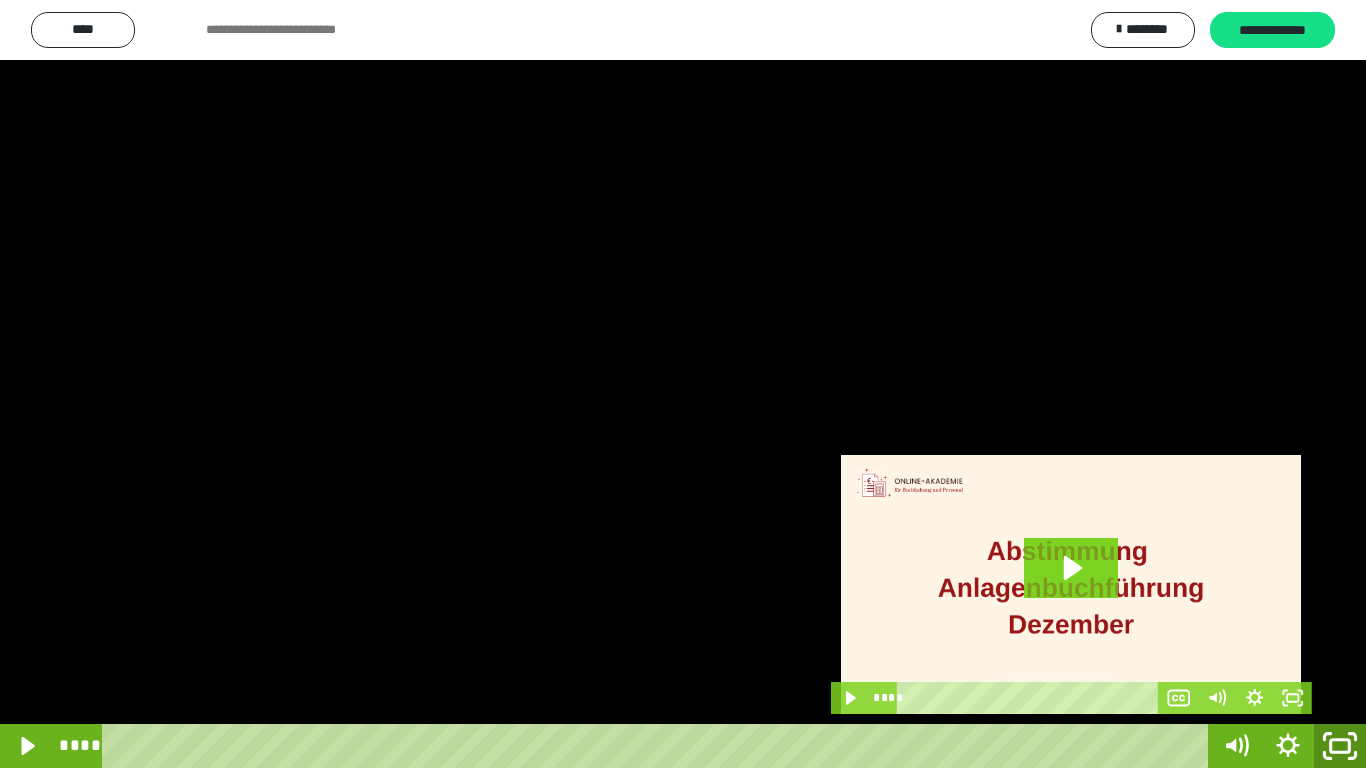 click 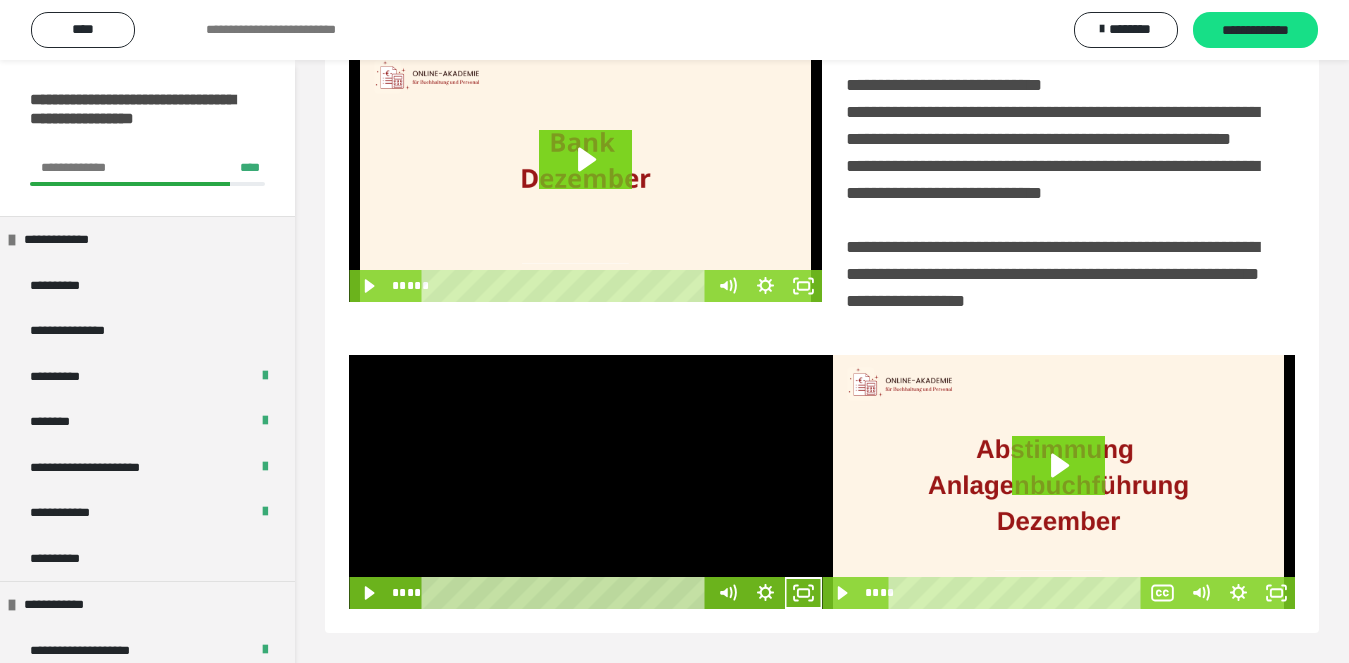 scroll, scrollTop: 480, scrollLeft: 0, axis: vertical 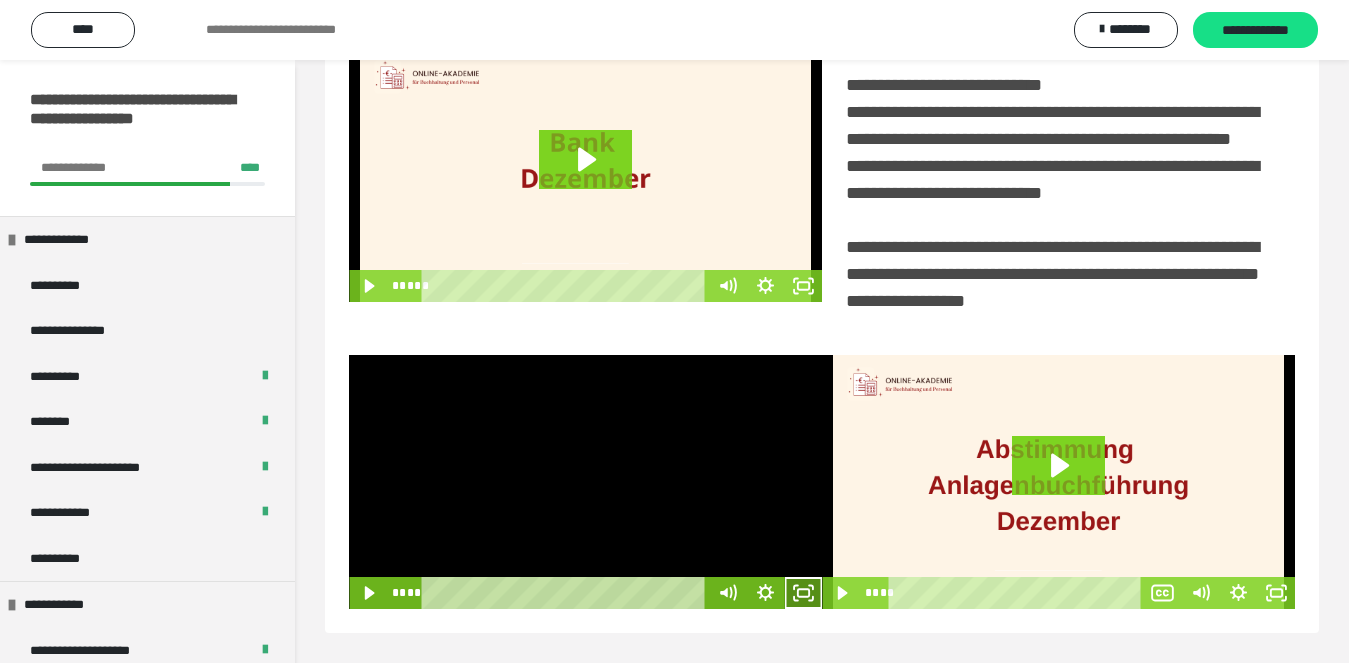 click 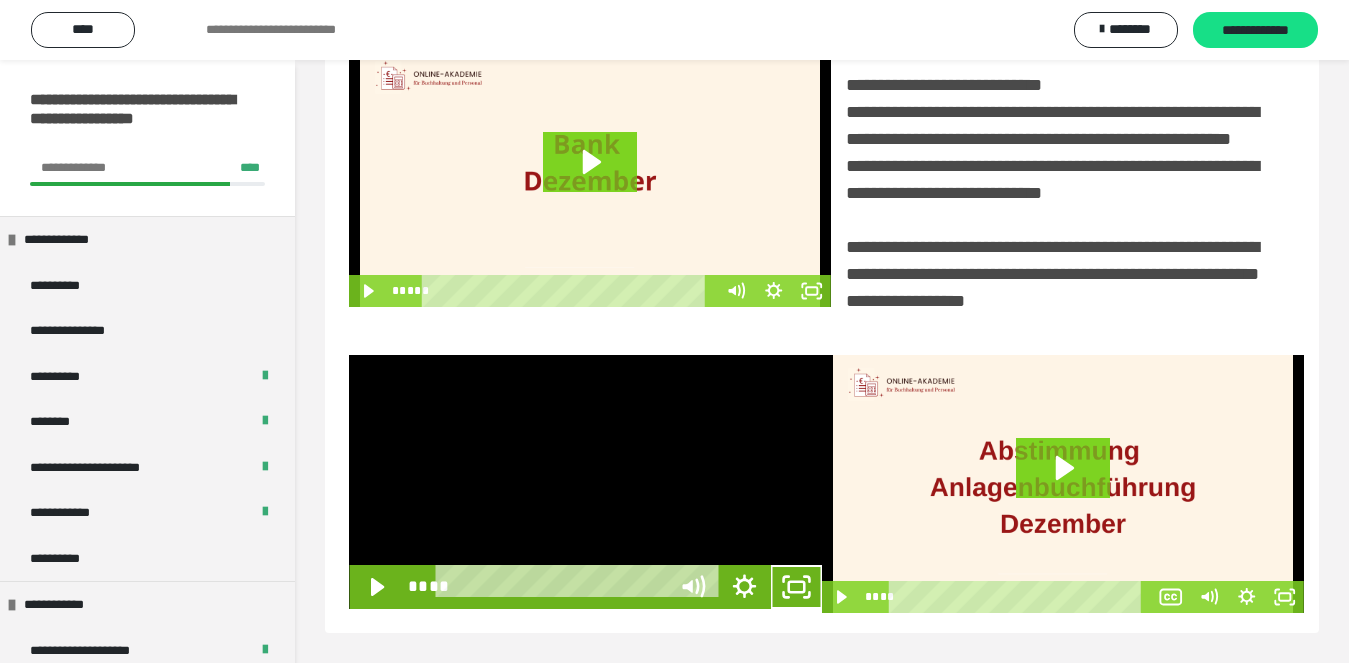 scroll, scrollTop: 358, scrollLeft: 0, axis: vertical 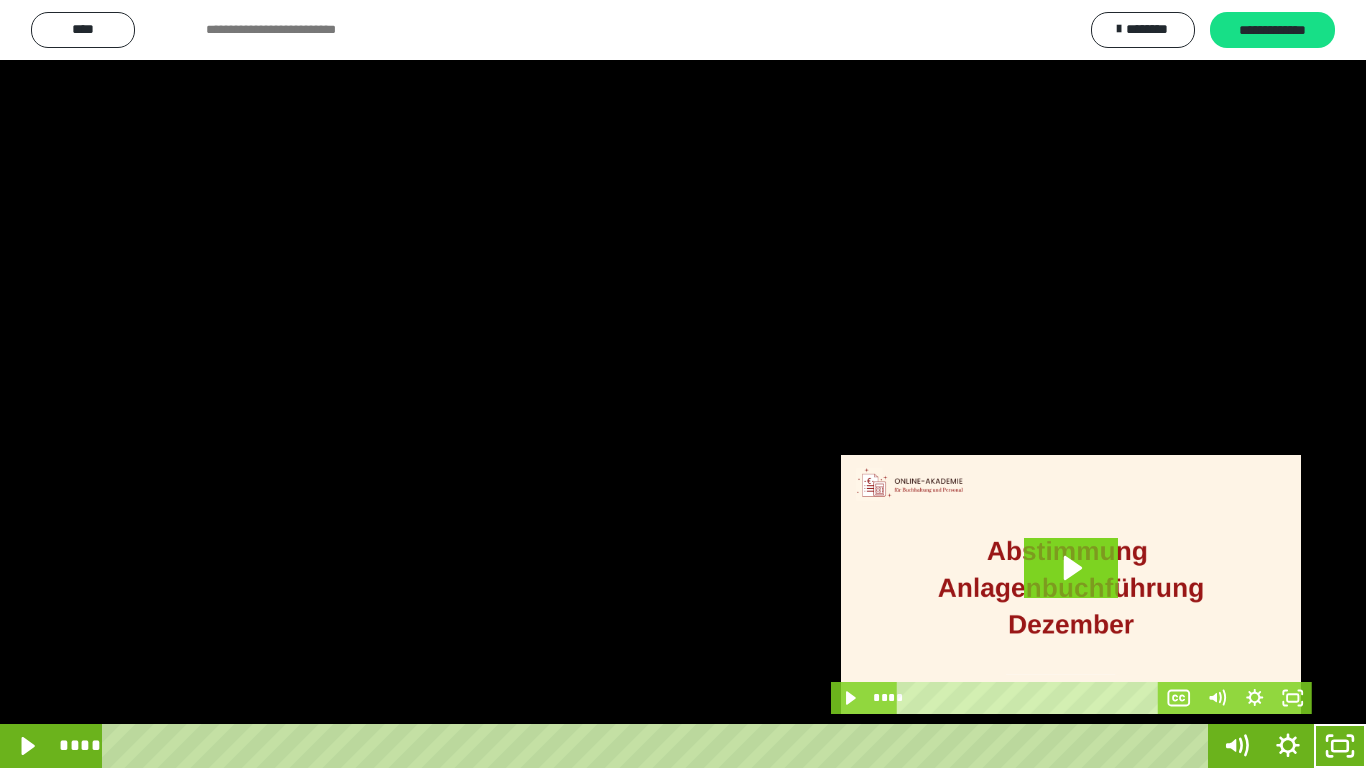 click at bounding box center [683, 384] 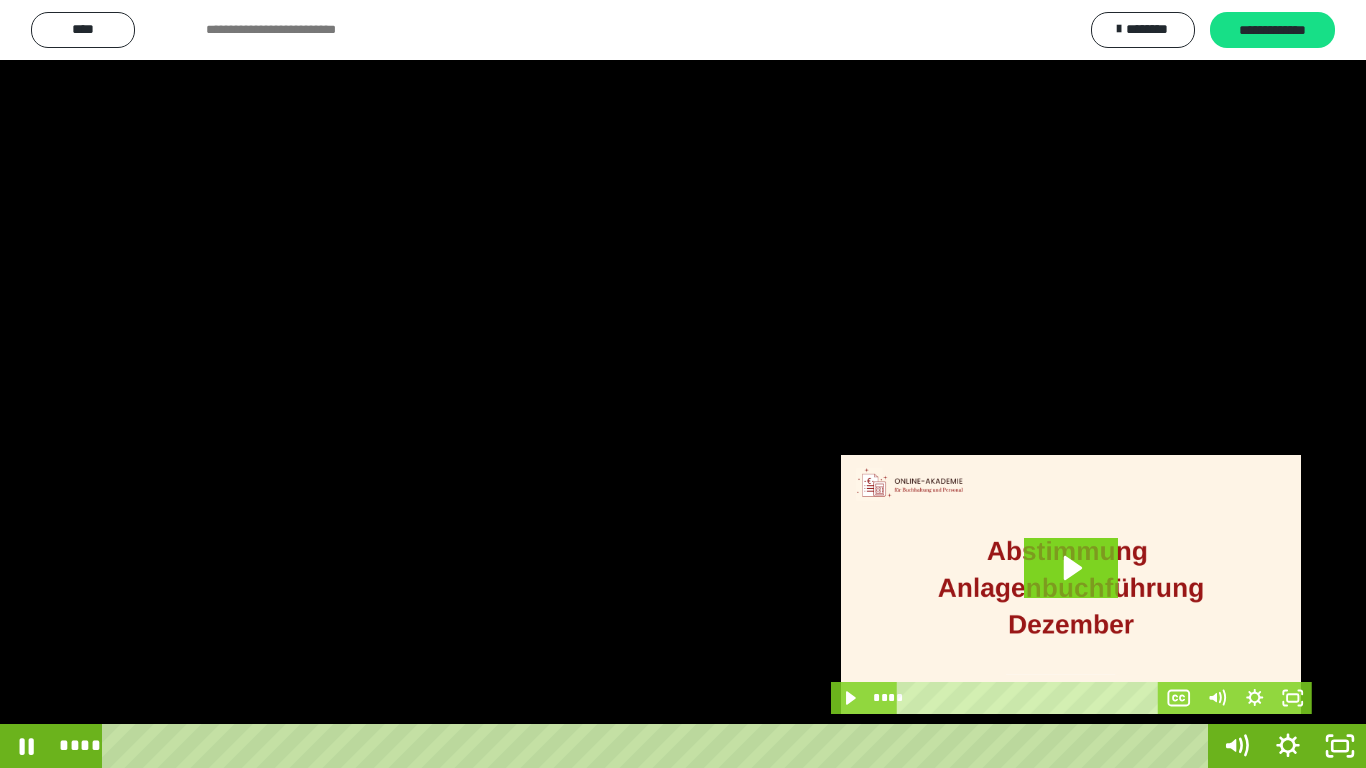 click at bounding box center [683, 384] 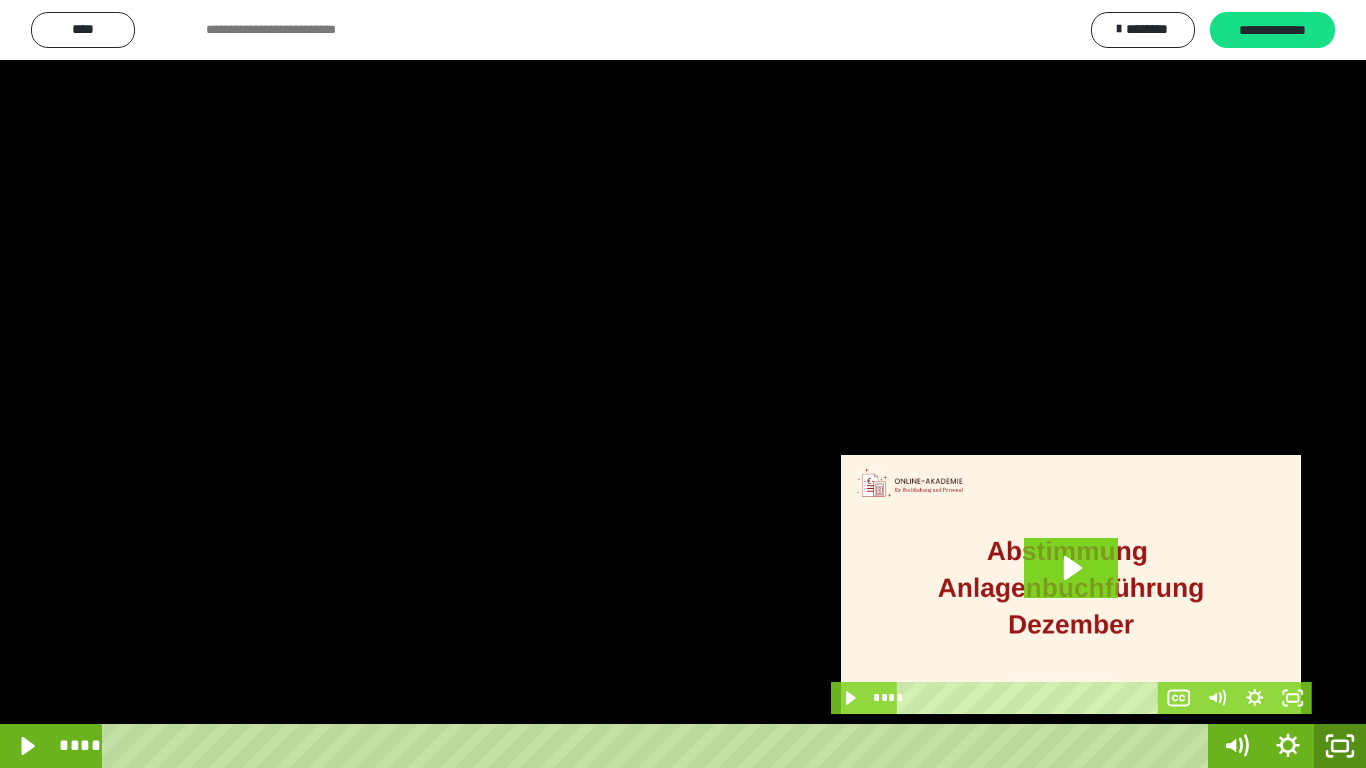 click 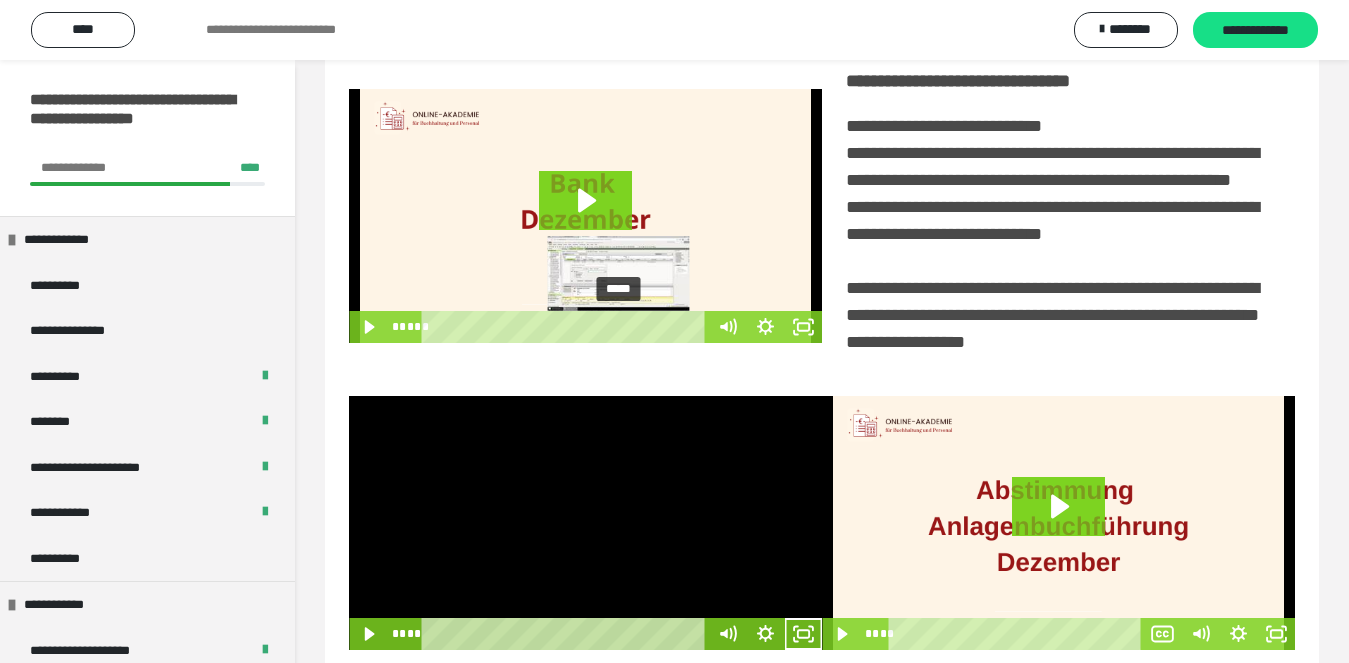 scroll, scrollTop: 480, scrollLeft: 0, axis: vertical 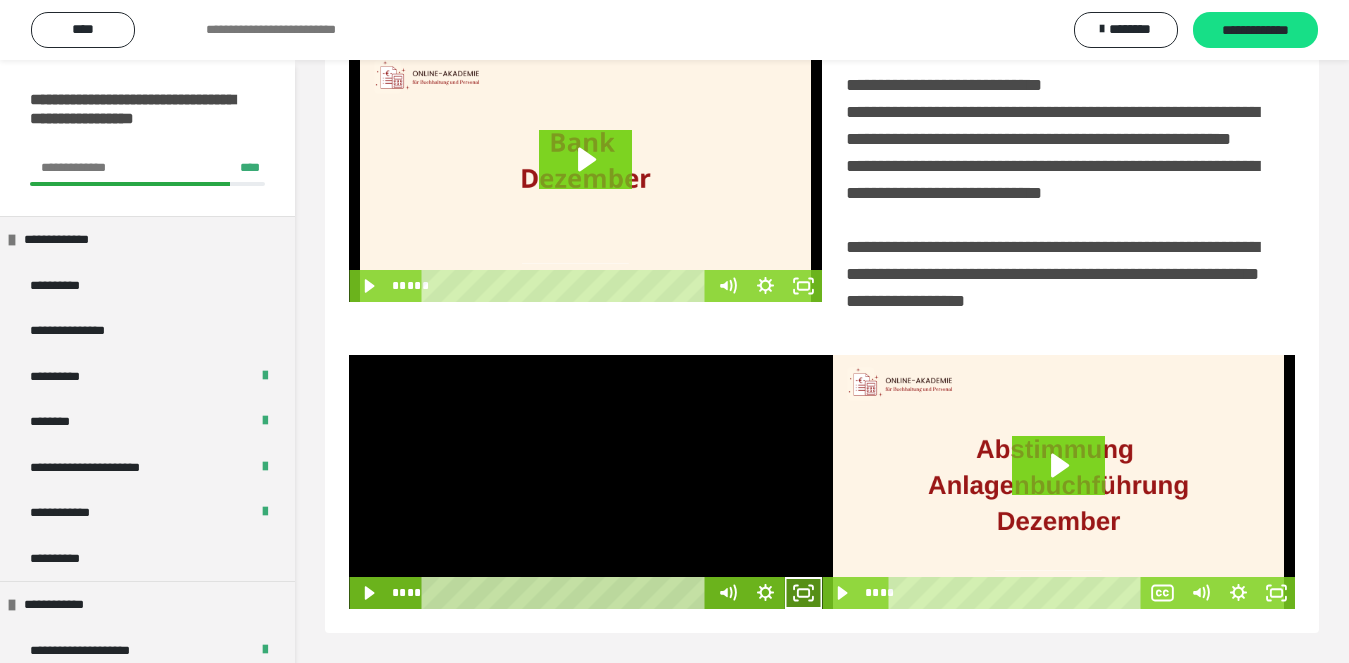 click 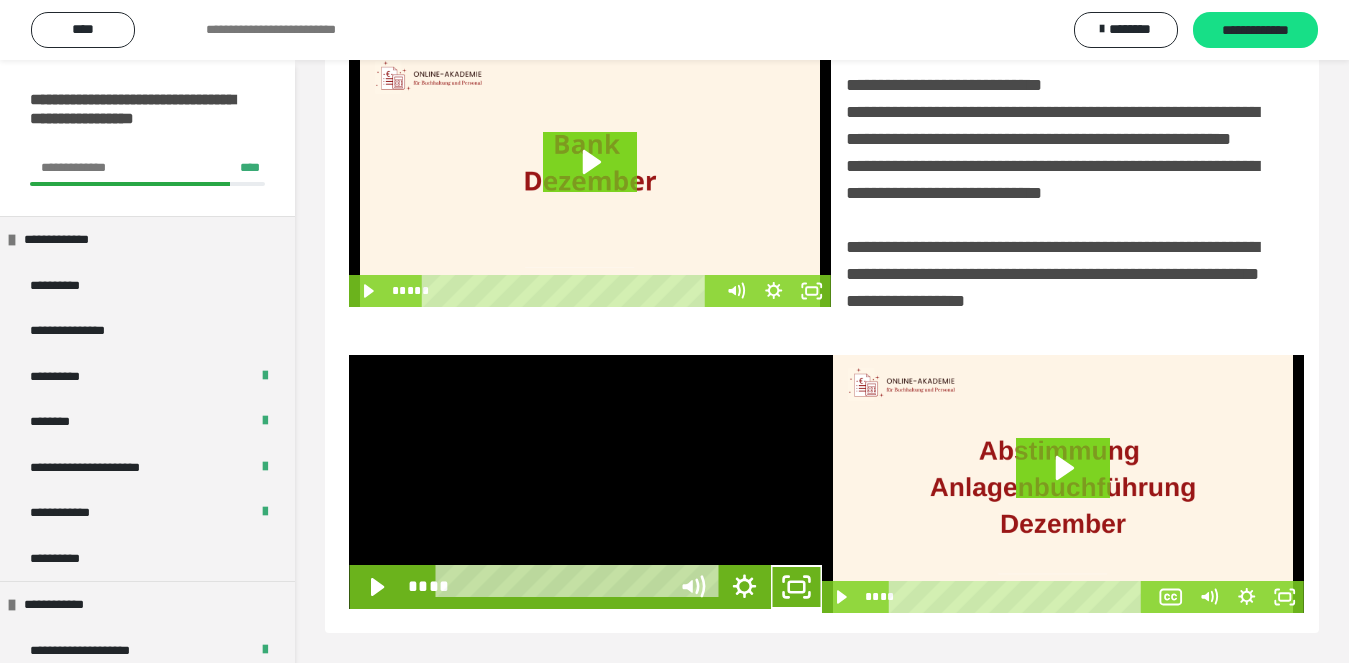 scroll, scrollTop: 358, scrollLeft: 0, axis: vertical 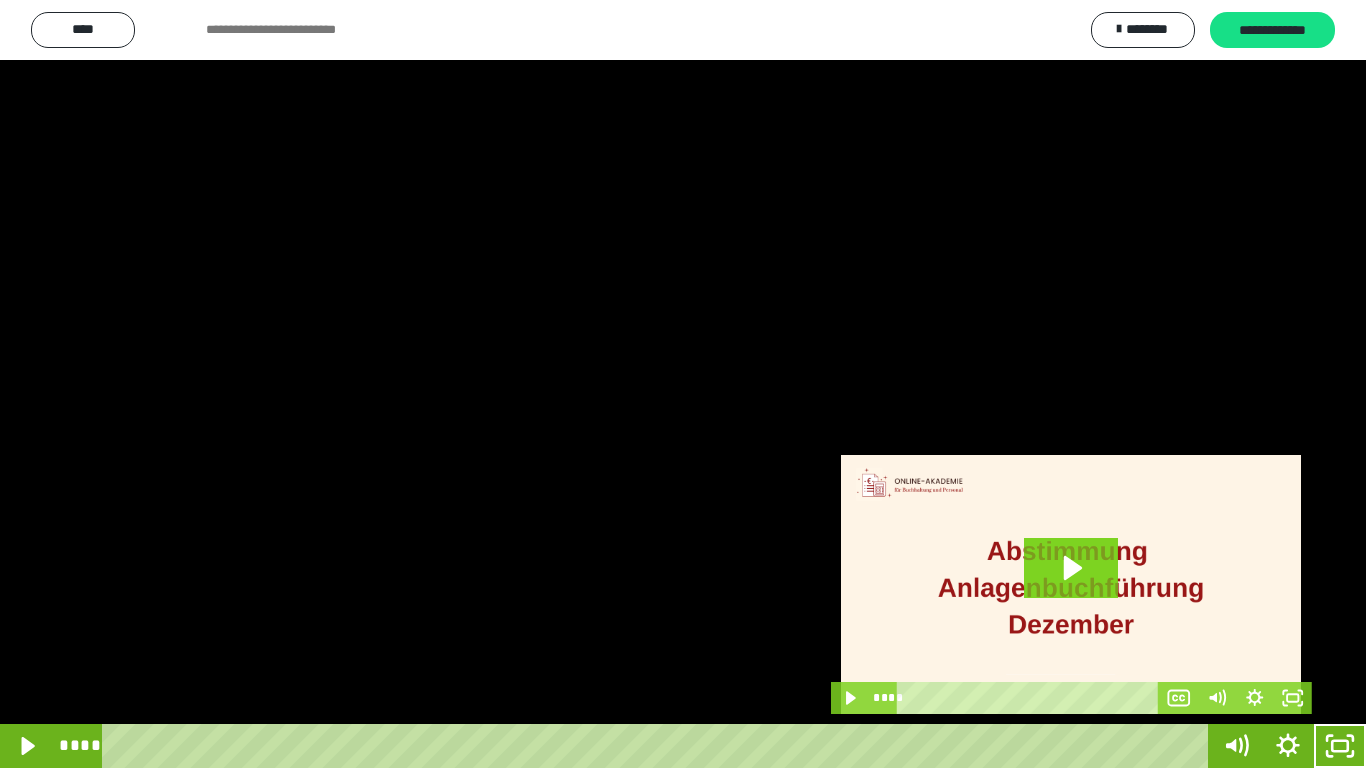 click at bounding box center (683, 384) 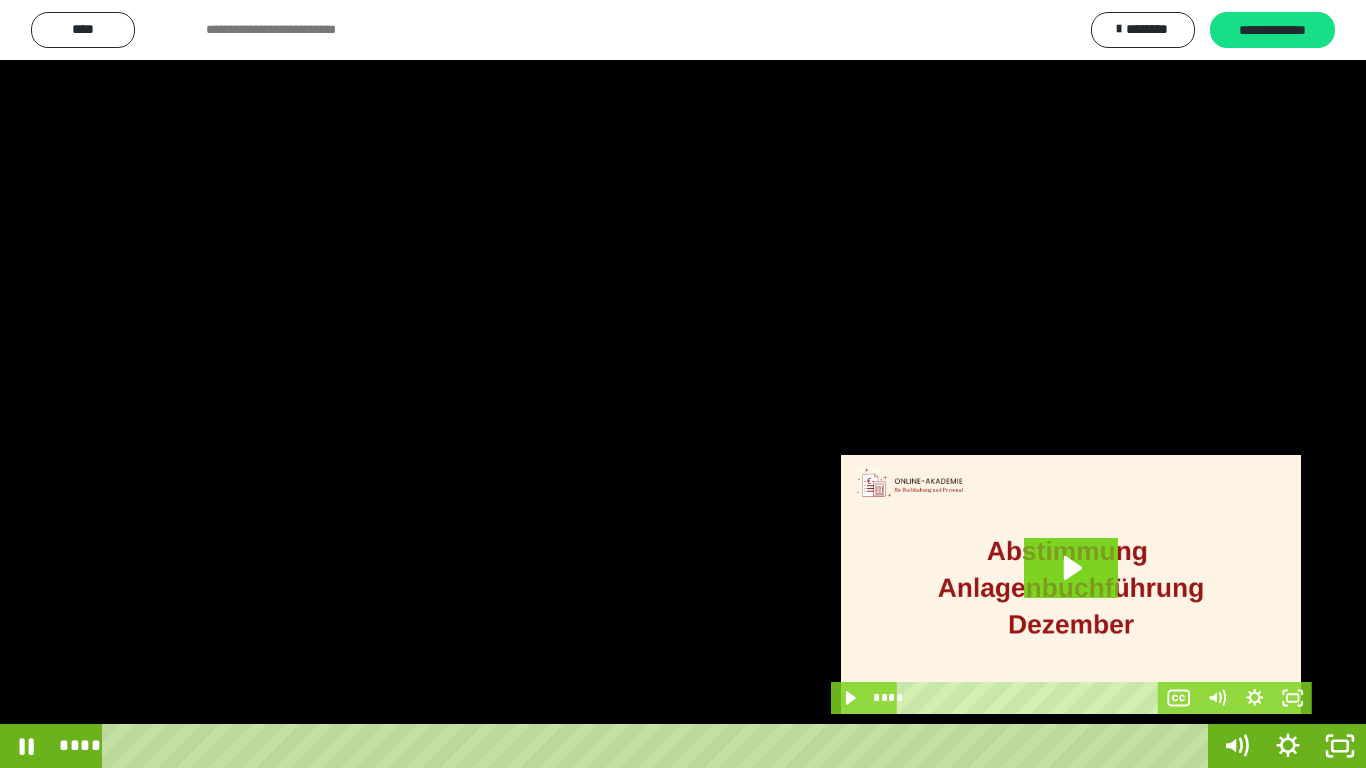 click at bounding box center (683, 384) 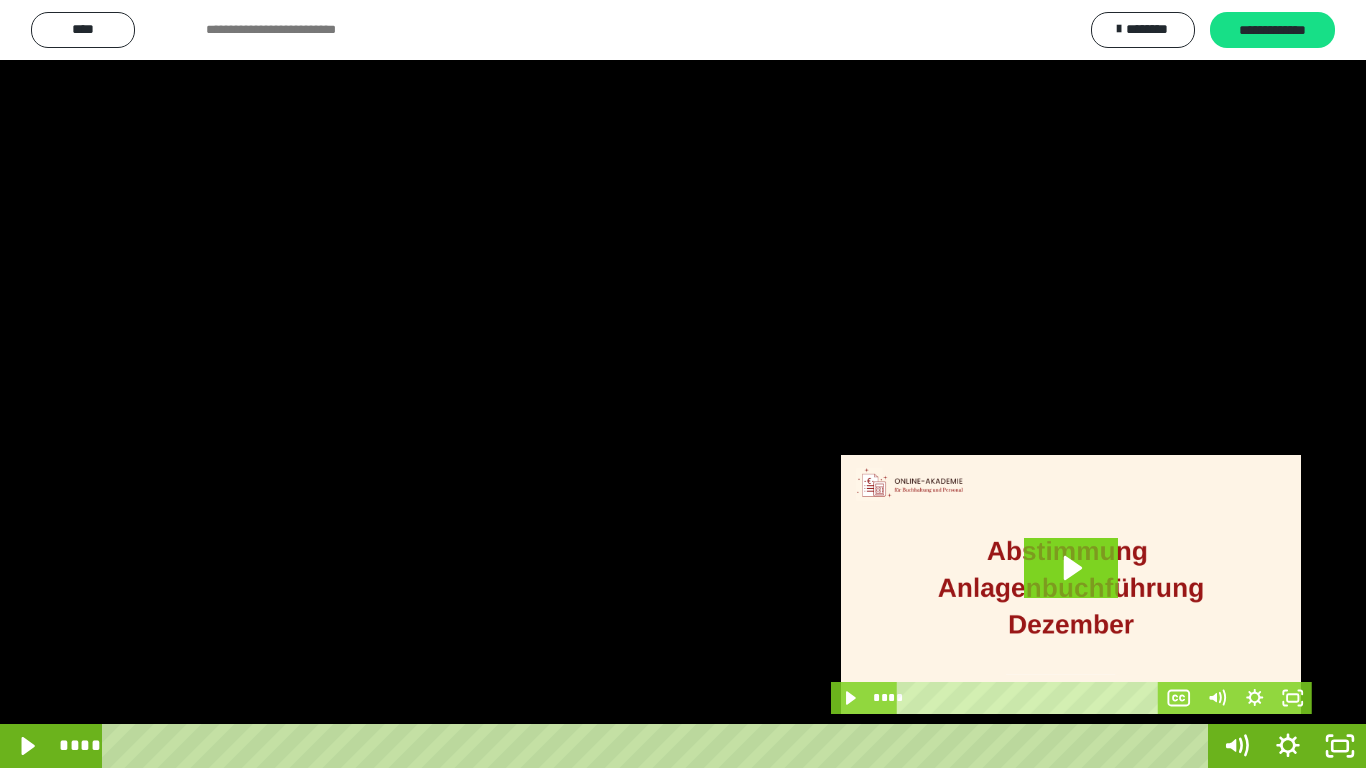 click at bounding box center (683, 384) 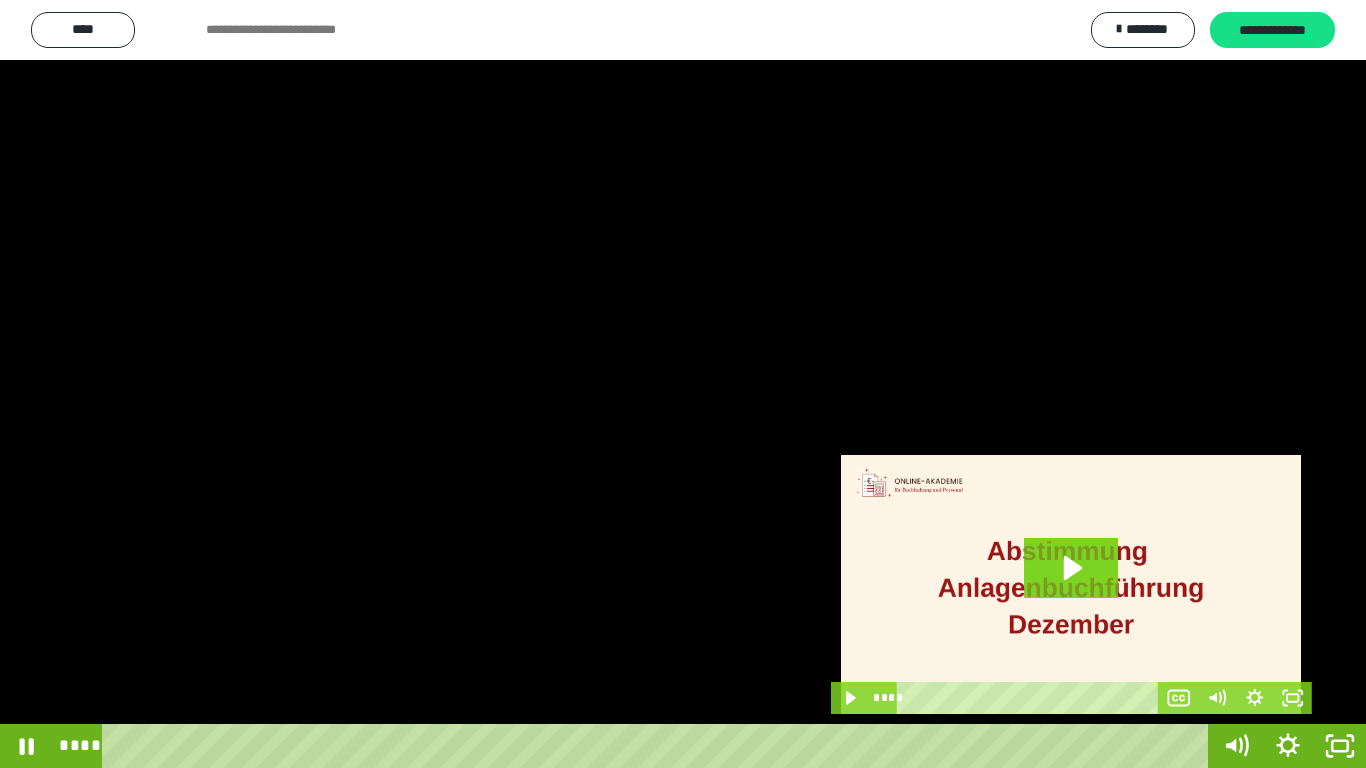 click at bounding box center [683, 384] 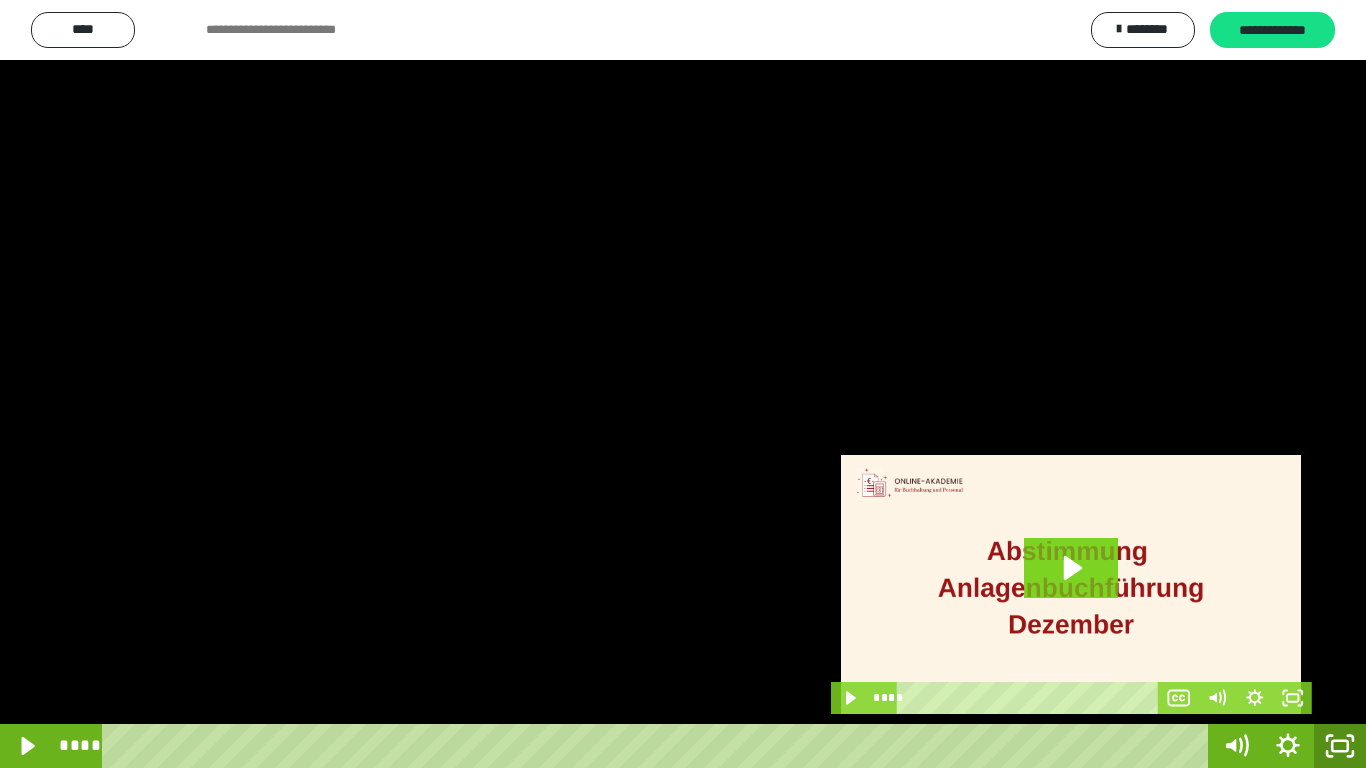 click 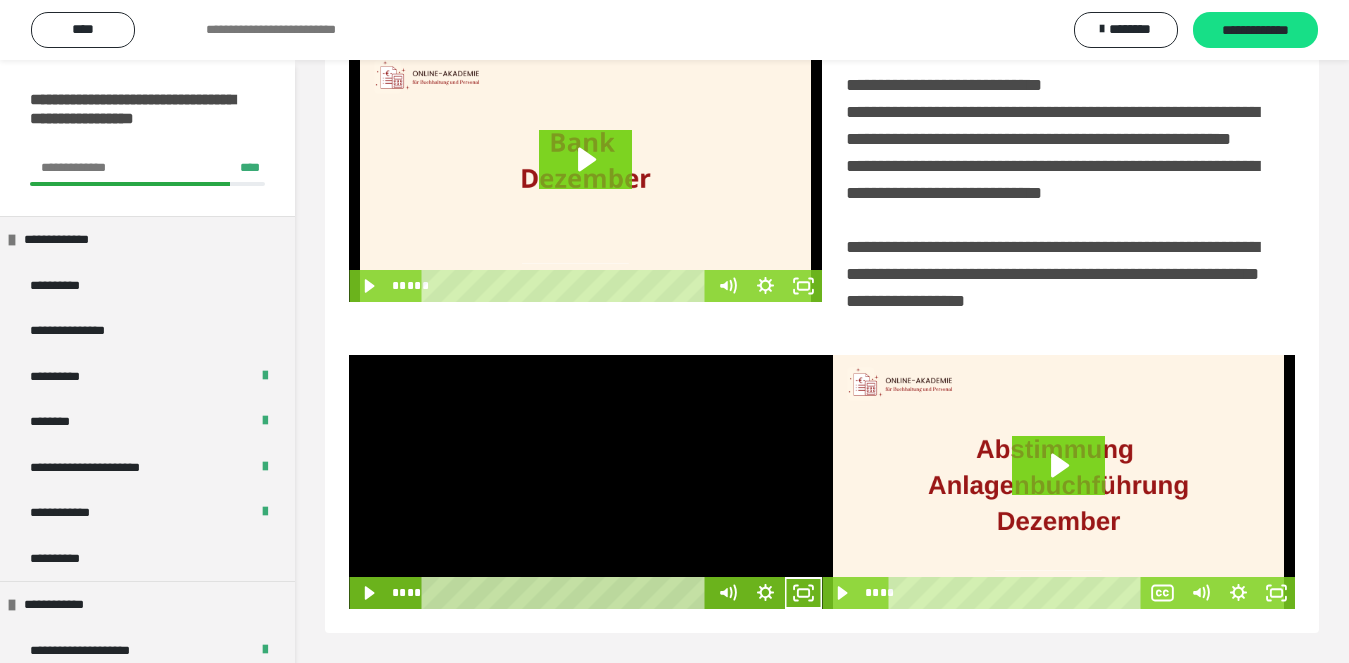scroll, scrollTop: 480, scrollLeft: 0, axis: vertical 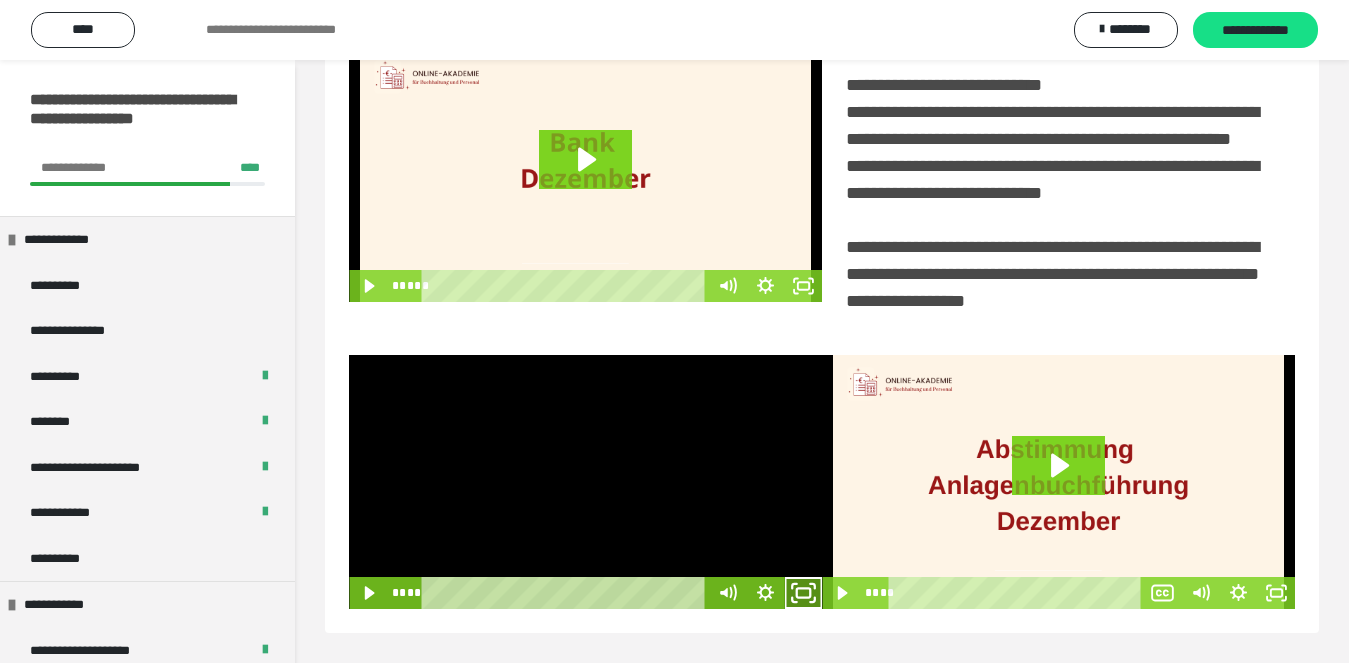 click 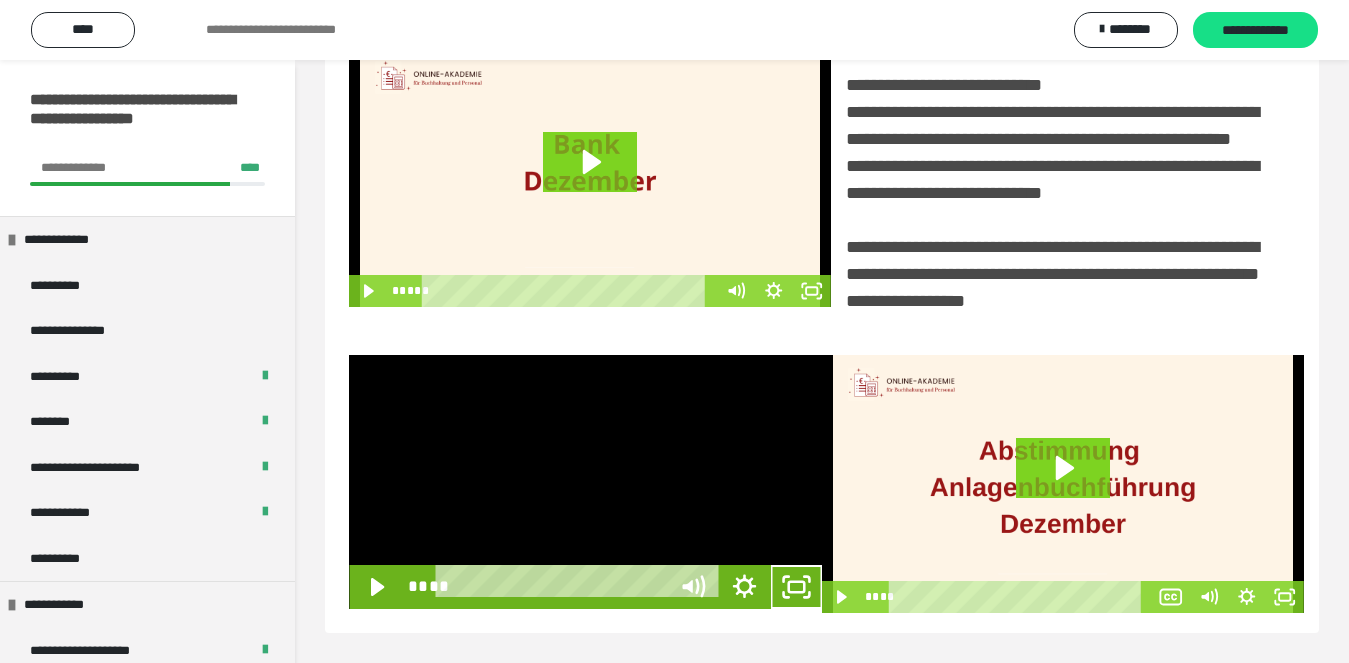 scroll, scrollTop: 358, scrollLeft: 0, axis: vertical 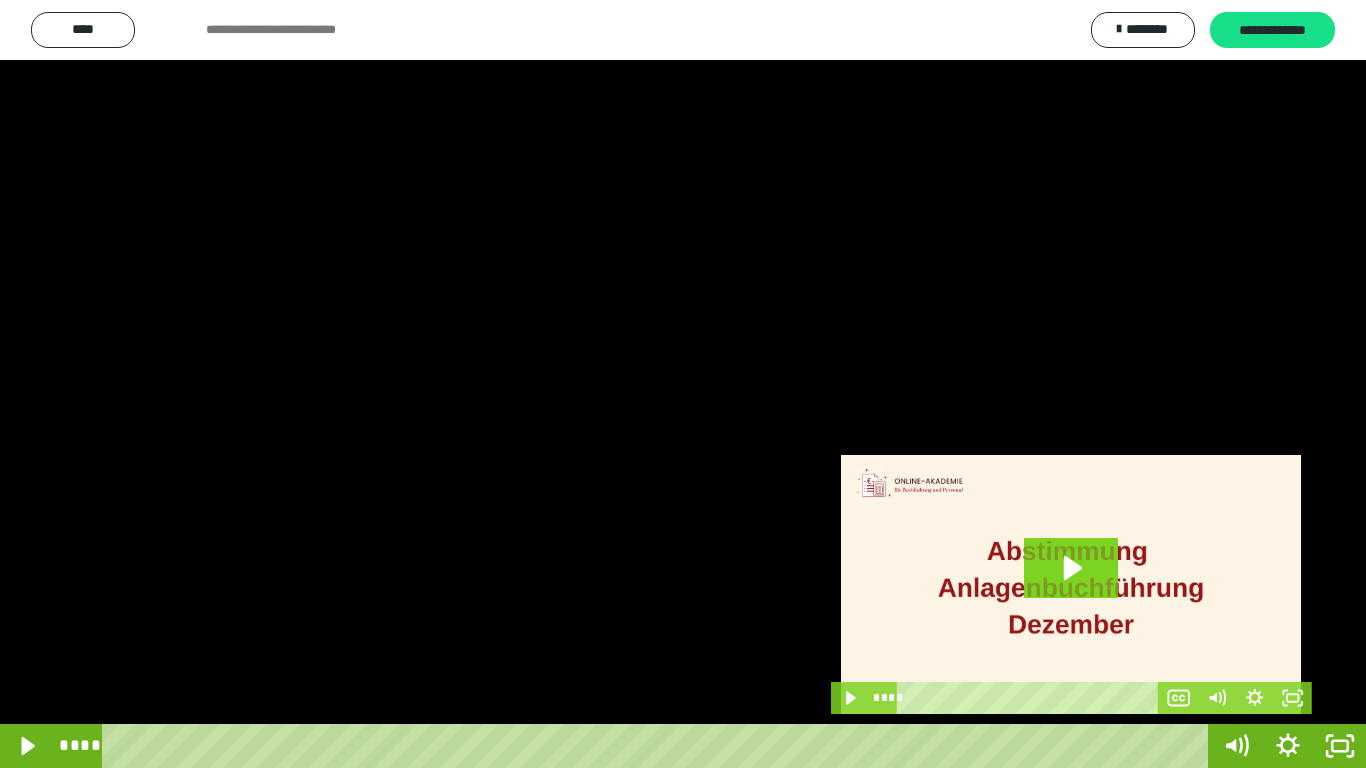 click at bounding box center [683, 384] 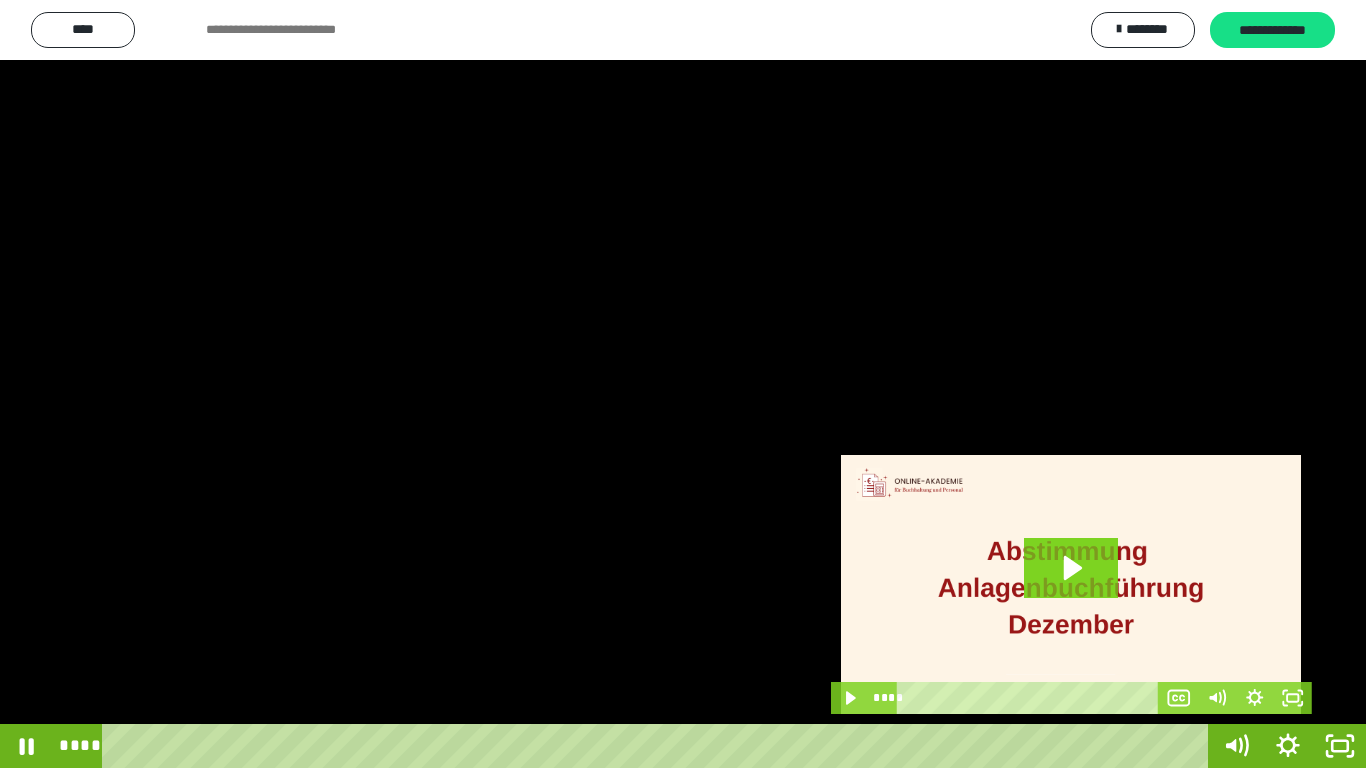 click at bounding box center (683, 384) 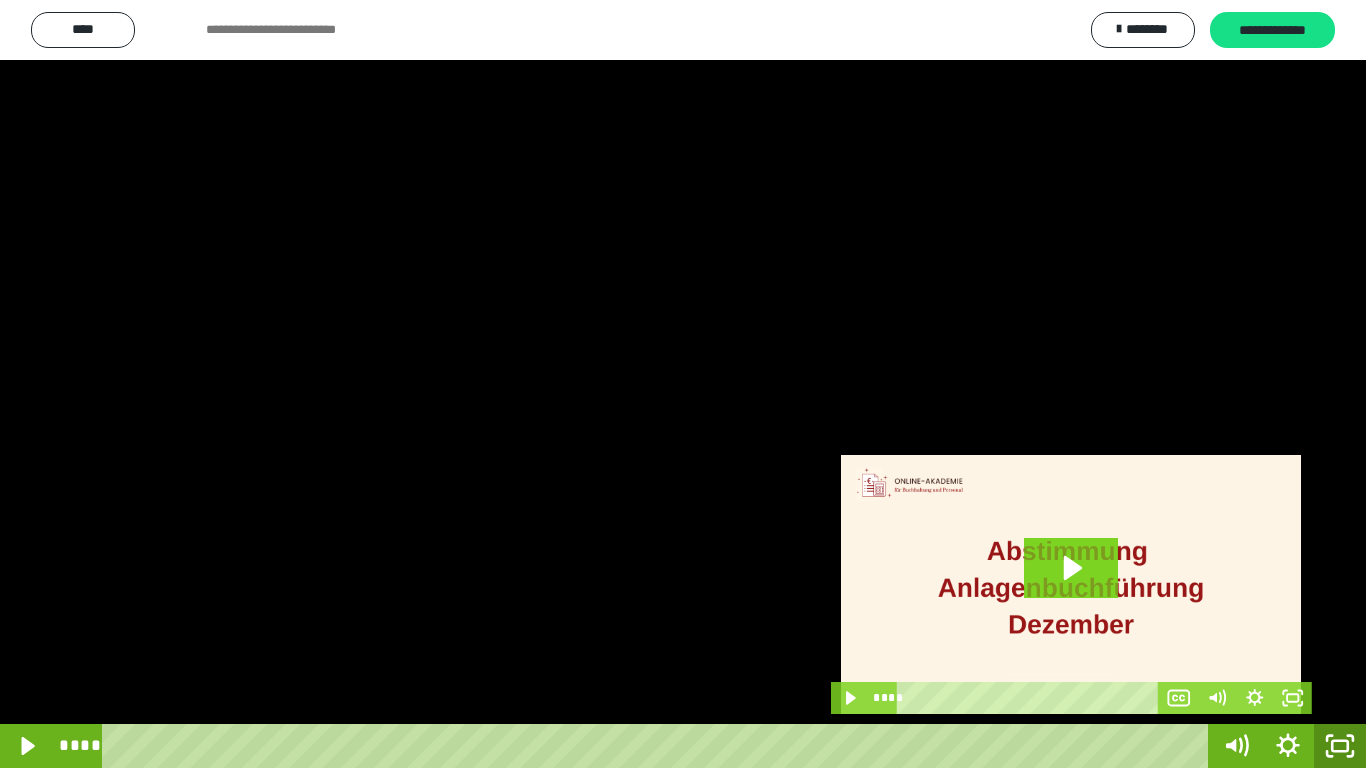 click 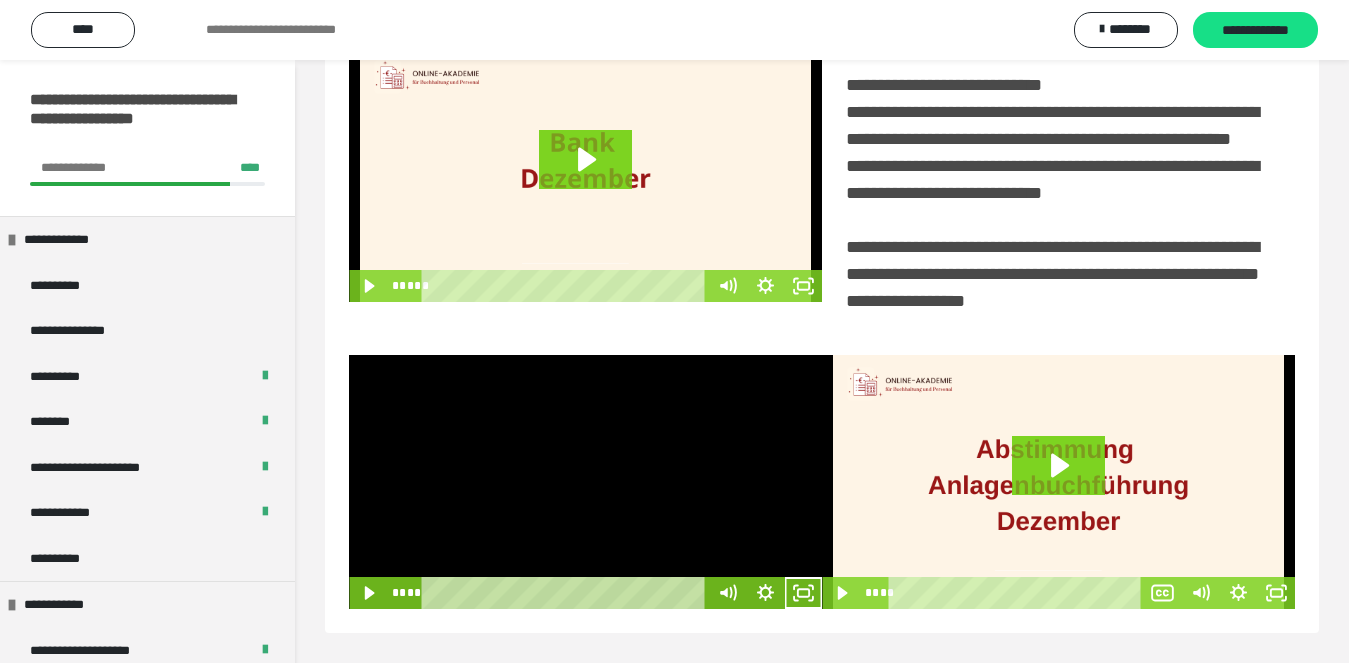 scroll, scrollTop: 480, scrollLeft: 0, axis: vertical 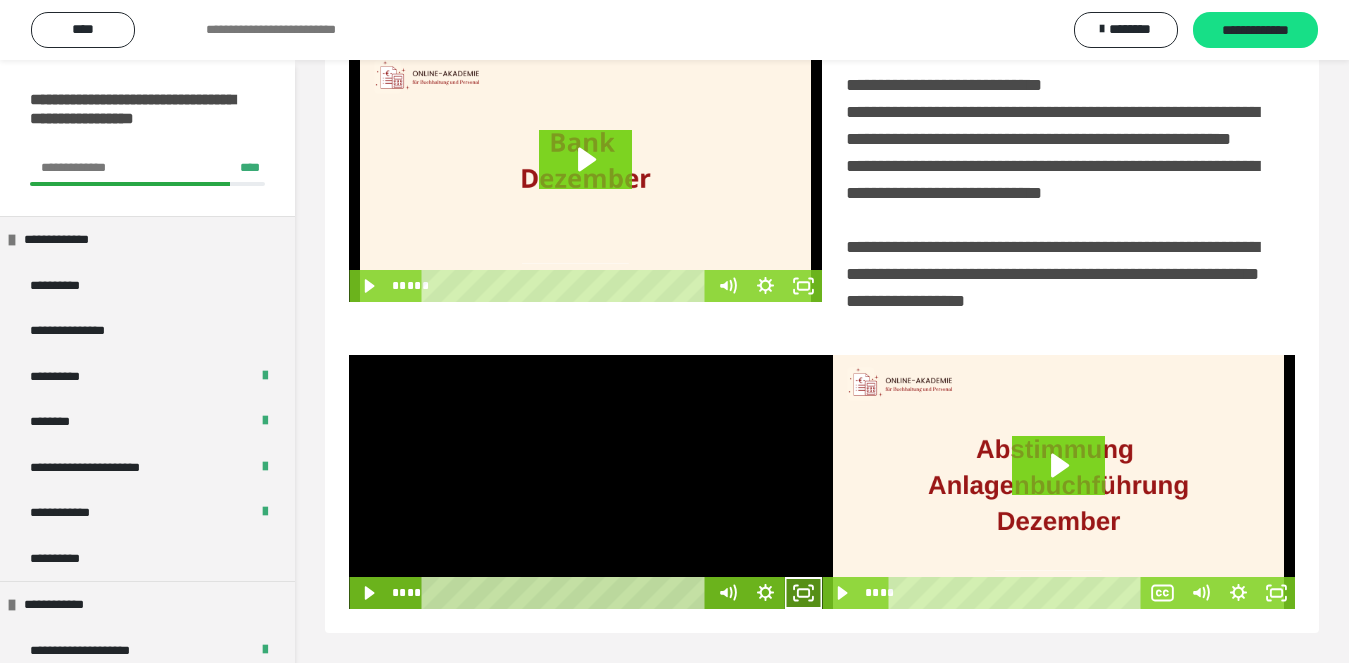 click 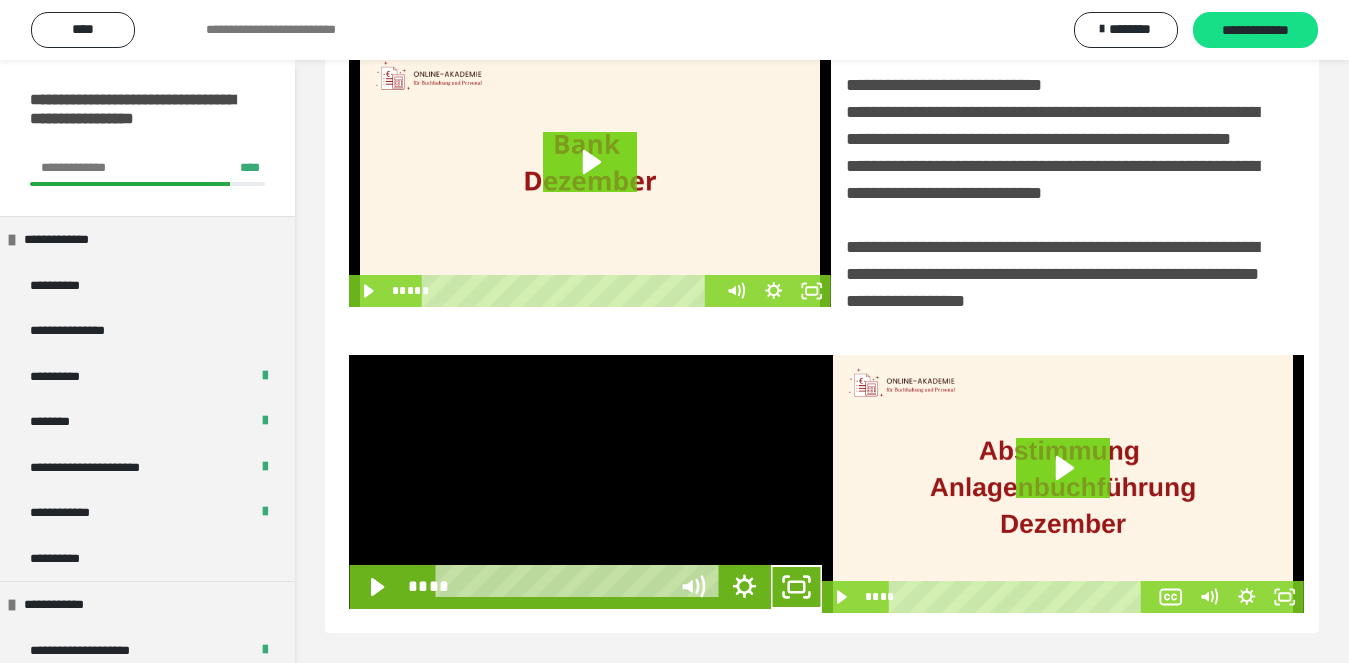 scroll, scrollTop: 358, scrollLeft: 0, axis: vertical 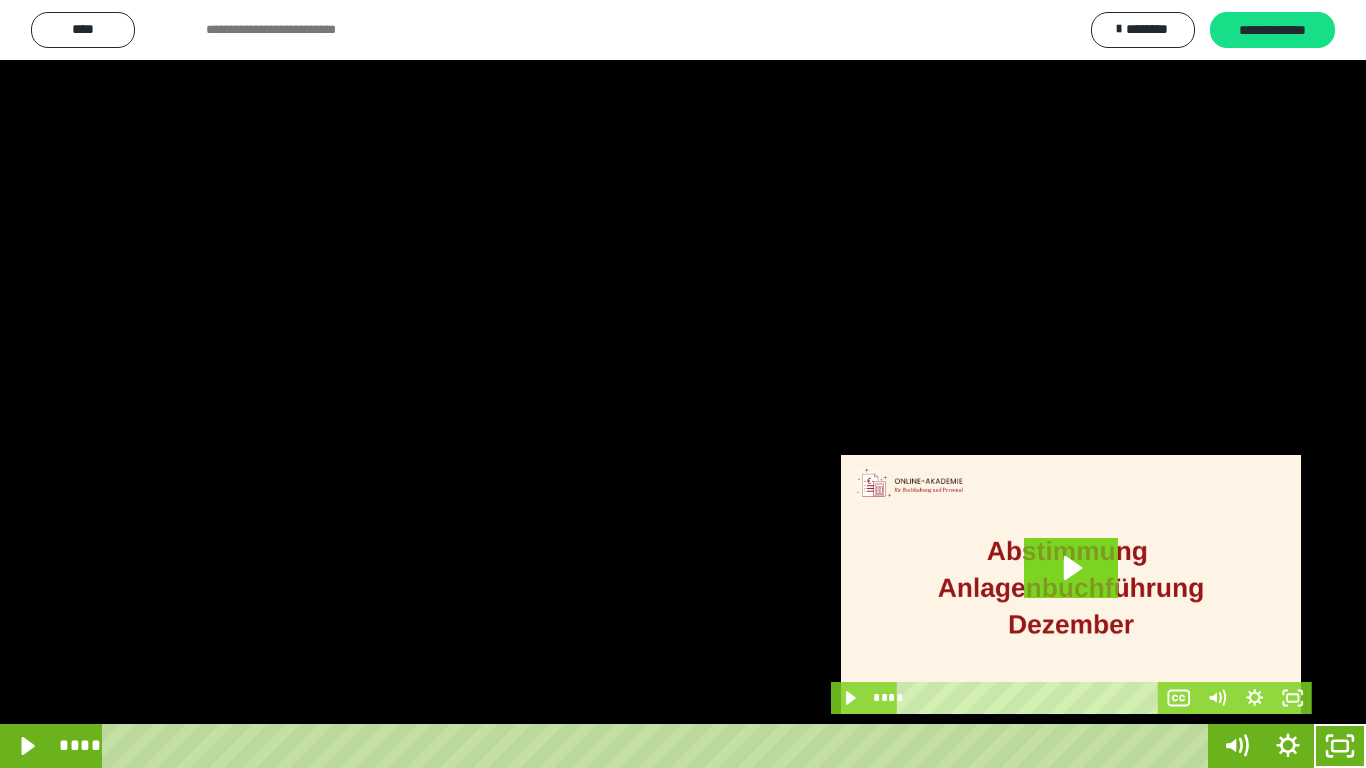 drag, startPoint x: 824, startPoint y: 378, endPoint x: 826, endPoint y: 389, distance: 11.18034 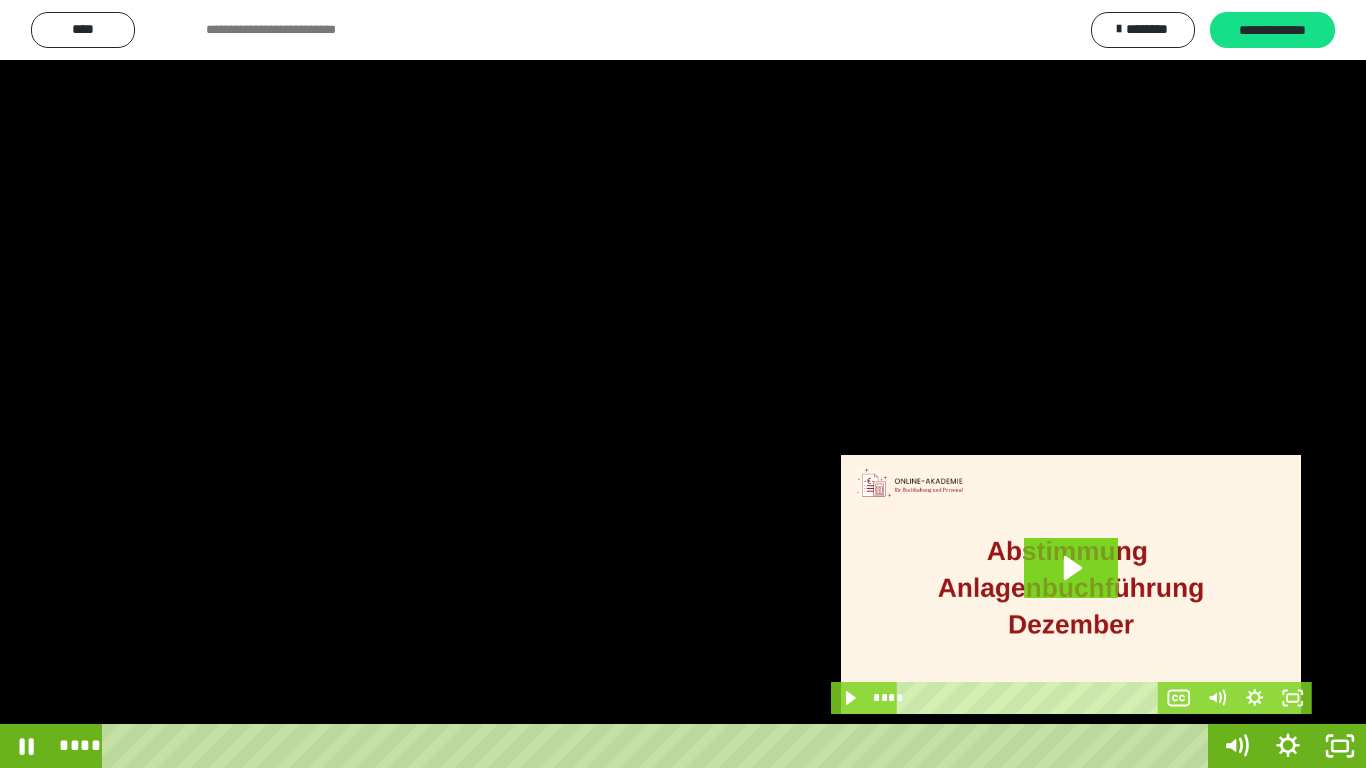 click at bounding box center (683, 384) 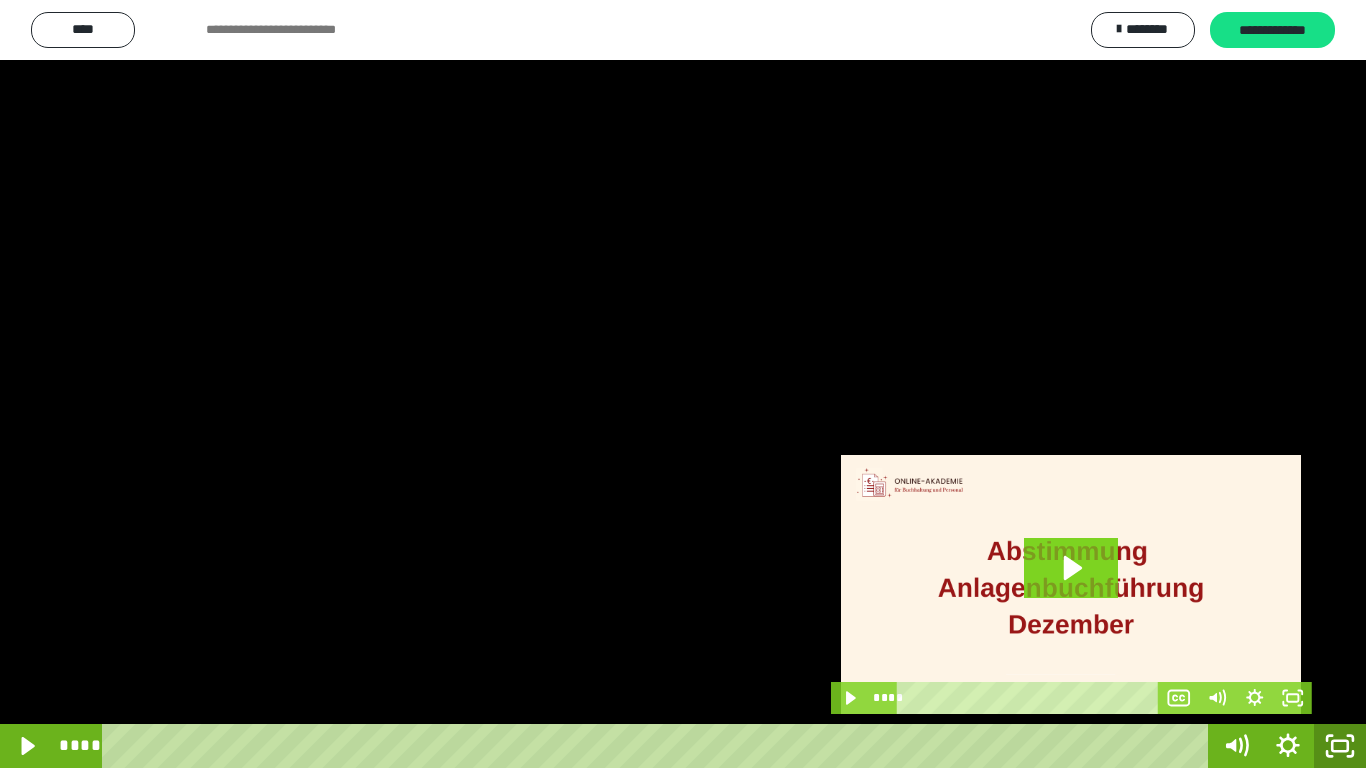 click 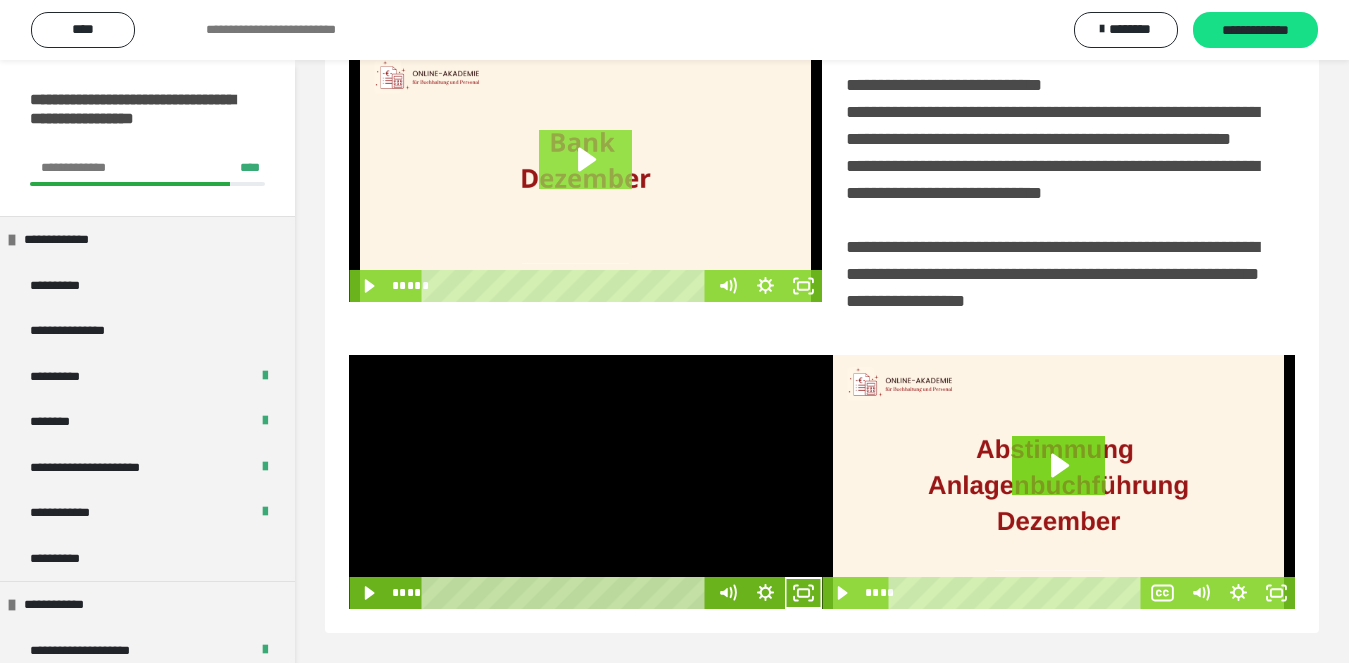 scroll, scrollTop: 480, scrollLeft: 0, axis: vertical 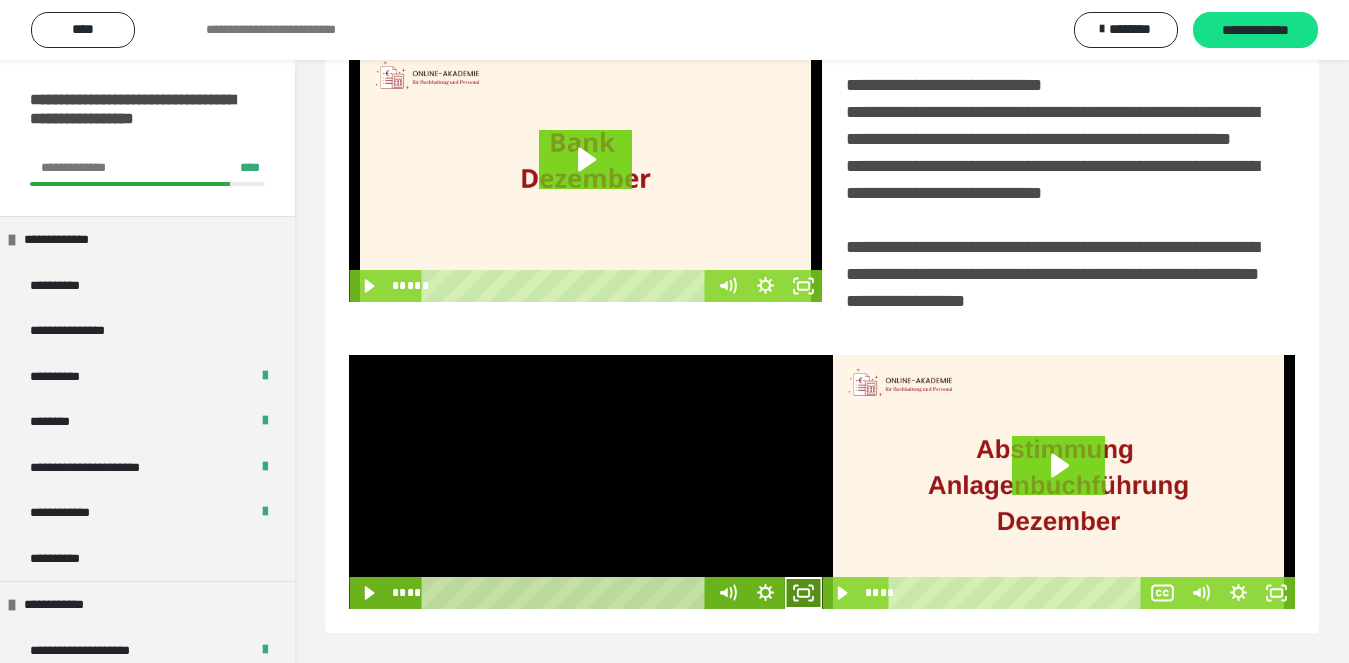 click 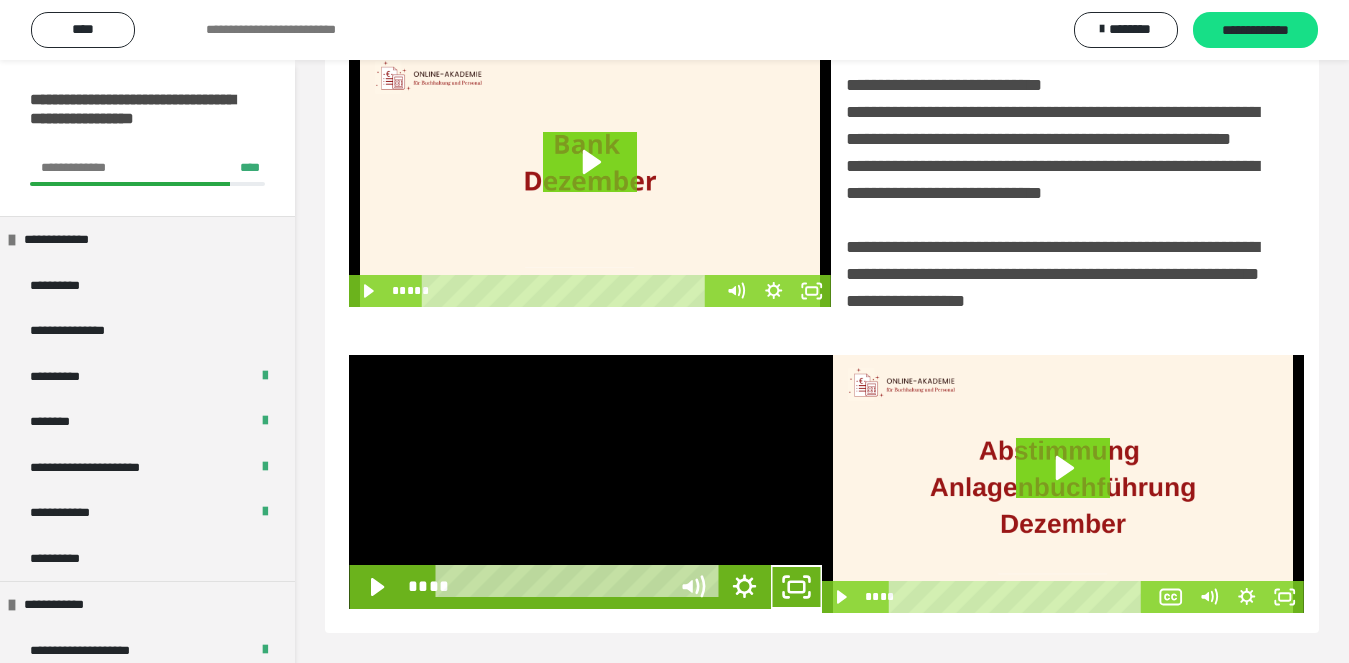 scroll, scrollTop: 358, scrollLeft: 0, axis: vertical 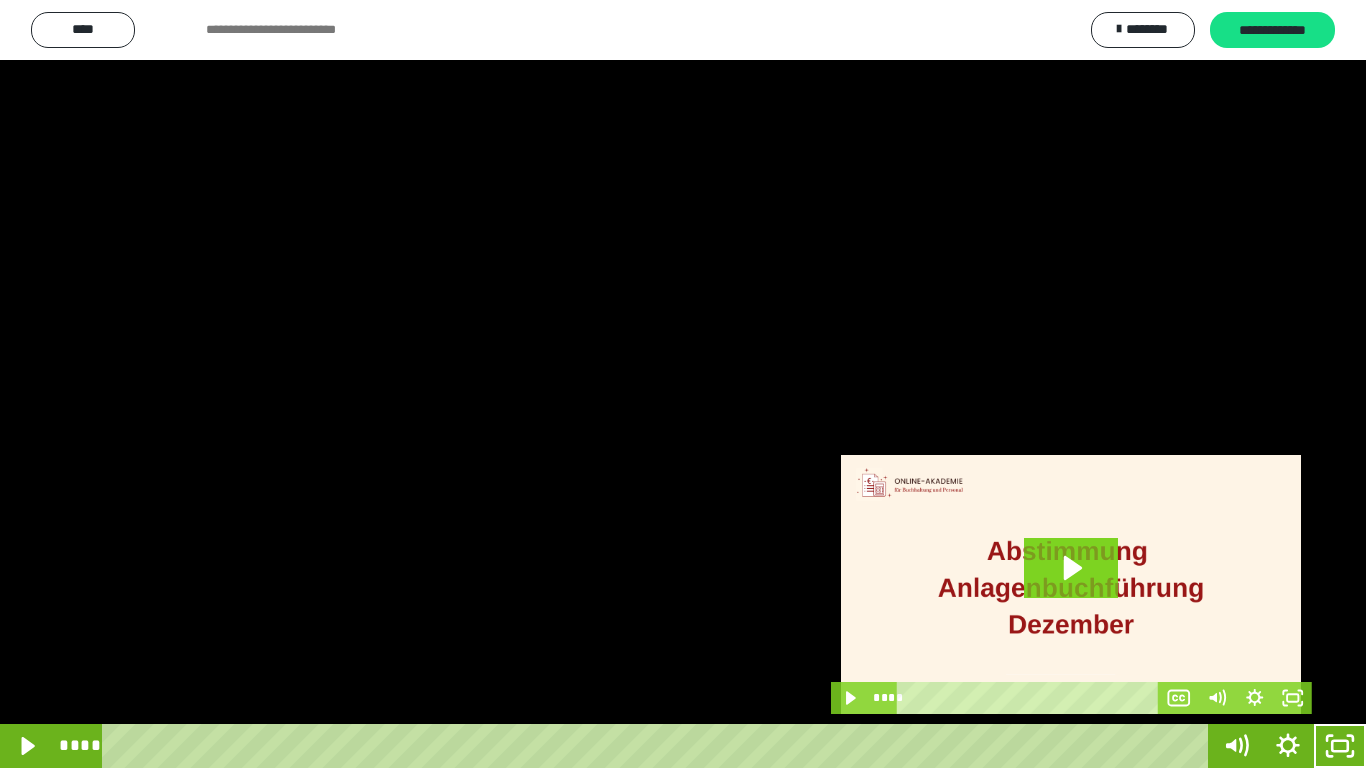 click at bounding box center (683, 384) 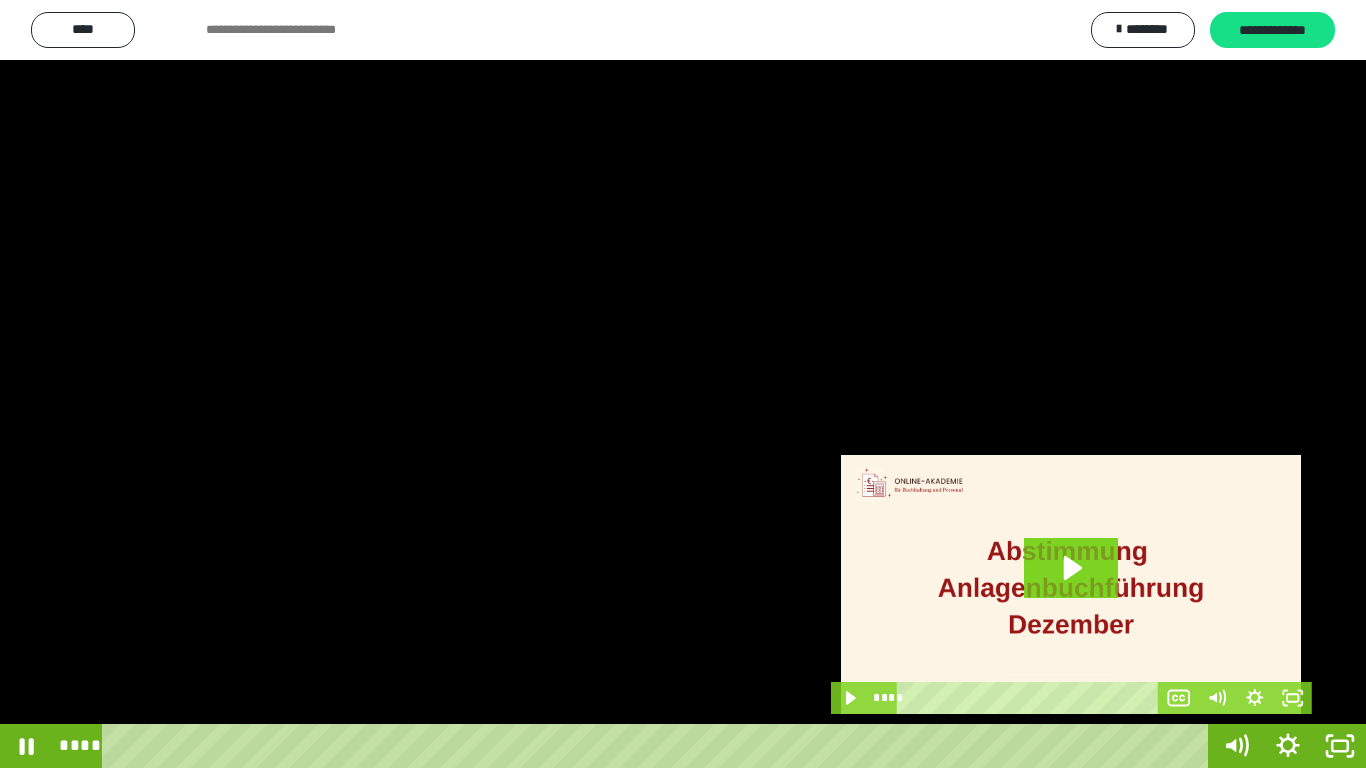 click at bounding box center [683, 384] 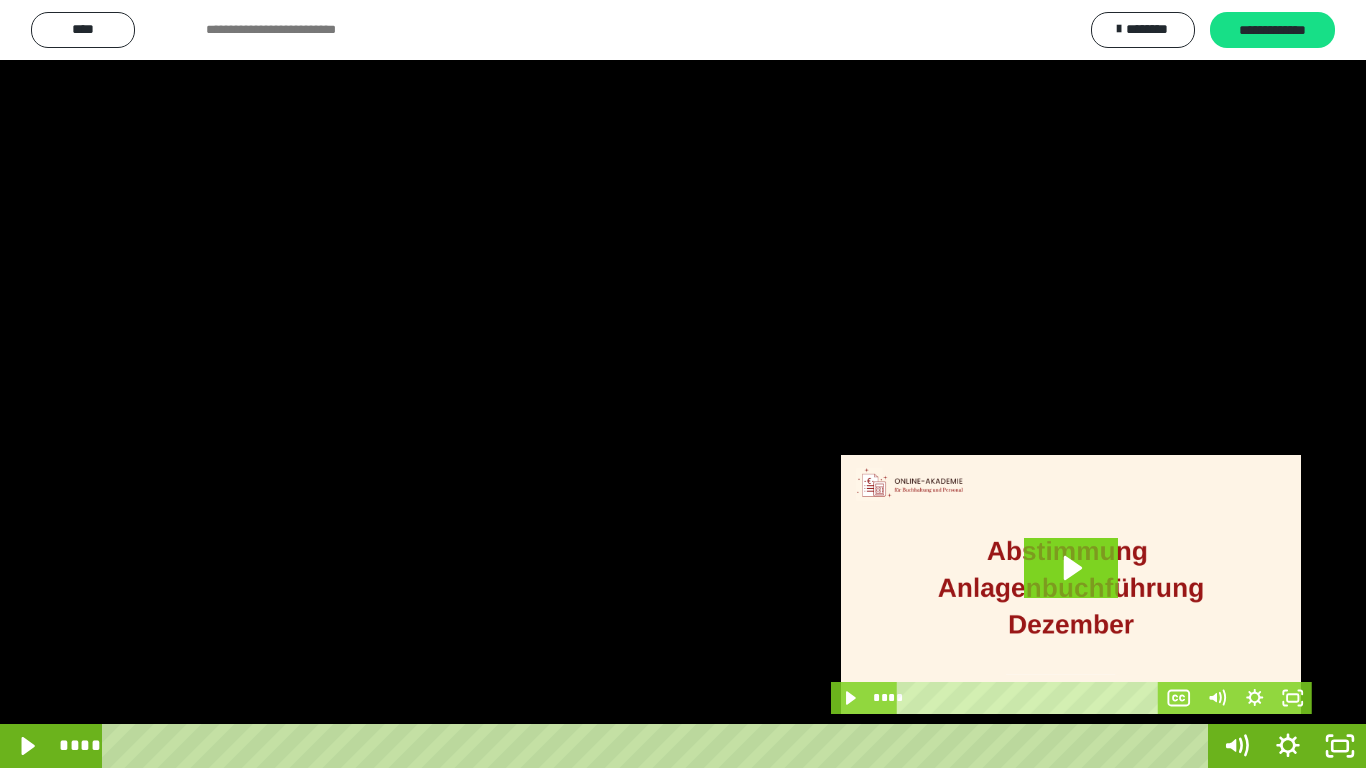 click at bounding box center [683, 384] 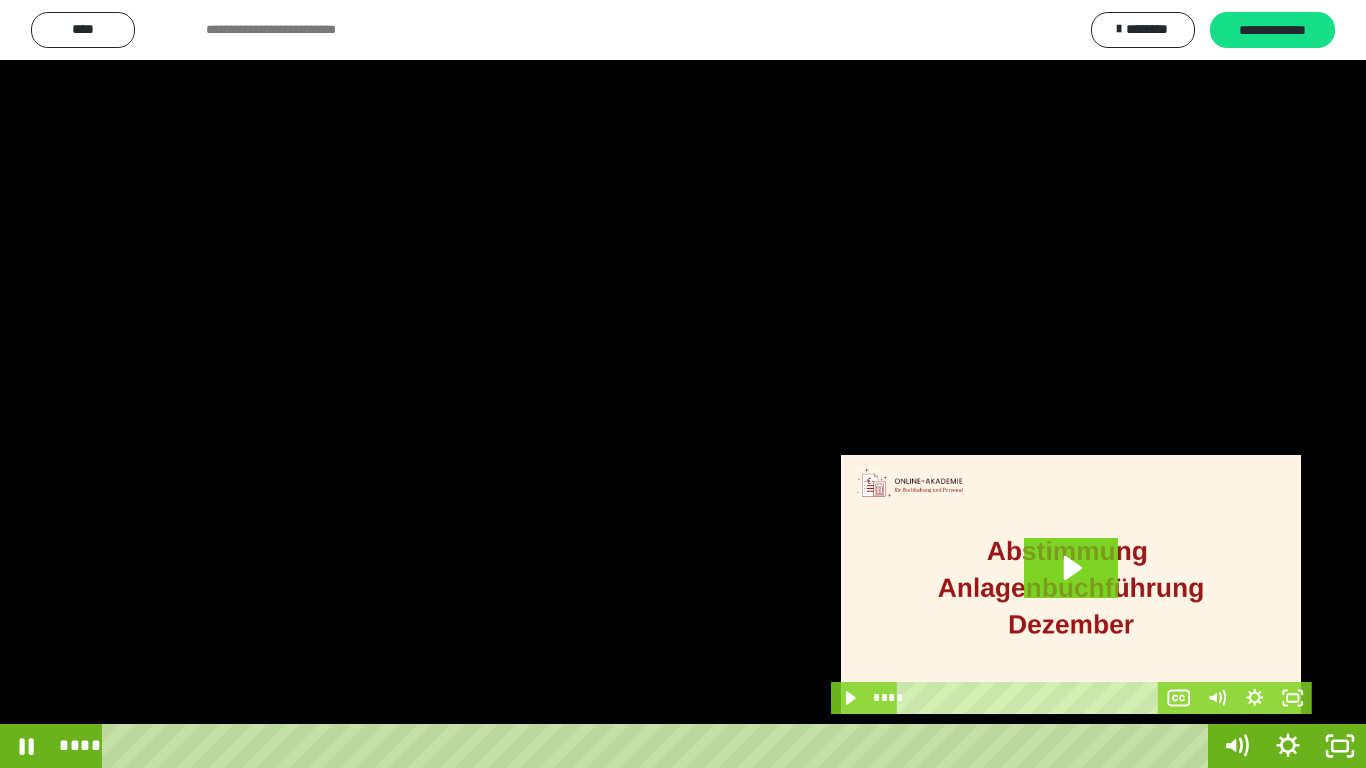 click at bounding box center [683, 384] 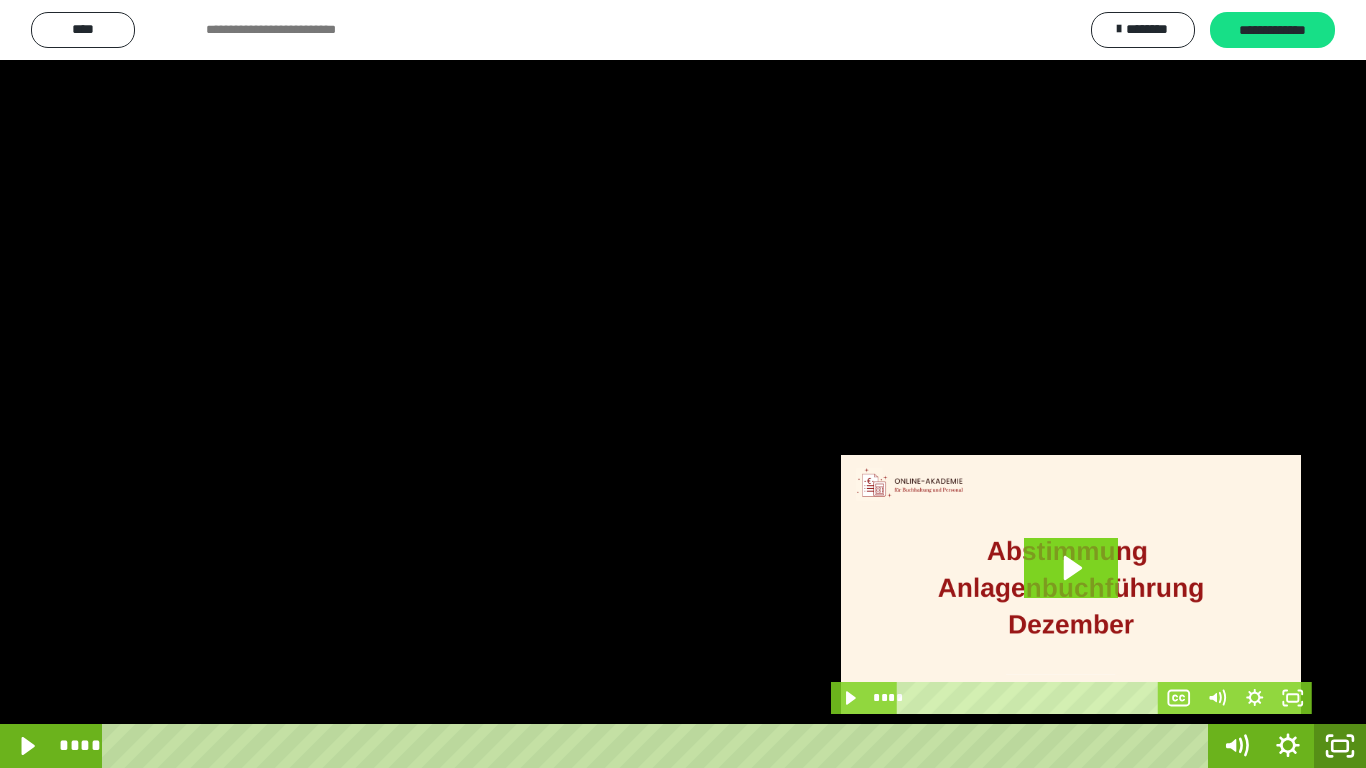 click 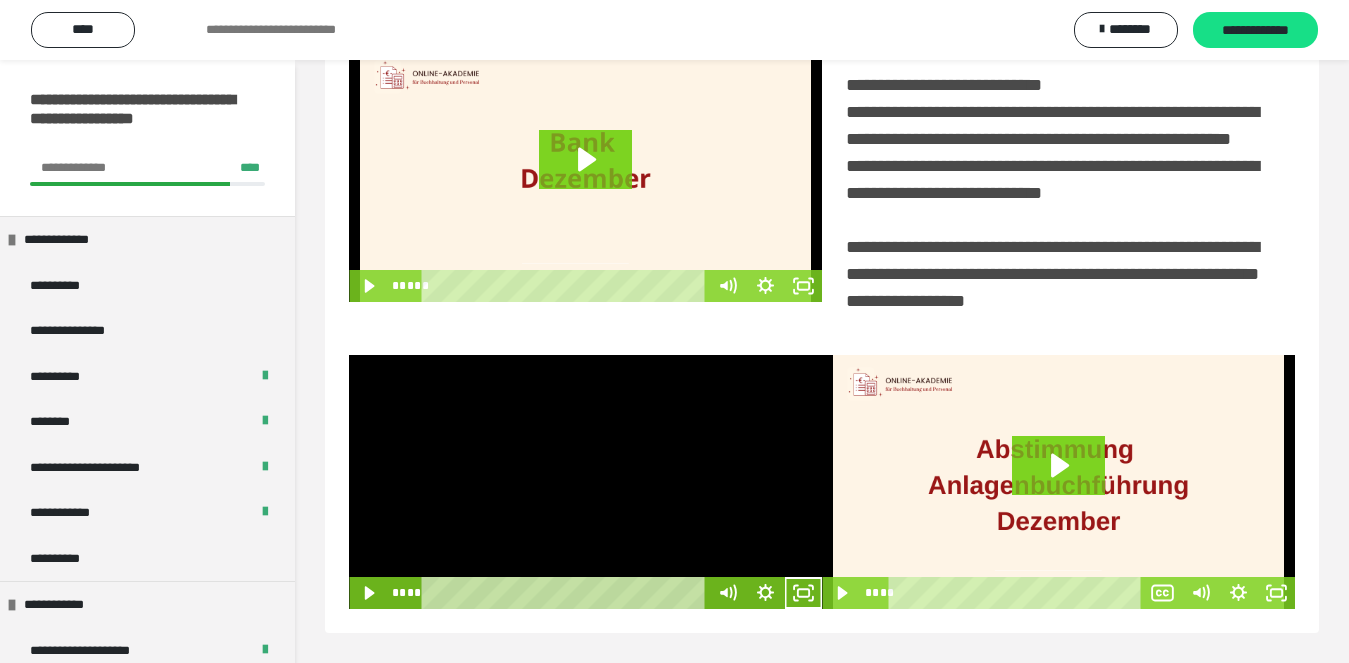 scroll, scrollTop: 480, scrollLeft: 0, axis: vertical 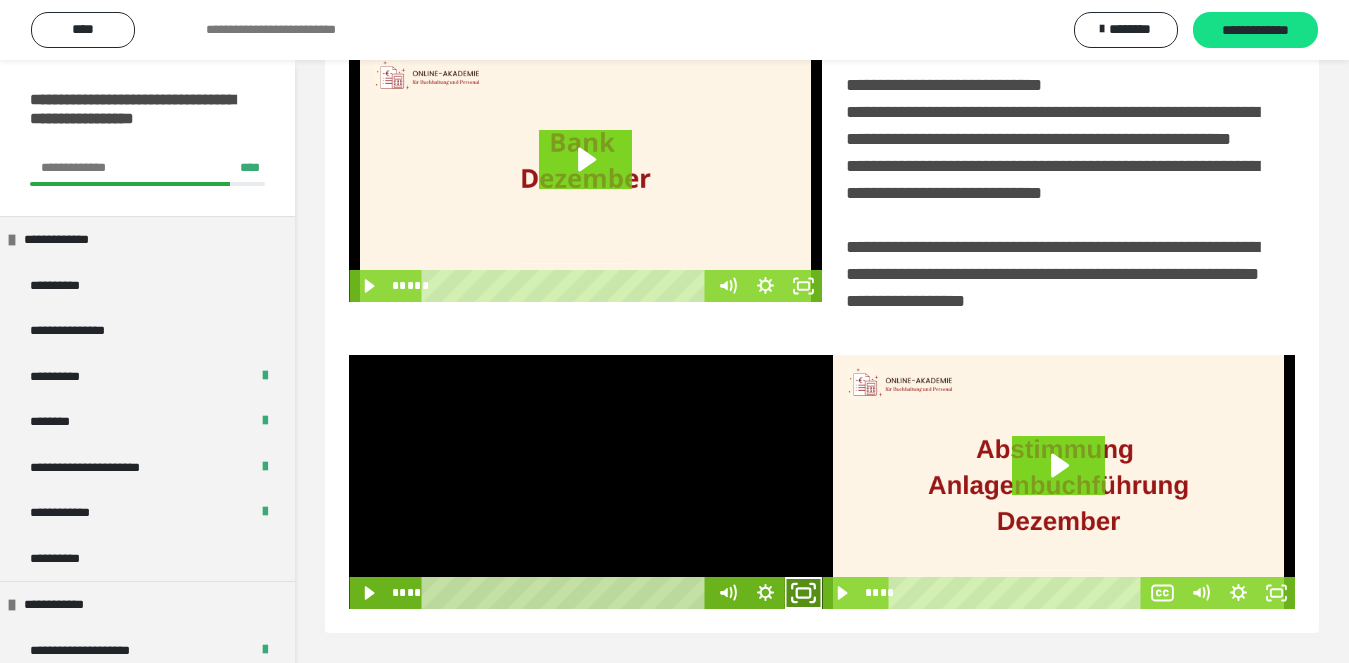 click 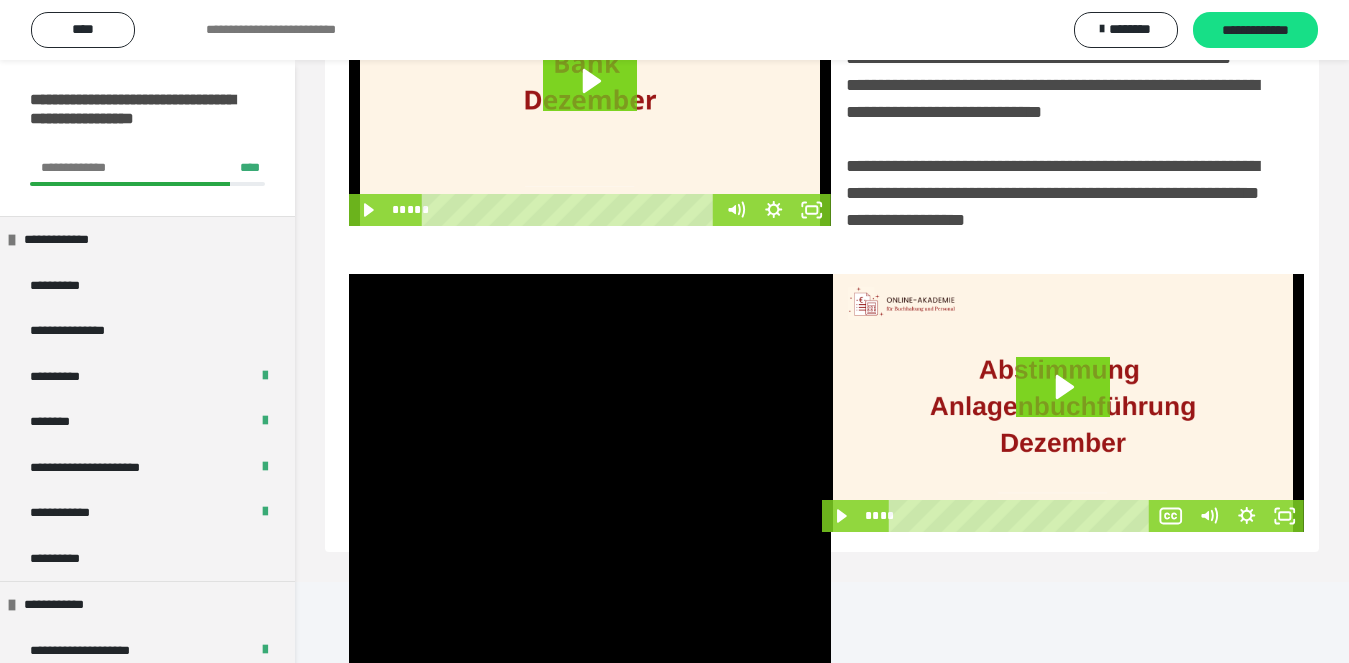 scroll, scrollTop: 358, scrollLeft: 0, axis: vertical 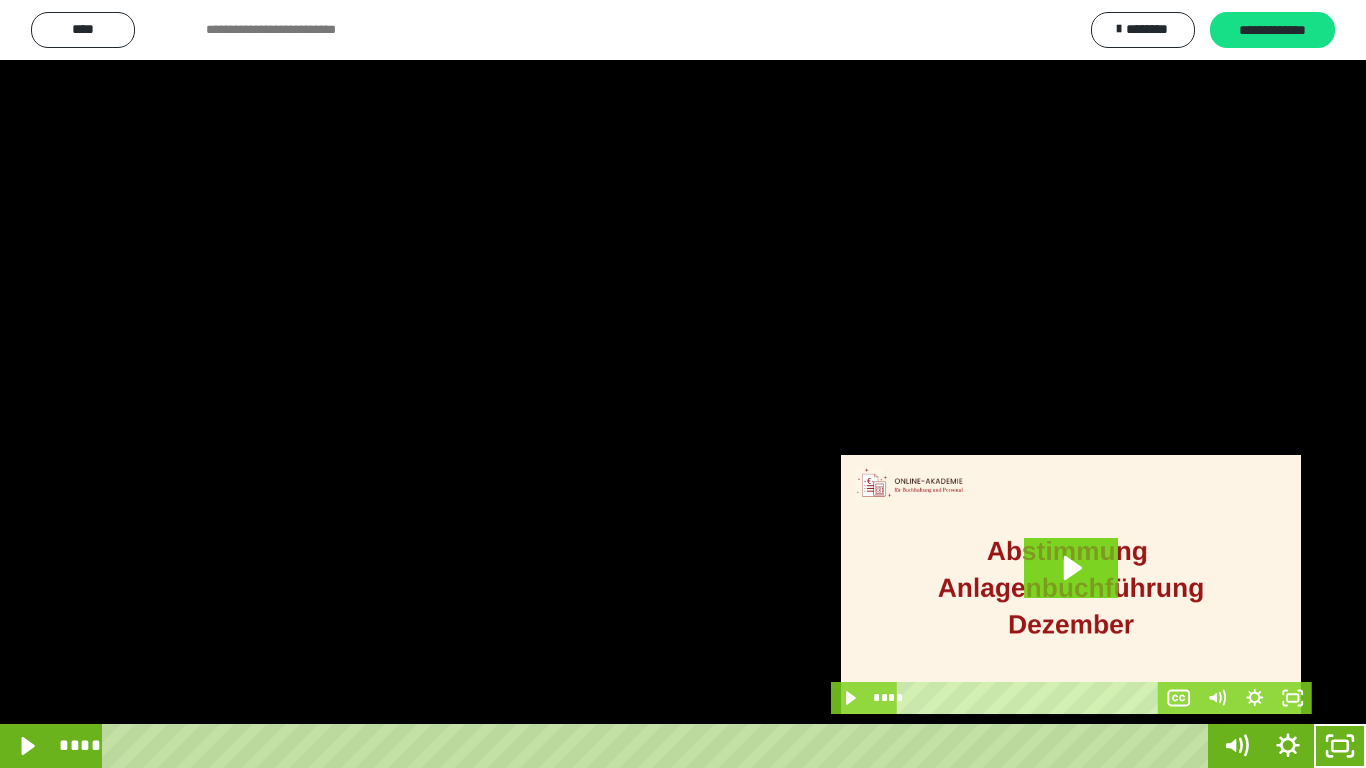 click at bounding box center (683, 384) 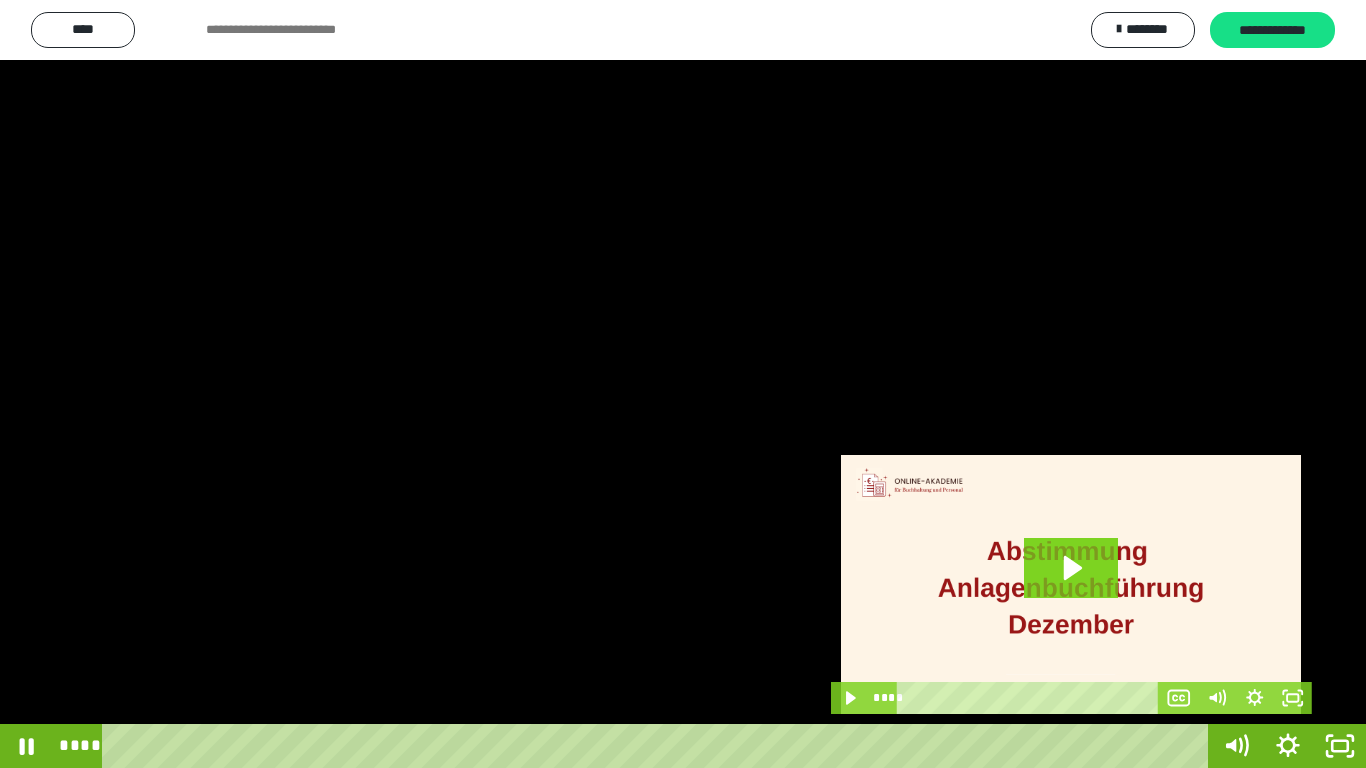 click at bounding box center [683, 384] 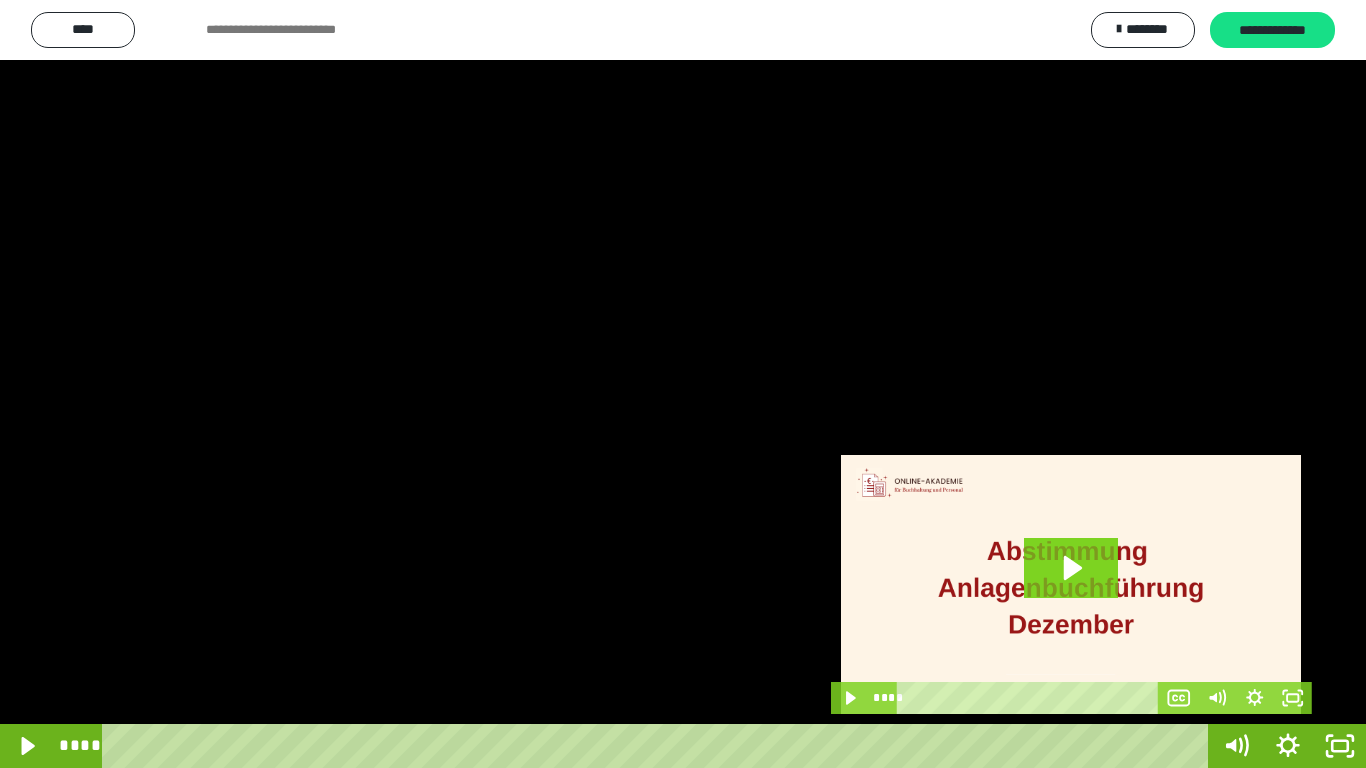 click at bounding box center [683, 384] 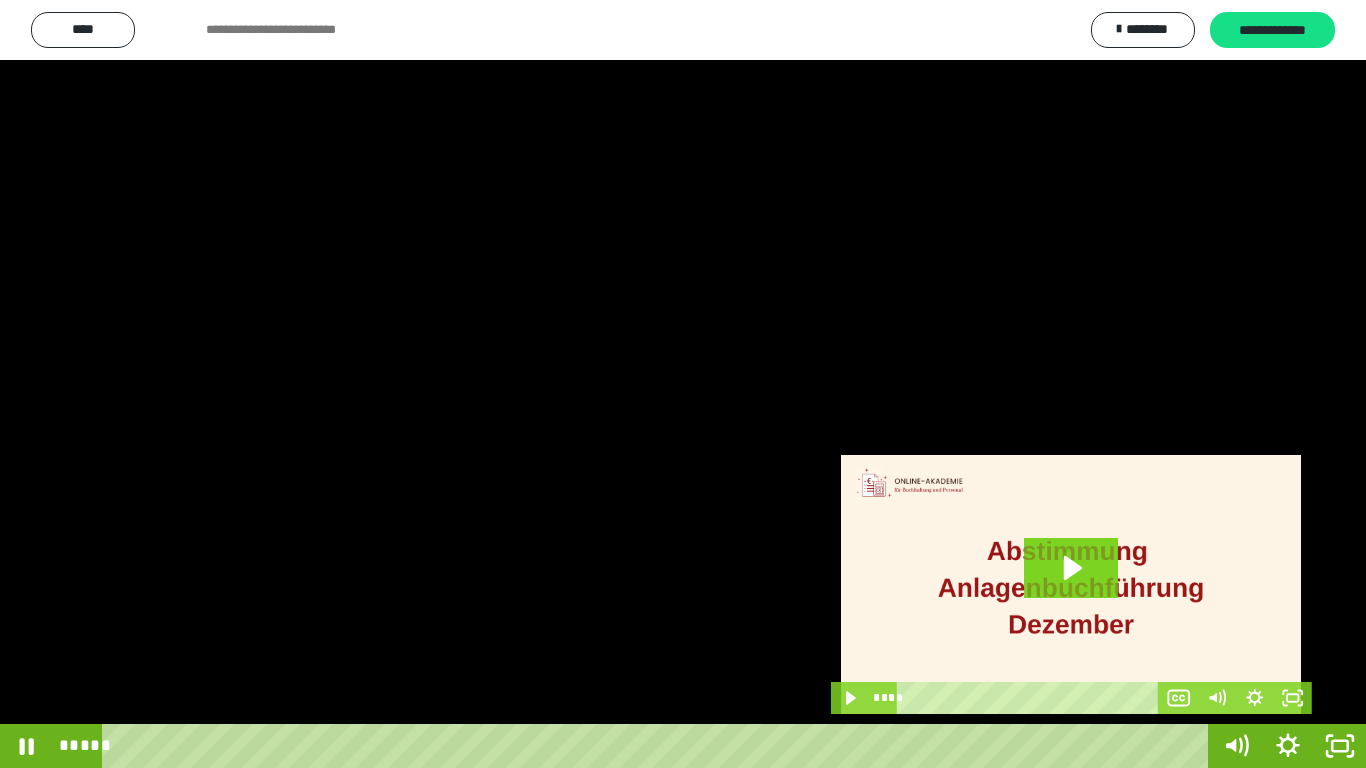 click at bounding box center (683, 384) 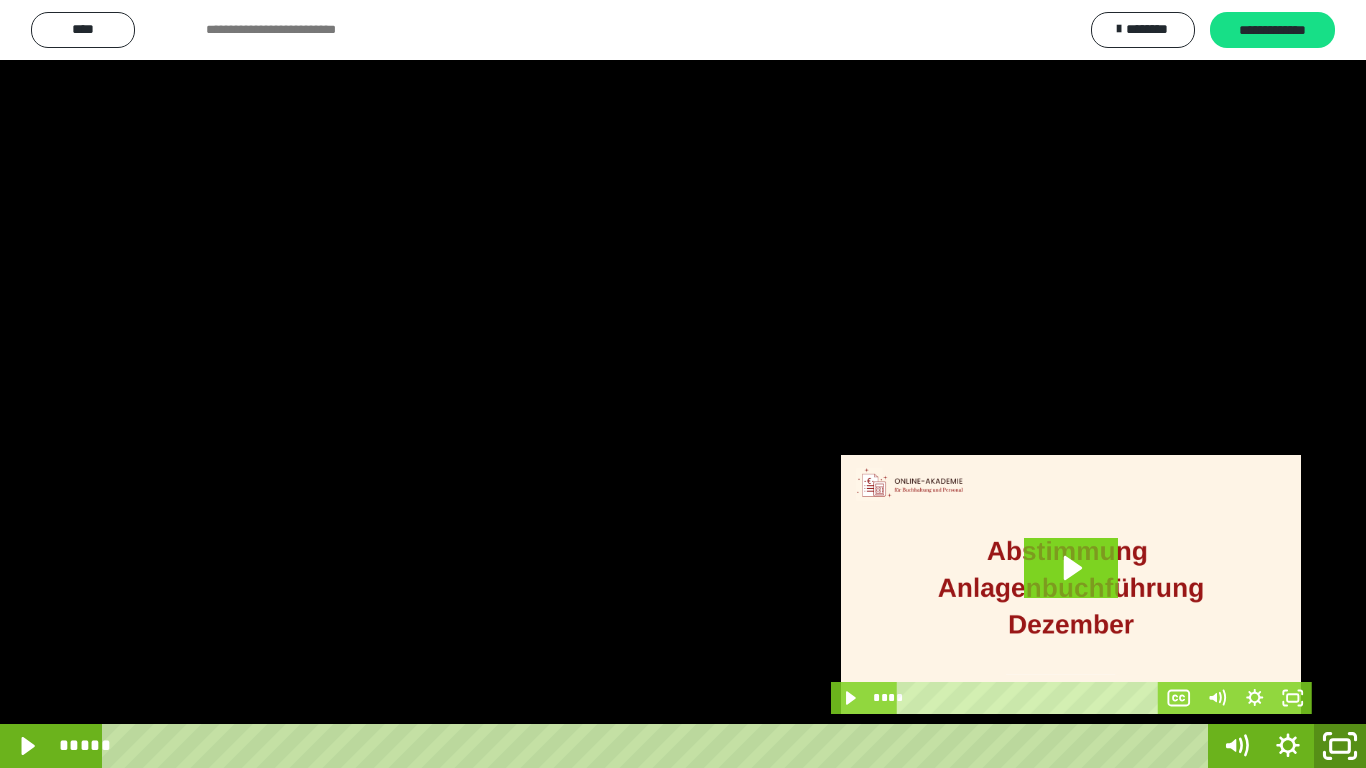 click 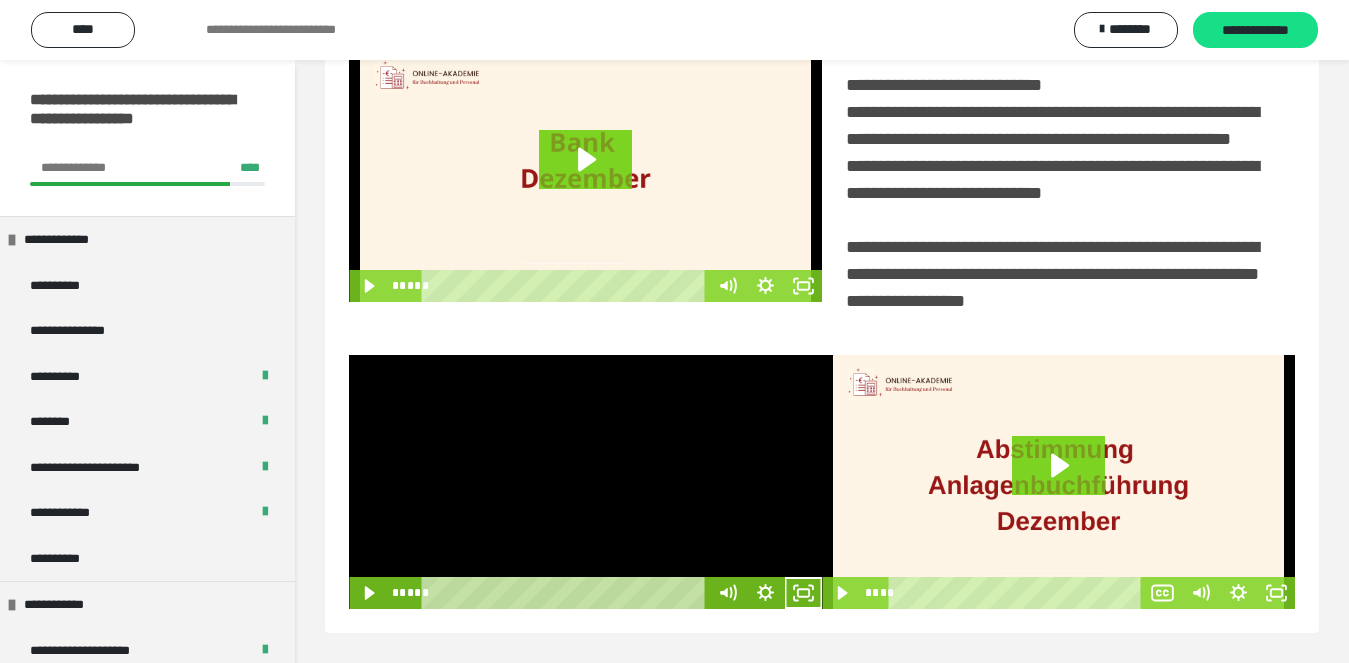 scroll, scrollTop: 480, scrollLeft: 0, axis: vertical 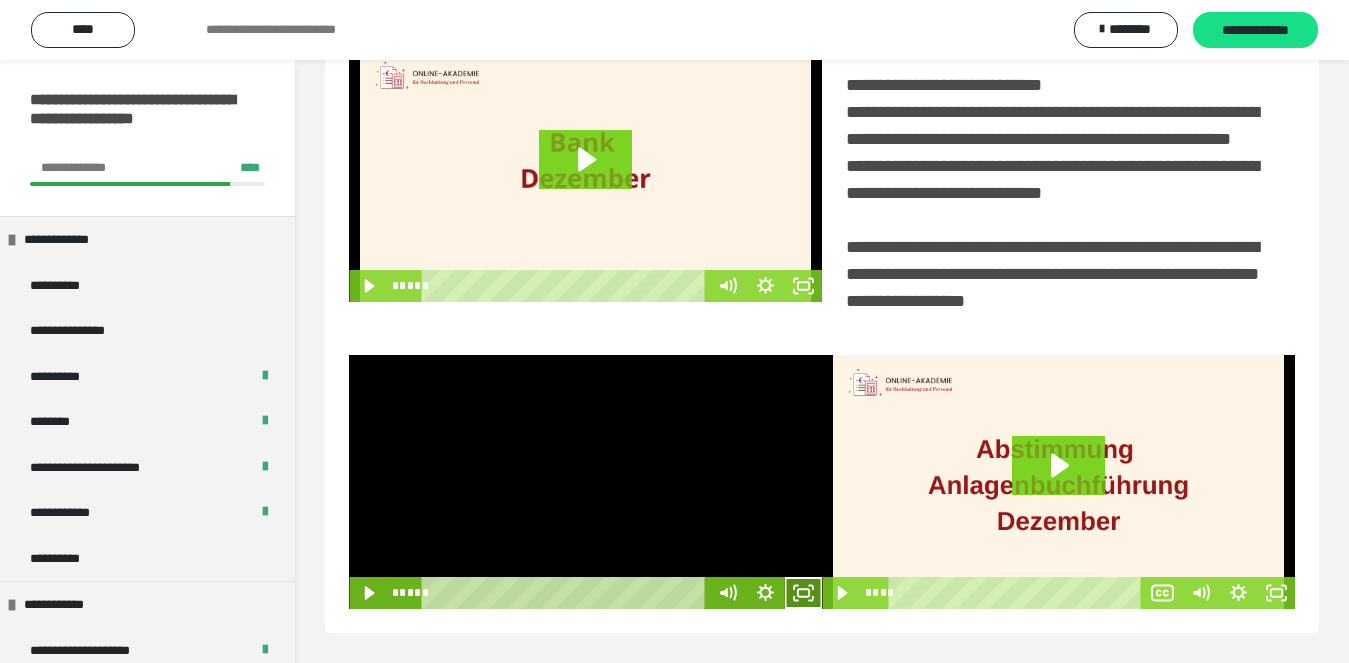 drag, startPoint x: 791, startPoint y: 591, endPoint x: 792, endPoint y: 694, distance: 103.00485 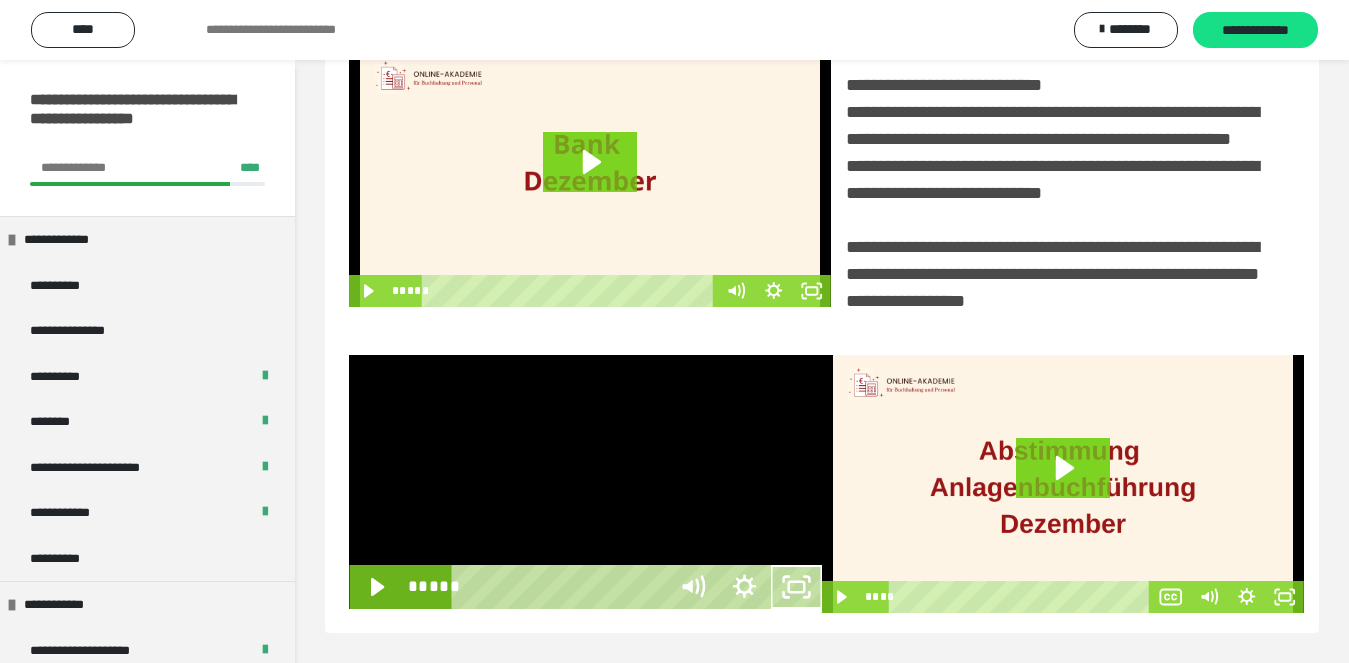 scroll, scrollTop: 358, scrollLeft: 0, axis: vertical 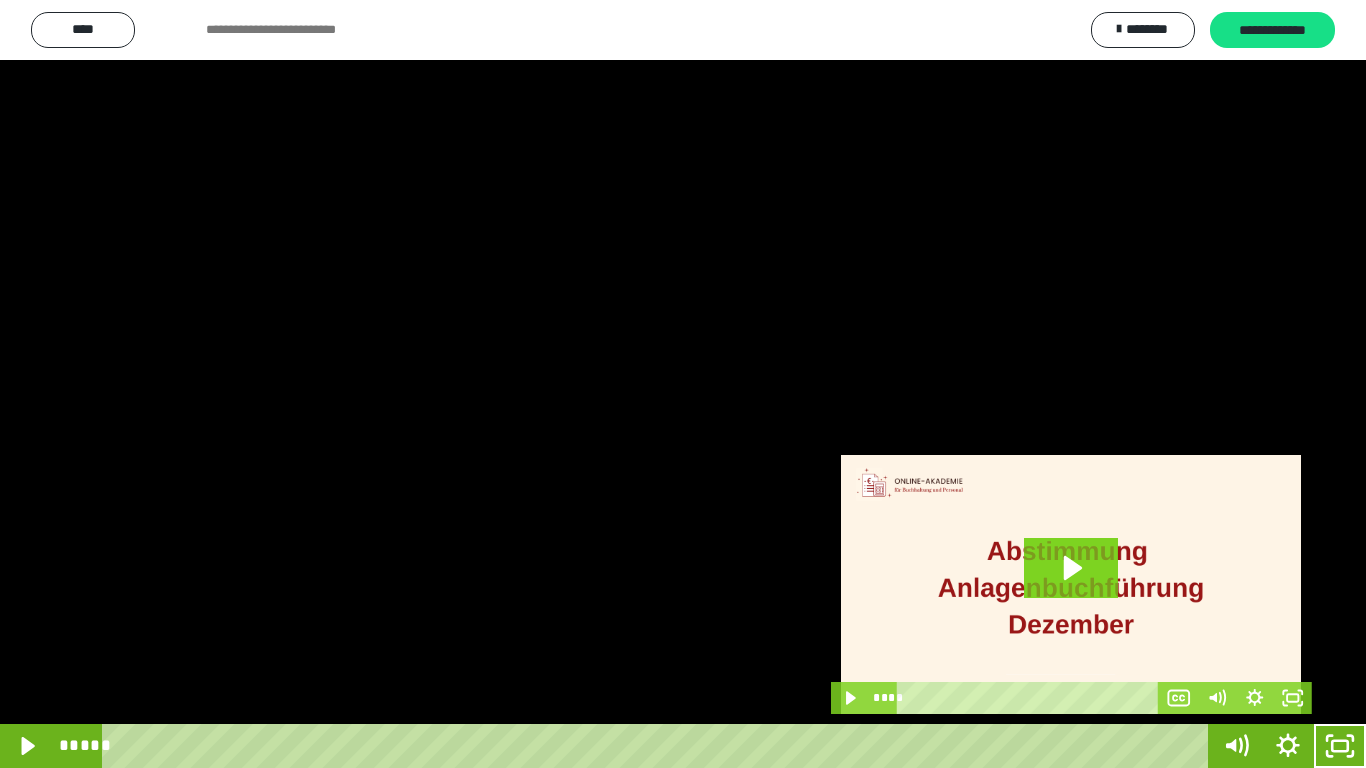 click at bounding box center [683, 384] 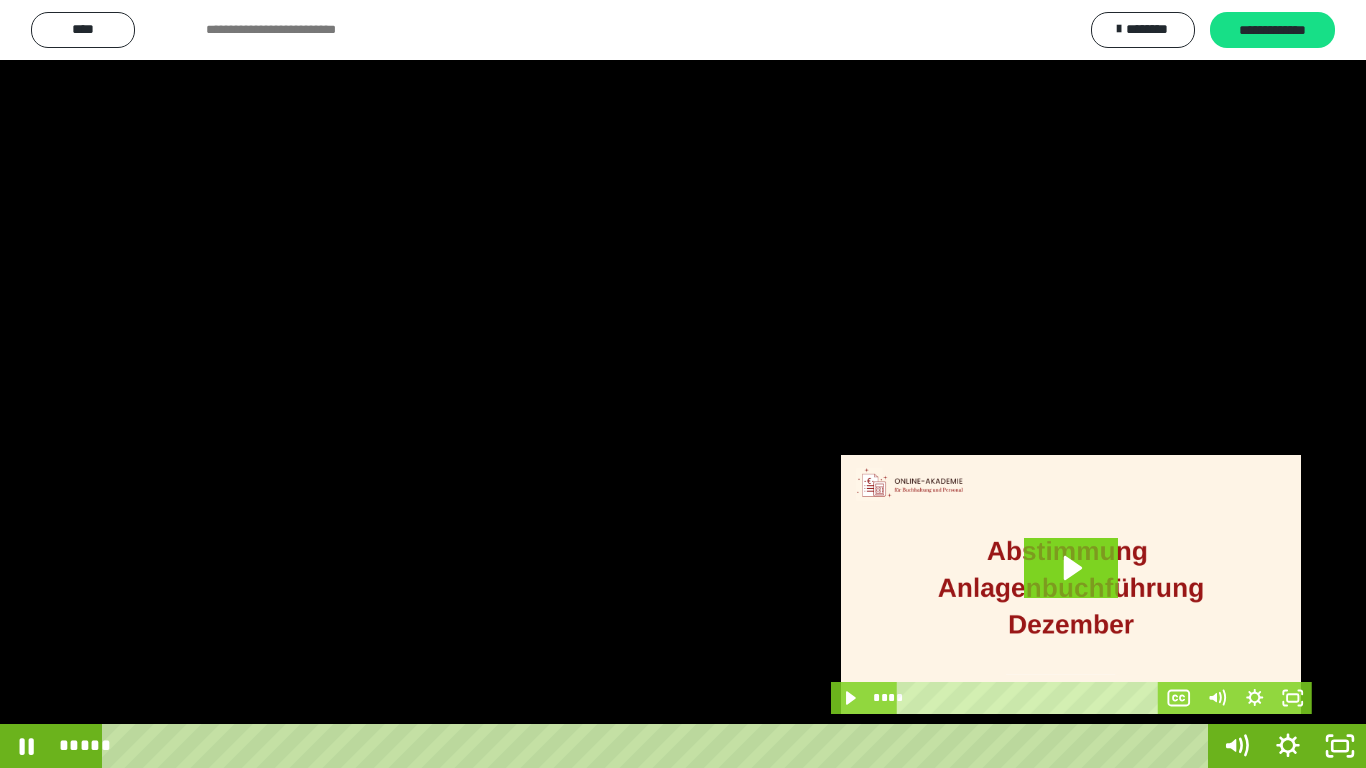 click at bounding box center (683, 384) 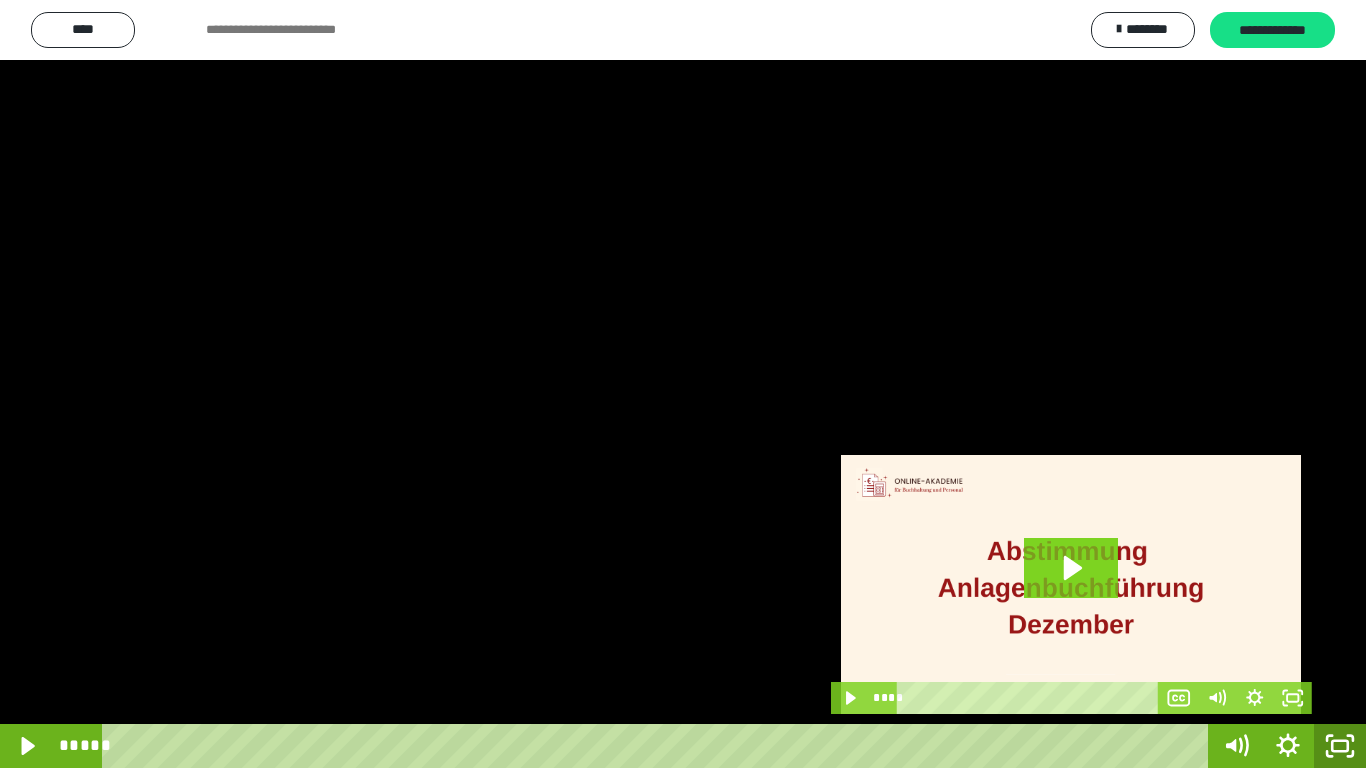 click 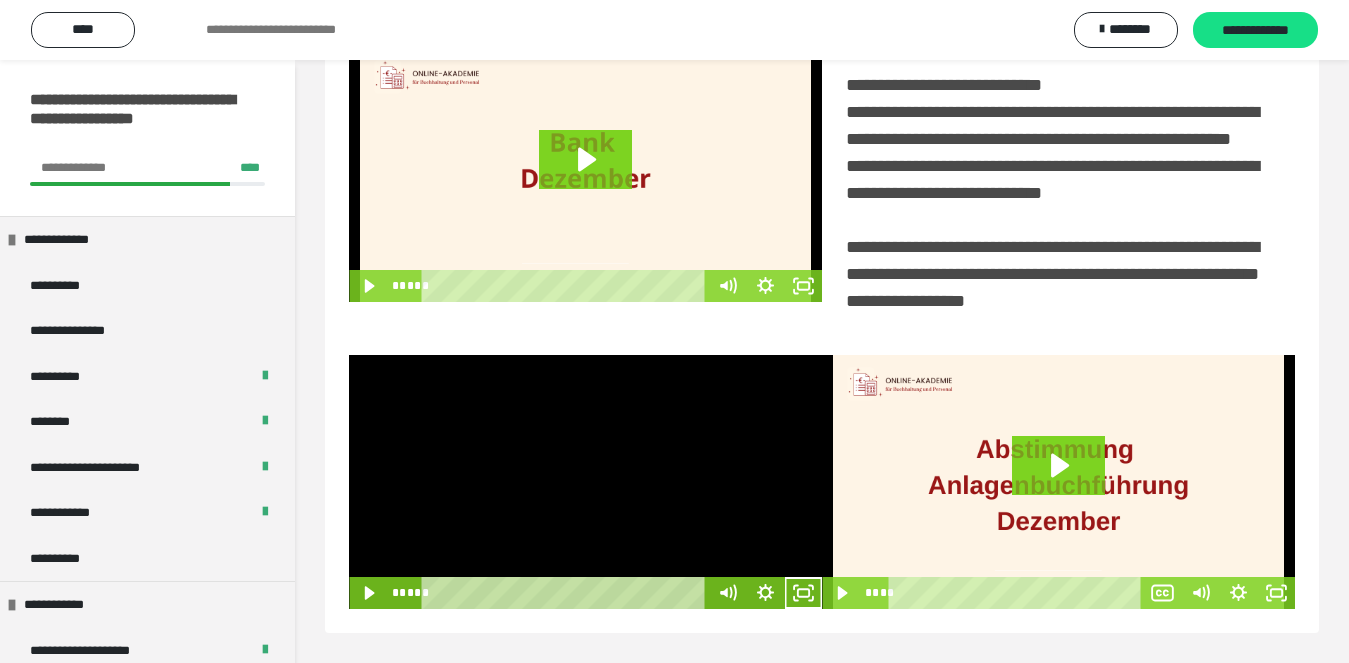 scroll, scrollTop: 480, scrollLeft: 0, axis: vertical 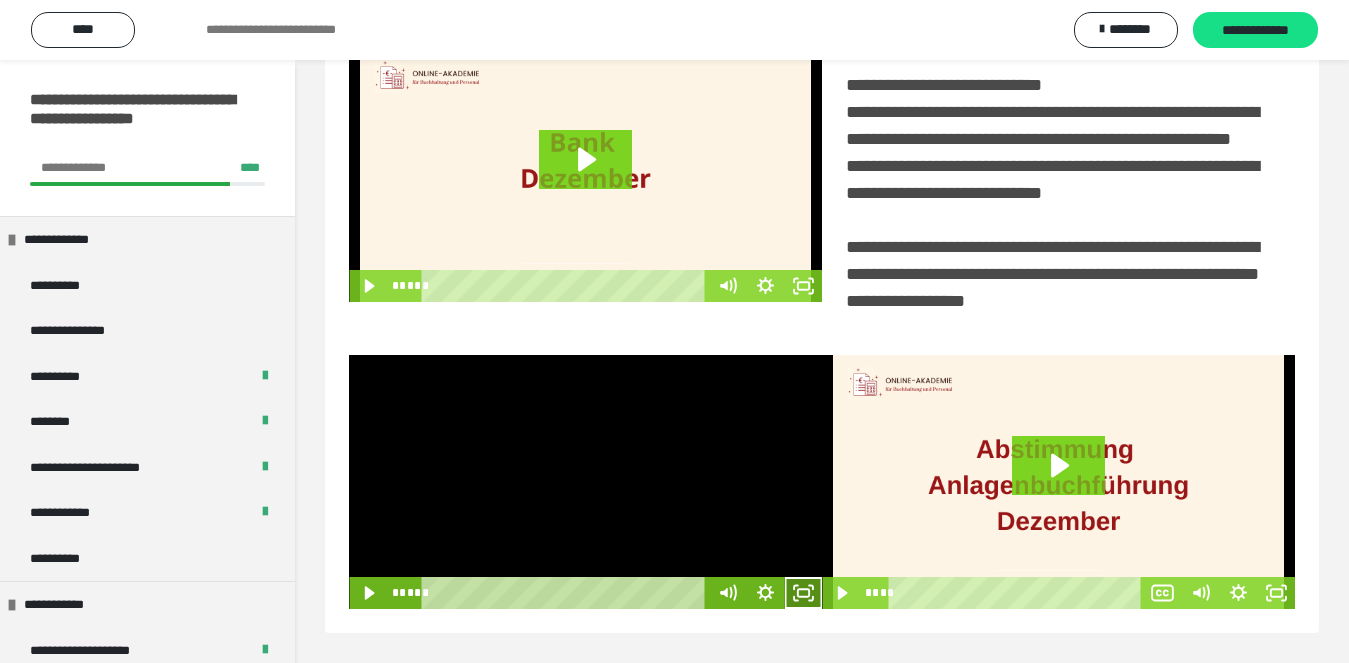 click 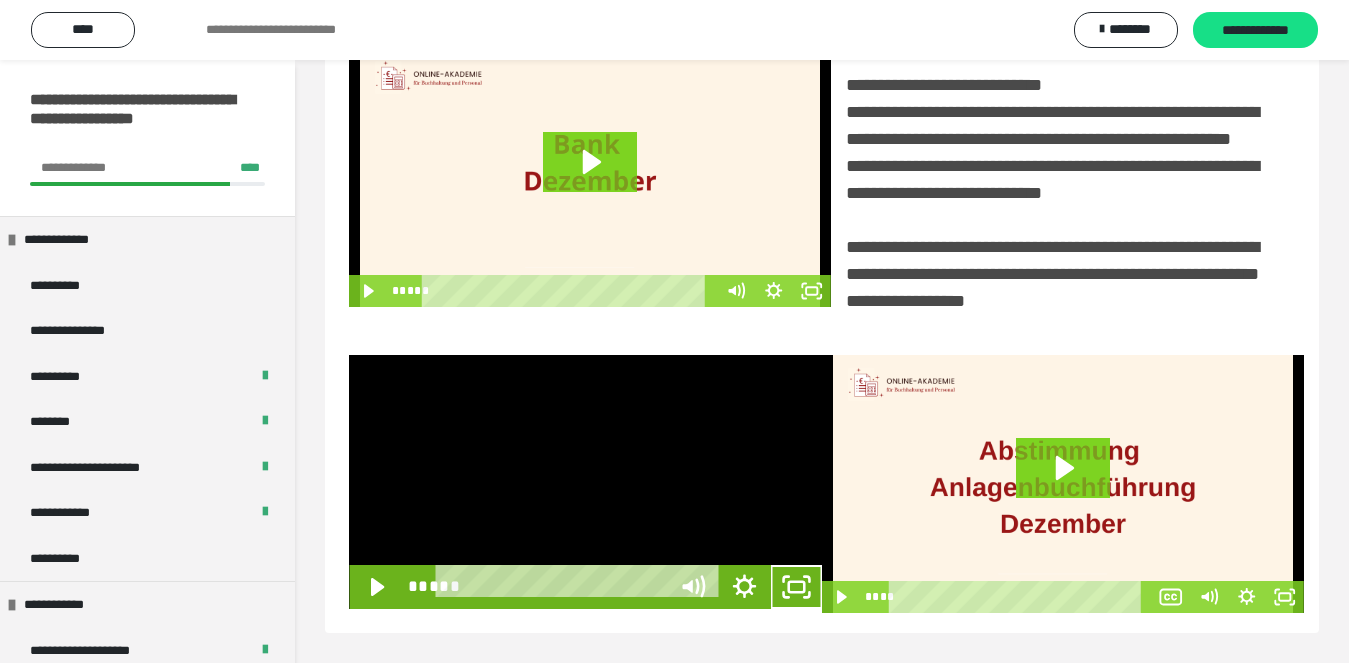 scroll, scrollTop: 358, scrollLeft: 0, axis: vertical 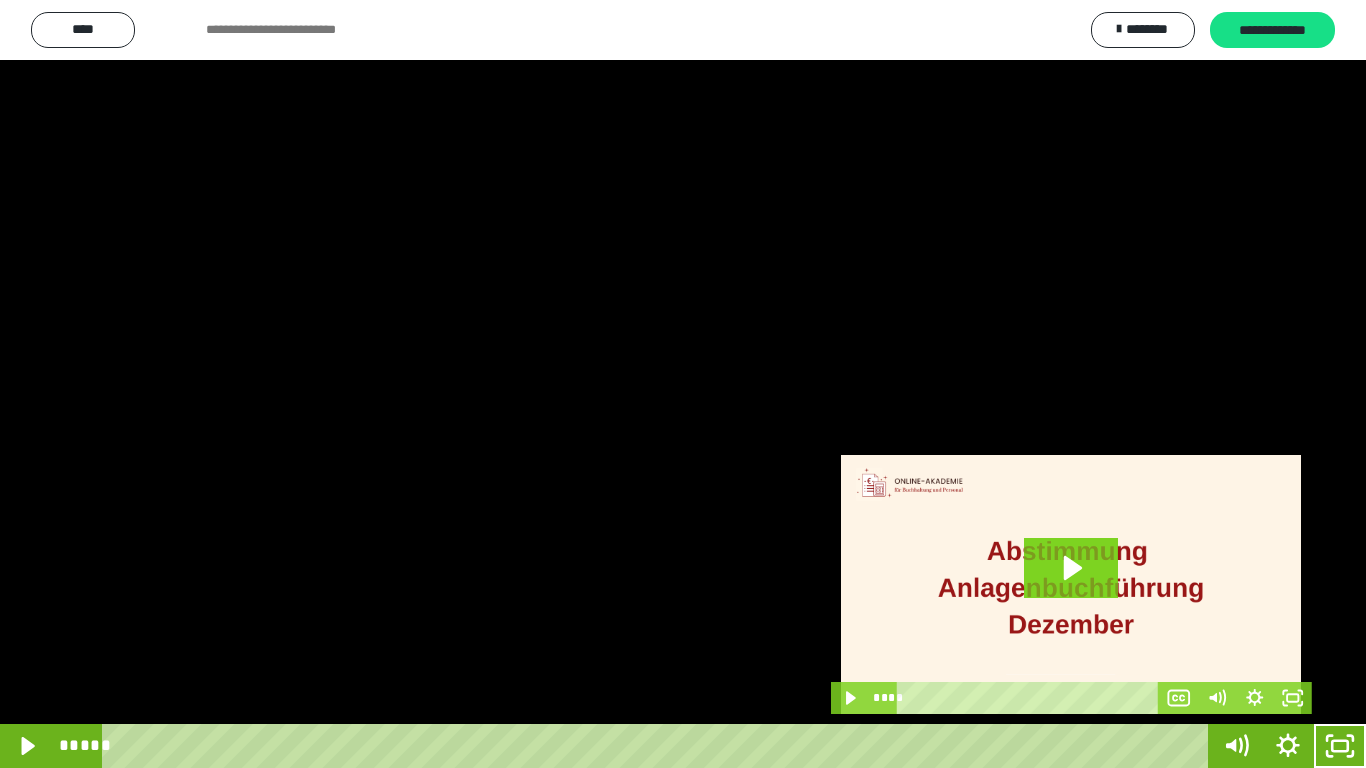 click at bounding box center [683, 384] 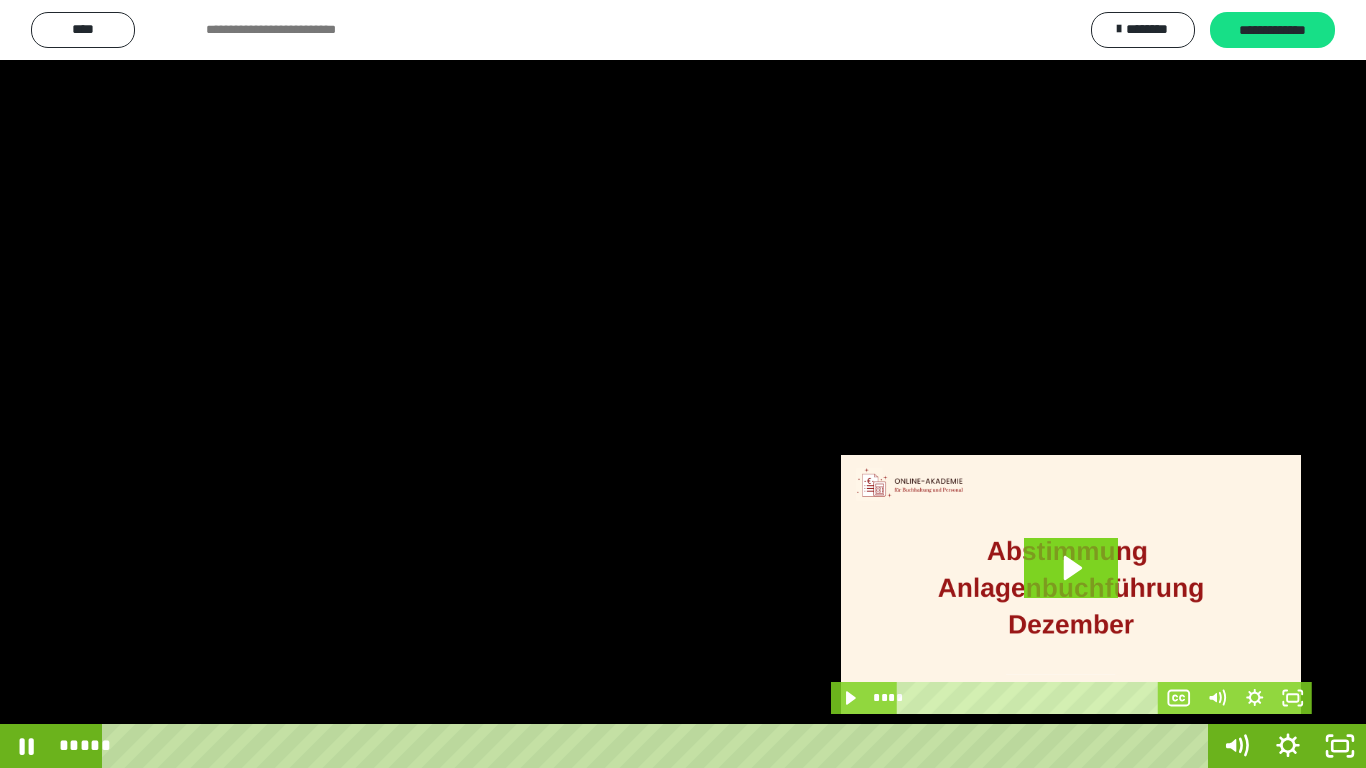 click at bounding box center (683, 384) 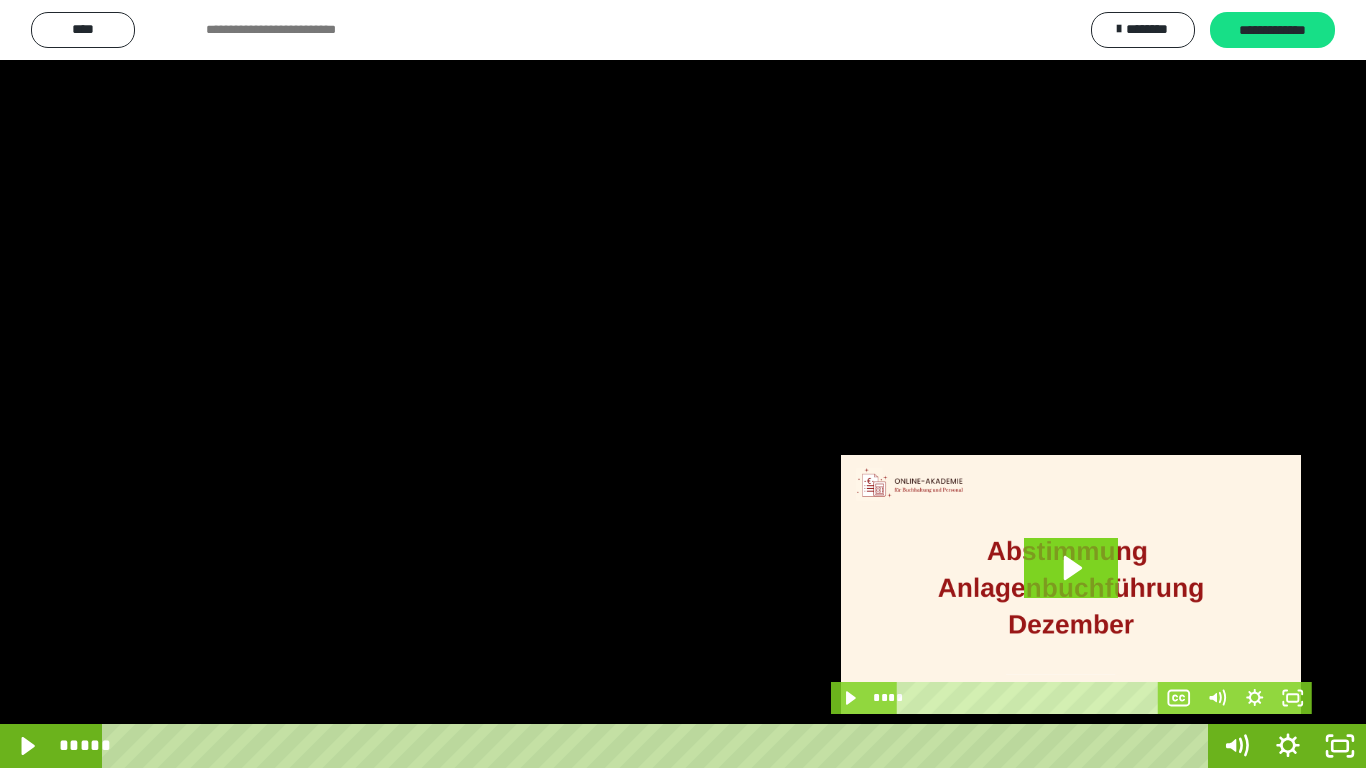 click at bounding box center [683, 384] 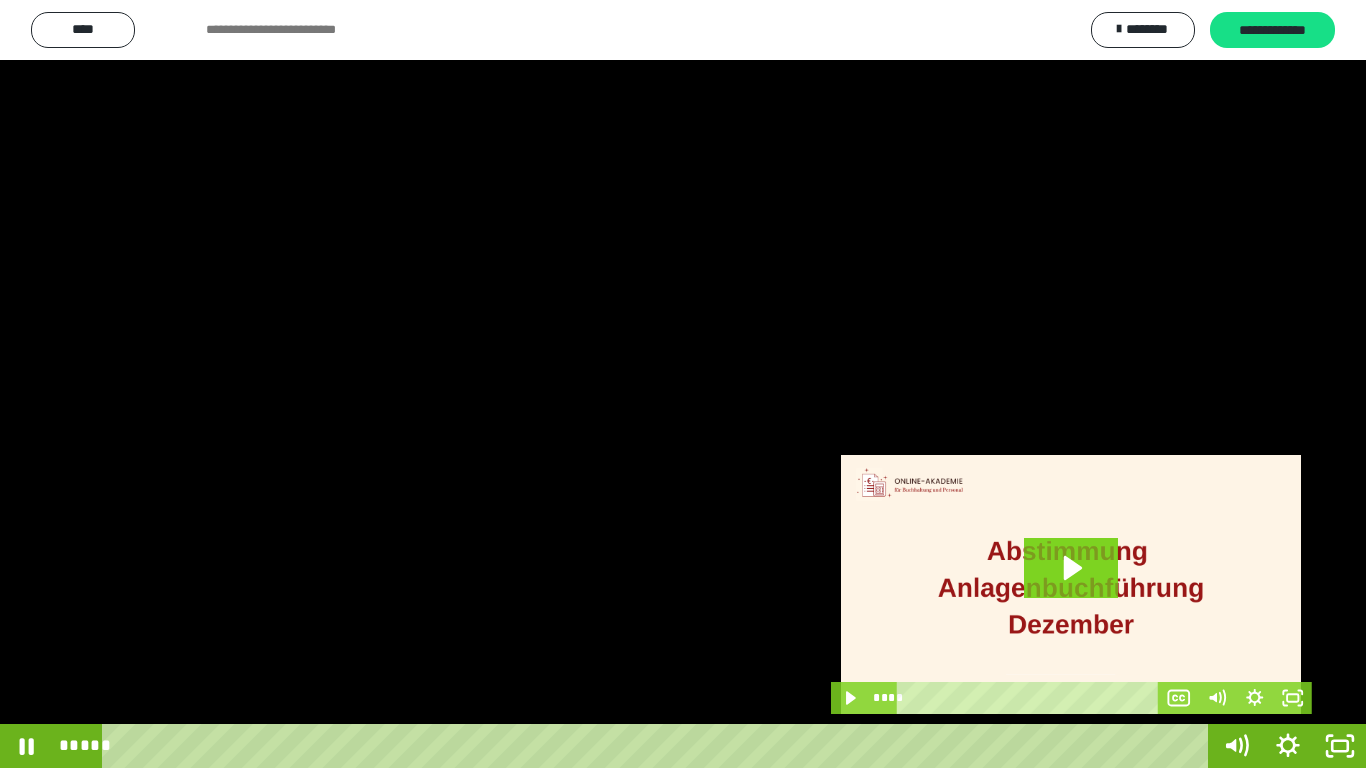click at bounding box center [683, 384] 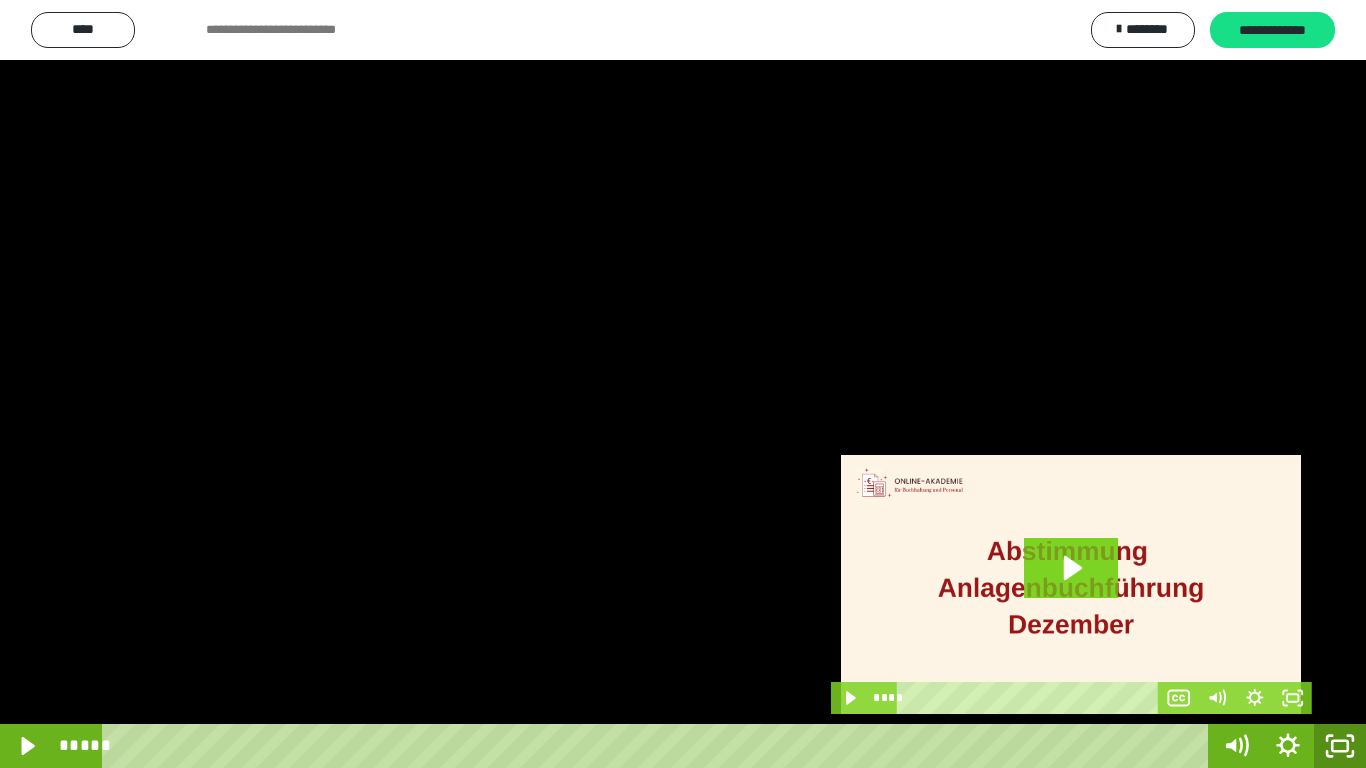click 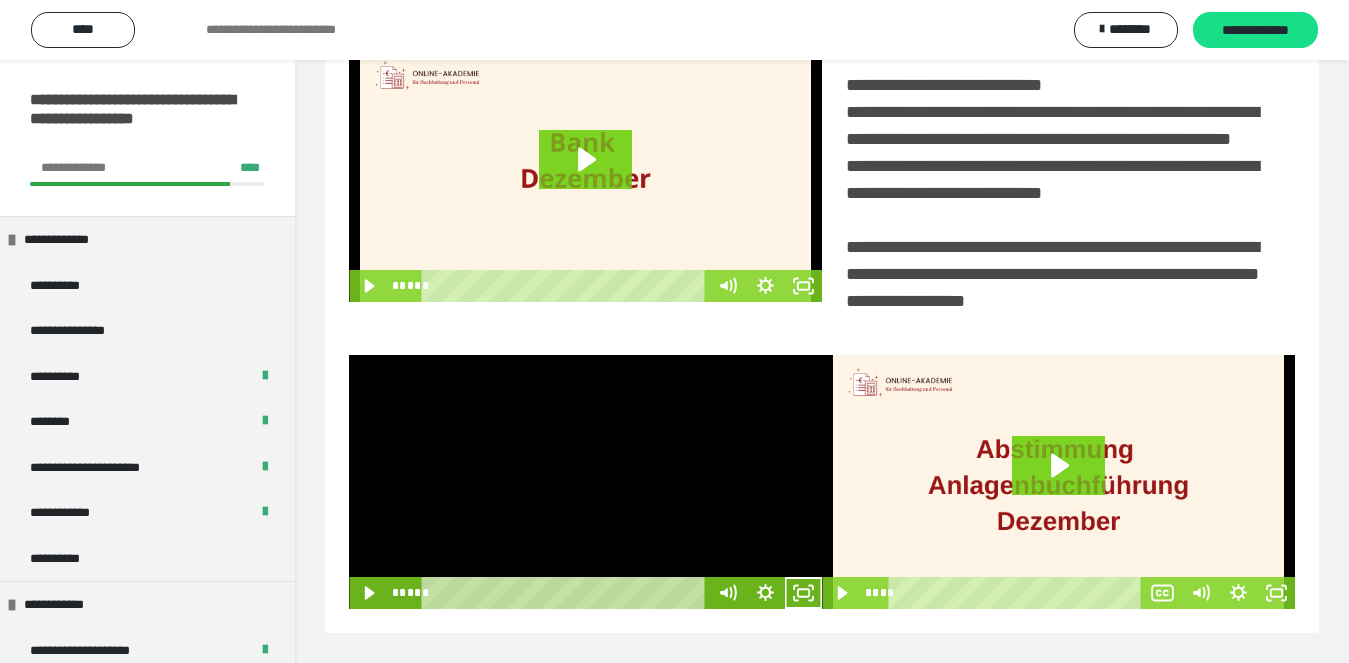 scroll, scrollTop: 480, scrollLeft: 0, axis: vertical 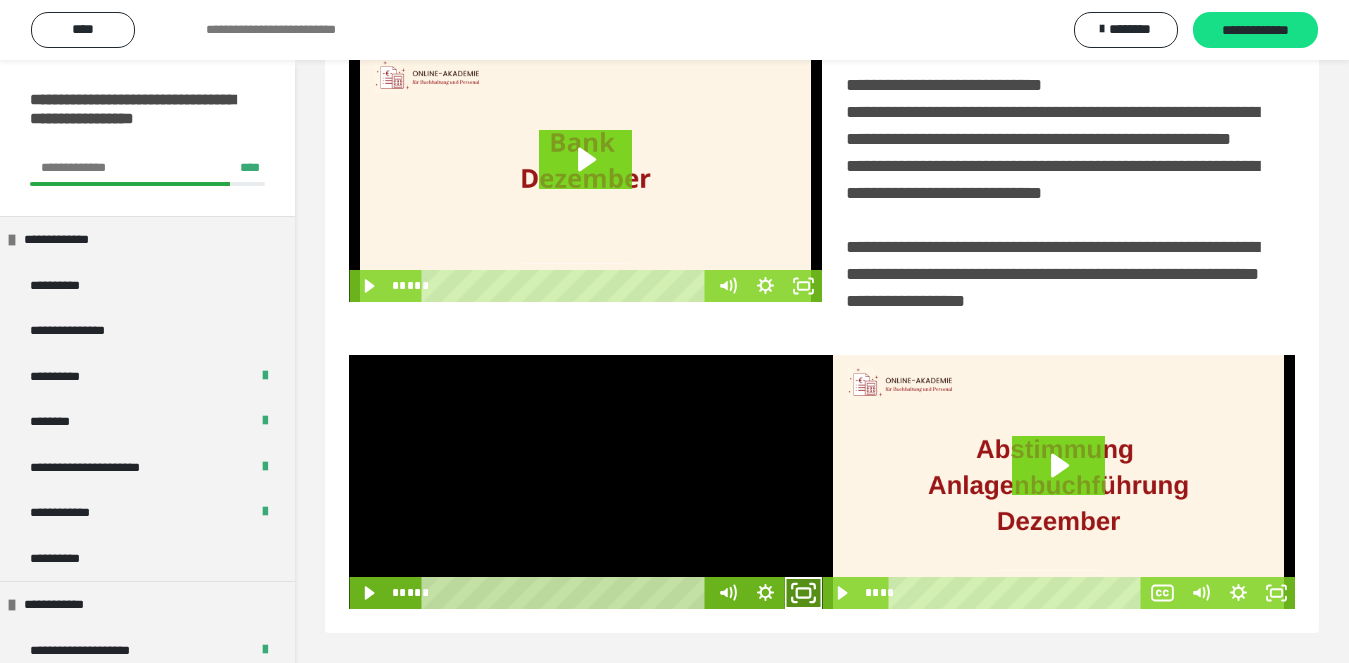 drag, startPoint x: 804, startPoint y: 607, endPoint x: 803, endPoint y: 709, distance: 102.0049 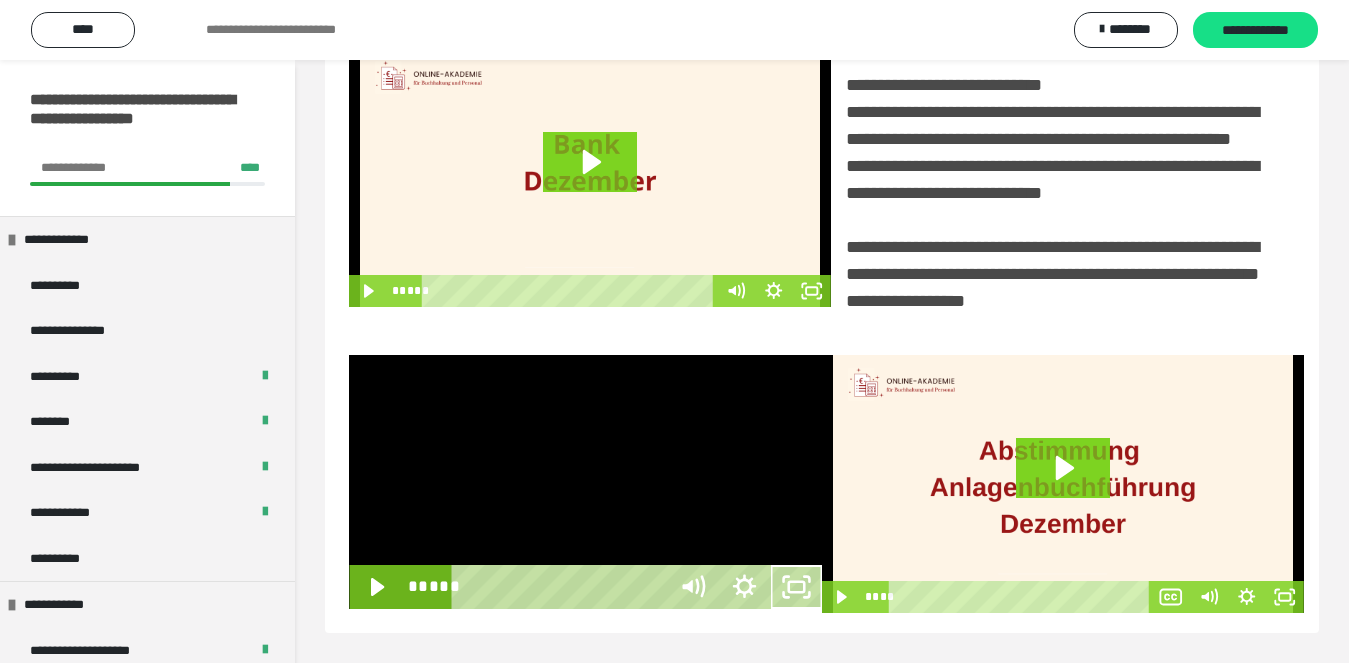scroll, scrollTop: 358, scrollLeft: 0, axis: vertical 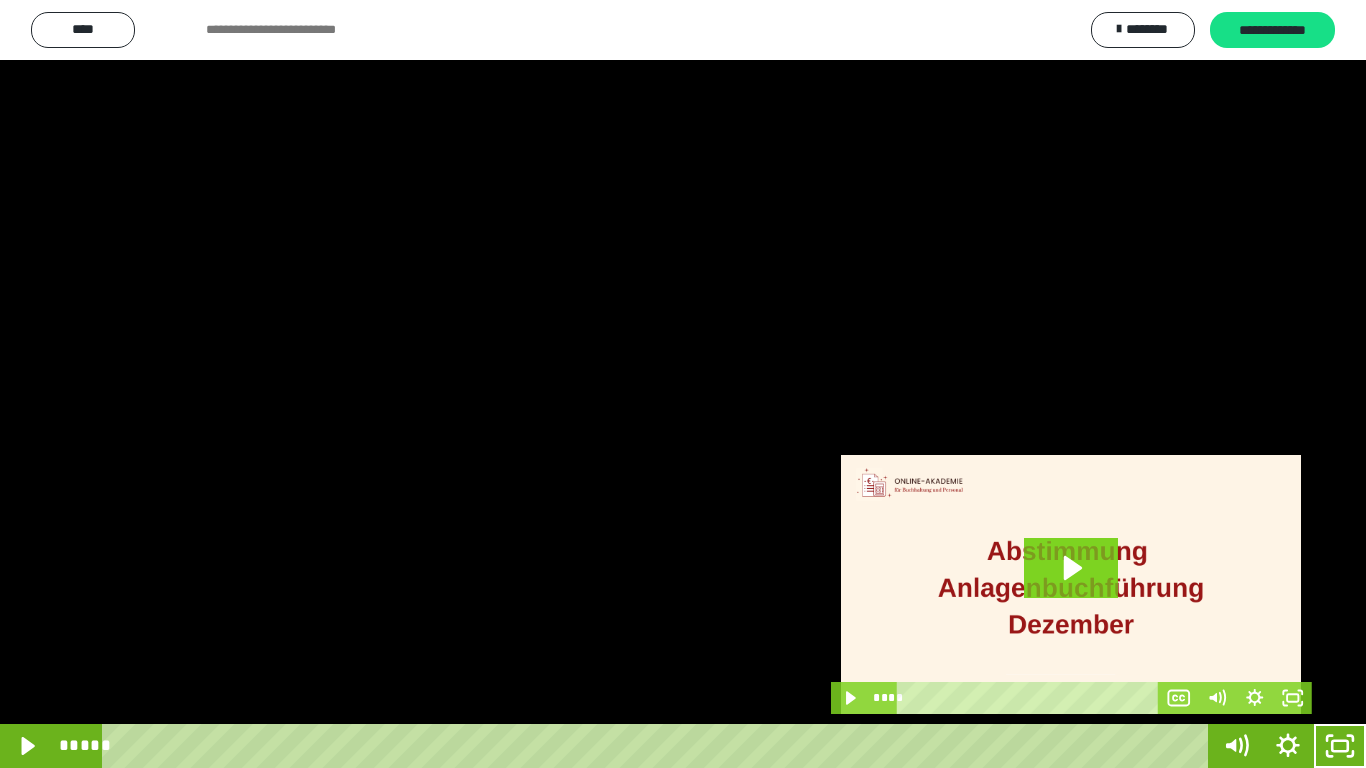 click at bounding box center [683, 384] 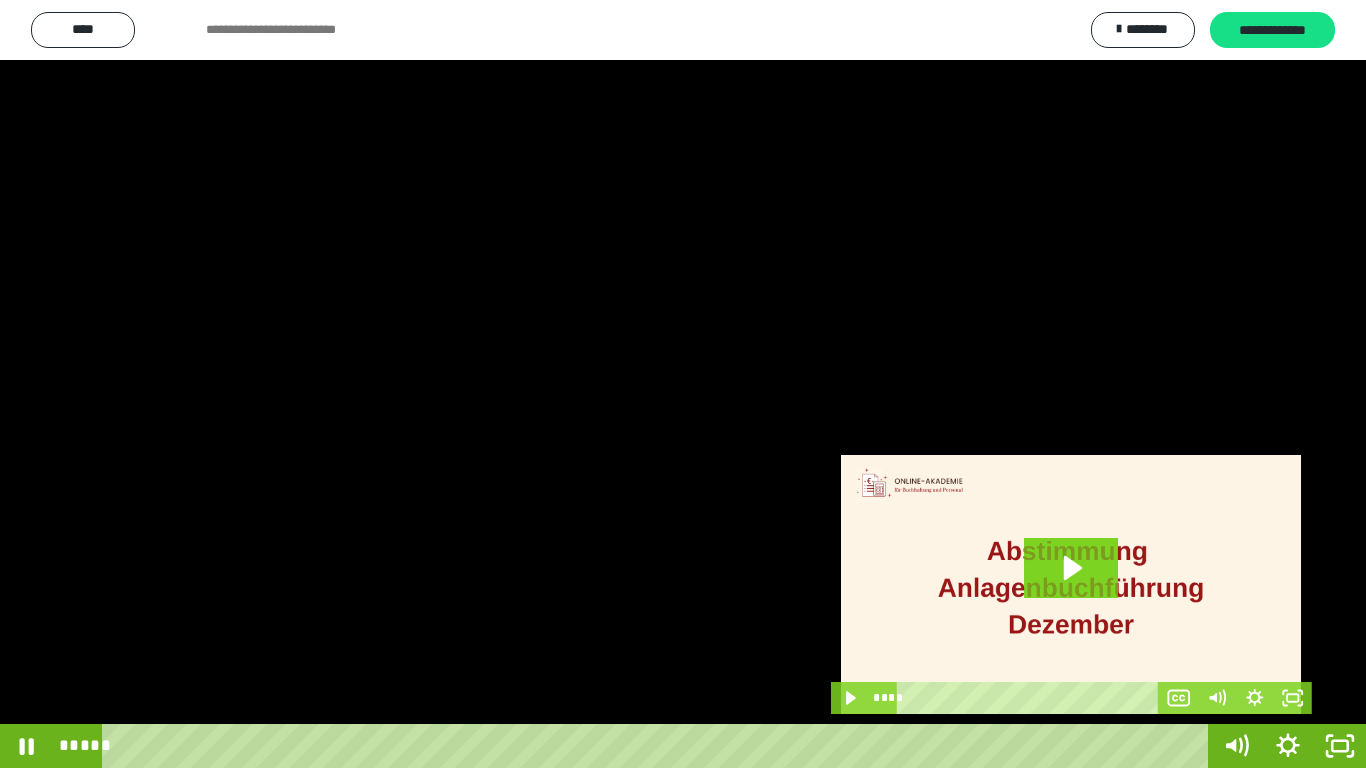 click at bounding box center [683, 384] 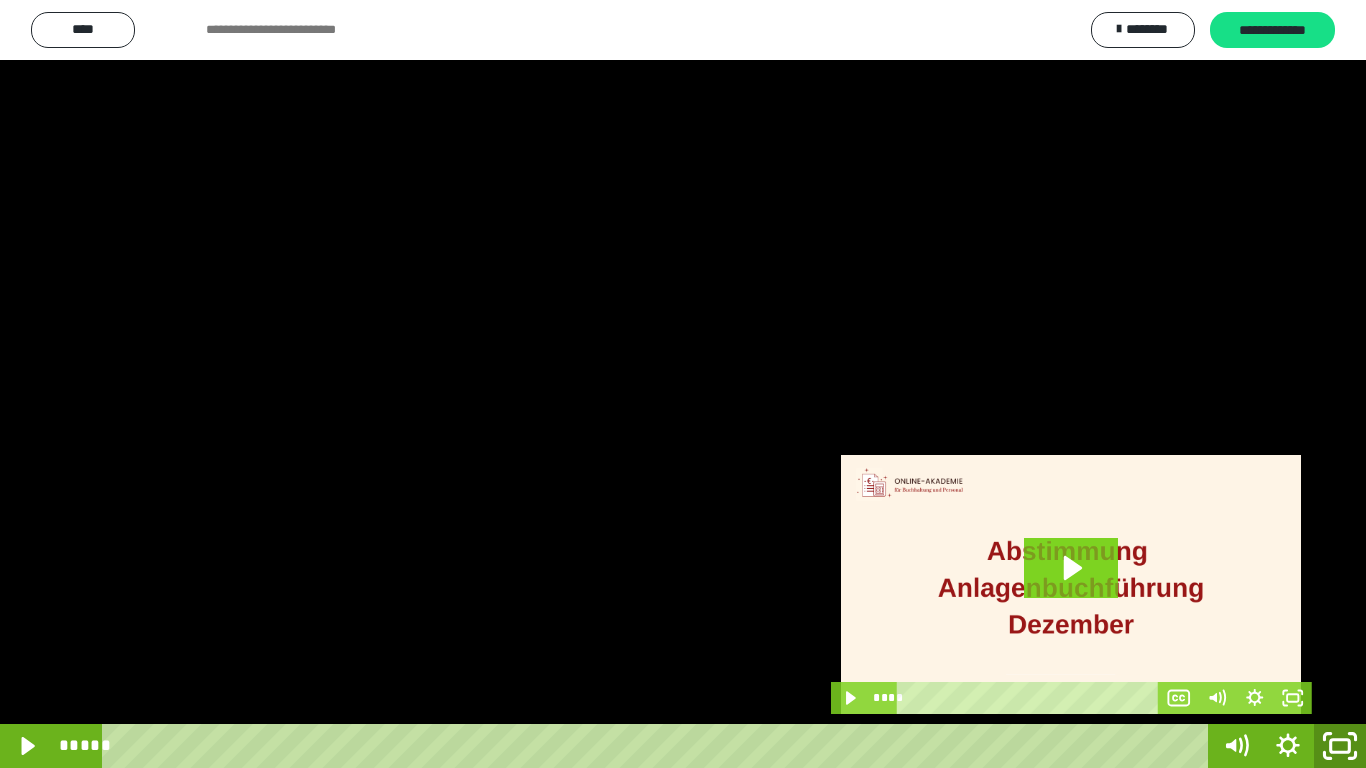 click 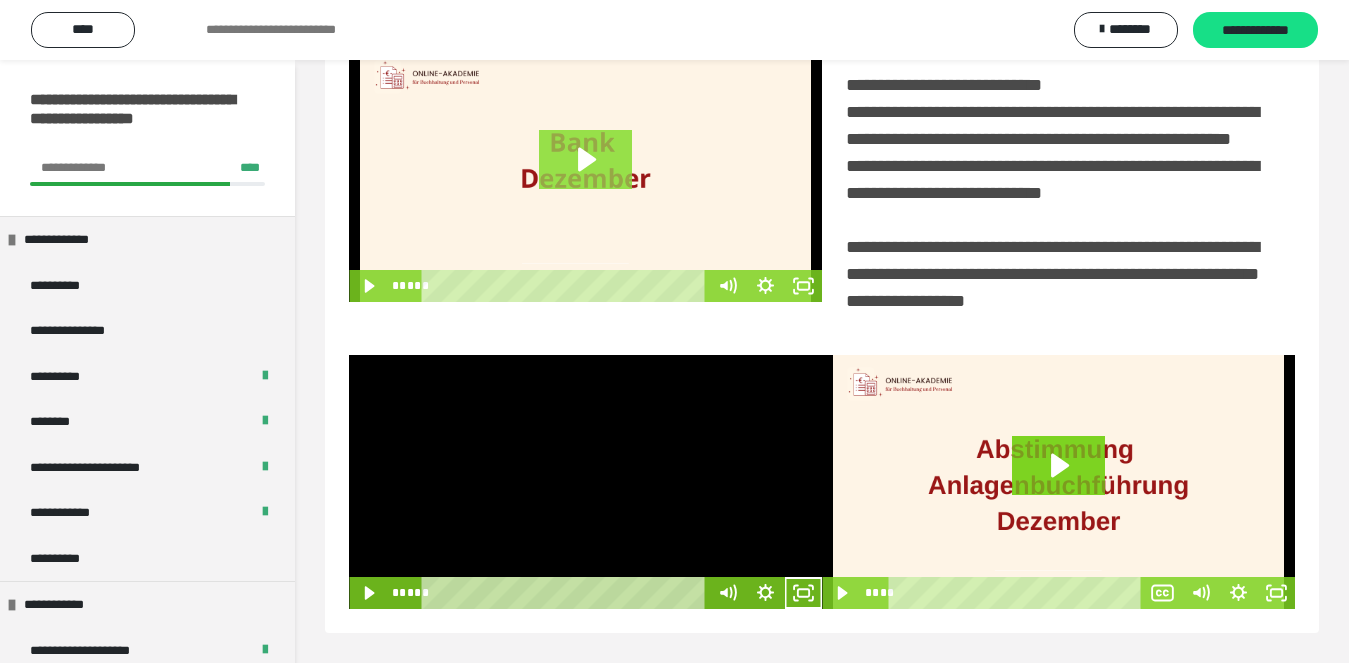 scroll, scrollTop: 480, scrollLeft: 0, axis: vertical 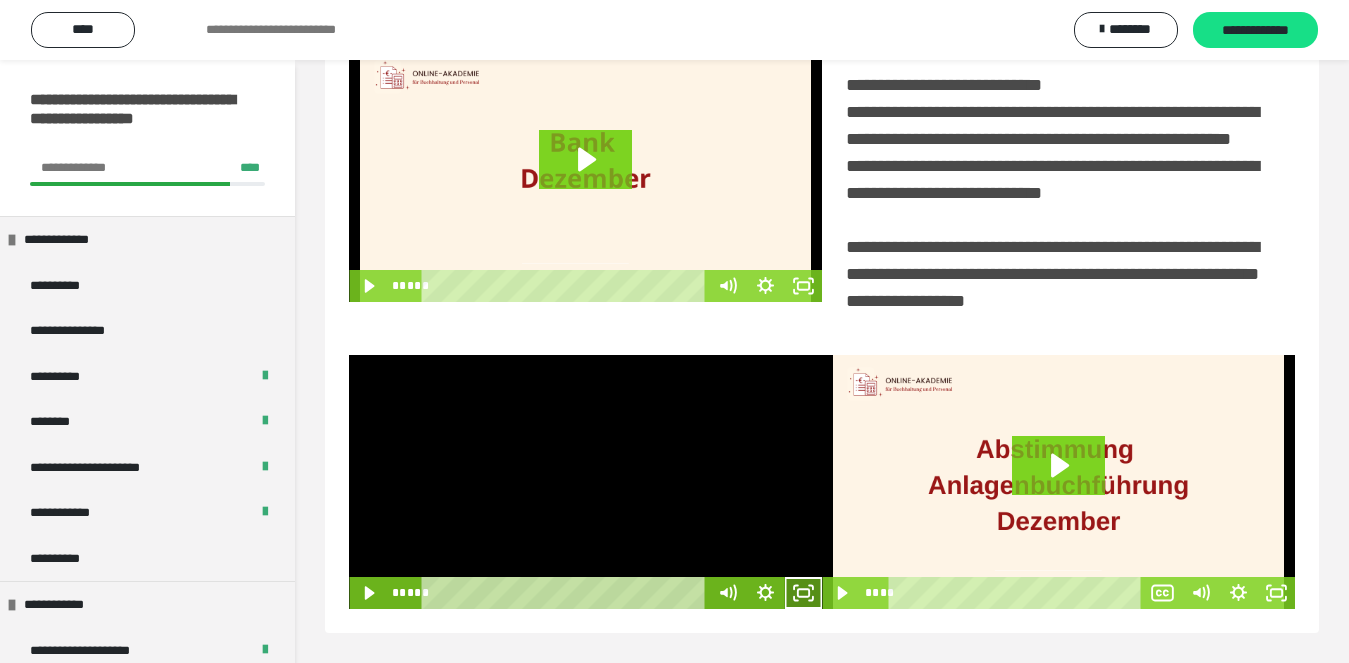click 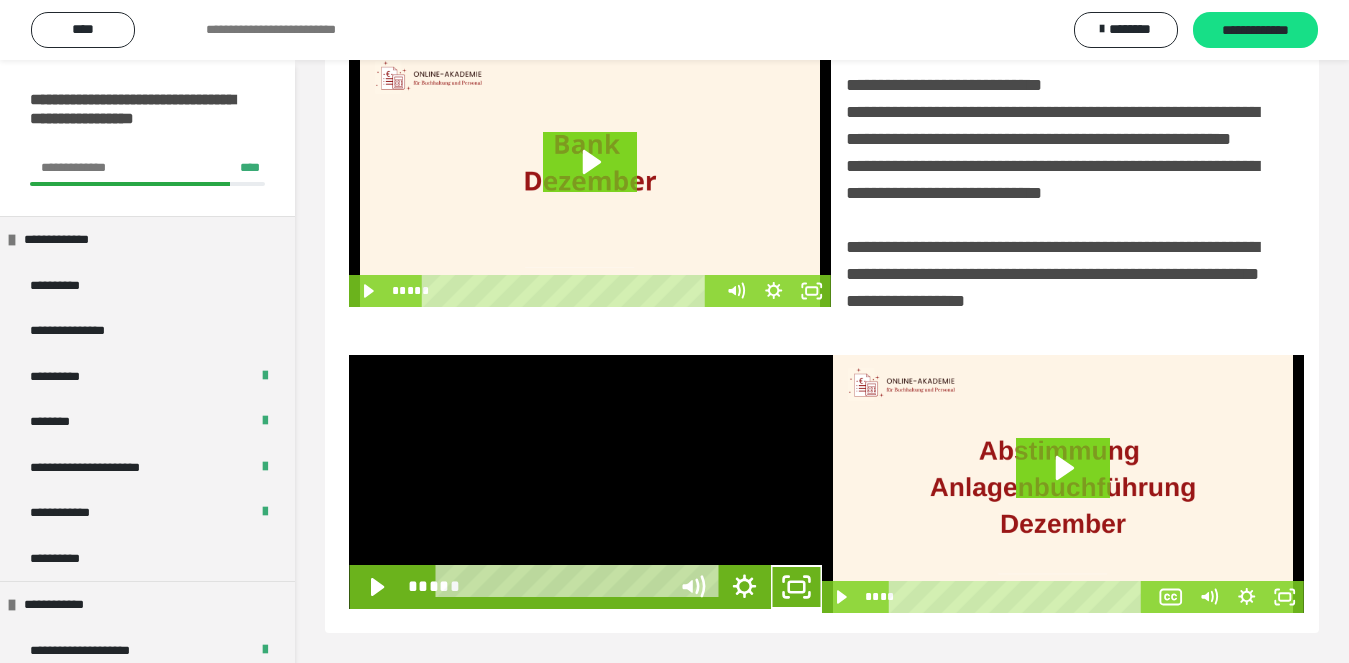 scroll, scrollTop: 358, scrollLeft: 0, axis: vertical 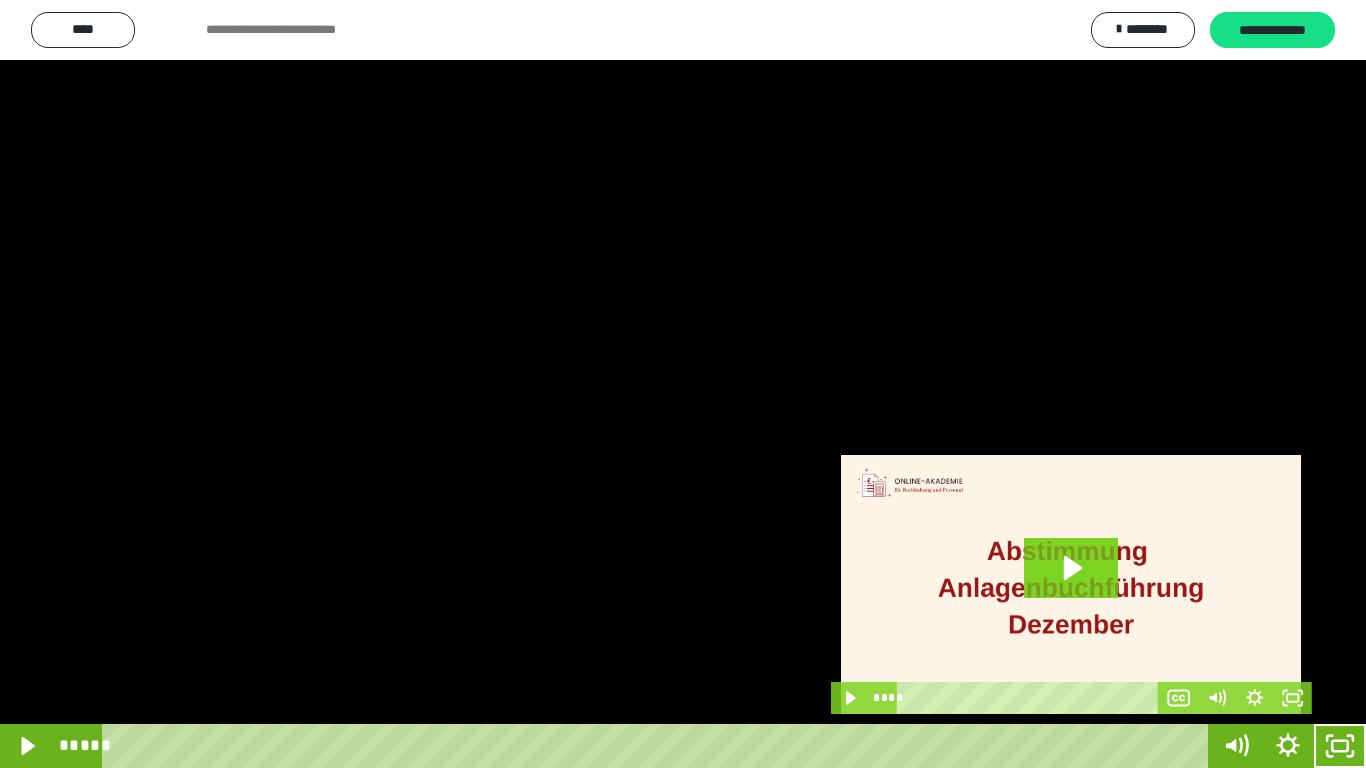 click at bounding box center [683, 384] 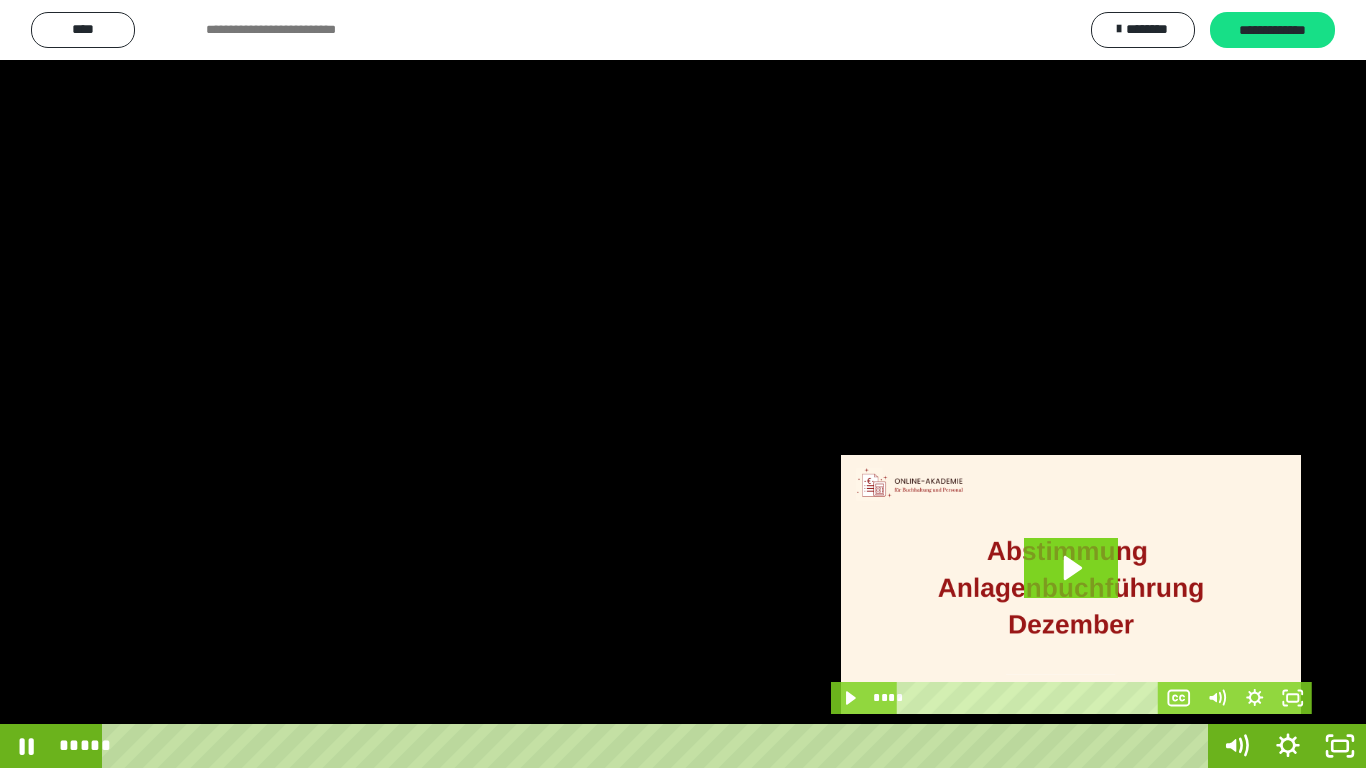click at bounding box center [683, 384] 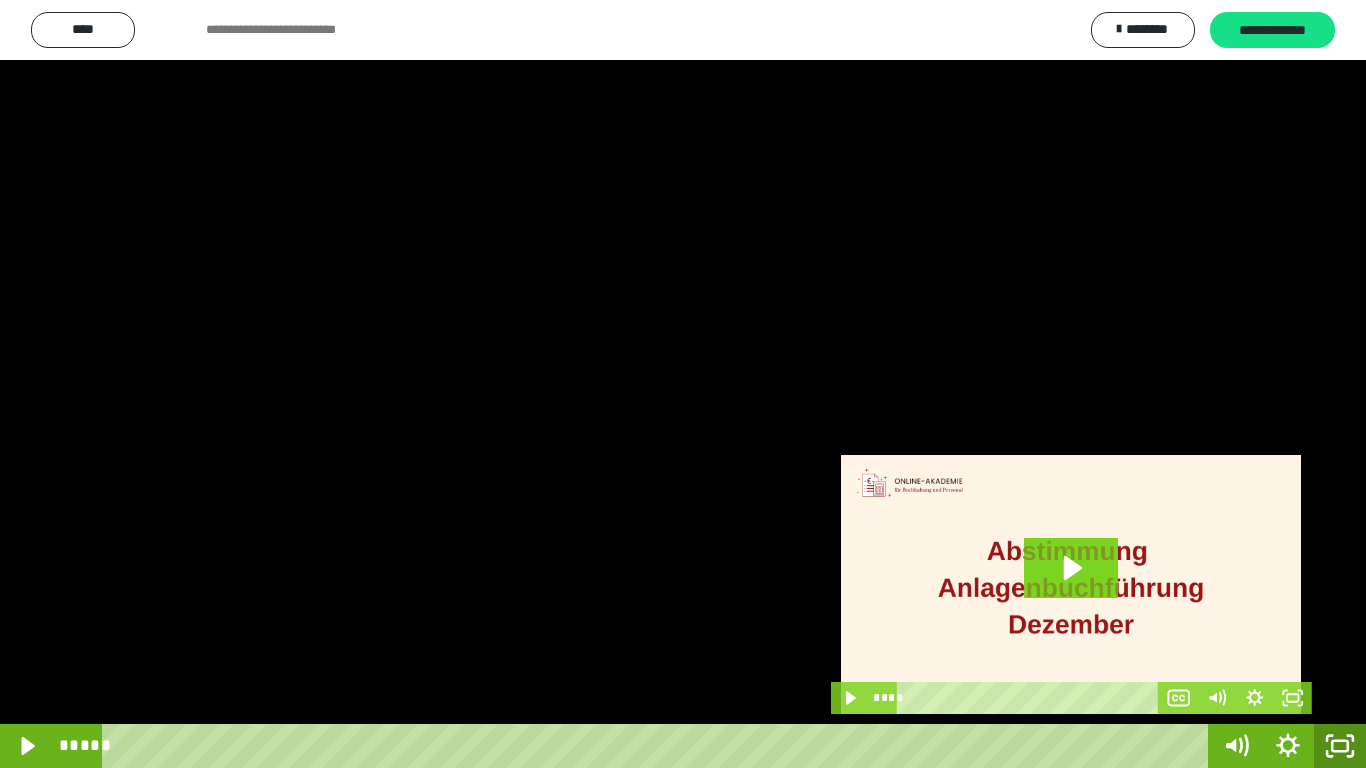 click 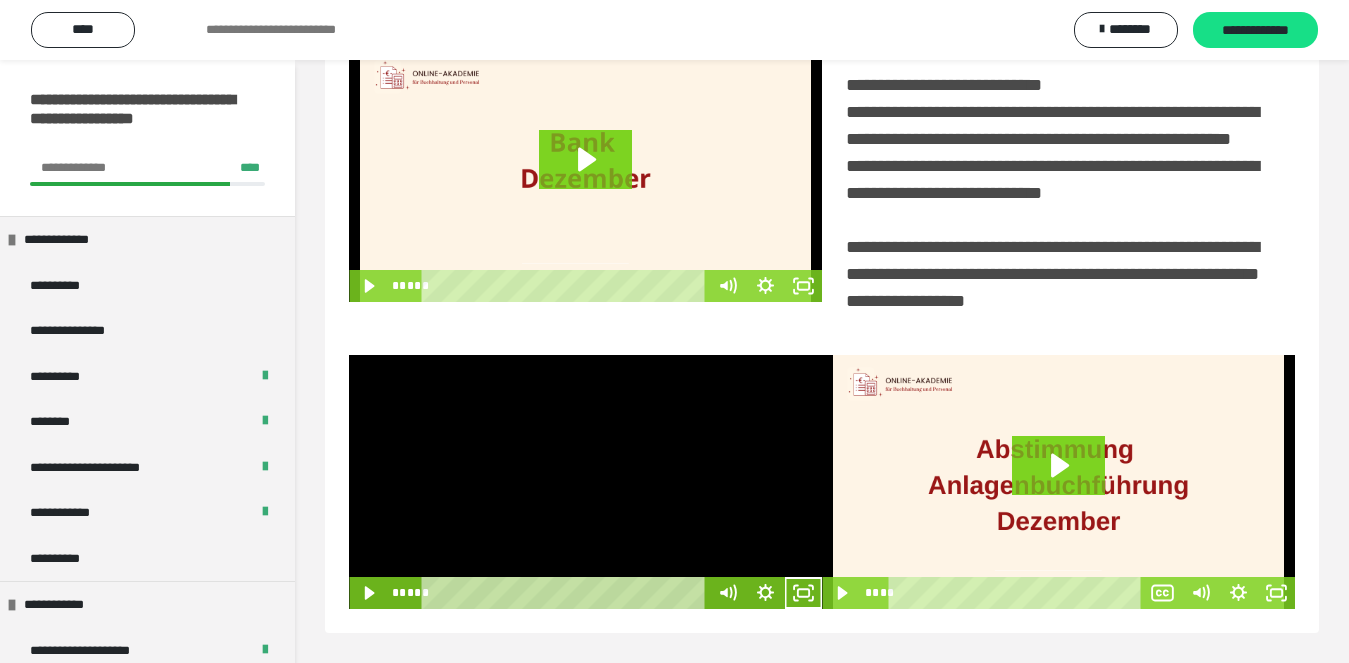 scroll, scrollTop: 480, scrollLeft: 0, axis: vertical 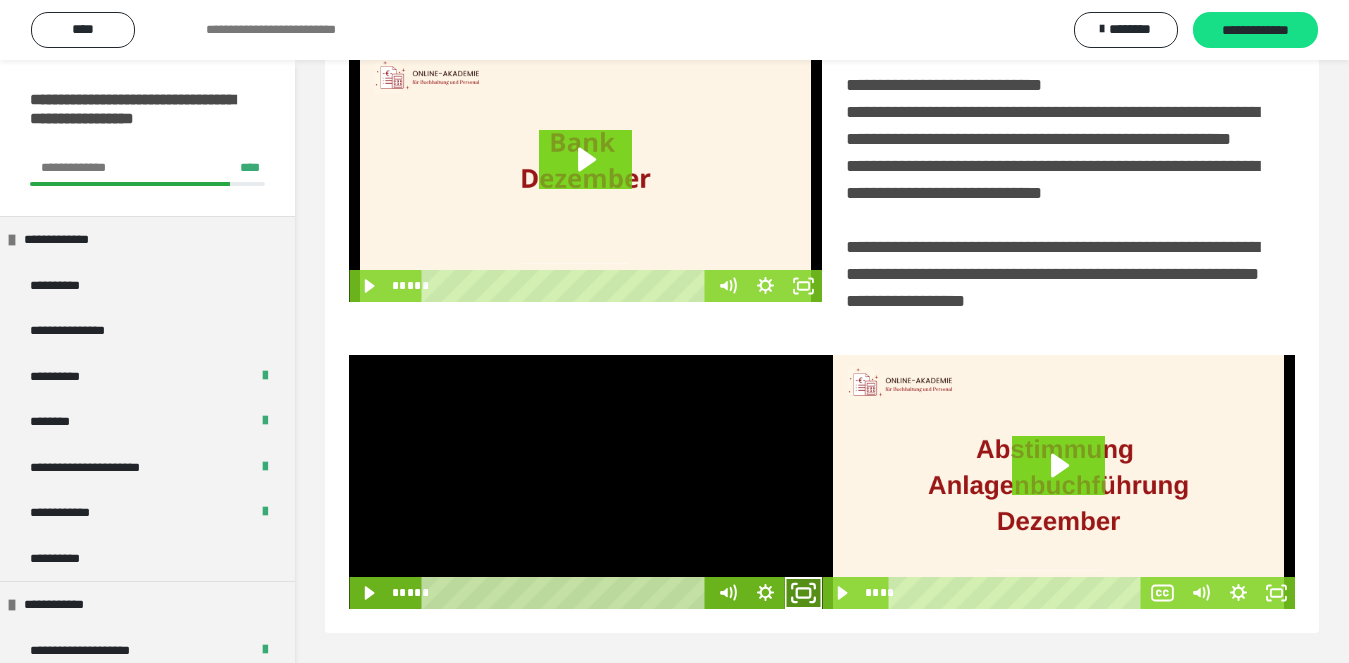 click 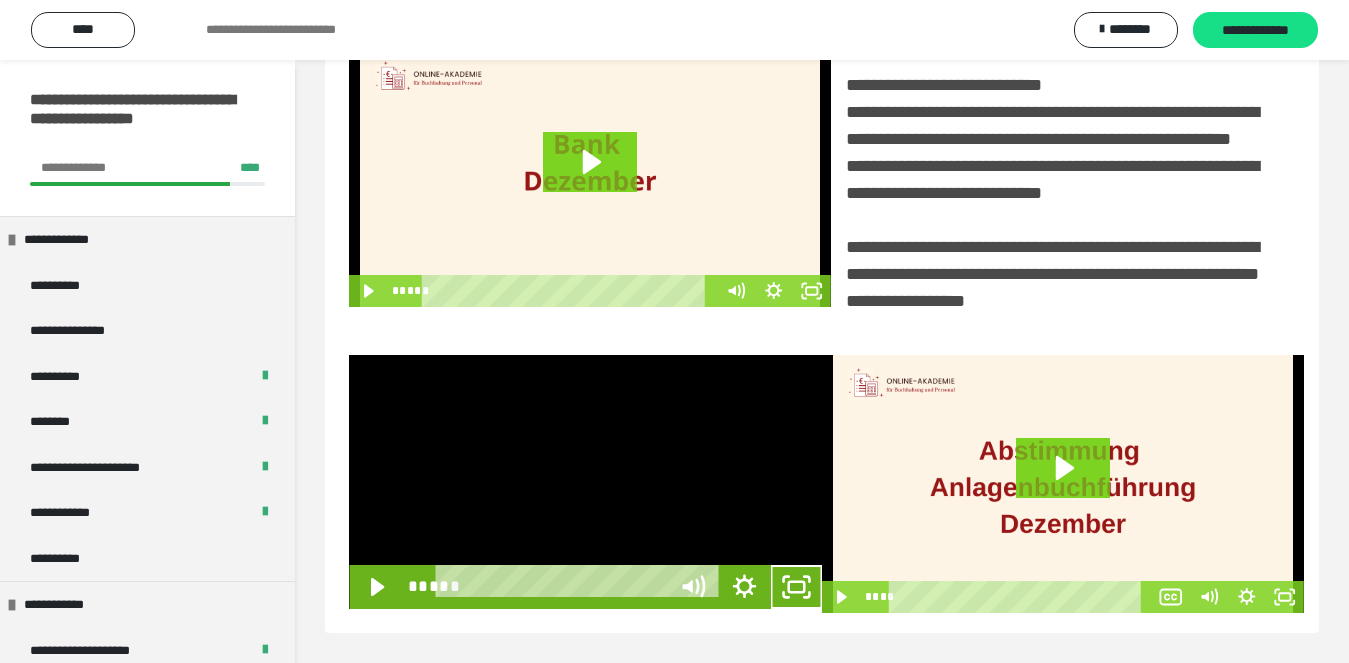 scroll, scrollTop: 358, scrollLeft: 0, axis: vertical 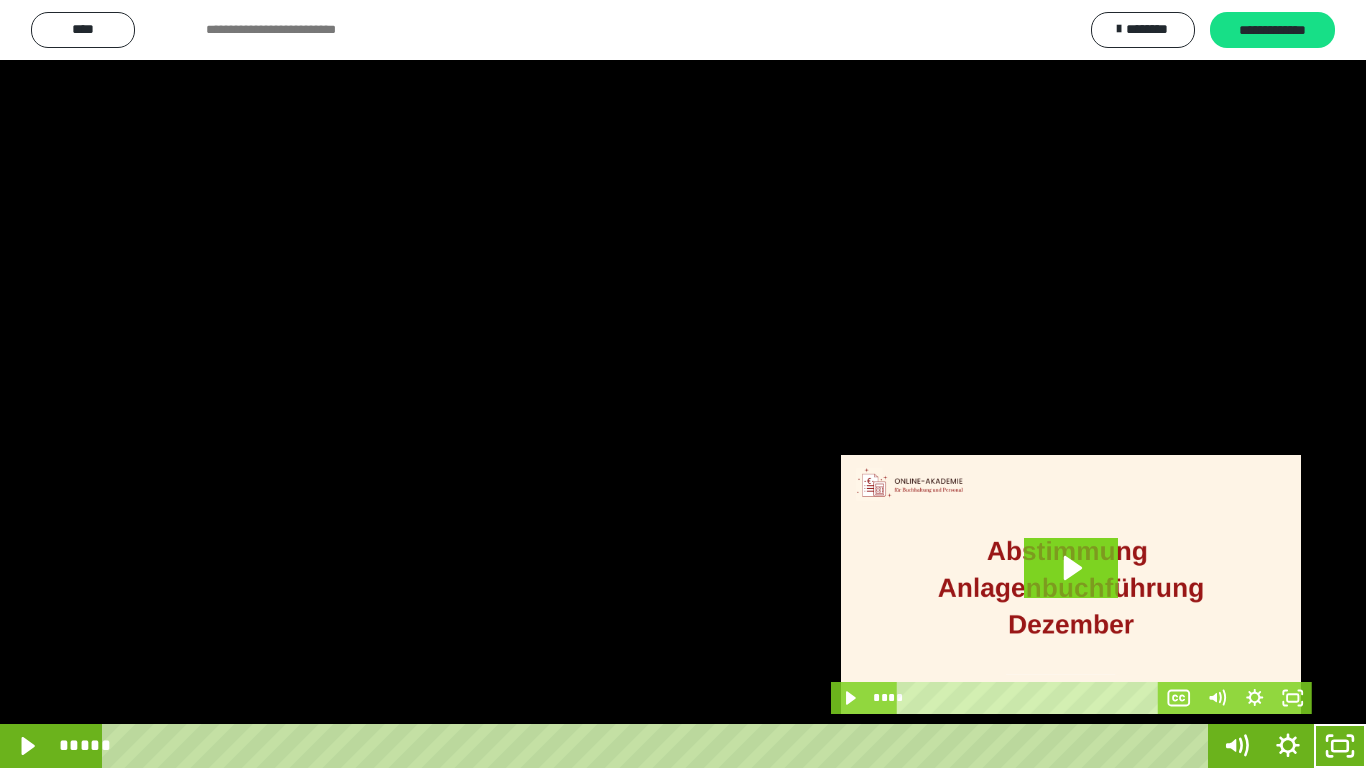 click at bounding box center (683, 384) 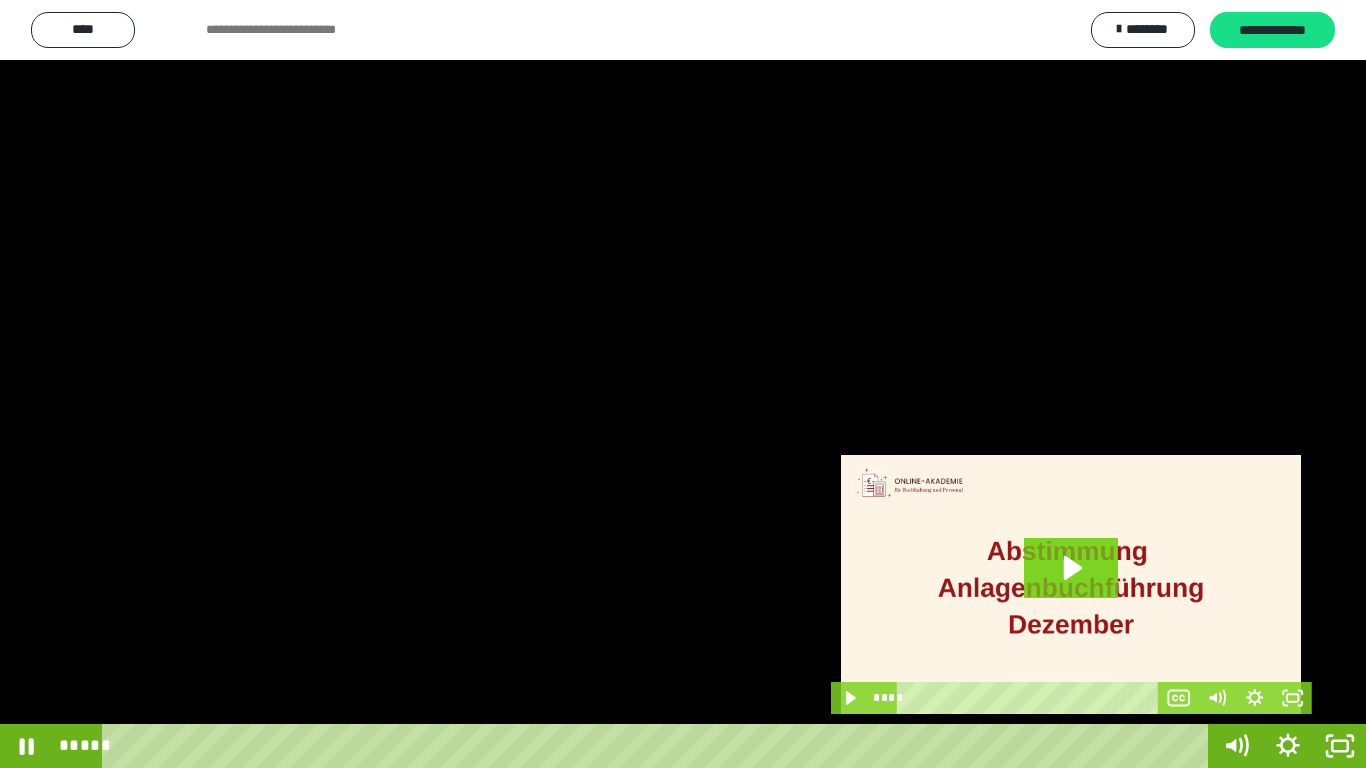 click at bounding box center [683, 384] 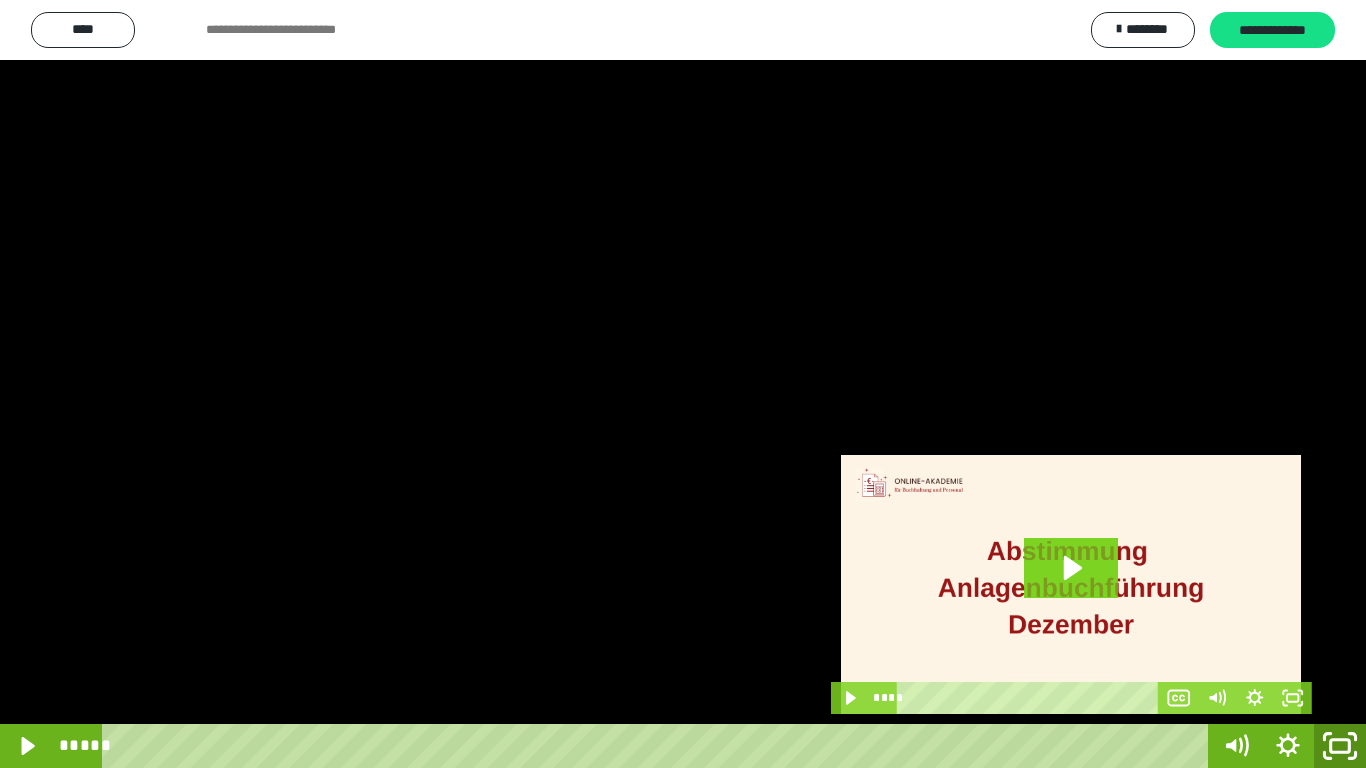 click 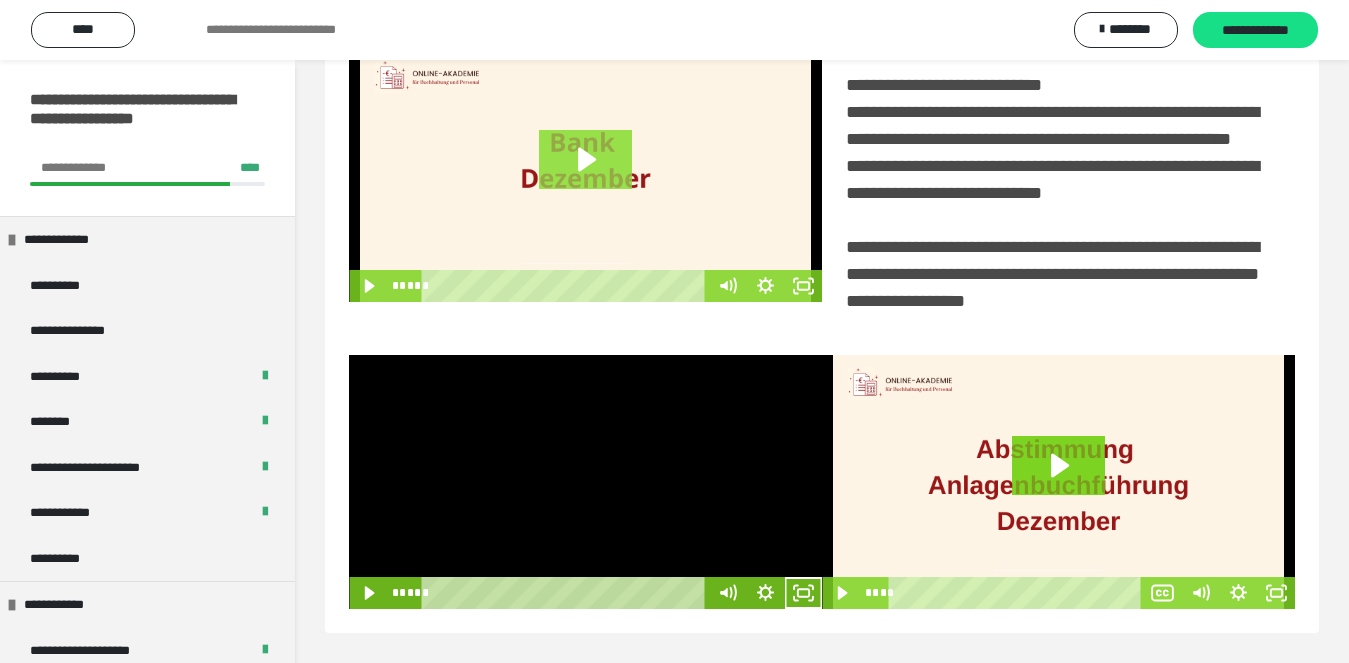 scroll, scrollTop: 480, scrollLeft: 0, axis: vertical 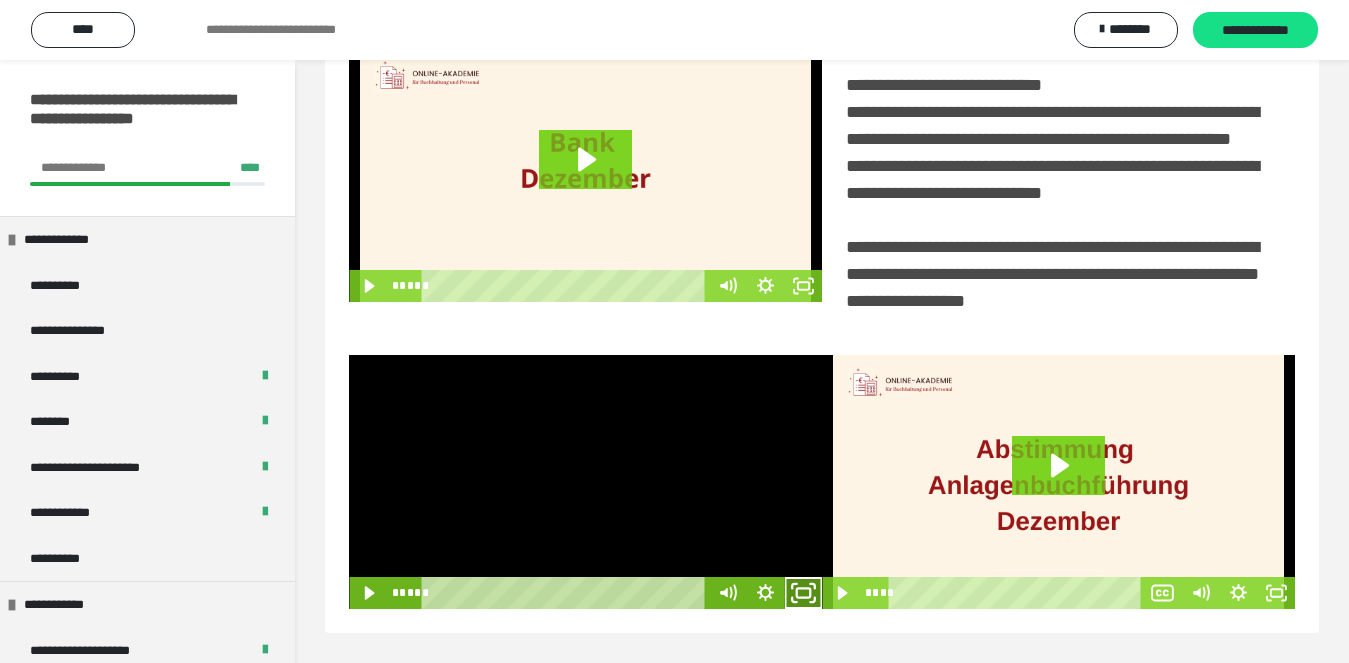 click 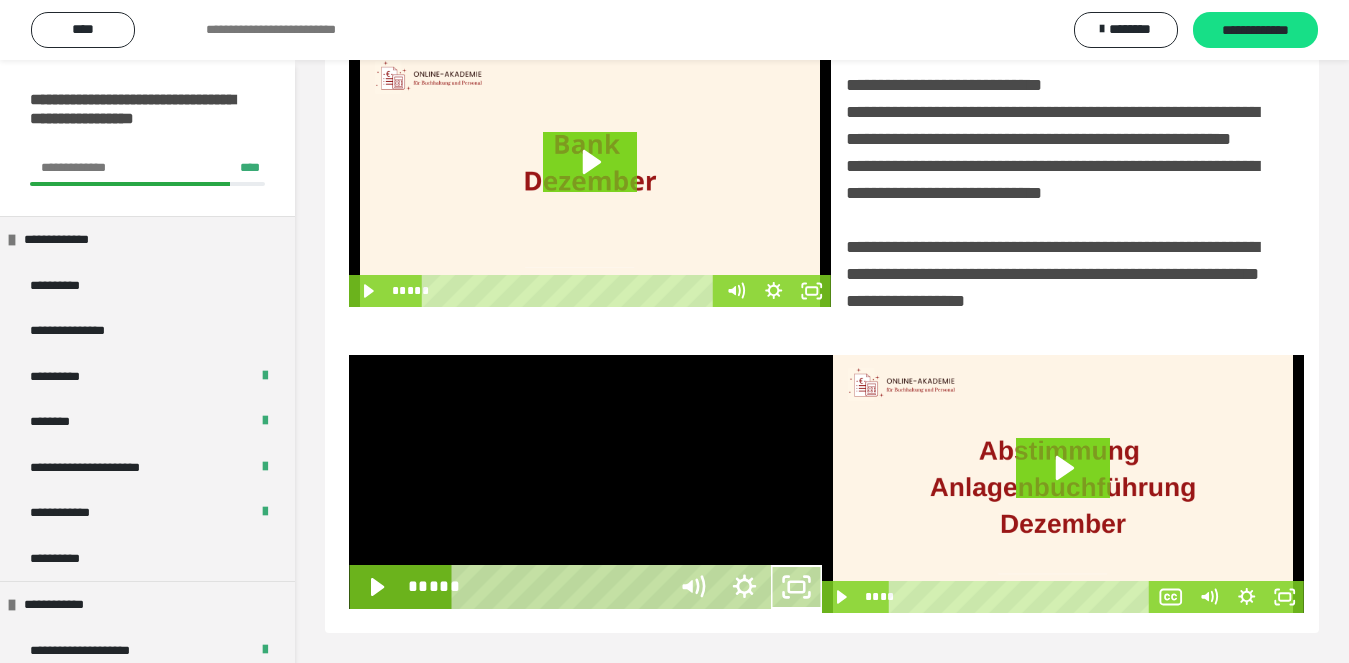 scroll, scrollTop: 358, scrollLeft: 0, axis: vertical 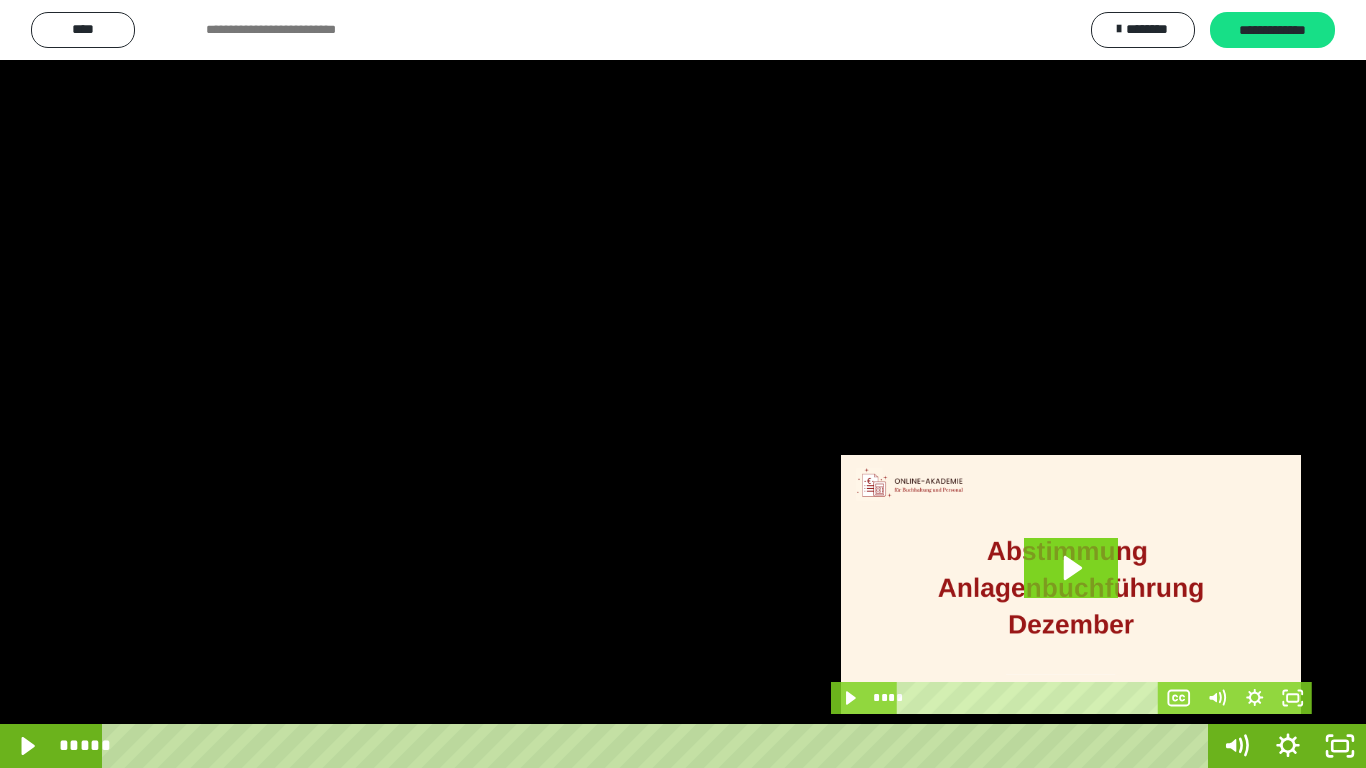 click at bounding box center (683, 384) 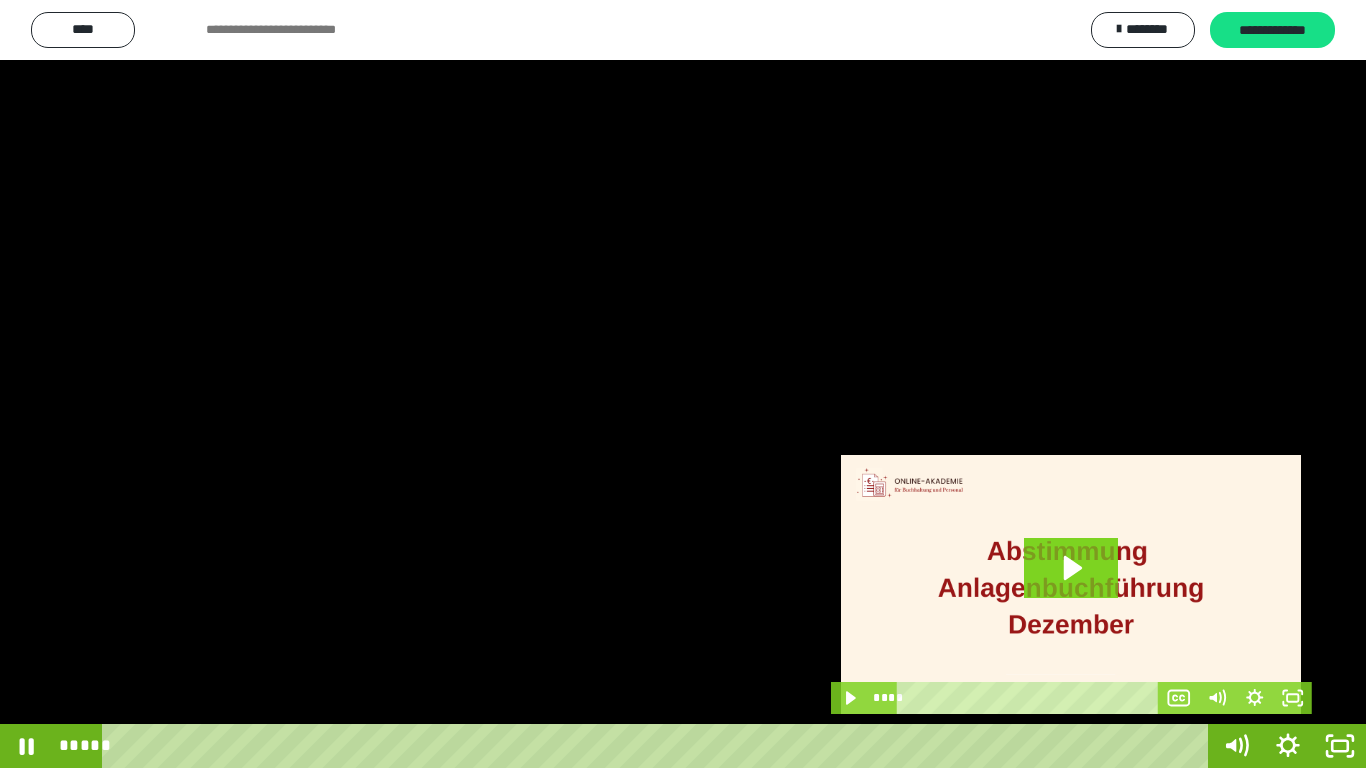 click at bounding box center (683, 384) 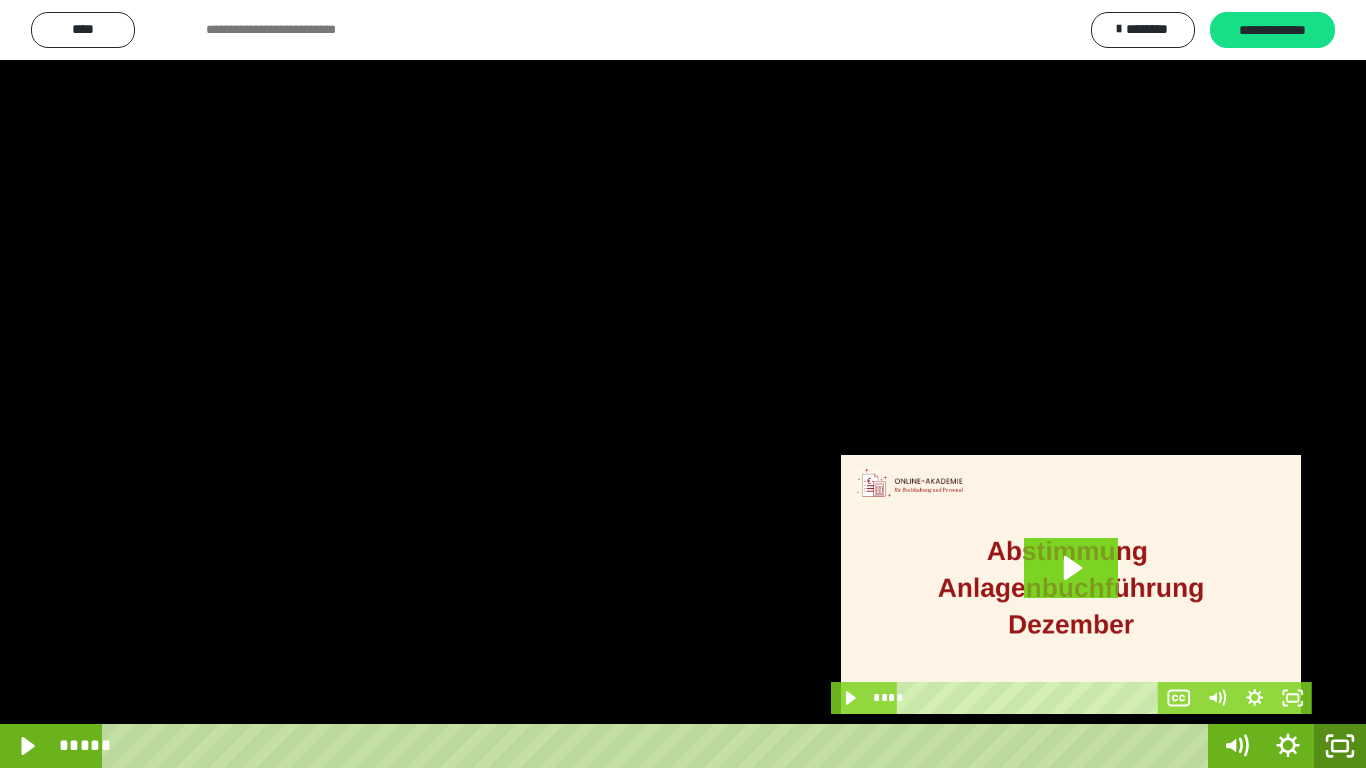 drag, startPoint x: 1350, startPoint y: 757, endPoint x: 821, endPoint y: 6, distance: 918.6087 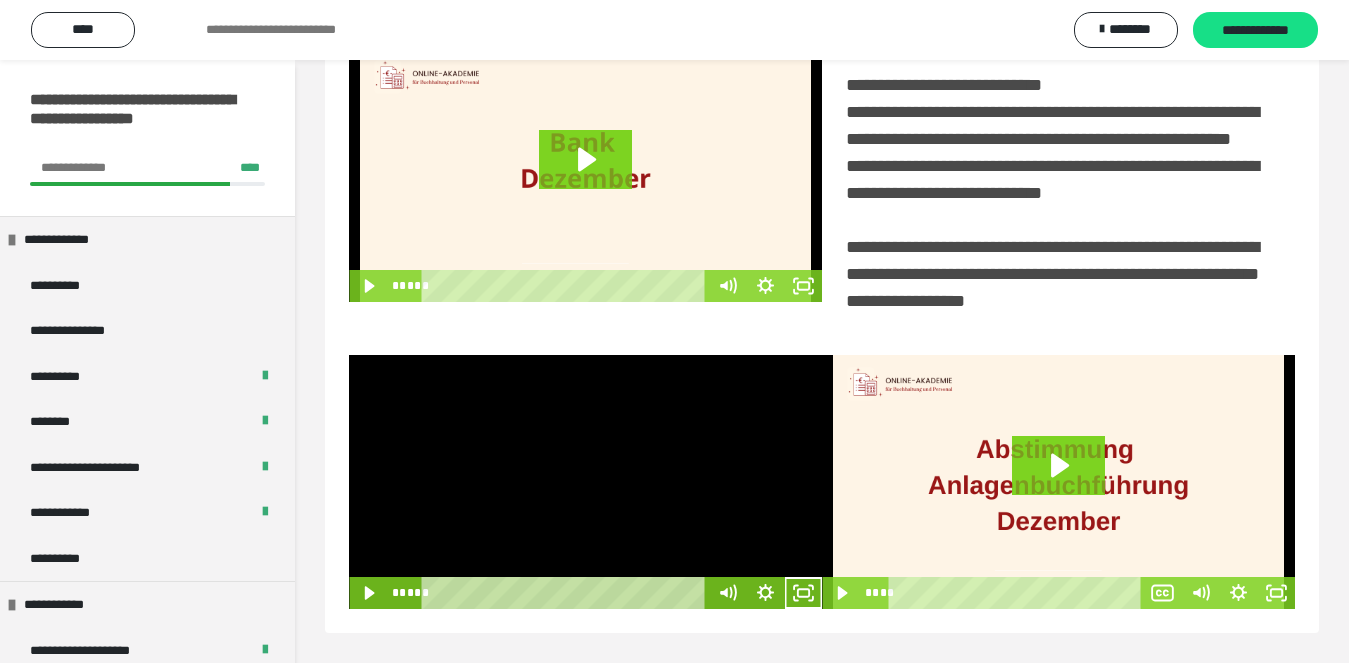 scroll, scrollTop: 480, scrollLeft: 0, axis: vertical 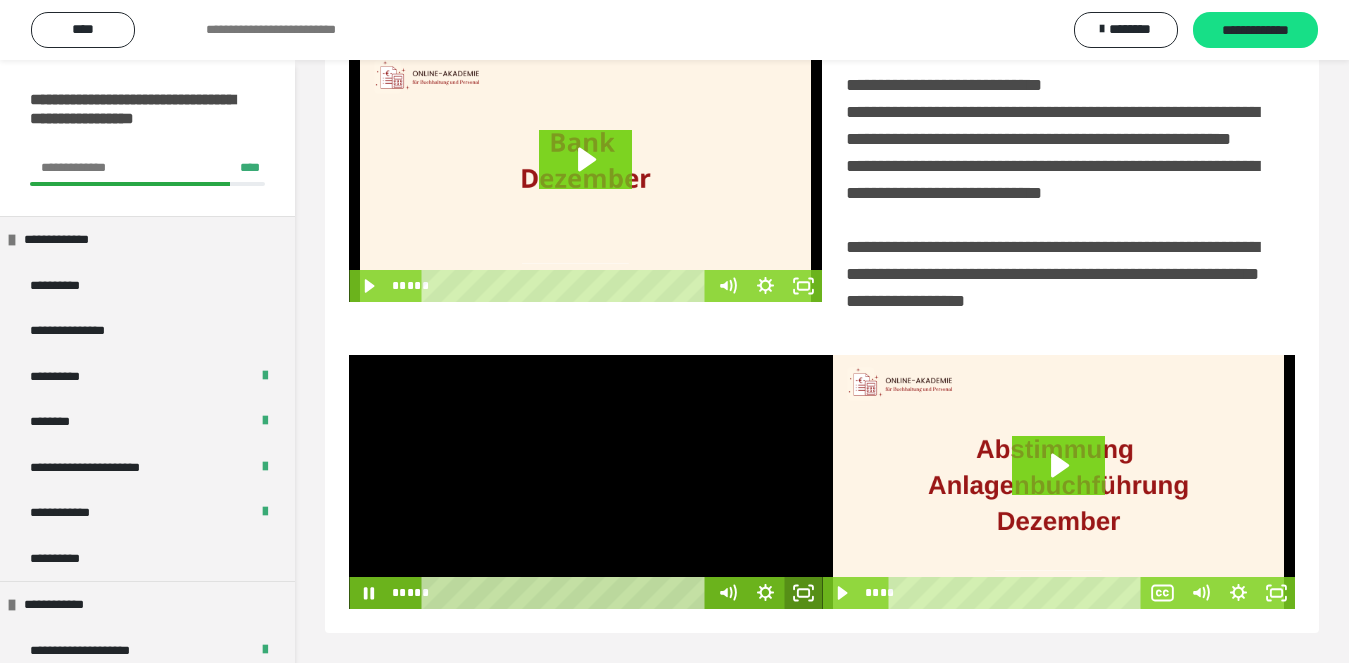 click 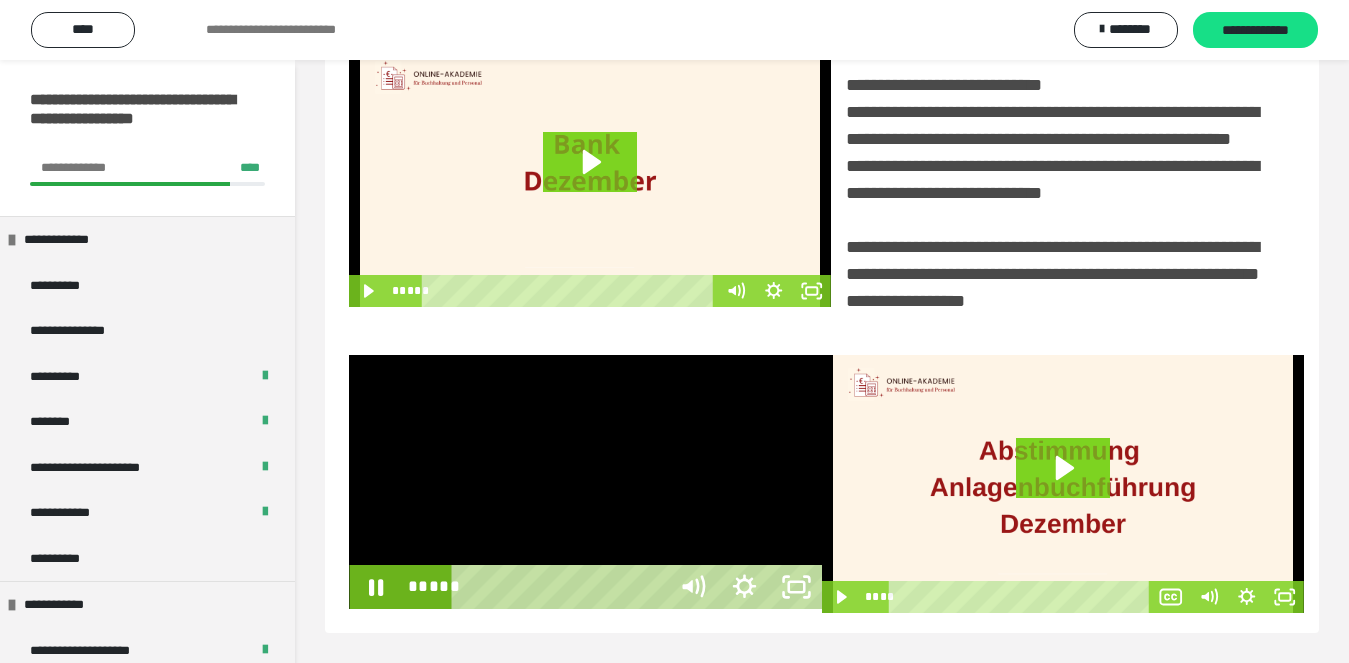 scroll, scrollTop: 358, scrollLeft: 0, axis: vertical 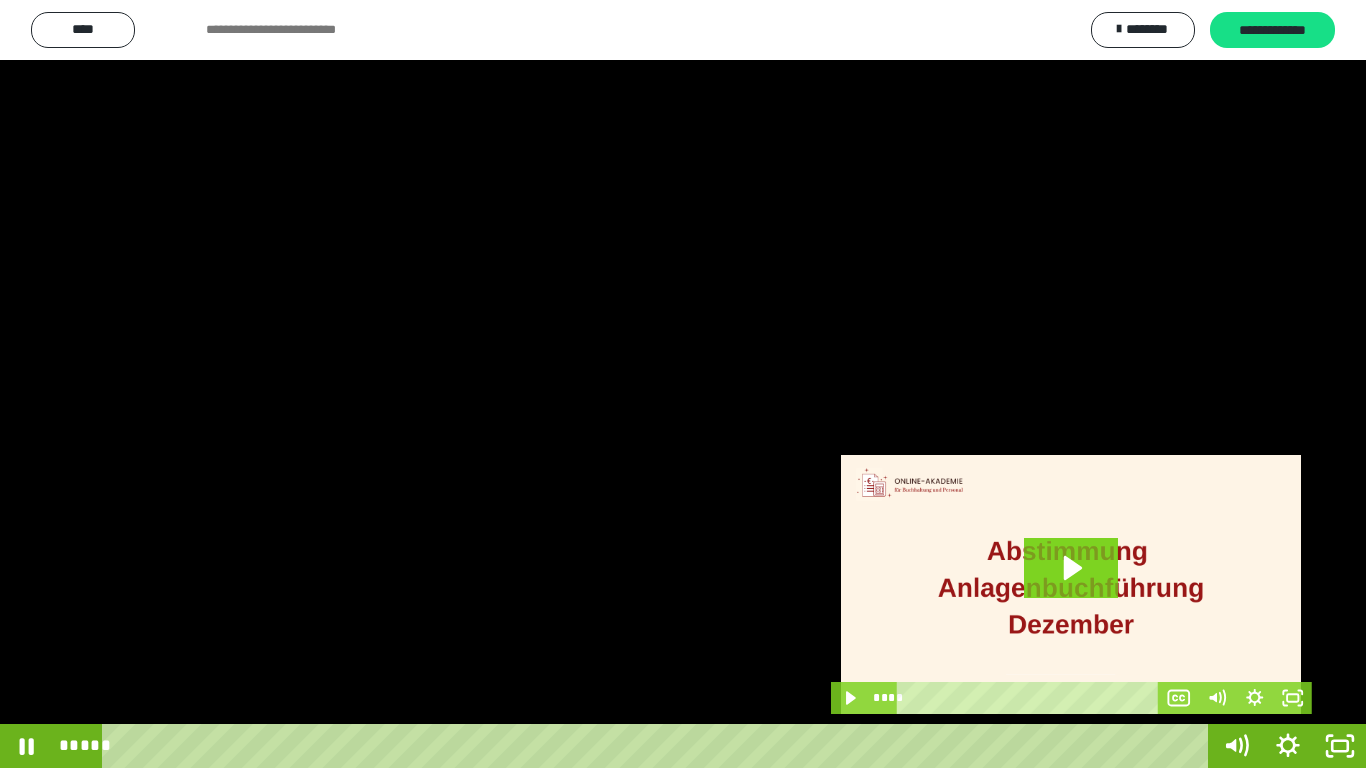 click at bounding box center (683, 384) 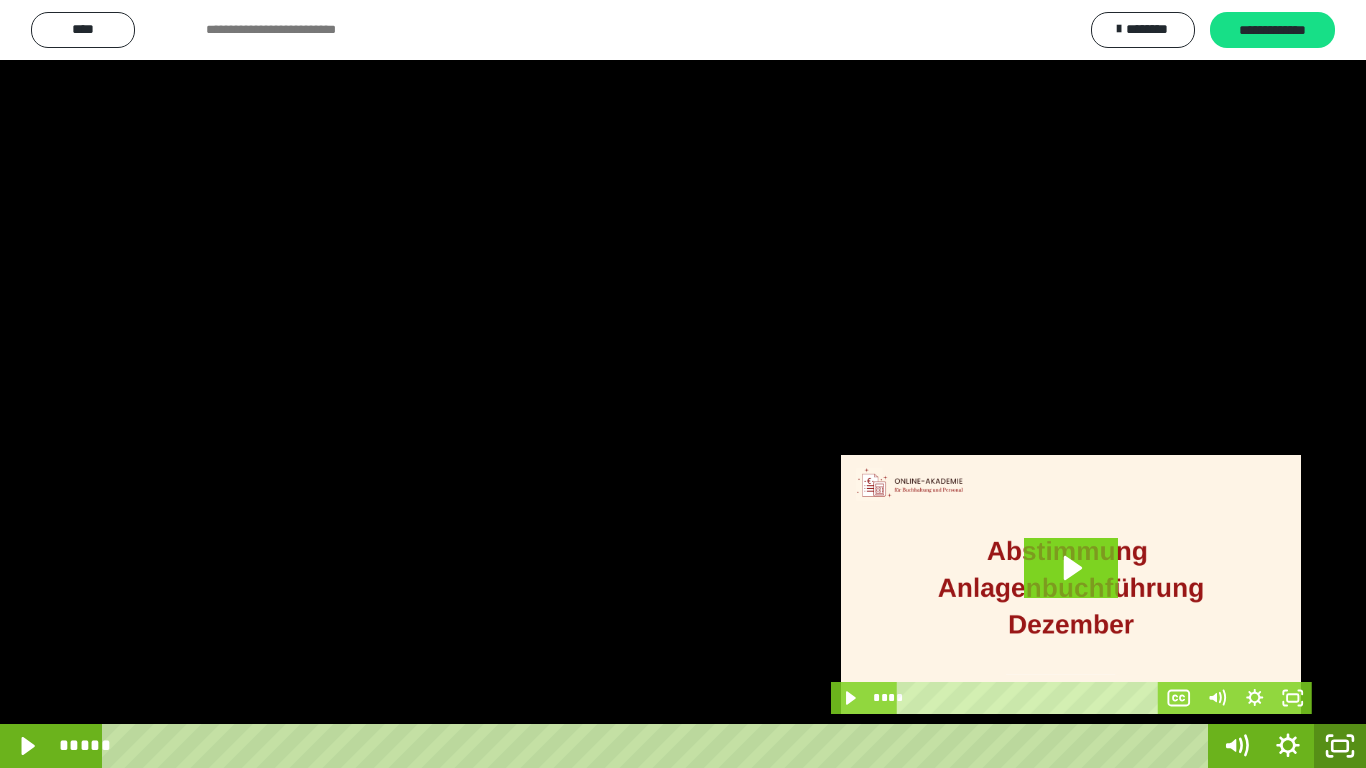 click 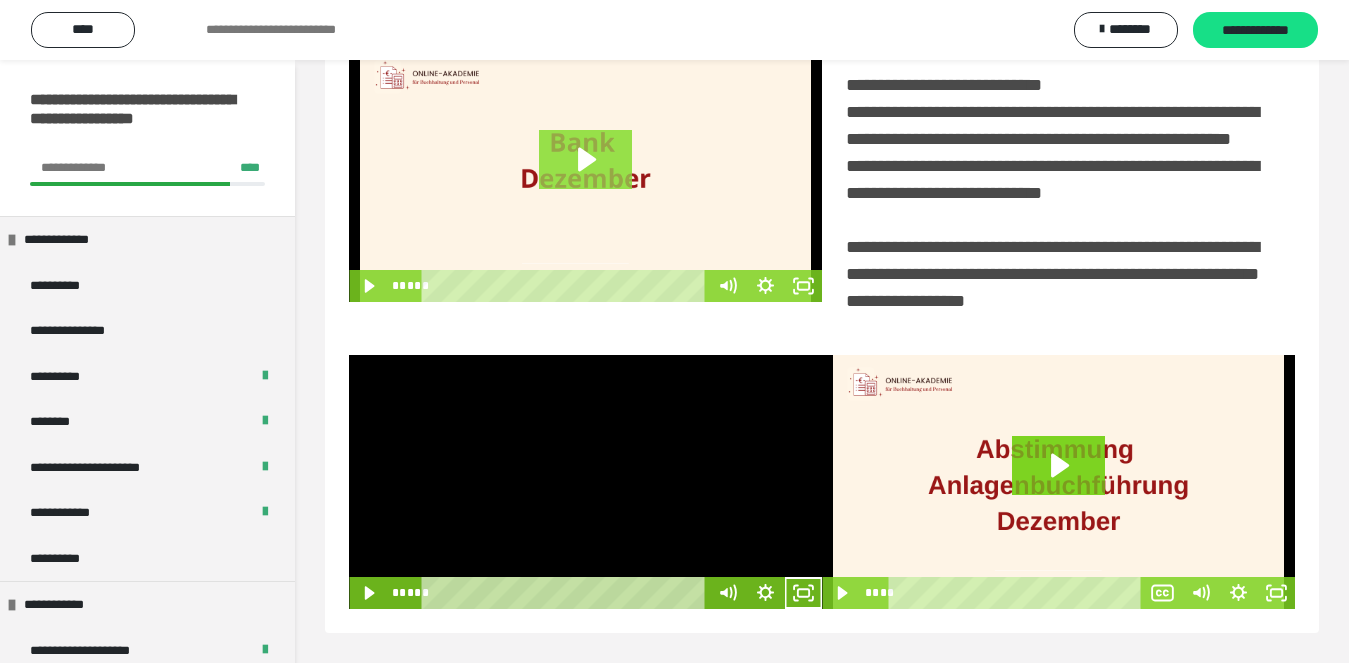 scroll, scrollTop: 480, scrollLeft: 0, axis: vertical 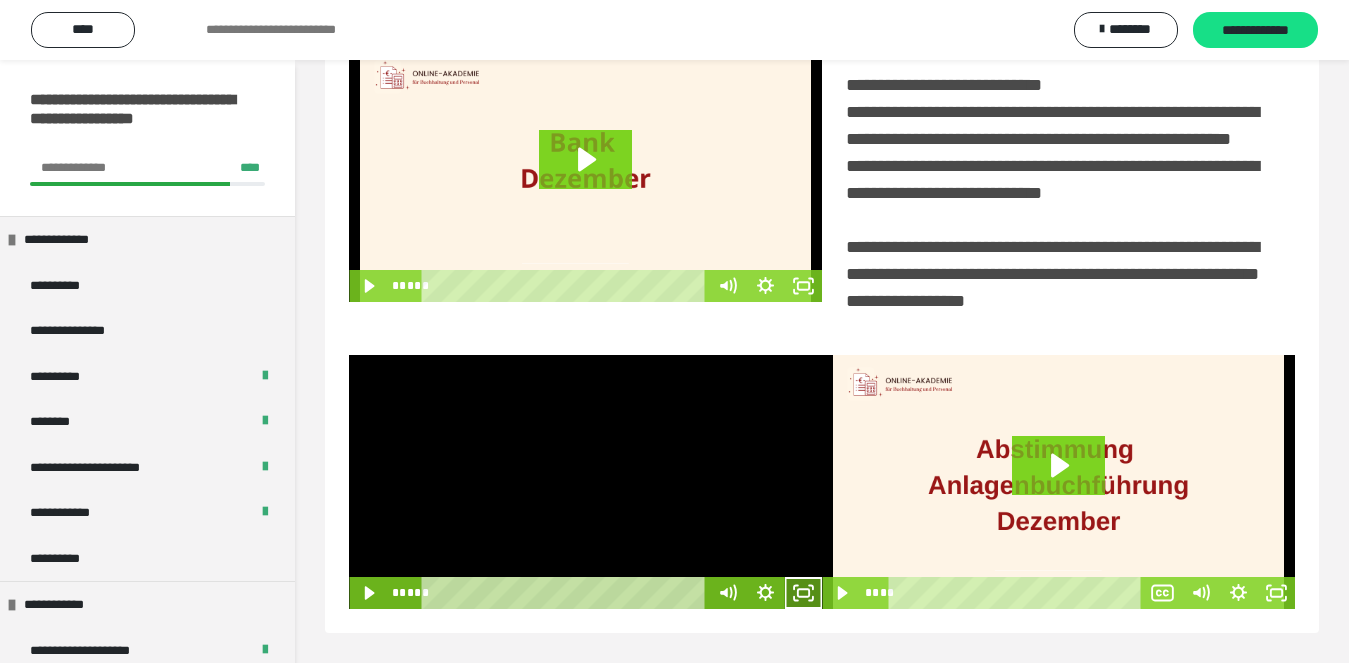 click 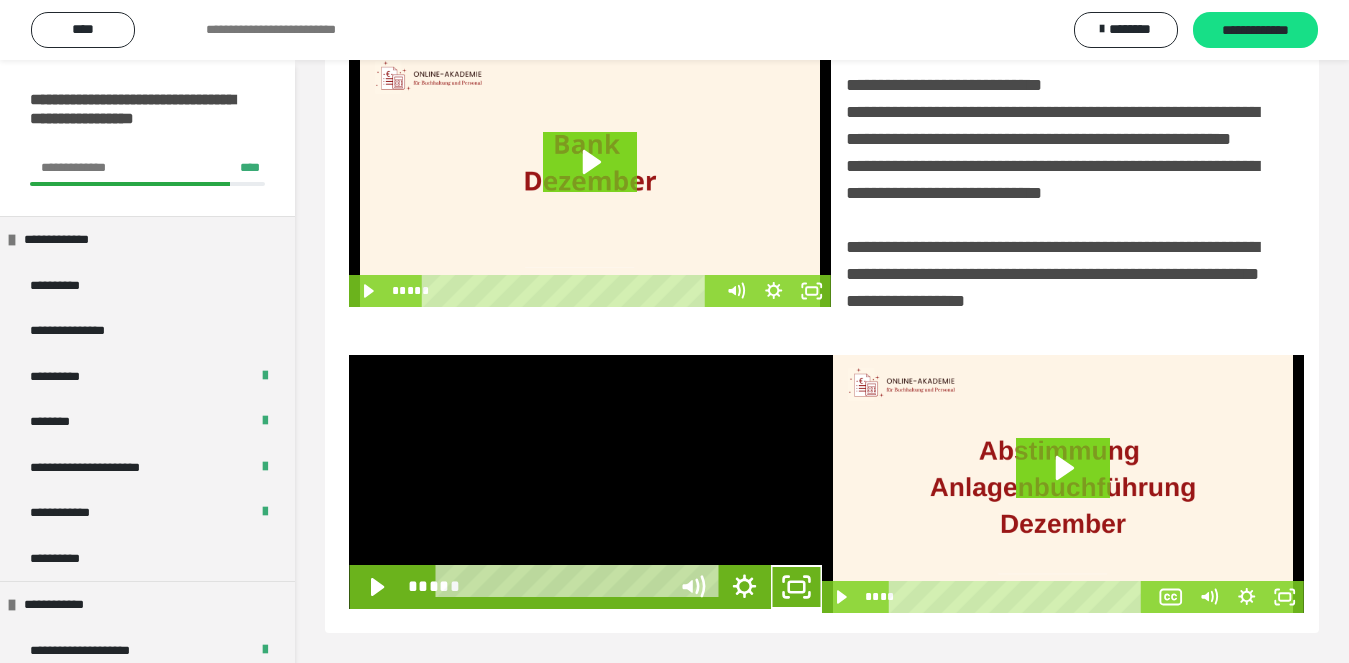 scroll, scrollTop: 358, scrollLeft: 0, axis: vertical 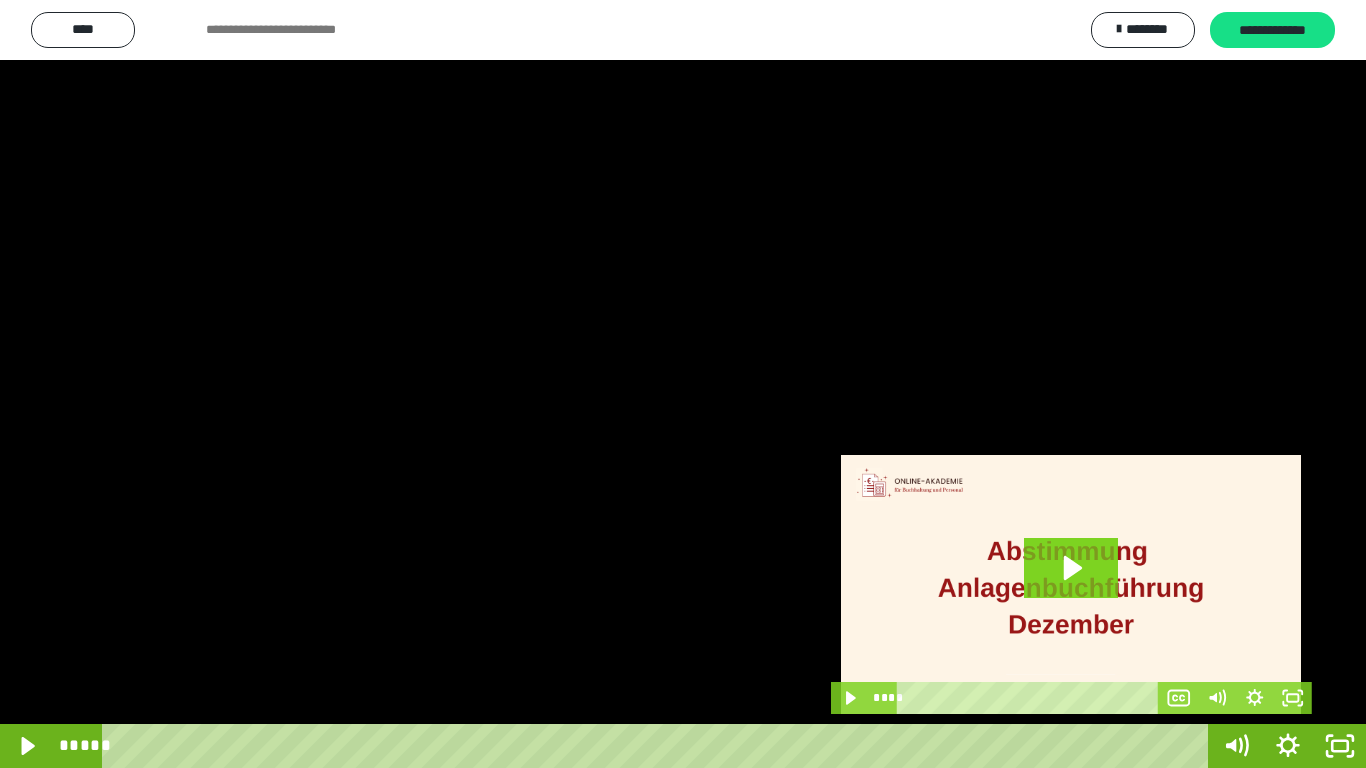 click at bounding box center [683, 384] 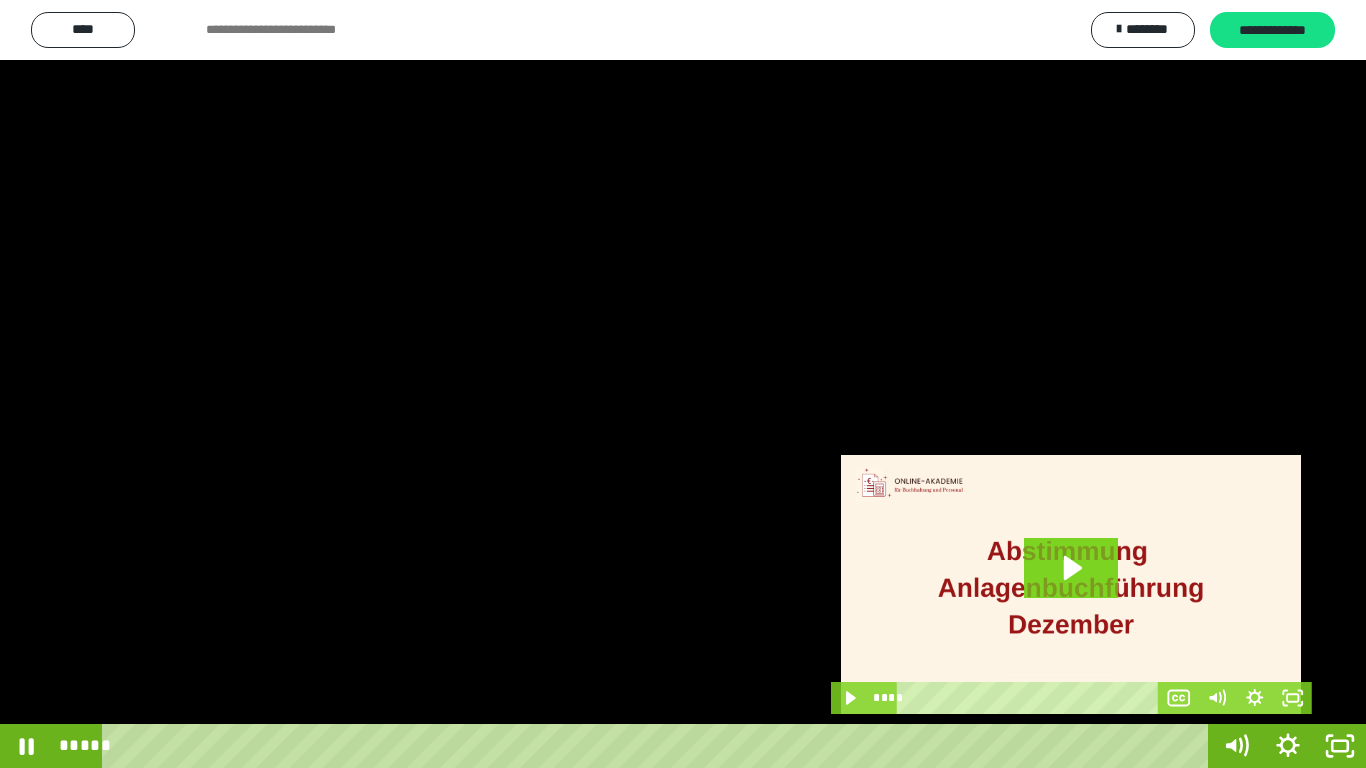 click at bounding box center [683, 384] 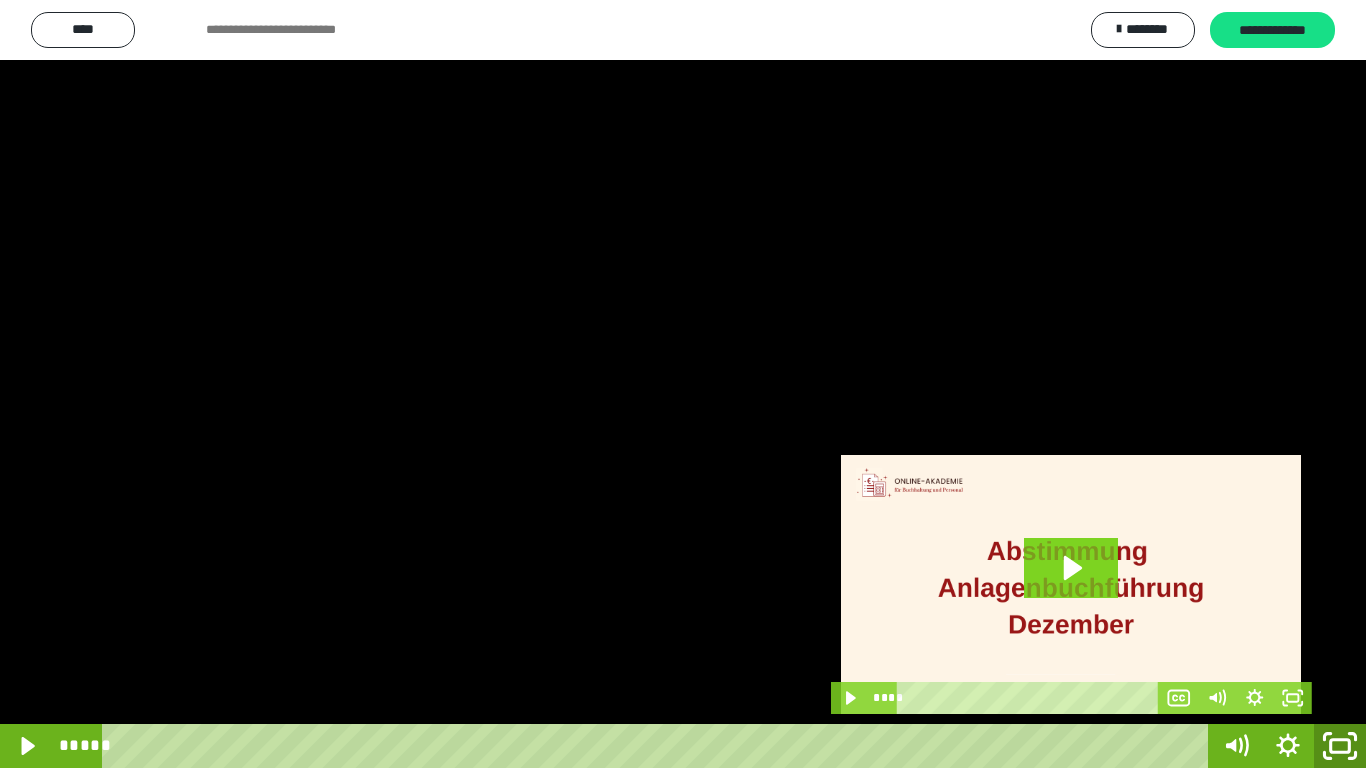 drag, startPoint x: 1342, startPoint y: 750, endPoint x: 1095, endPoint y: 213, distance: 591.08203 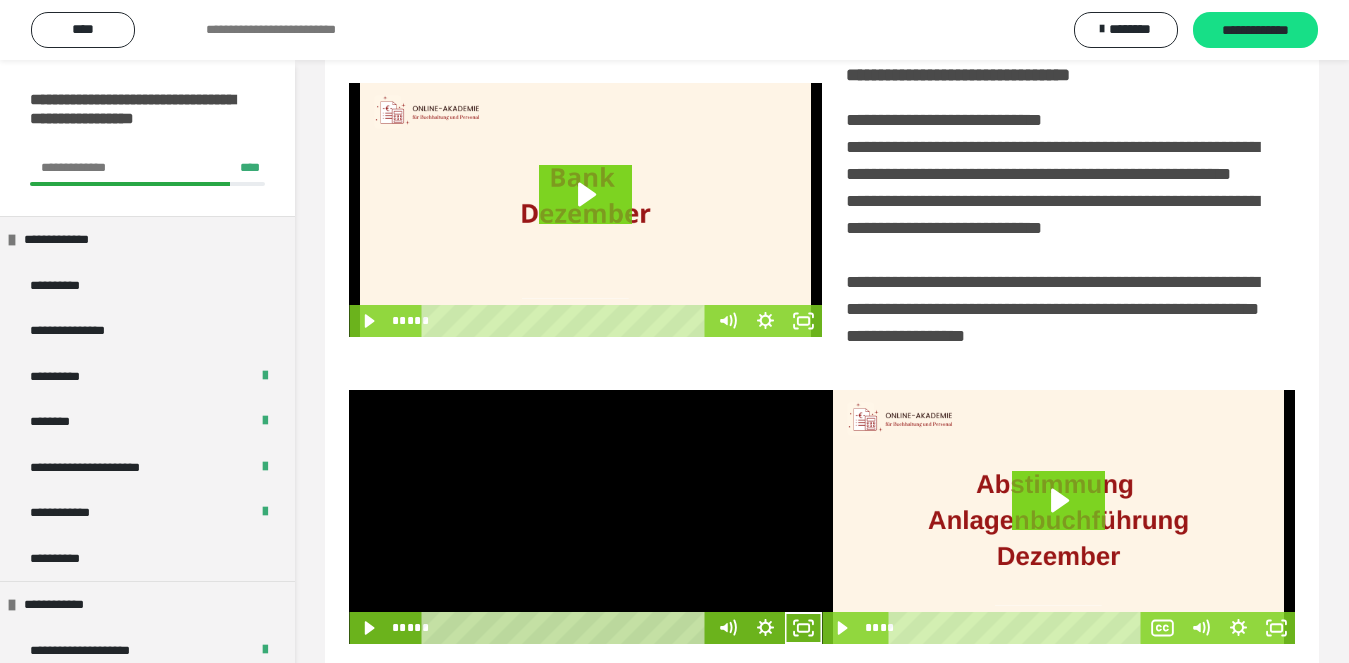 scroll, scrollTop: 480, scrollLeft: 0, axis: vertical 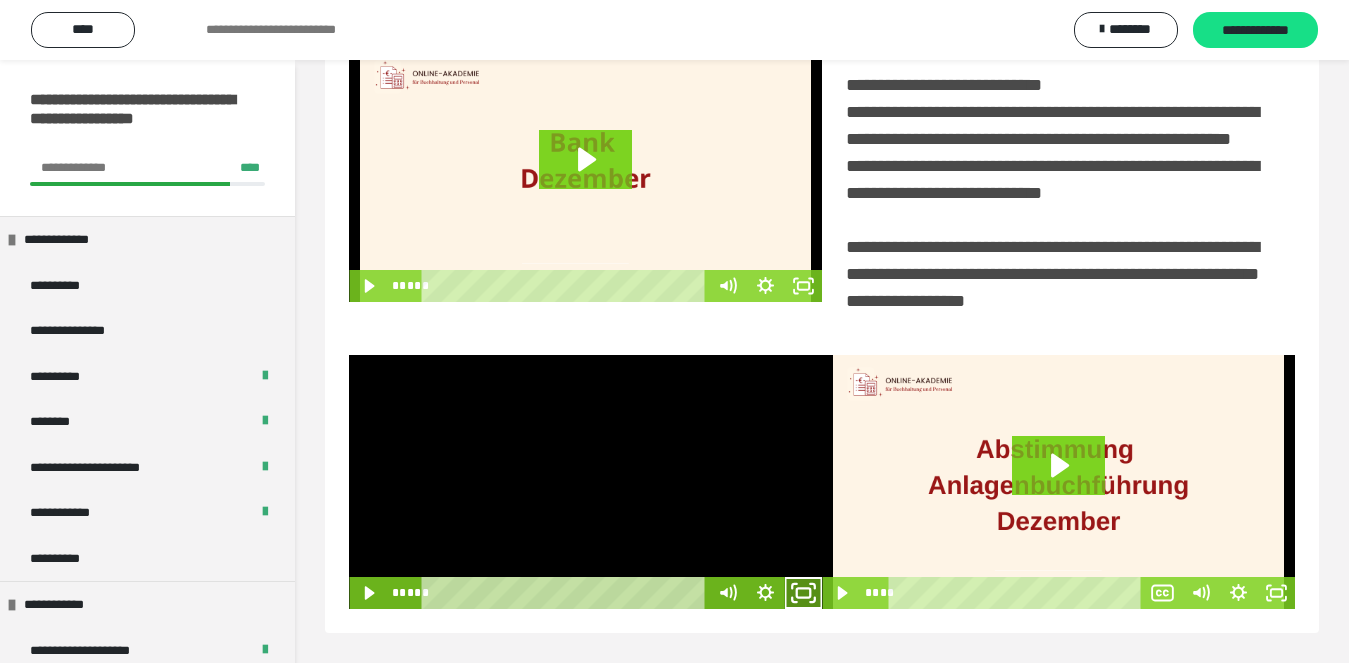 click 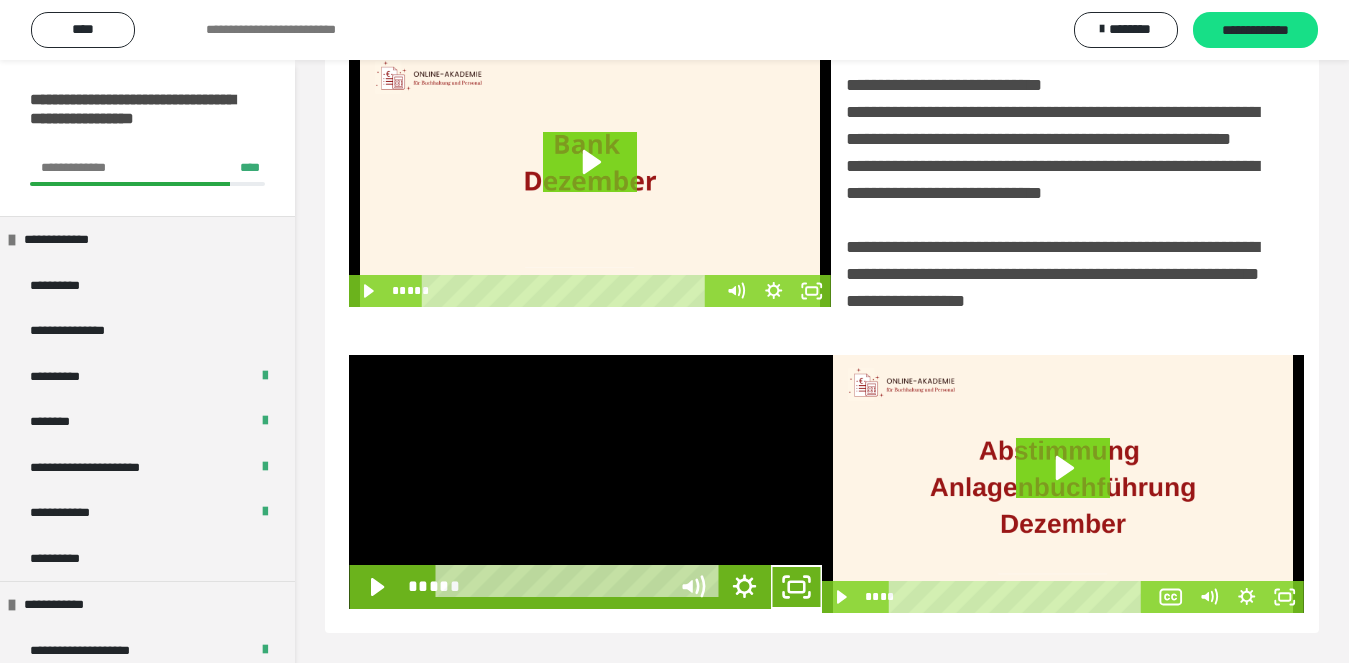 scroll, scrollTop: 358, scrollLeft: 0, axis: vertical 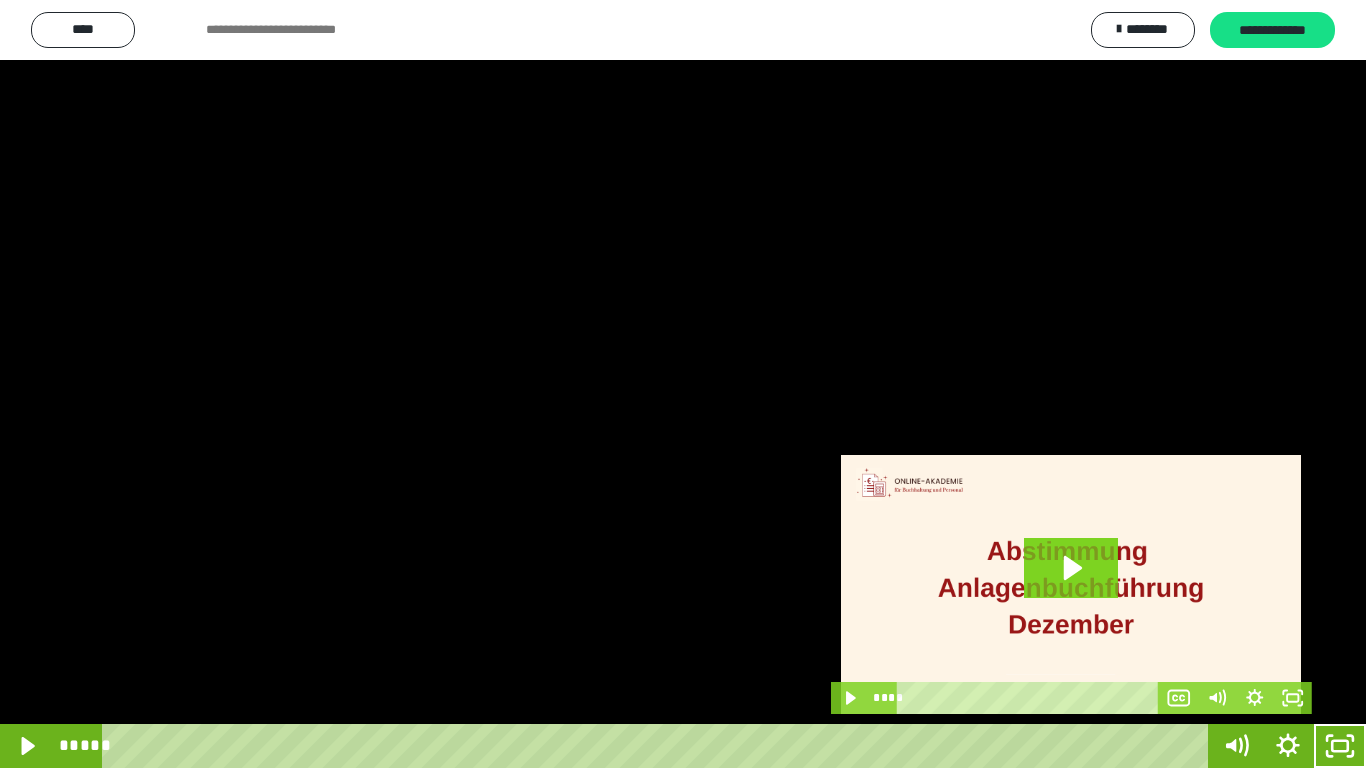 click at bounding box center [683, 384] 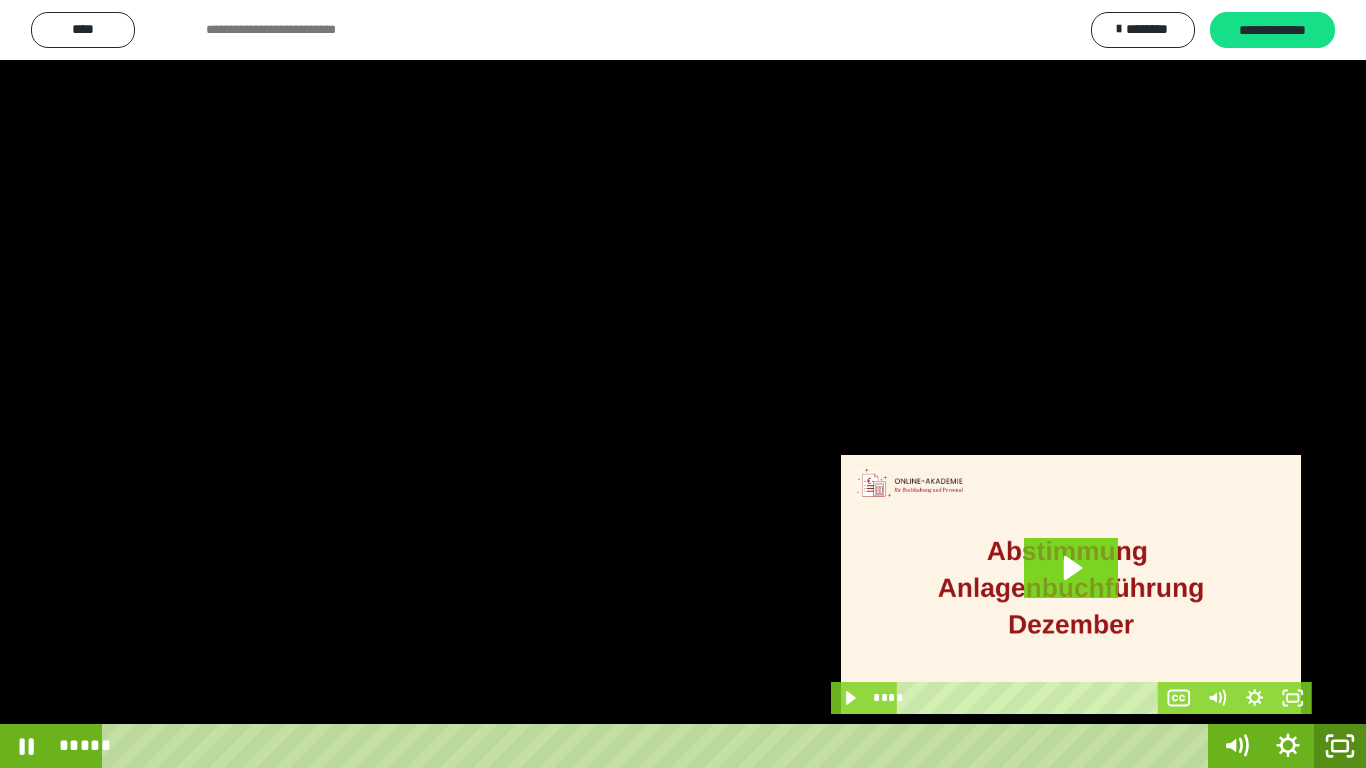 click 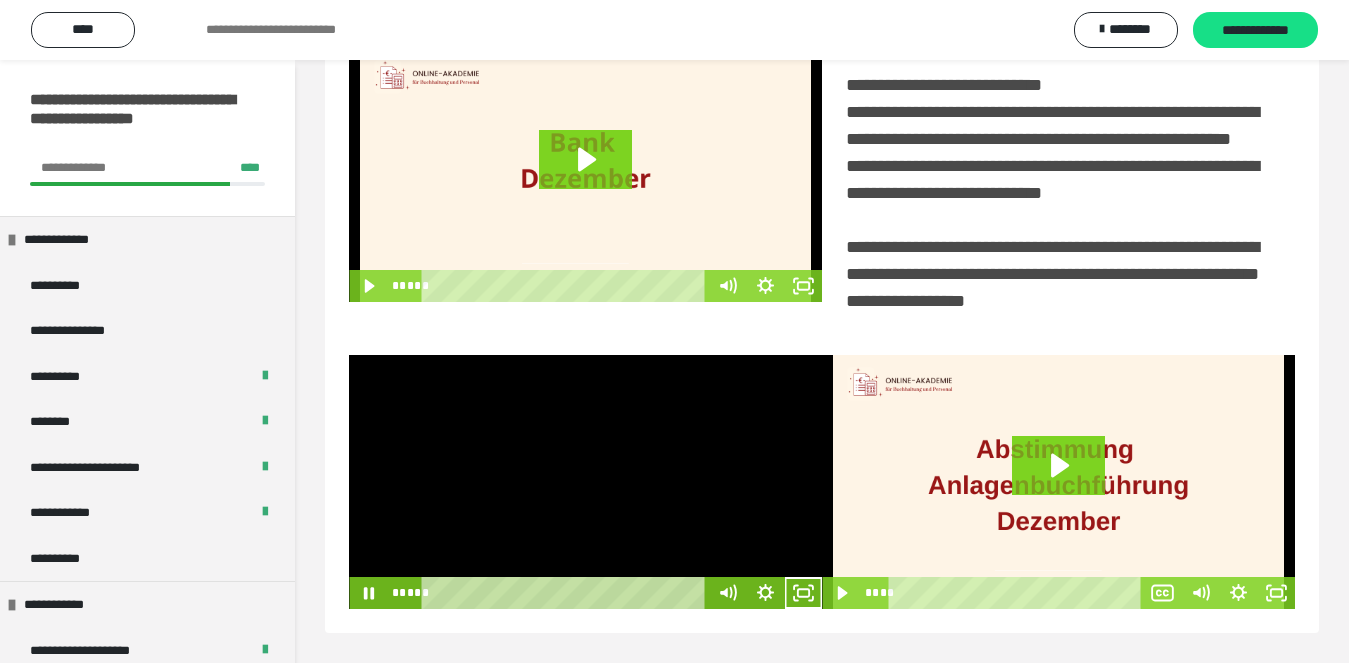 scroll, scrollTop: 480, scrollLeft: 0, axis: vertical 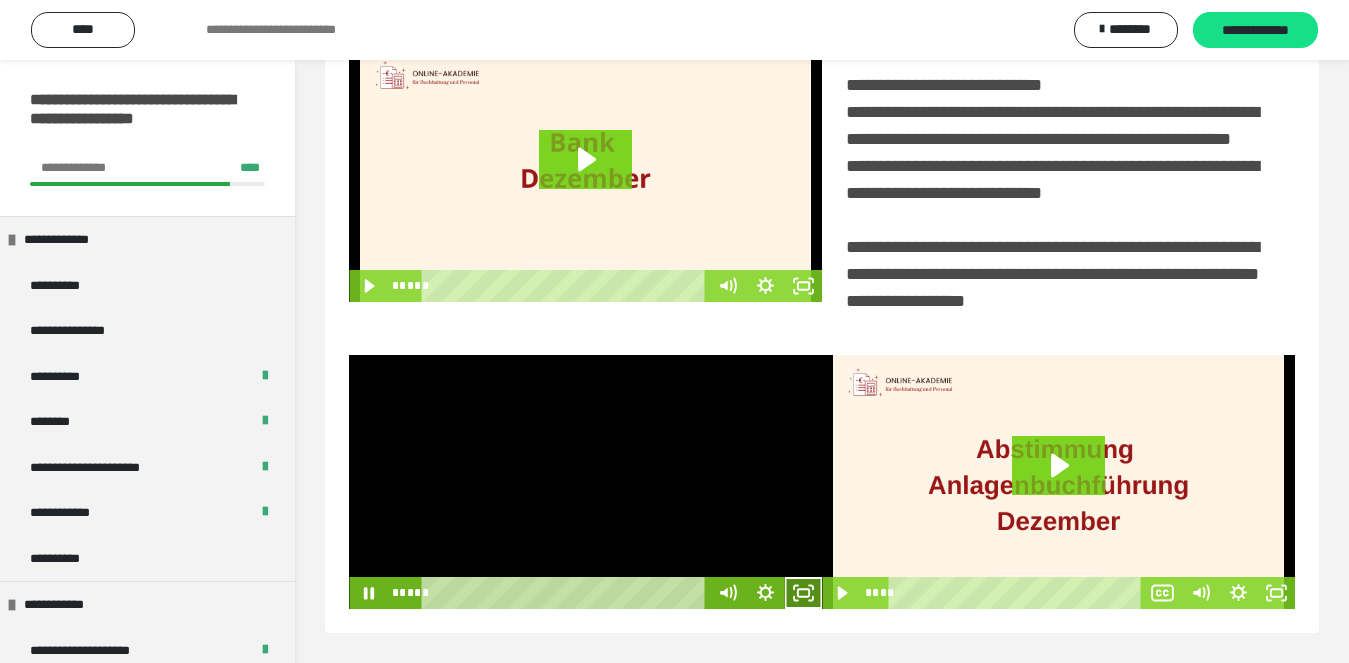 click 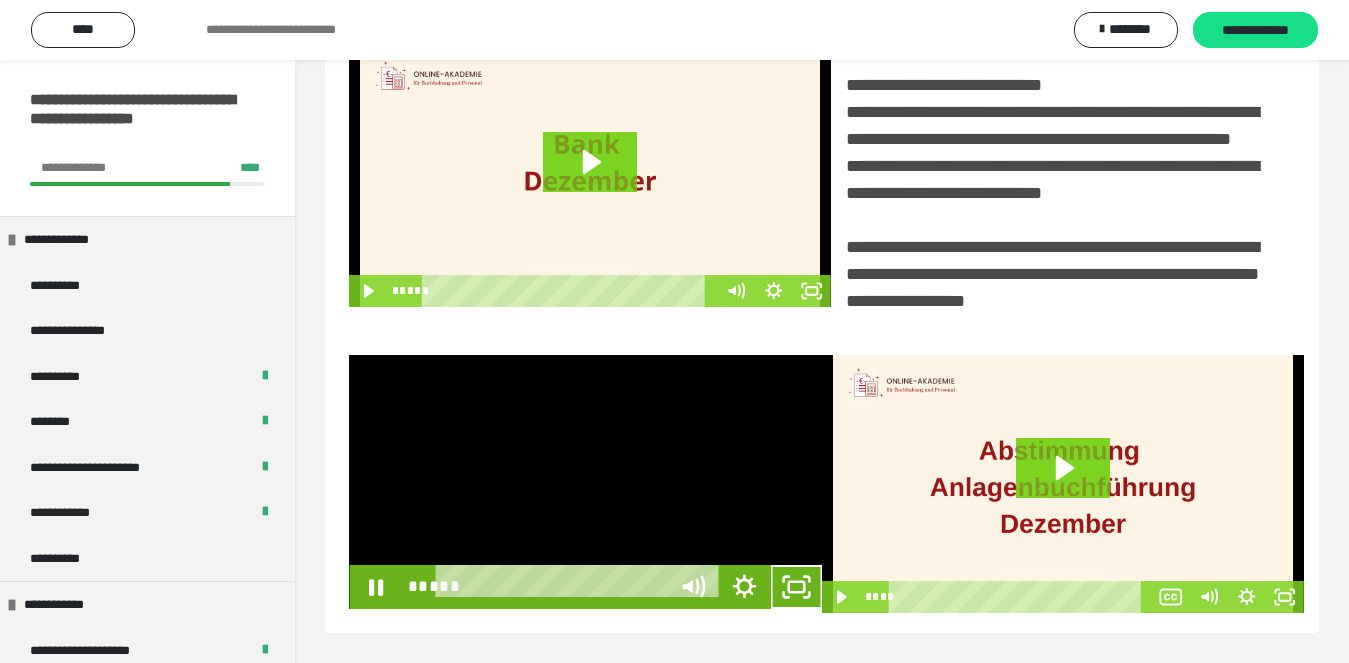scroll, scrollTop: 358, scrollLeft: 0, axis: vertical 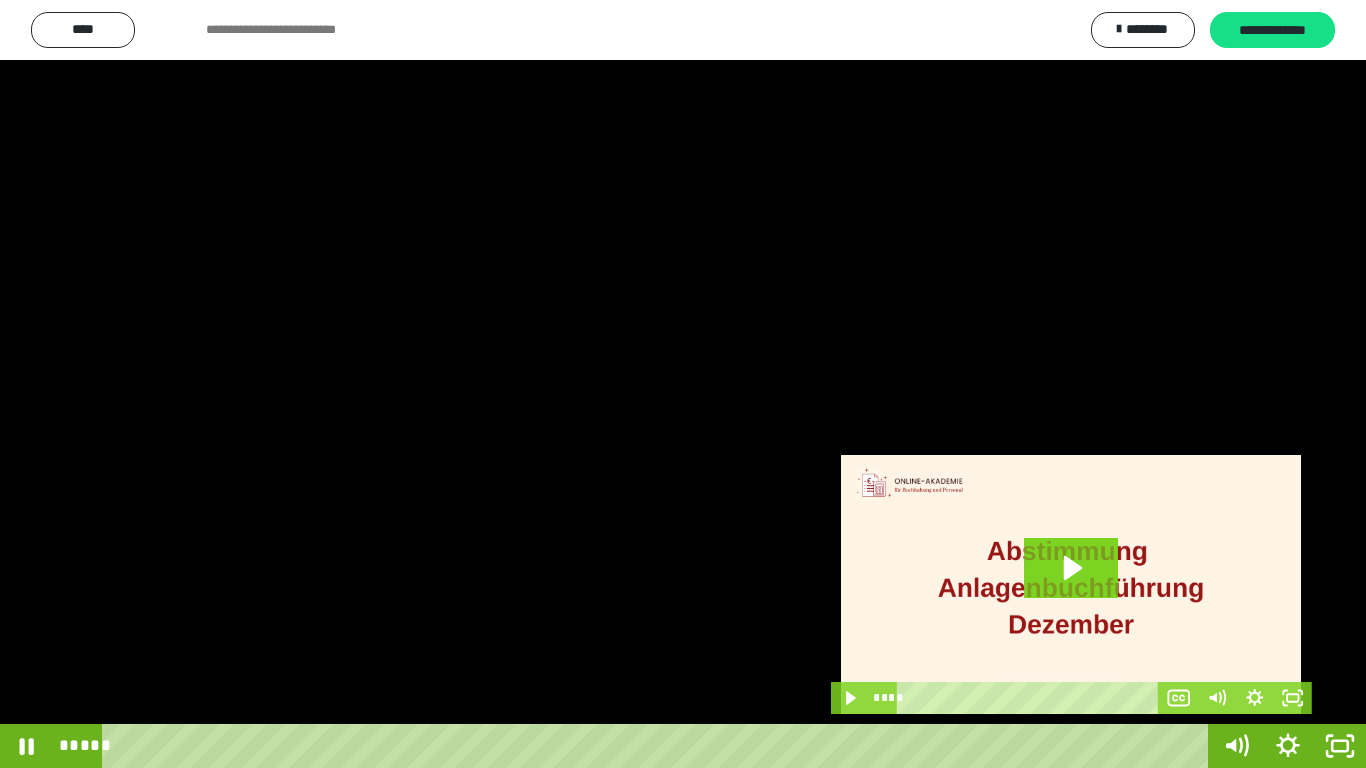 click at bounding box center (683, 384) 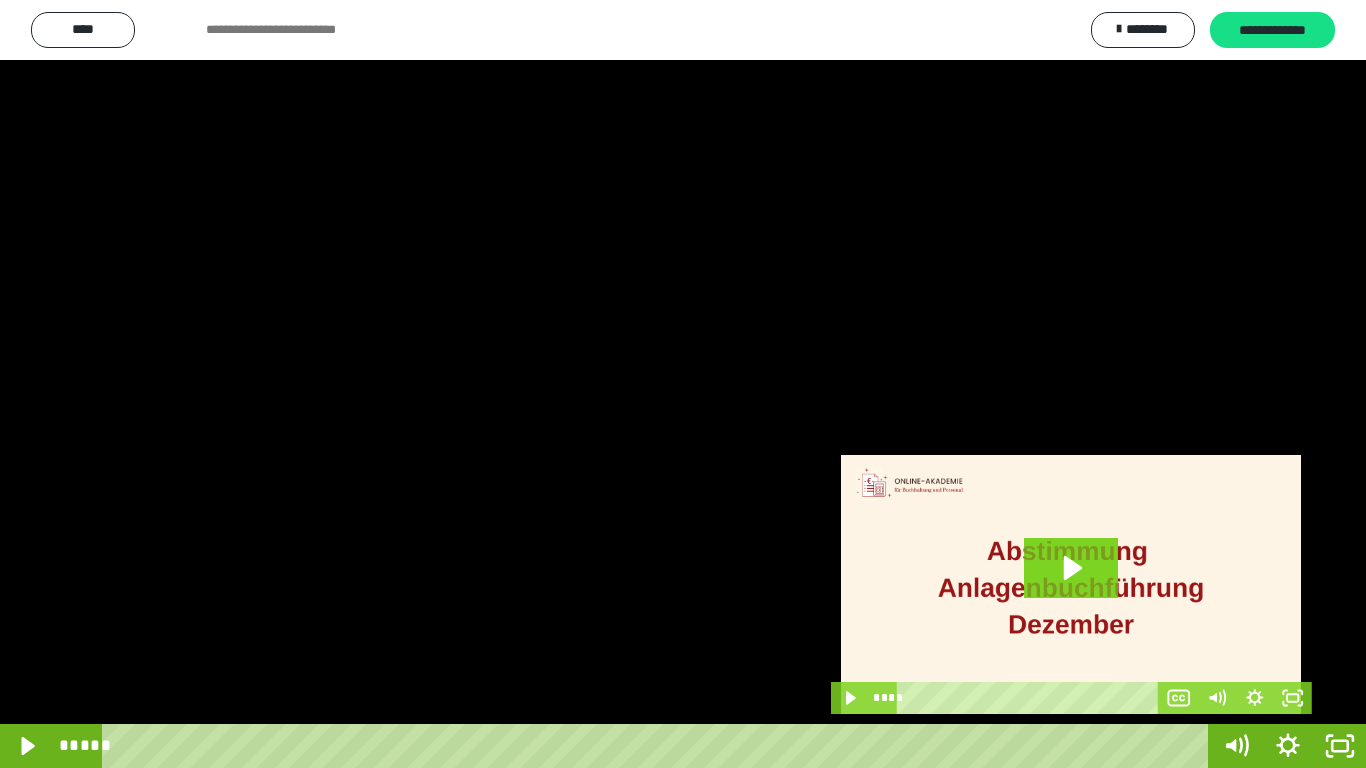 click at bounding box center (683, 384) 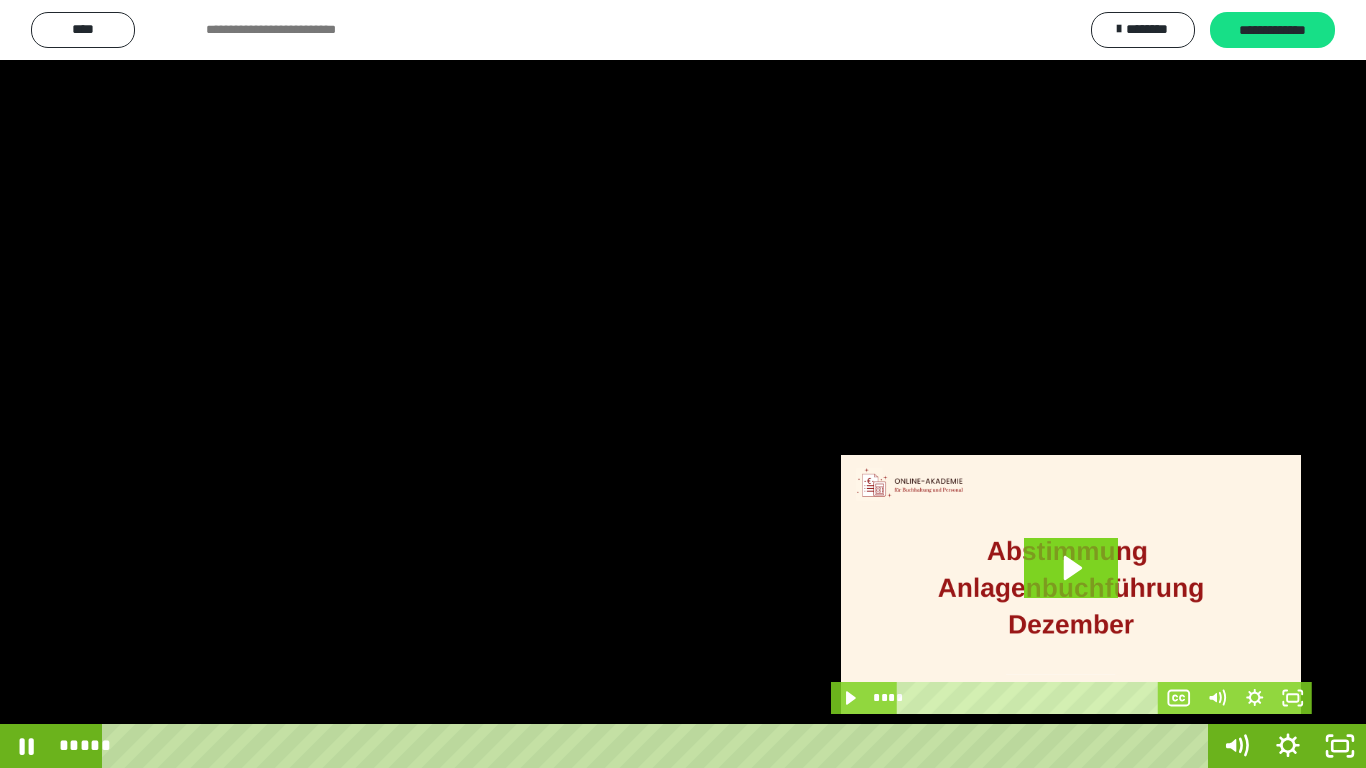 click at bounding box center [683, 384] 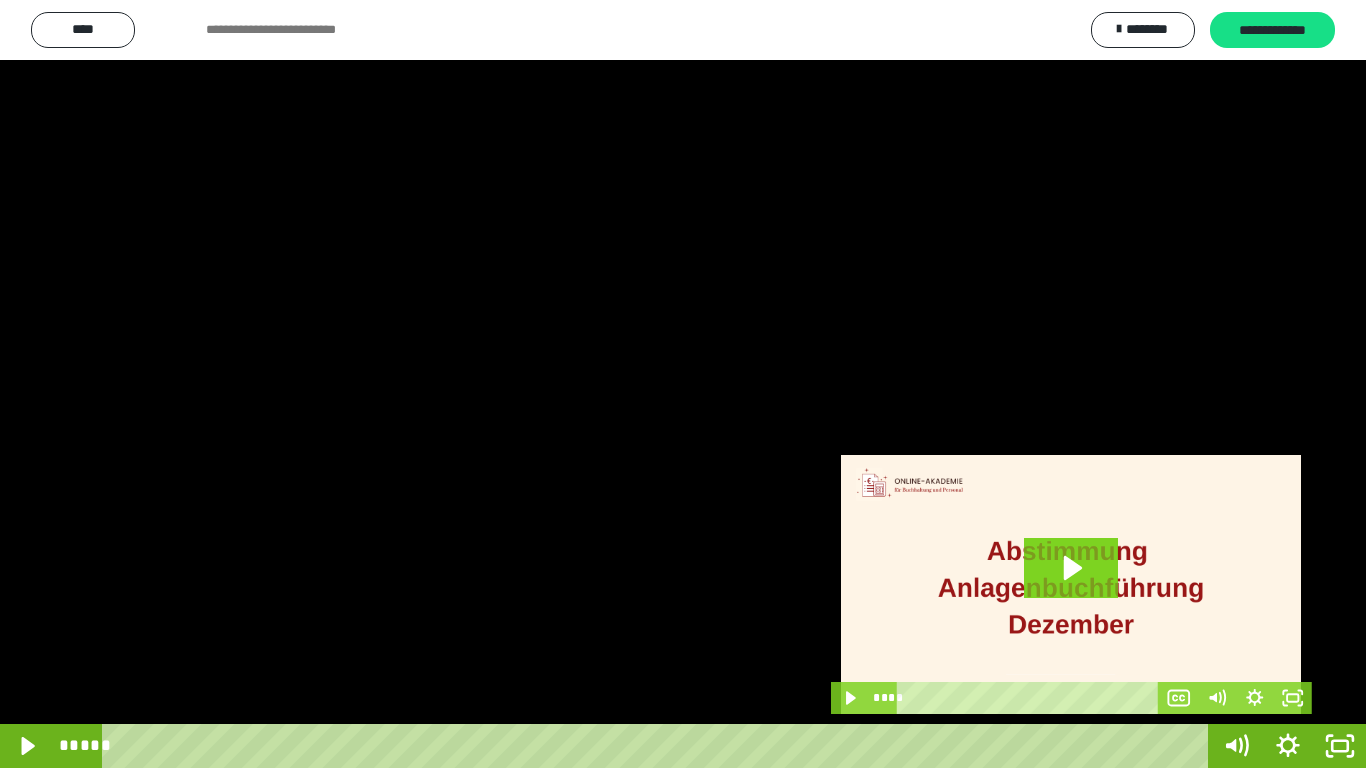 click at bounding box center (683, 384) 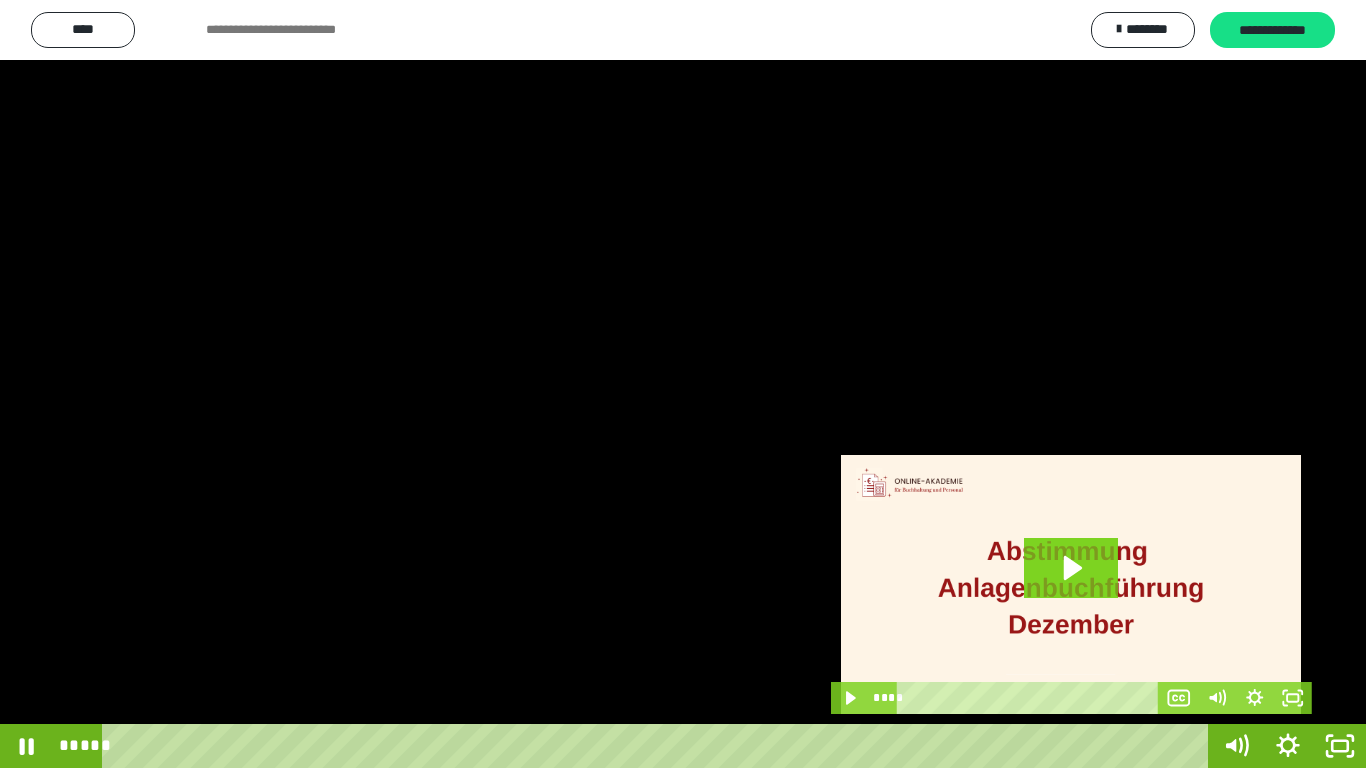 click at bounding box center (683, 384) 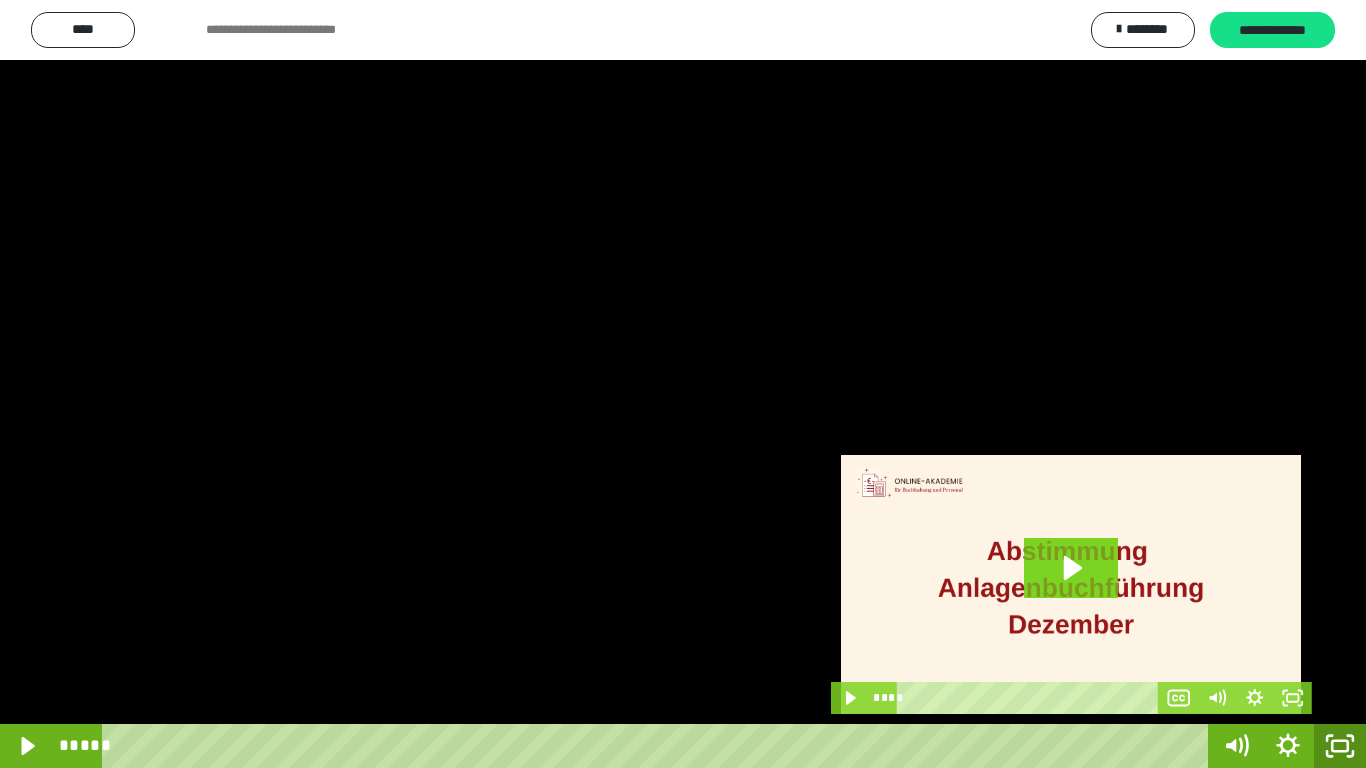 click 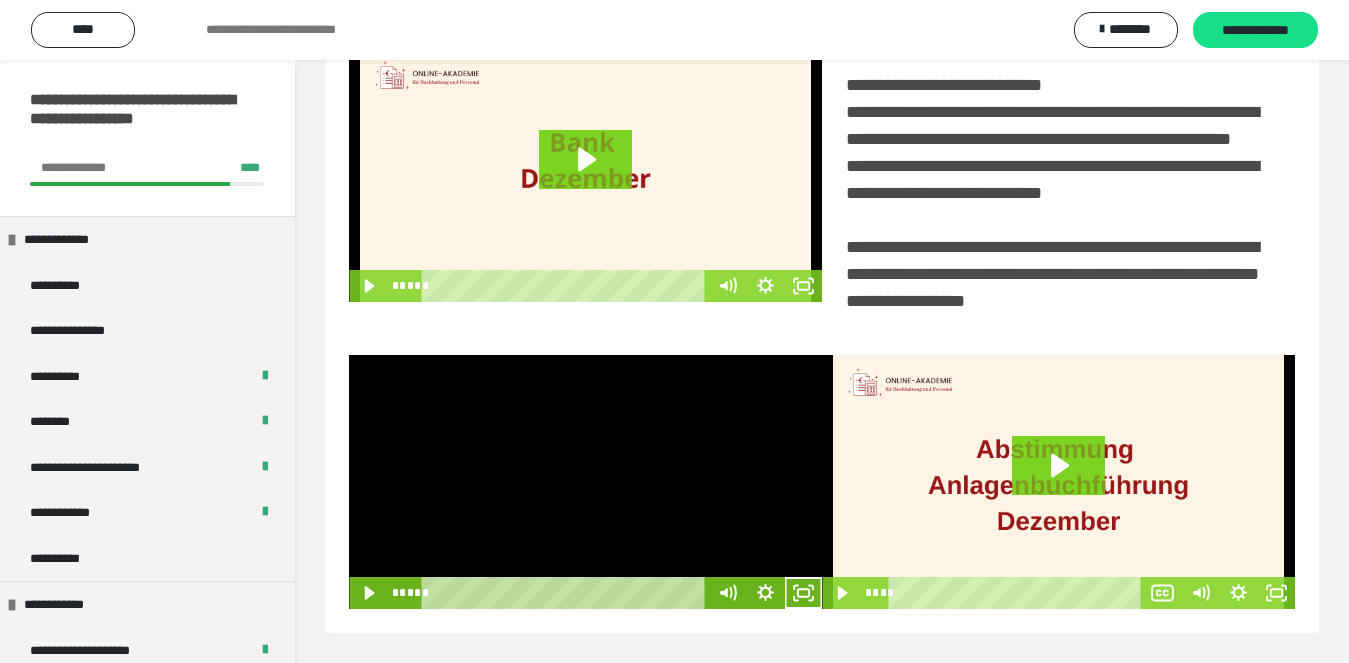 scroll, scrollTop: 480, scrollLeft: 0, axis: vertical 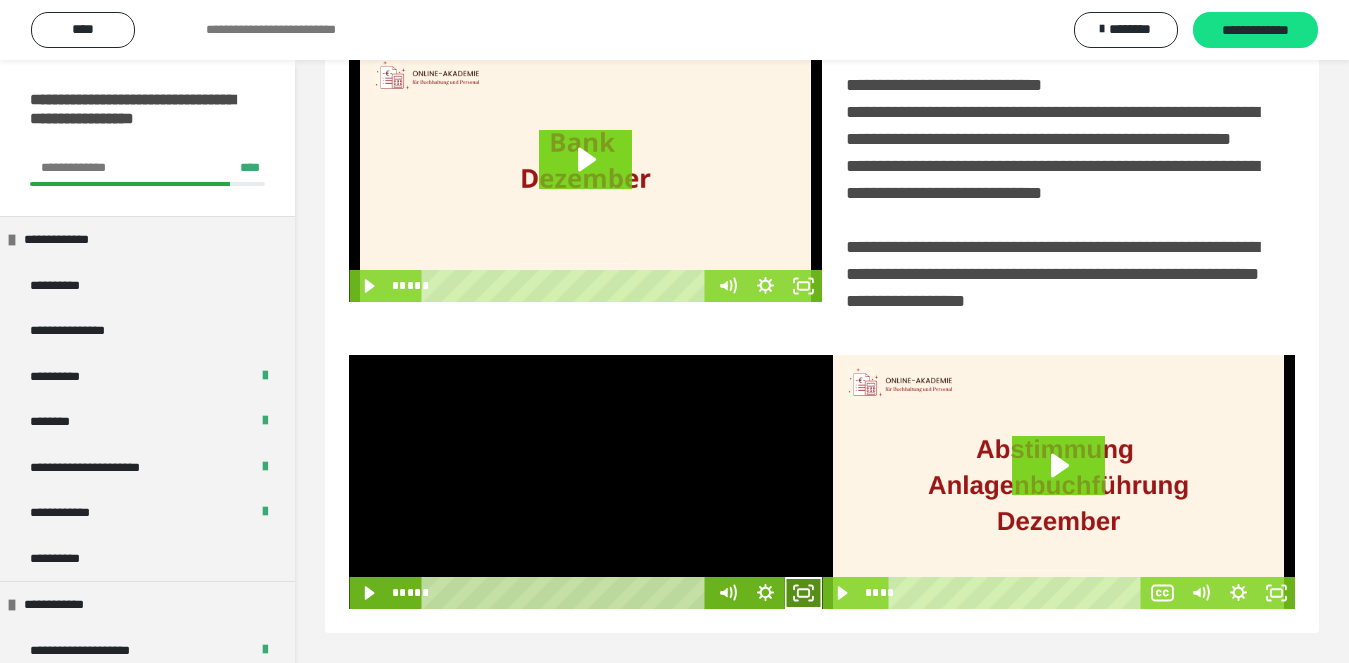 click 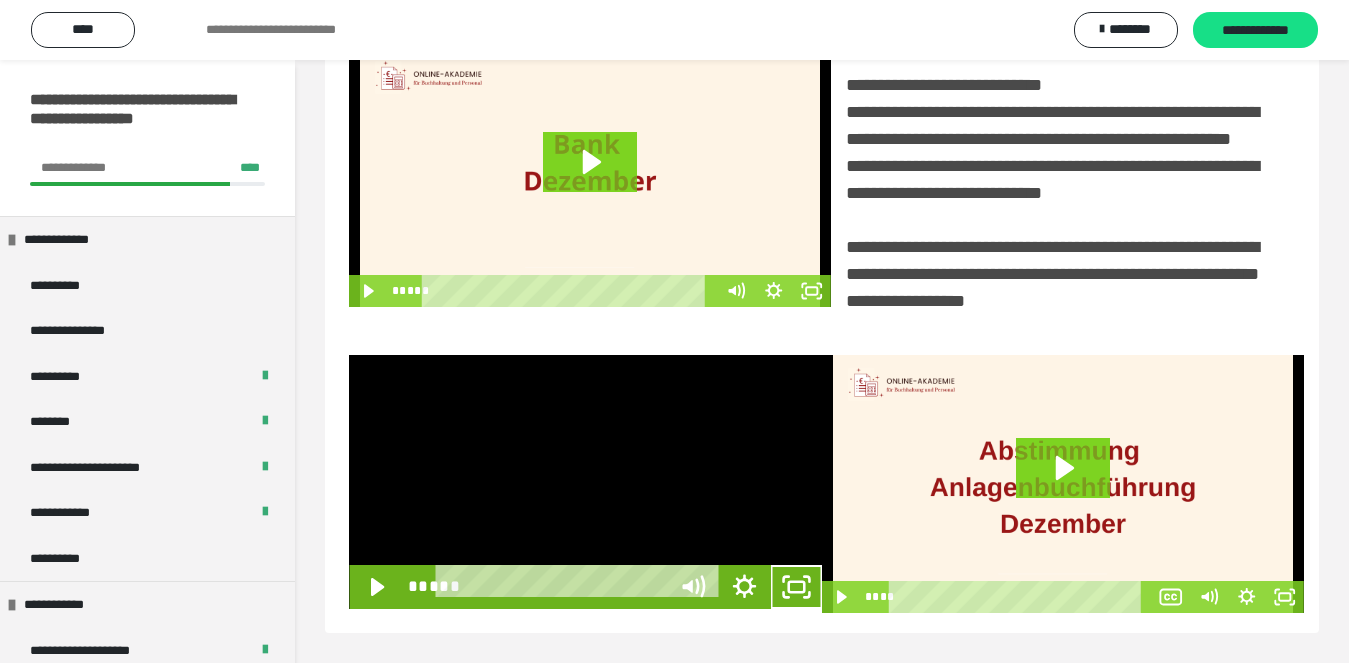 scroll, scrollTop: 358, scrollLeft: 0, axis: vertical 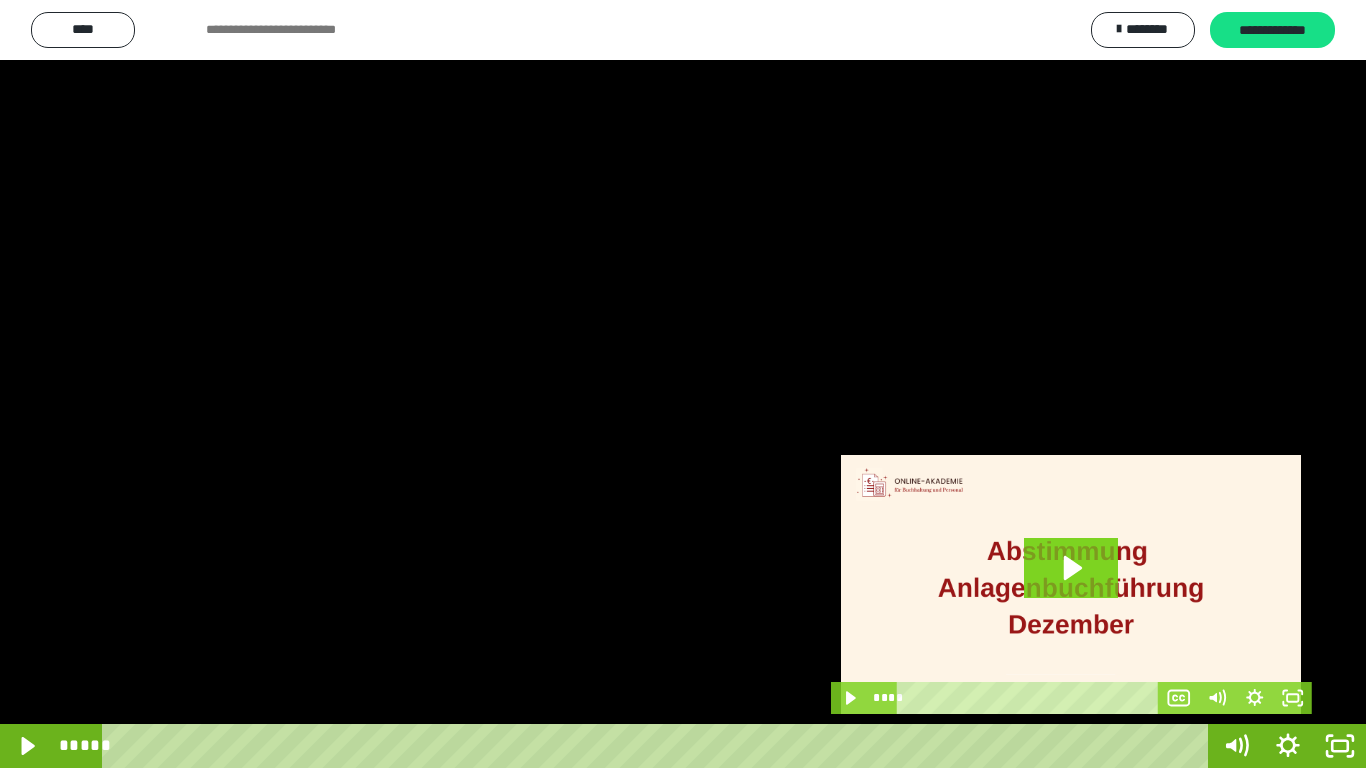 click at bounding box center (683, 384) 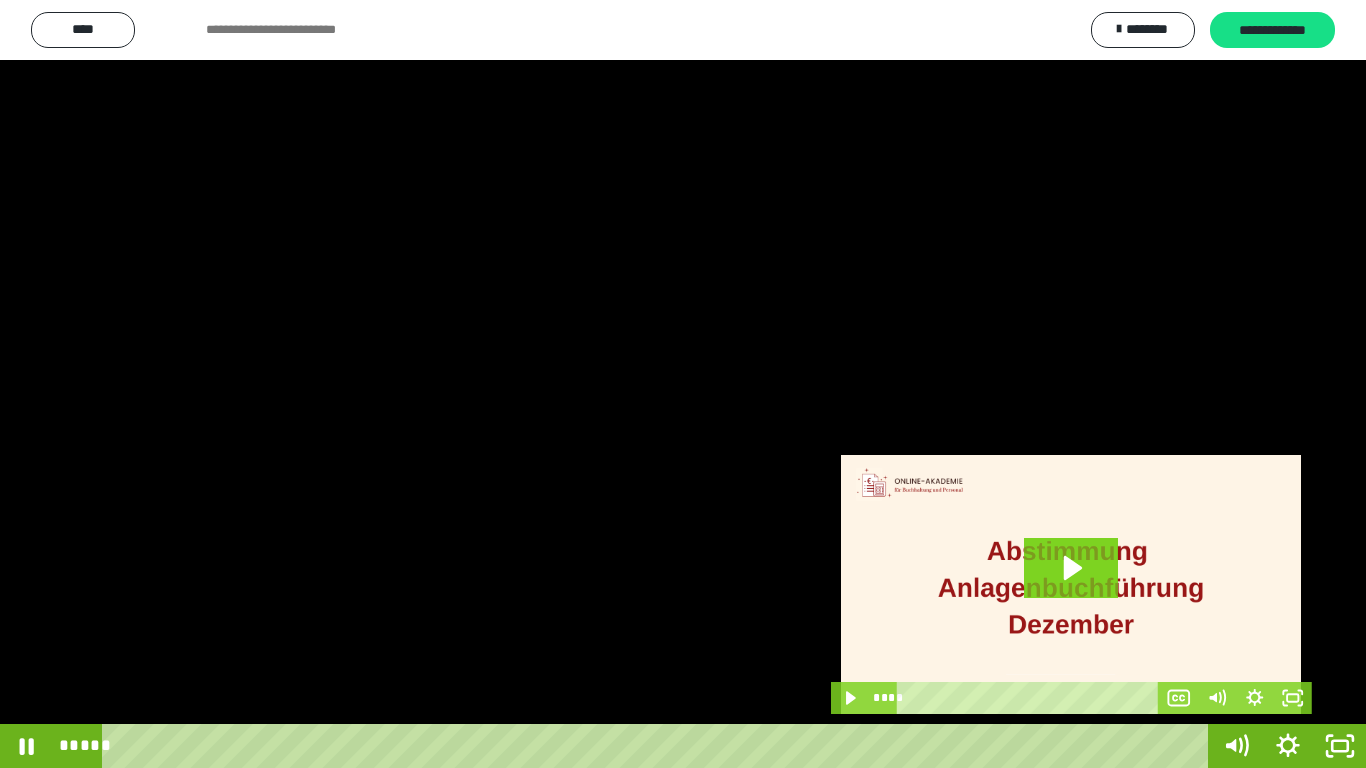 click at bounding box center (683, 384) 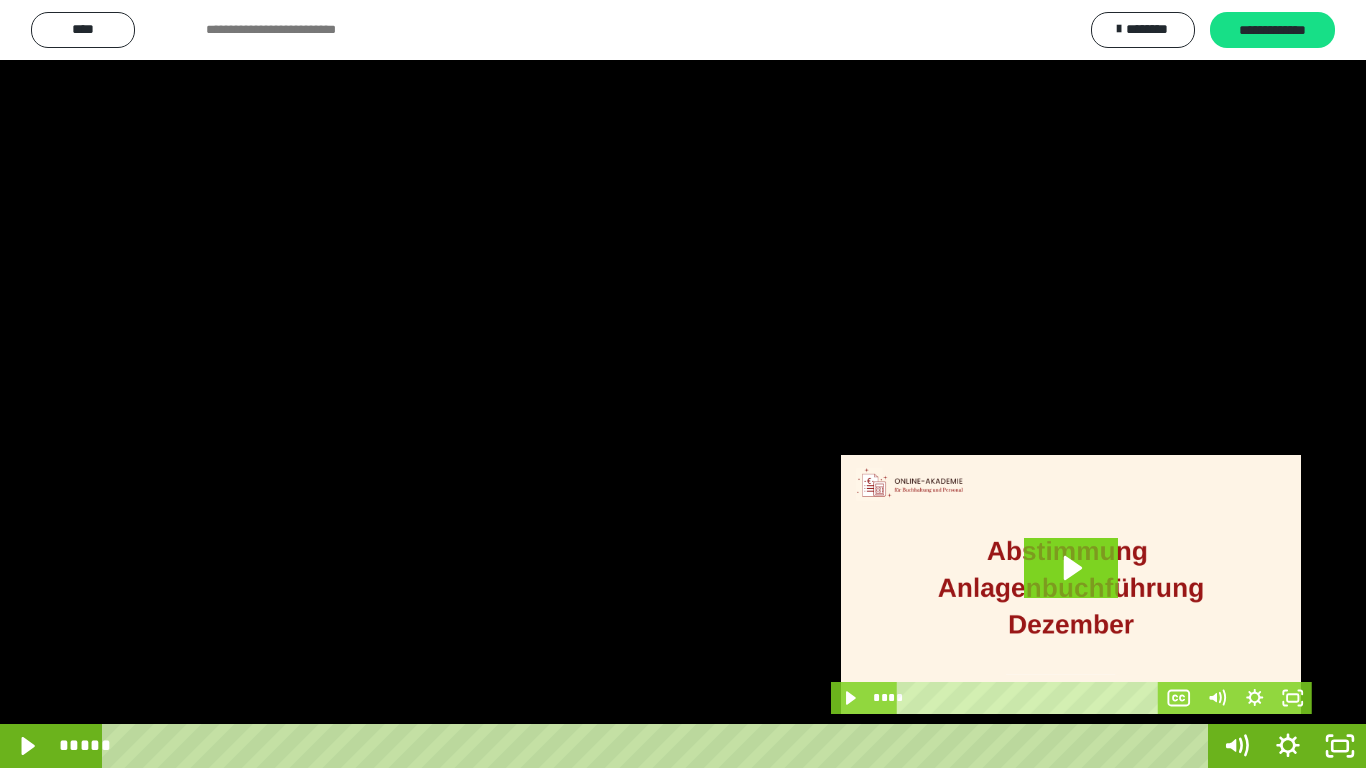 click at bounding box center (683, 384) 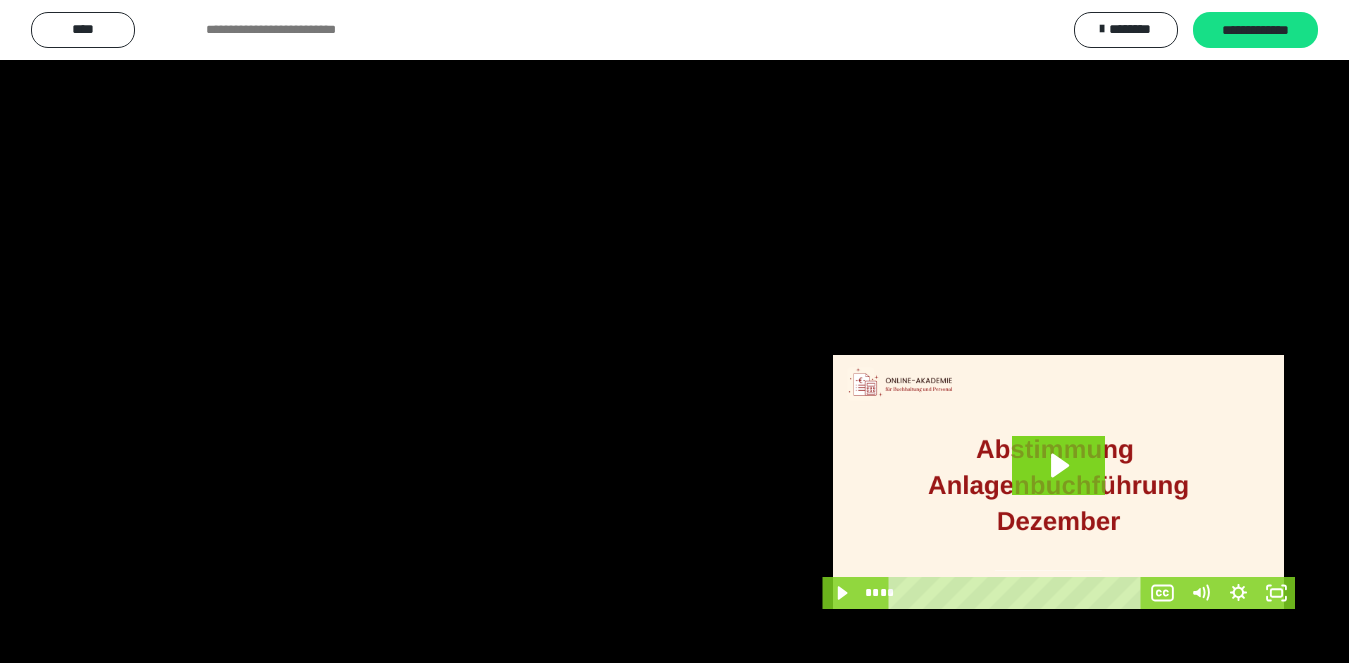 scroll, scrollTop: 480, scrollLeft: 0, axis: vertical 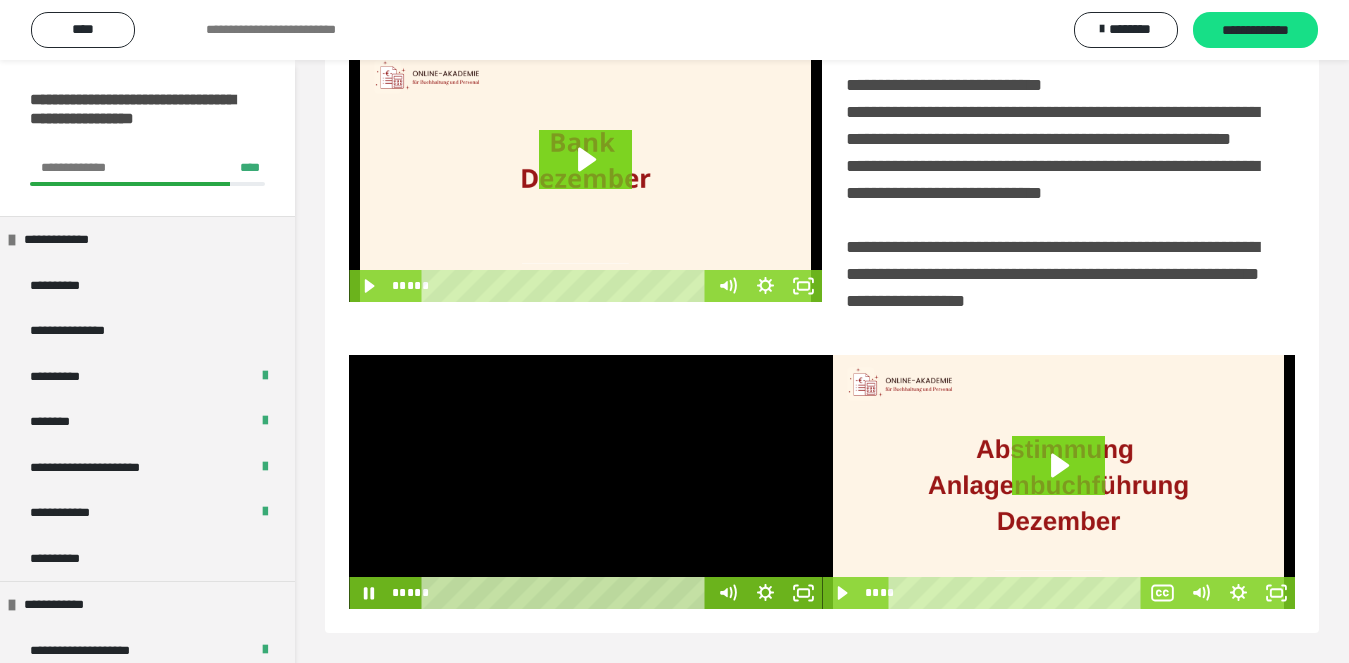 click at bounding box center [585, 482] 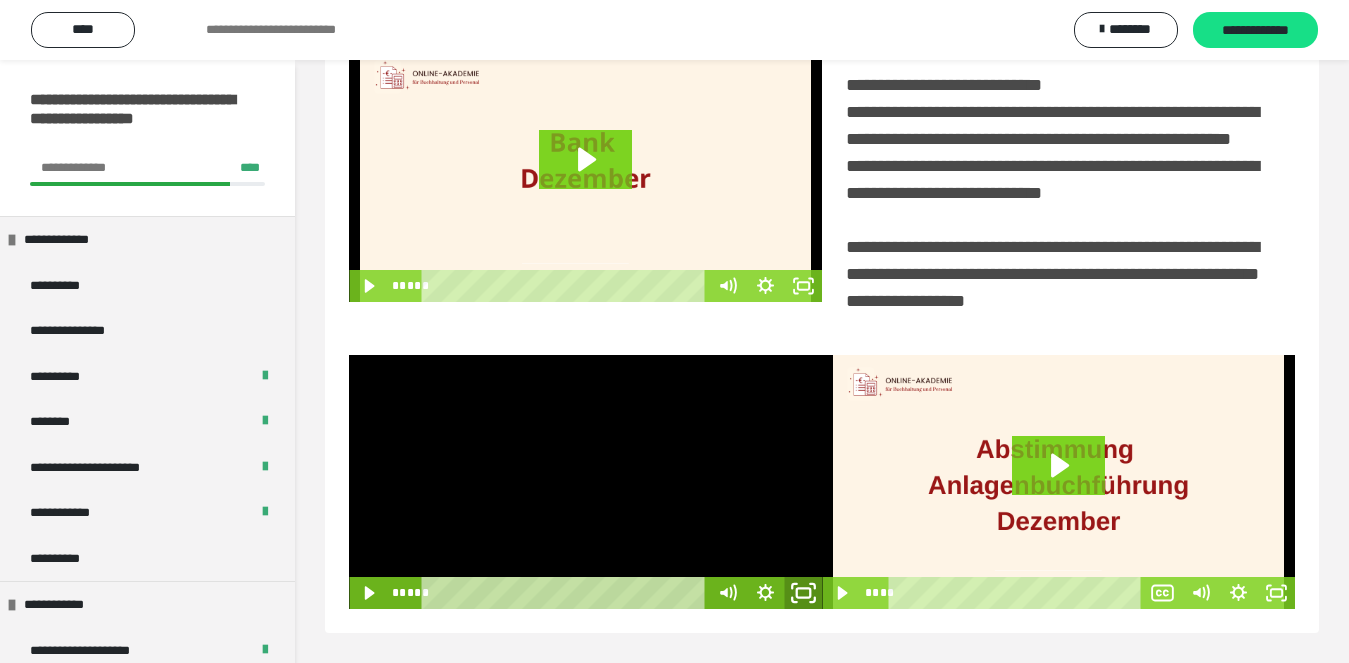 click 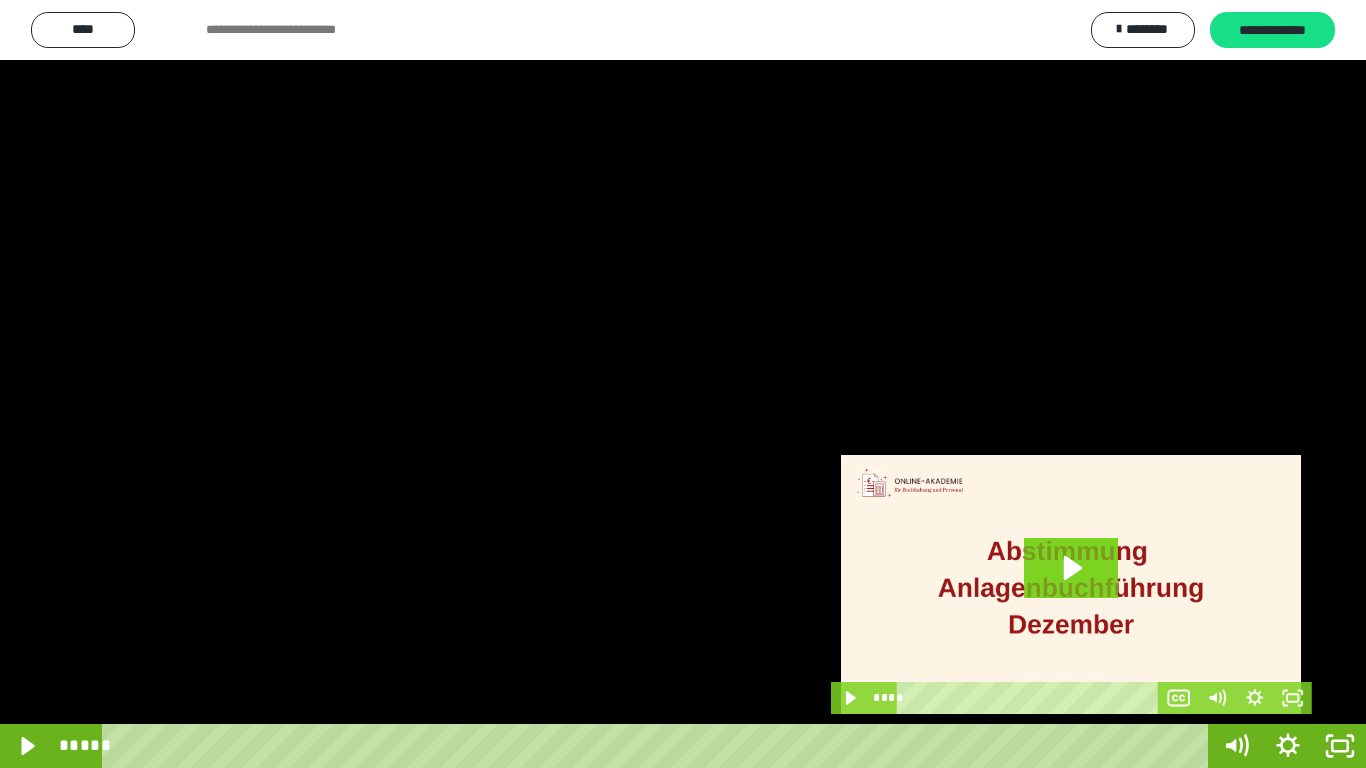 click at bounding box center [683, 384] 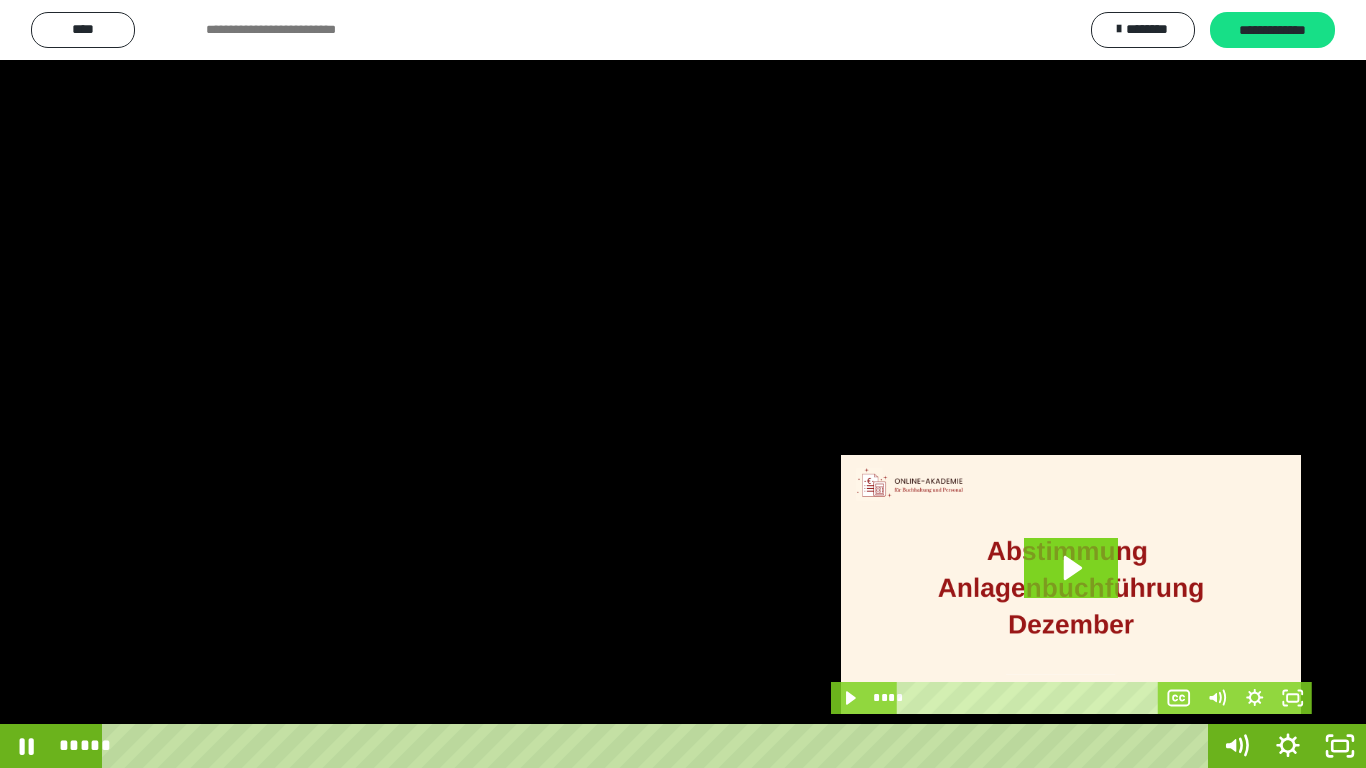 click at bounding box center (683, 384) 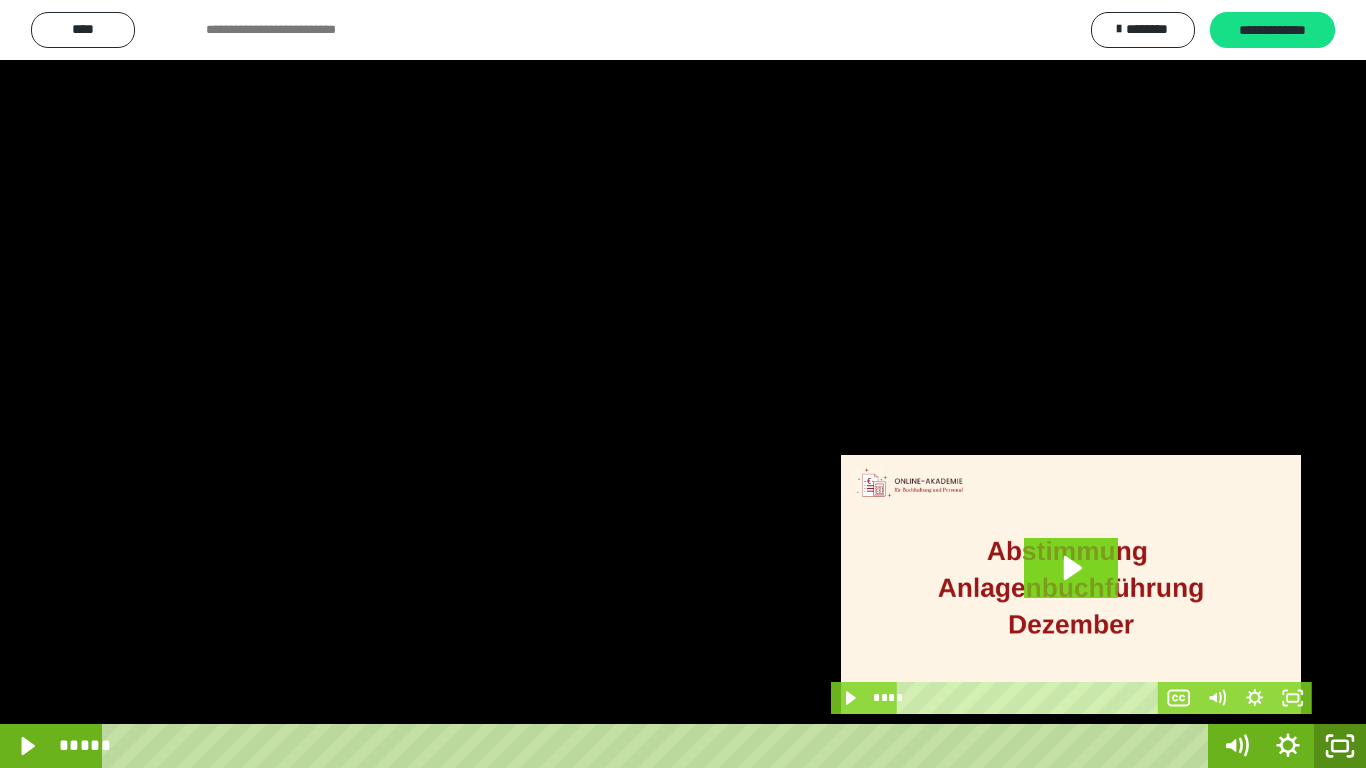 click 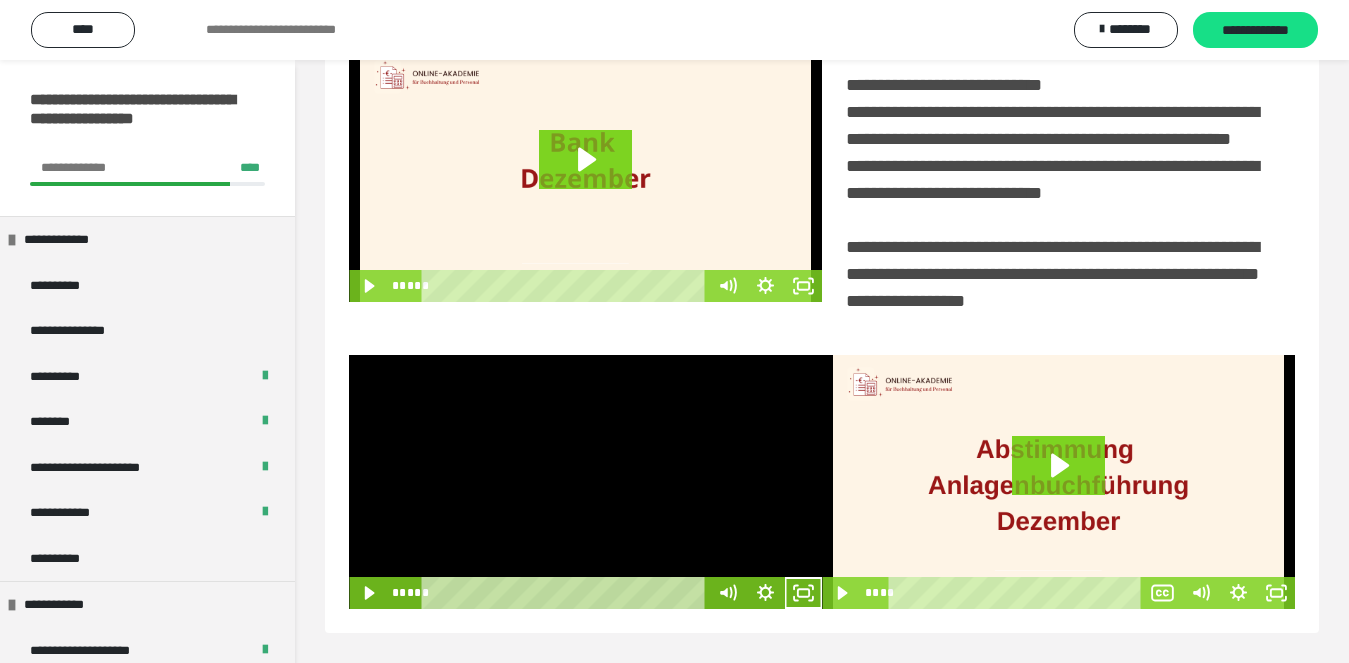 scroll, scrollTop: 480, scrollLeft: 0, axis: vertical 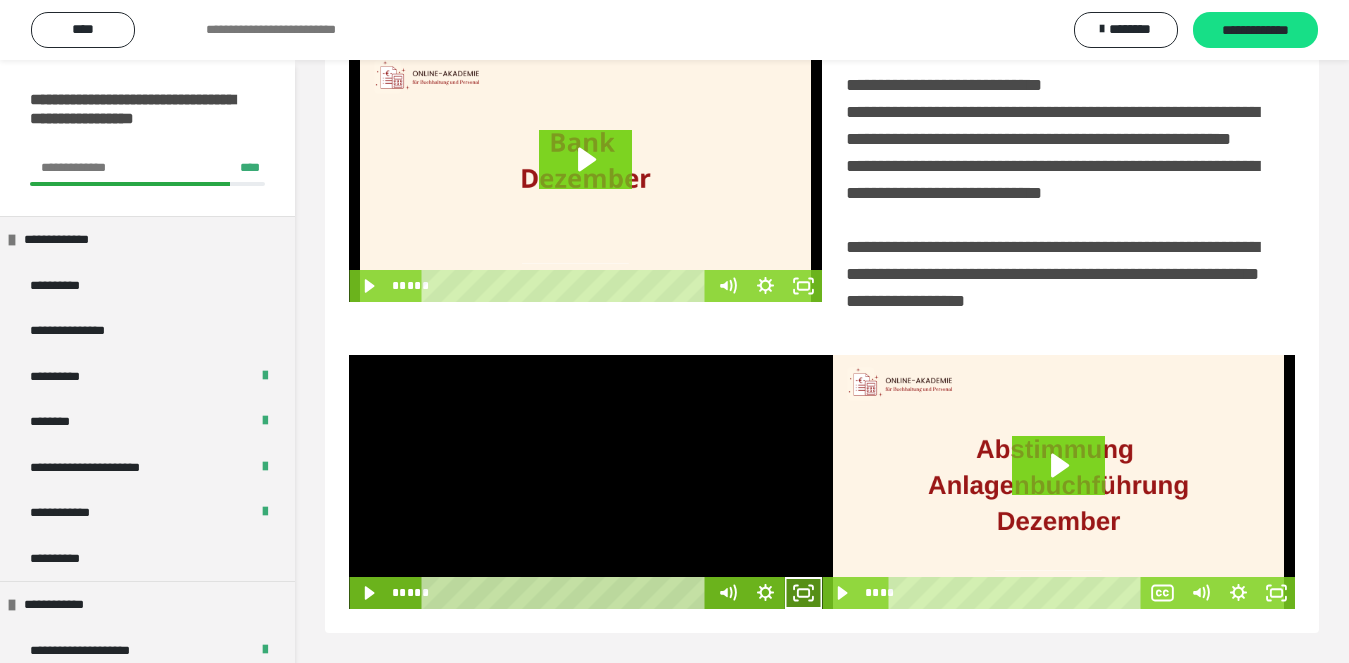 click 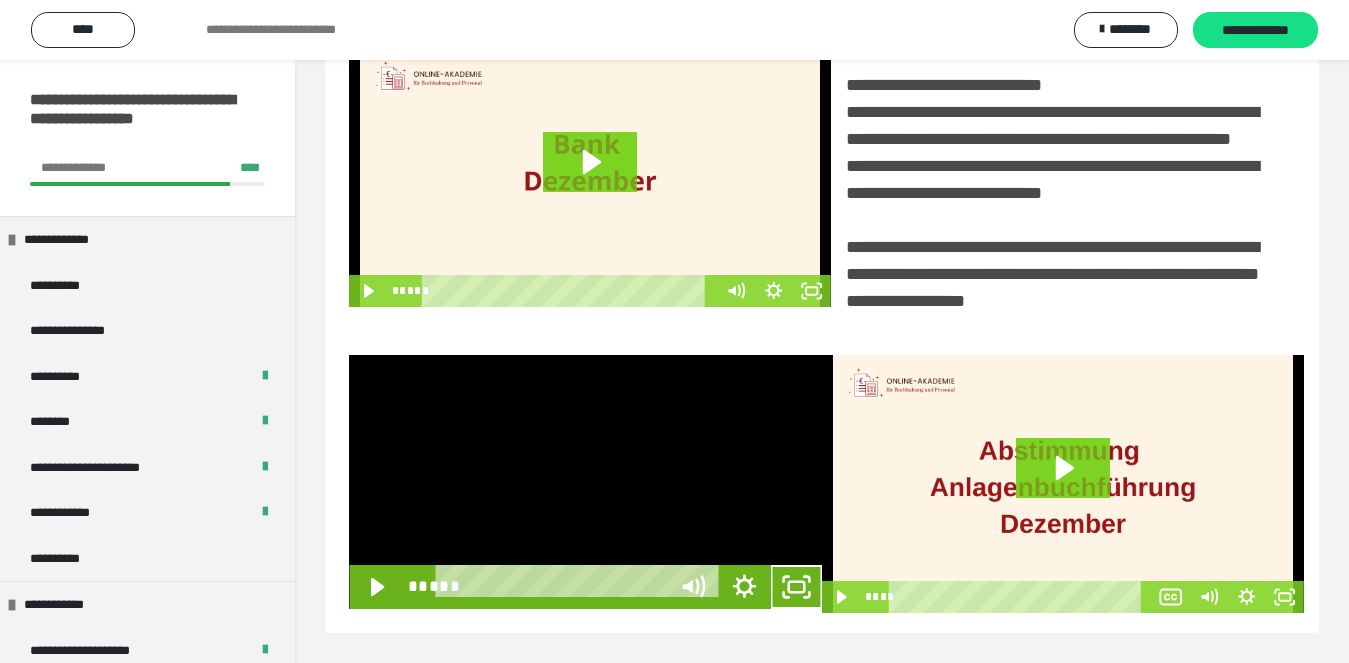 scroll, scrollTop: 358, scrollLeft: 0, axis: vertical 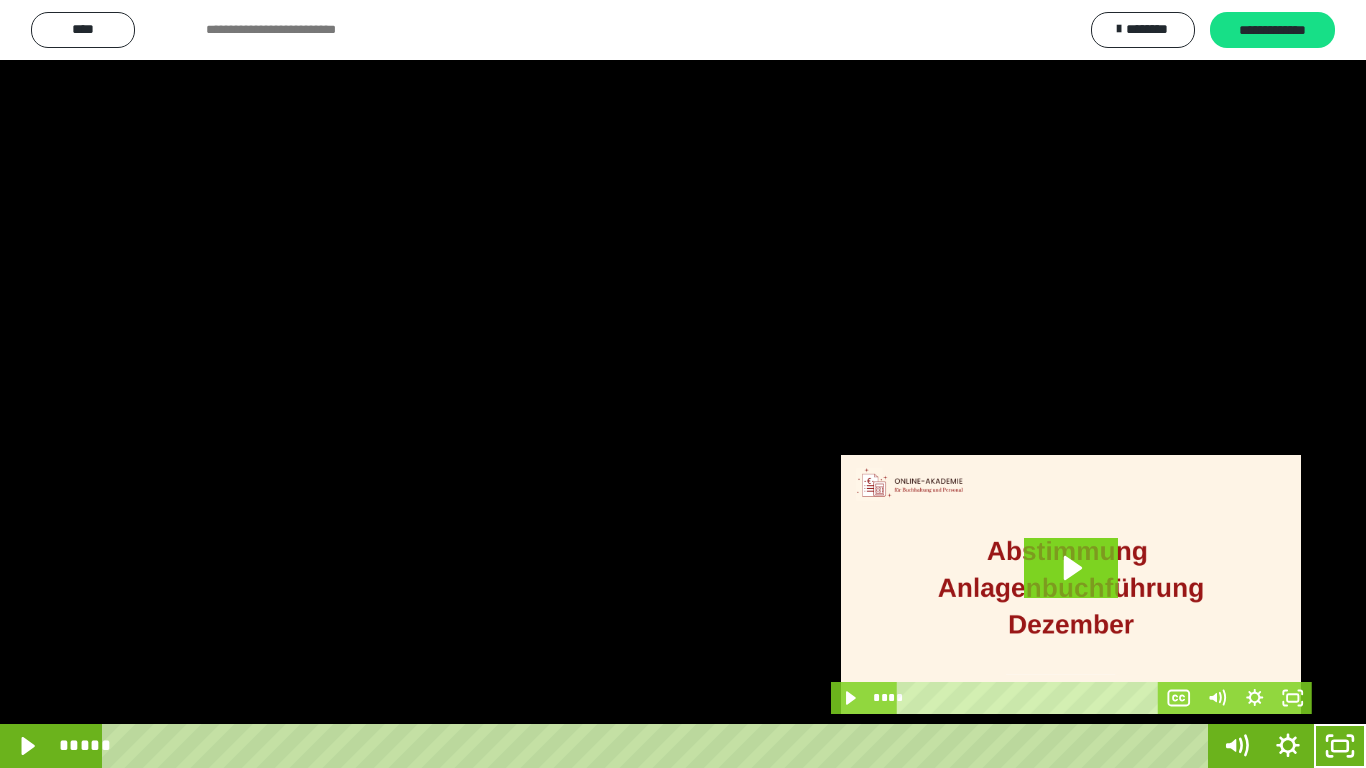click at bounding box center (683, 384) 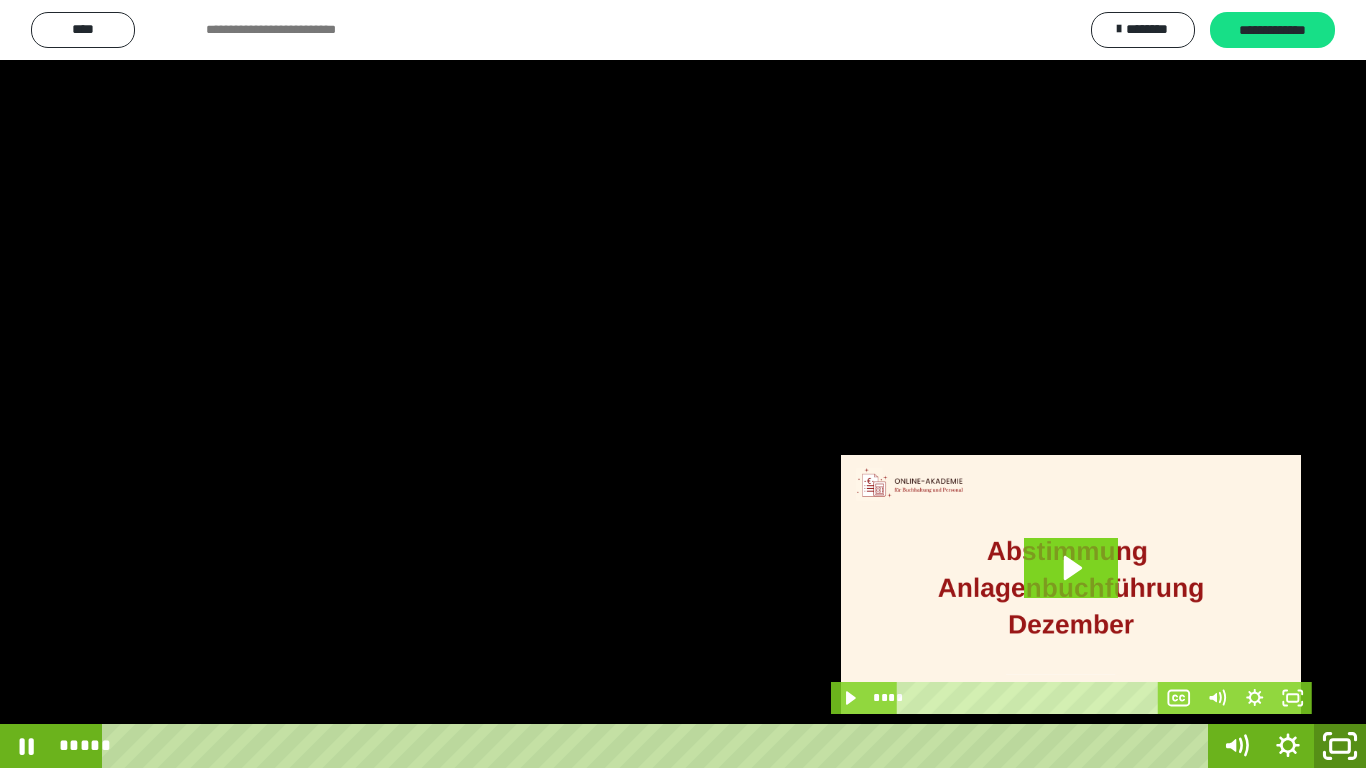 click 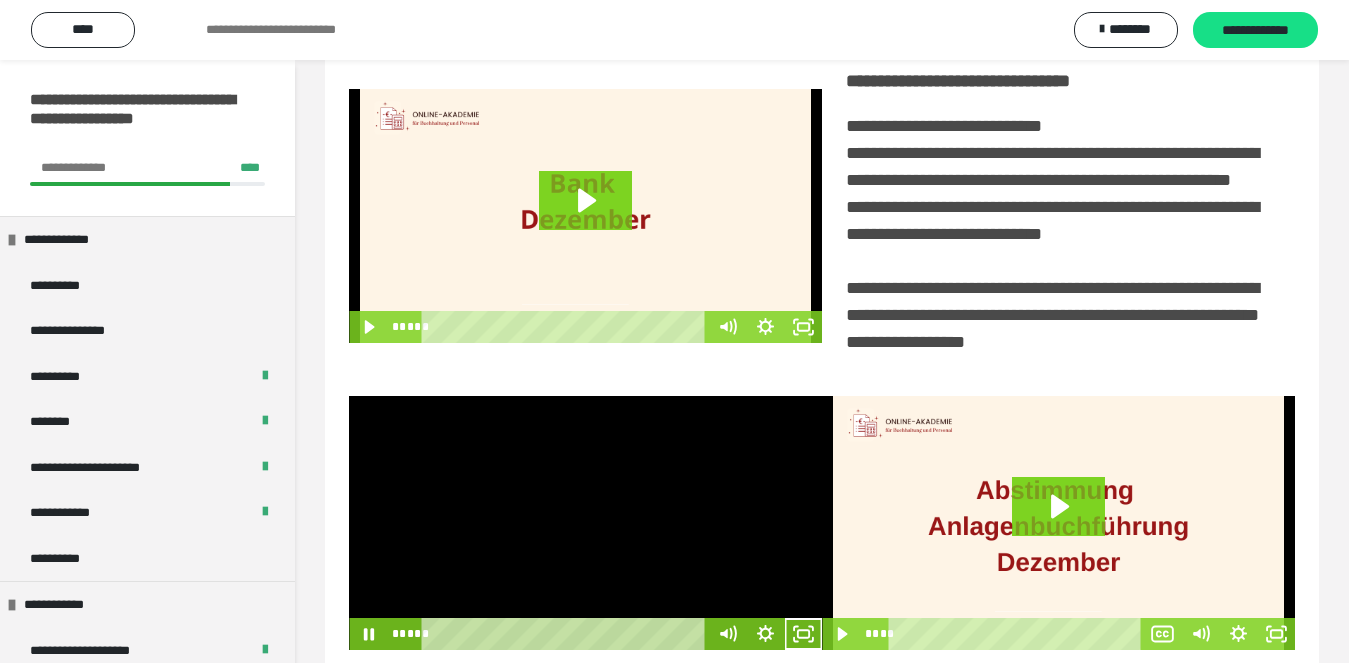 scroll, scrollTop: 480, scrollLeft: 0, axis: vertical 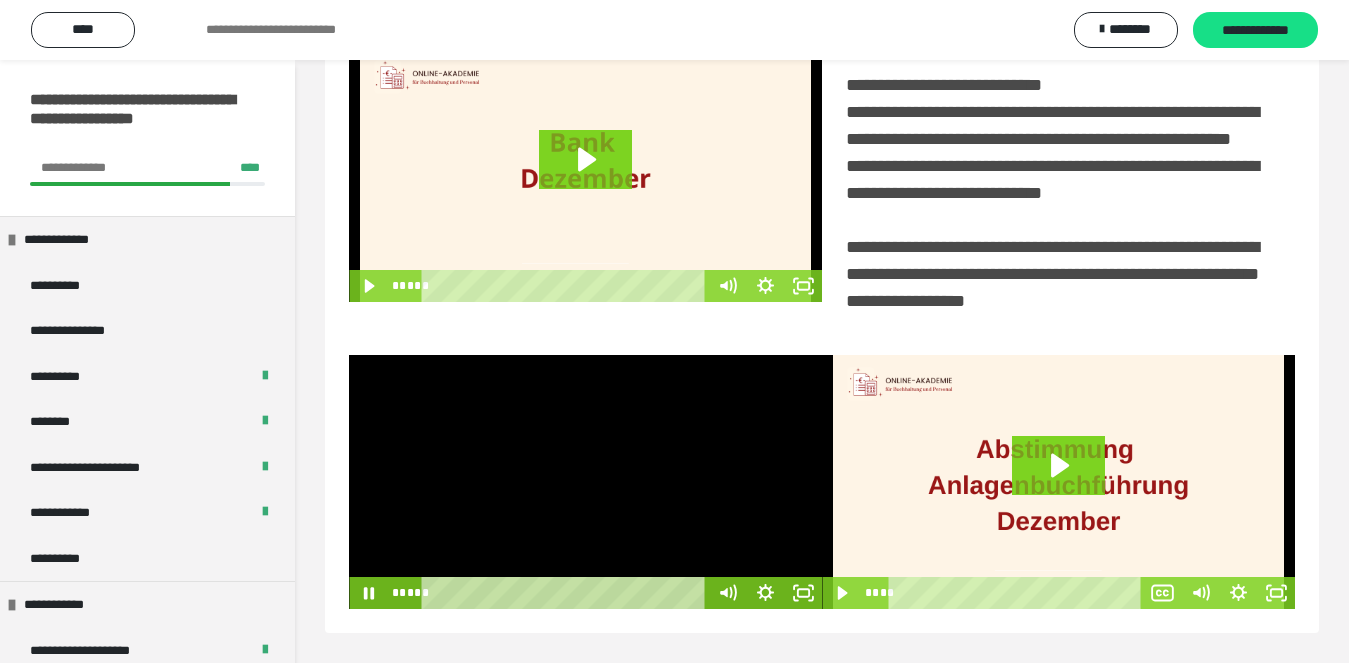 click at bounding box center [585, 482] 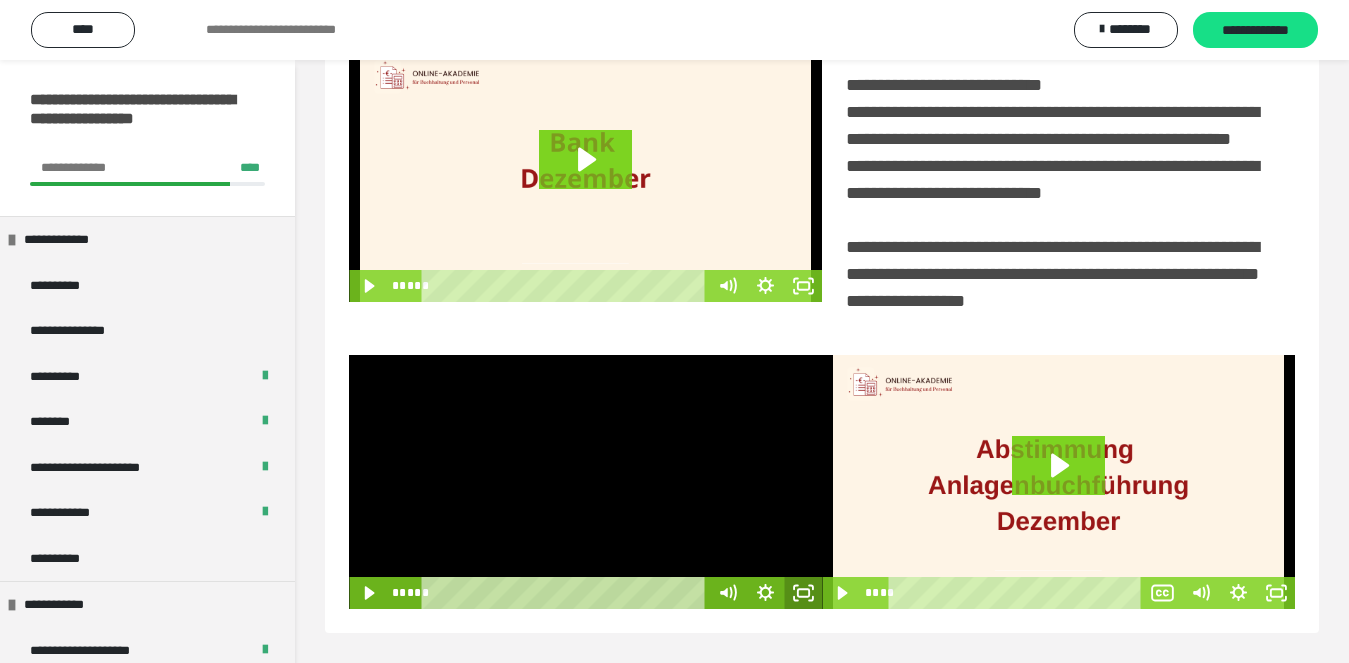 click 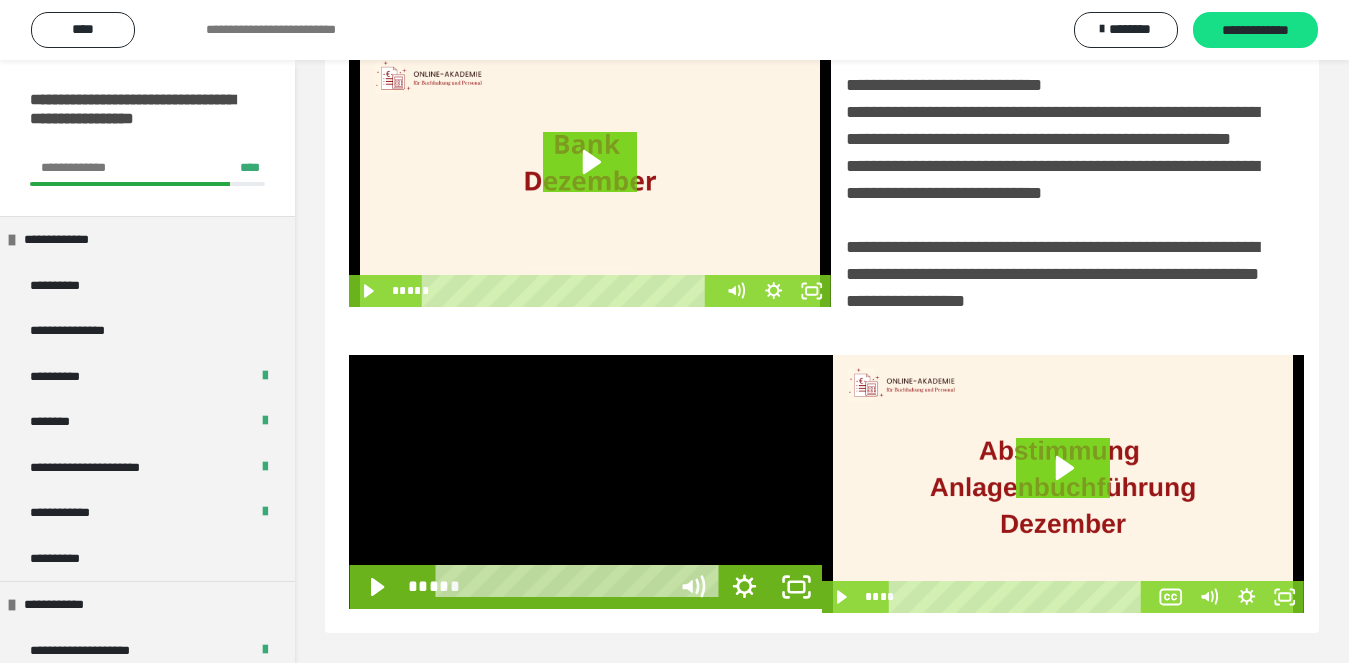scroll, scrollTop: 358, scrollLeft: 0, axis: vertical 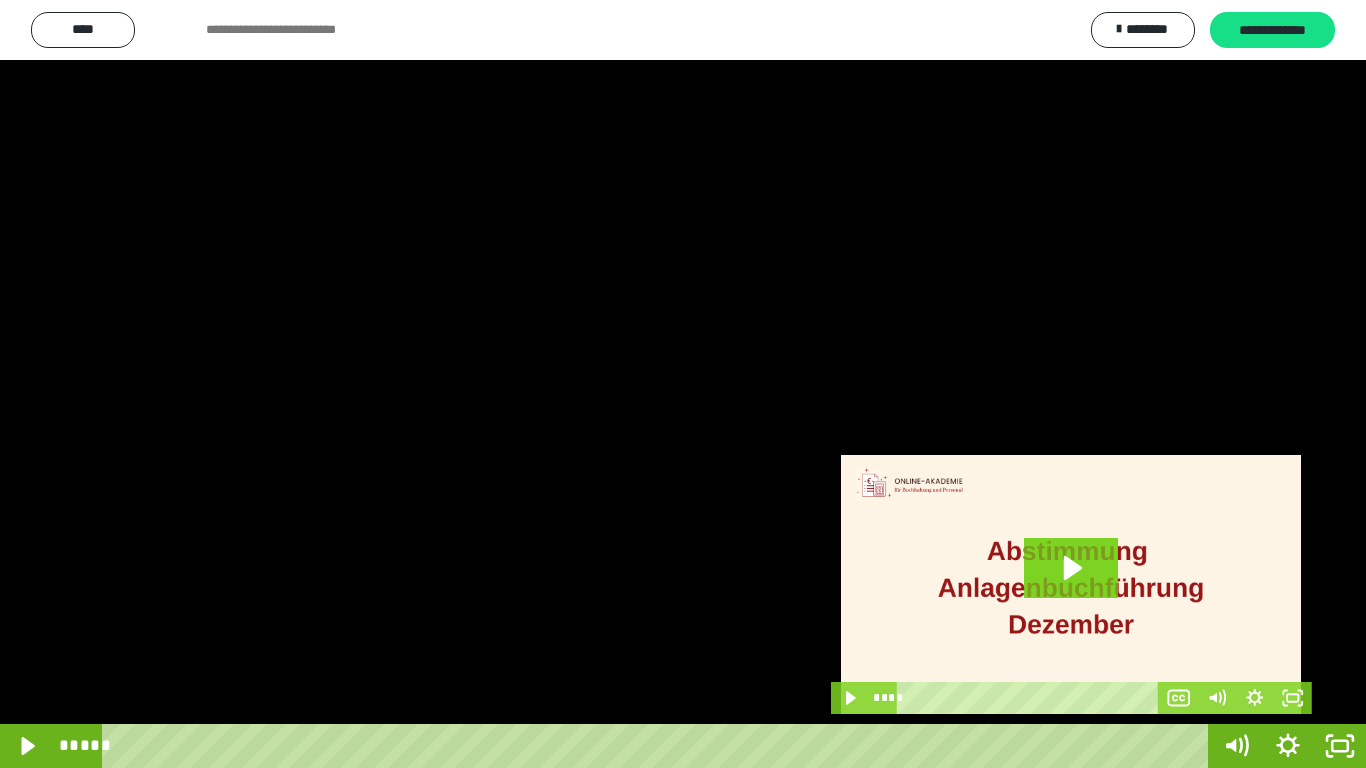 drag, startPoint x: 964, startPoint y: 357, endPoint x: 957, endPoint y: 328, distance: 29.832869 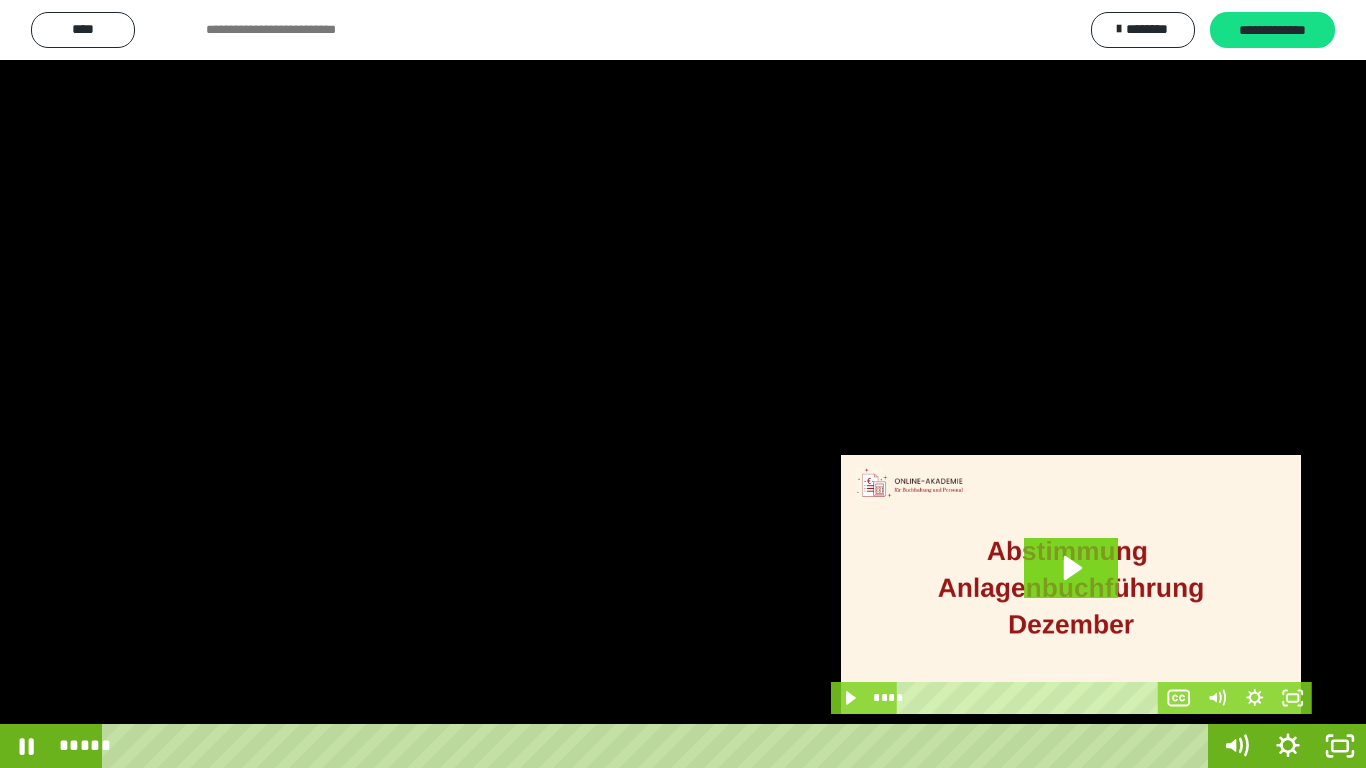click at bounding box center (683, 384) 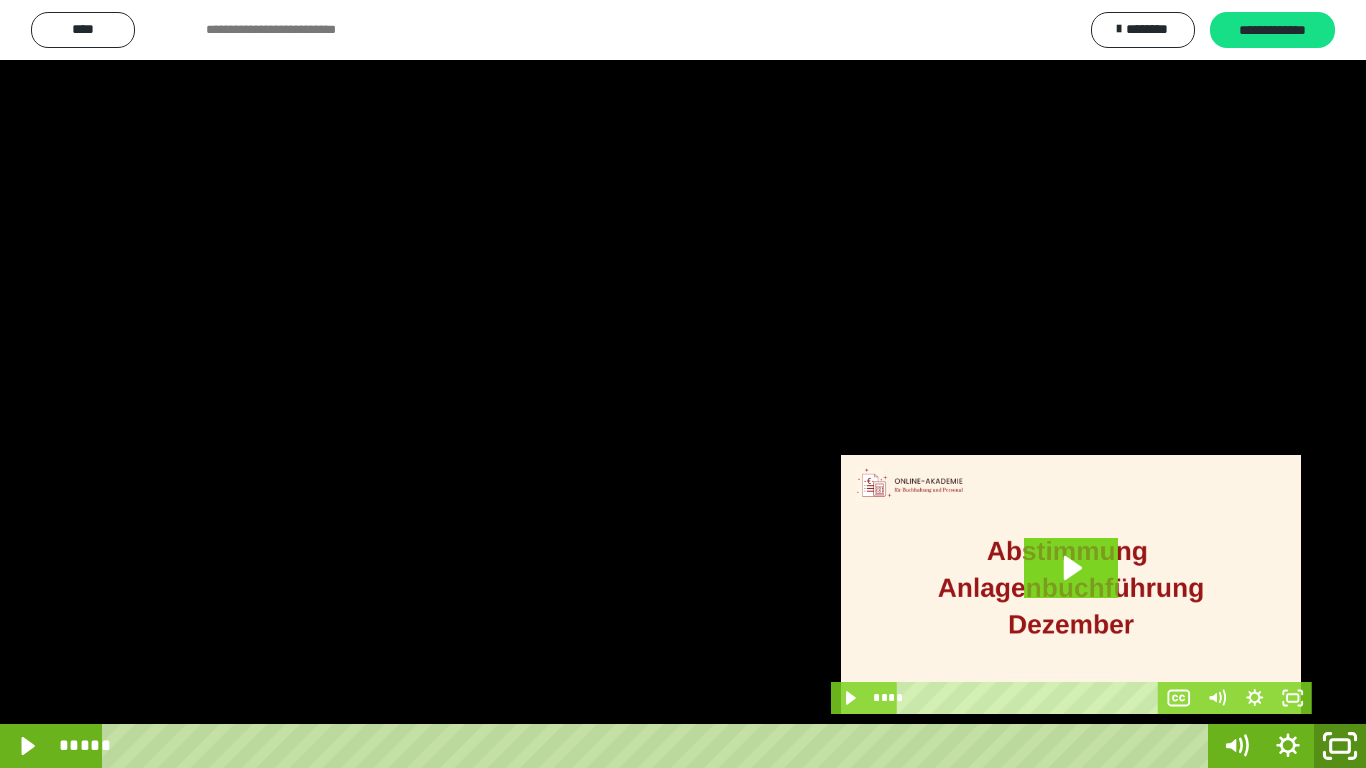 click 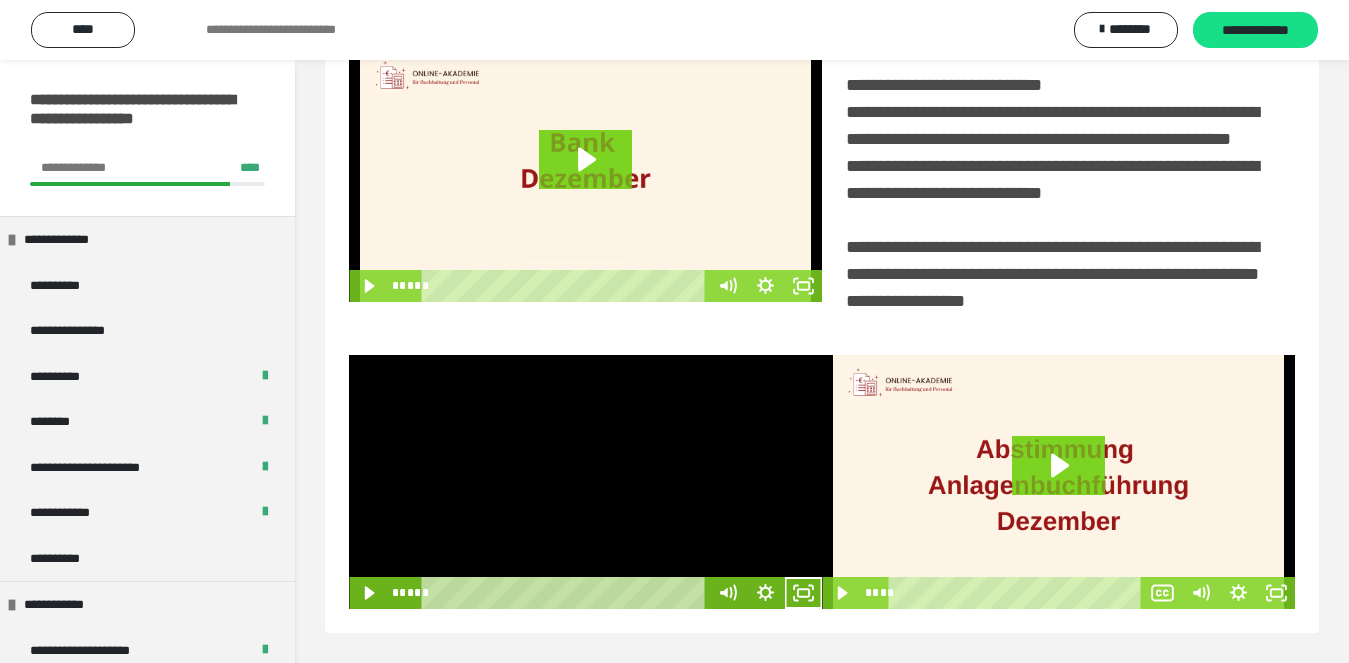 scroll, scrollTop: 480, scrollLeft: 0, axis: vertical 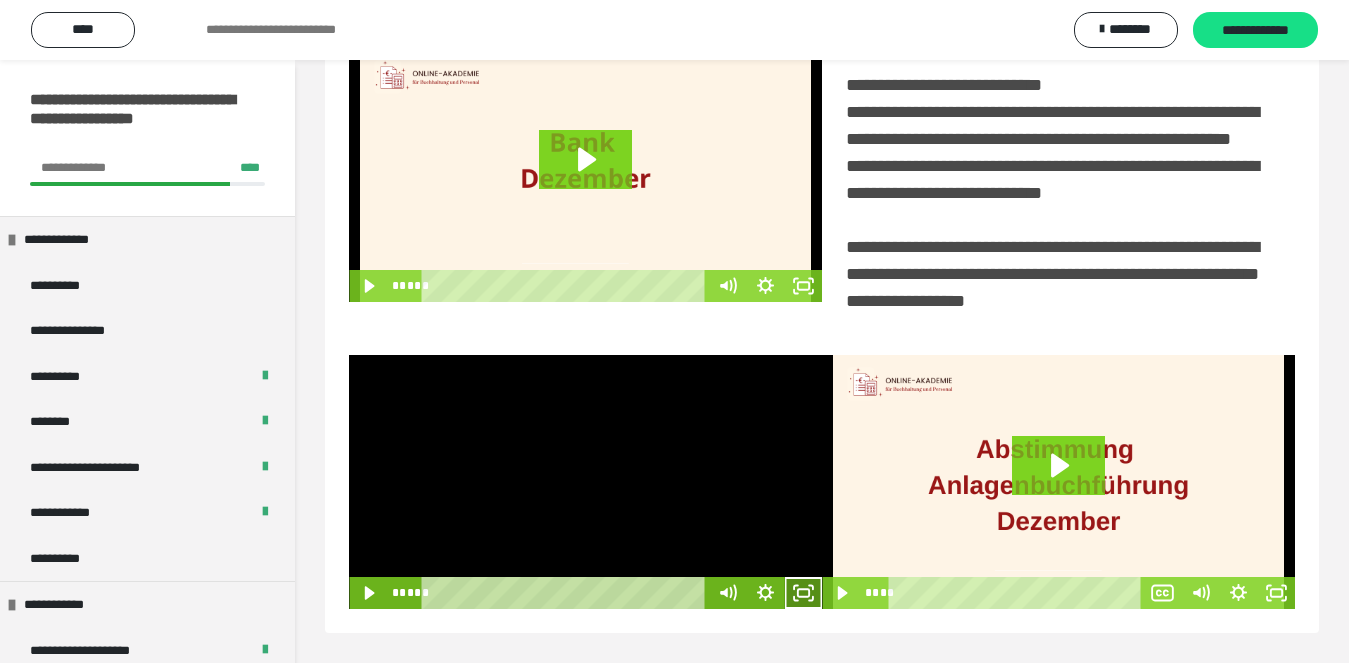 click 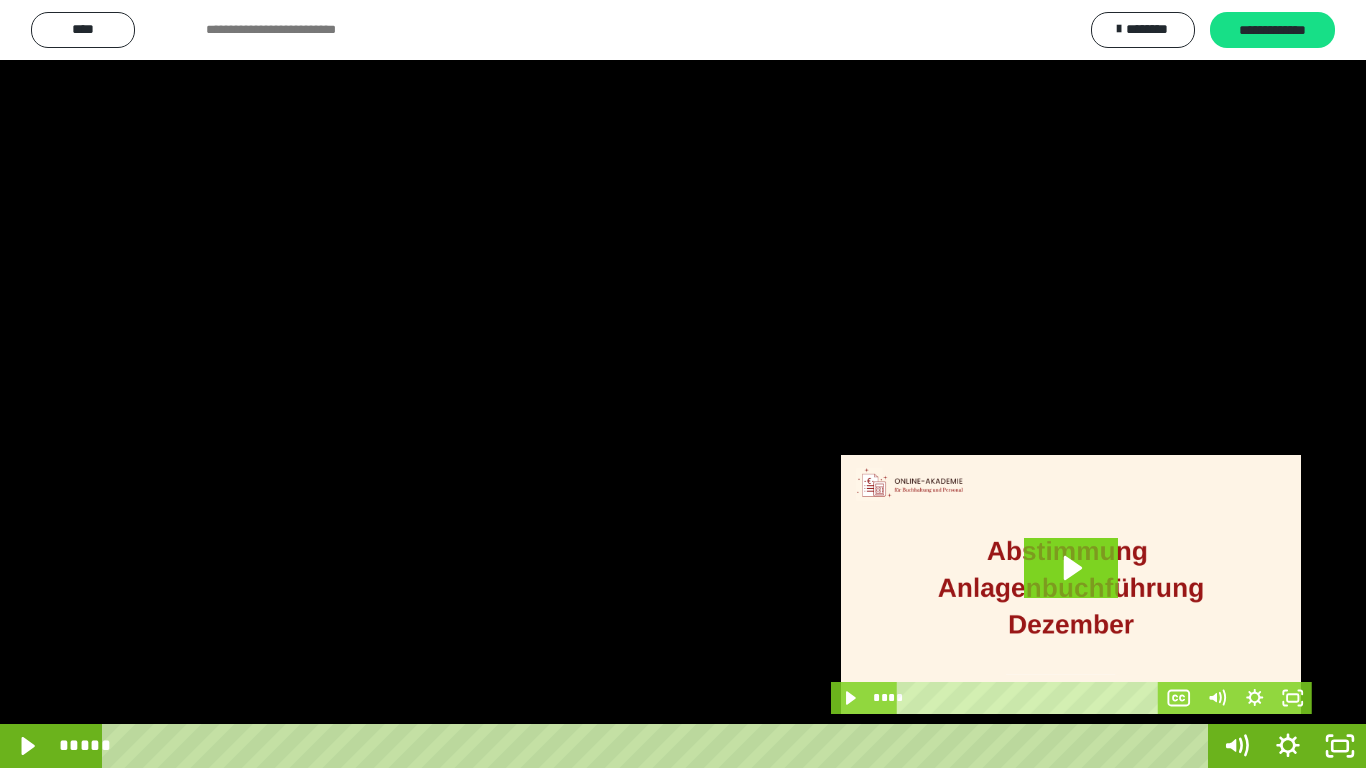 click at bounding box center (683, 384) 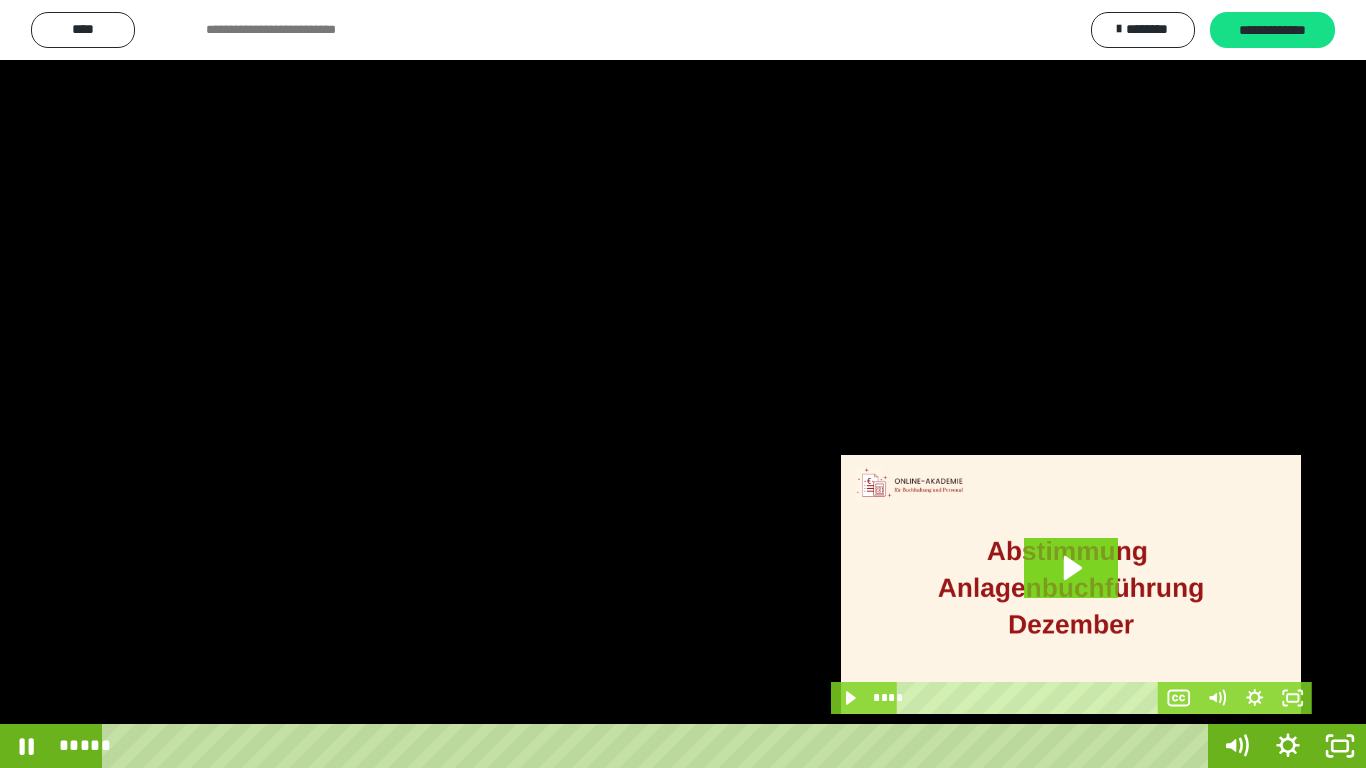 click at bounding box center [683, 384] 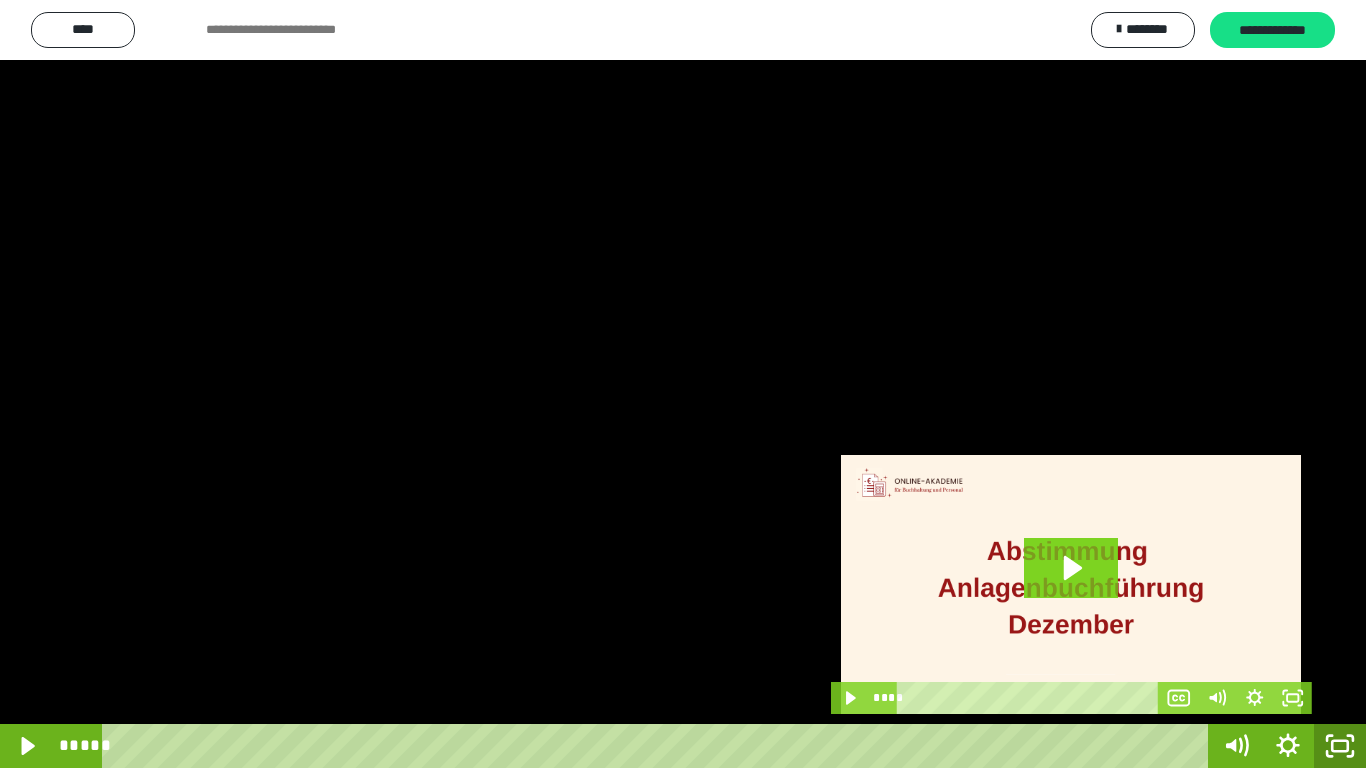 click 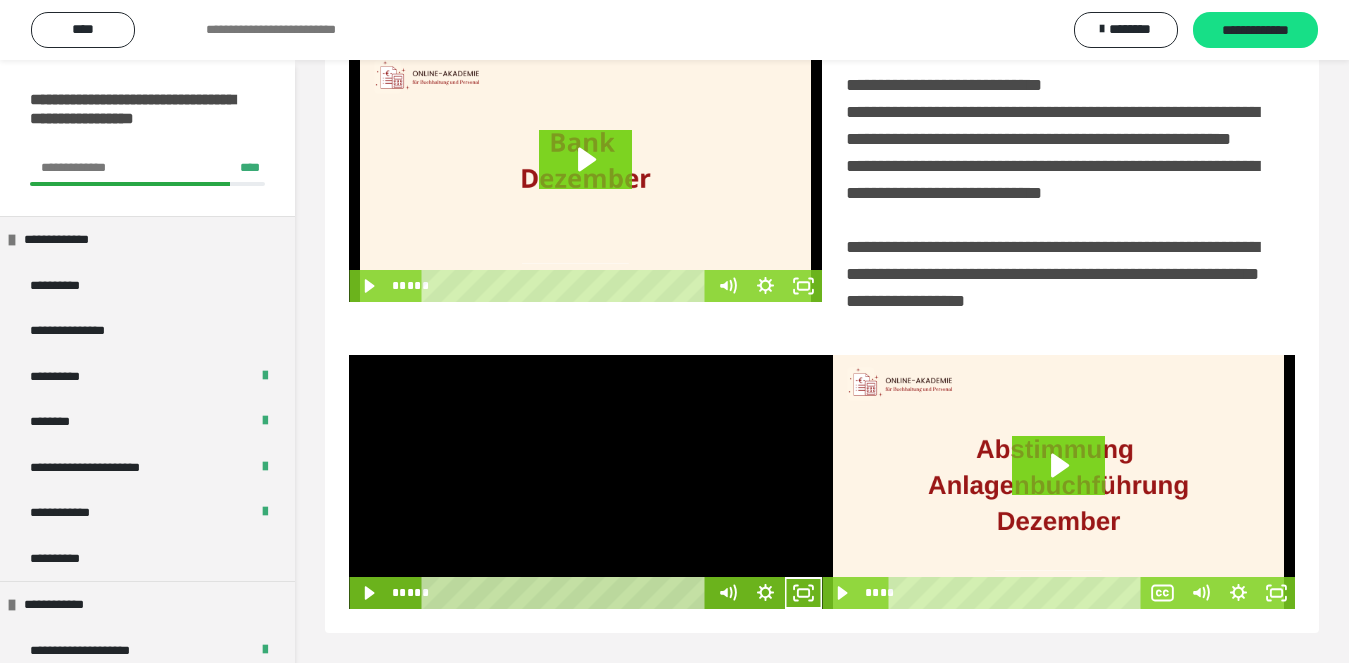 scroll, scrollTop: 480, scrollLeft: 0, axis: vertical 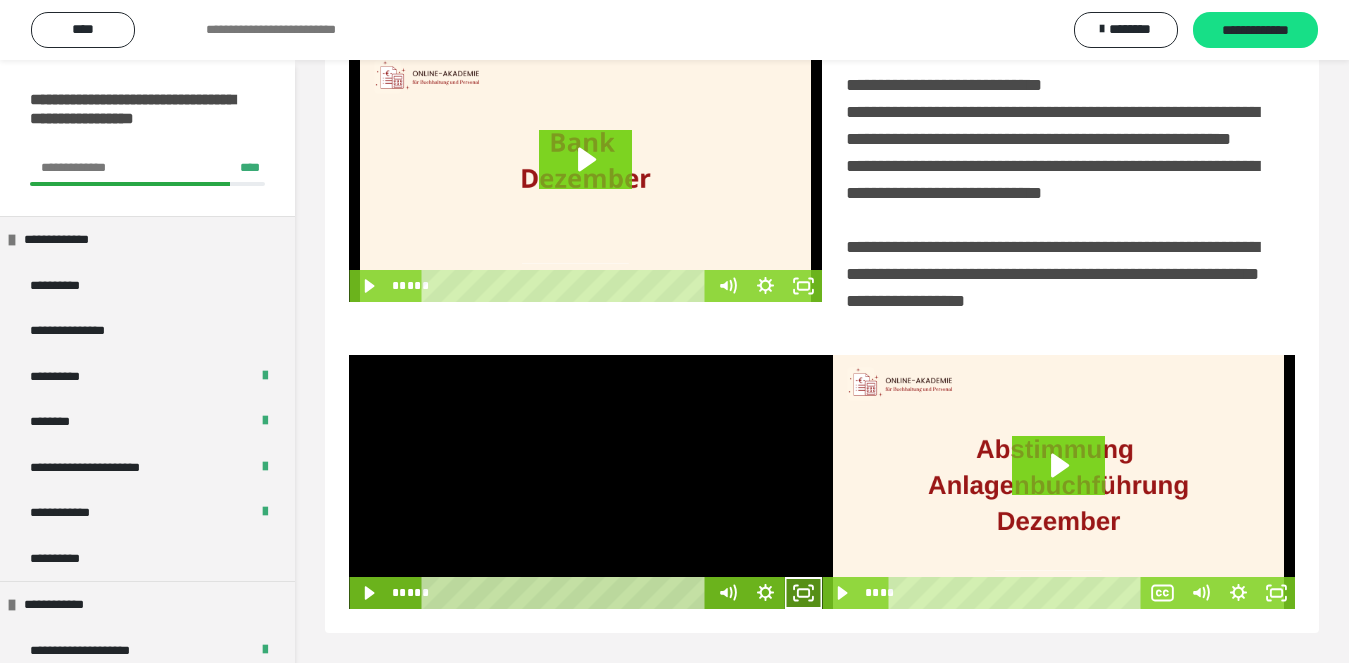 click 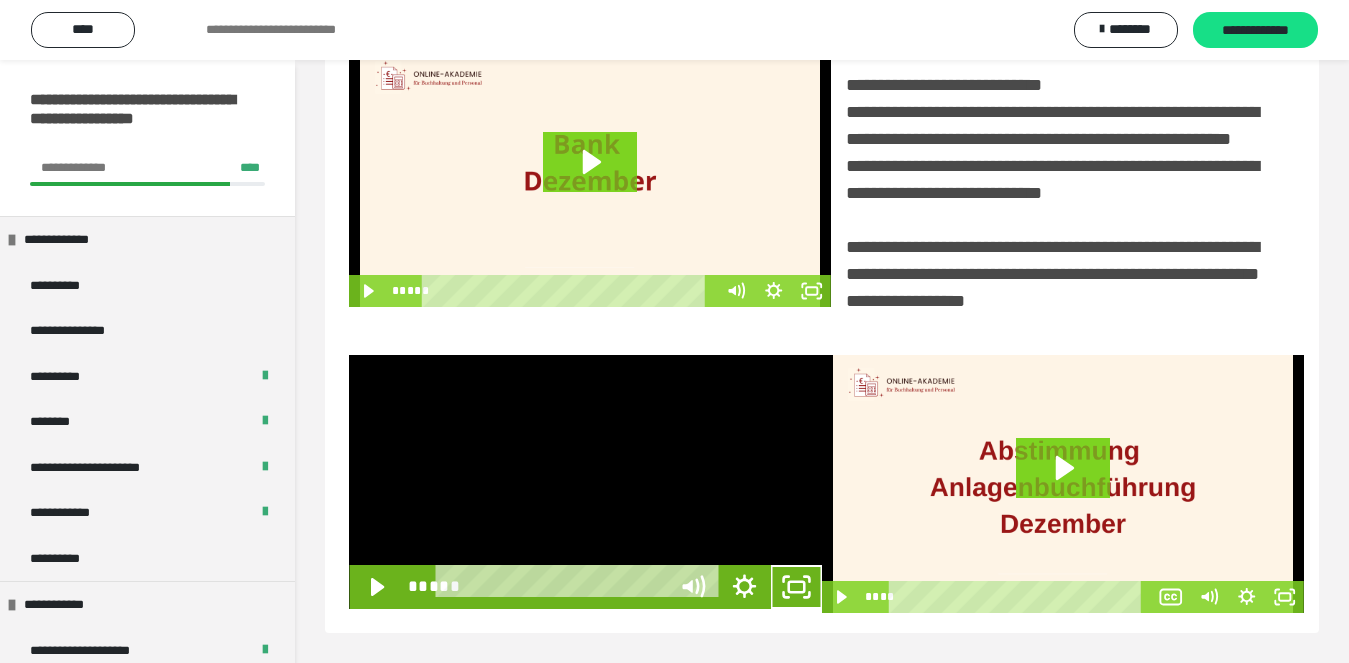 scroll, scrollTop: 358, scrollLeft: 0, axis: vertical 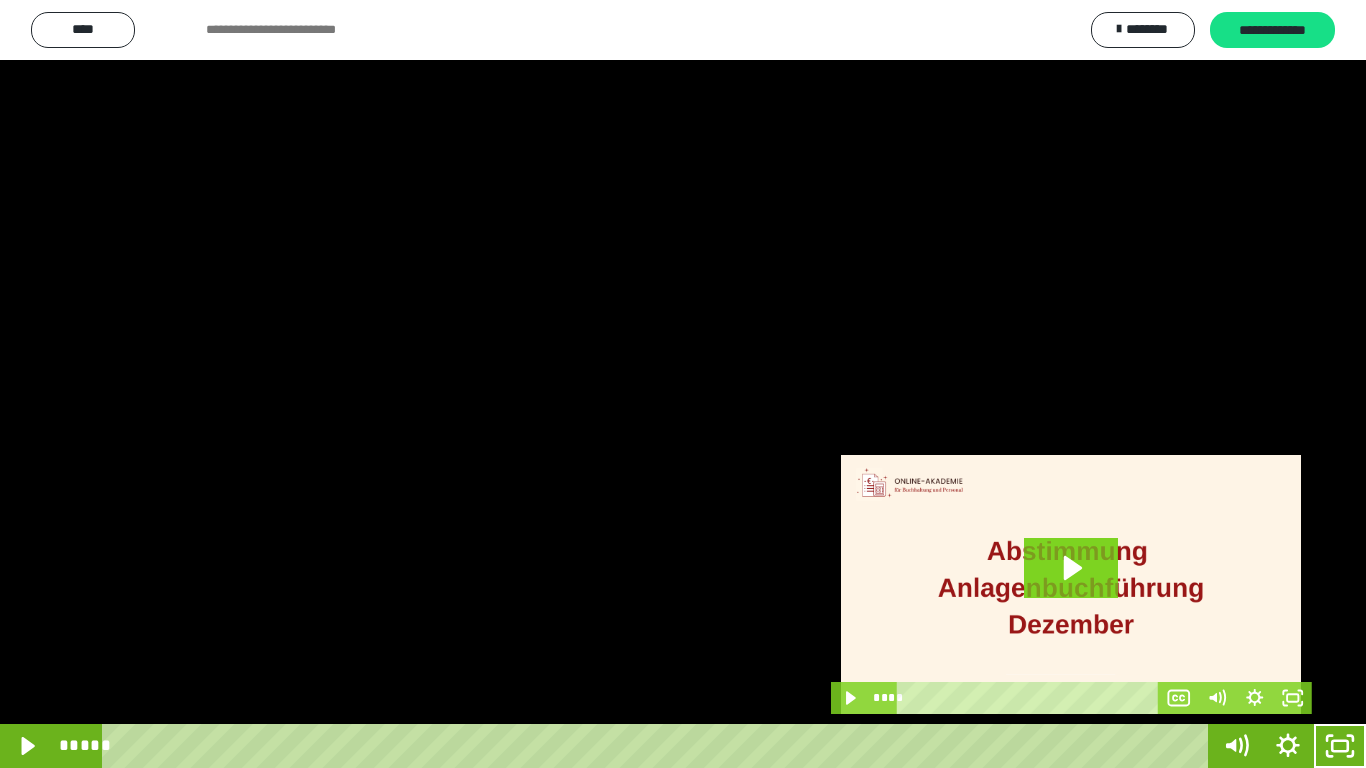 click at bounding box center (683, 384) 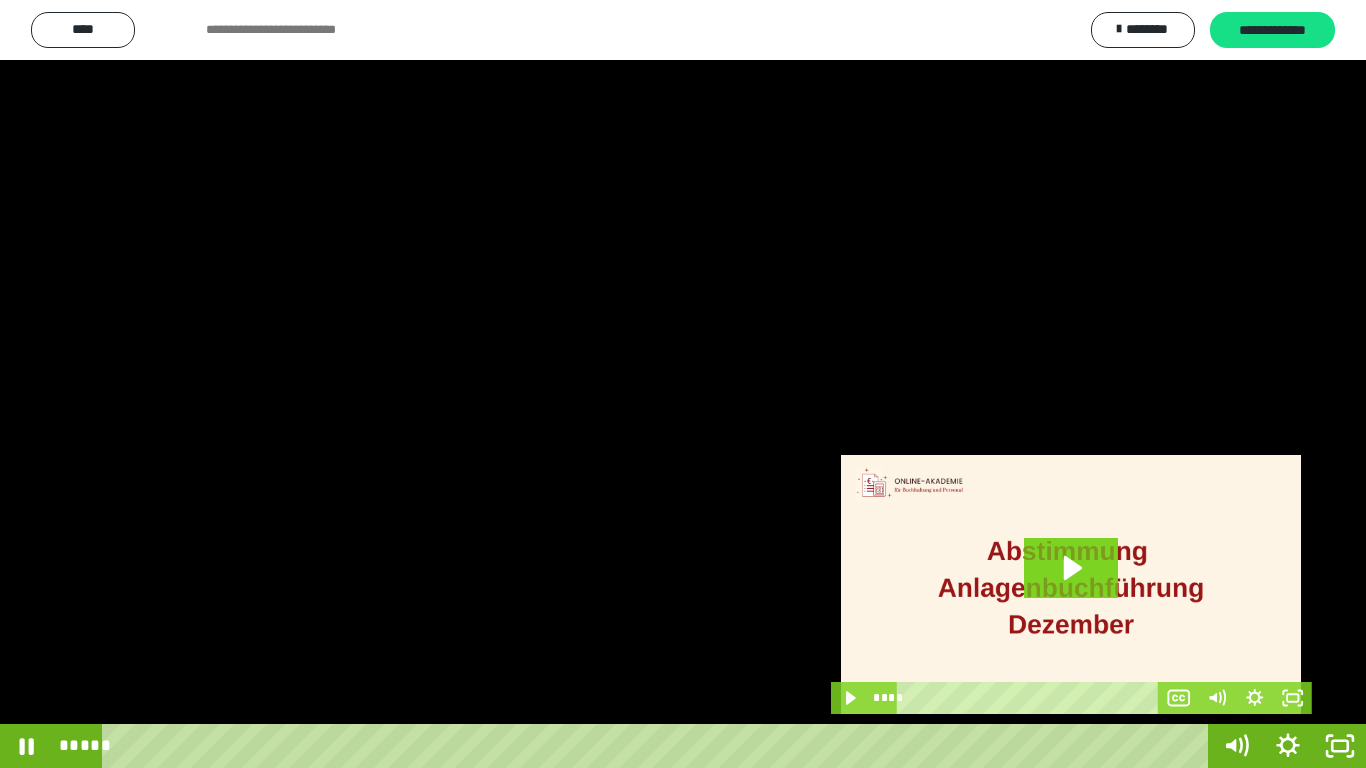 click at bounding box center (683, 384) 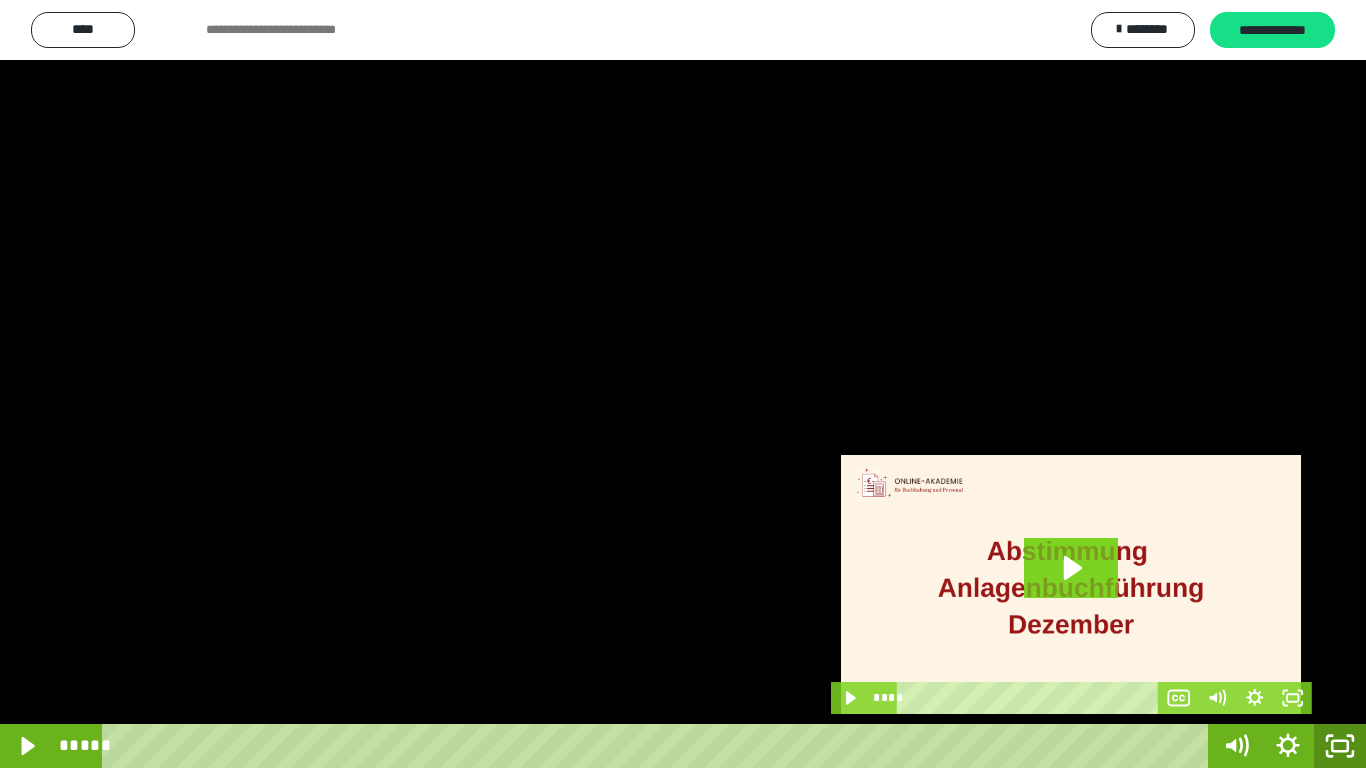 click 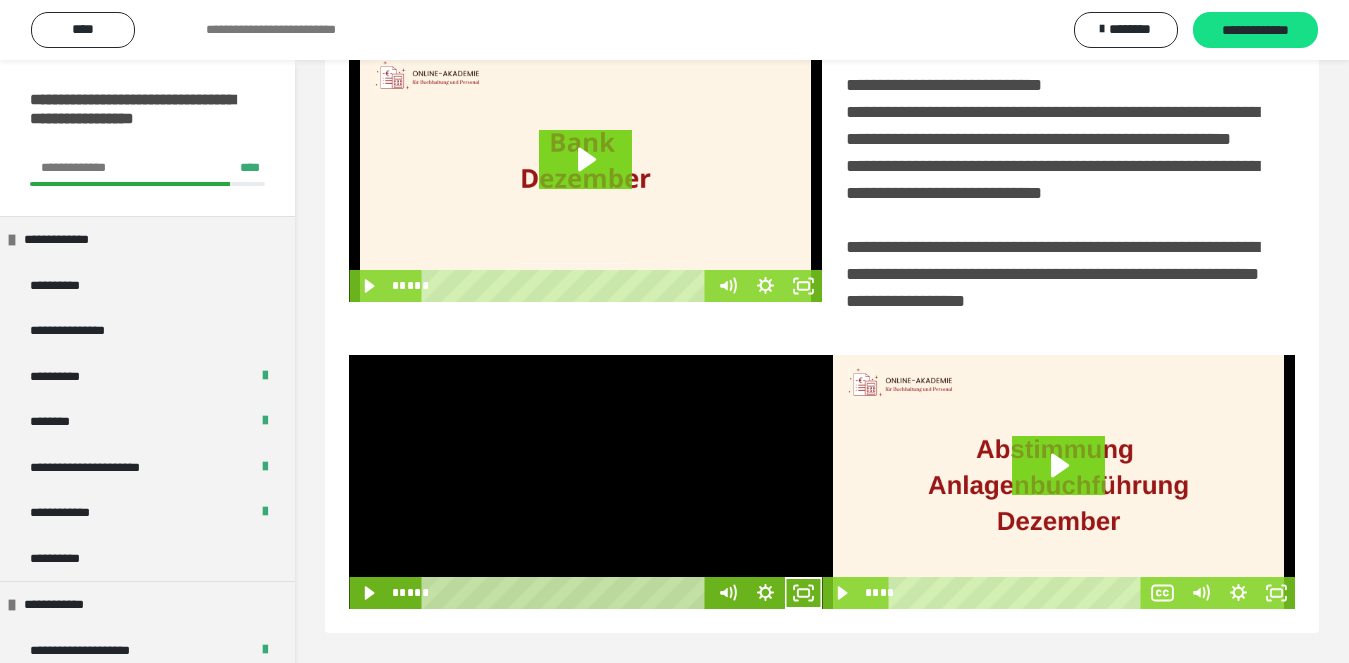 scroll, scrollTop: 480, scrollLeft: 0, axis: vertical 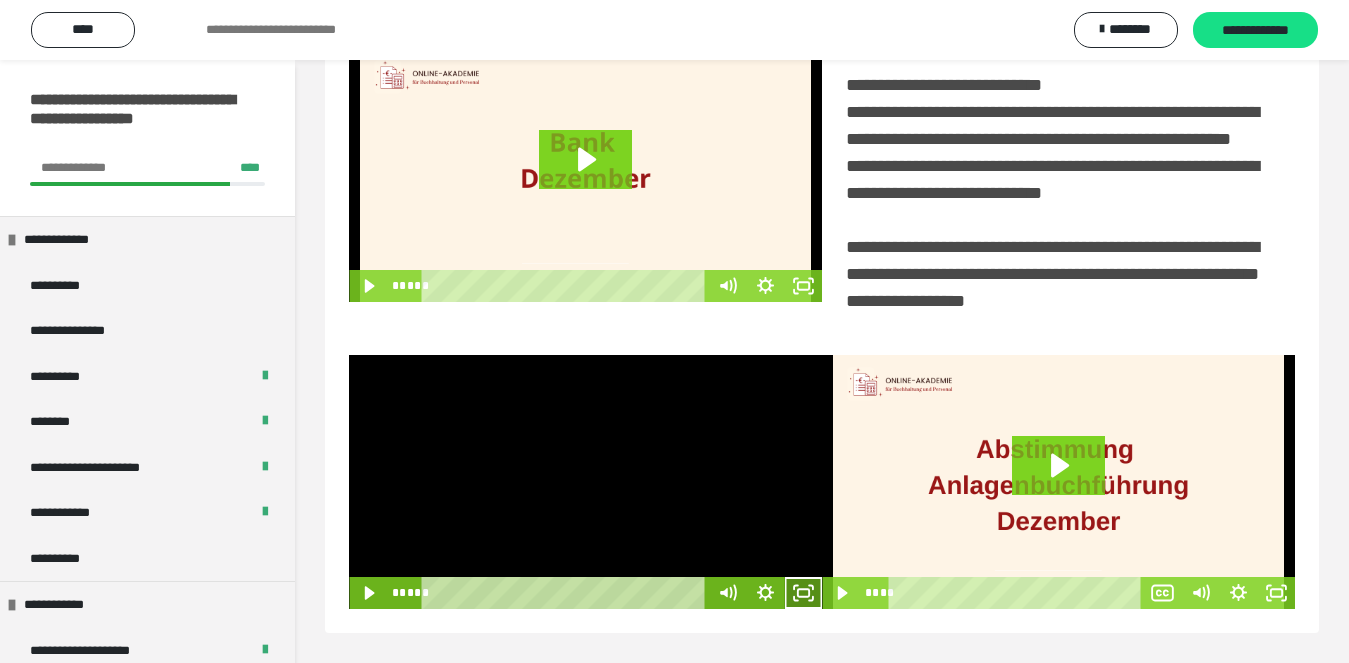 click 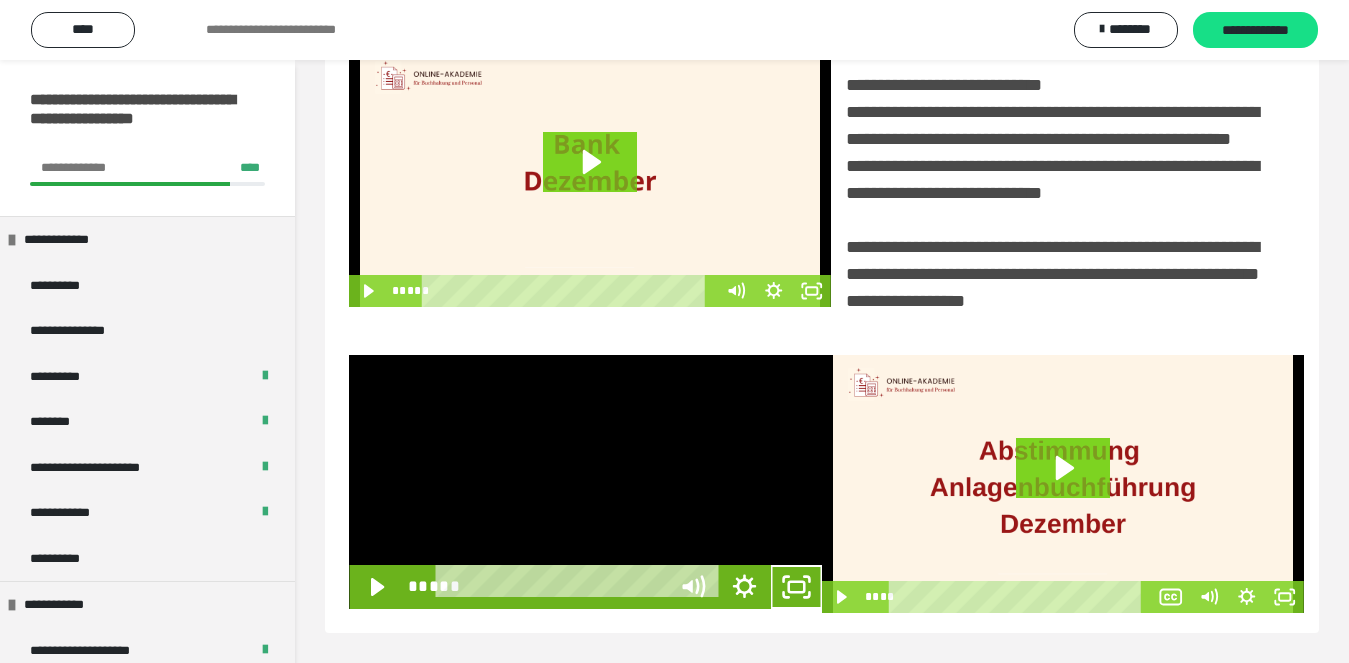 scroll, scrollTop: 358, scrollLeft: 0, axis: vertical 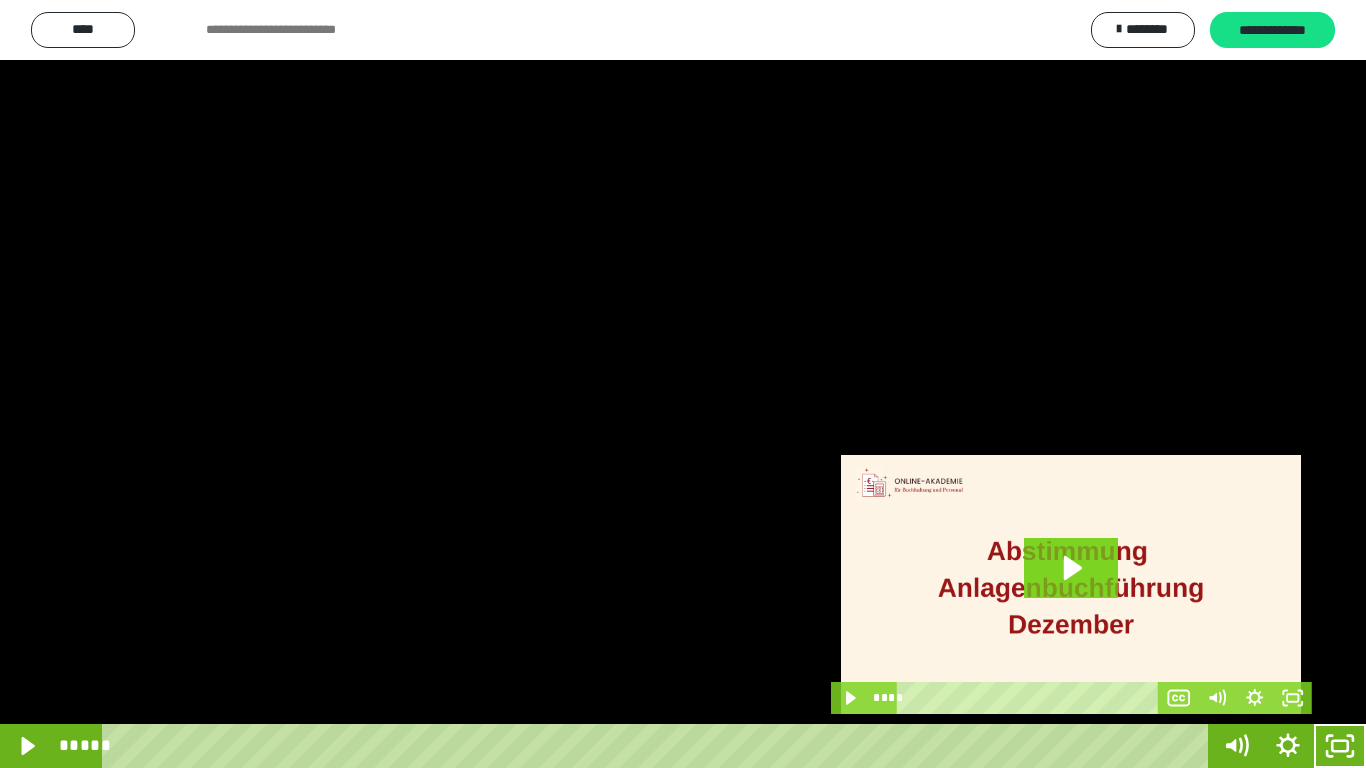 click at bounding box center [683, 384] 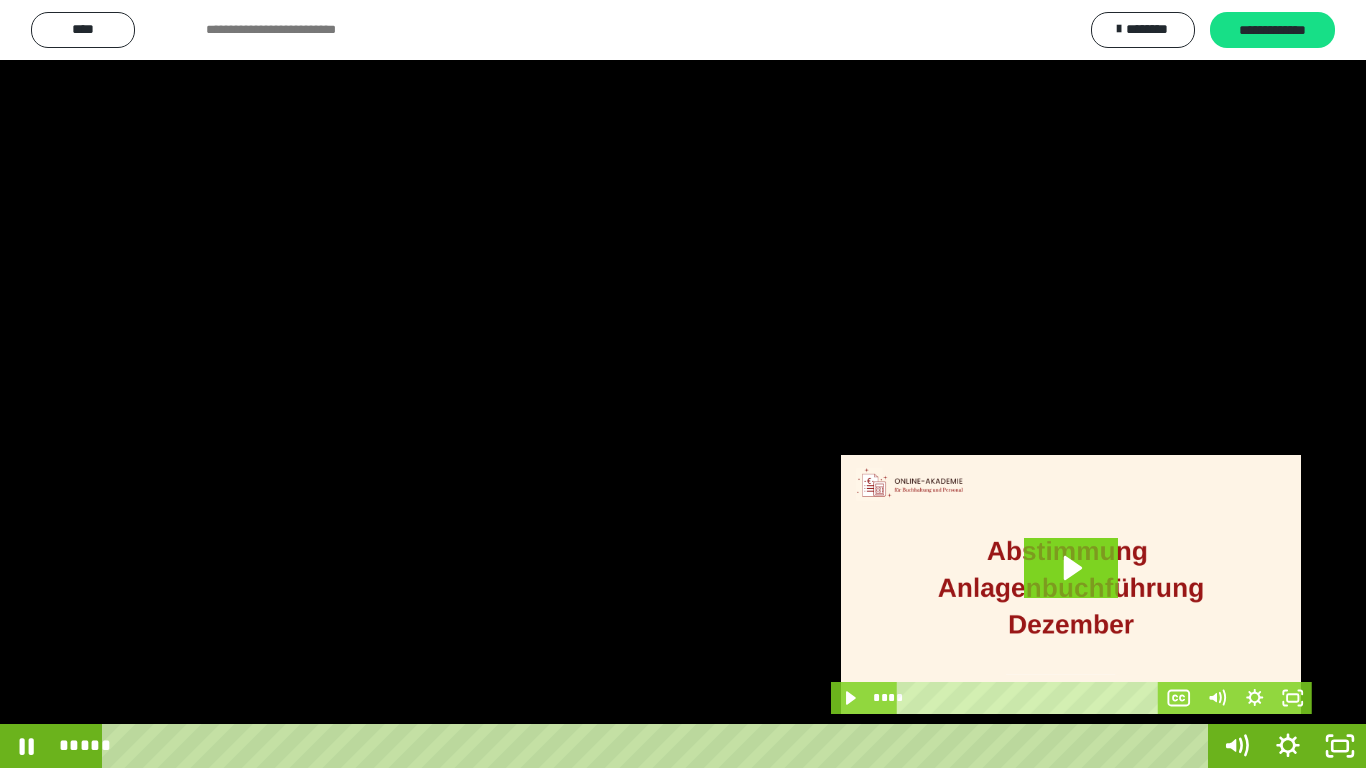 click at bounding box center [683, 384] 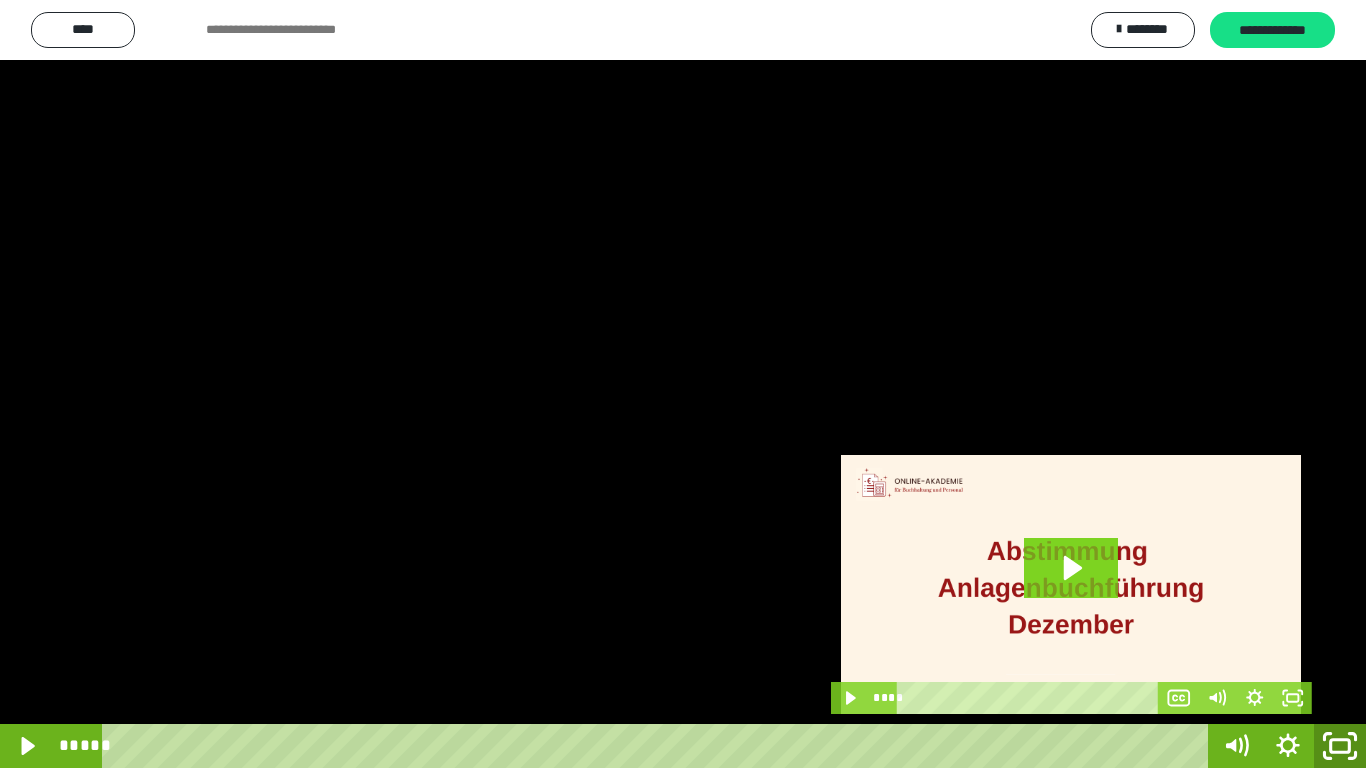click 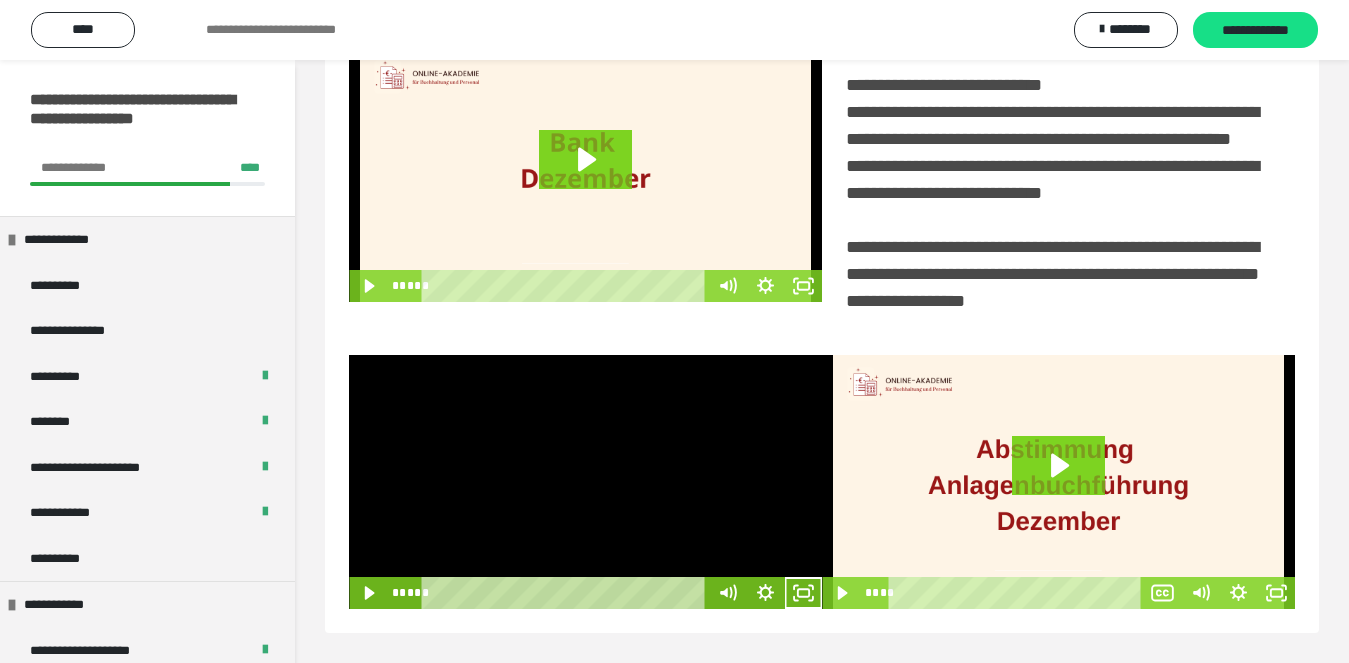 scroll, scrollTop: 480, scrollLeft: 0, axis: vertical 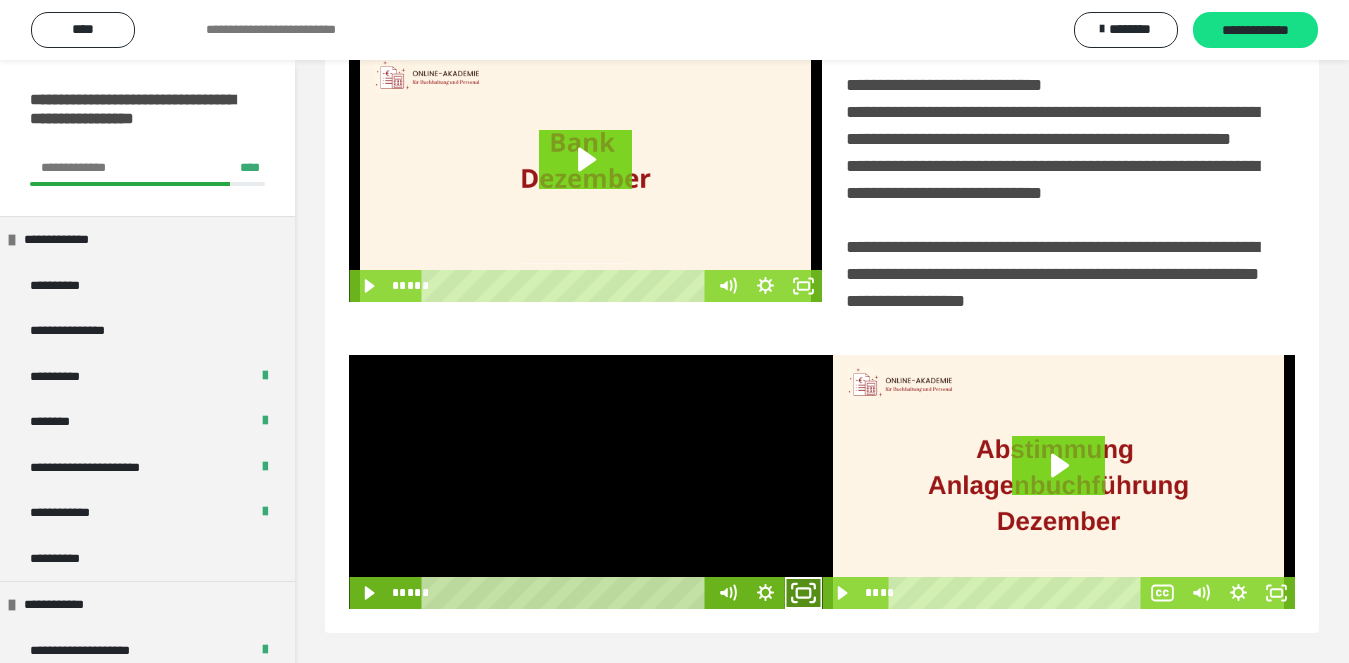 click 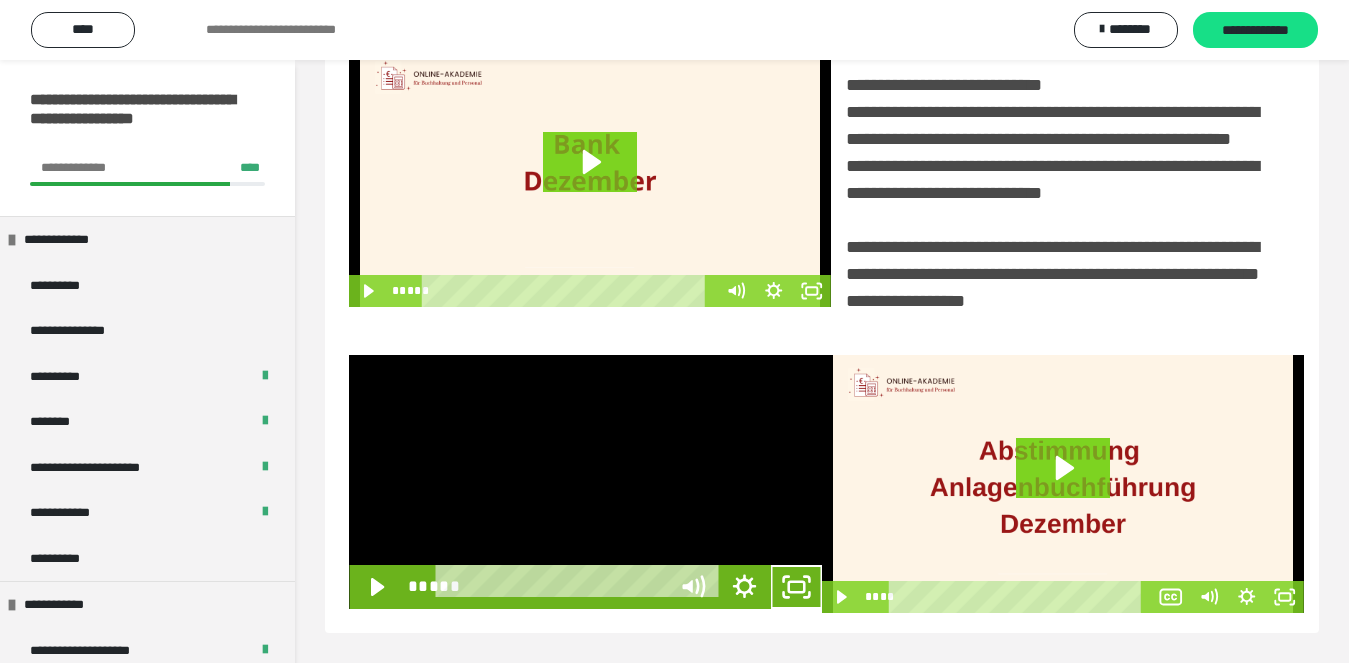 scroll, scrollTop: 358, scrollLeft: 0, axis: vertical 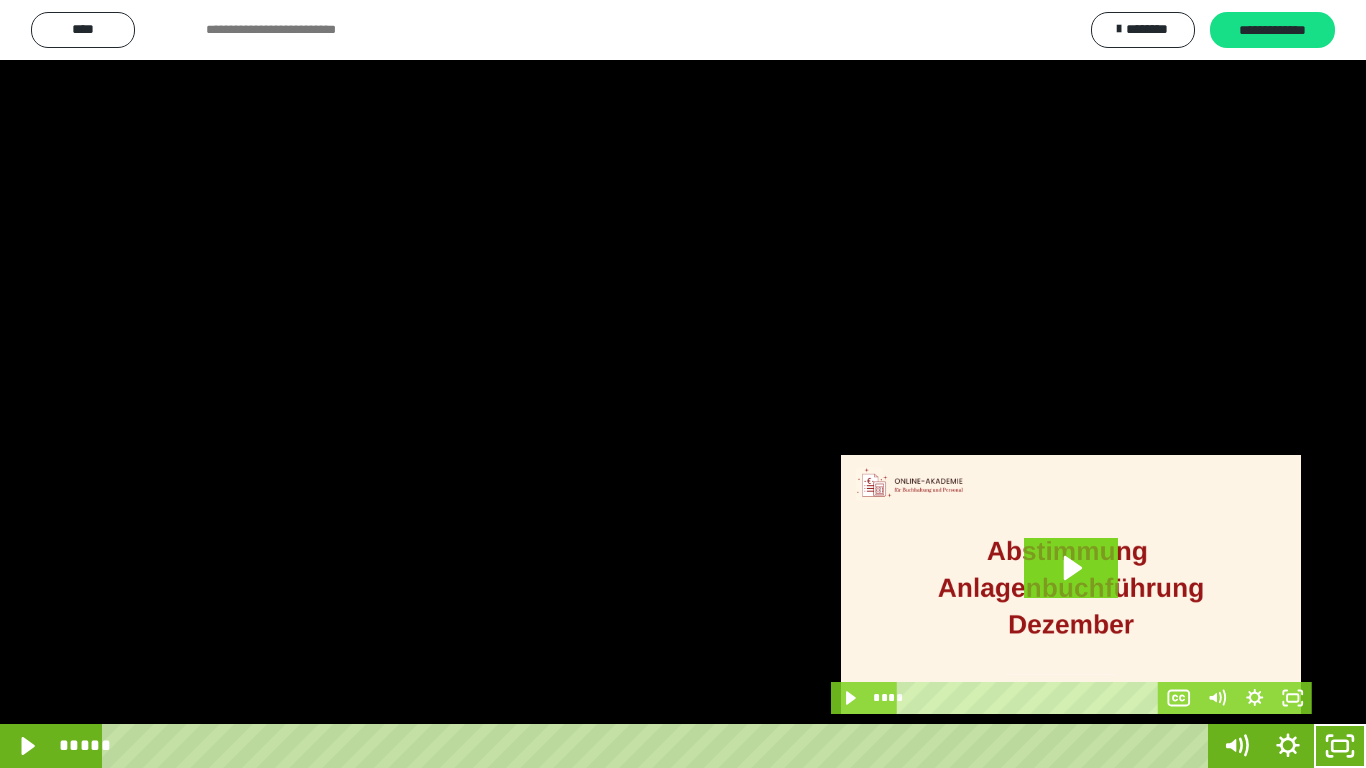 click at bounding box center [683, 384] 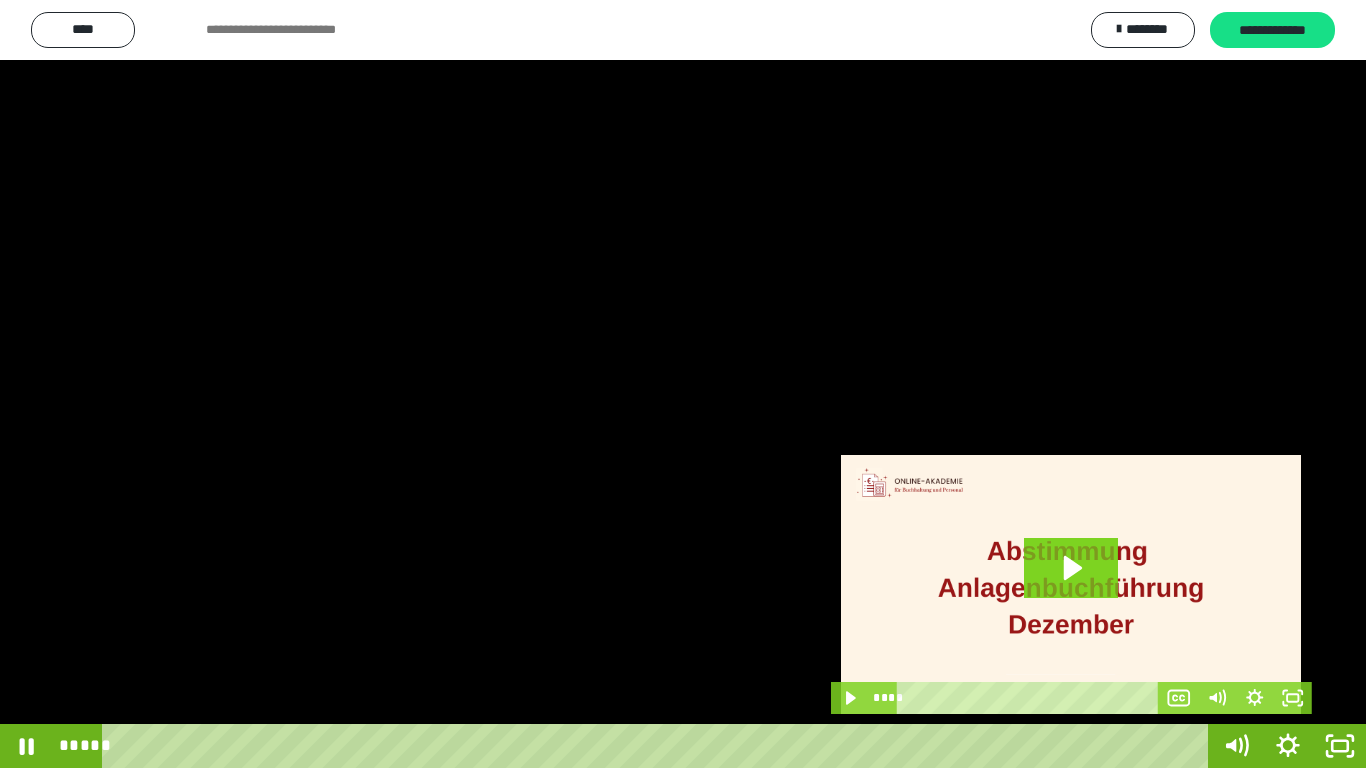 click at bounding box center [683, 384] 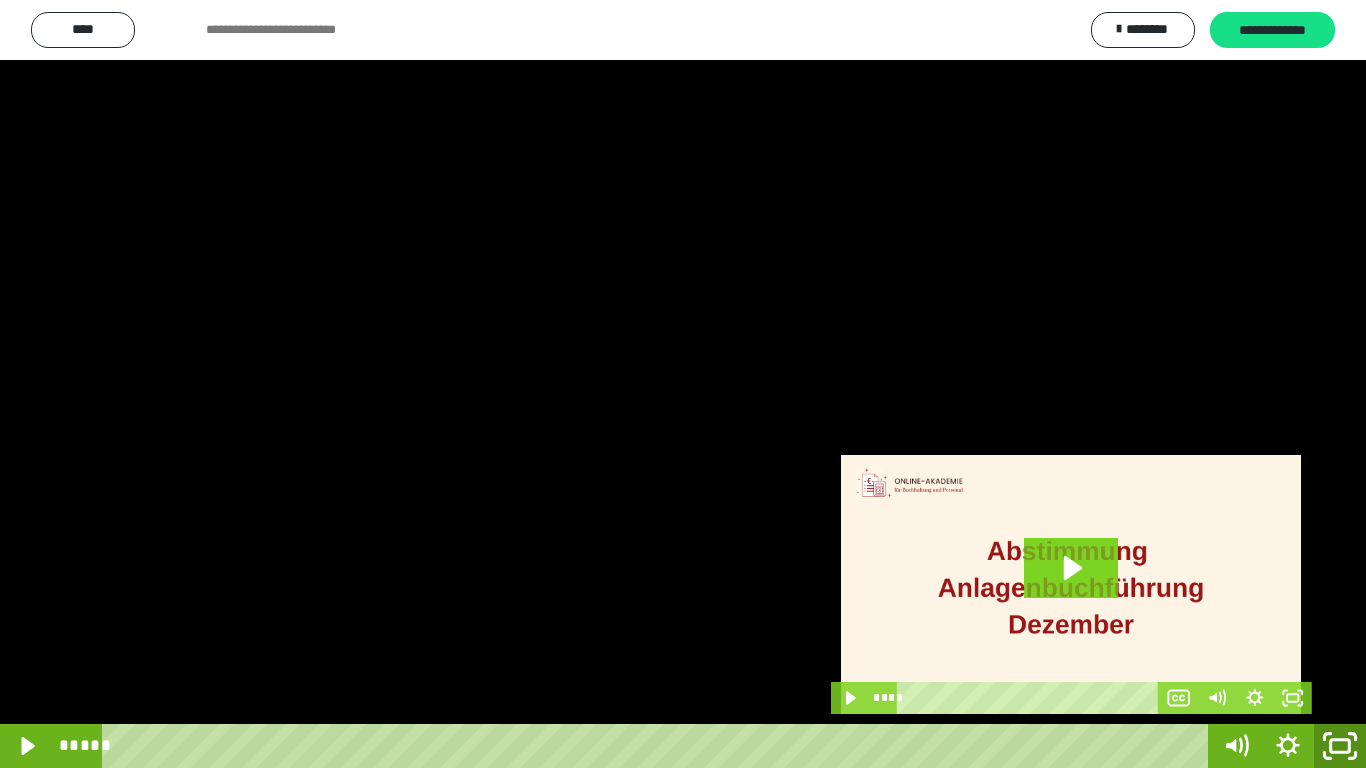 click 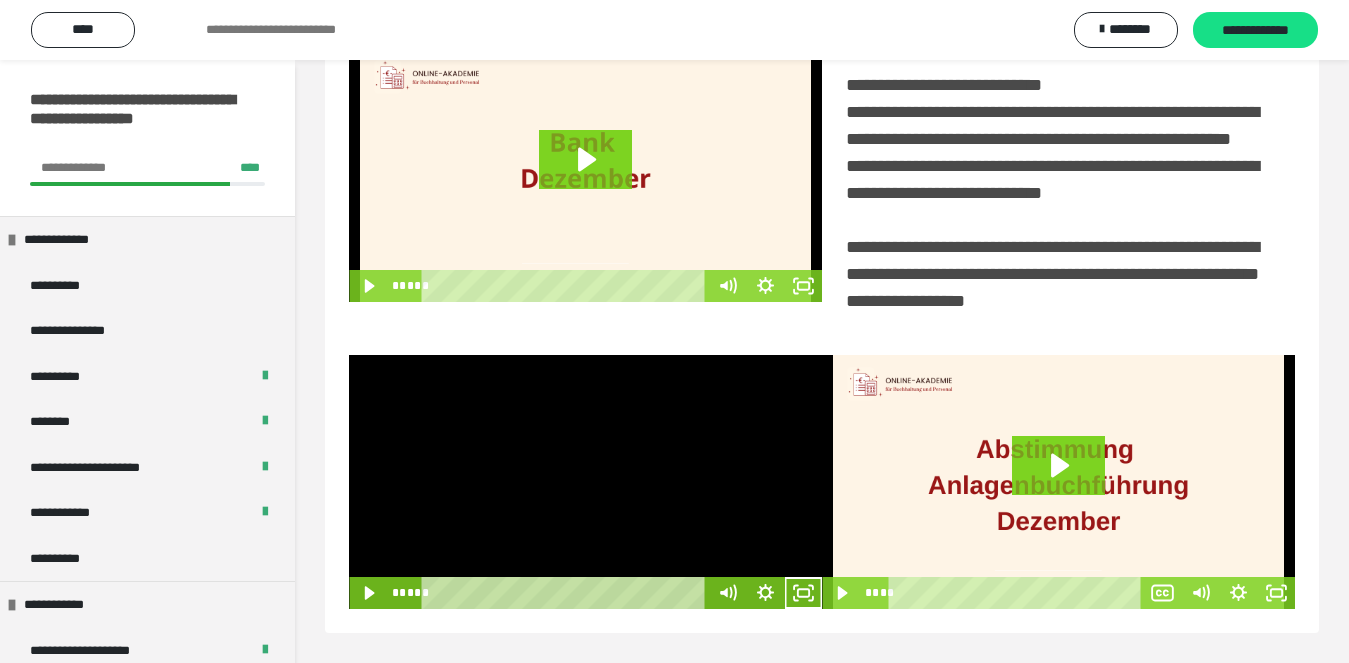 scroll, scrollTop: 480, scrollLeft: 0, axis: vertical 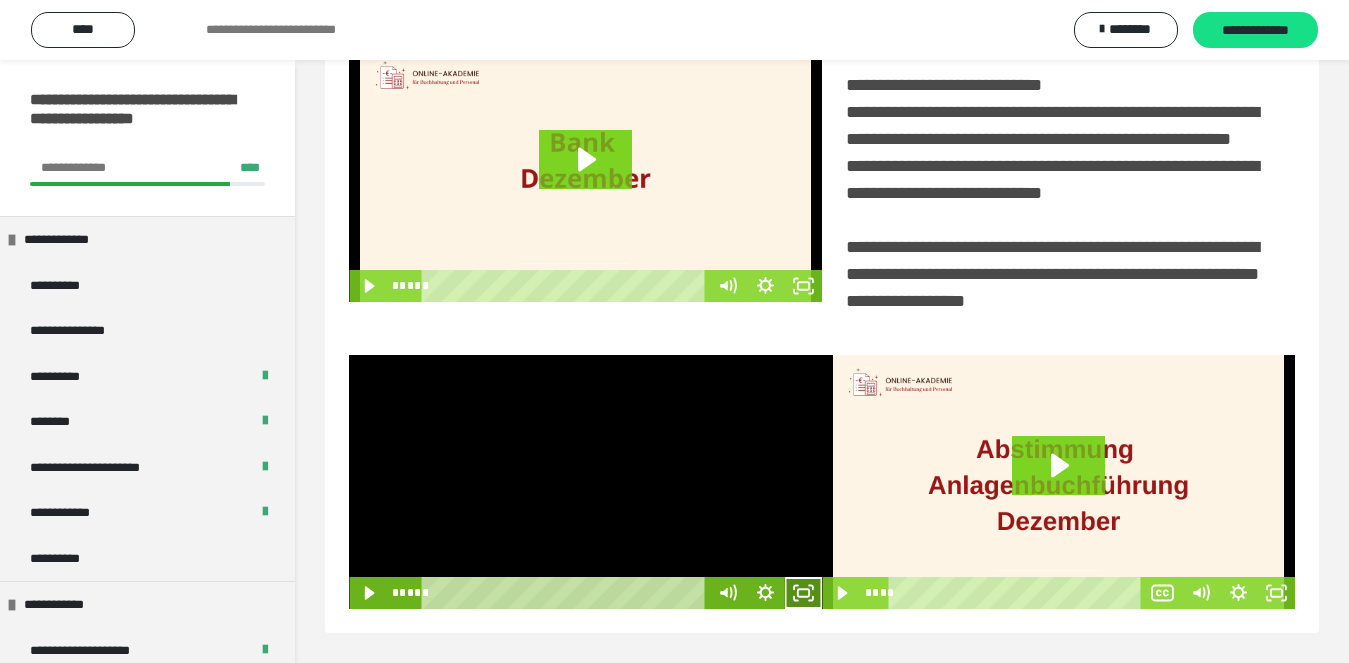 click 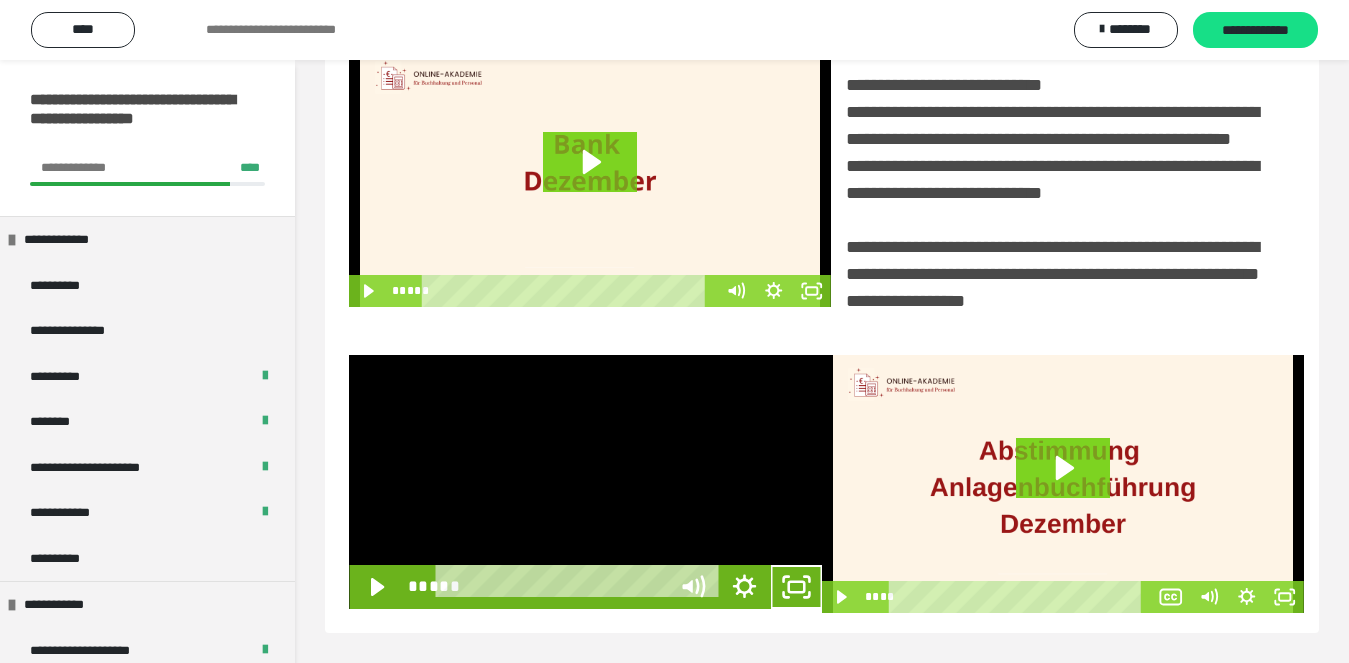scroll, scrollTop: 358, scrollLeft: 0, axis: vertical 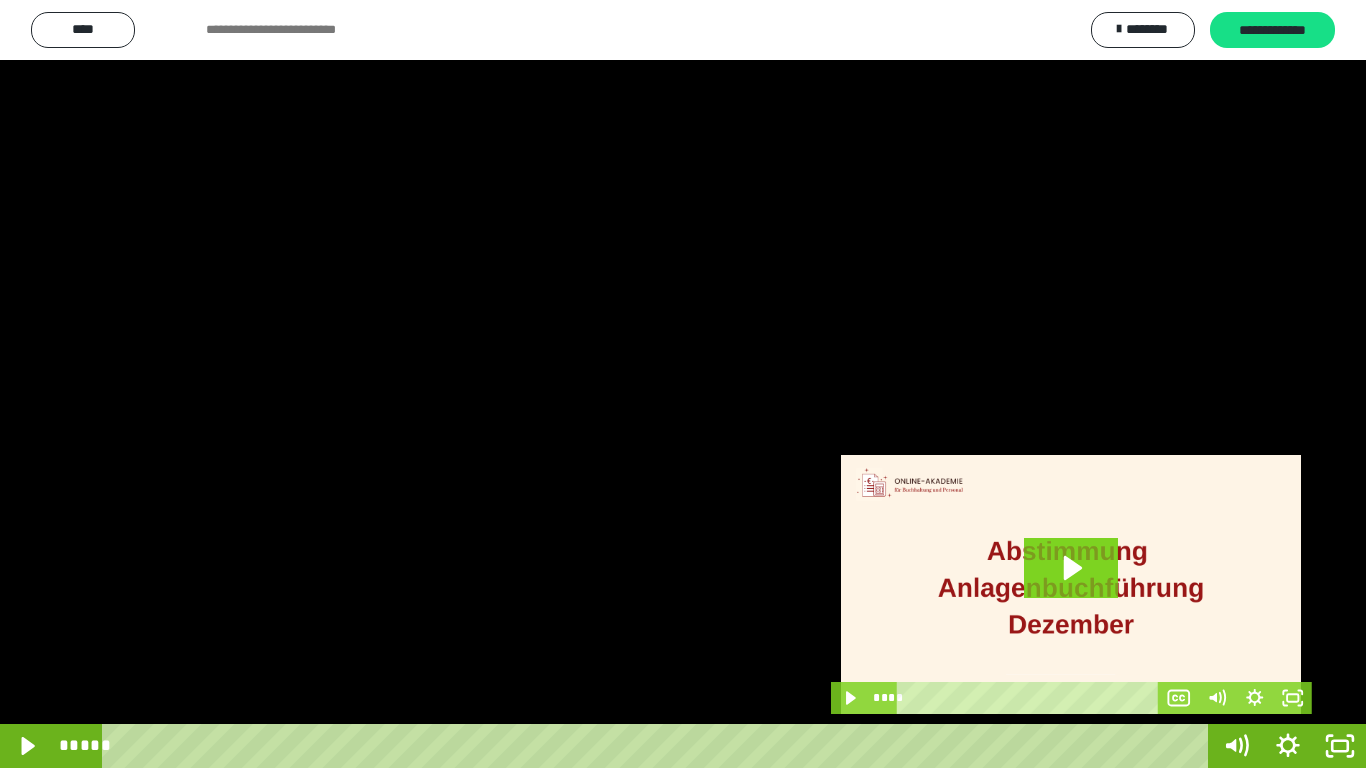 click at bounding box center (683, 384) 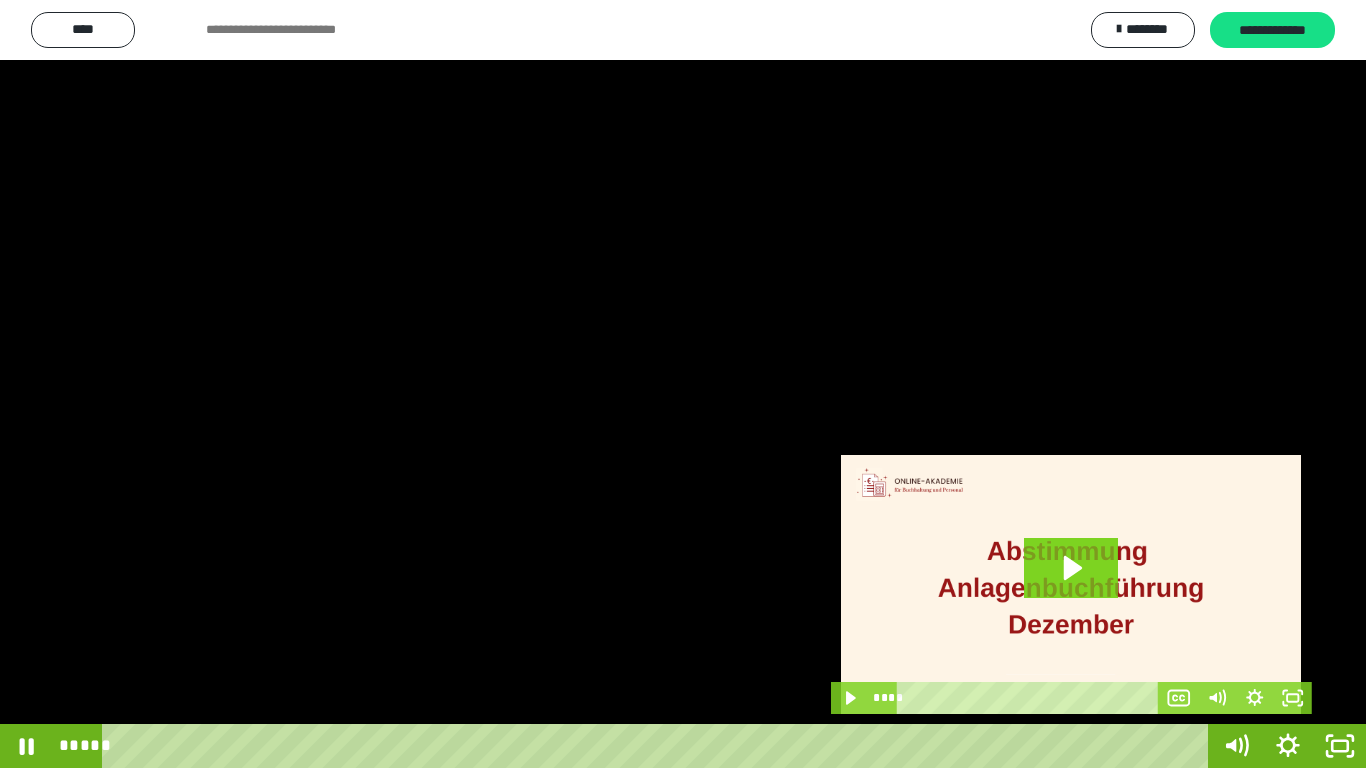 click at bounding box center [683, 384] 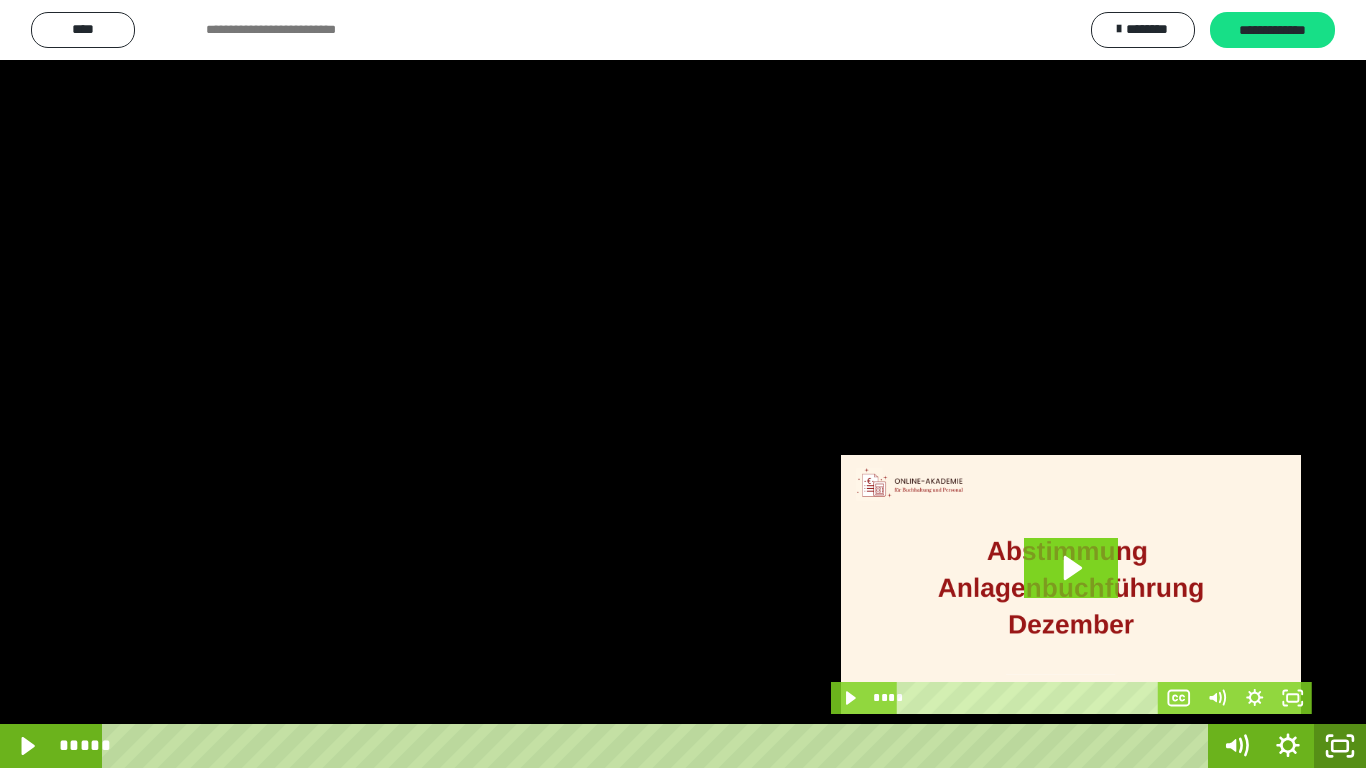click 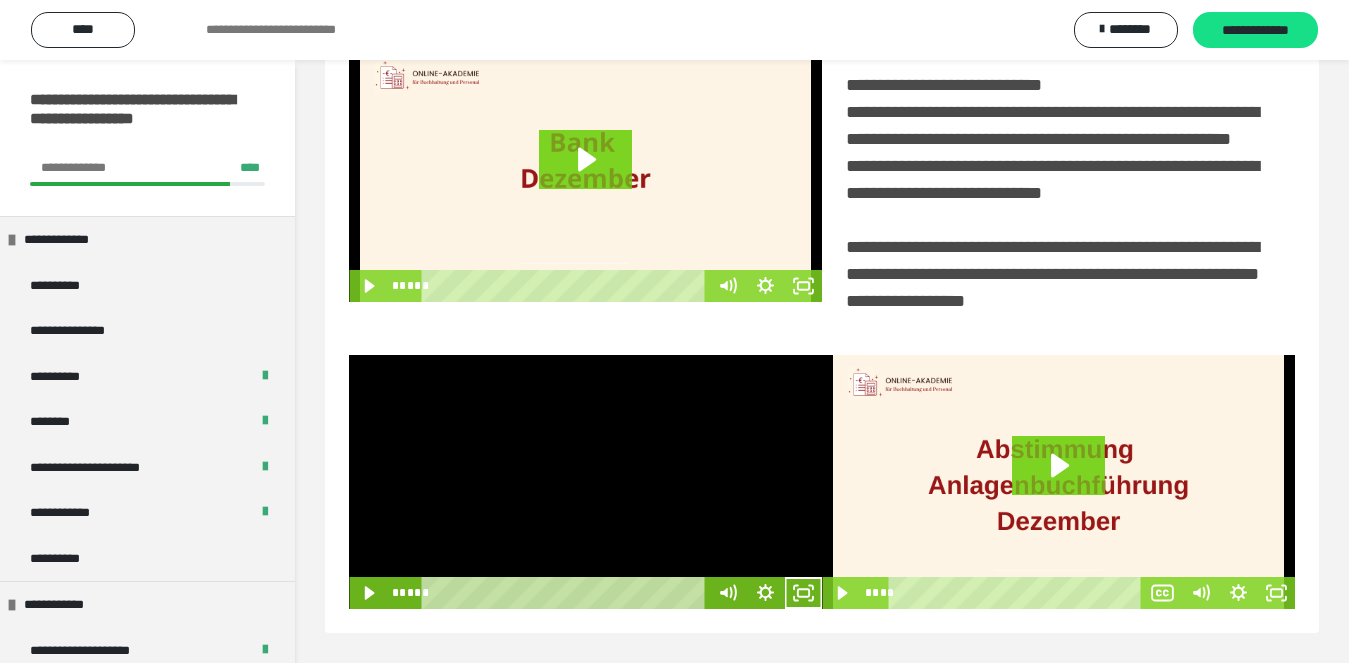 scroll, scrollTop: 480, scrollLeft: 0, axis: vertical 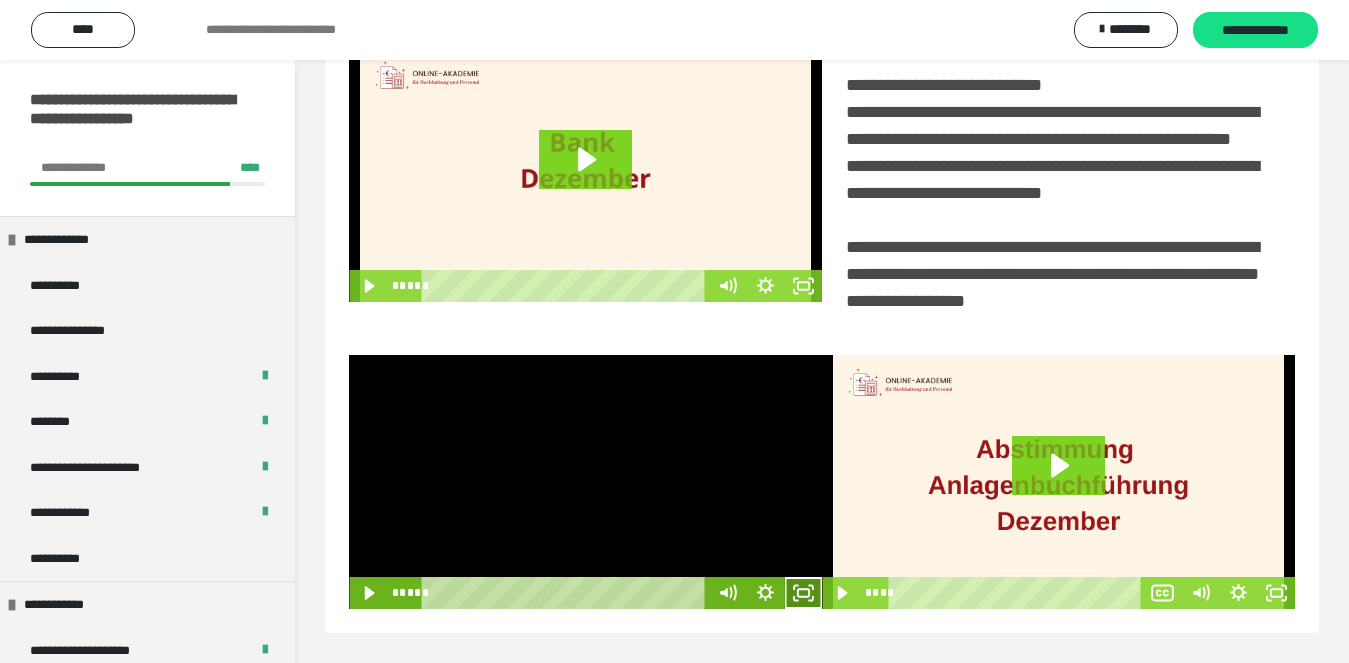 click 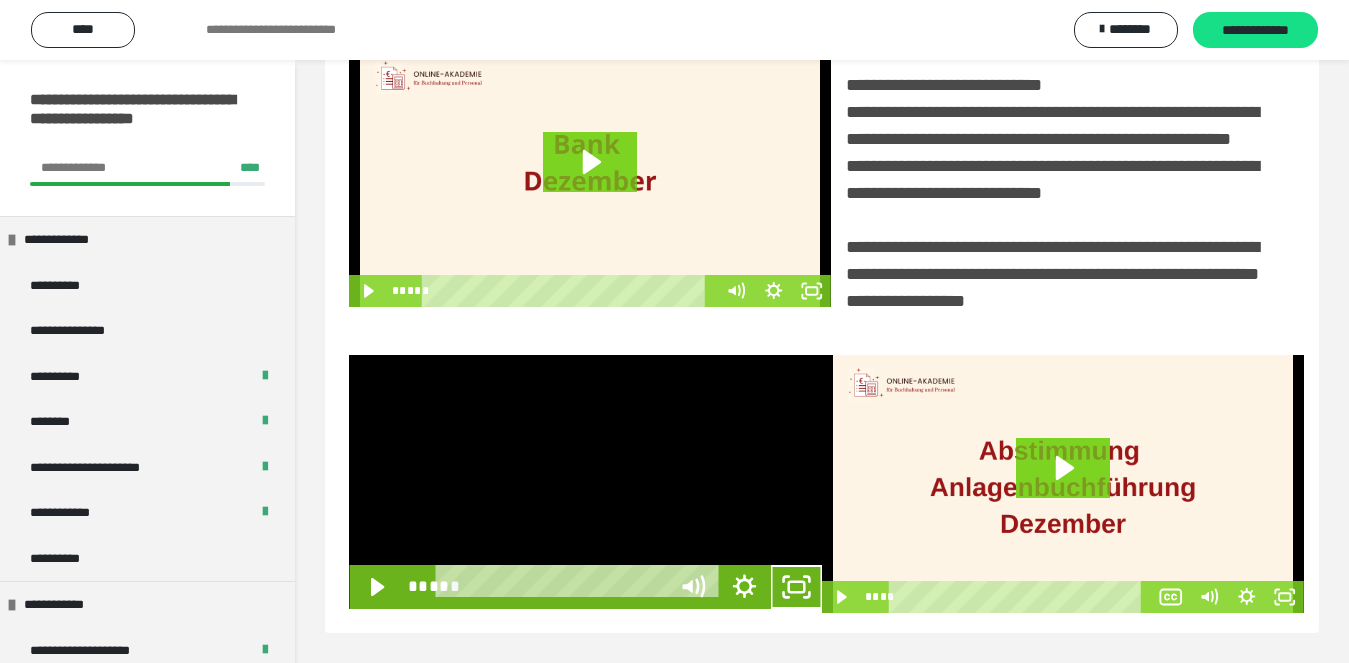 scroll, scrollTop: 358, scrollLeft: 0, axis: vertical 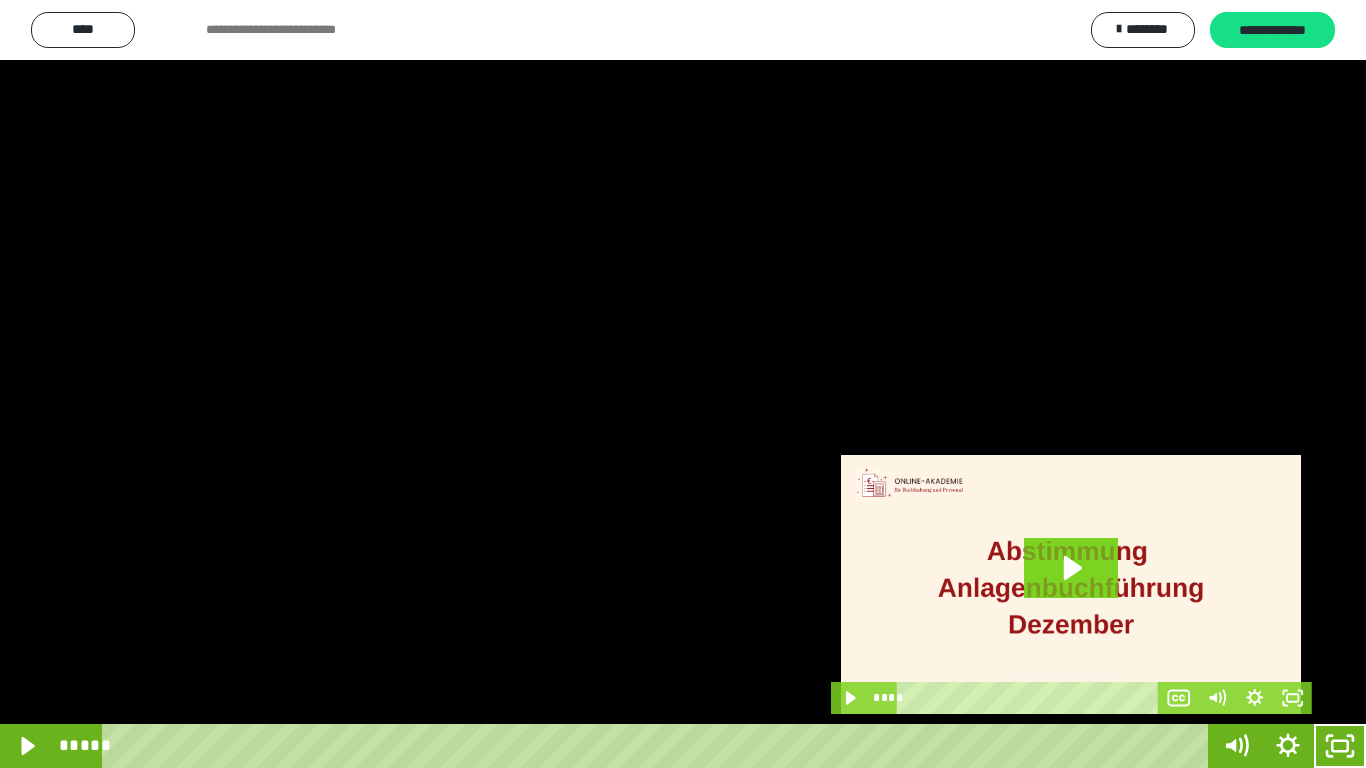 click at bounding box center [683, 384] 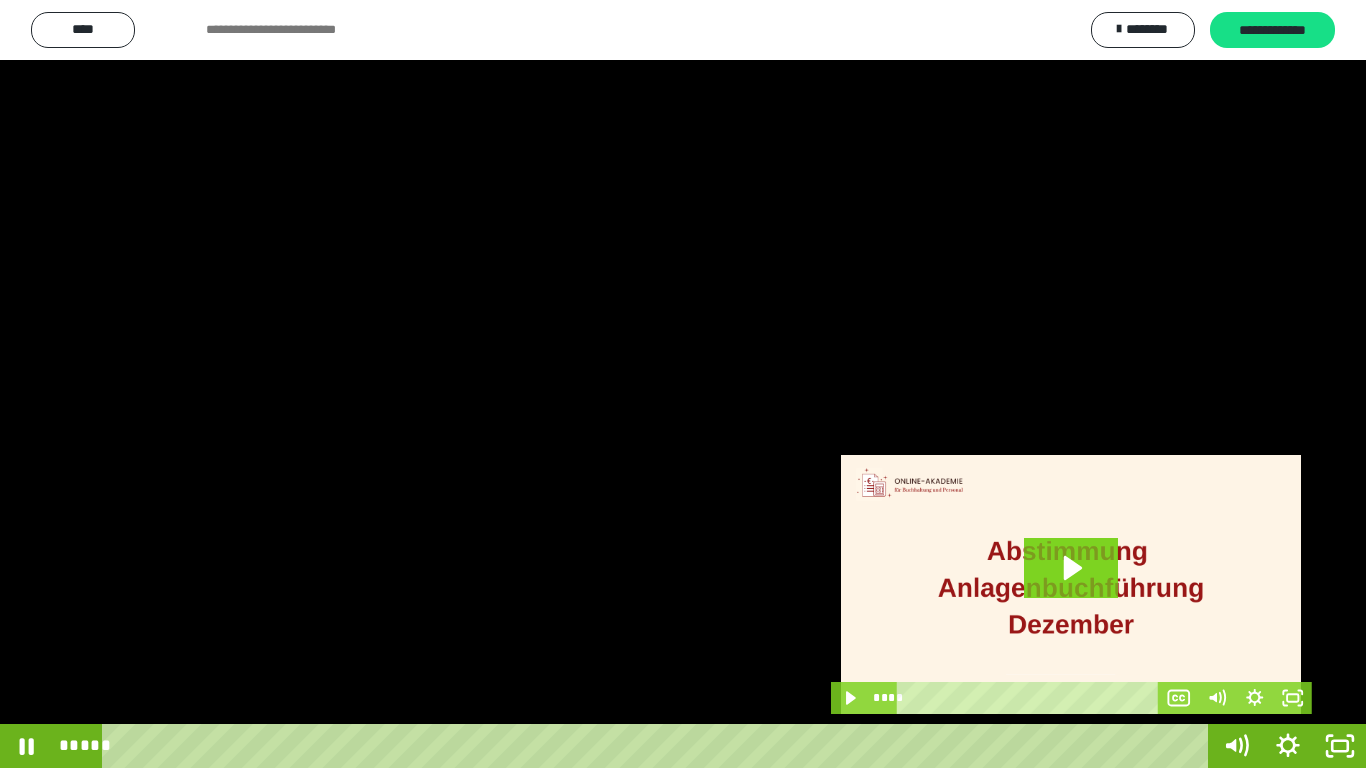 click at bounding box center [683, 384] 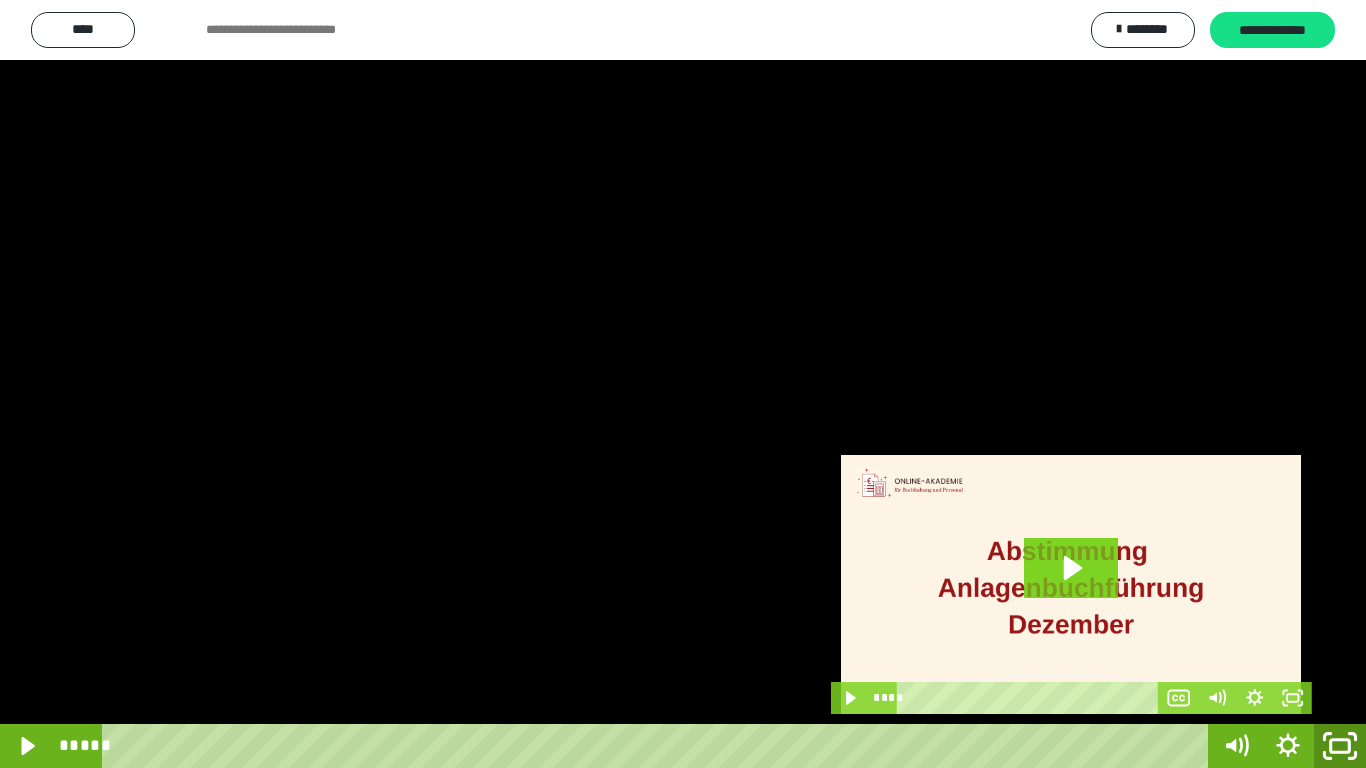 click 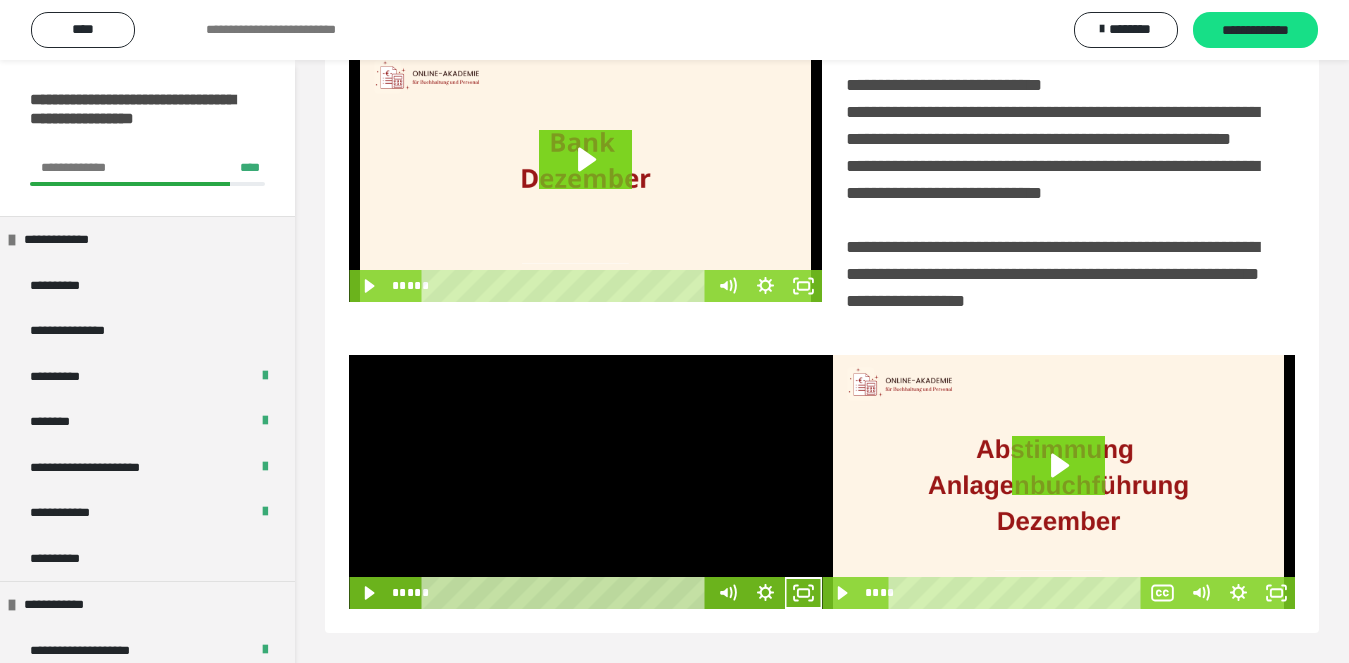 scroll, scrollTop: 480, scrollLeft: 0, axis: vertical 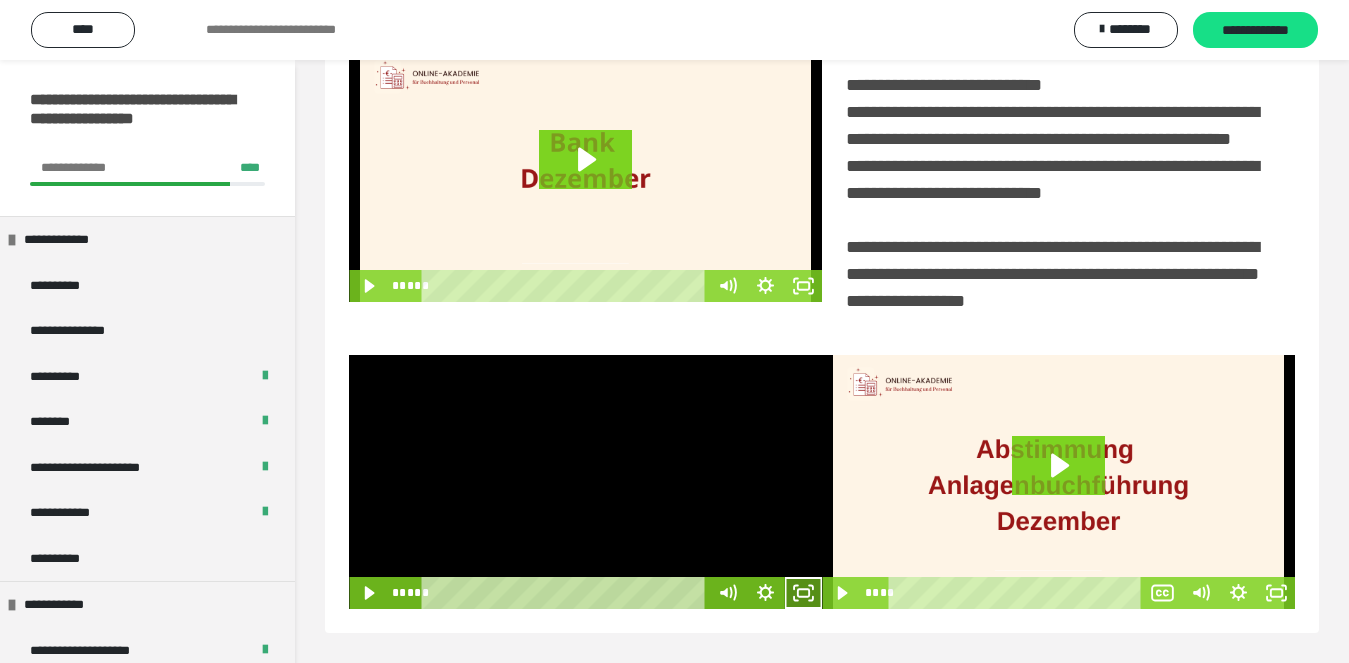 click 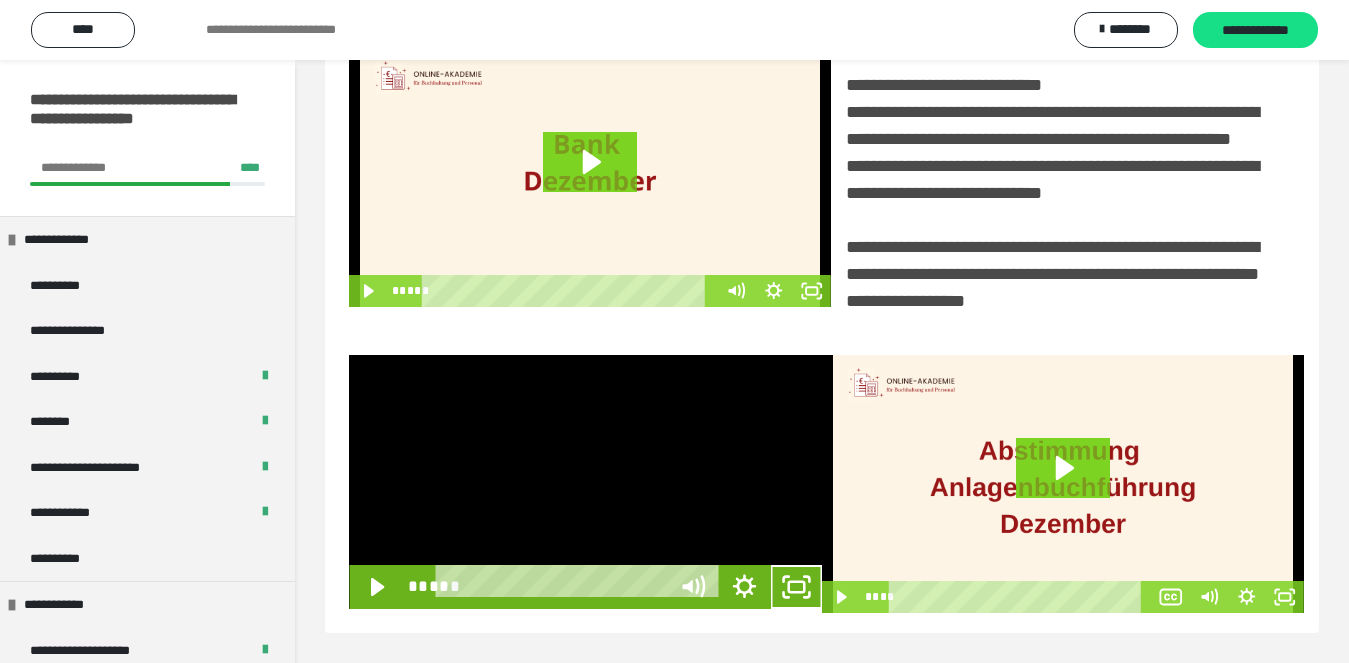 scroll, scrollTop: 358, scrollLeft: 0, axis: vertical 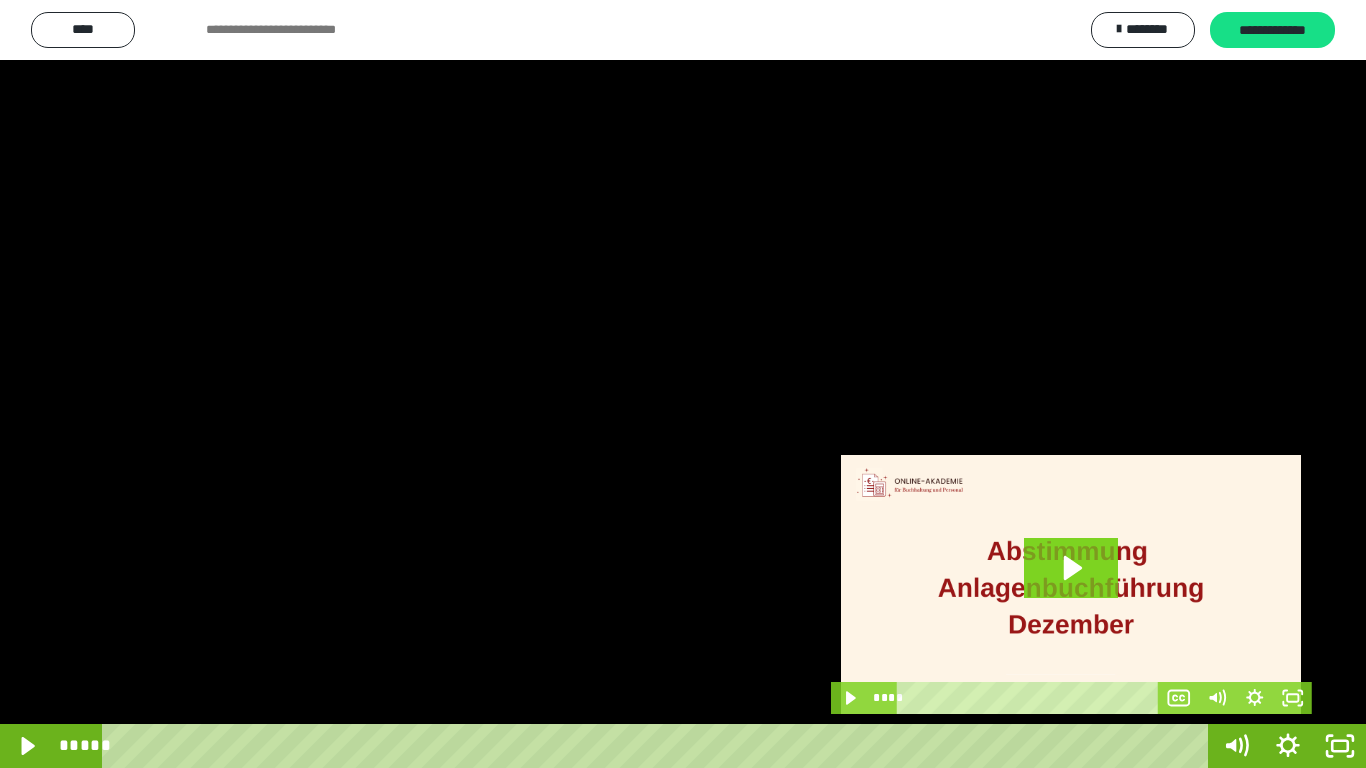 drag, startPoint x: 756, startPoint y: 354, endPoint x: 762, endPoint y: 364, distance: 11.661903 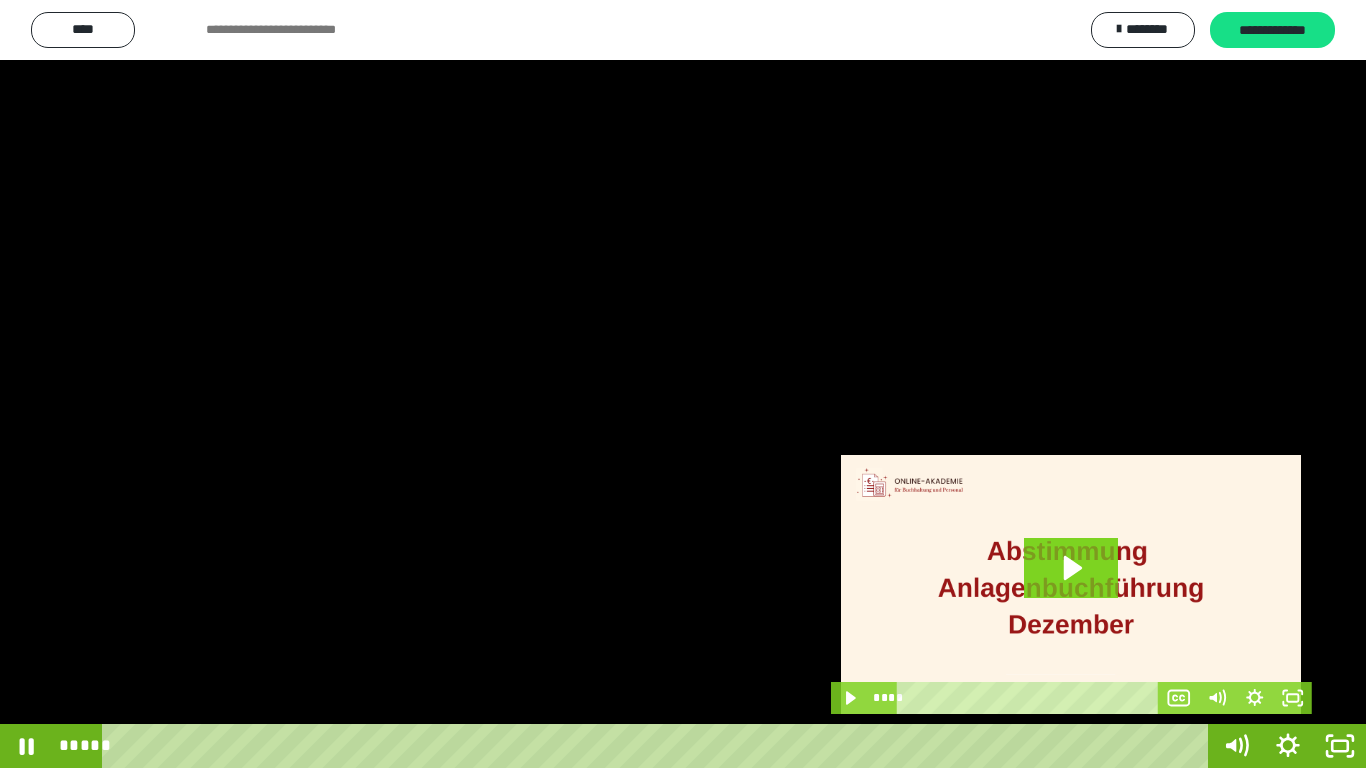 click at bounding box center [683, 384] 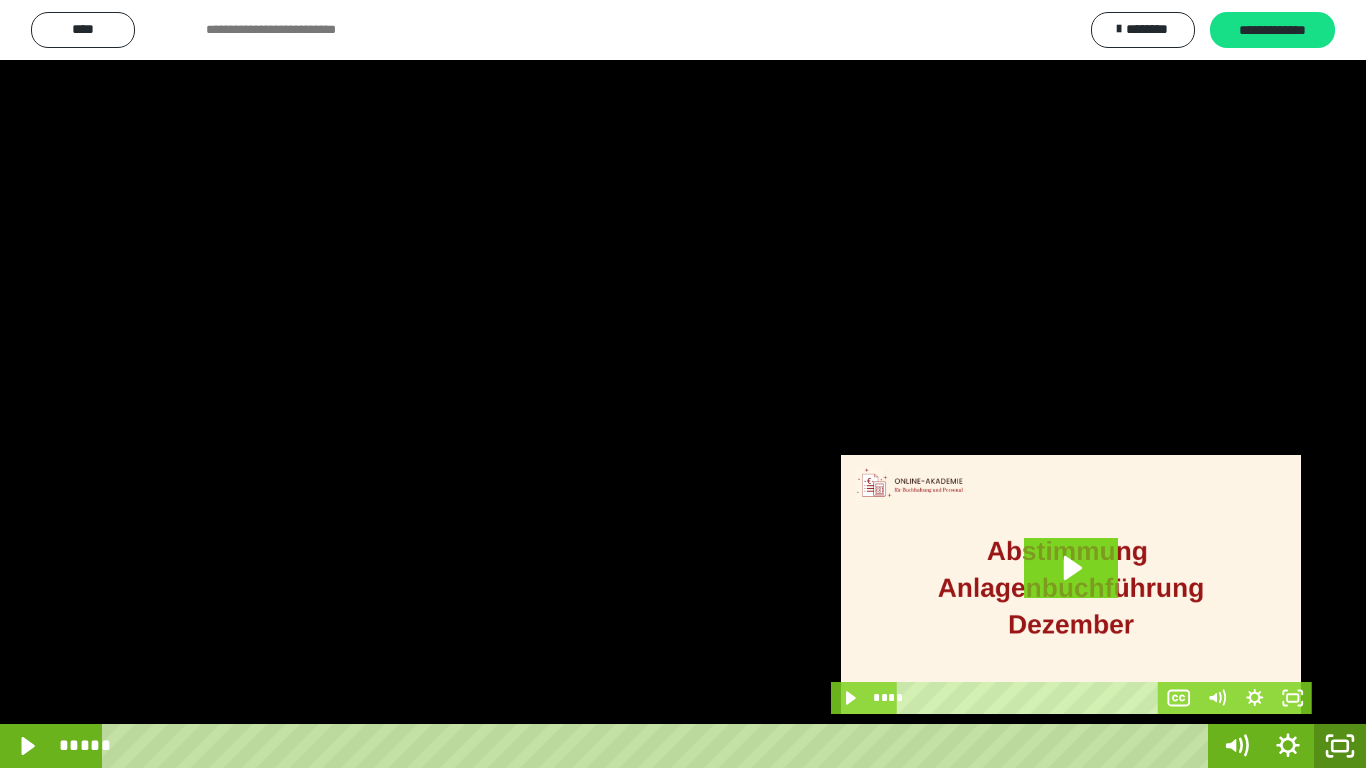 click 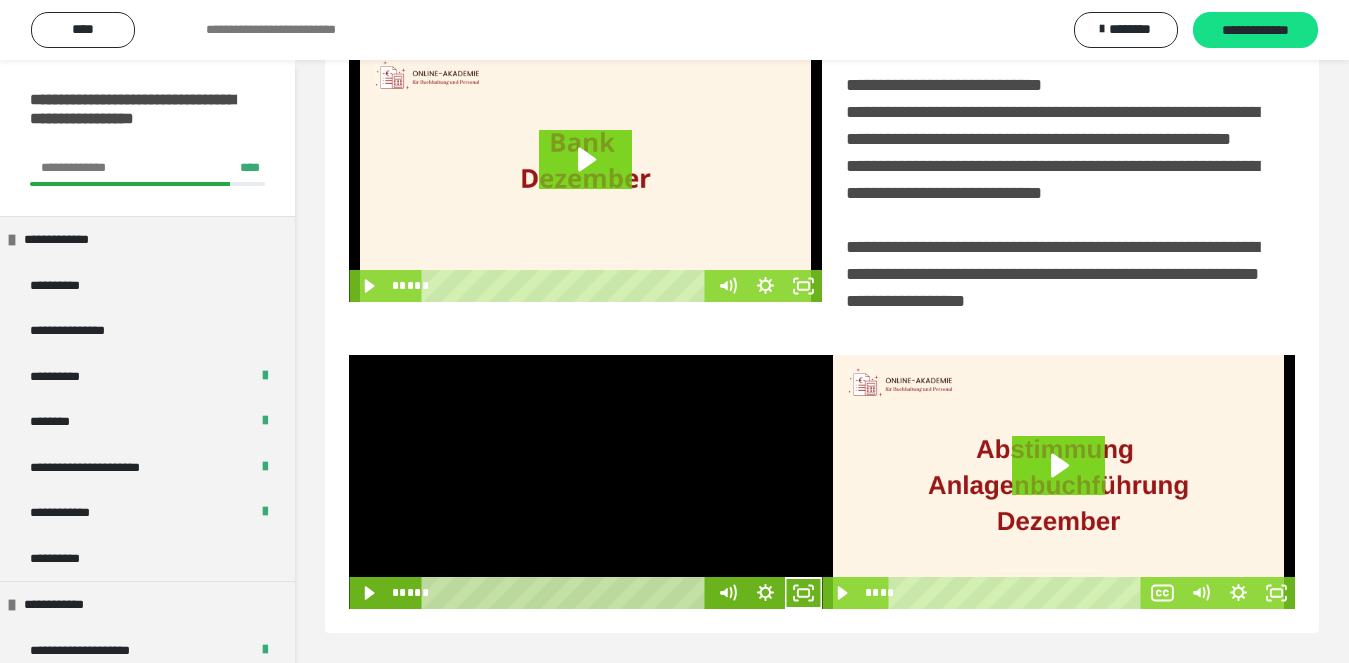 scroll, scrollTop: 480, scrollLeft: 0, axis: vertical 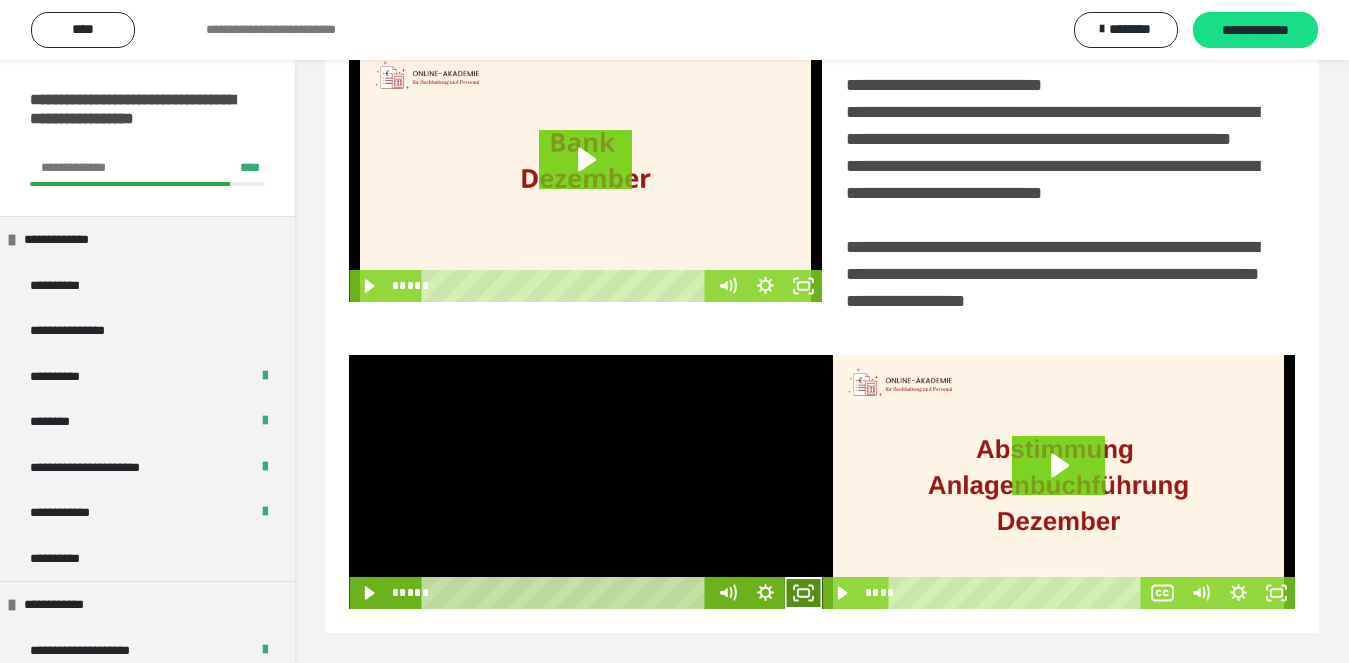 click 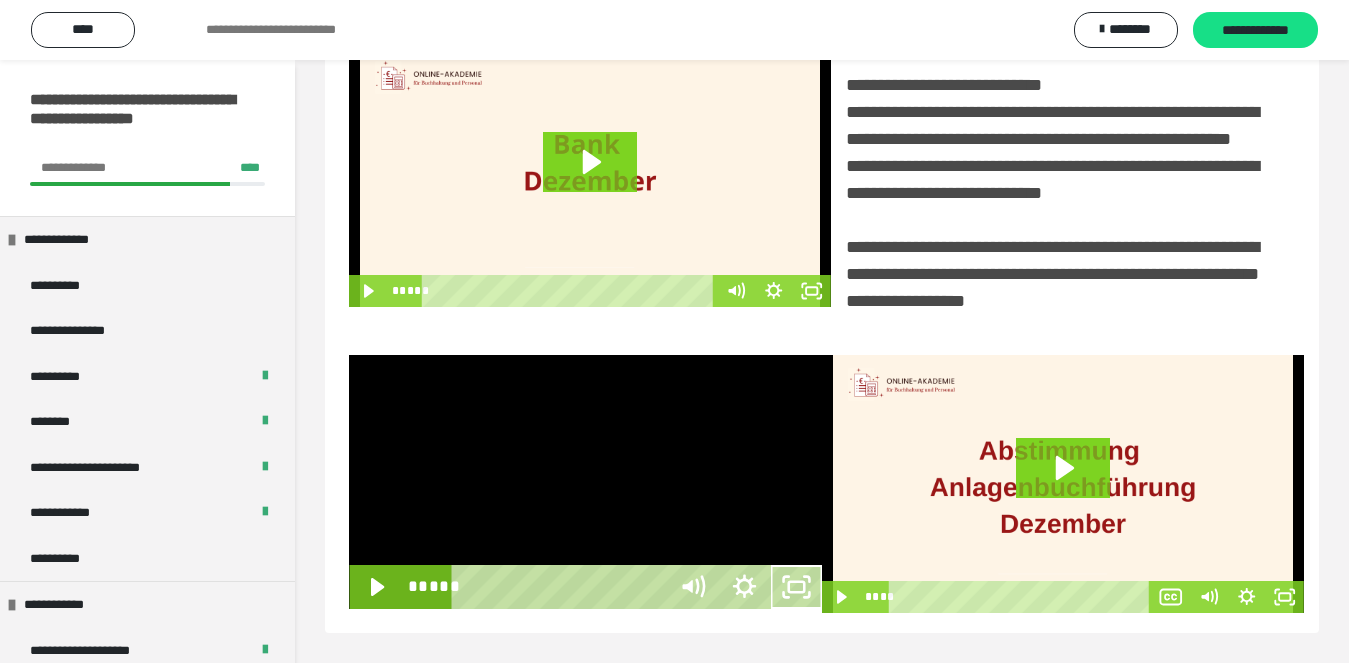 scroll, scrollTop: 358, scrollLeft: 0, axis: vertical 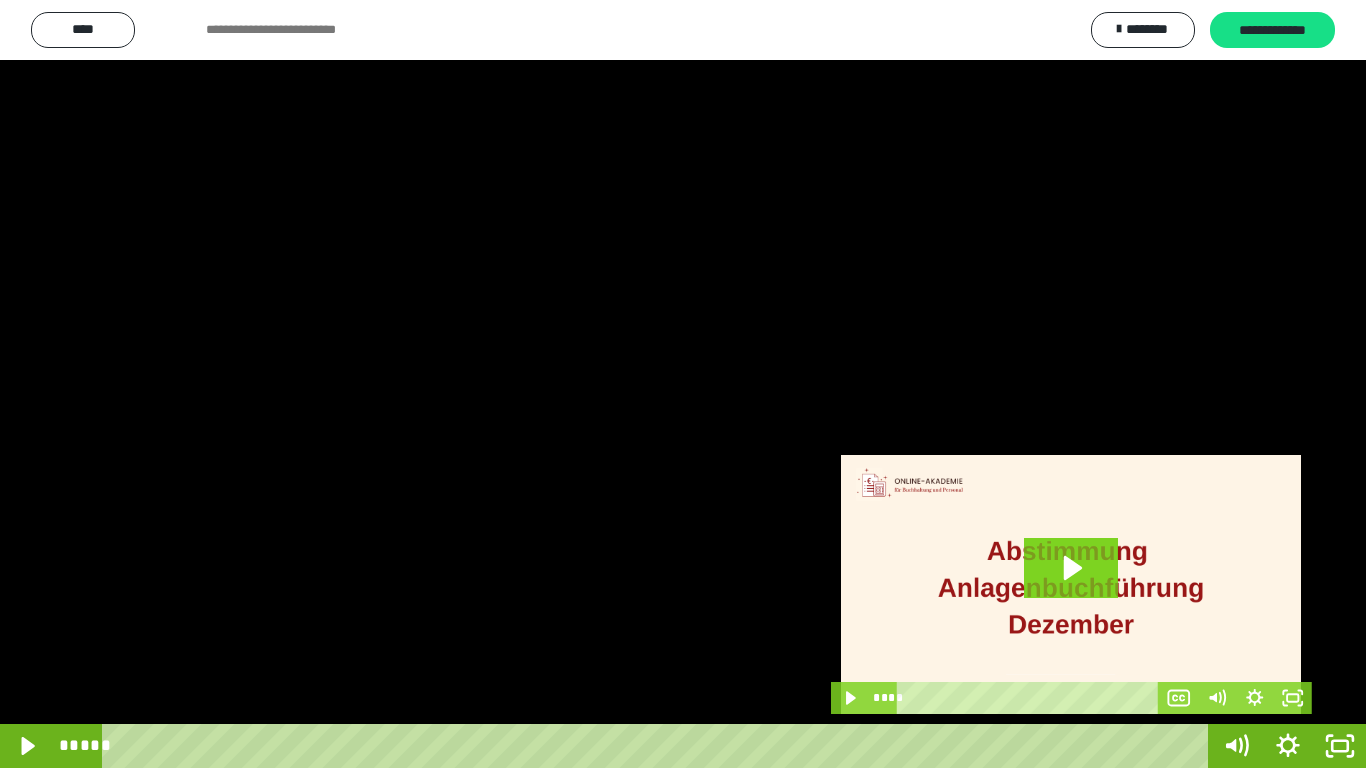 click at bounding box center [683, 384] 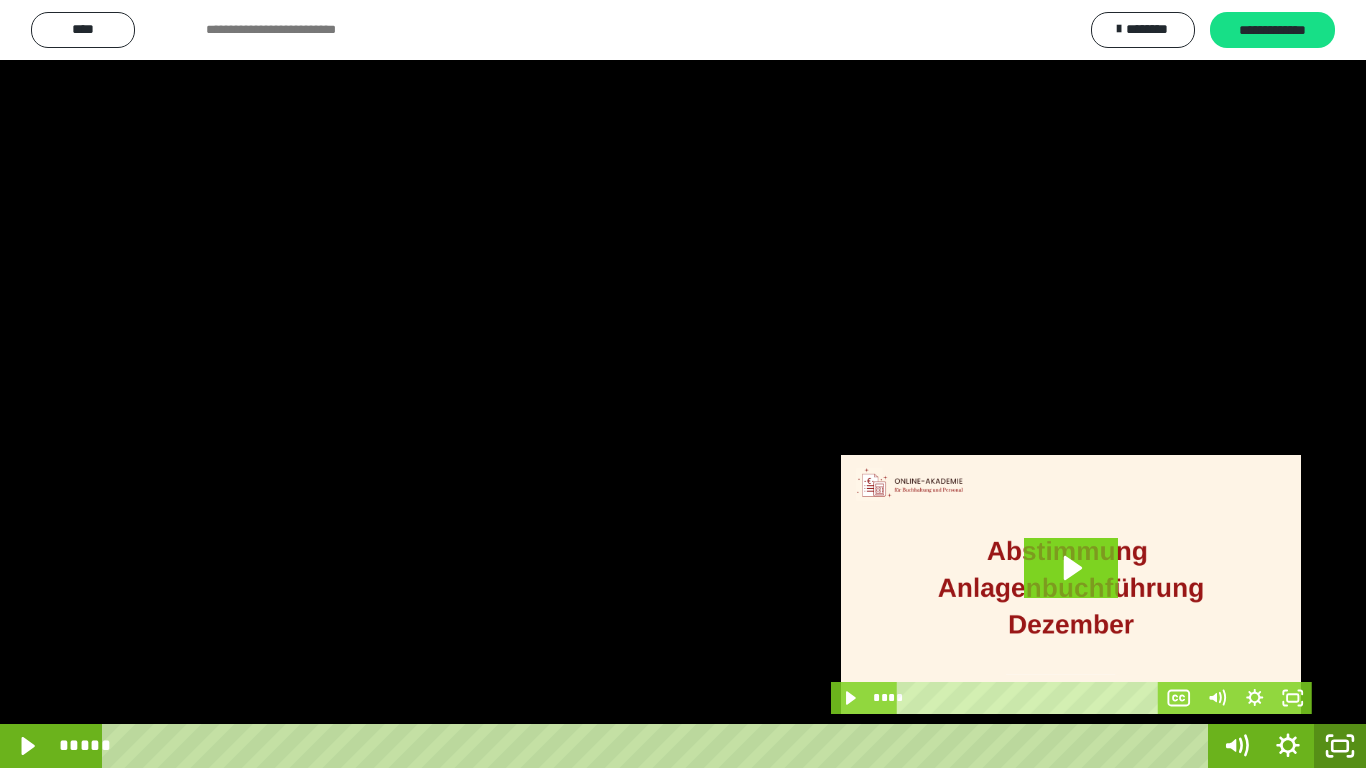 drag, startPoint x: 1346, startPoint y: 751, endPoint x: 1347, endPoint y: 648, distance: 103.00485 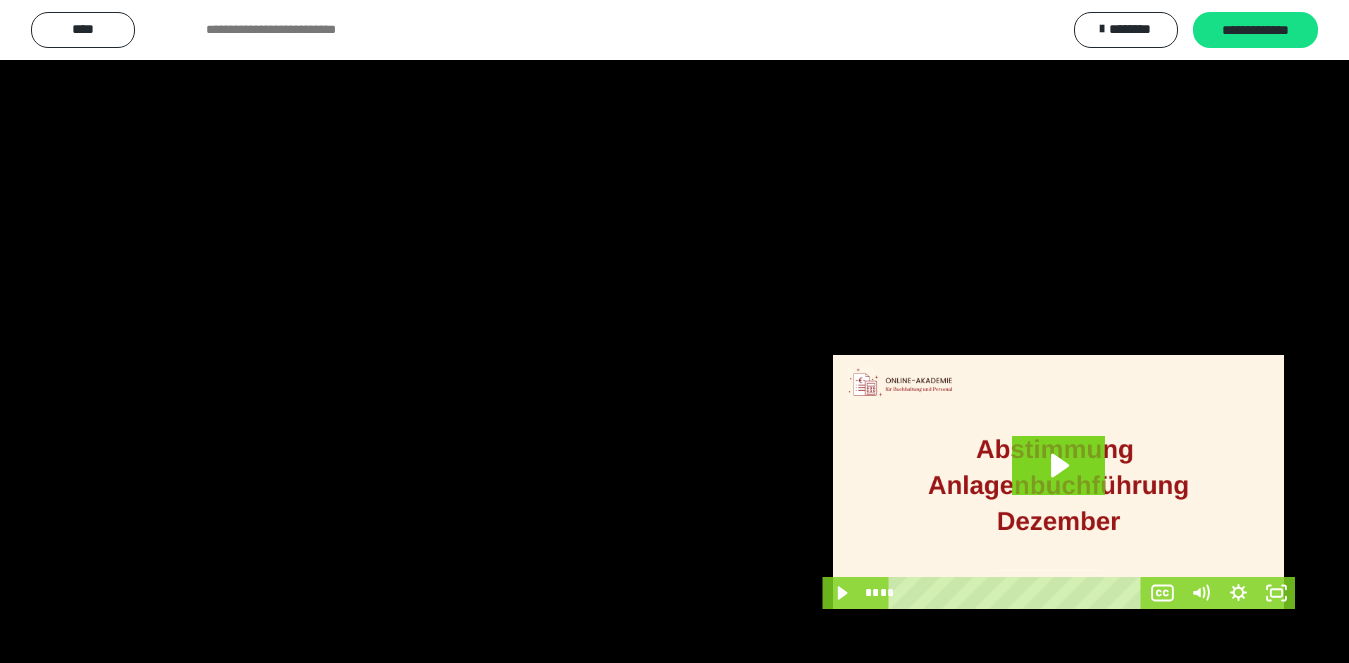 scroll, scrollTop: 480, scrollLeft: 0, axis: vertical 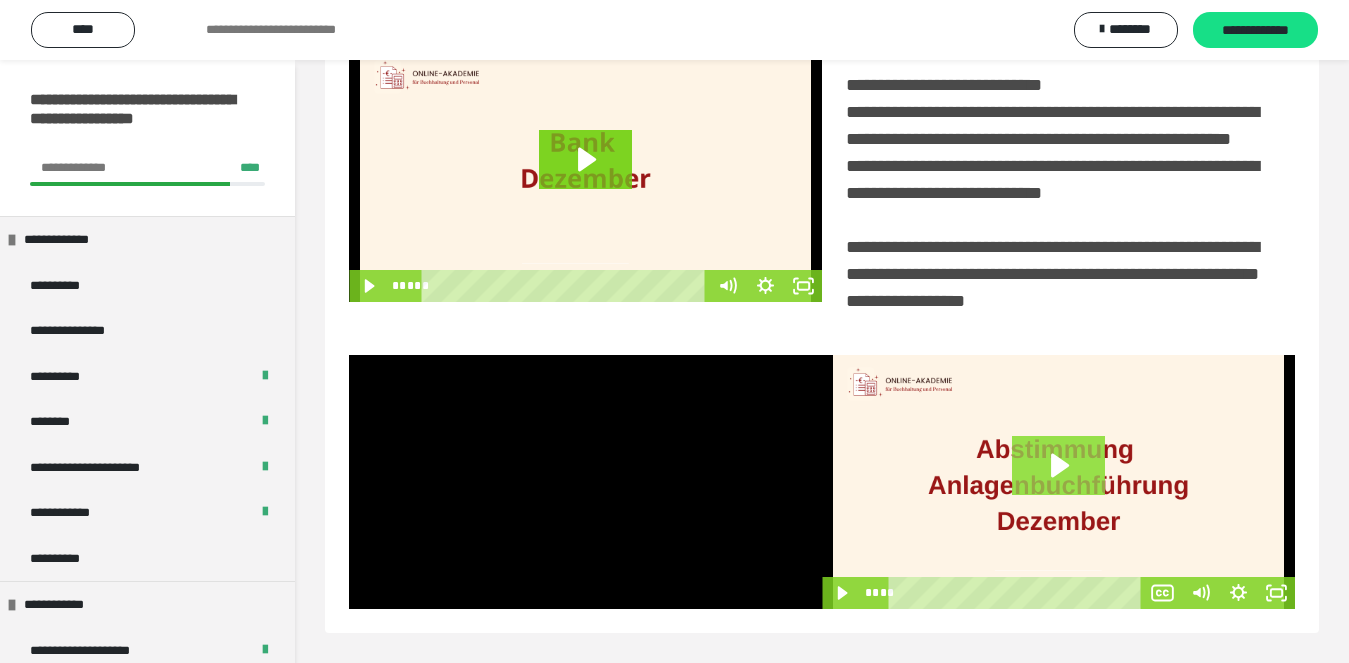 click 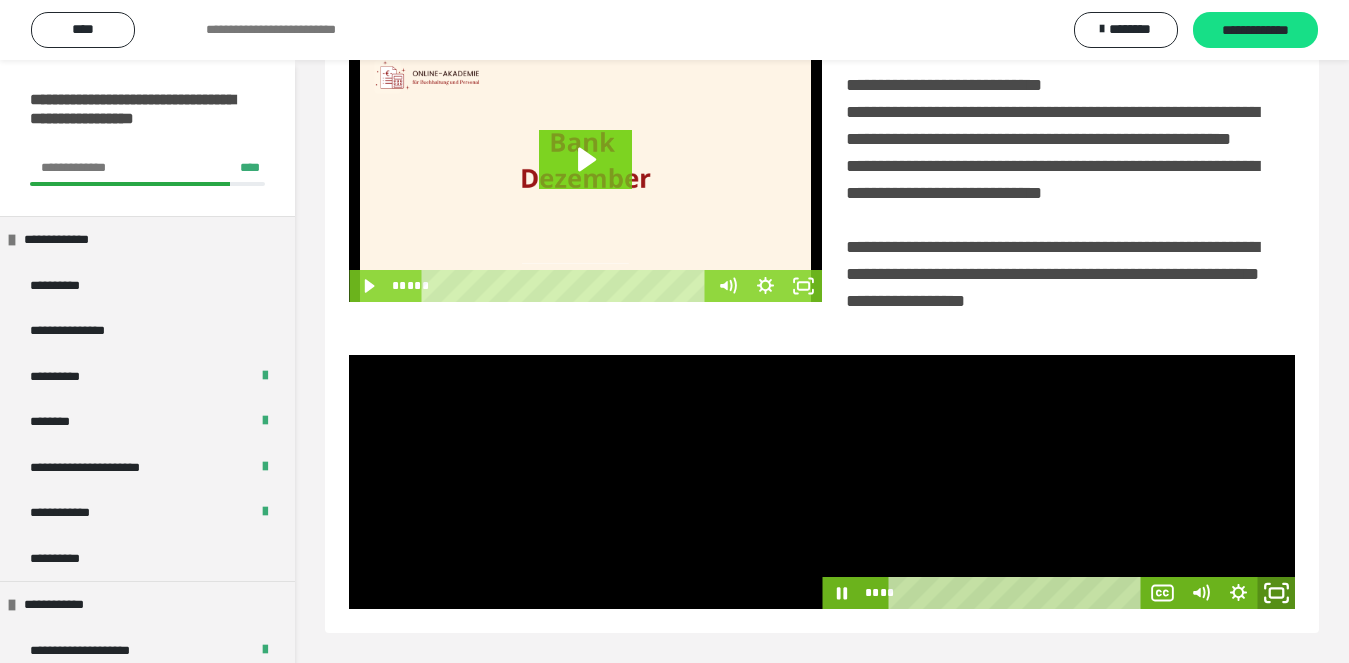 click 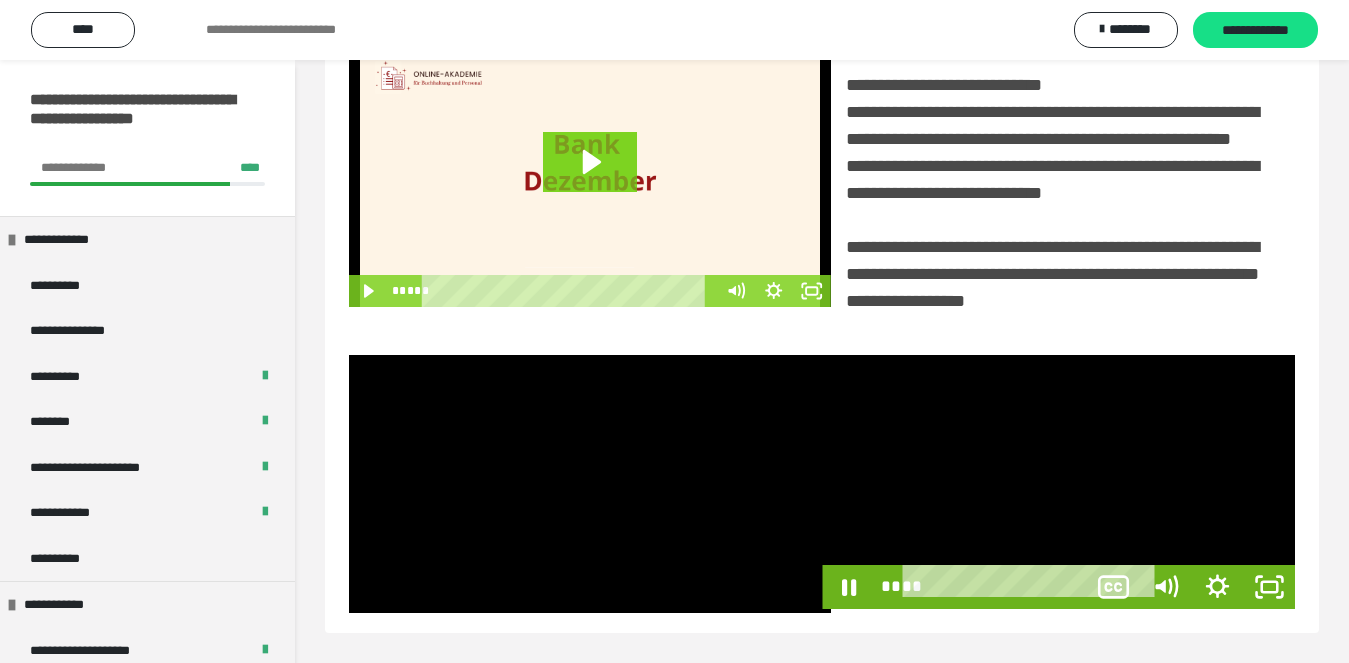 scroll, scrollTop: 358, scrollLeft: 0, axis: vertical 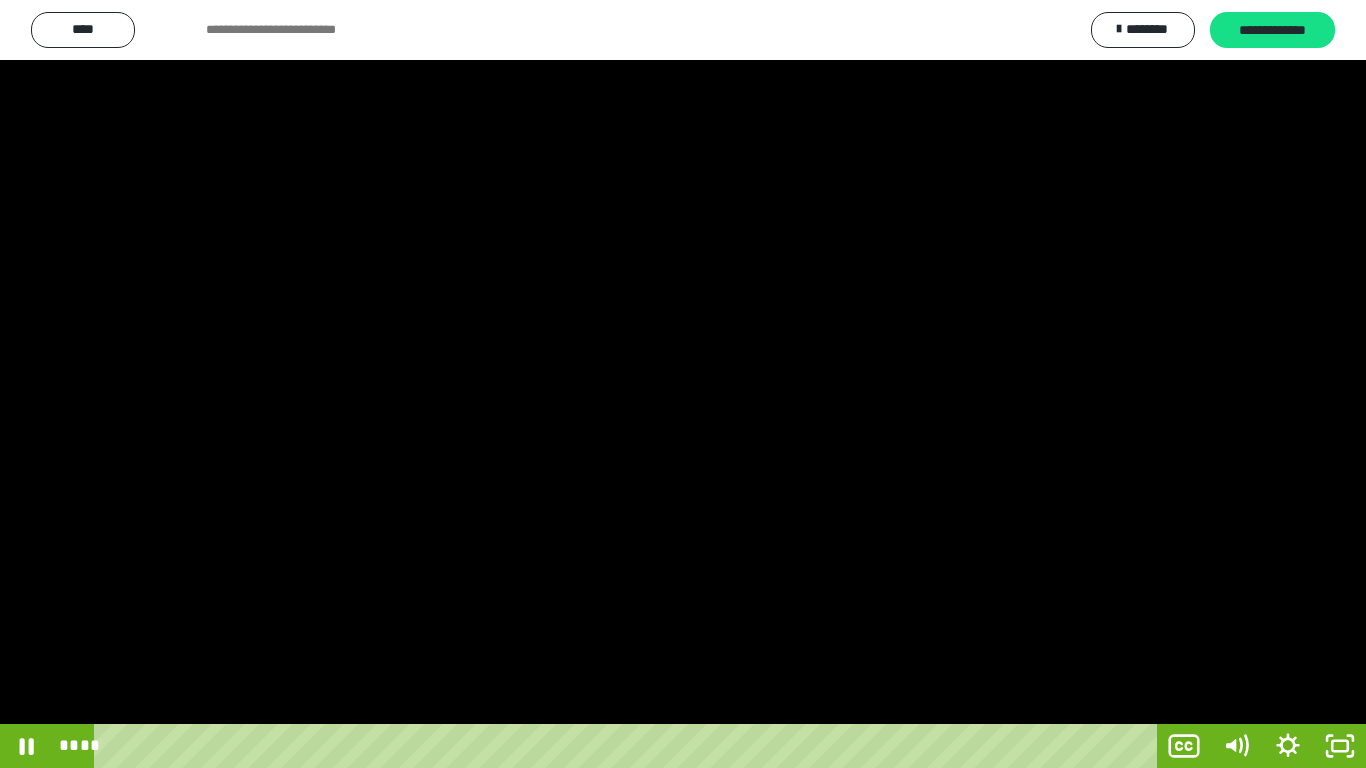 click at bounding box center [683, 384] 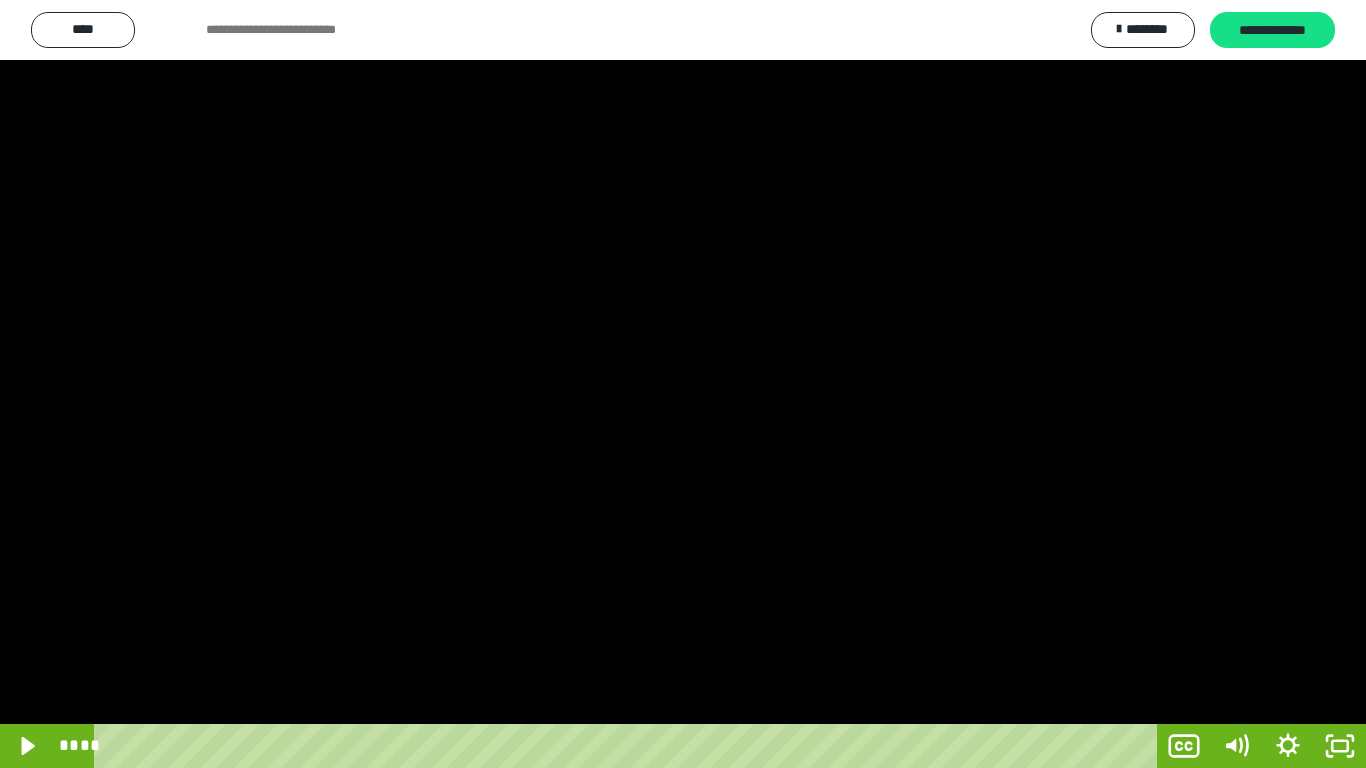 click at bounding box center (683, 384) 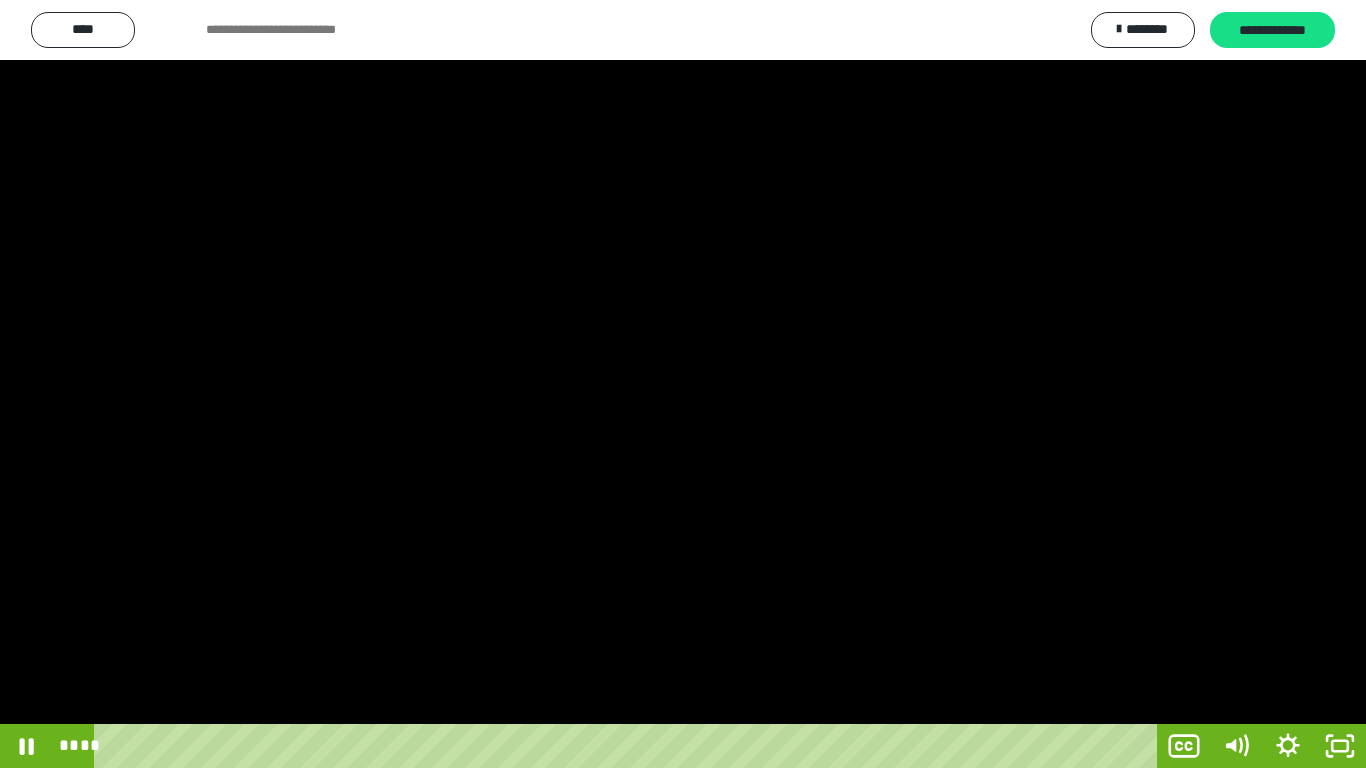 click at bounding box center [683, 384] 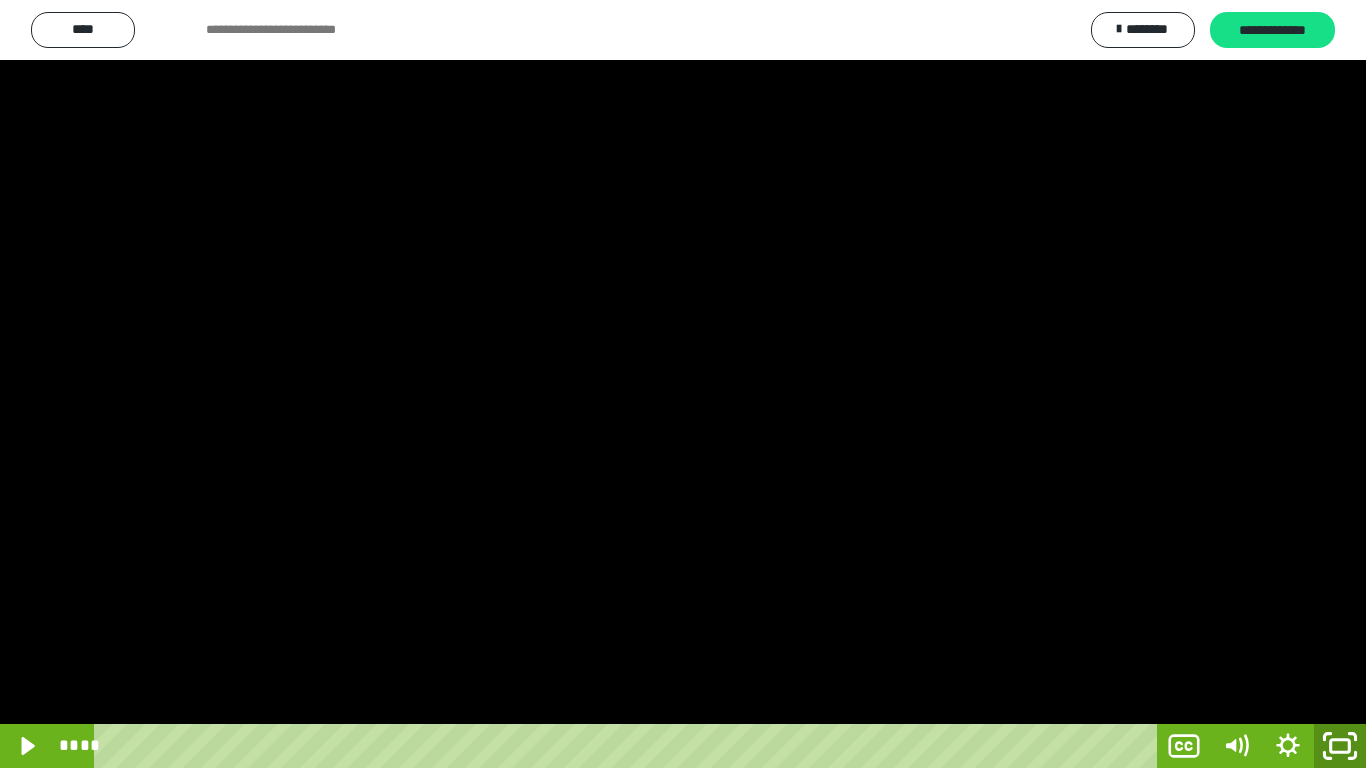 click 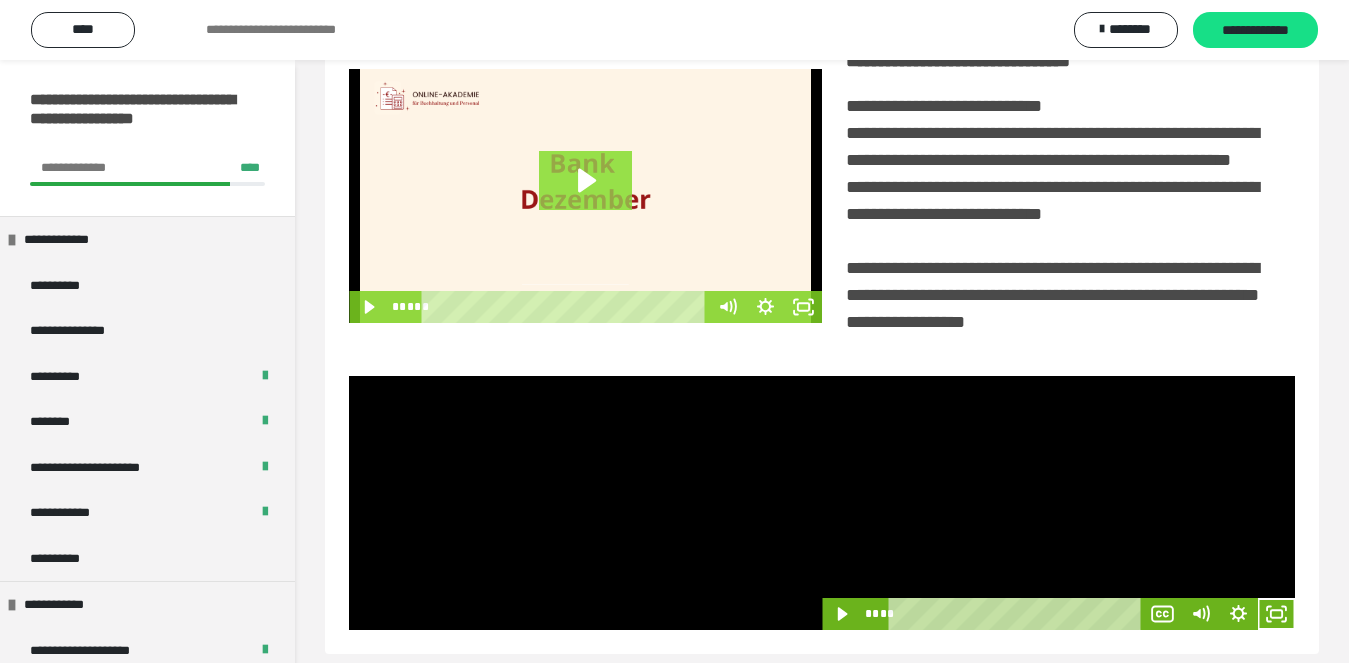 scroll, scrollTop: 480, scrollLeft: 0, axis: vertical 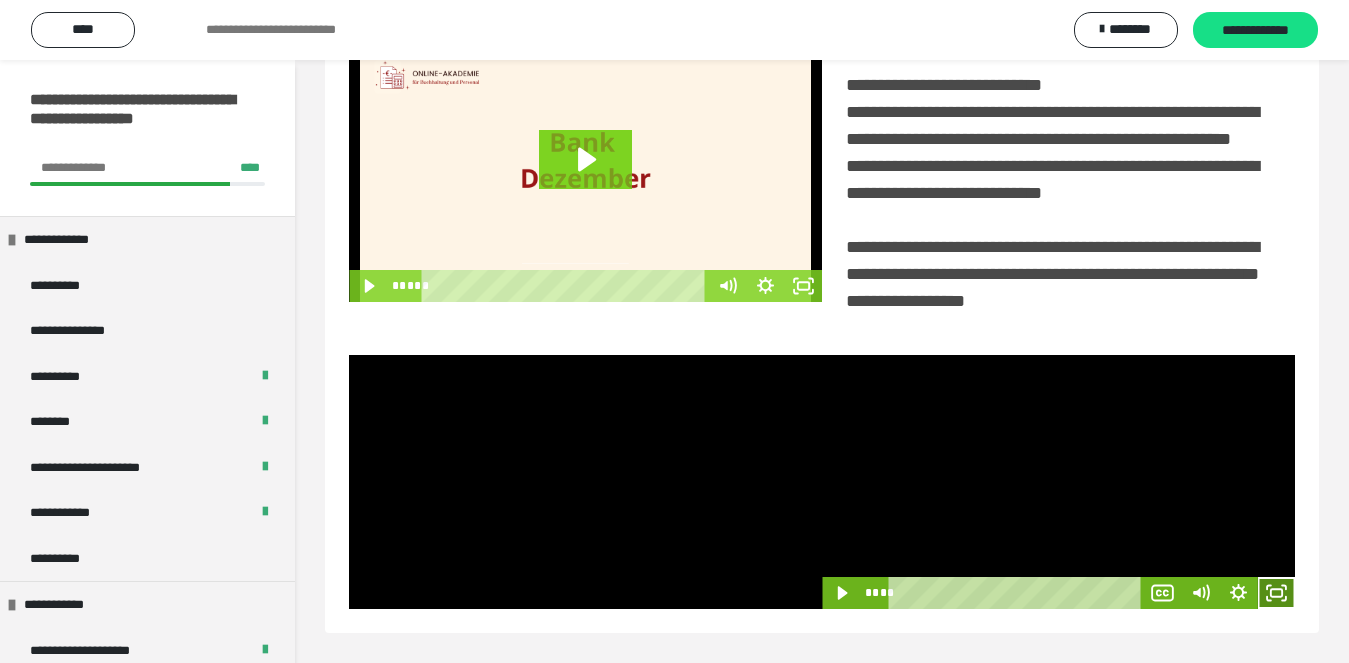 click 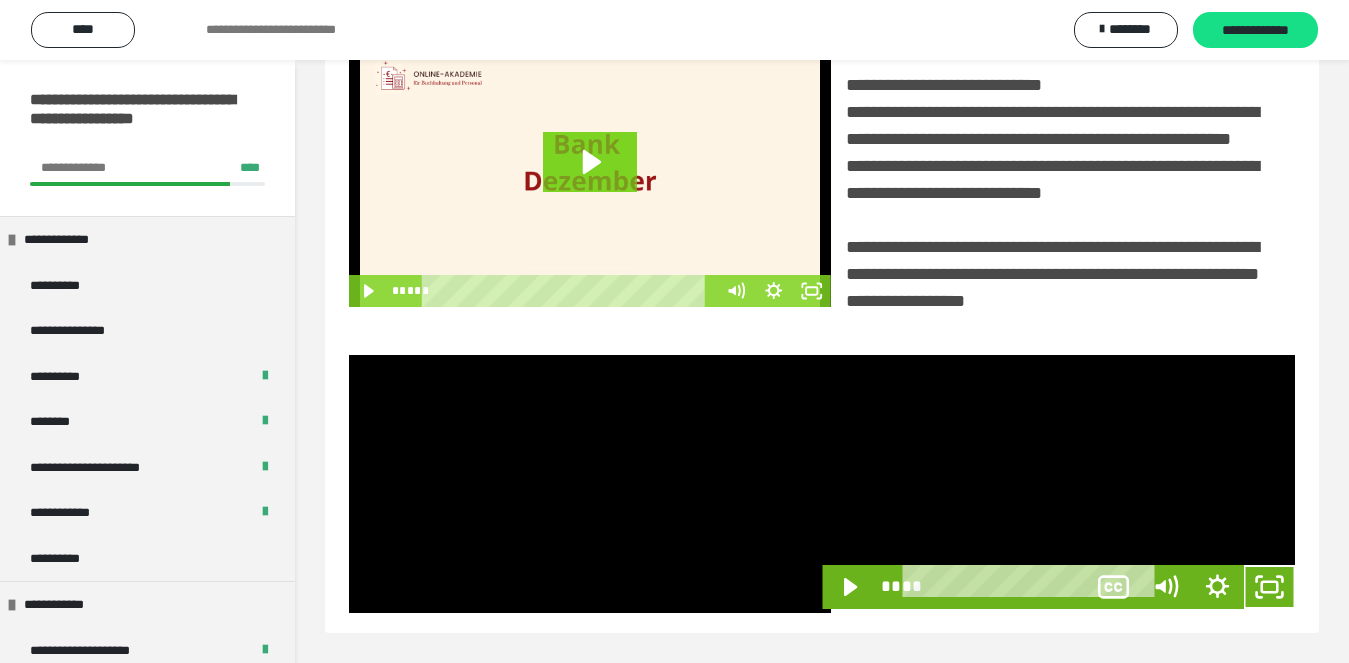 scroll, scrollTop: 358, scrollLeft: 0, axis: vertical 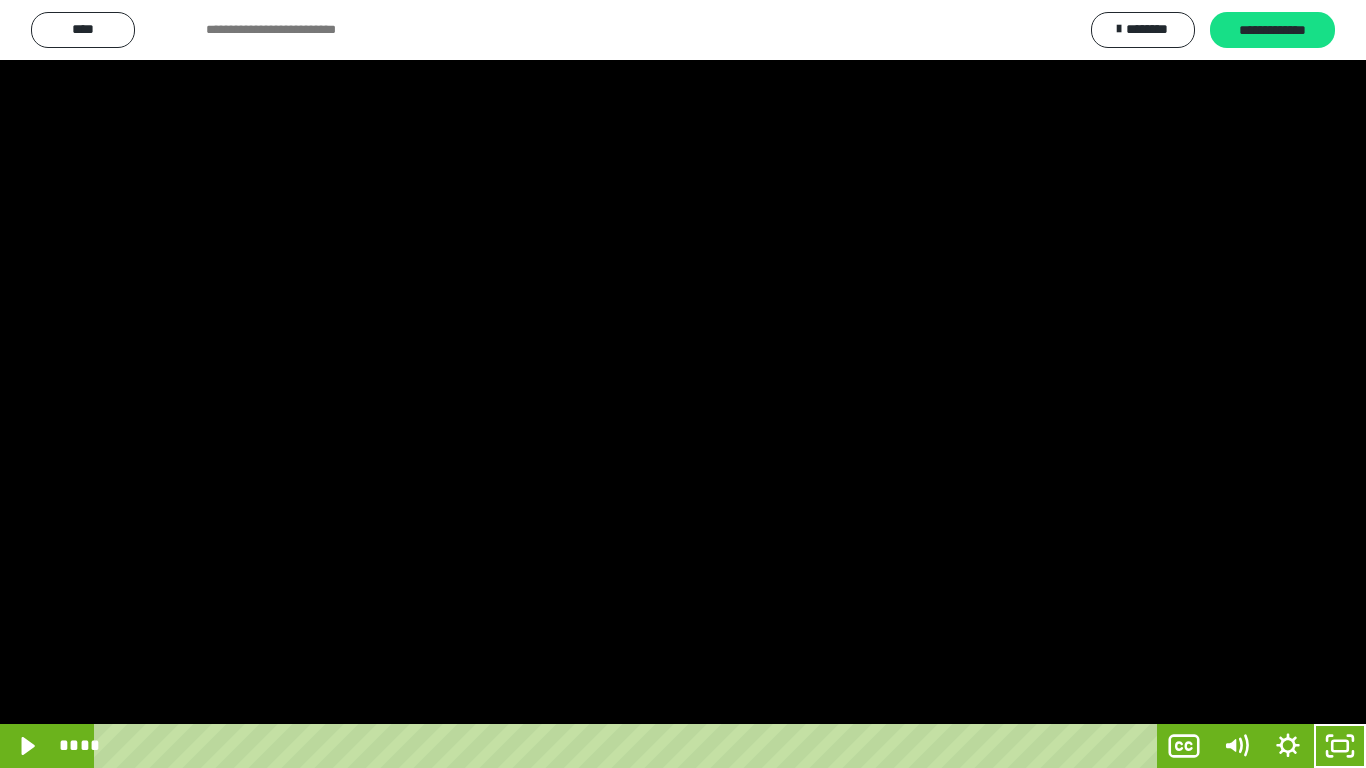click at bounding box center (683, 384) 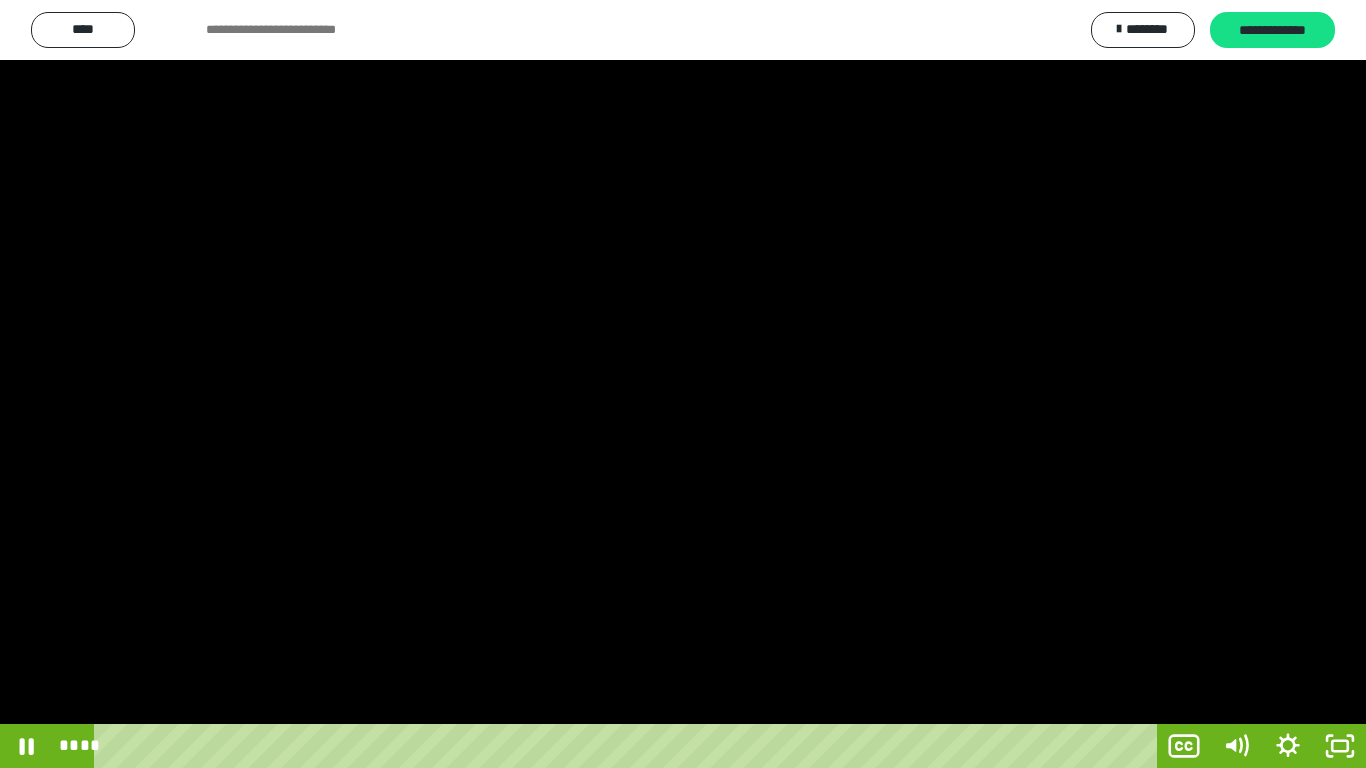 click at bounding box center (683, 384) 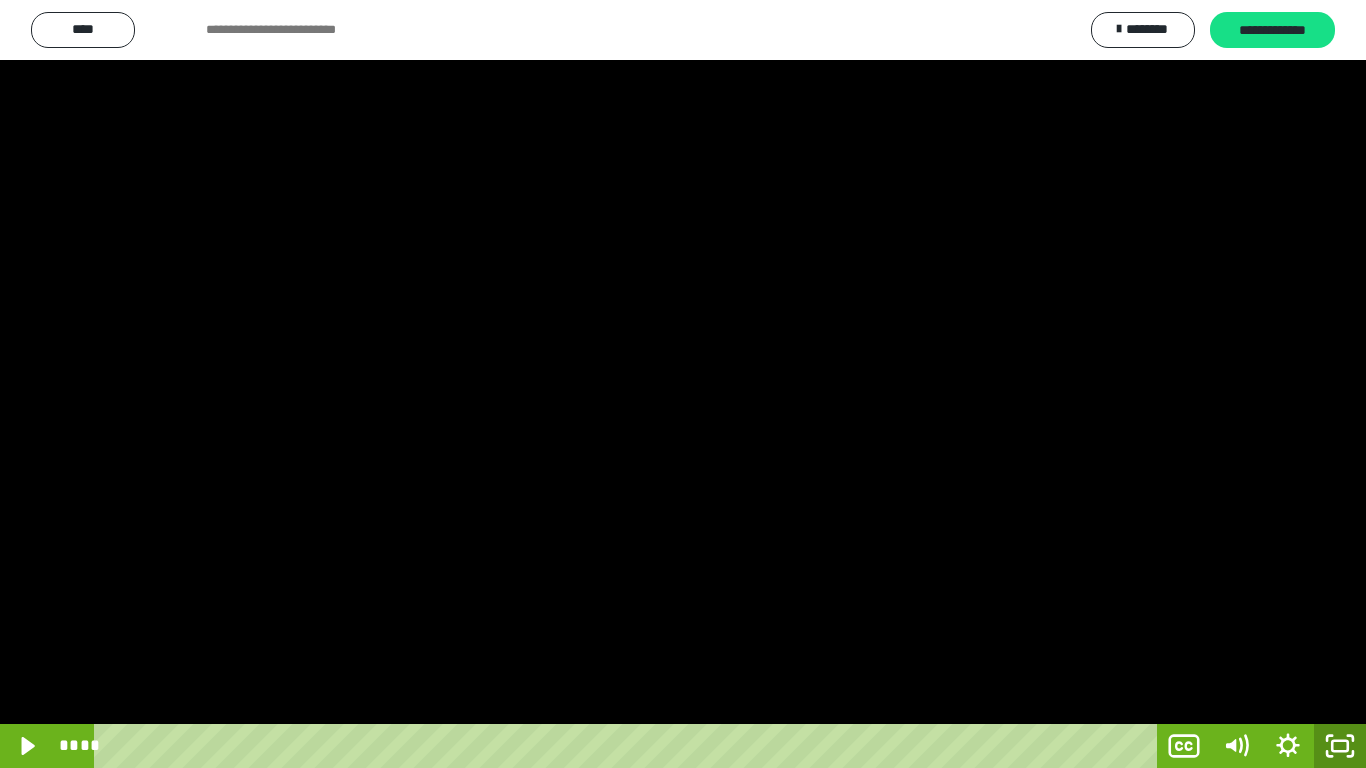 click 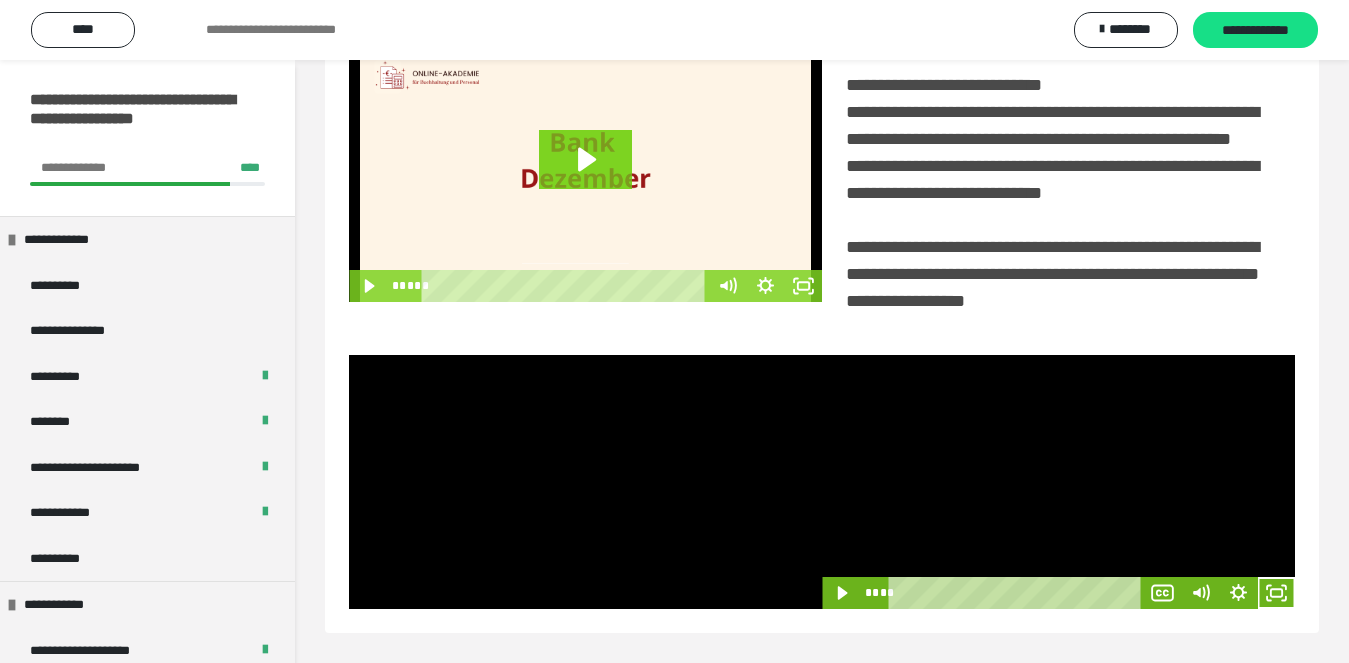 scroll, scrollTop: 480, scrollLeft: 0, axis: vertical 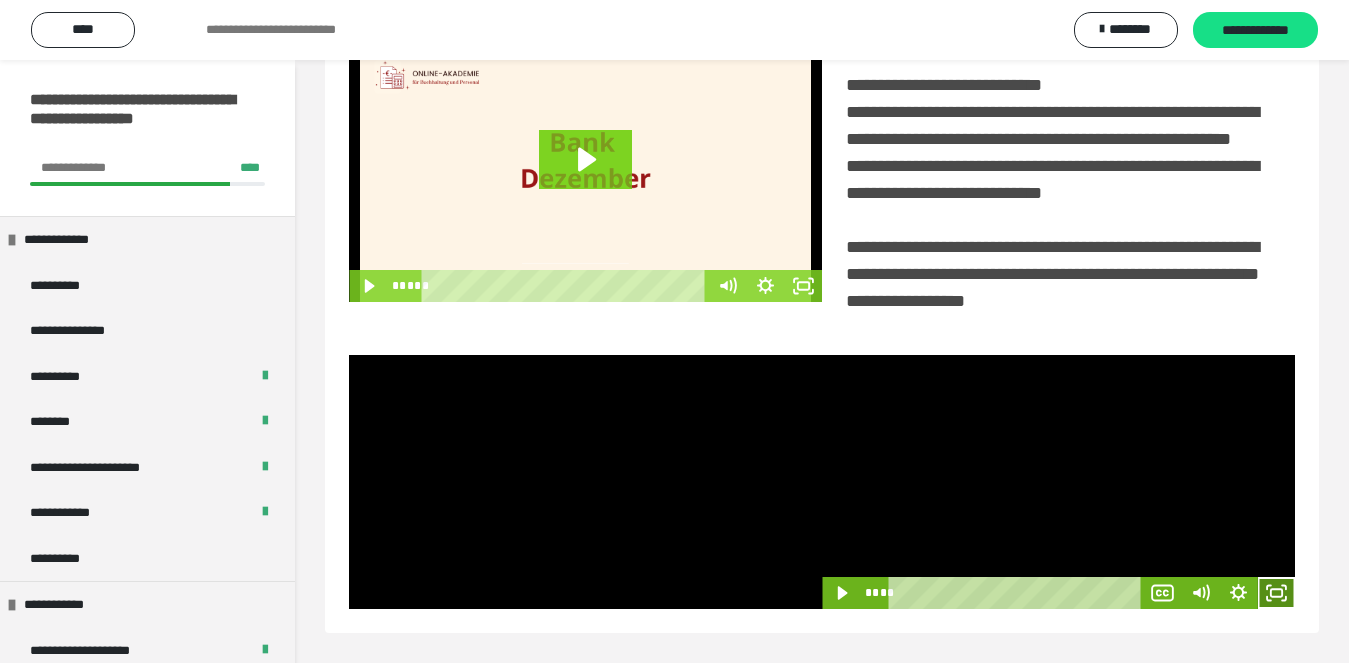 click 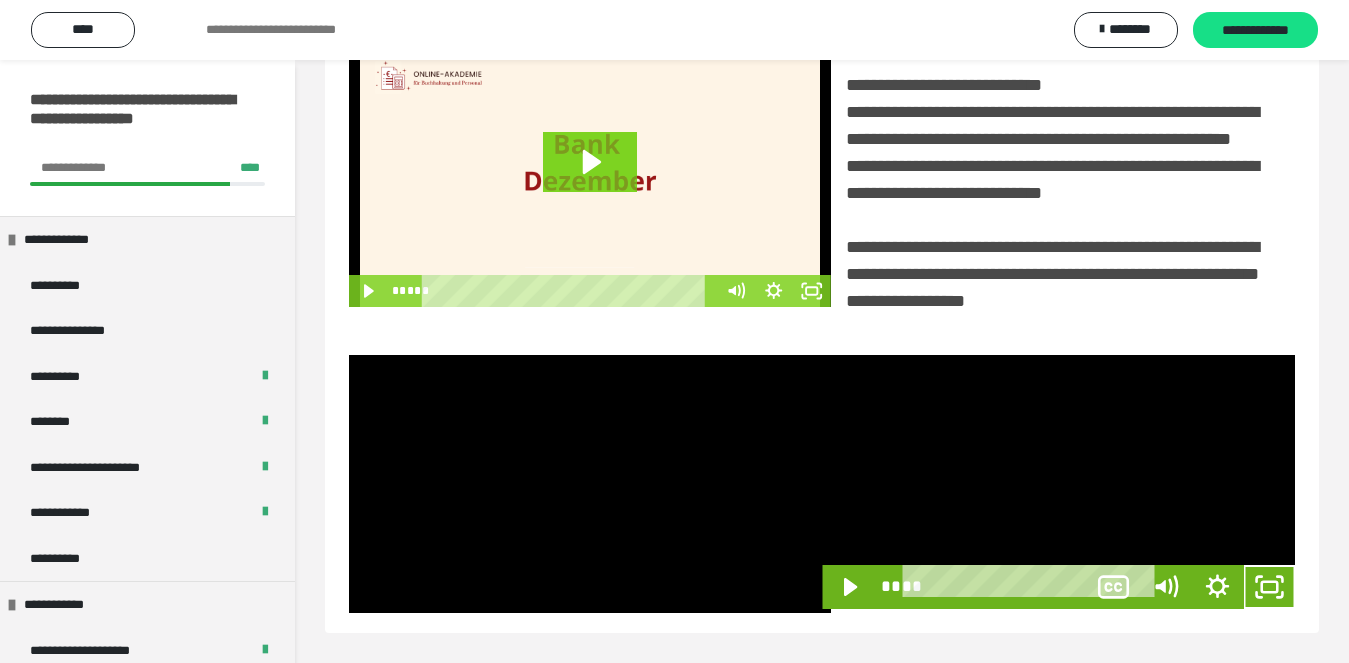 scroll, scrollTop: 358, scrollLeft: 0, axis: vertical 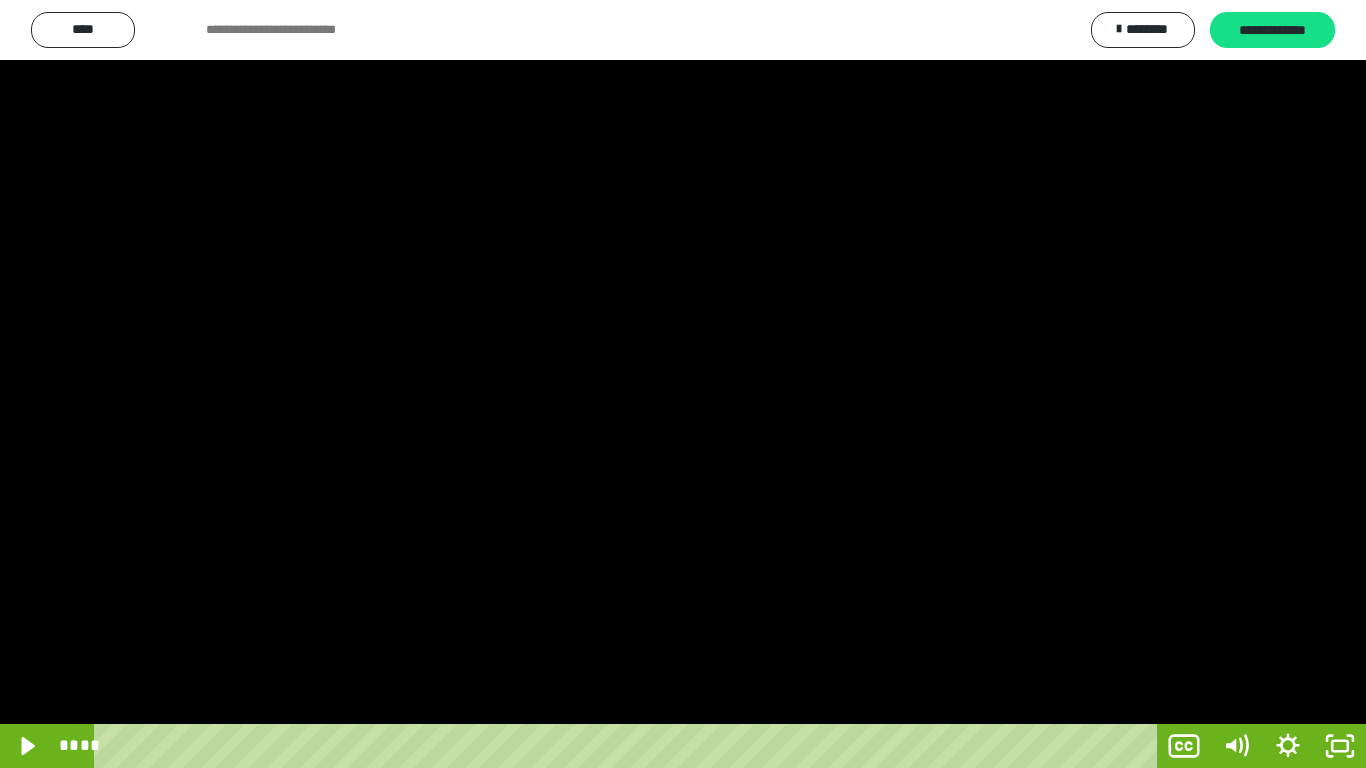 drag, startPoint x: 747, startPoint y: 350, endPoint x: 764, endPoint y: 360, distance: 19.723083 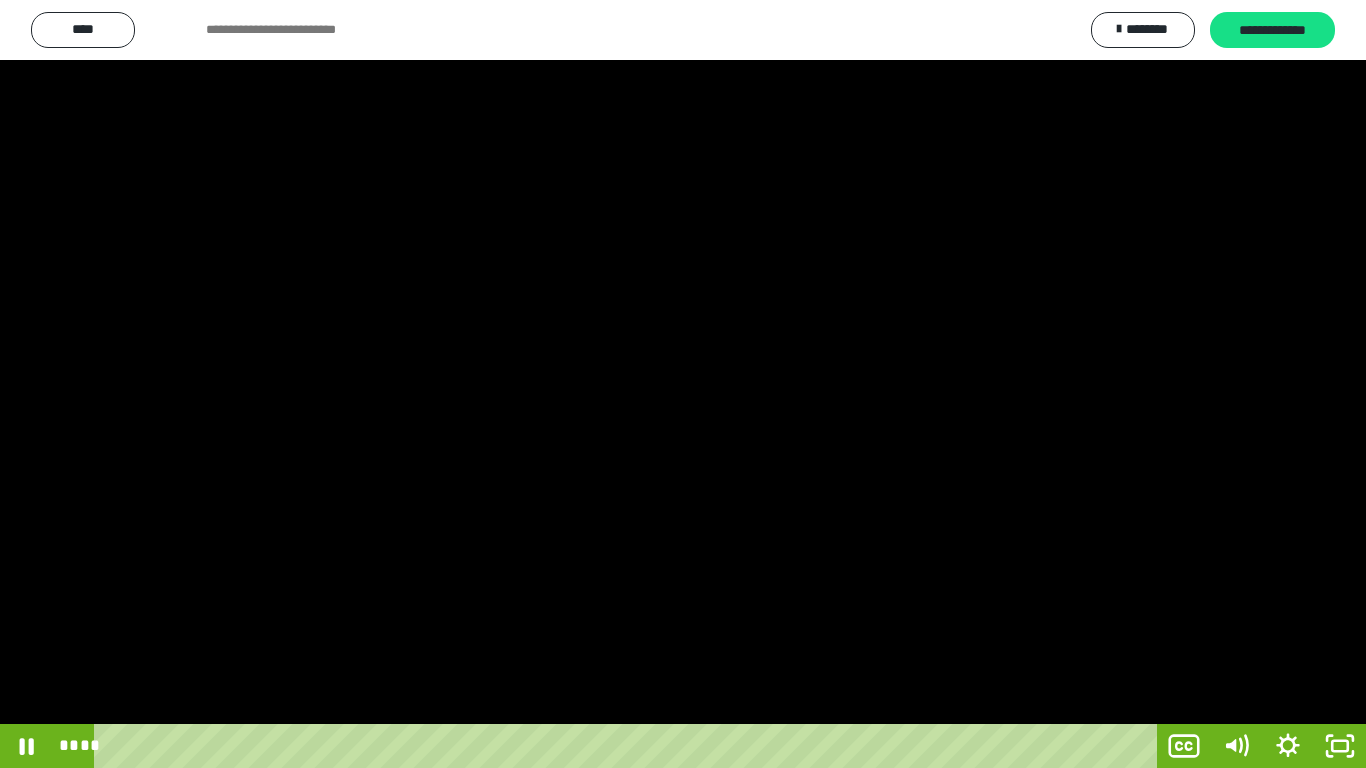 click at bounding box center (683, 384) 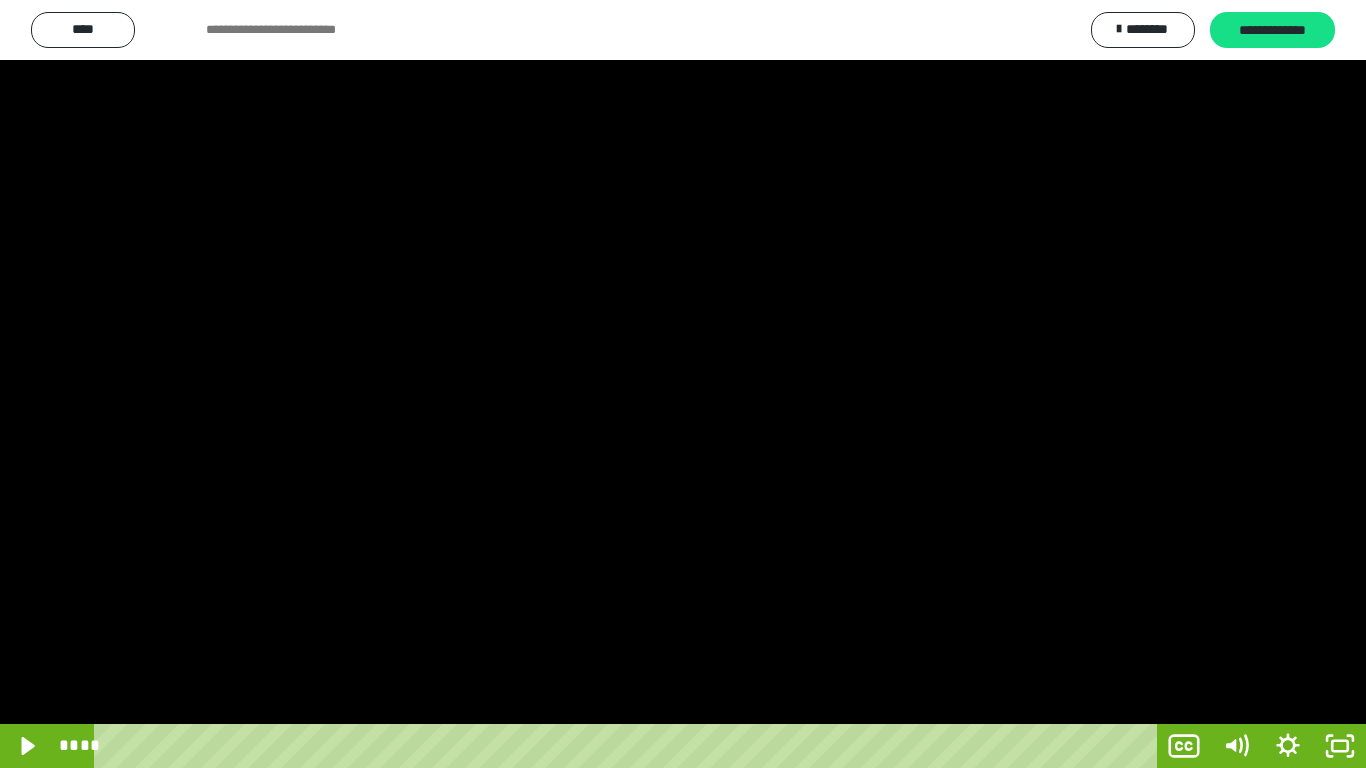 click at bounding box center [683, 384] 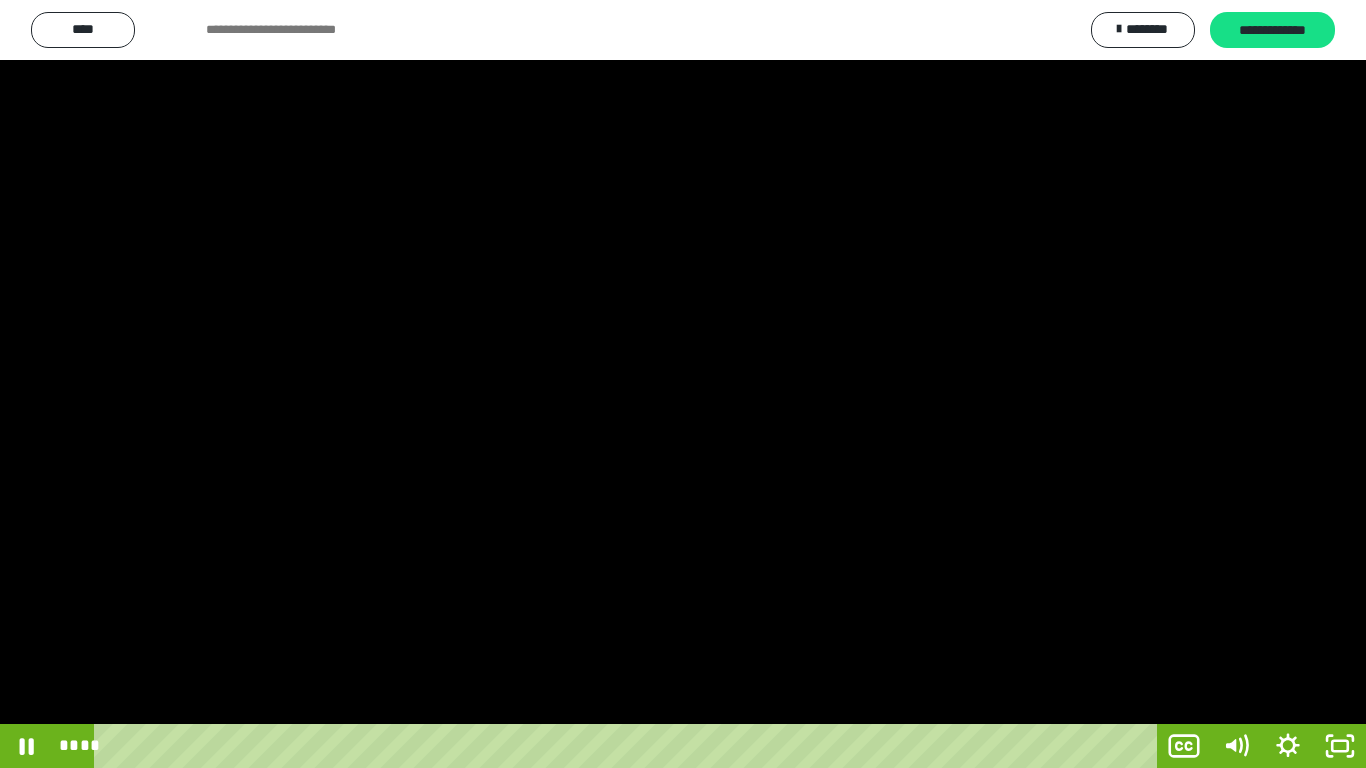 click at bounding box center (683, 384) 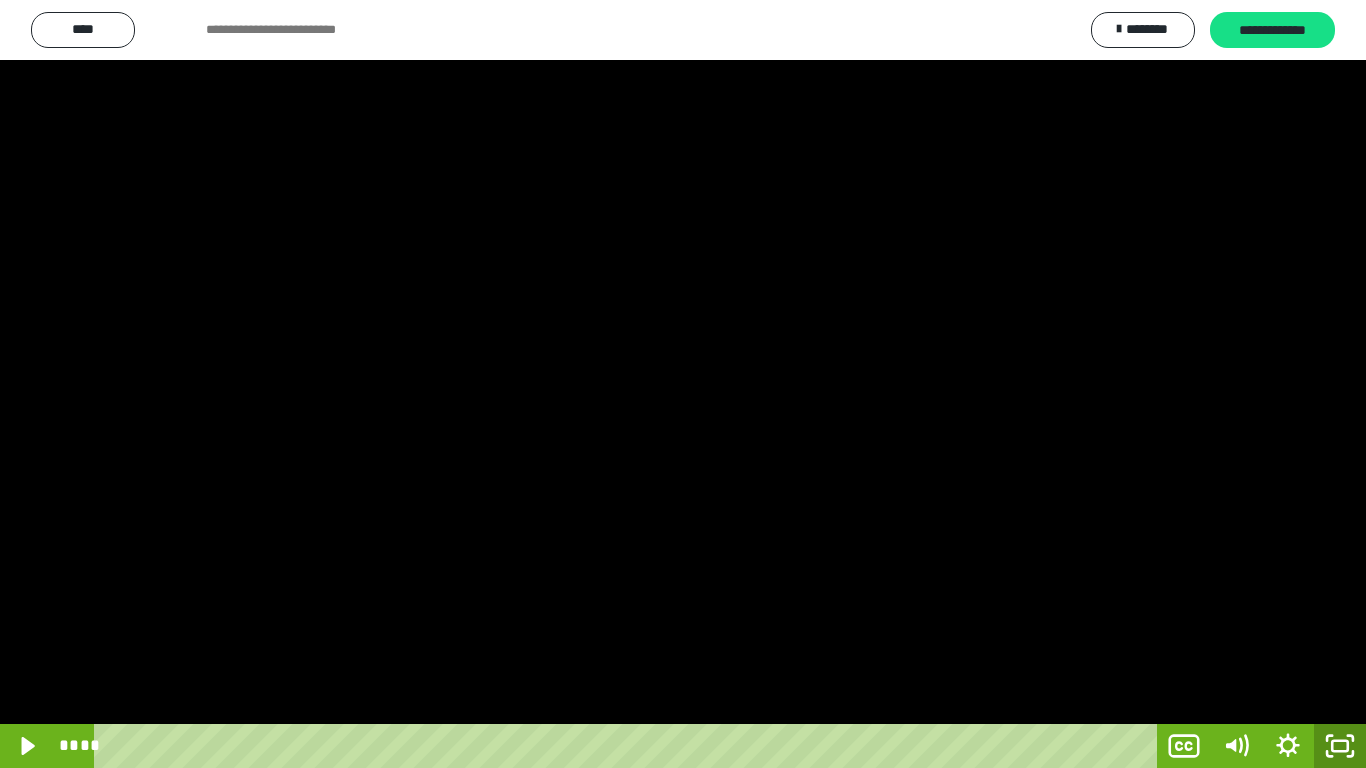 click 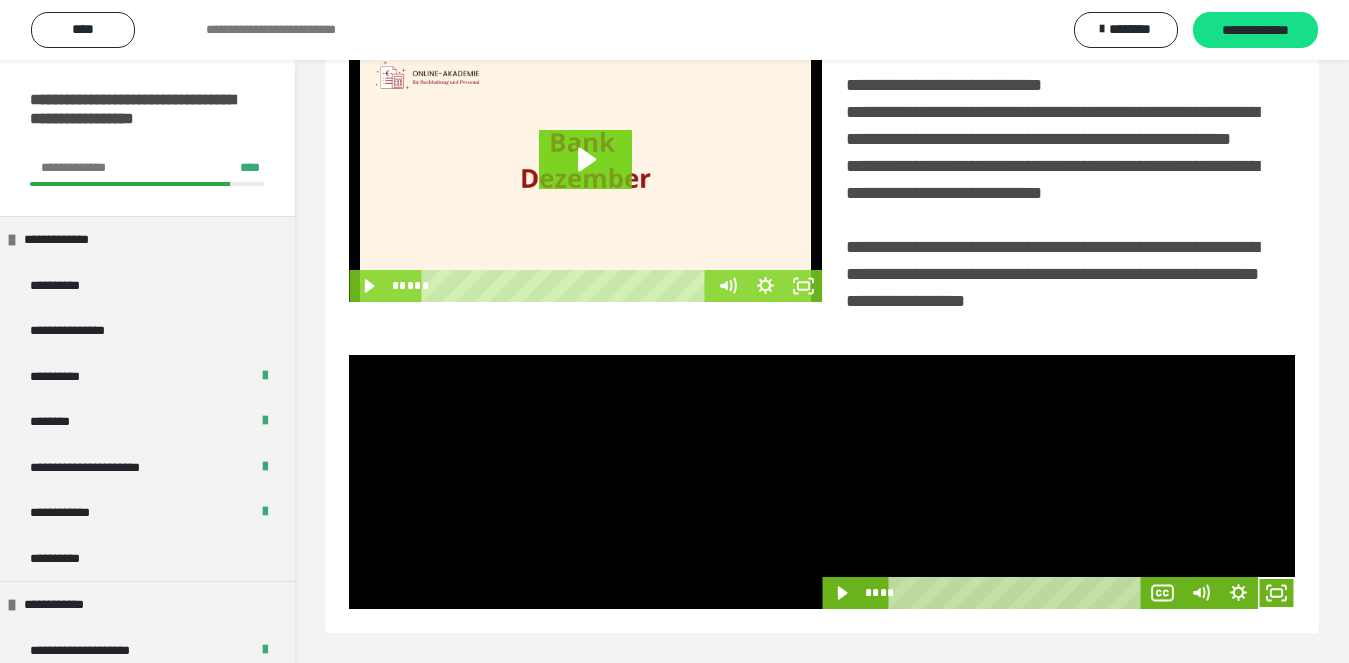 scroll, scrollTop: 480, scrollLeft: 0, axis: vertical 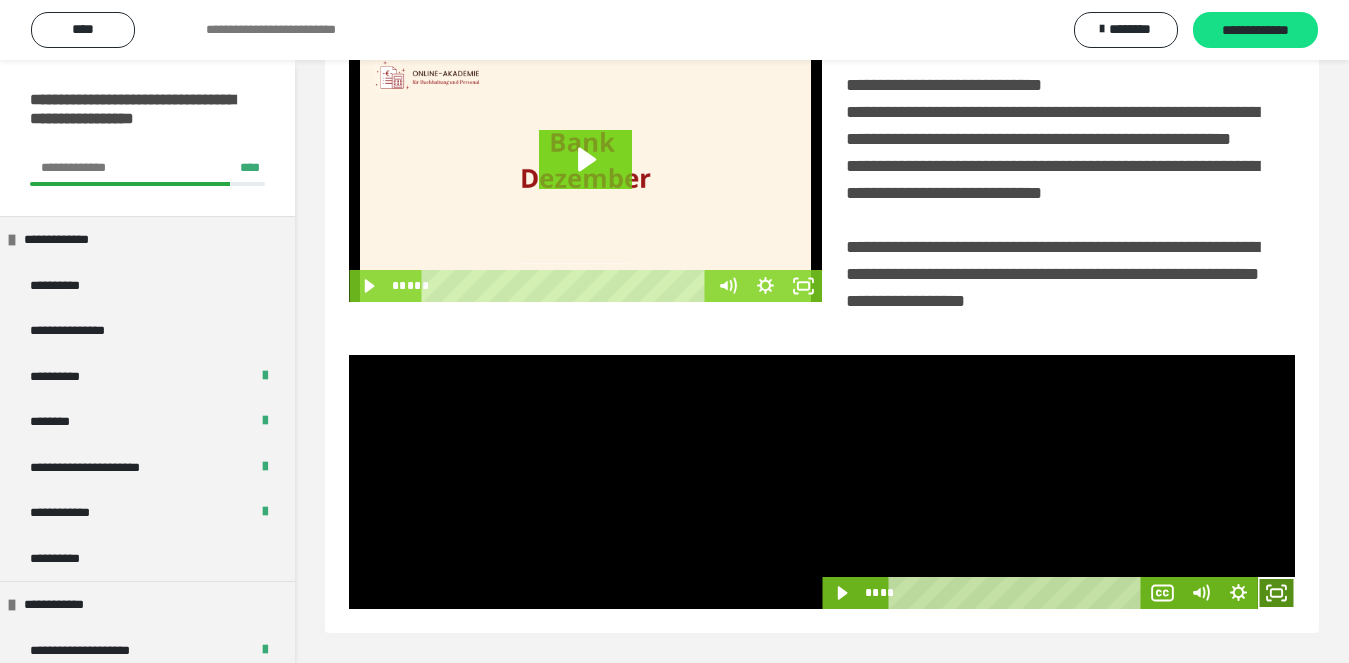 drag, startPoint x: 1284, startPoint y: 593, endPoint x: 1282, endPoint y: 696, distance: 103.01942 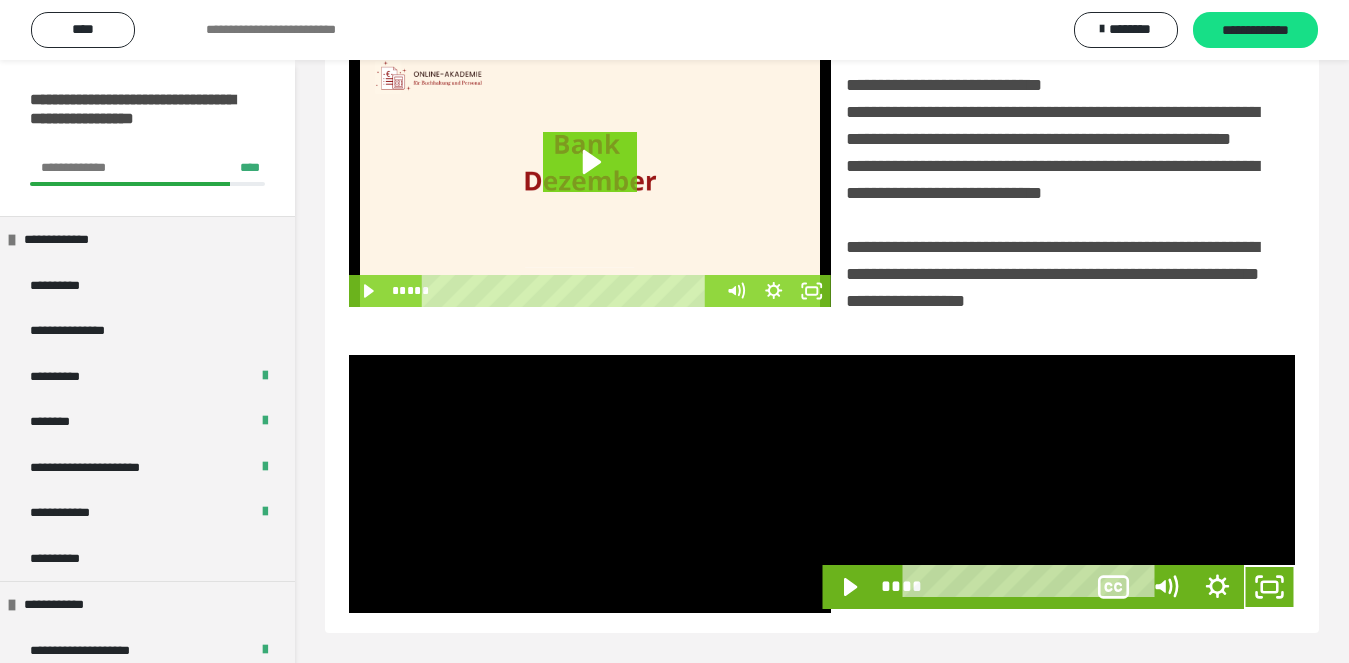 scroll, scrollTop: 358, scrollLeft: 0, axis: vertical 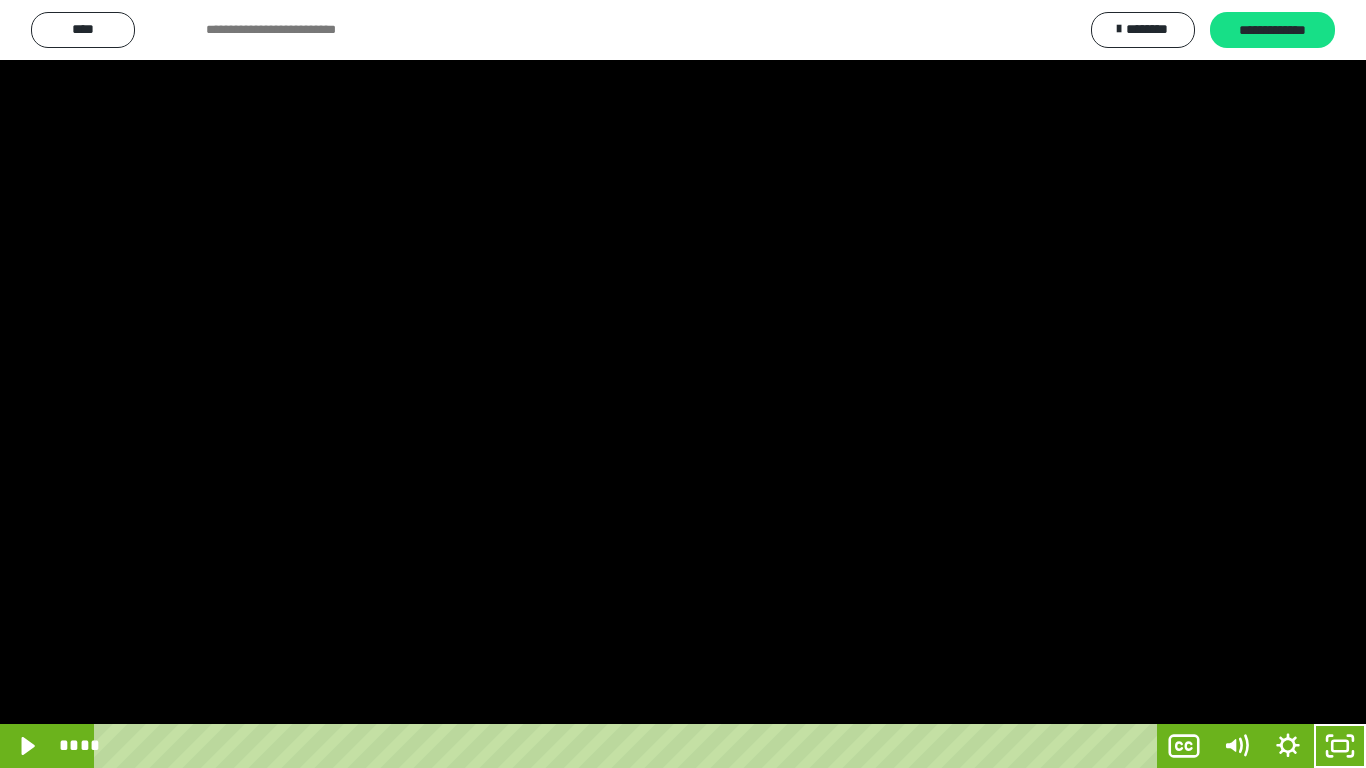 click at bounding box center (683, 384) 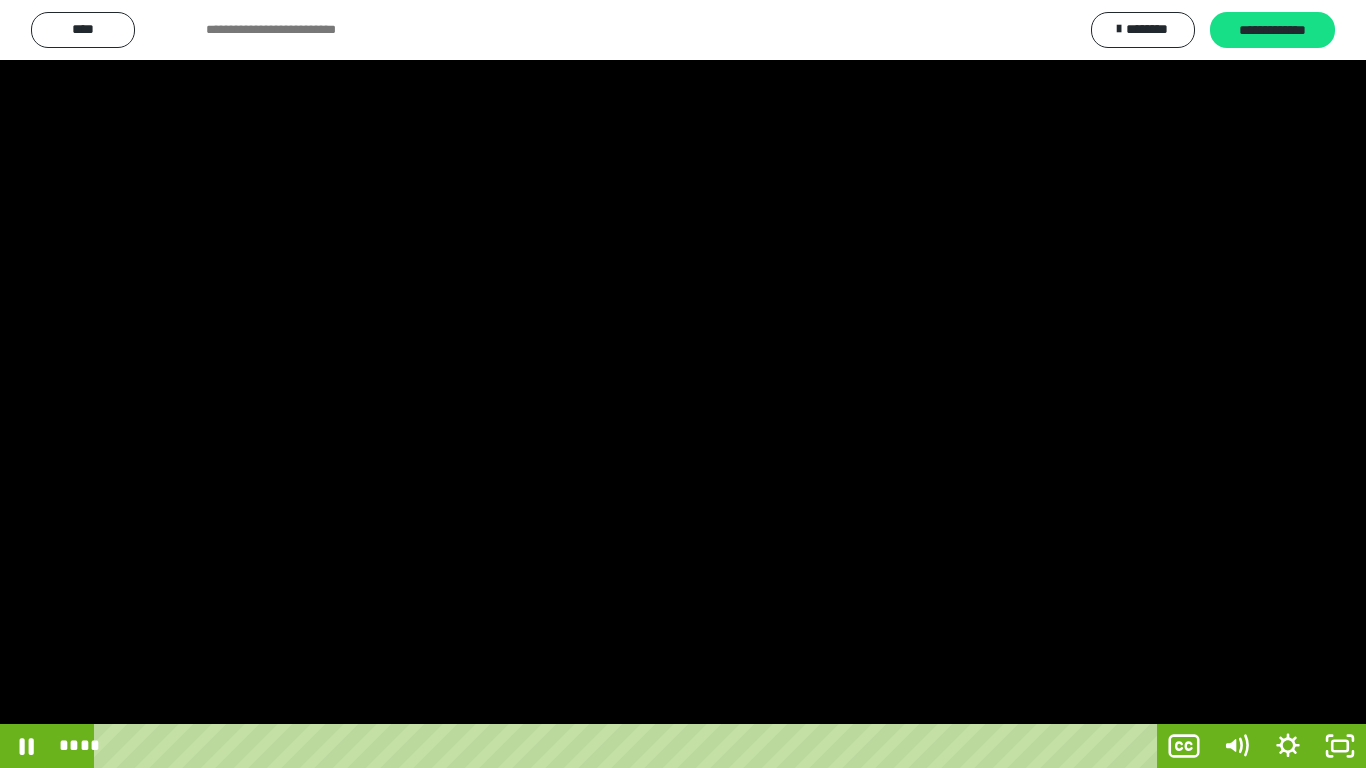 click at bounding box center [683, 384] 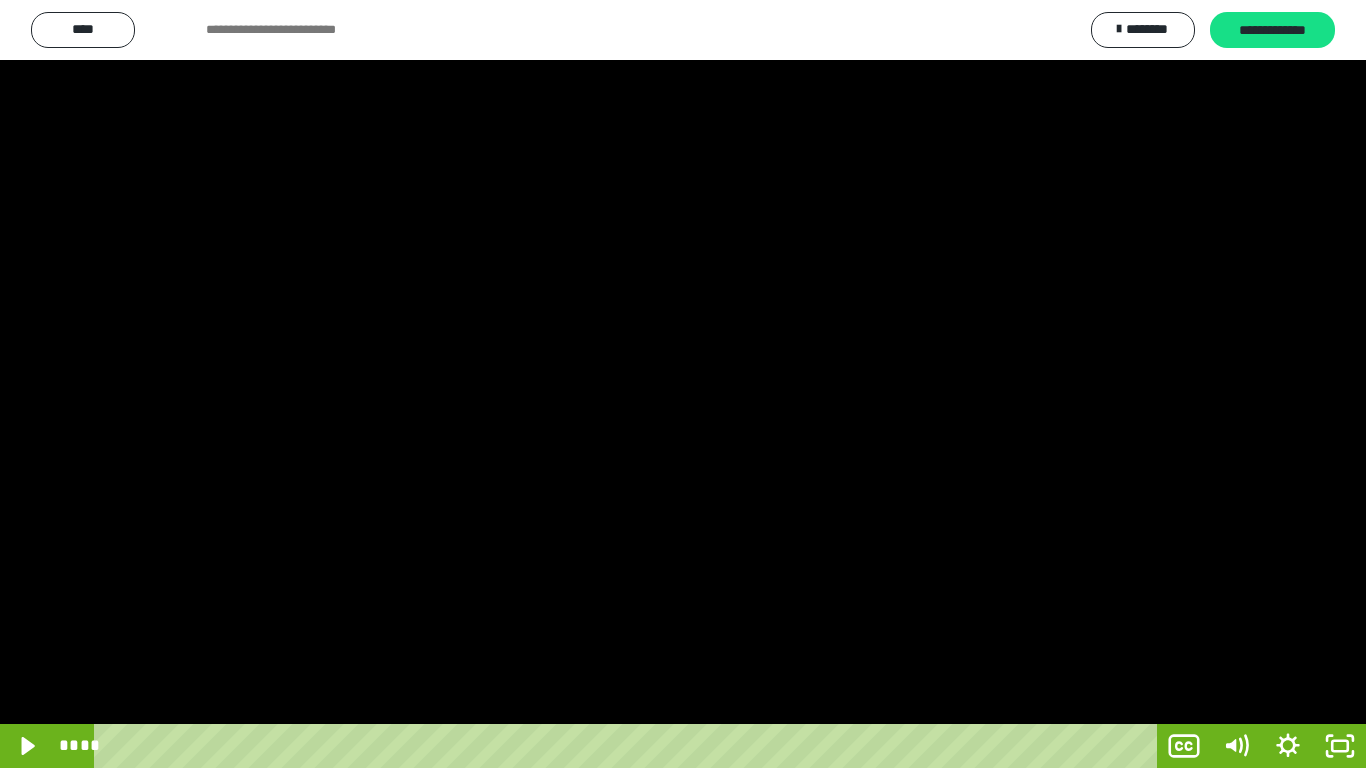 click at bounding box center (683, 384) 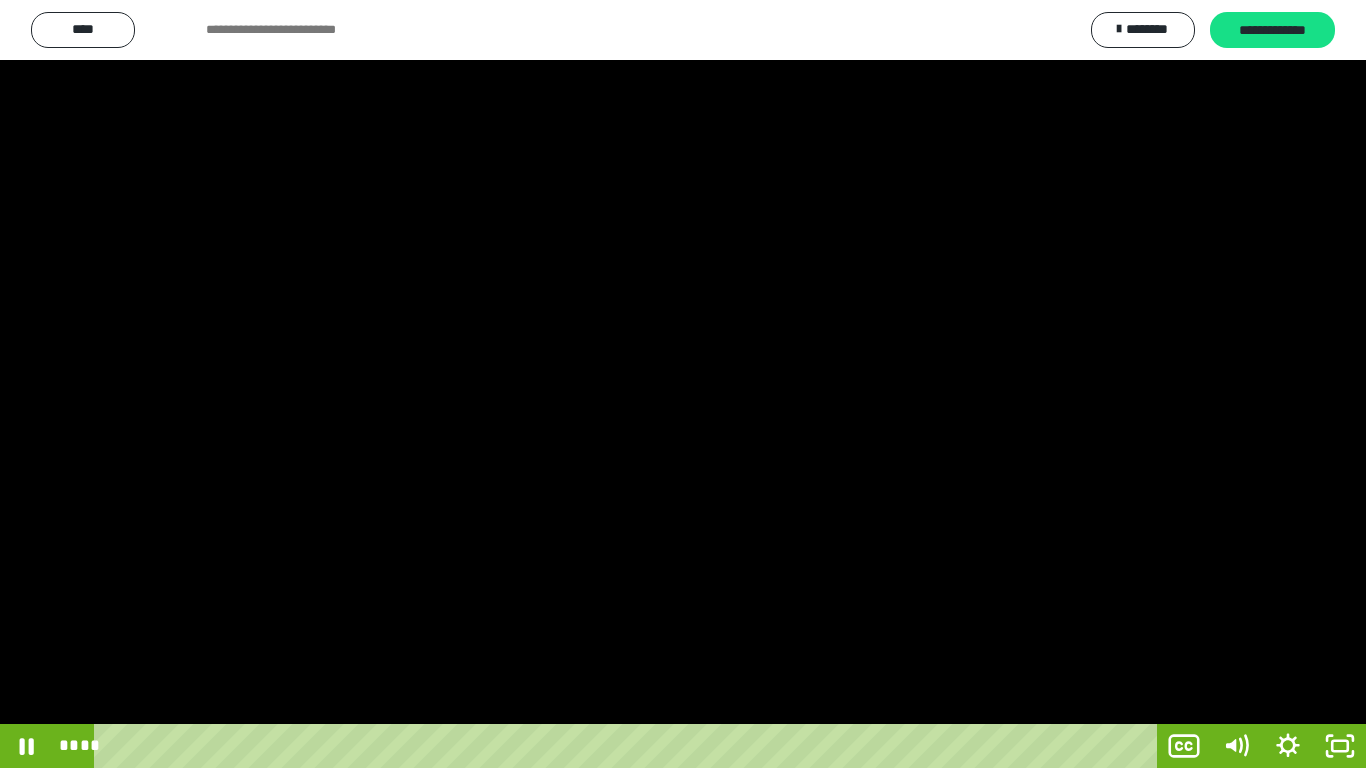 click at bounding box center [683, 384] 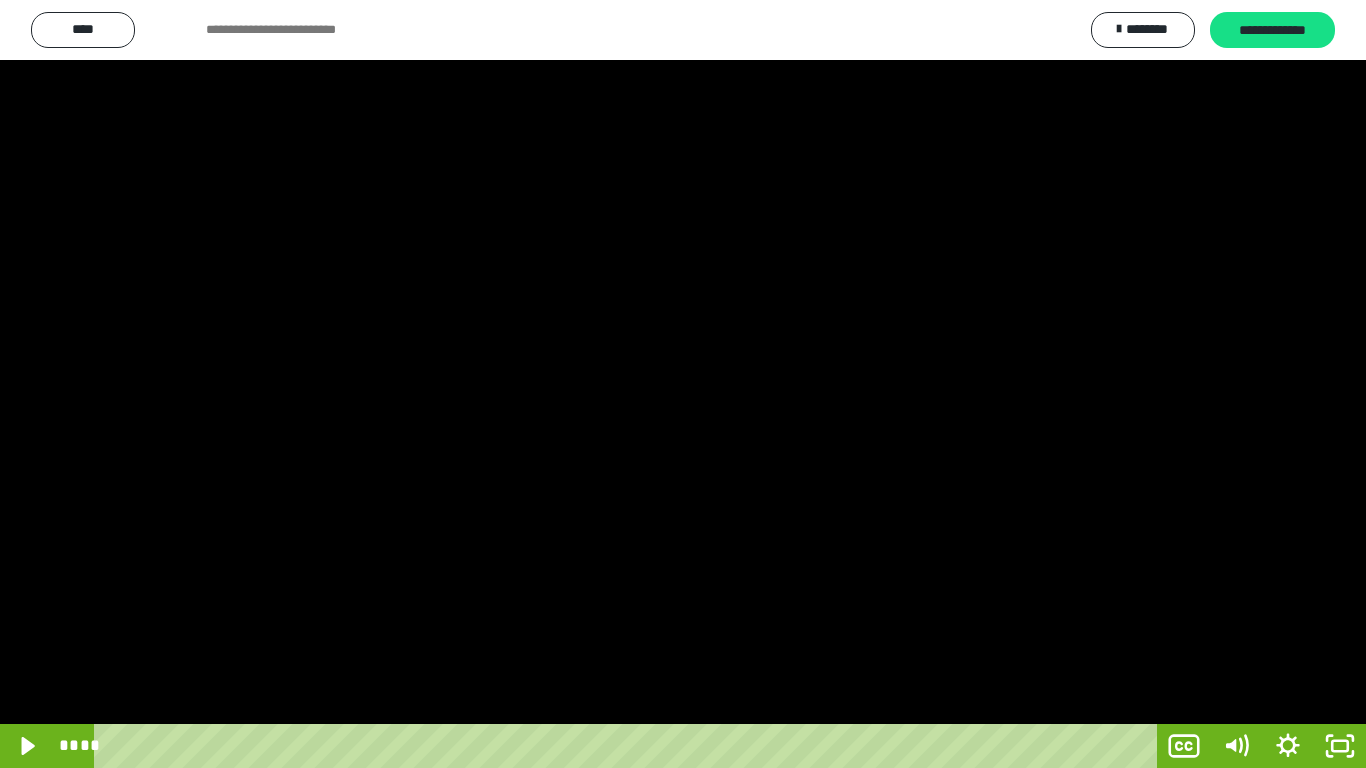 click at bounding box center (683, 384) 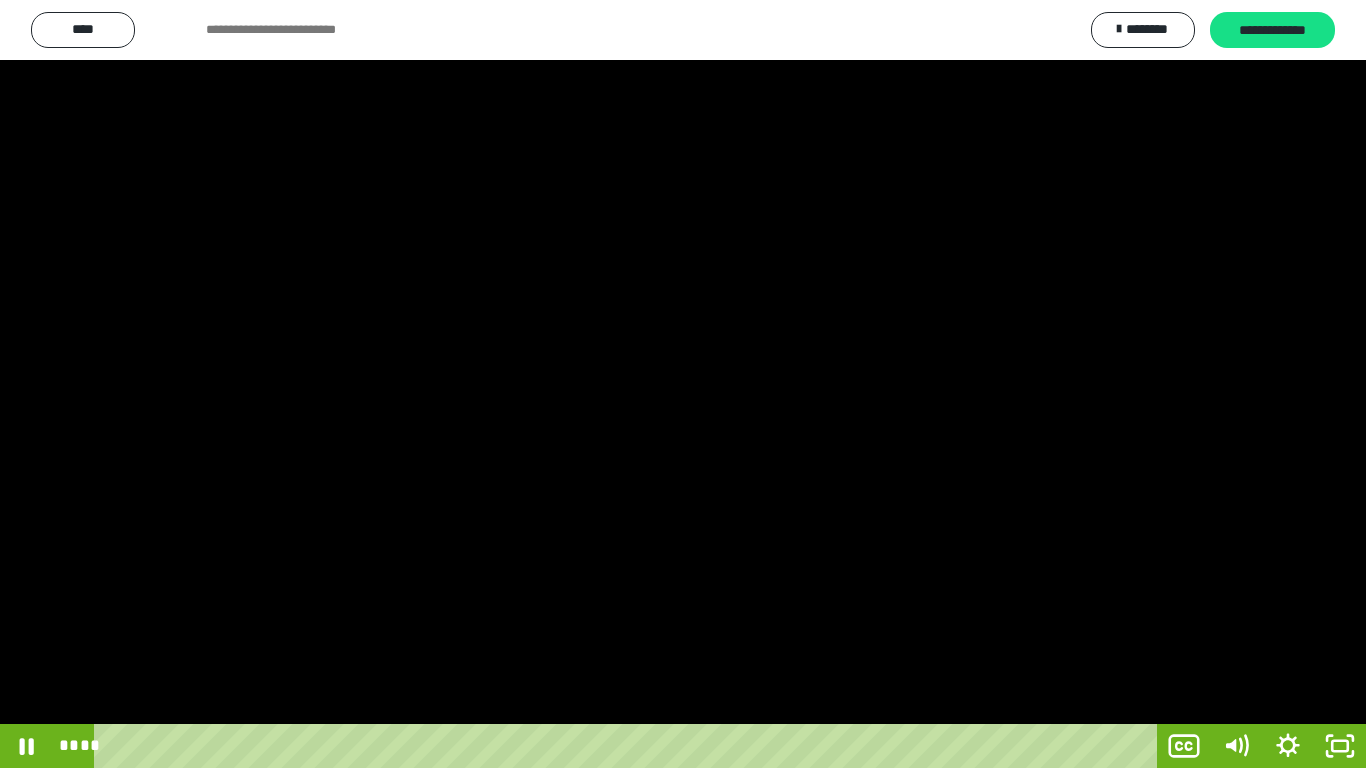 click at bounding box center (683, 384) 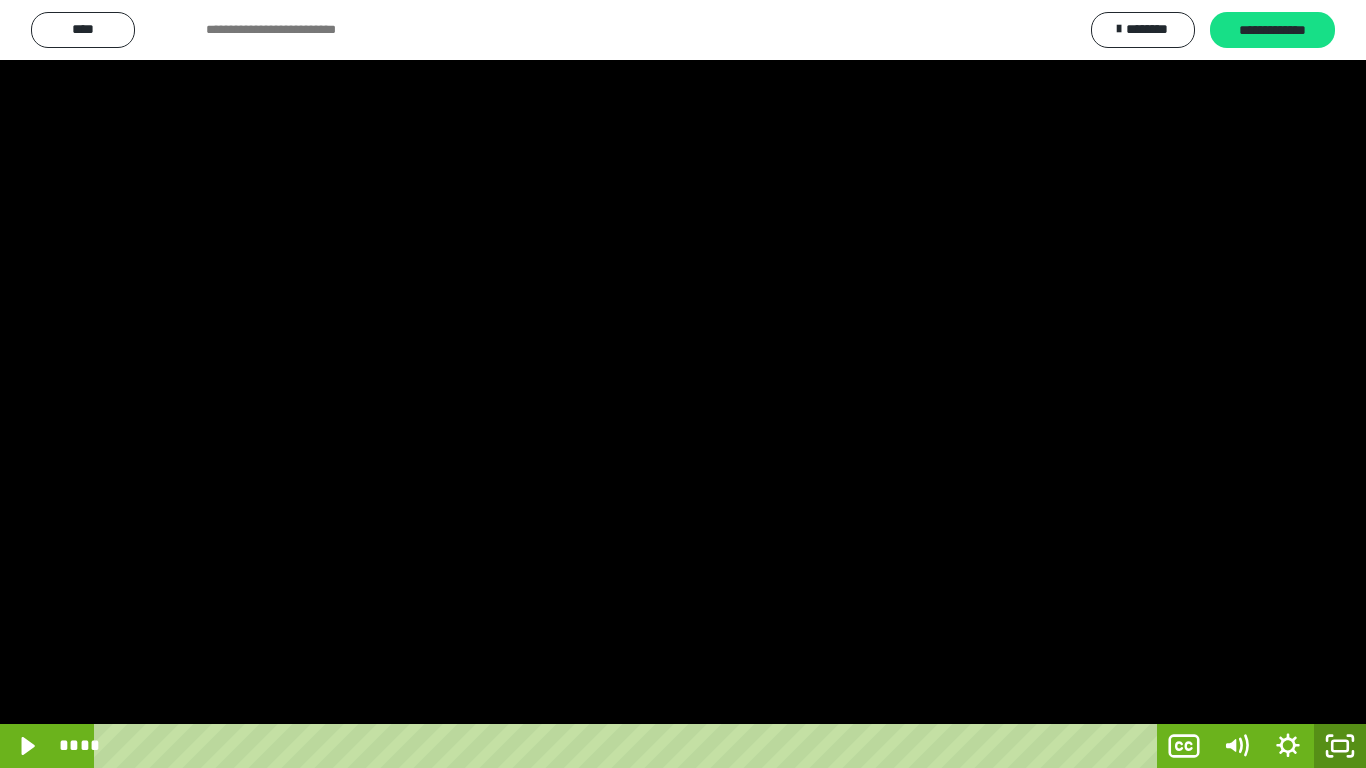 click 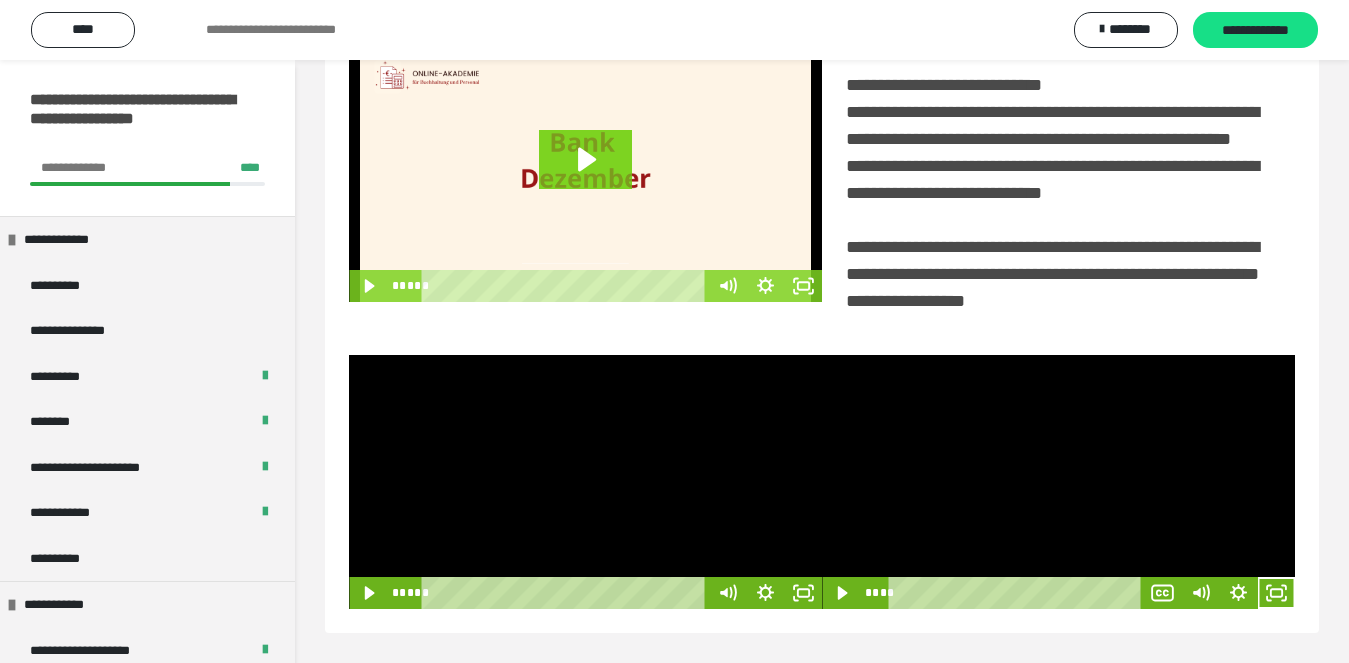 scroll, scrollTop: 480, scrollLeft: 0, axis: vertical 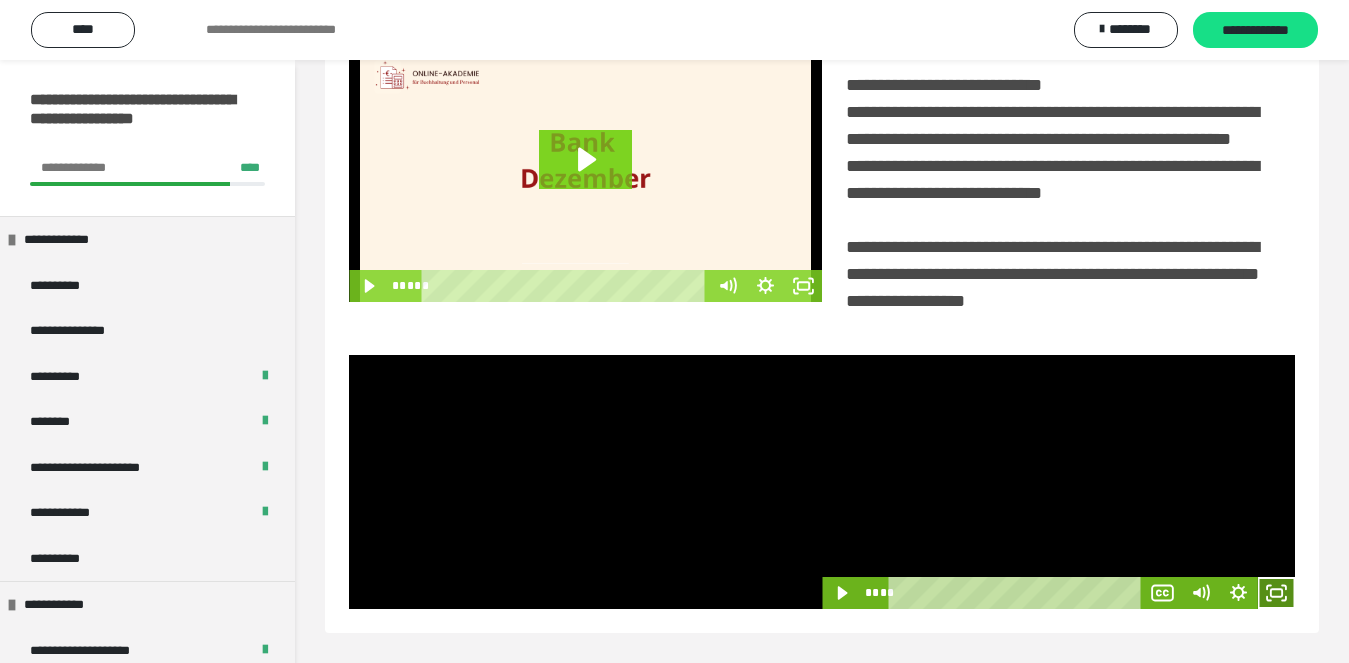 click 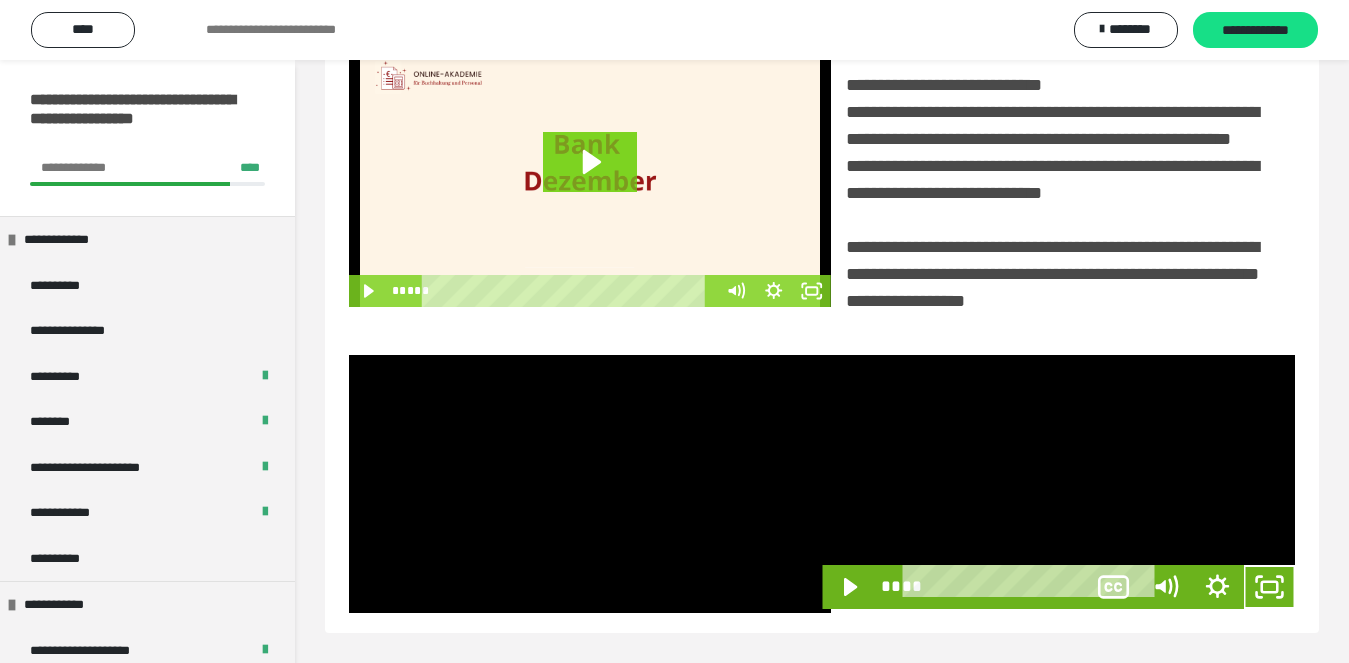 scroll, scrollTop: 358, scrollLeft: 0, axis: vertical 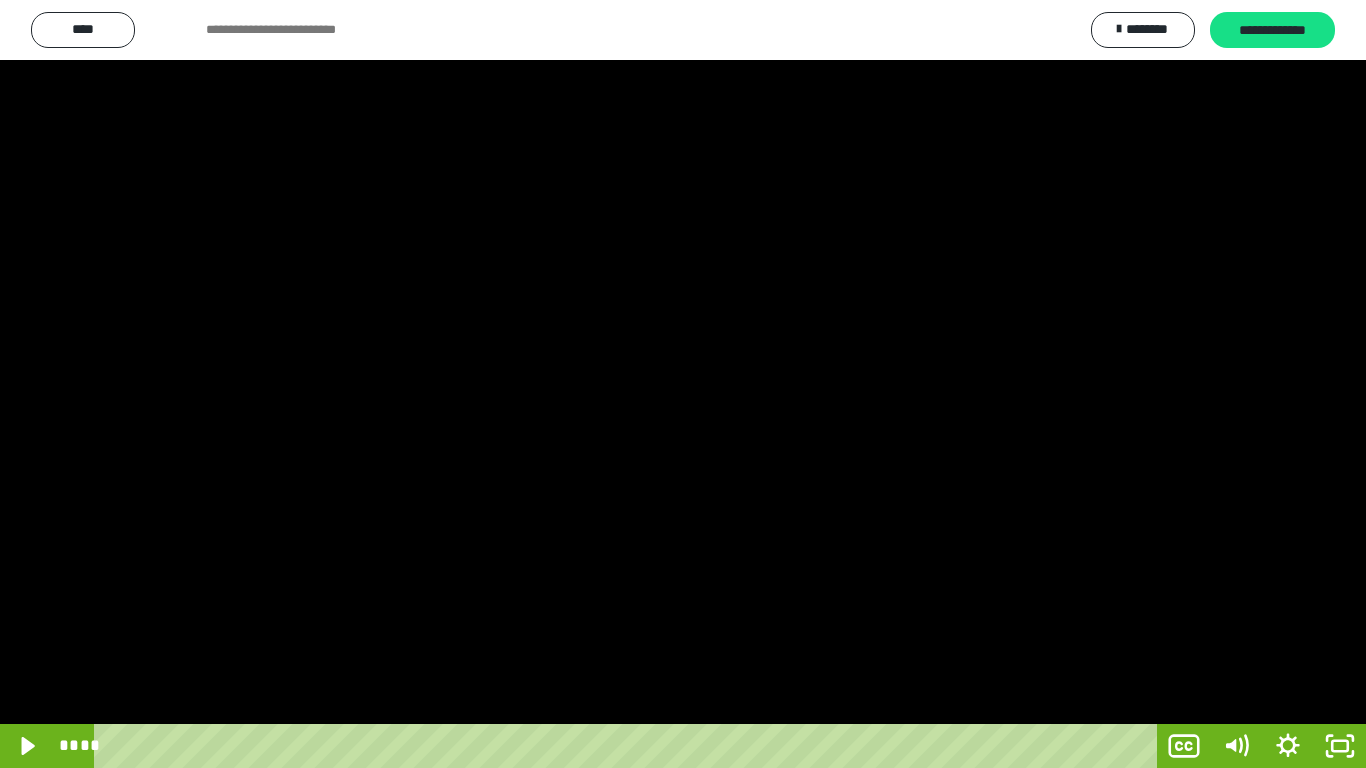 click at bounding box center (683, 384) 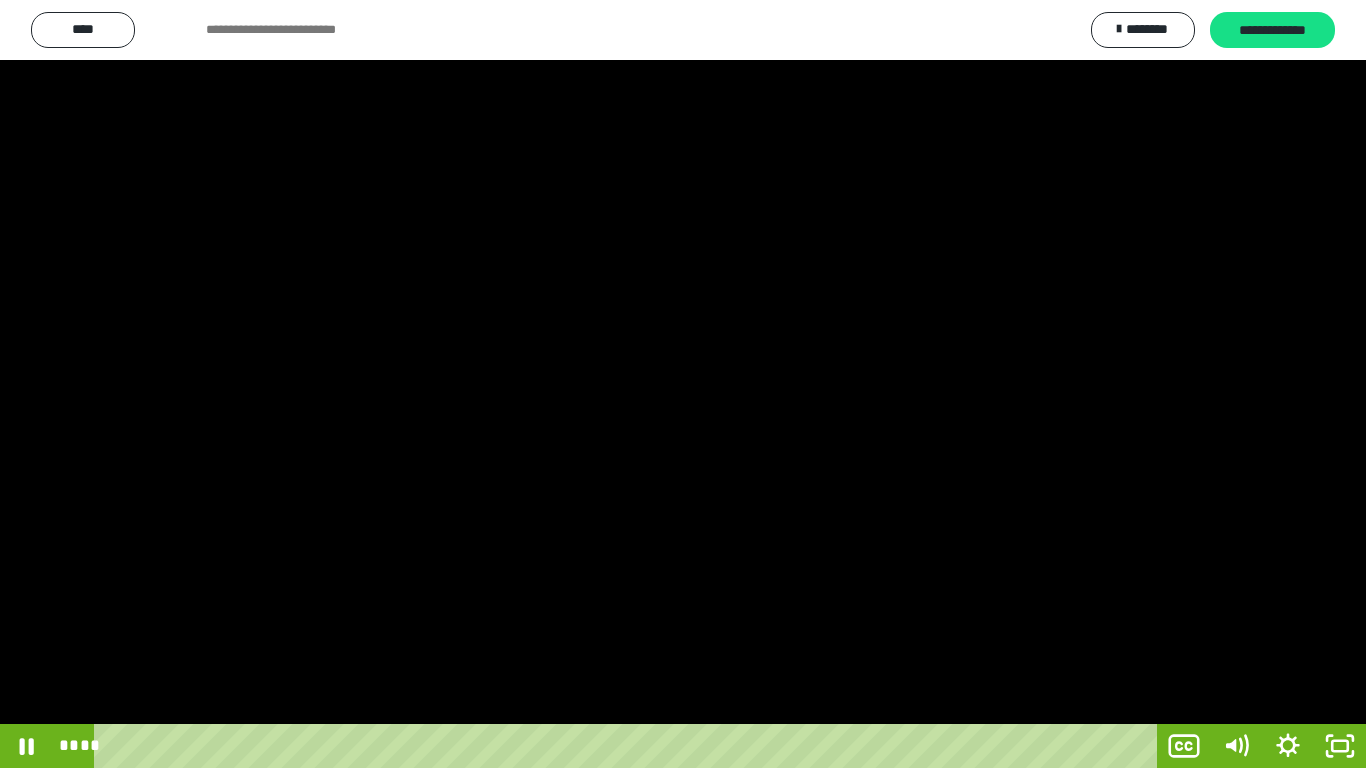 click at bounding box center [683, 384] 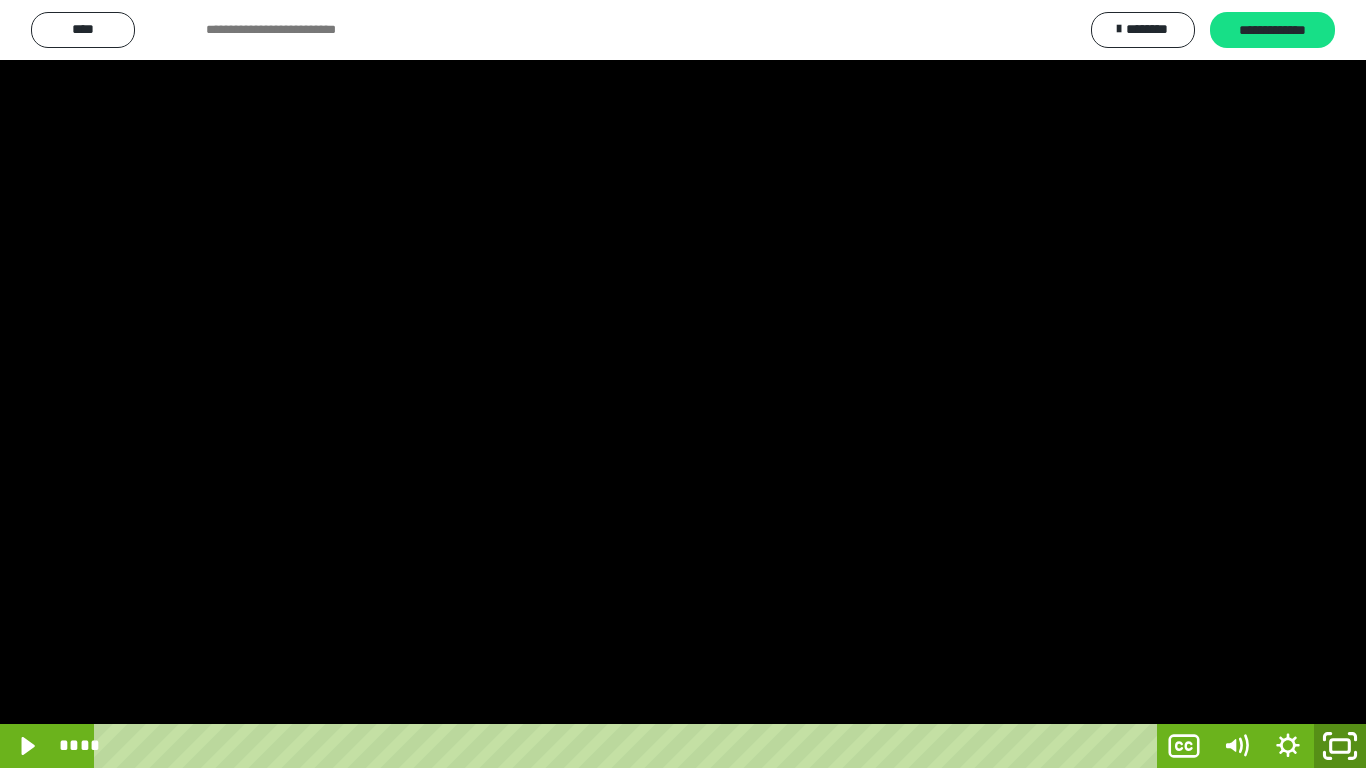 click 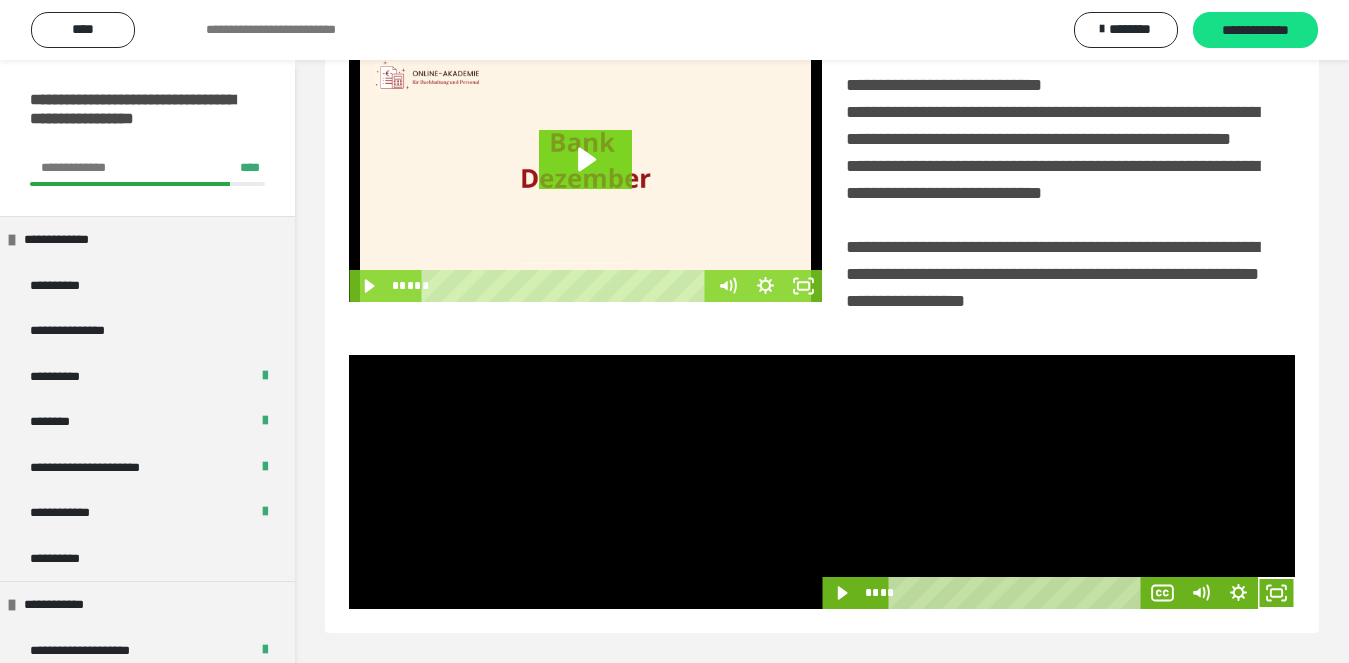 scroll, scrollTop: 480, scrollLeft: 0, axis: vertical 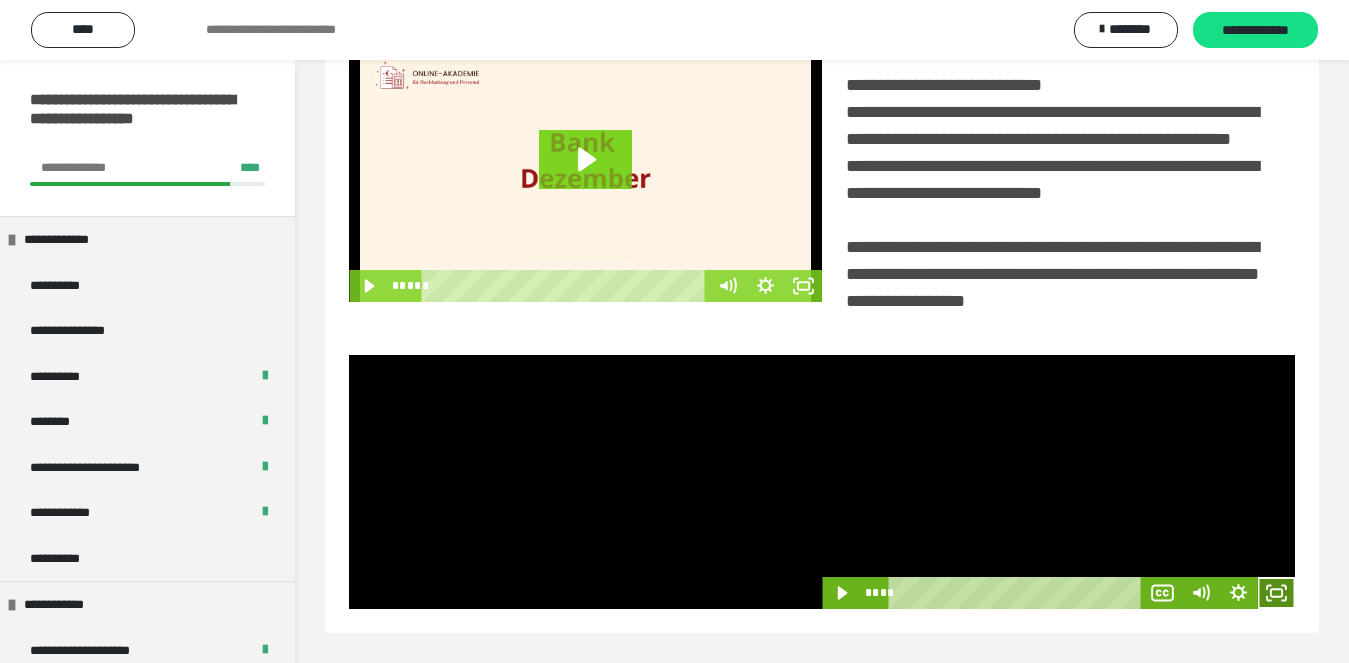 click 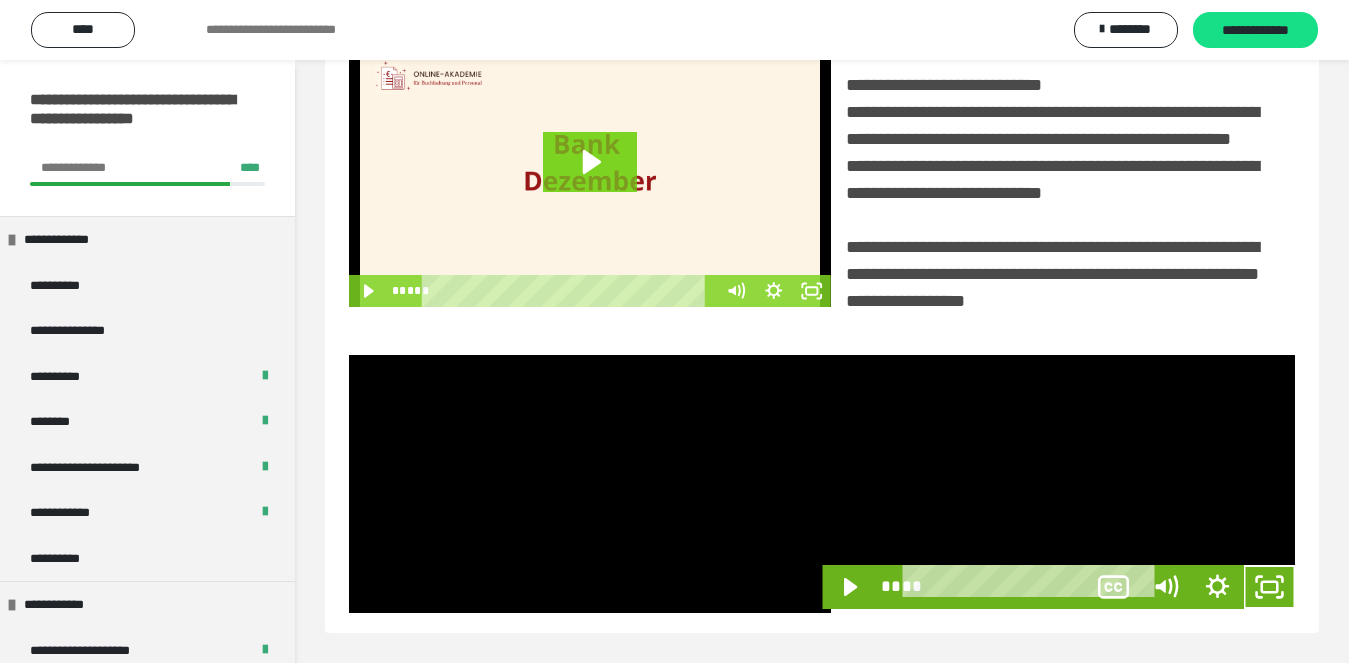 scroll, scrollTop: 358, scrollLeft: 0, axis: vertical 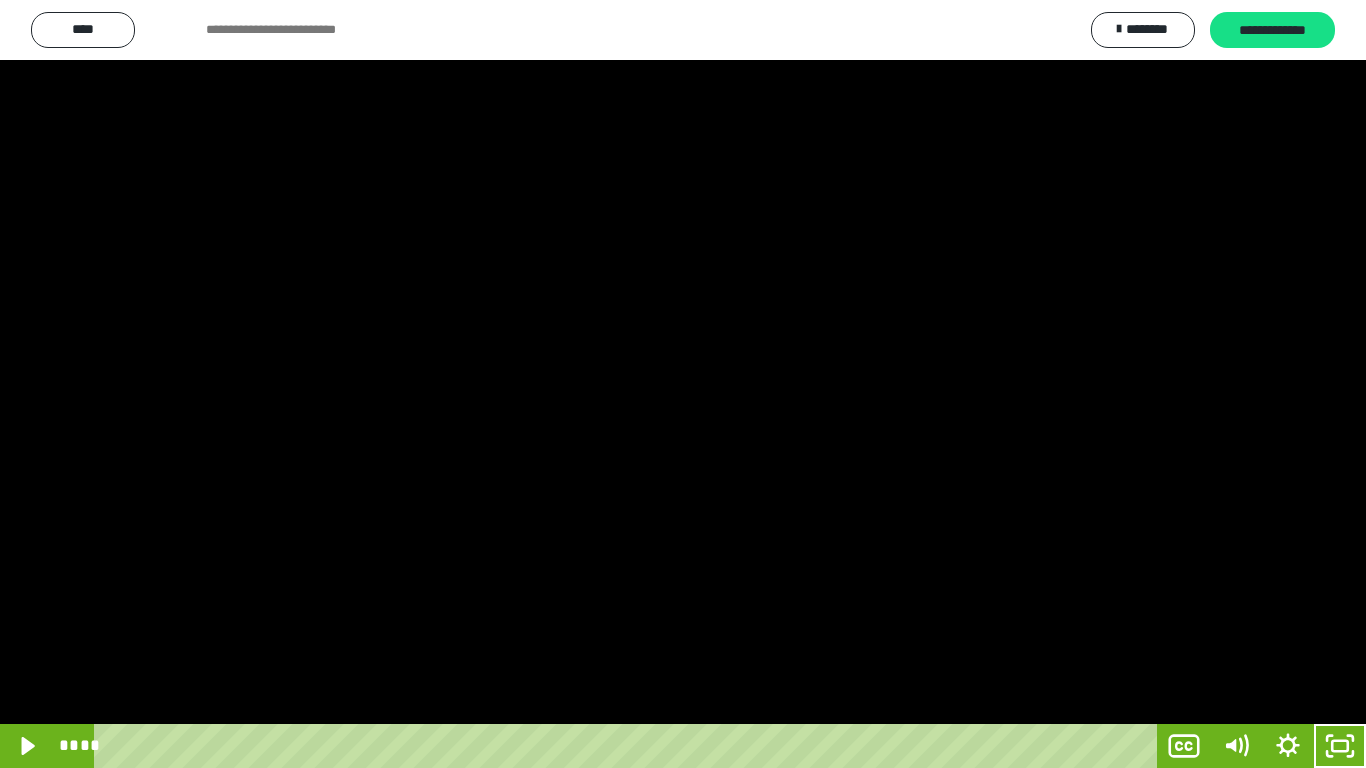 click at bounding box center (683, 384) 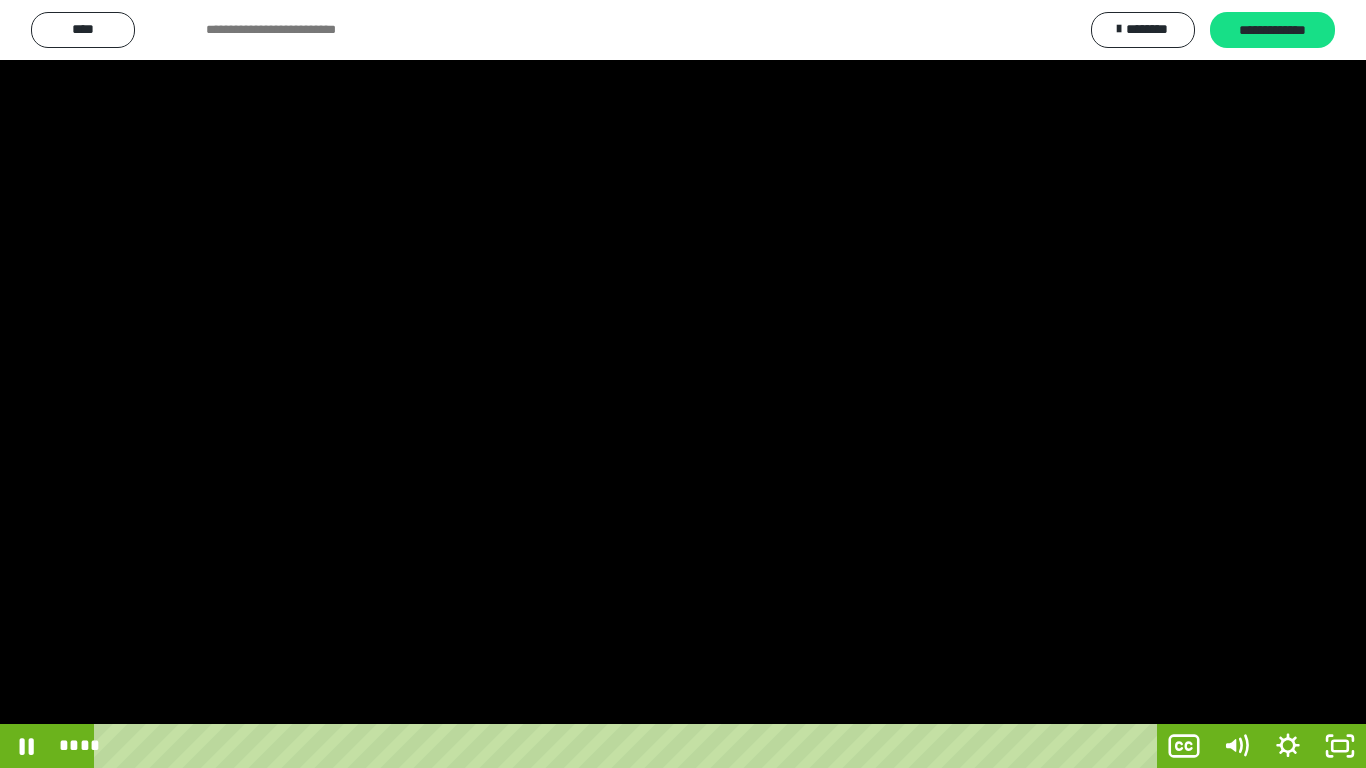 click at bounding box center (683, 384) 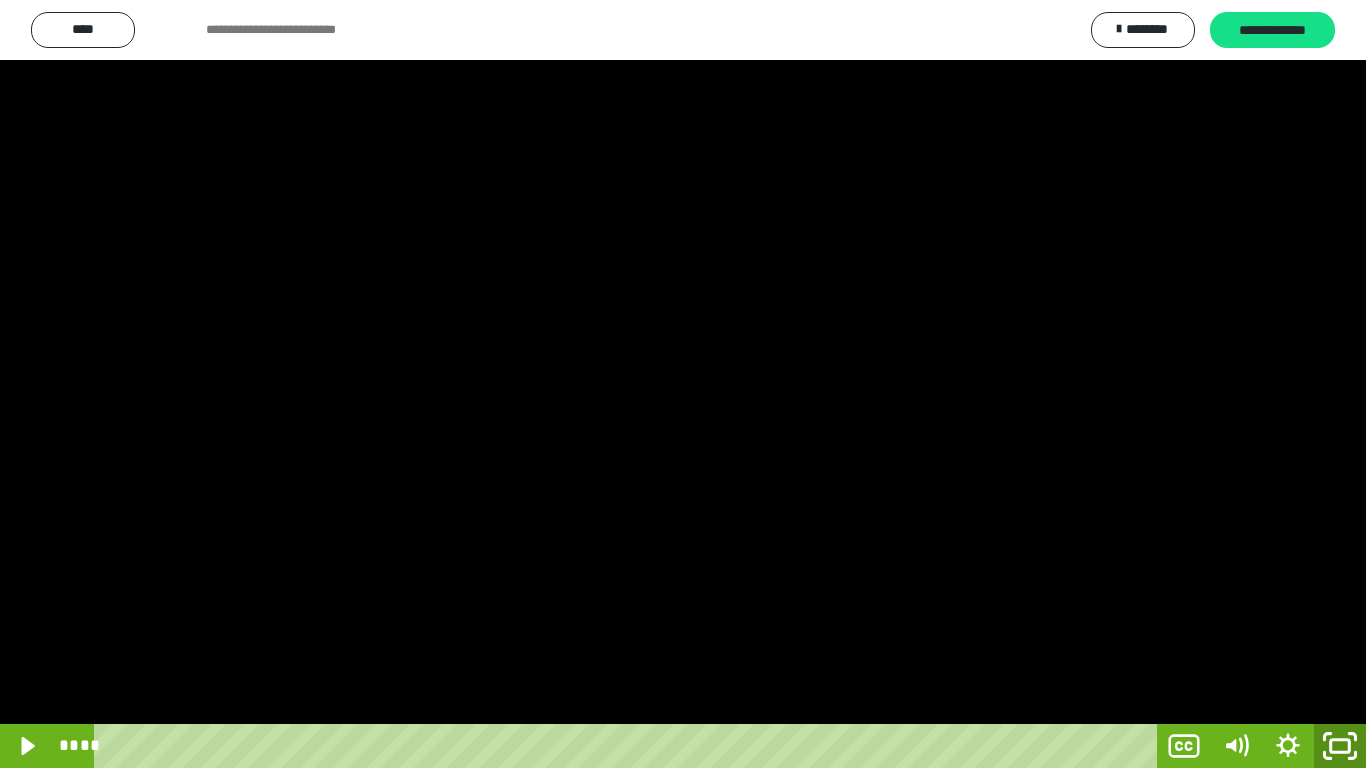 click 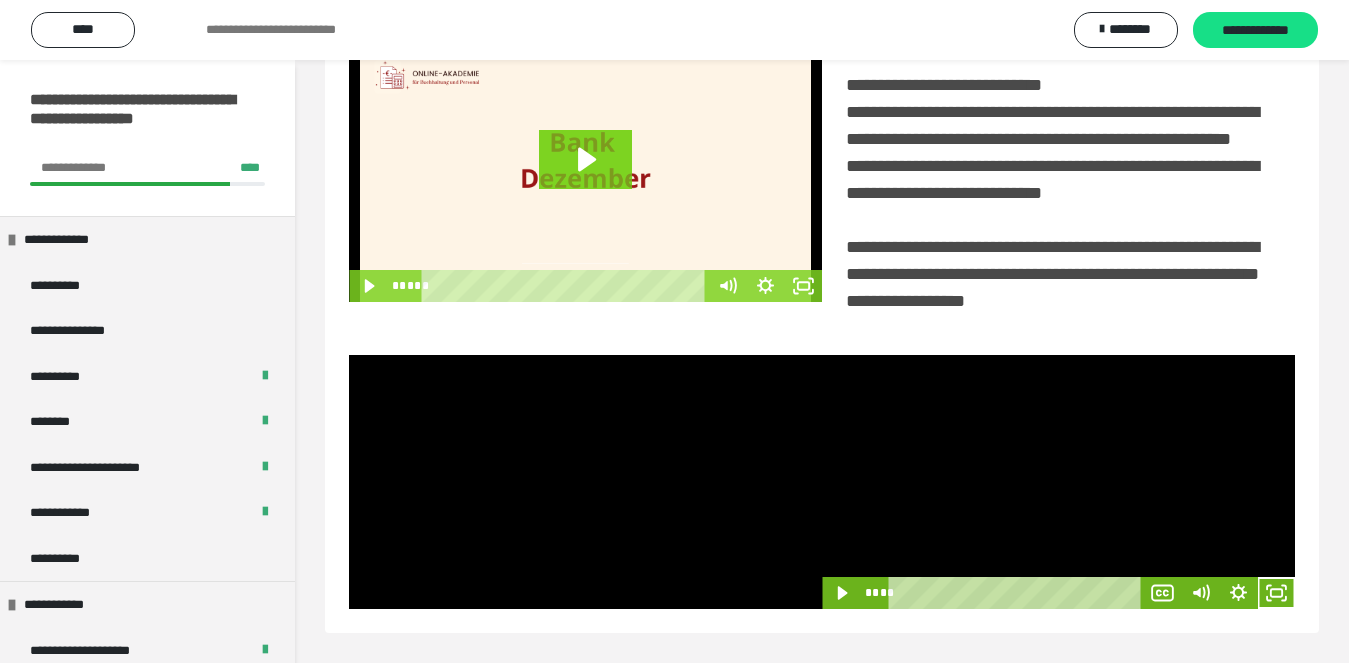 scroll, scrollTop: 480, scrollLeft: 0, axis: vertical 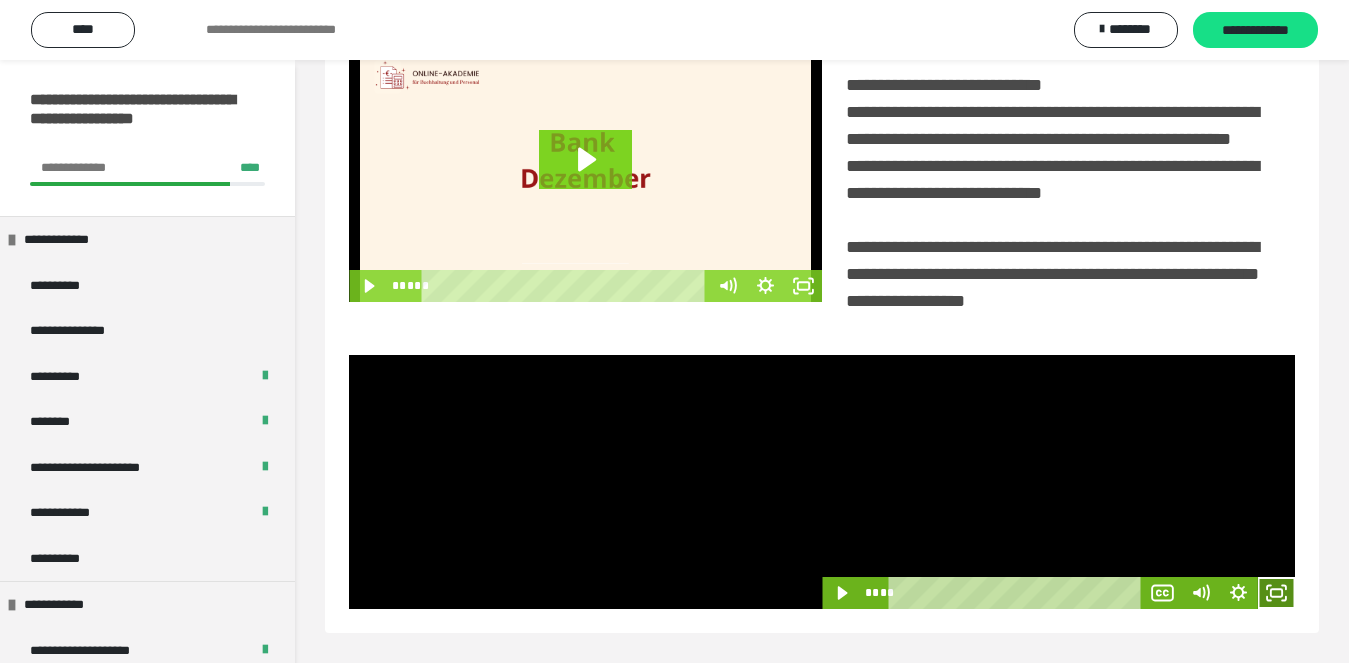 click 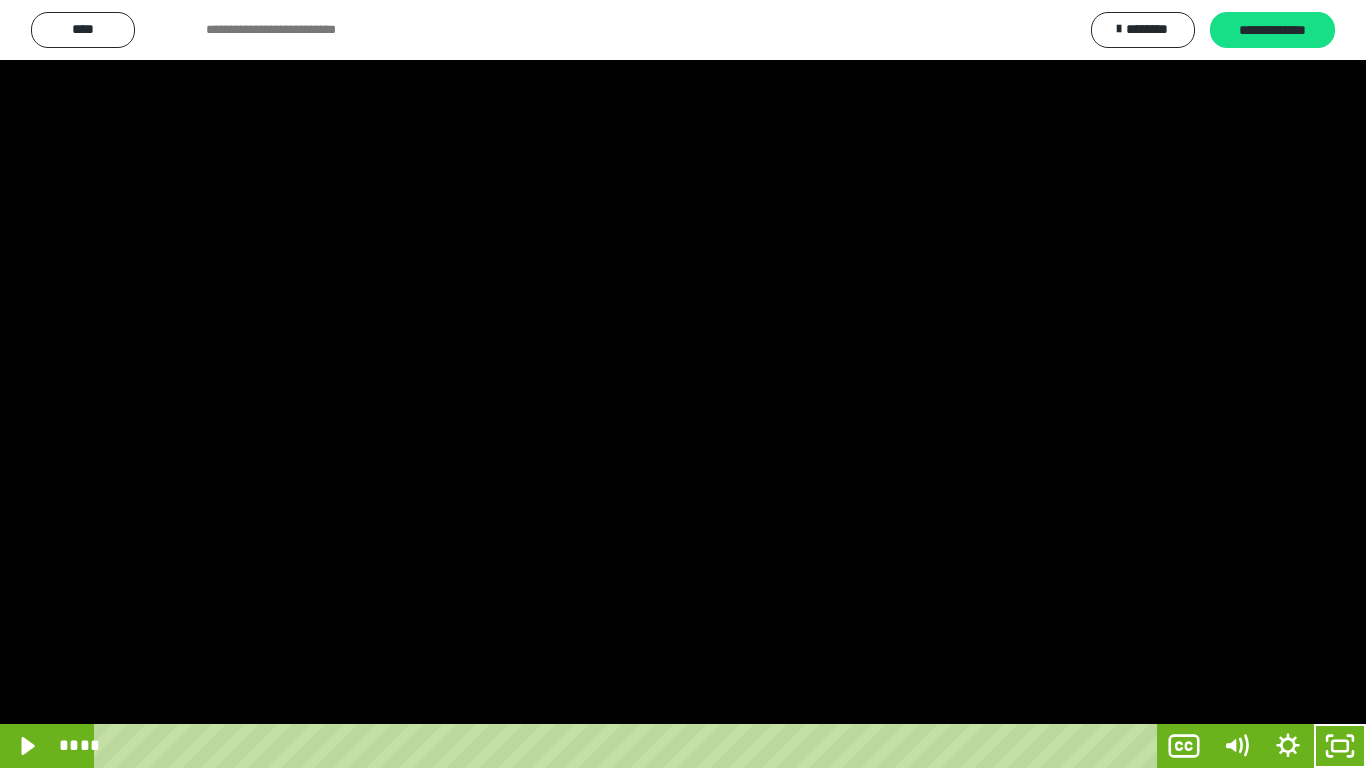 click at bounding box center (683, 384) 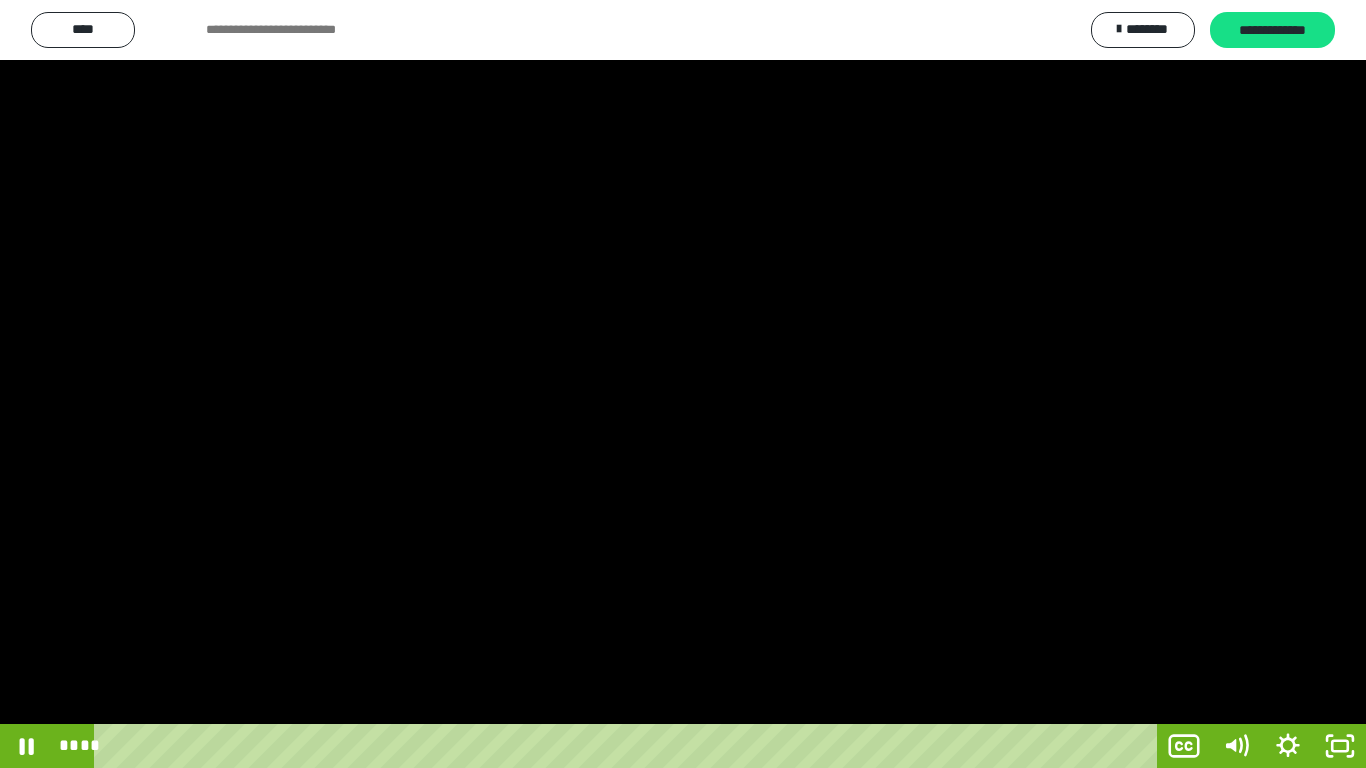 click at bounding box center [683, 384] 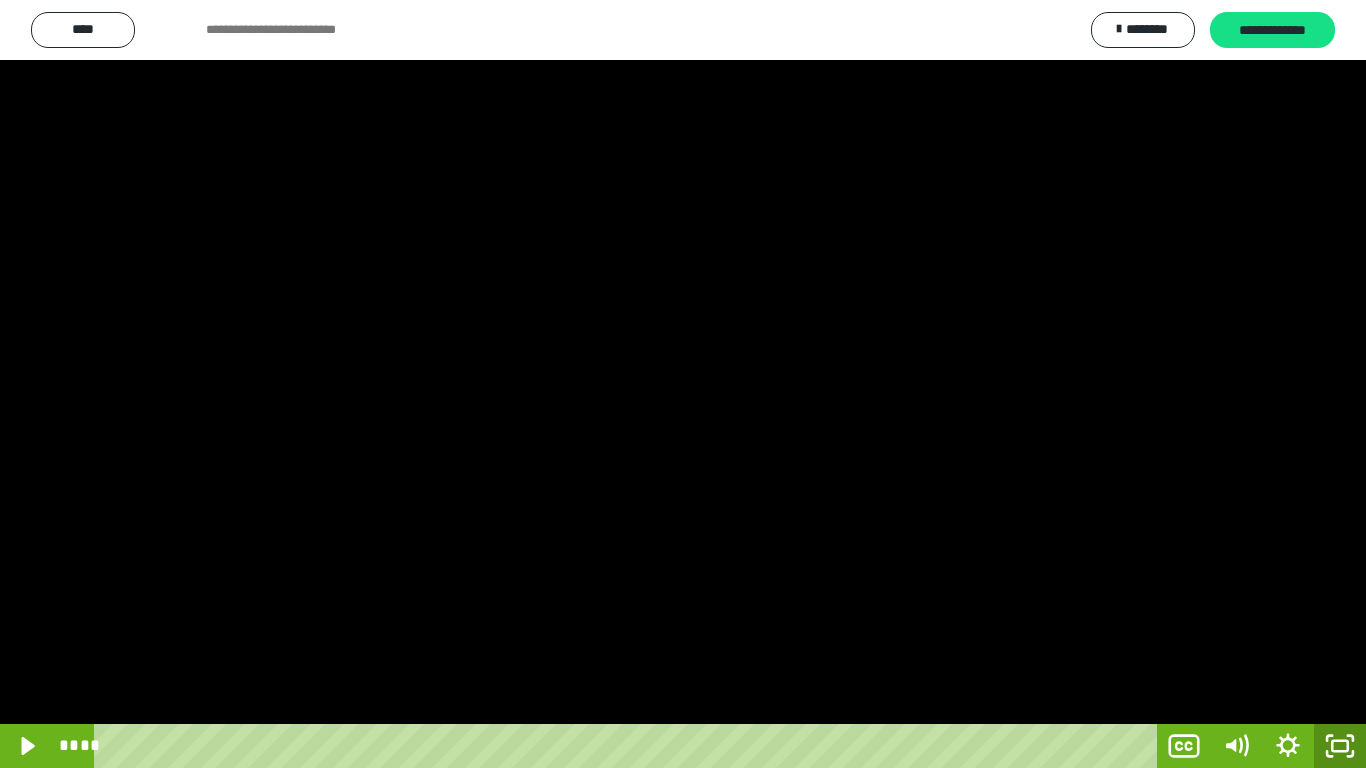 click 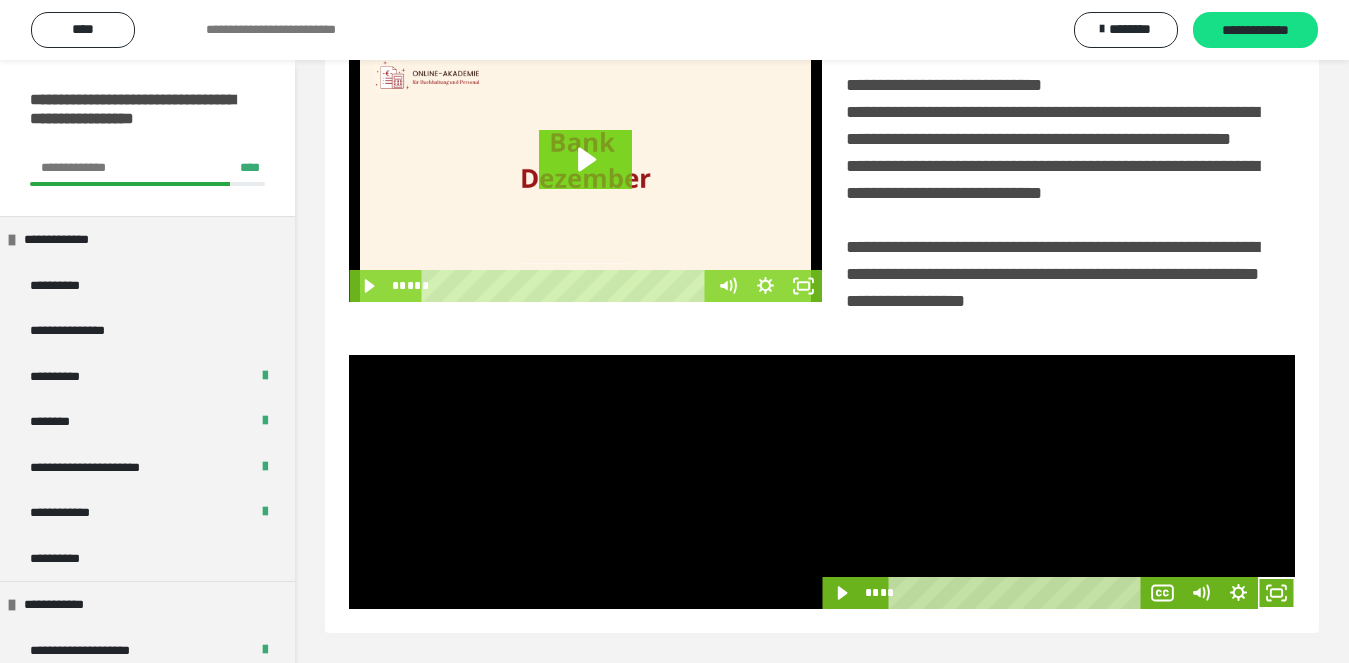 scroll, scrollTop: 480, scrollLeft: 0, axis: vertical 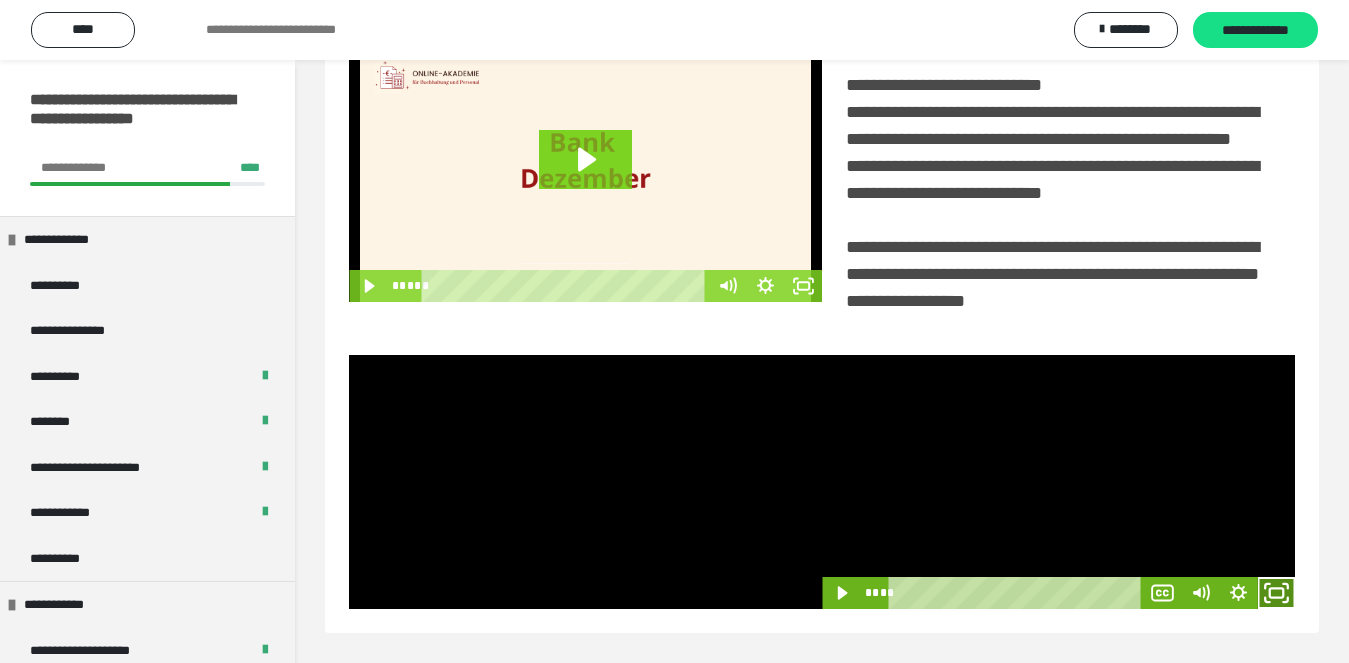 click 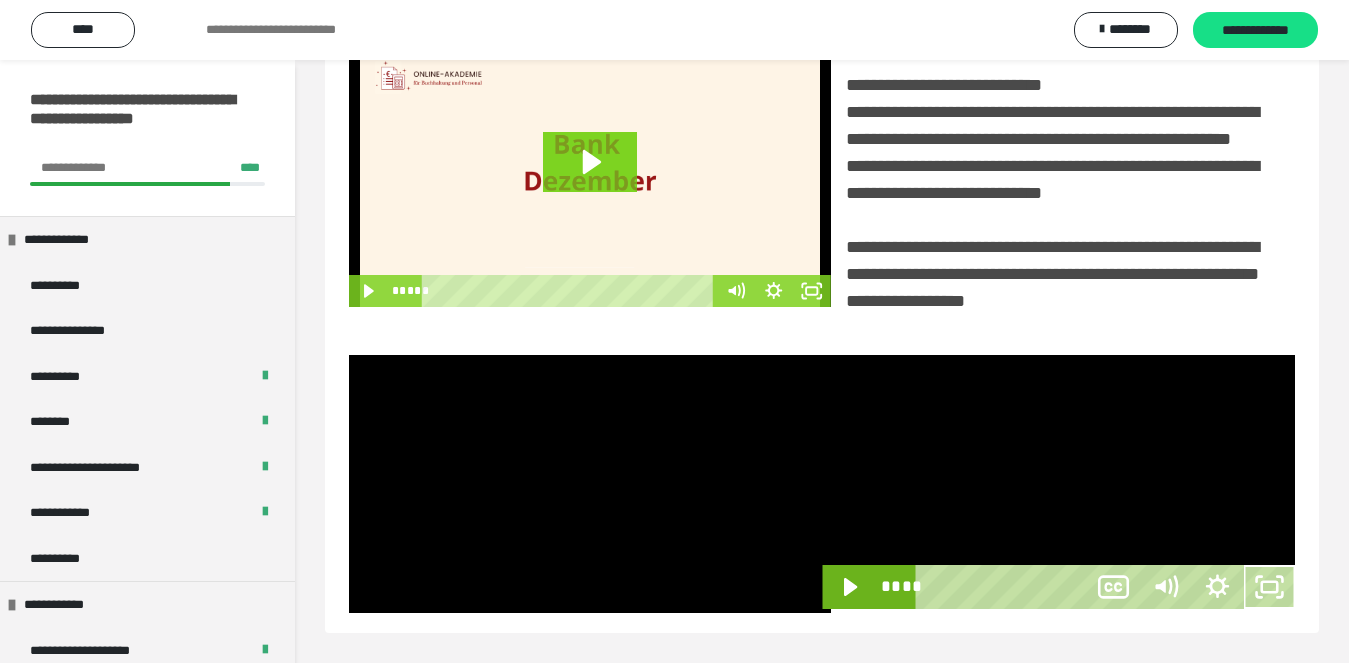 scroll, scrollTop: 358, scrollLeft: 0, axis: vertical 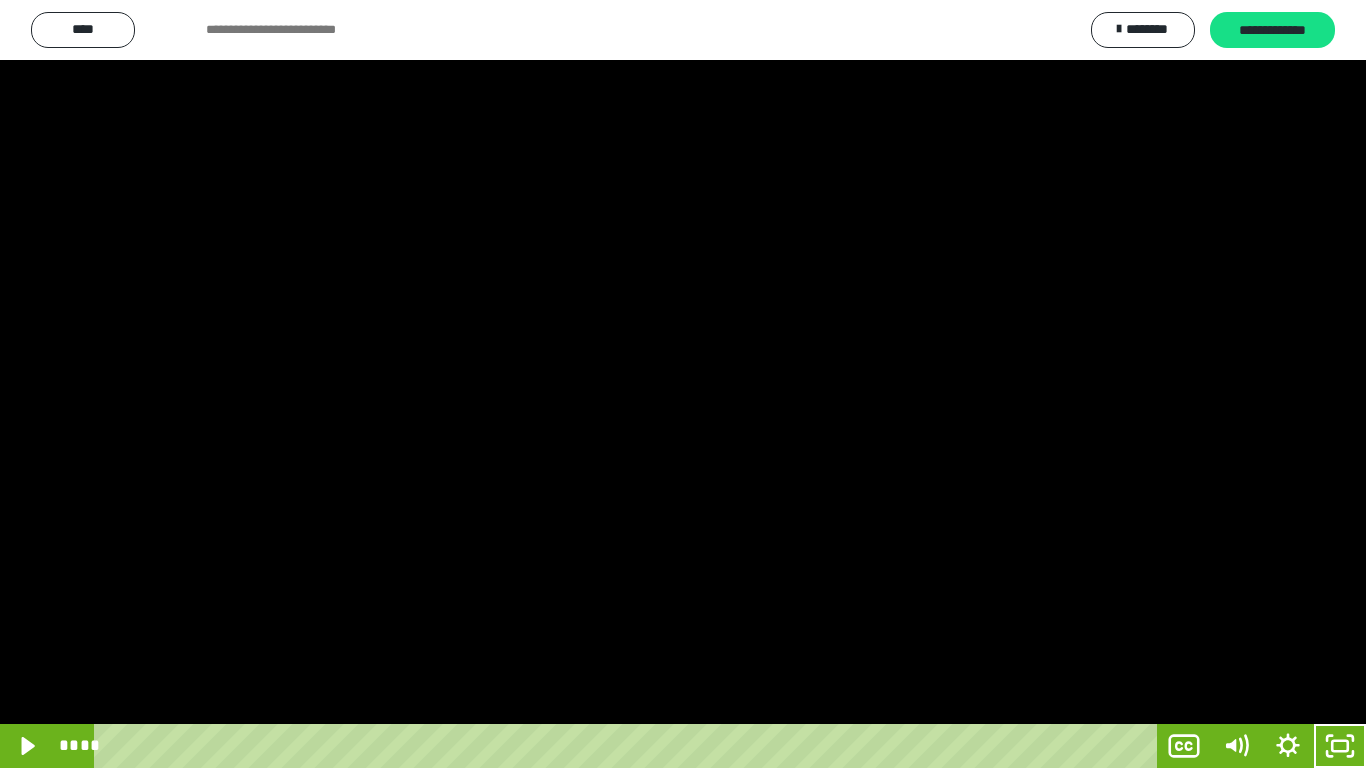 click at bounding box center [683, 384] 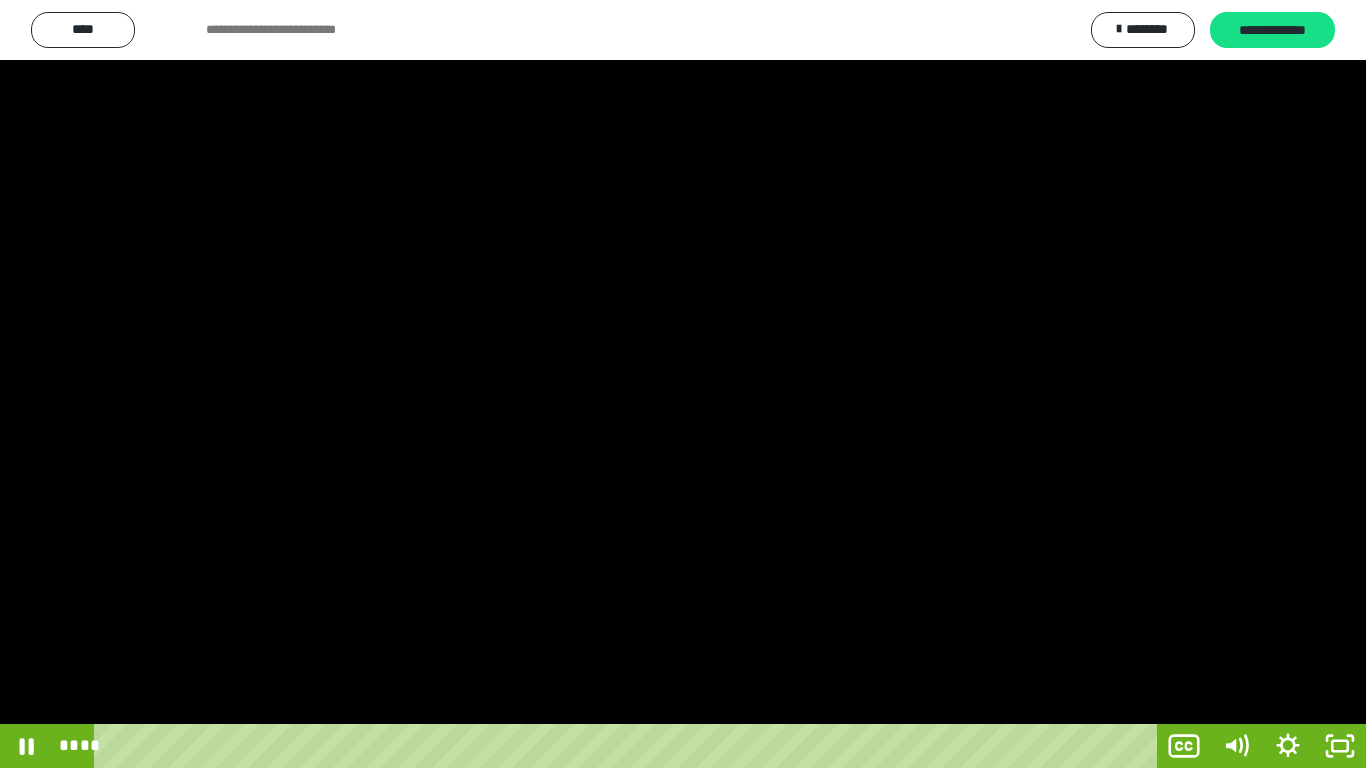 click at bounding box center [683, 384] 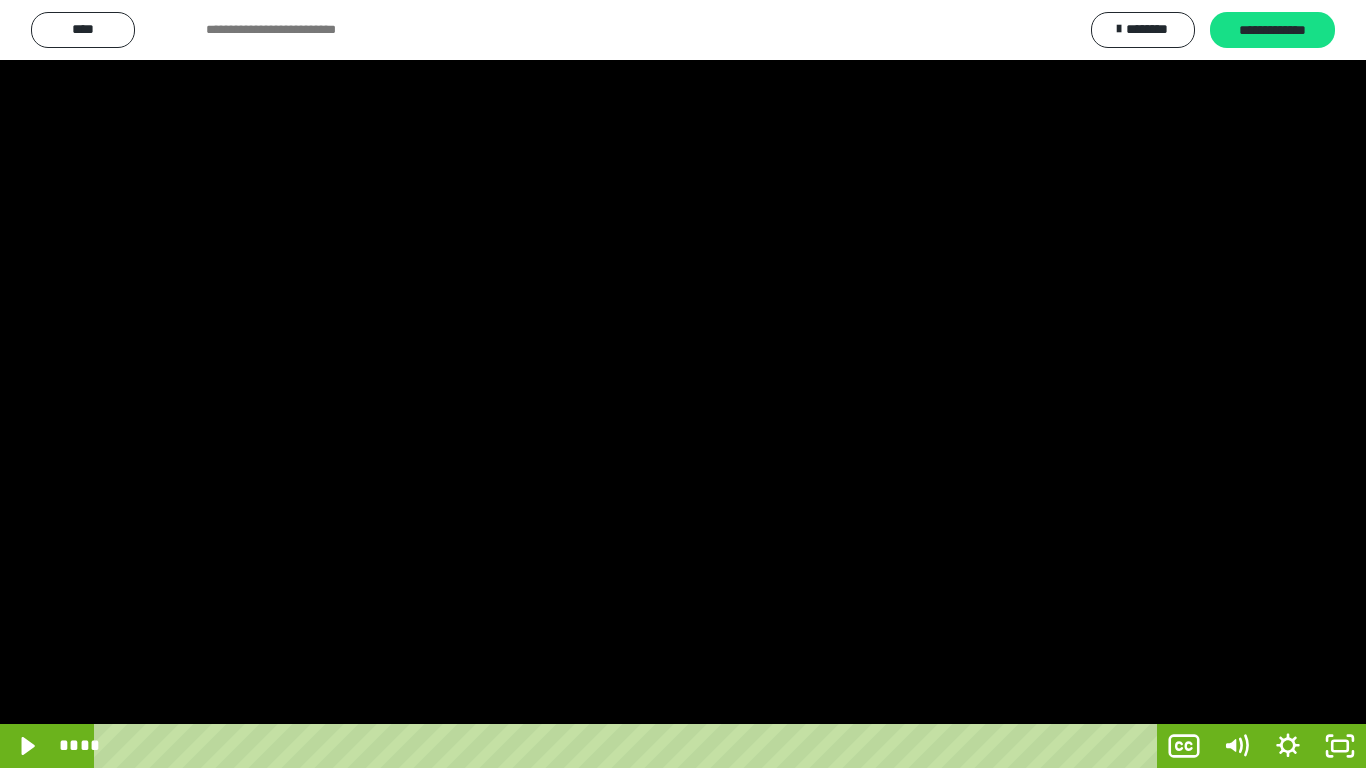 click at bounding box center (683, 384) 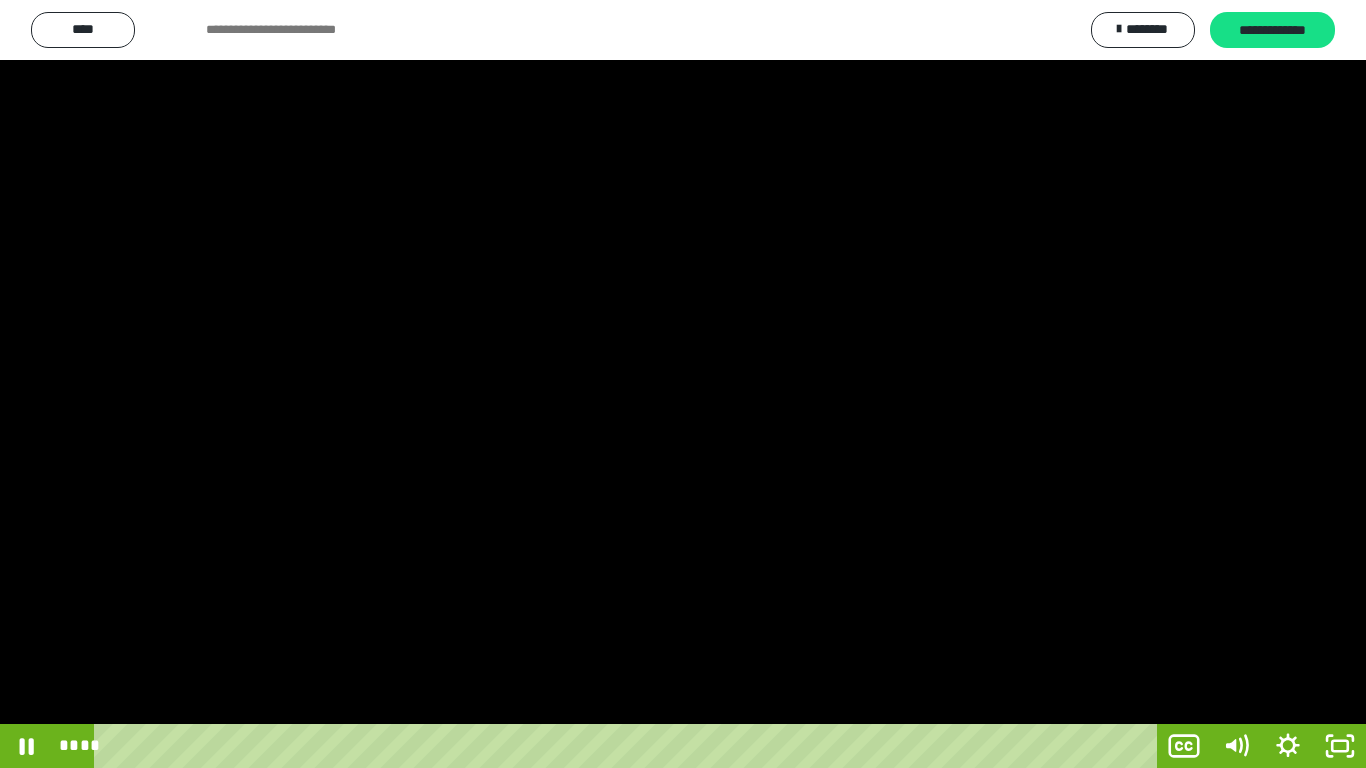 click at bounding box center (683, 384) 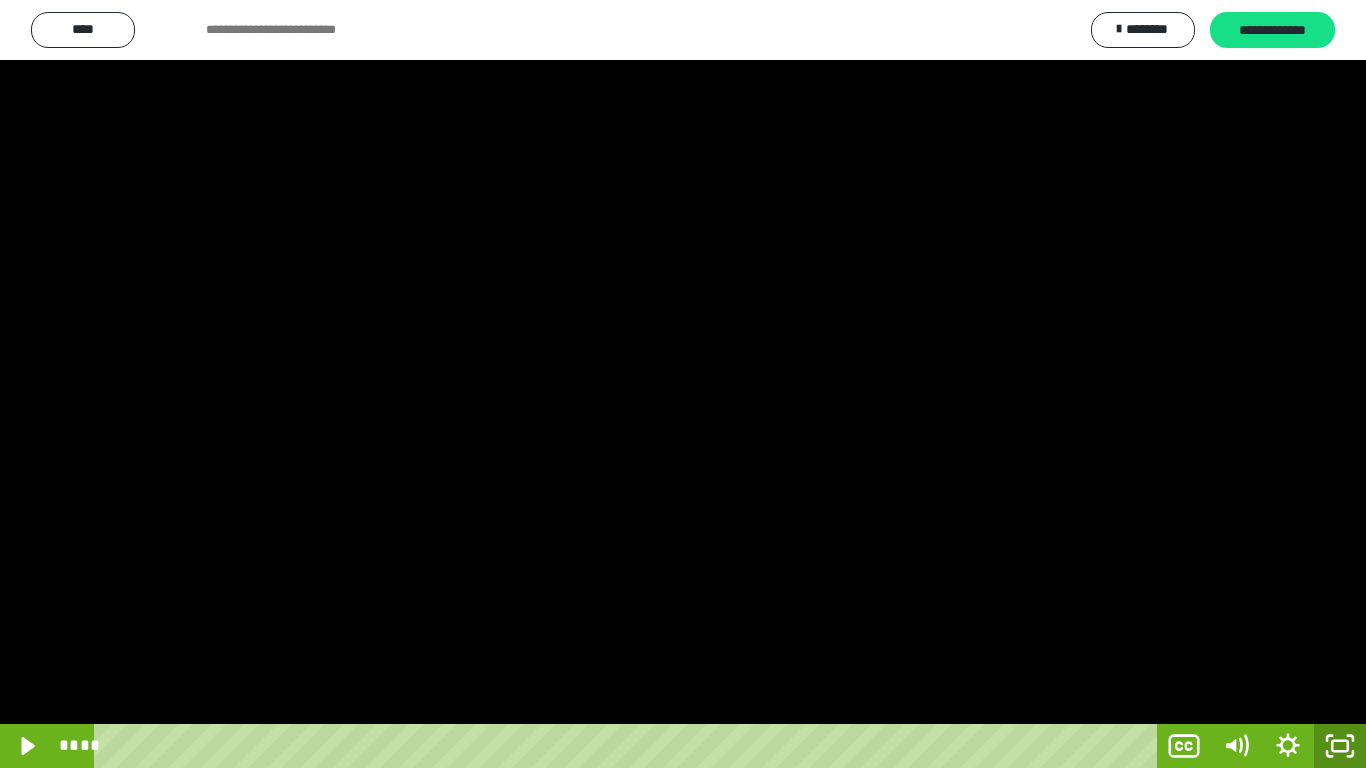 drag, startPoint x: 1345, startPoint y: 745, endPoint x: 914, endPoint y: 190, distance: 702.6991 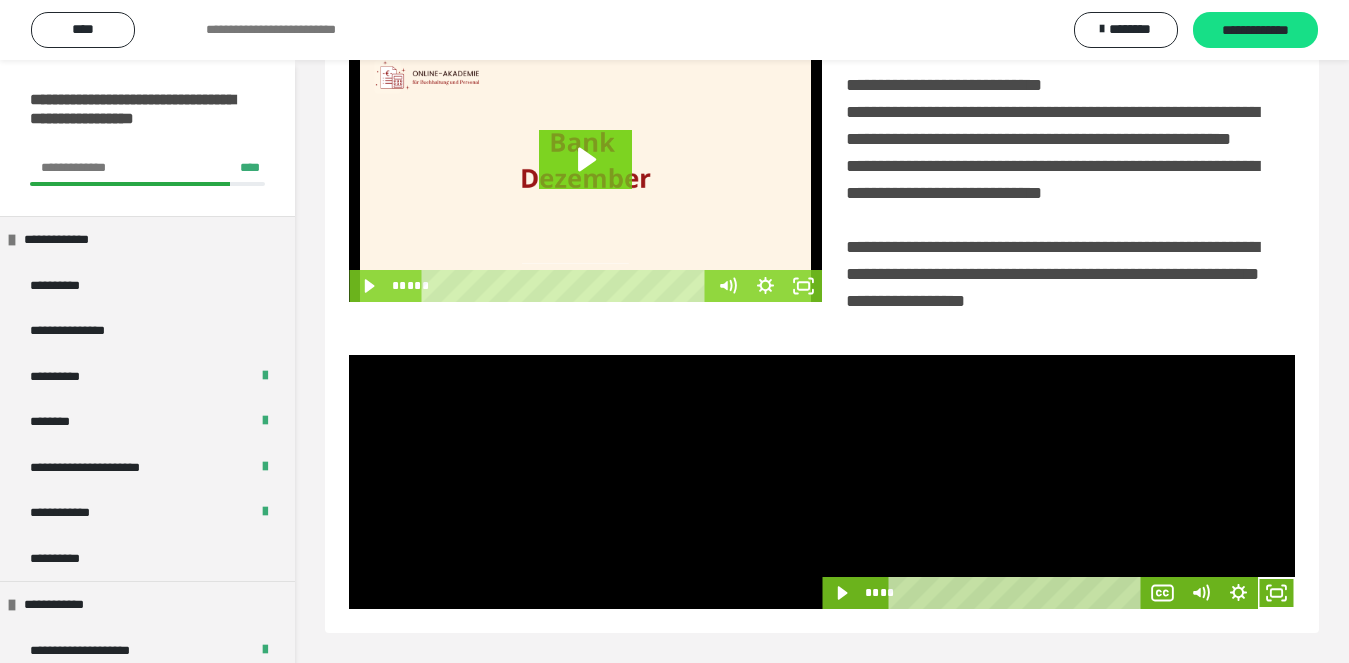 scroll, scrollTop: 480, scrollLeft: 0, axis: vertical 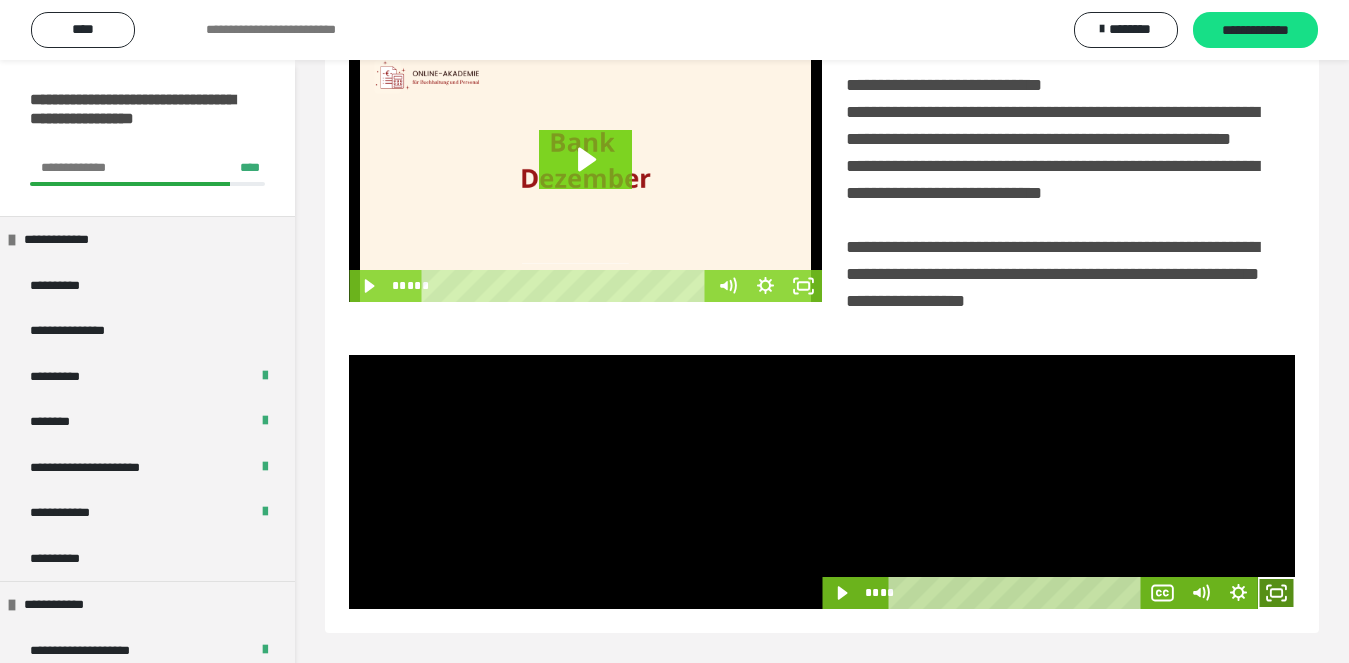 click 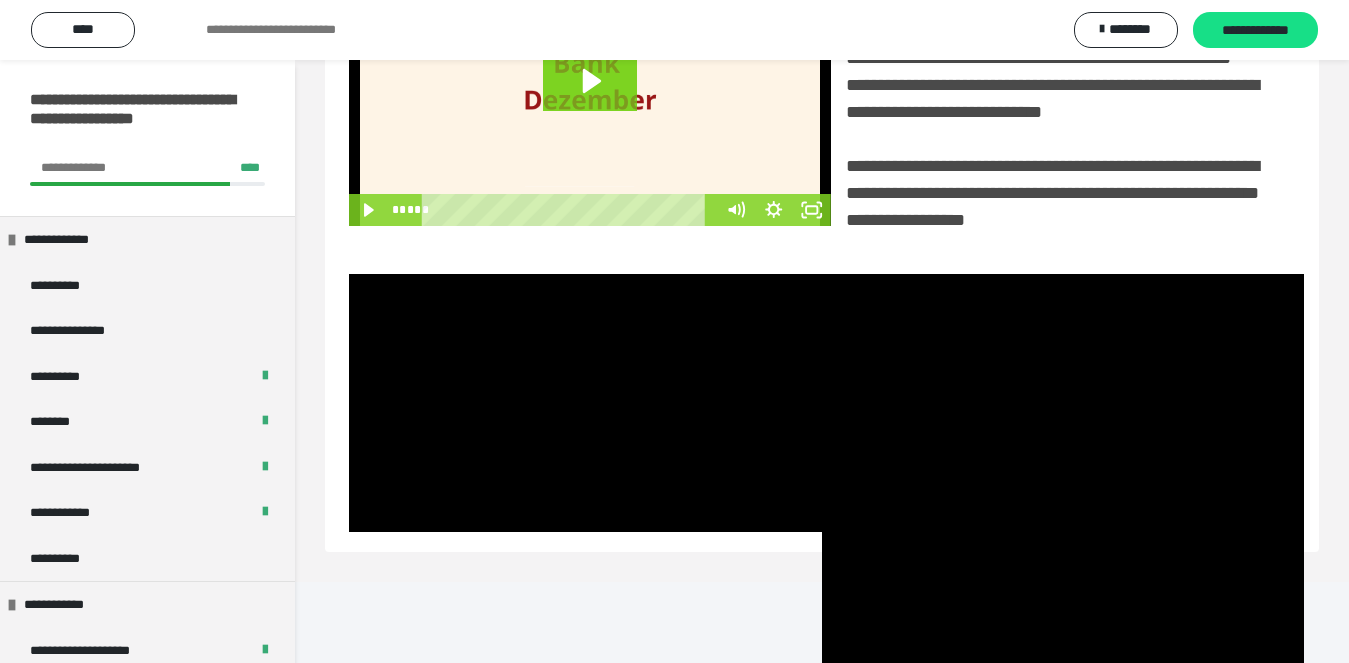 scroll, scrollTop: 358, scrollLeft: 0, axis: vertical 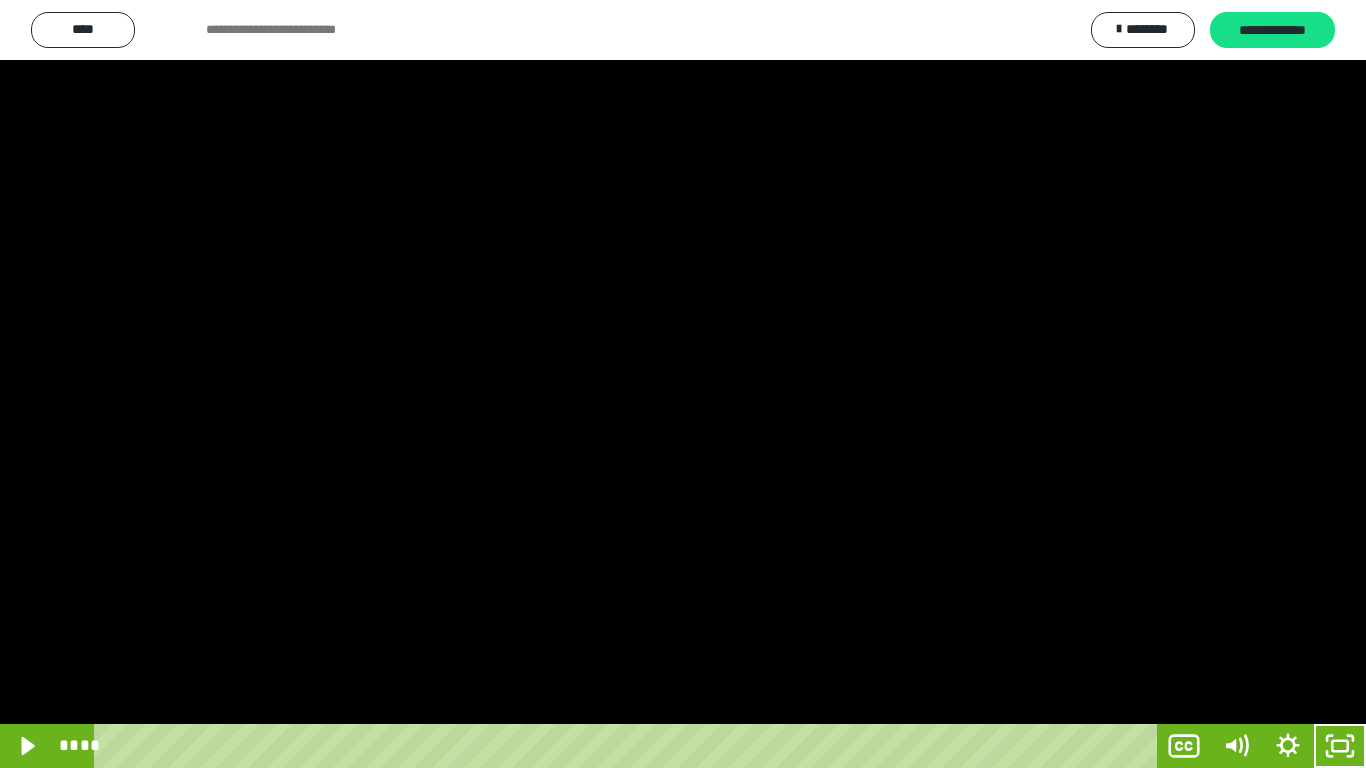 click at bounding box center [683, 384] 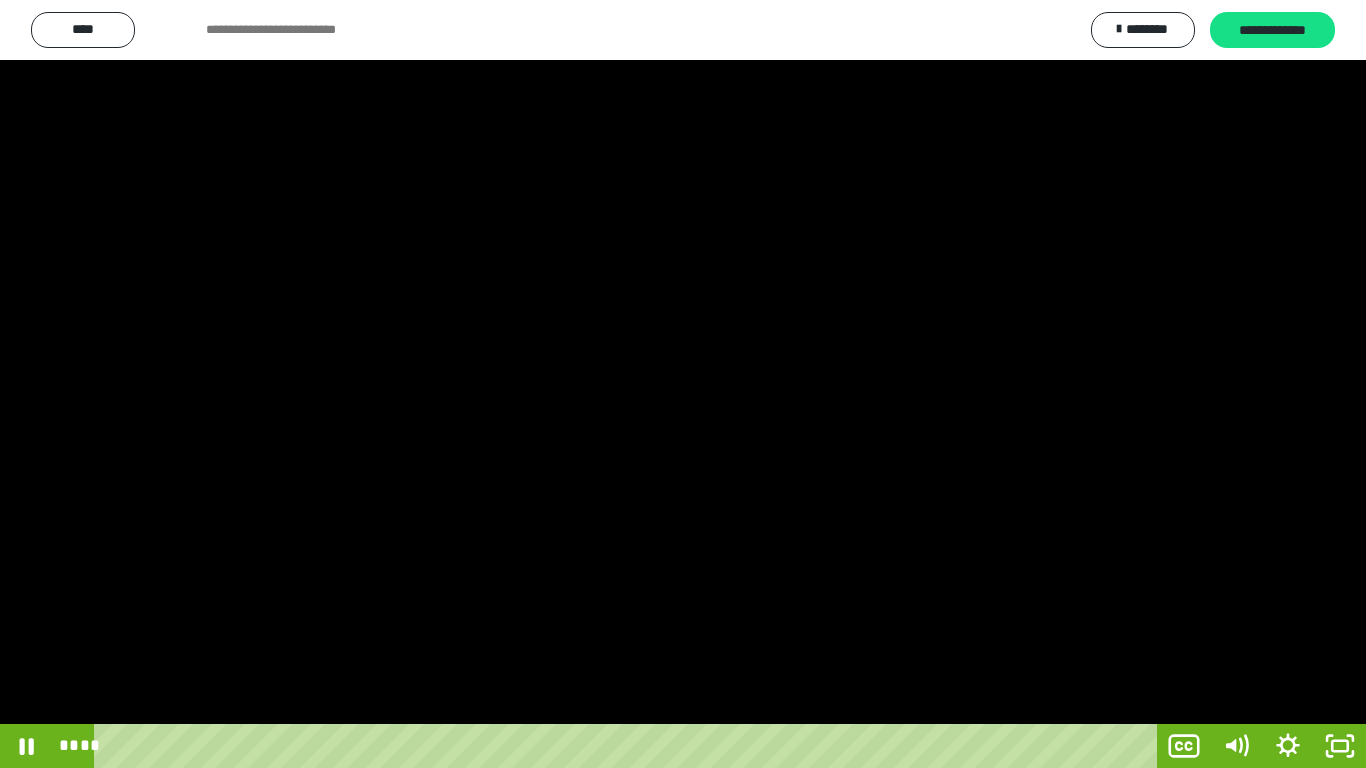 click at bounding box center [683, 384] 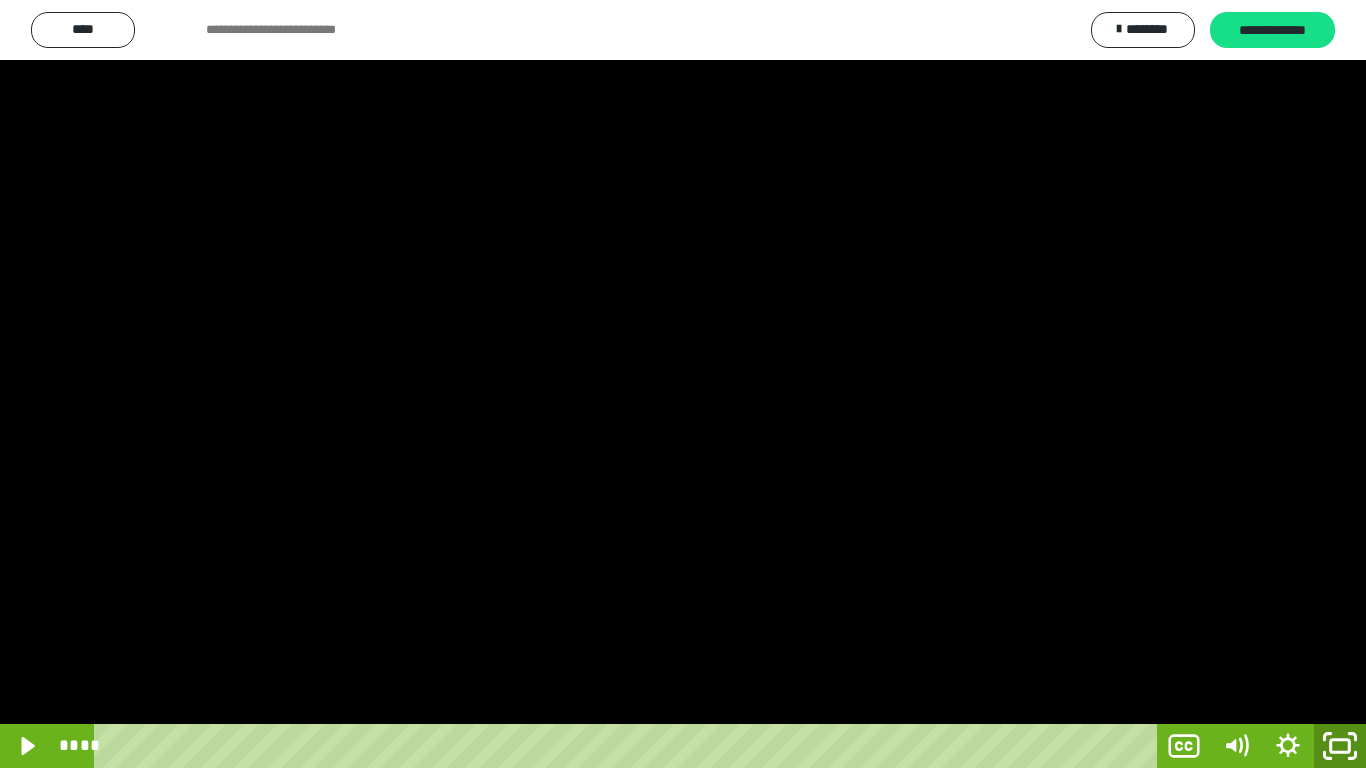 click 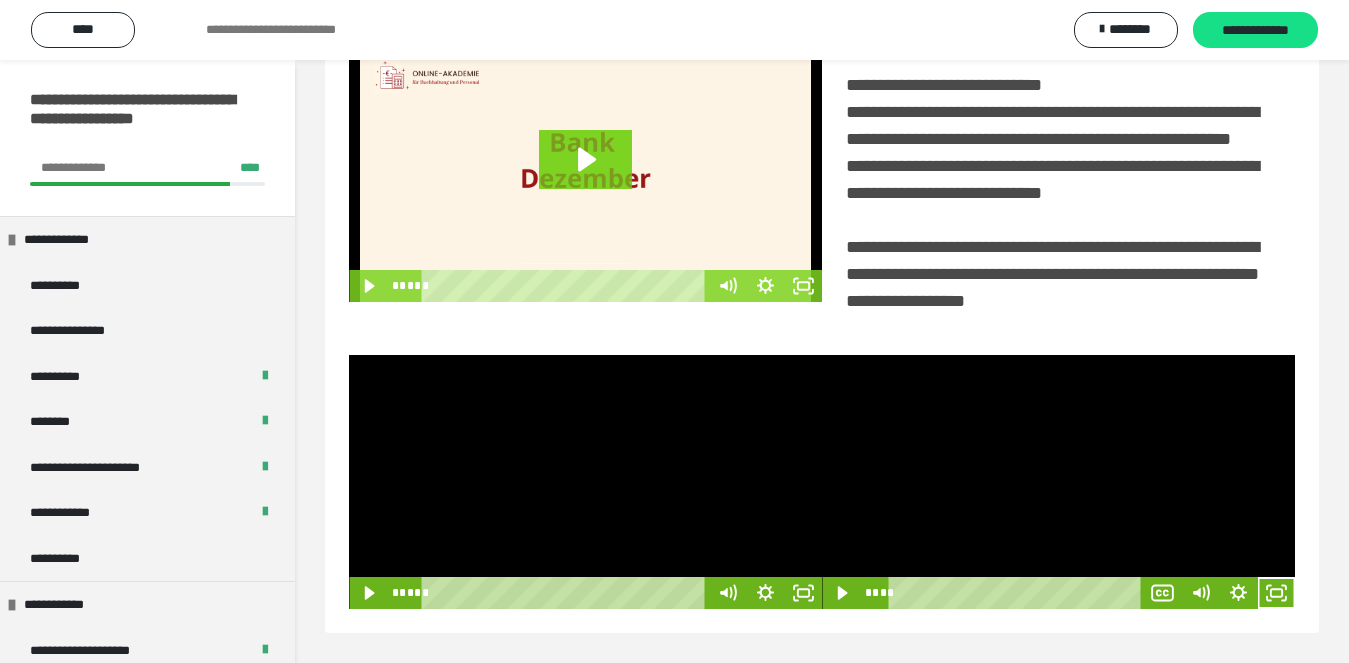 scroll, scrollTop: 480, scrollLeft: 0, axis: vertical 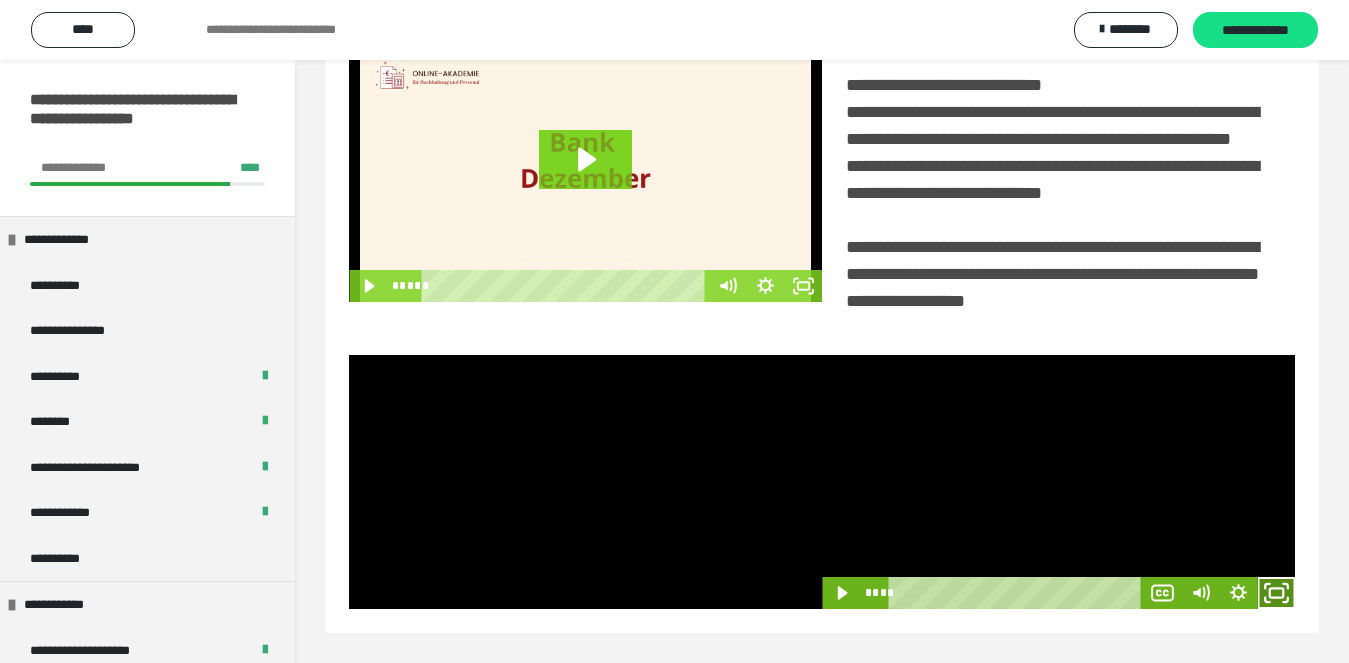click 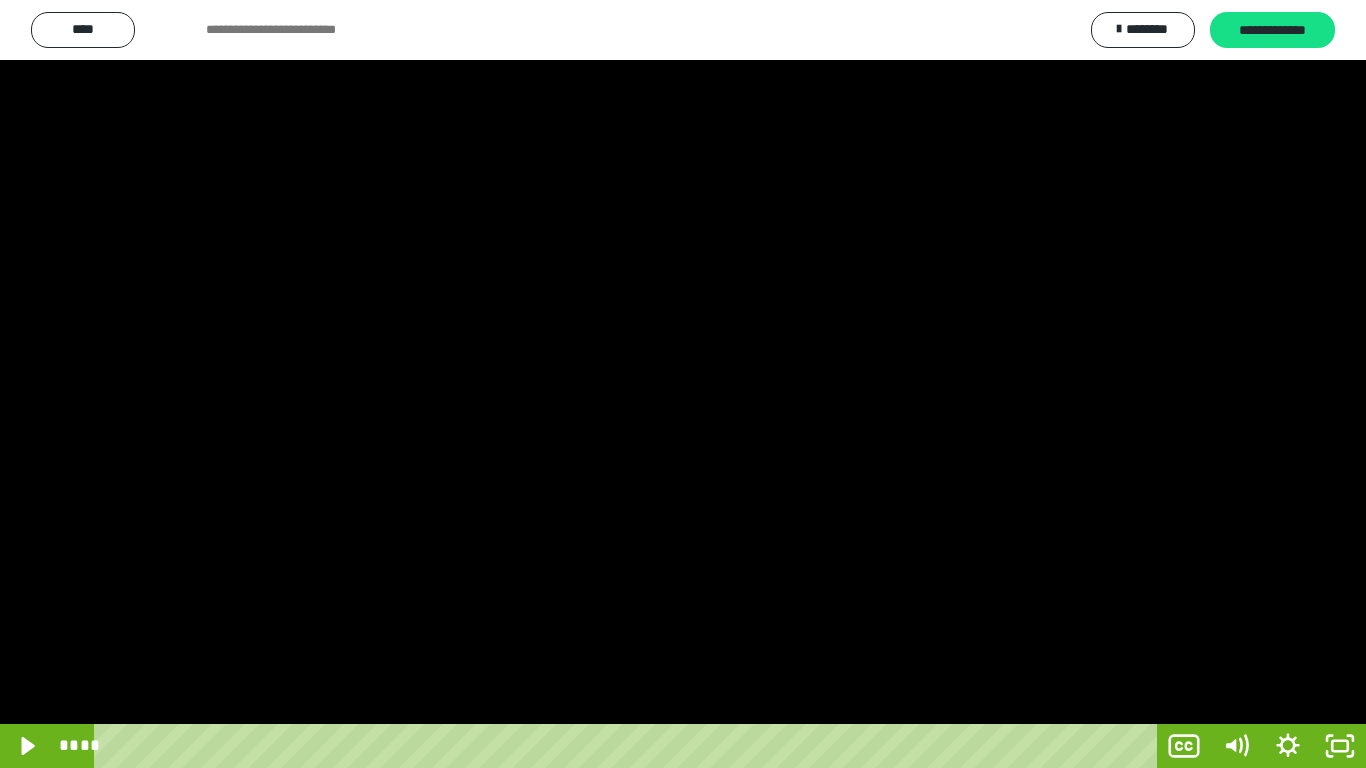 click at bounding box center [683, 384] 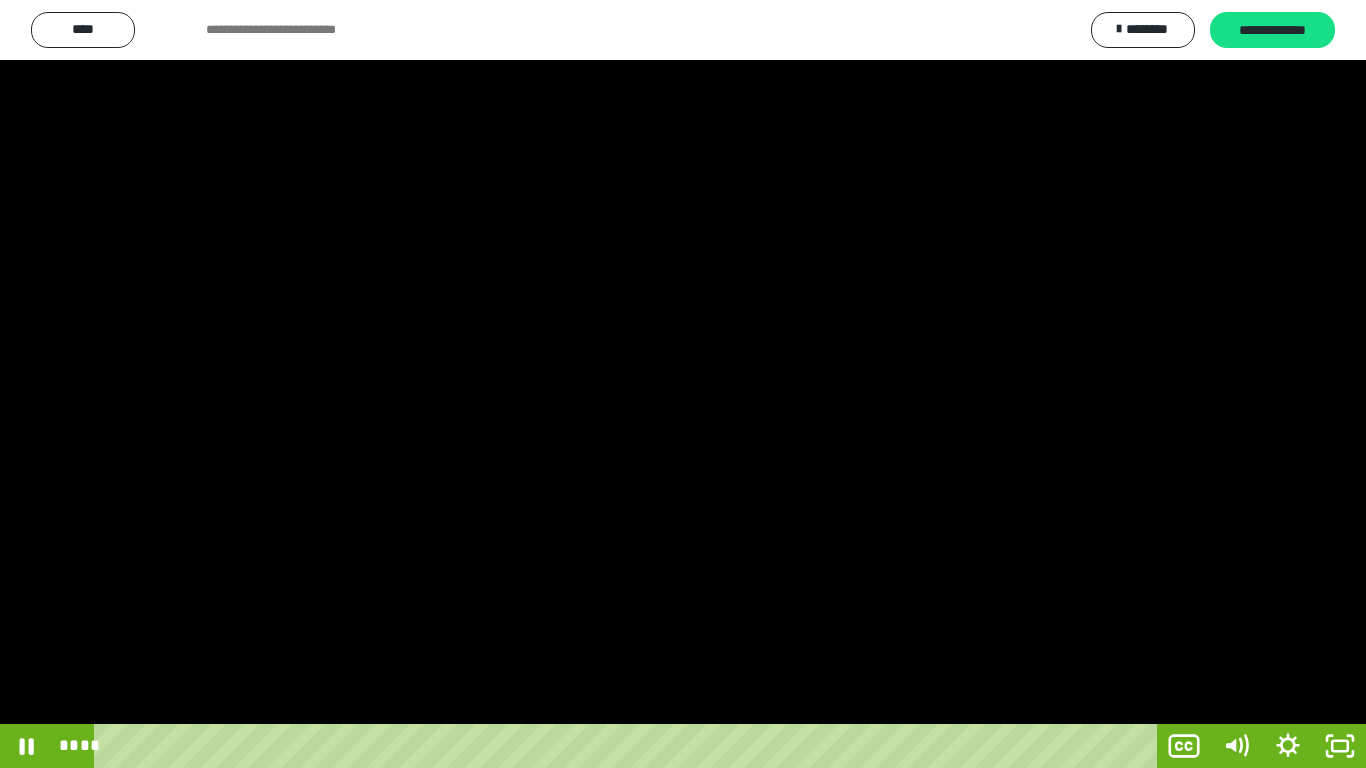 click at bounding box center [683, 384] 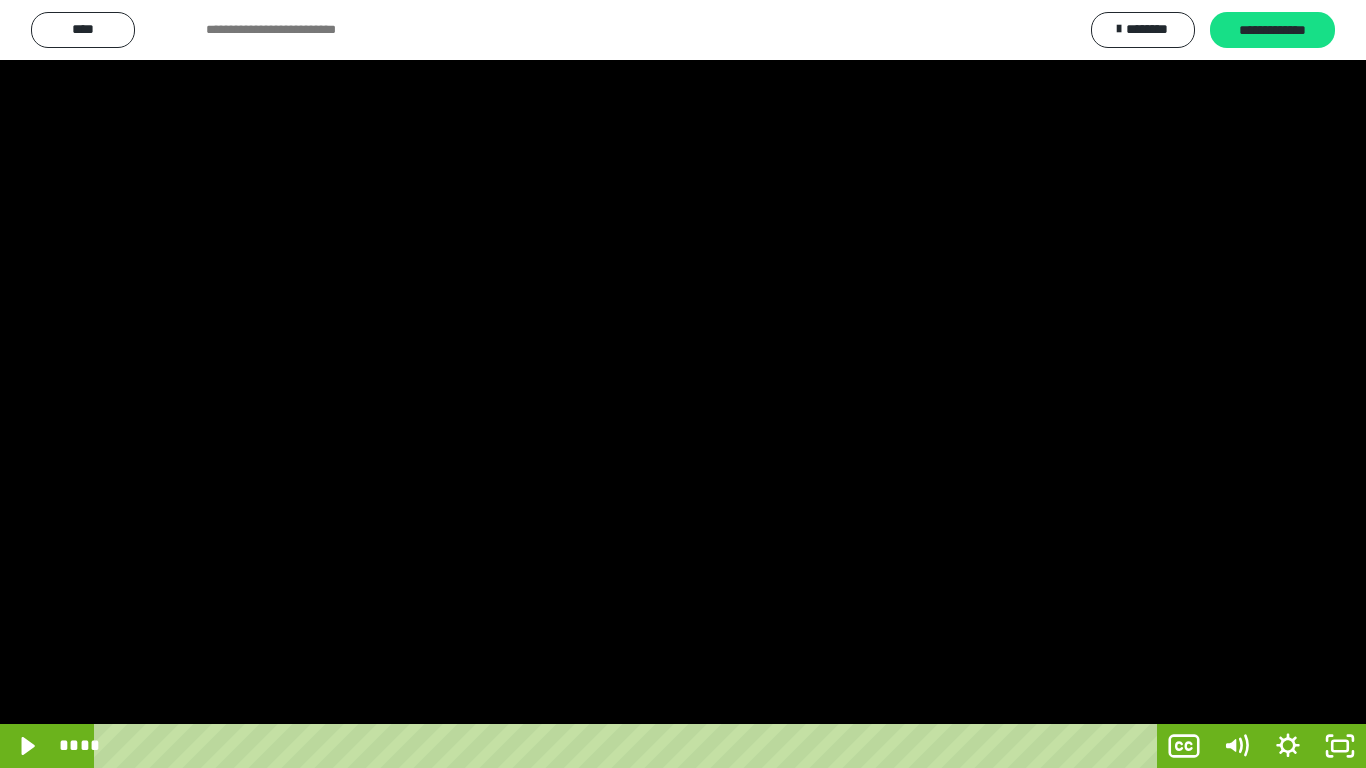 click at bounding box center [683, 384] 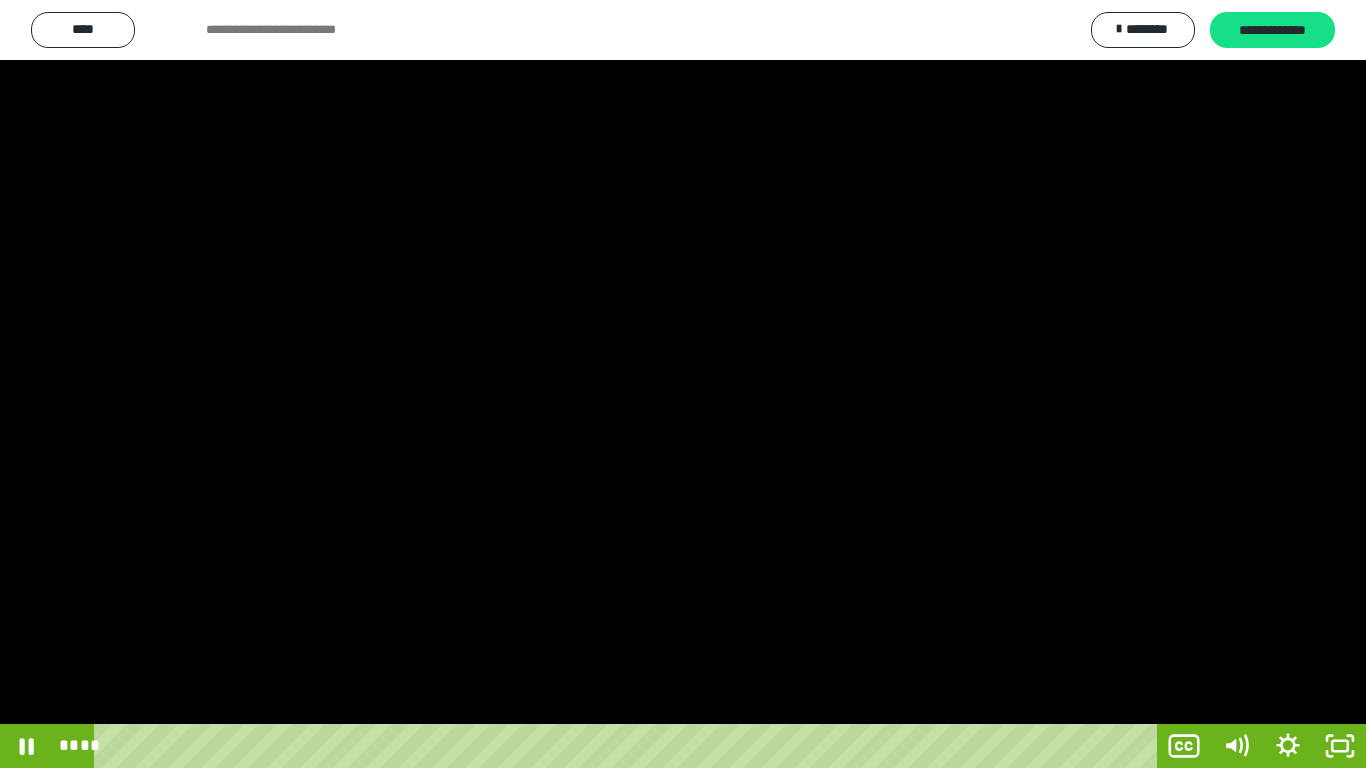 click at bounding box center [683, 384] 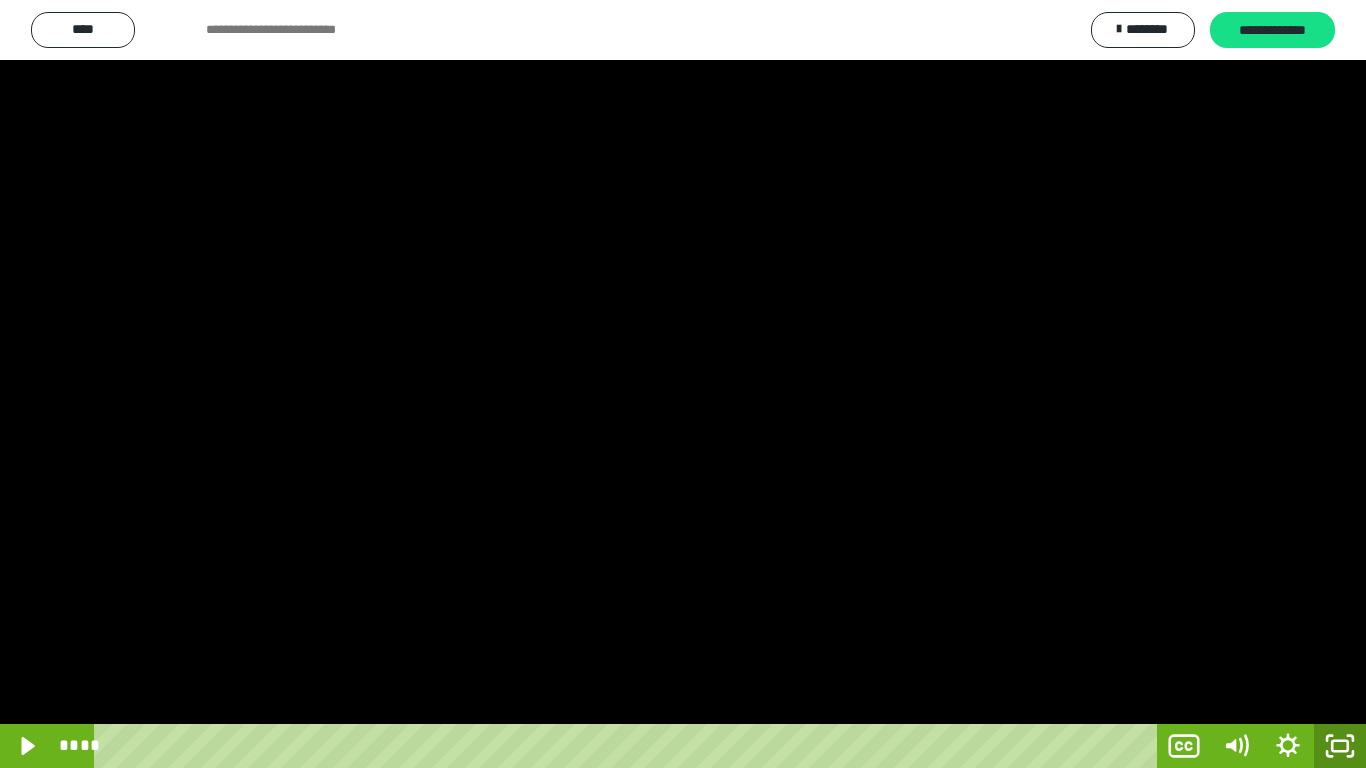 click 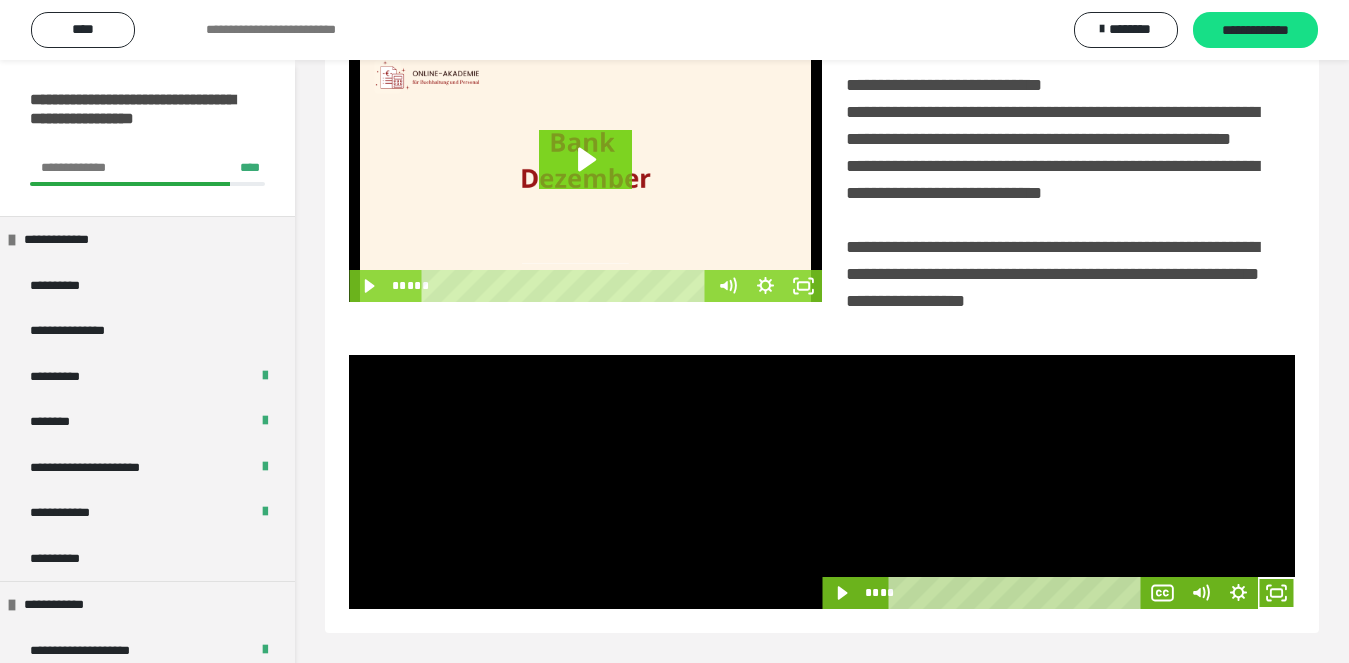 scroll, scrollTop: 480, scrollLeft: 0, axis: vertical 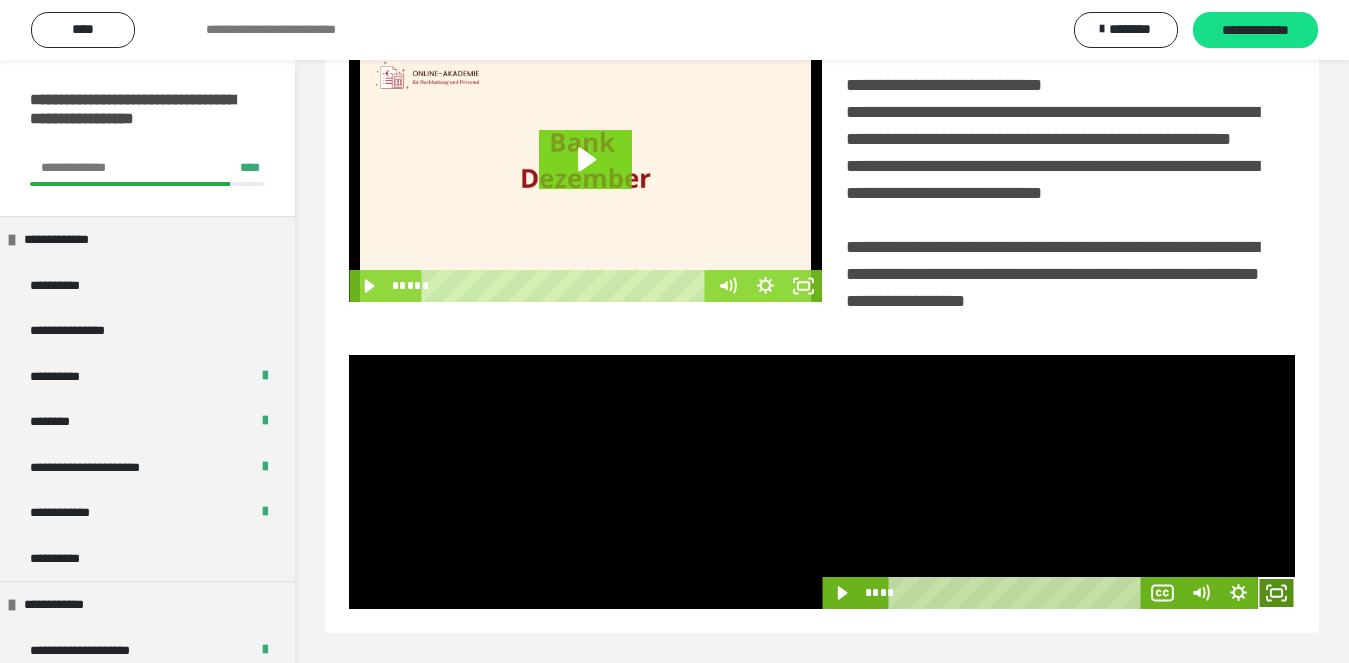 click 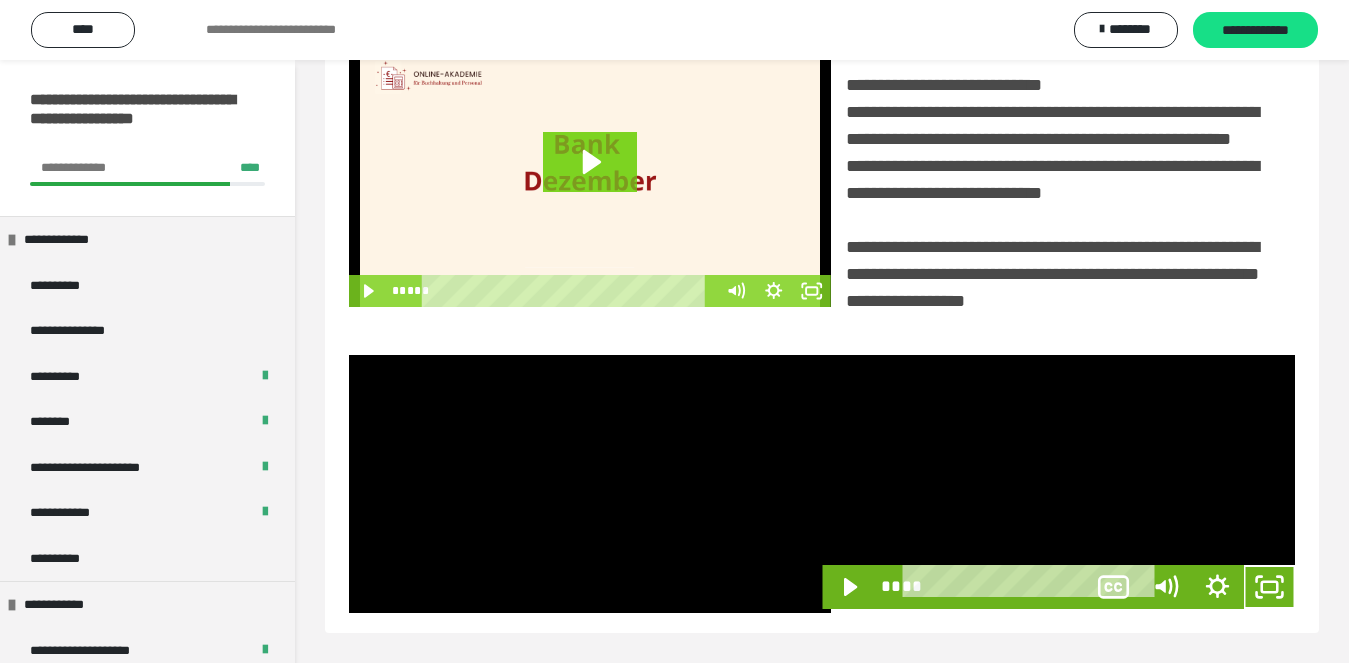 scroll, scrollTop: 358, scrollLeft: 0, axis: vertical 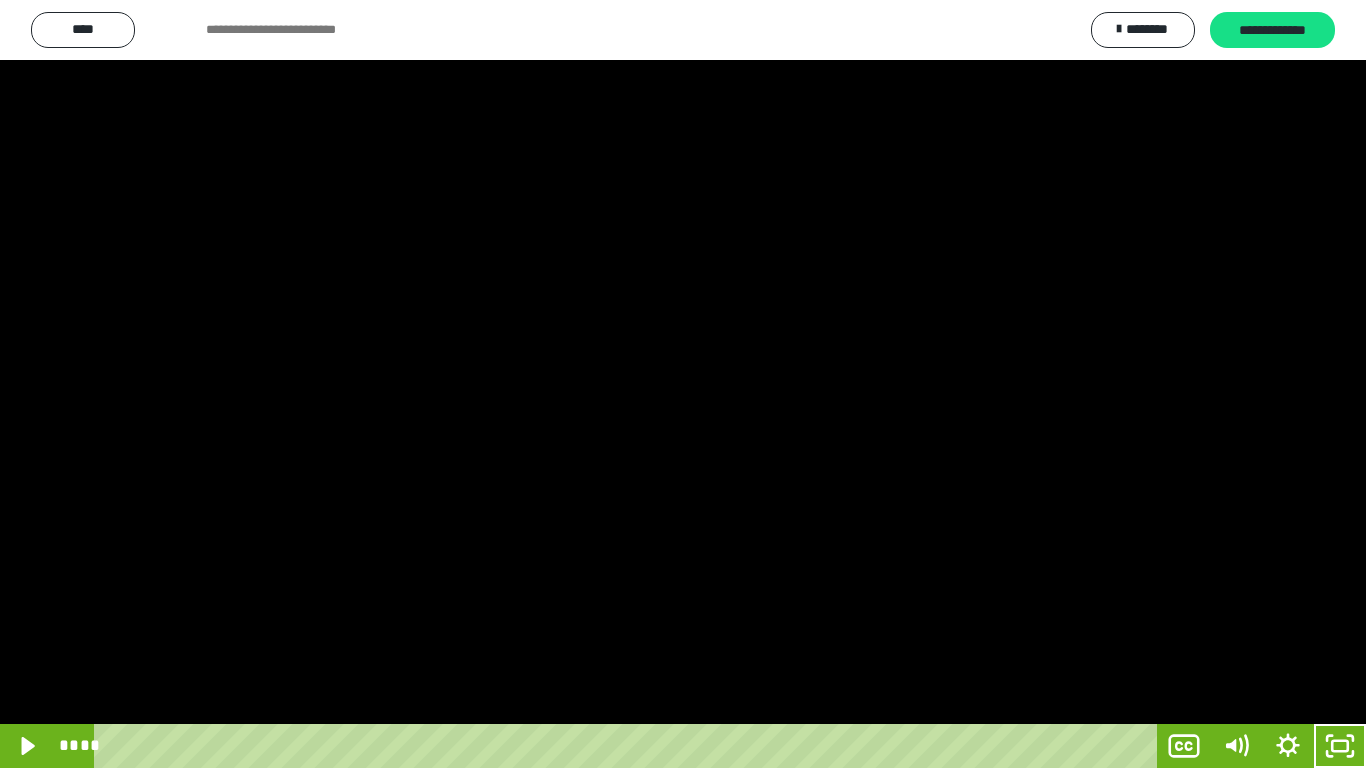 click at bounding box center [683, 384] 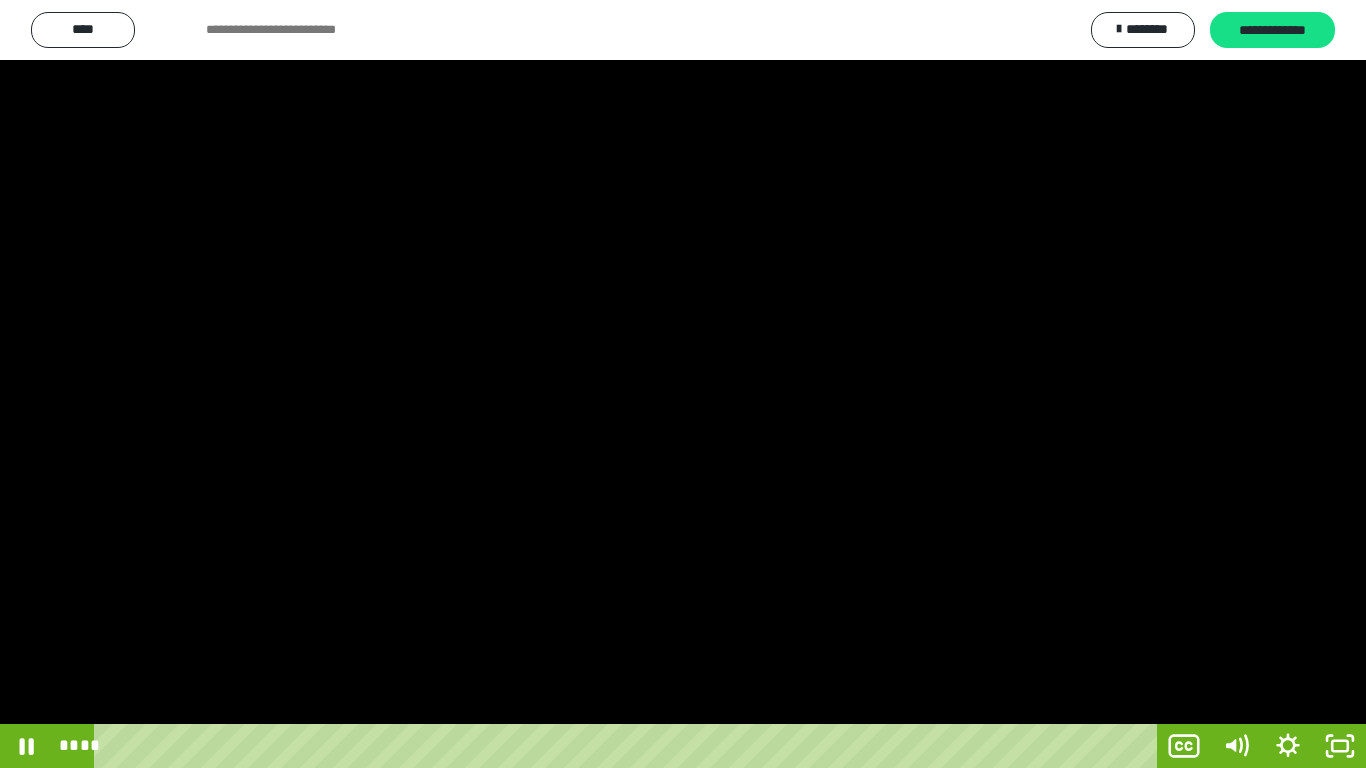 click at bounding box center (683, 384) 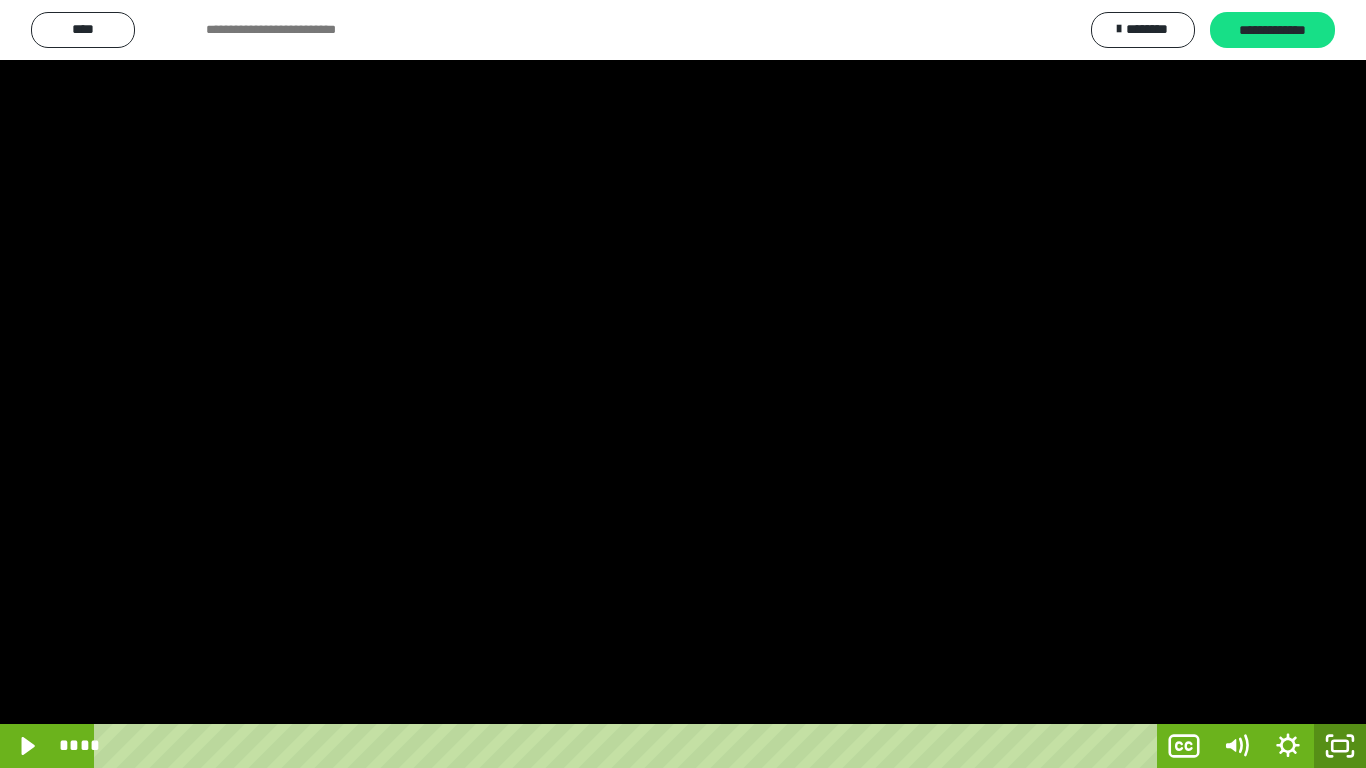 click 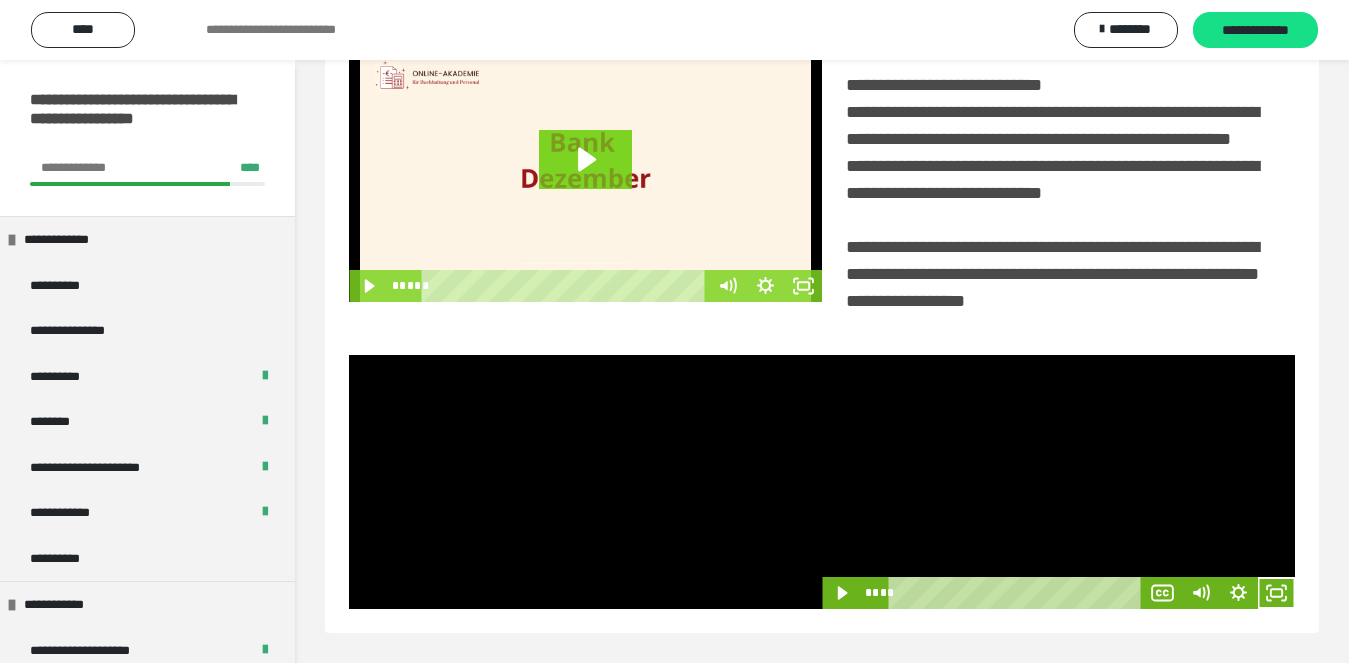 scroll, scrollTop: 480, scrollLeft: 0, axis: vertical 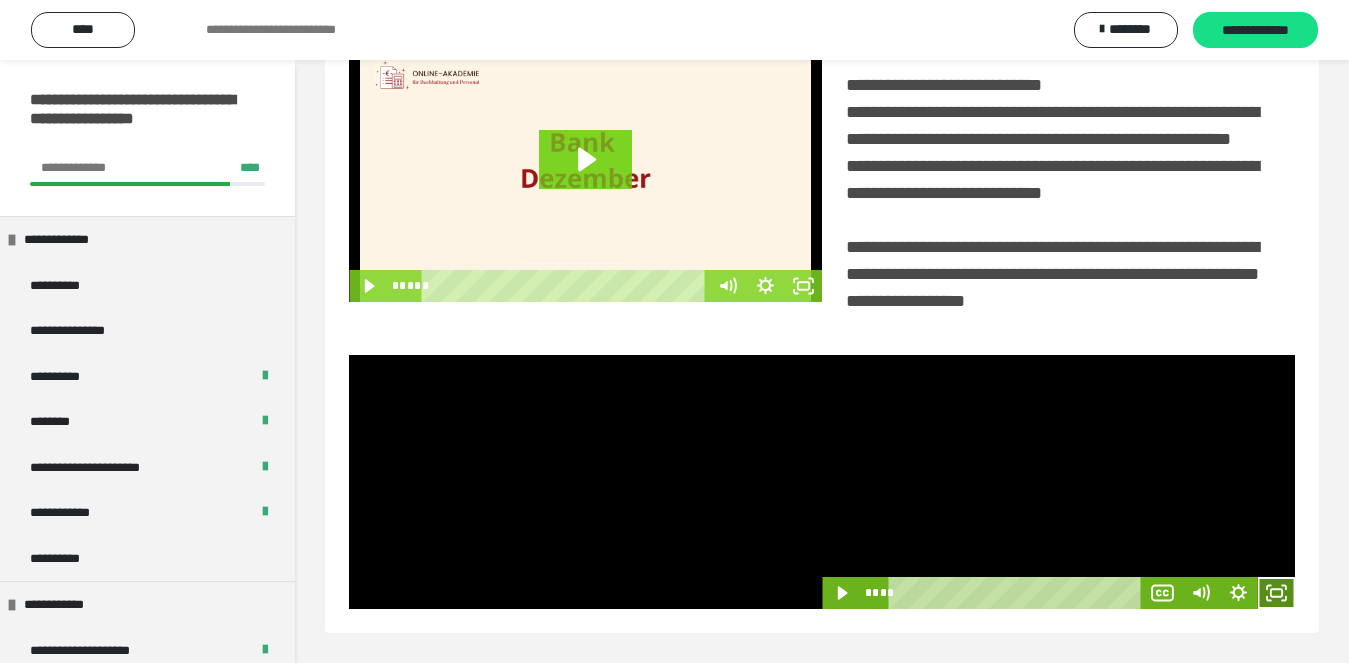 click 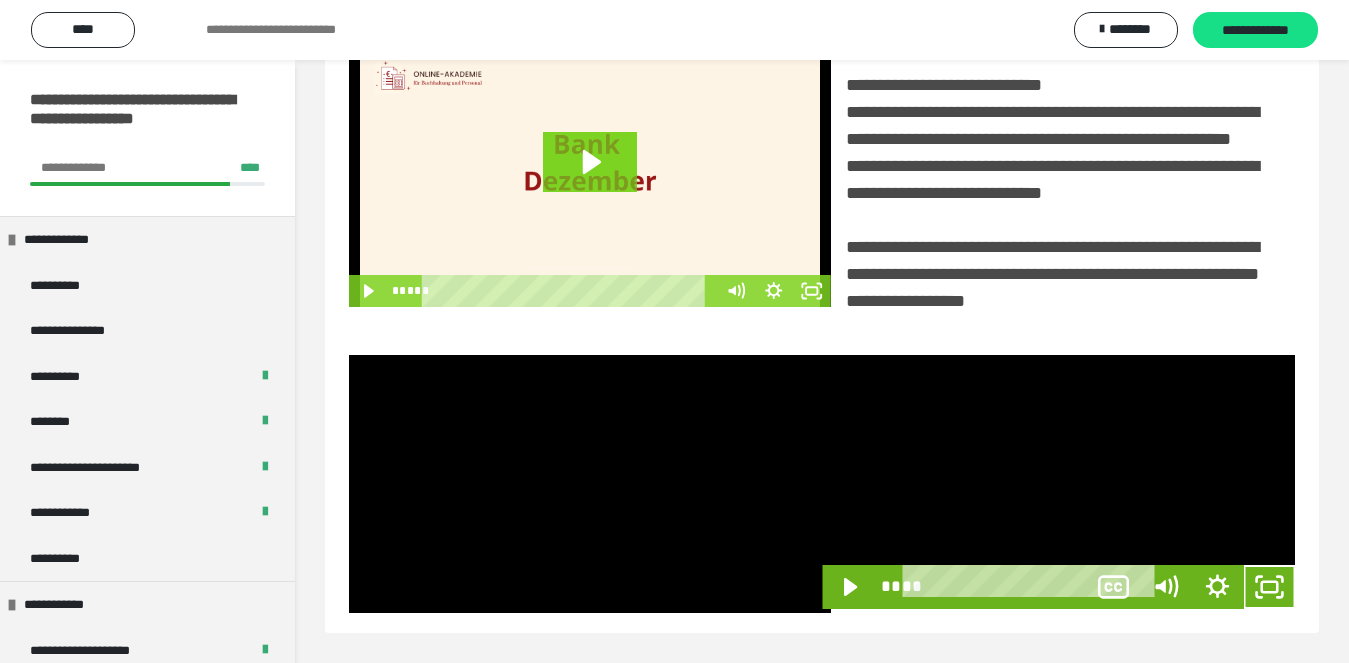 scroll, scrollTop: 358, scrollLeft: 0, axis: vertical 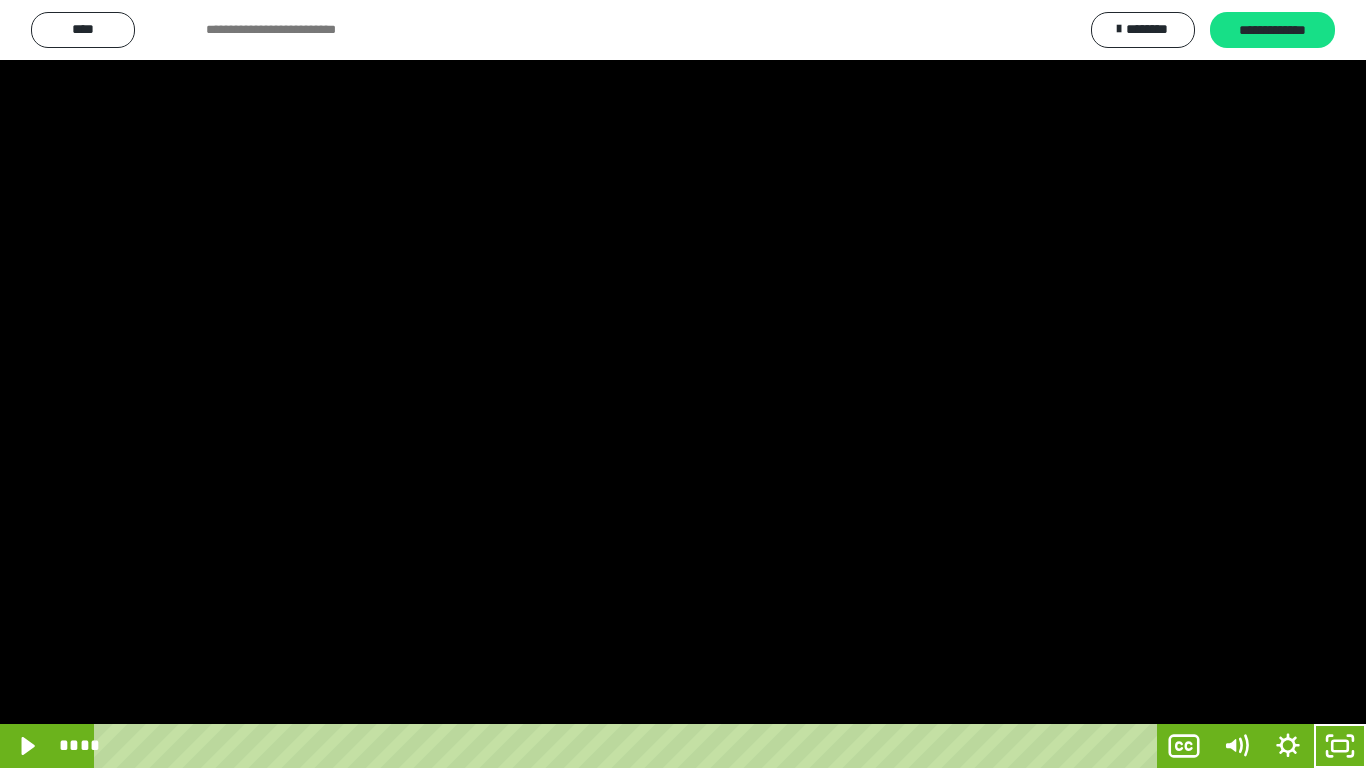 click at bounding box center (683, 384) 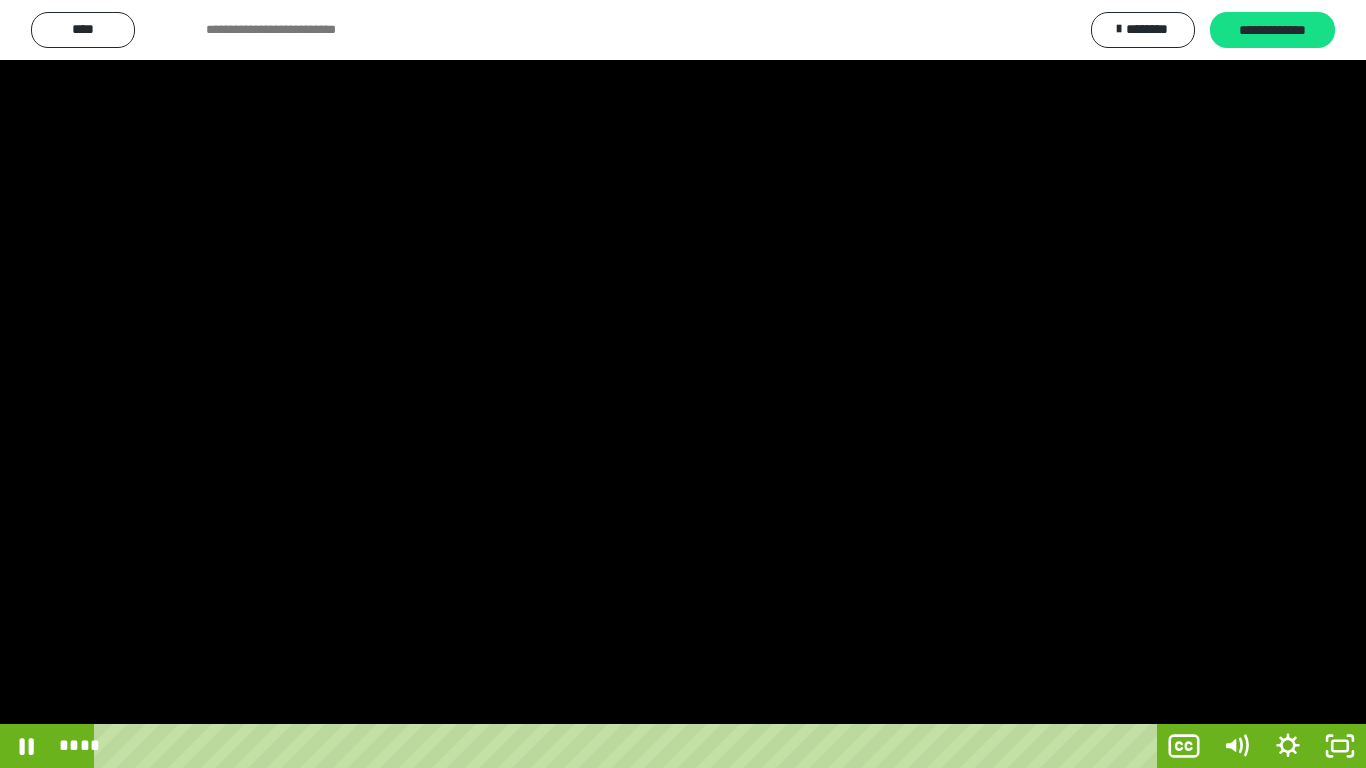 click at bounding box center (683, 384) 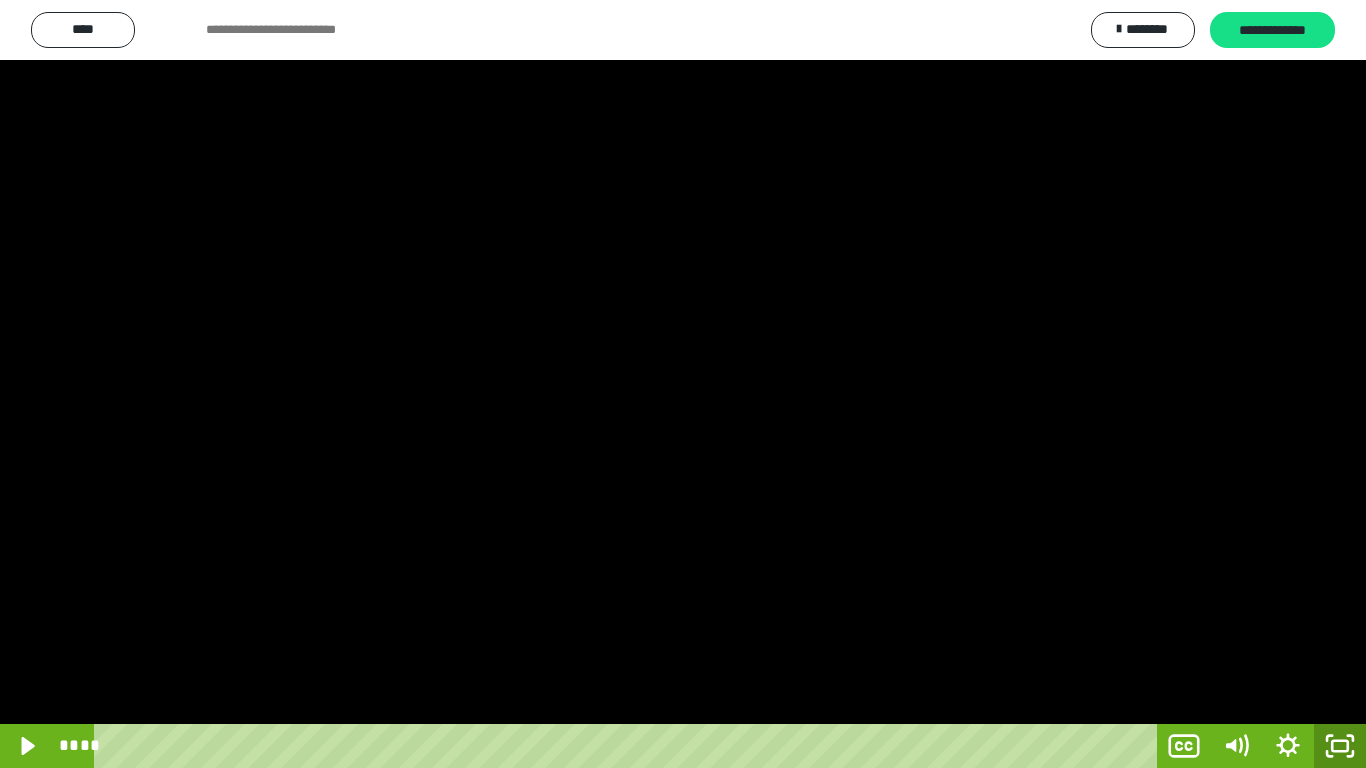 drag, startPoint x: 1347, startPoint y: 756, endPoint x: 1347, endPoint y: 652, distance: 104 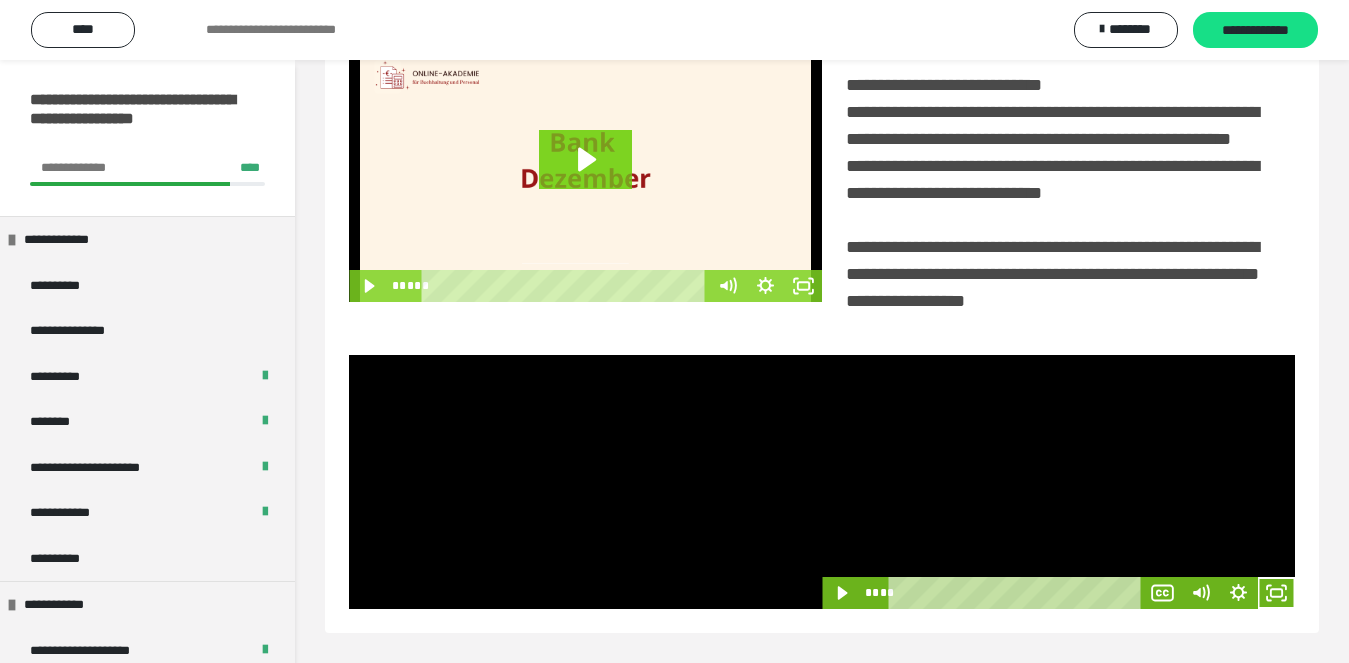 scroll, scrollTop: 480, scrollLeft: 0, axis: vertical 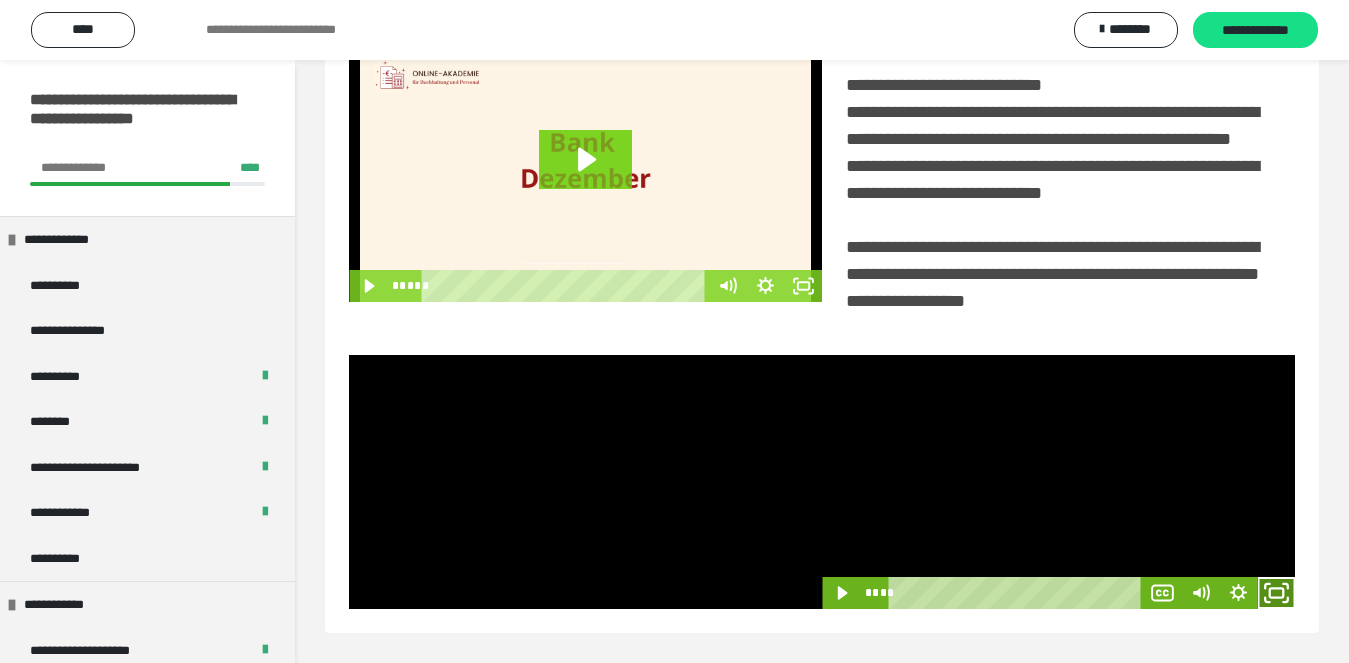 drag, startPoint x: 1279, startPoint y: 589, endPoint x: 1137, endPoint y: 609, distance: 143.40154 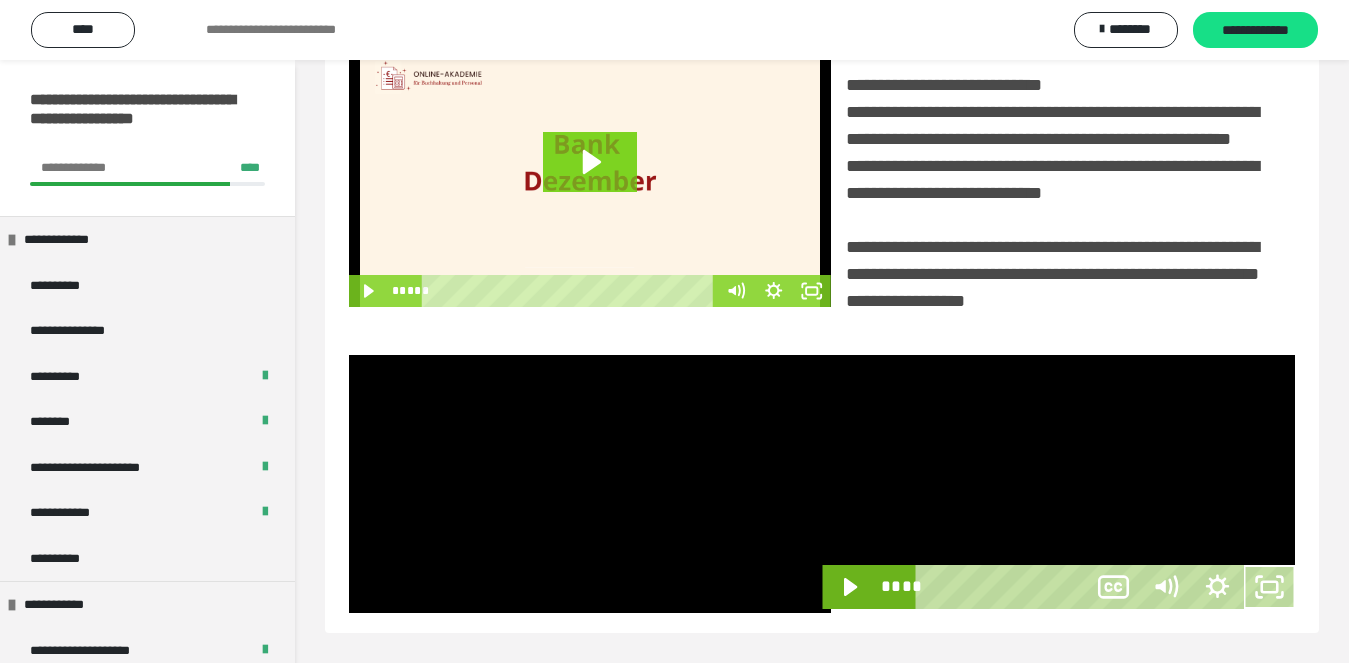 scroll, scrollTop: 358, scrollLeft: 0, axis: vertical 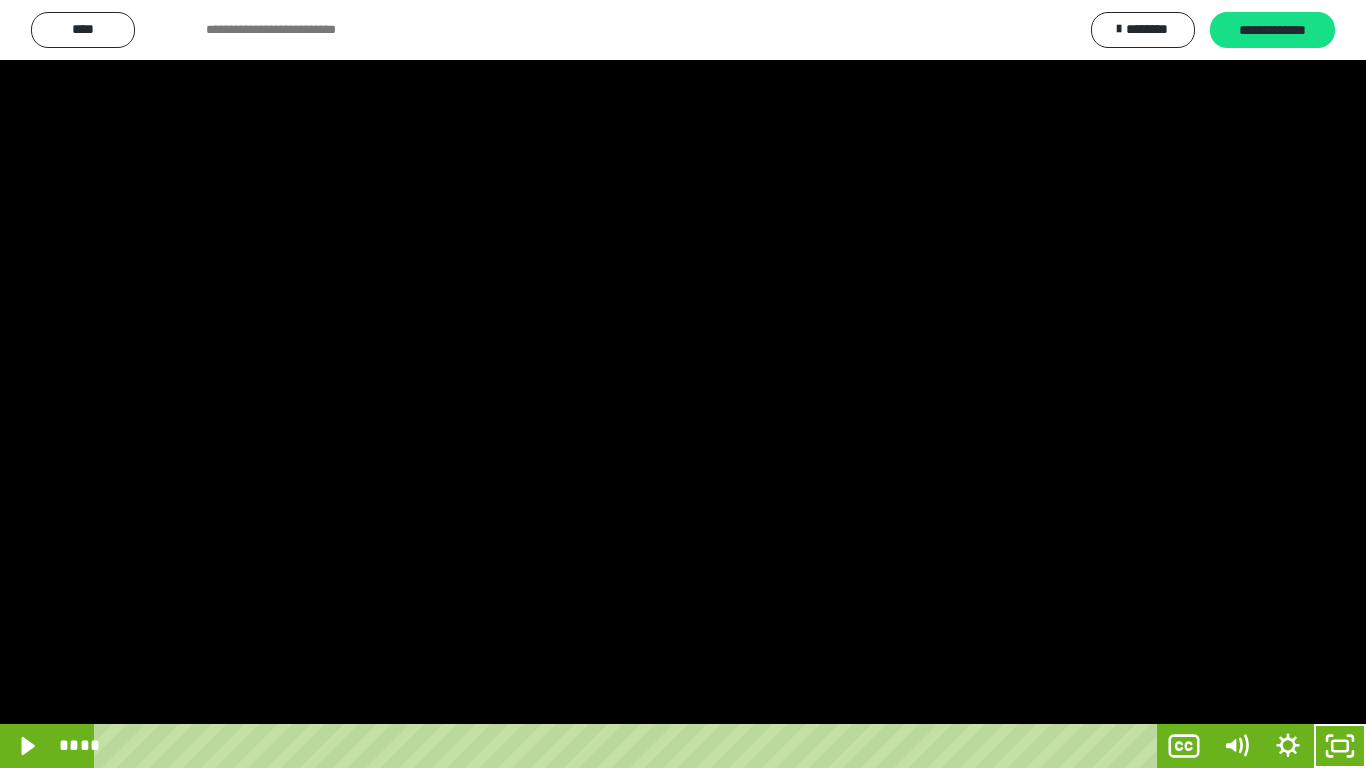 click at bounding box center (683, 384) 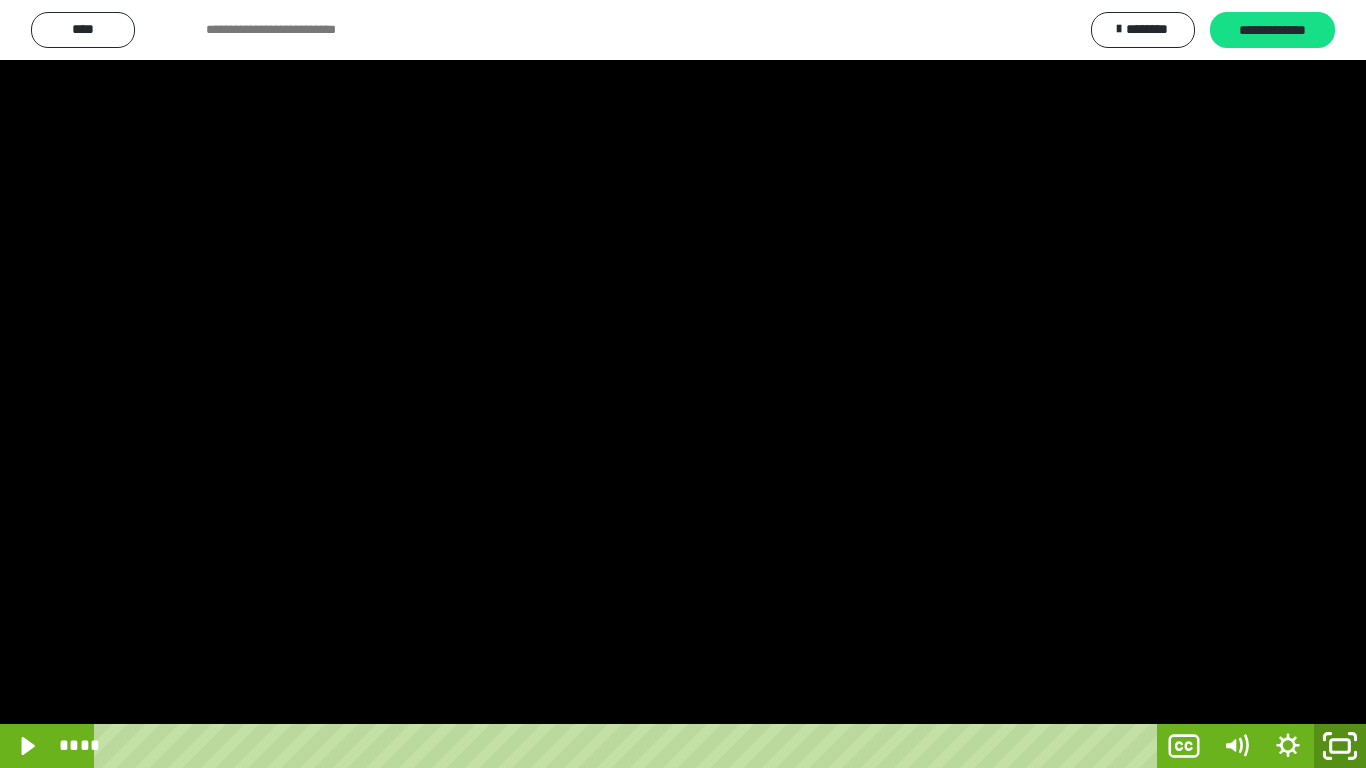 click 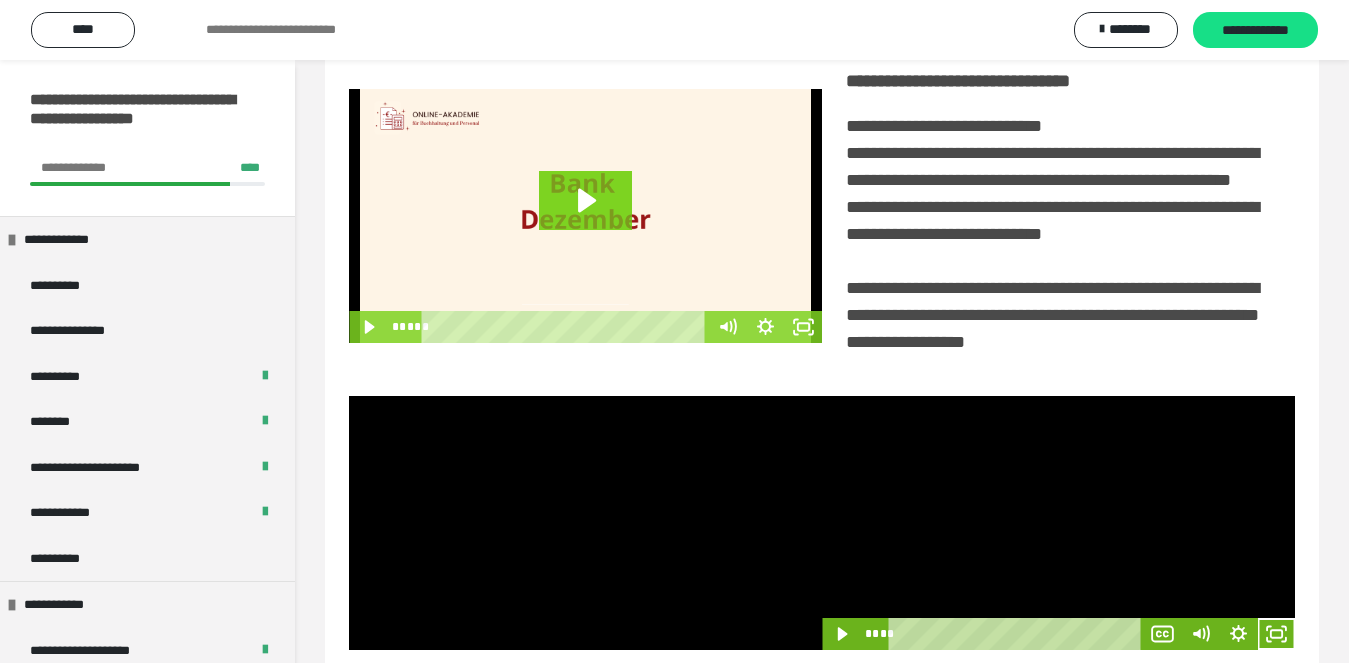 scroll, scrollTop: 480, scrollLeft: 0, axis: vertical 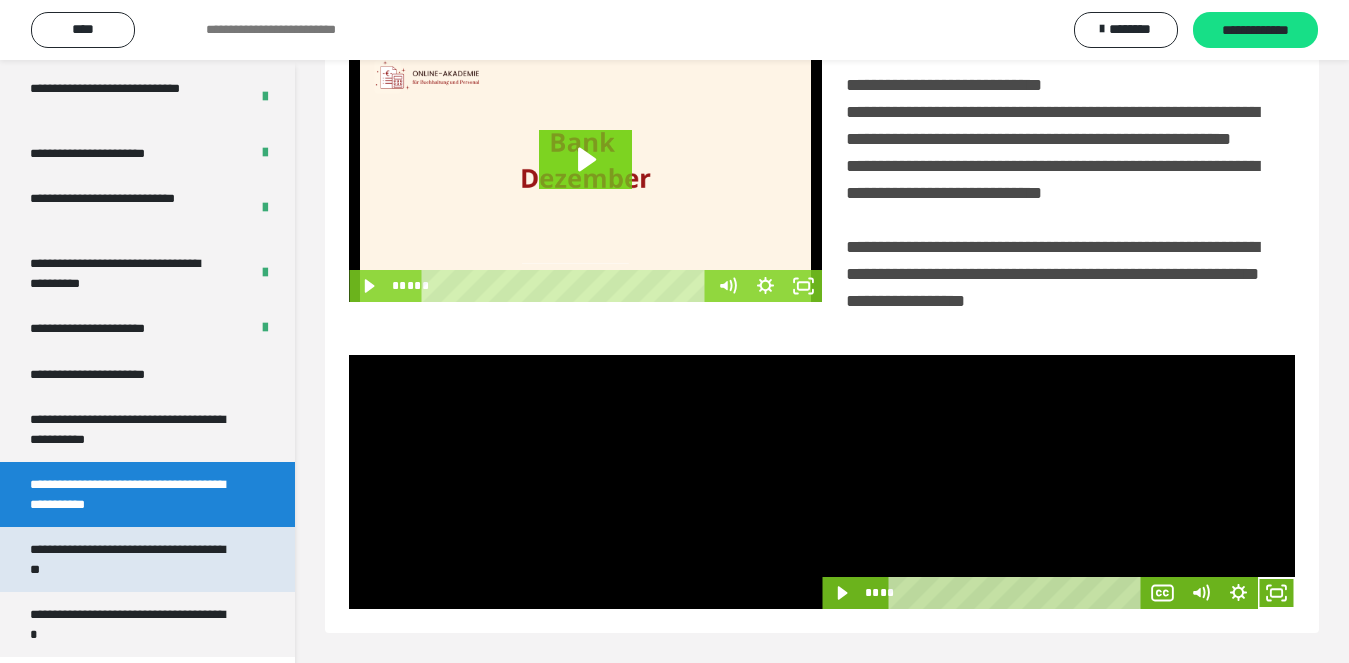 click on "**********" at bounding box center [131, 559] 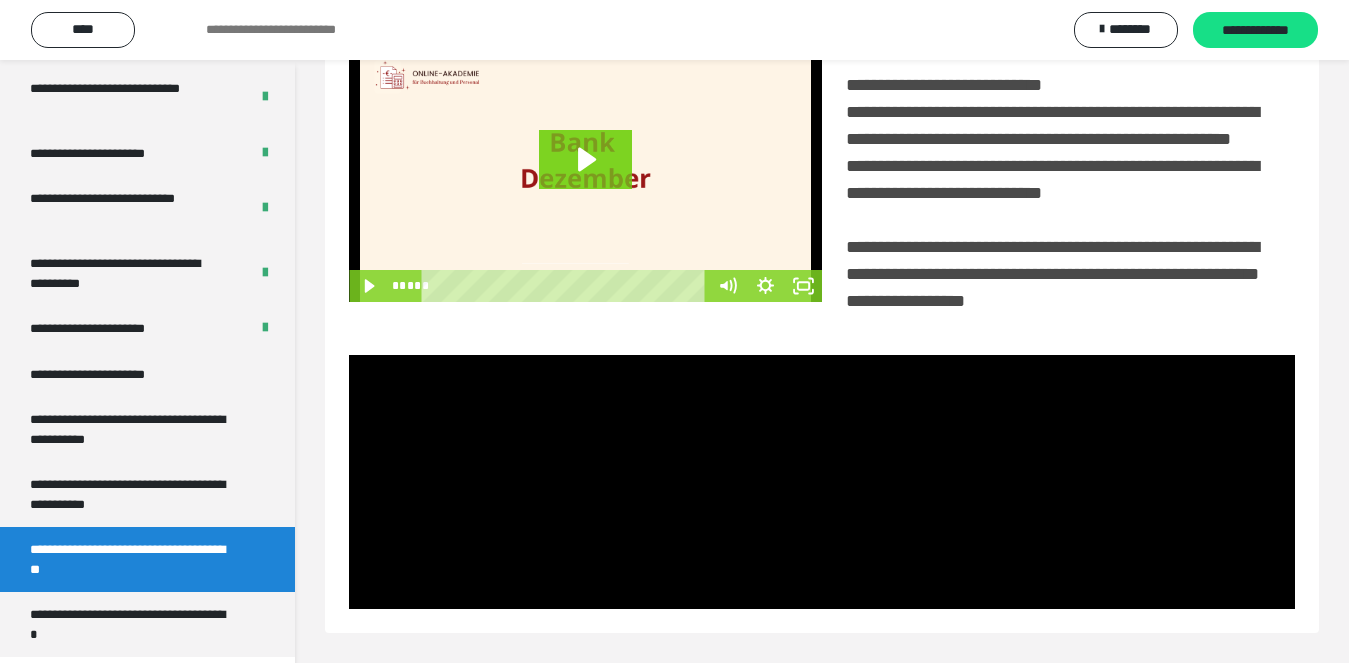 scroll, scrollTop: 60, scrollLeft: 0, axis: vertical 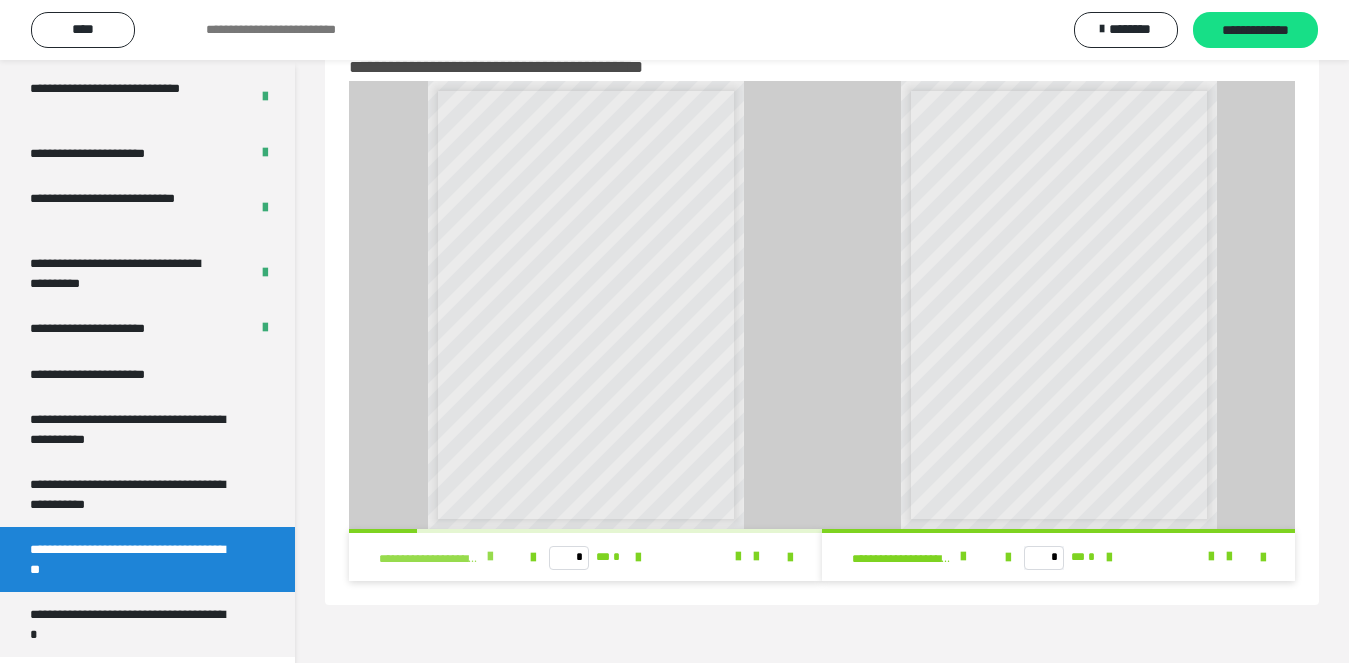 click at bounding box center [490, 557] 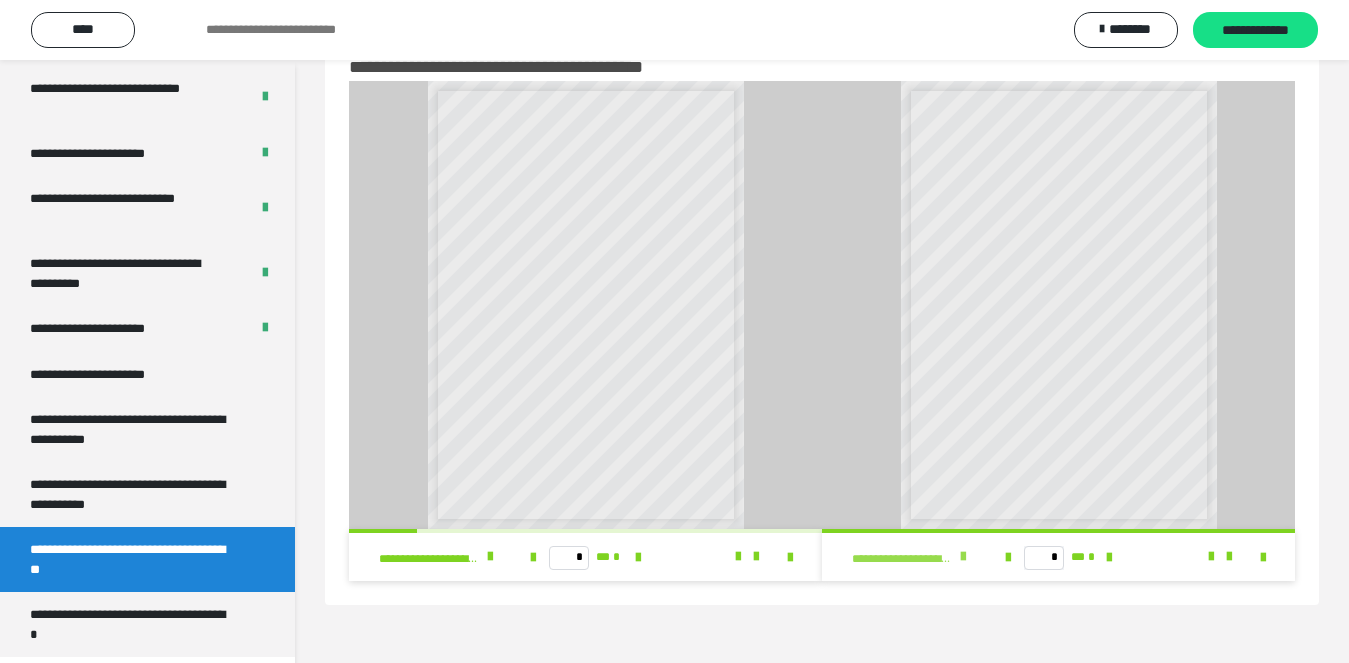 click at bounding box center [963, 557] 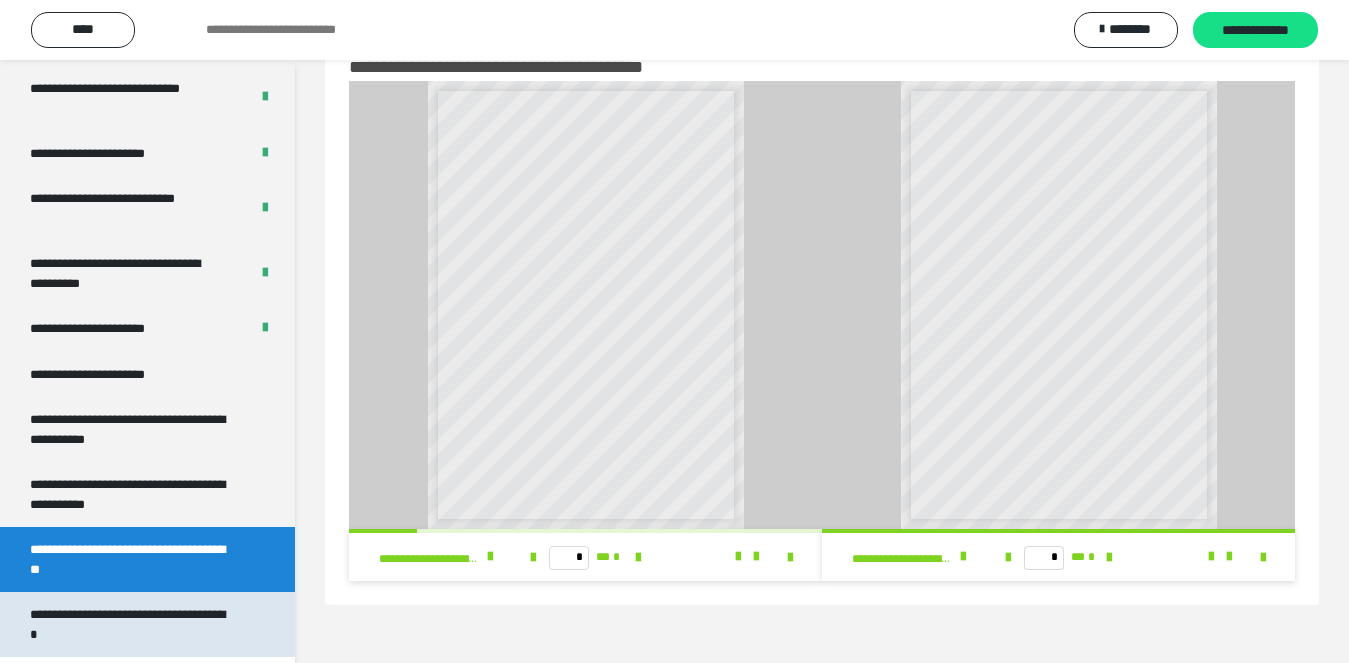 click on "**********" at bounding box center [131, 624] 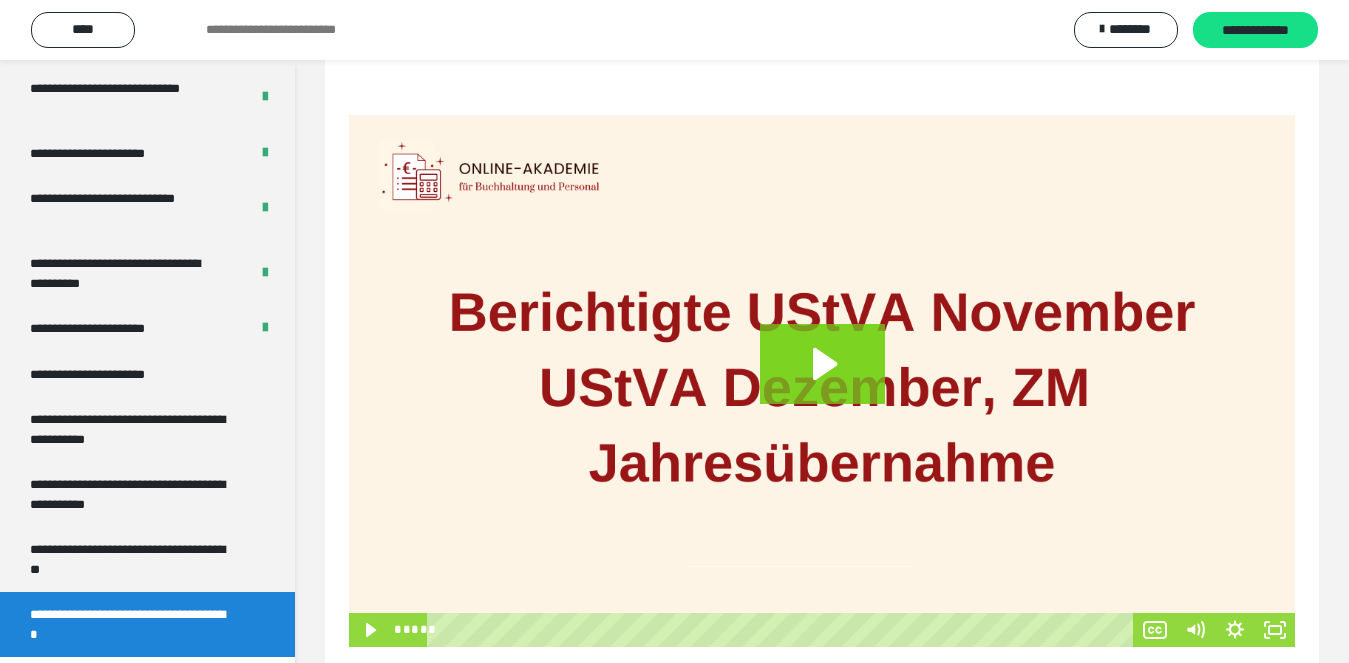 scroll, scrollTop: 265, scrollLeft: 0, axis: vertical 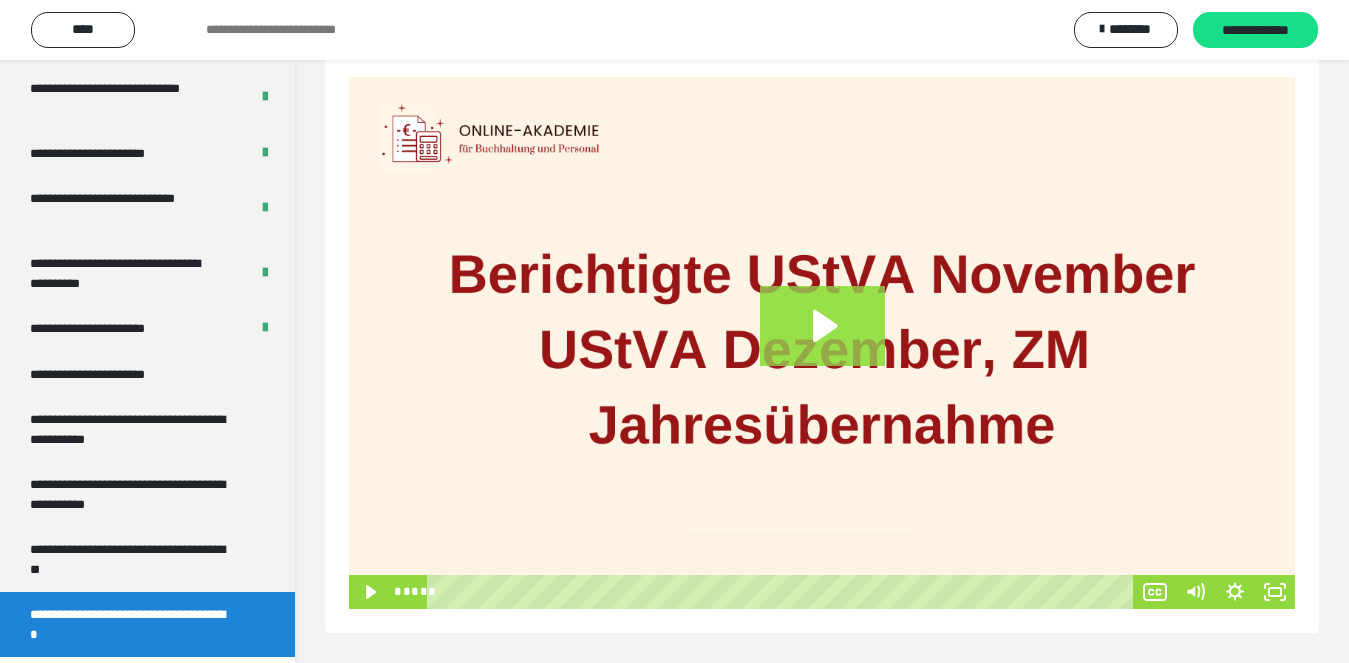 click 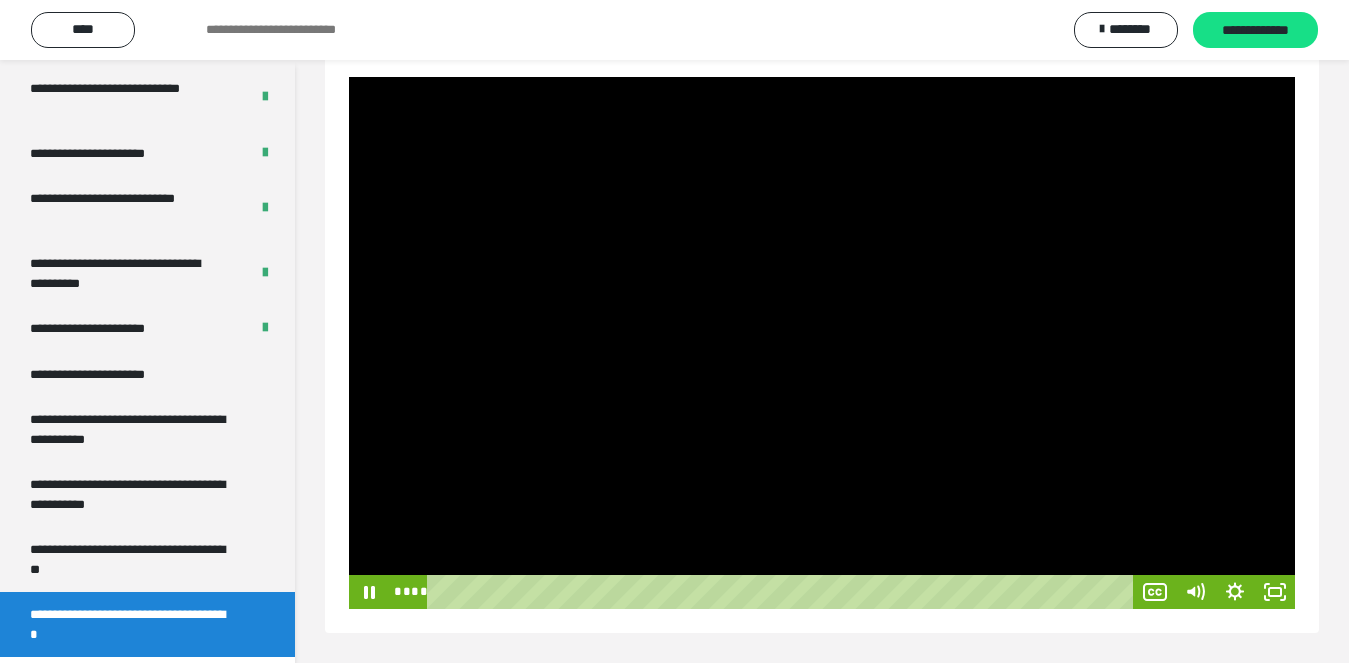 click at bounding box center [822, 343] 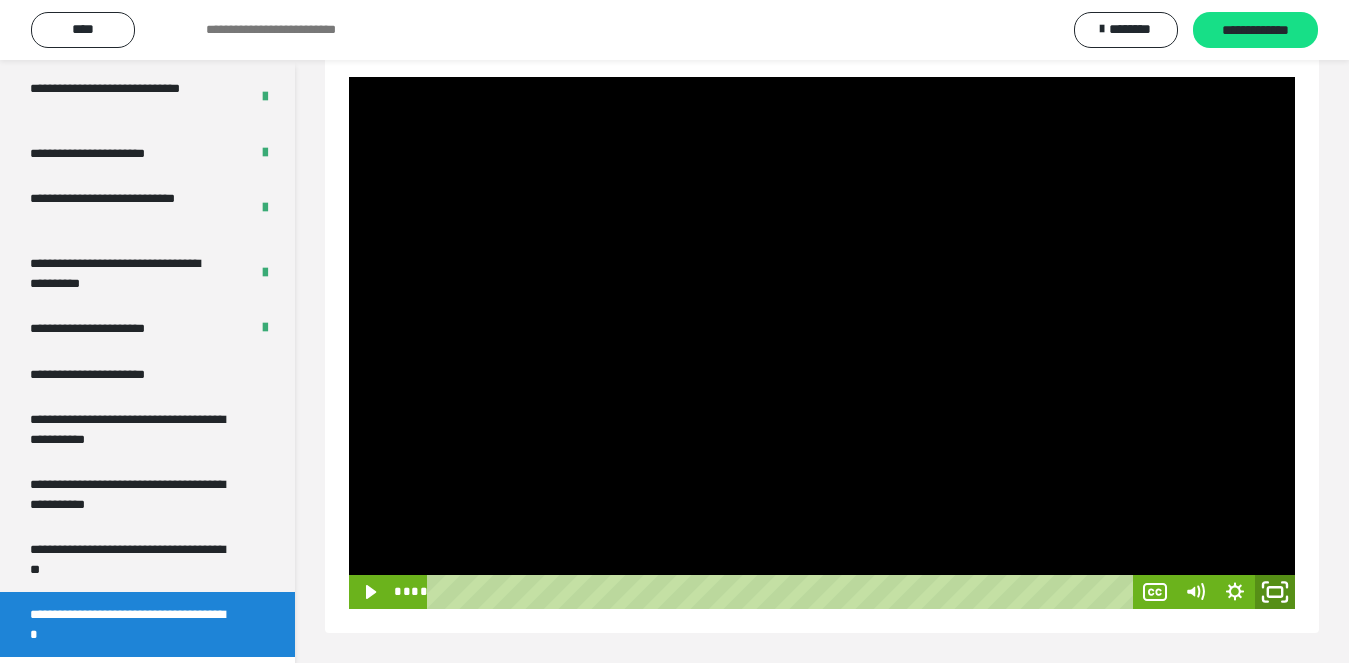click 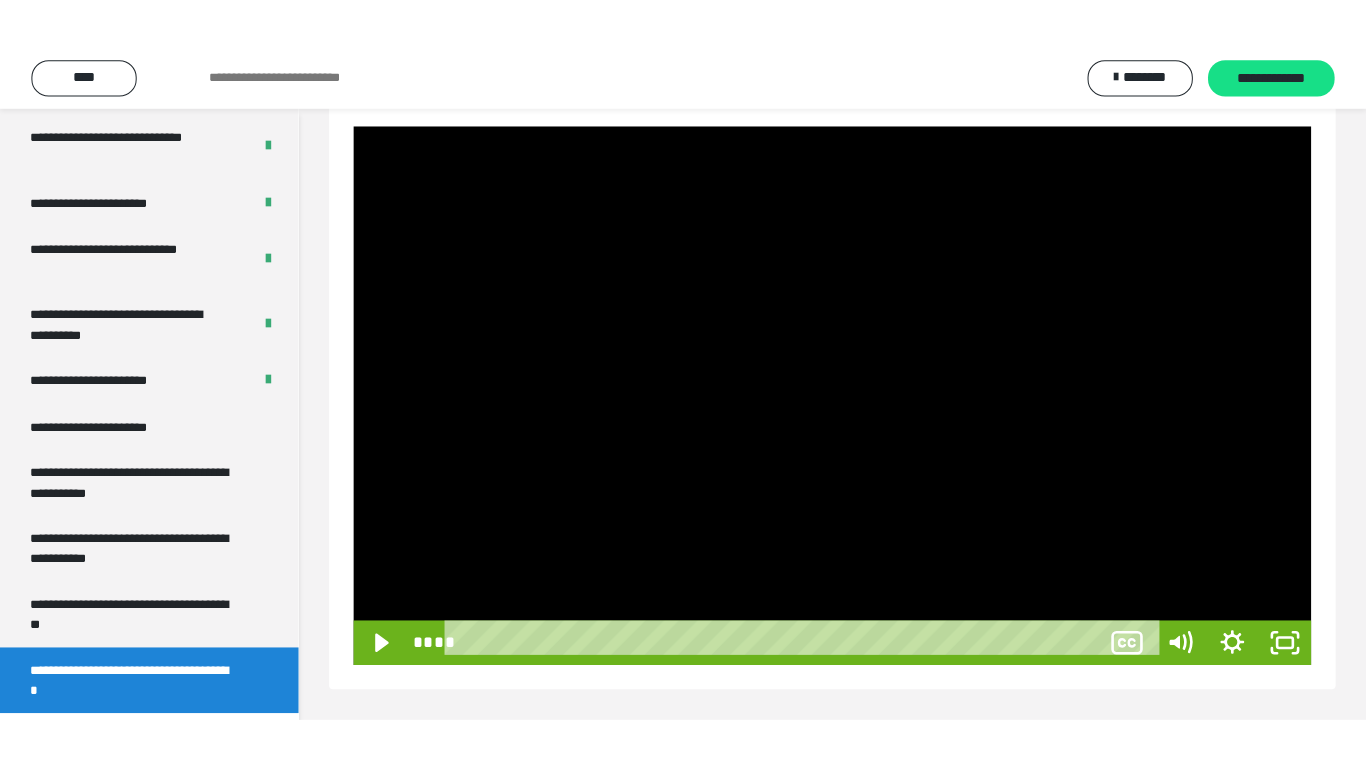 scroll, scrollTop: 171, scrollLeft: 0, axis: vertical 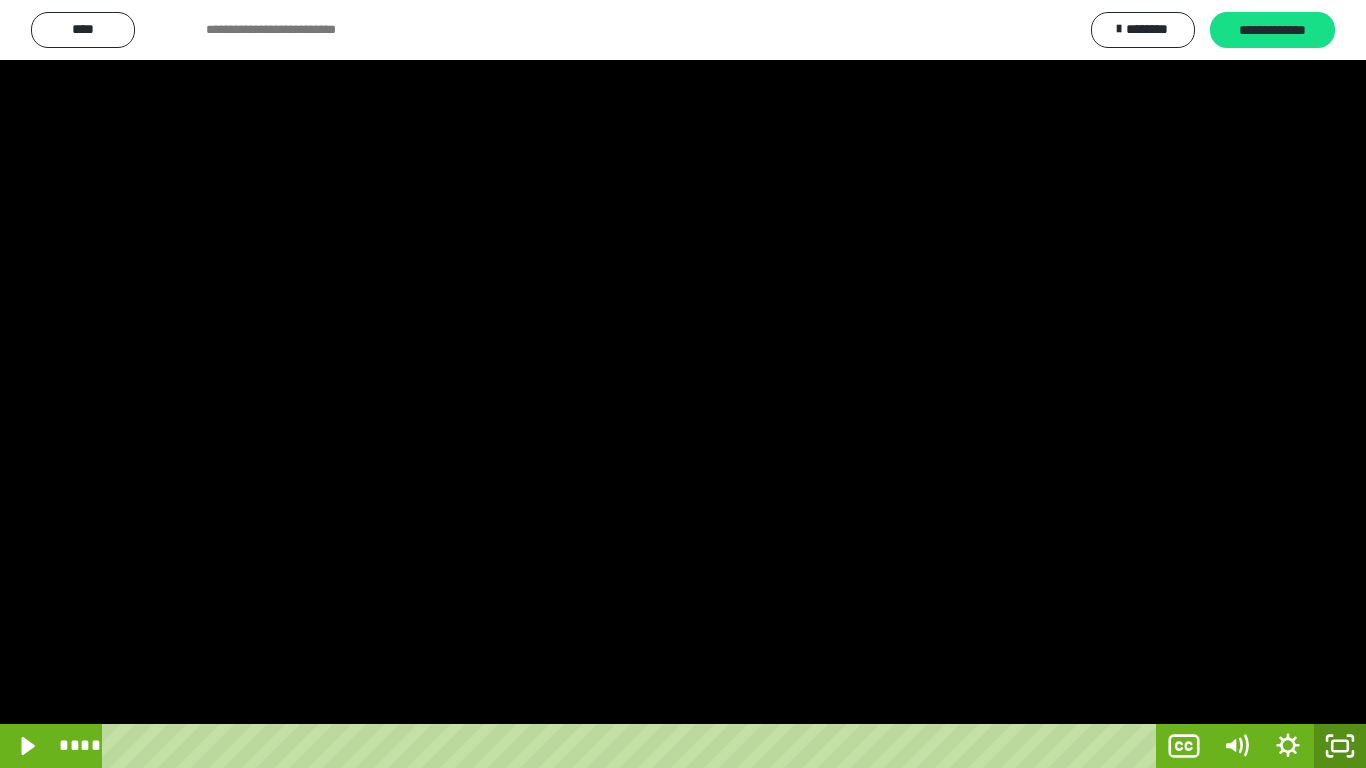 drag, startPoint x: 1350, startPoint y: 754, endPoint x: 1350, endPoint y: 650, distance: 104 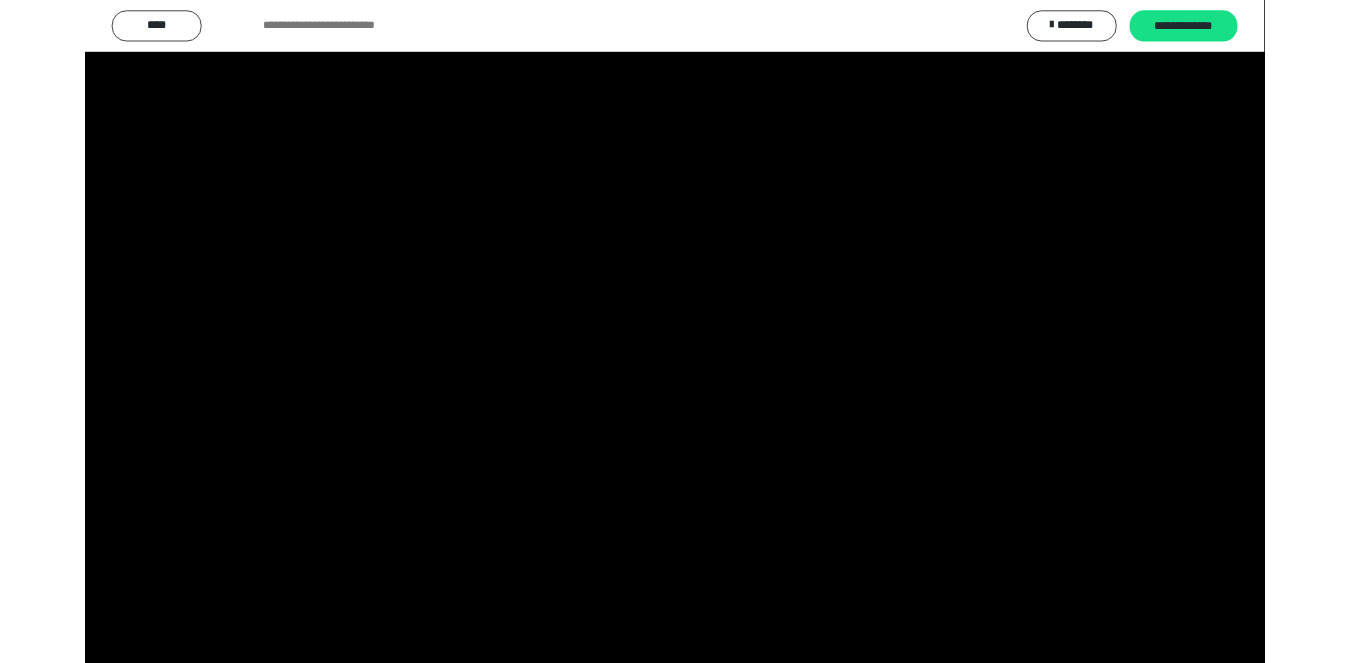 scroll, scrollTop: 4027, scrollLeft: 0, axis: vertical 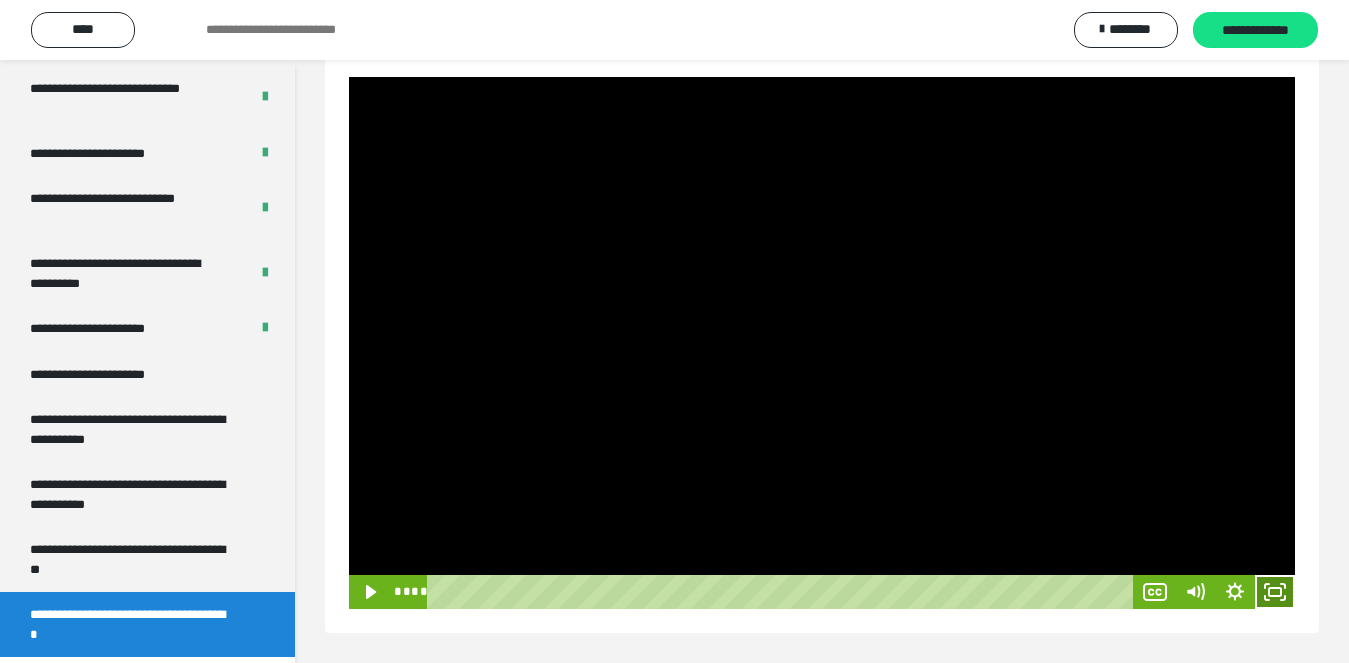 click 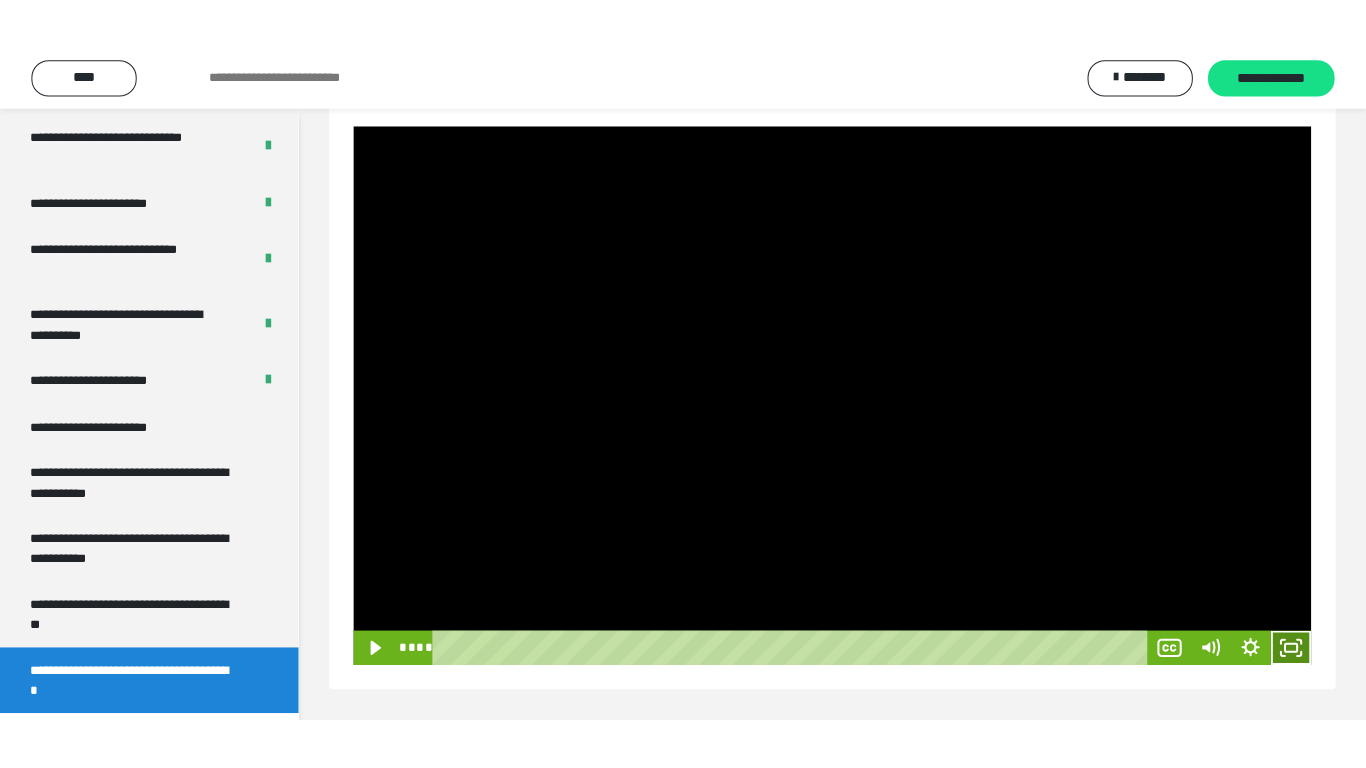 scroll, scrollTop: 171, scrollLeft: 0, axis: vertical 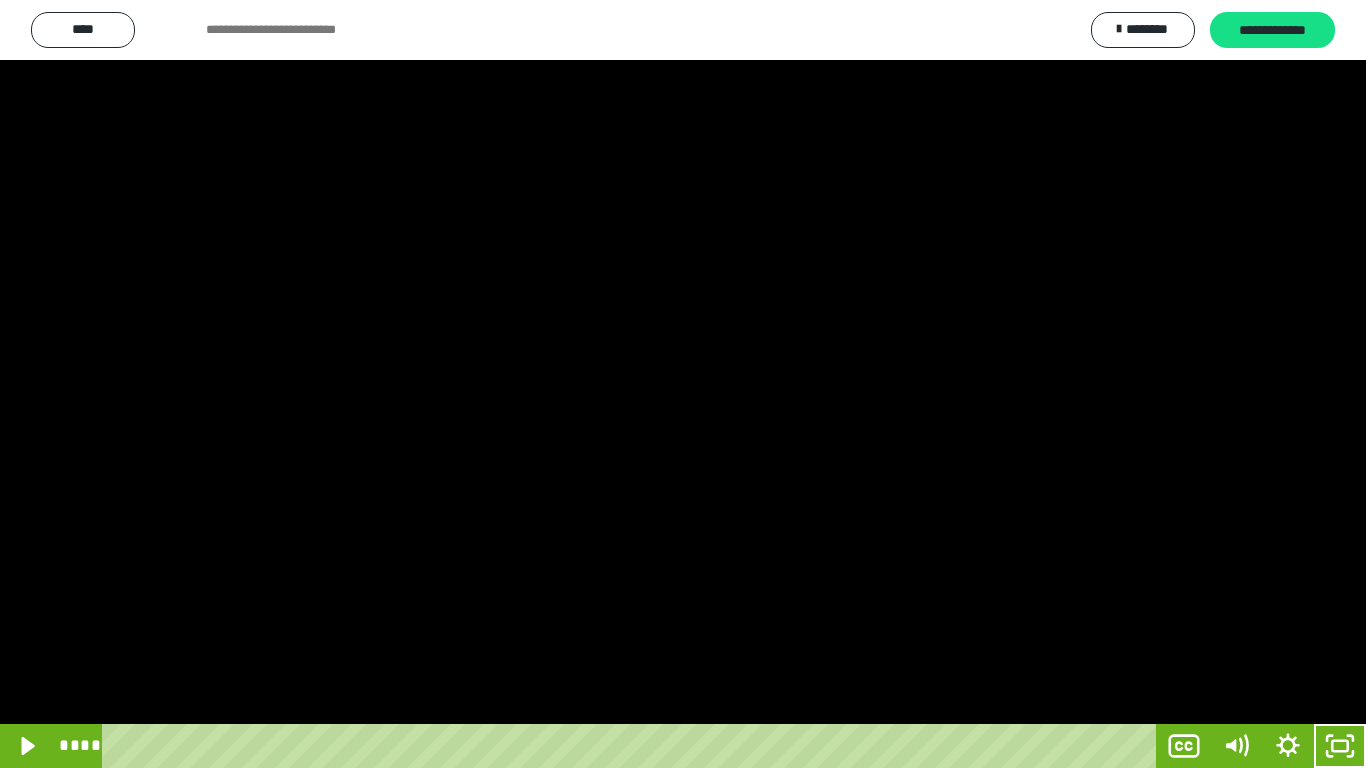 click at bounding box center [683, 384] 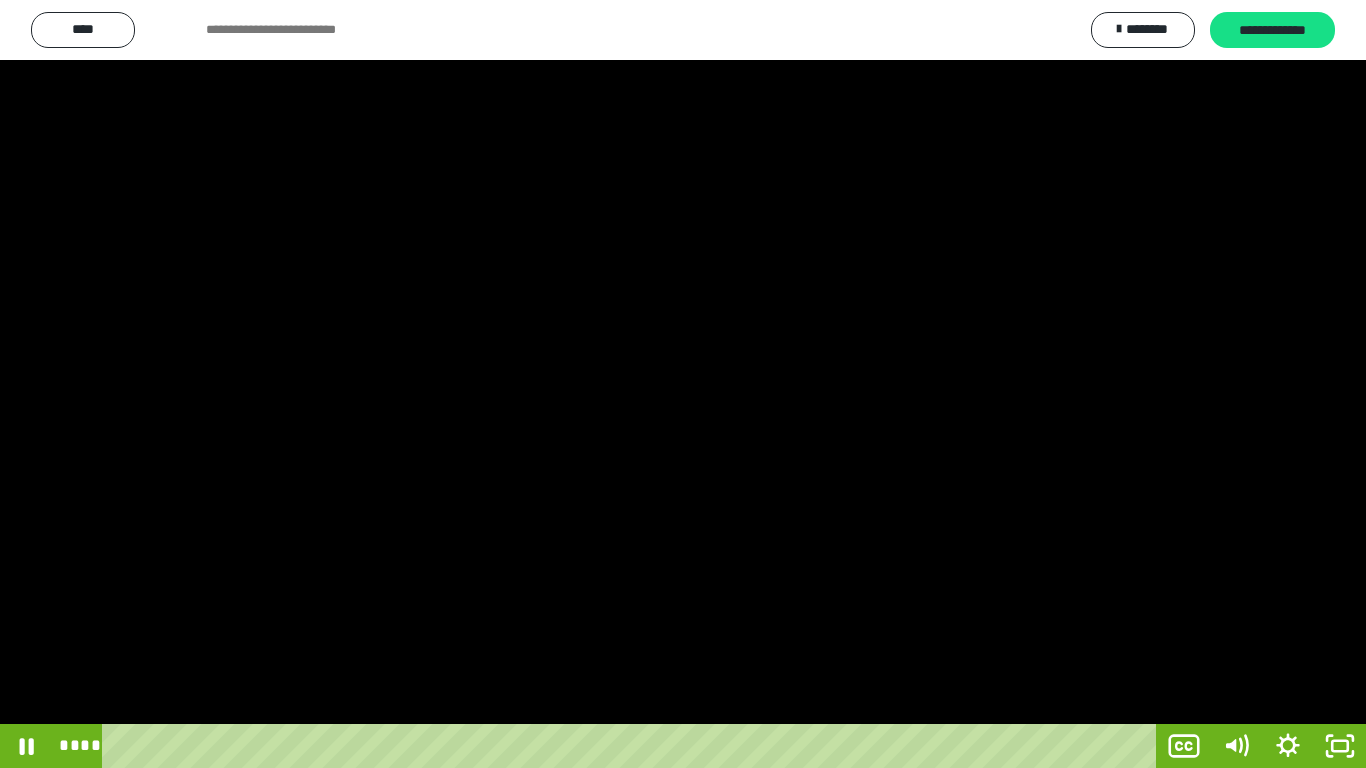 click at bounding box center [683, 384] 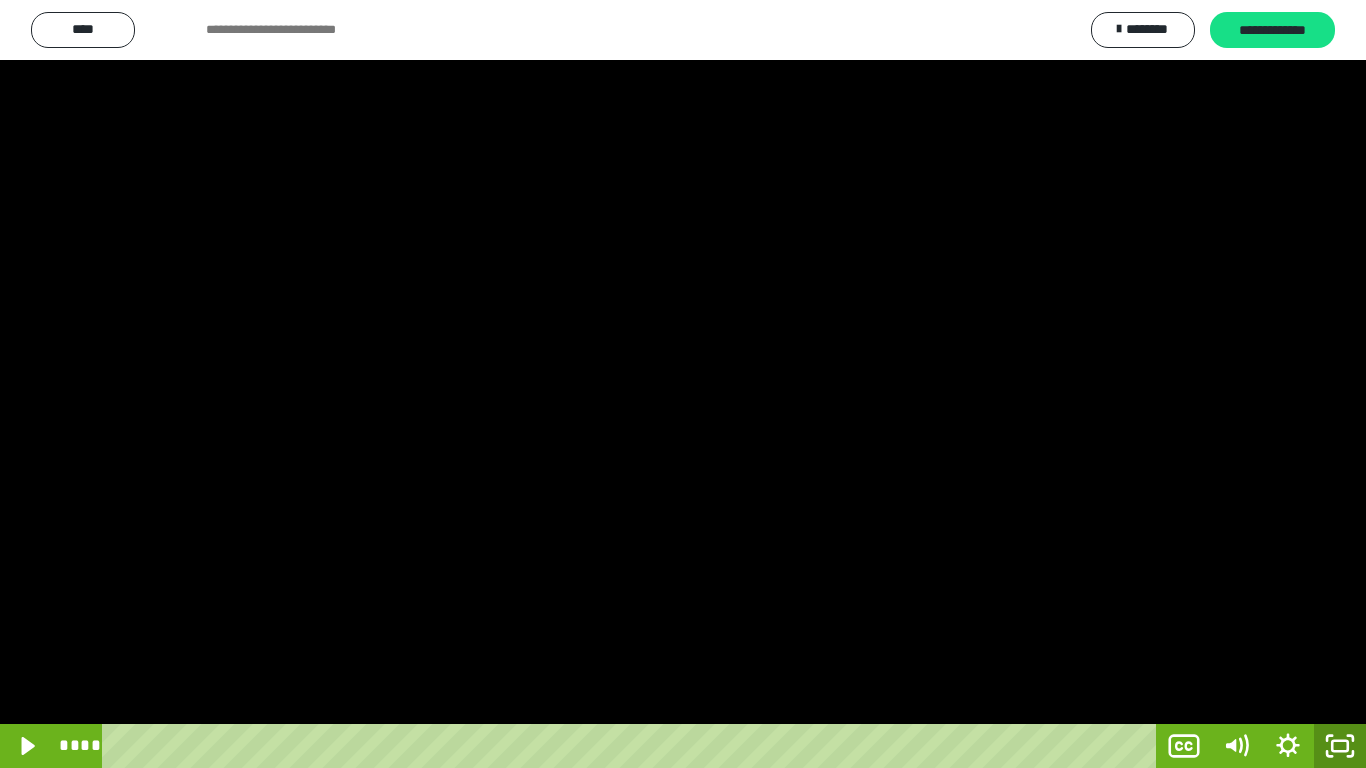click 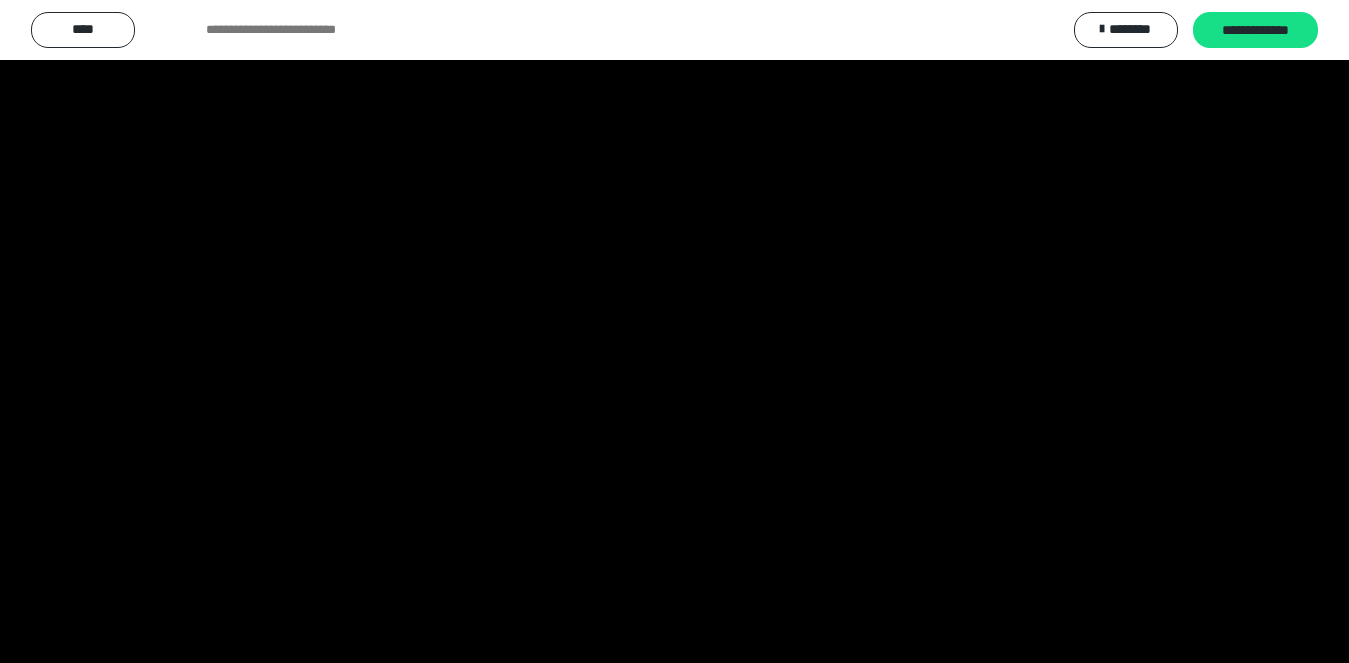 scroll, scrollTop: 4027, scrollLeft: 0, axis: vertical 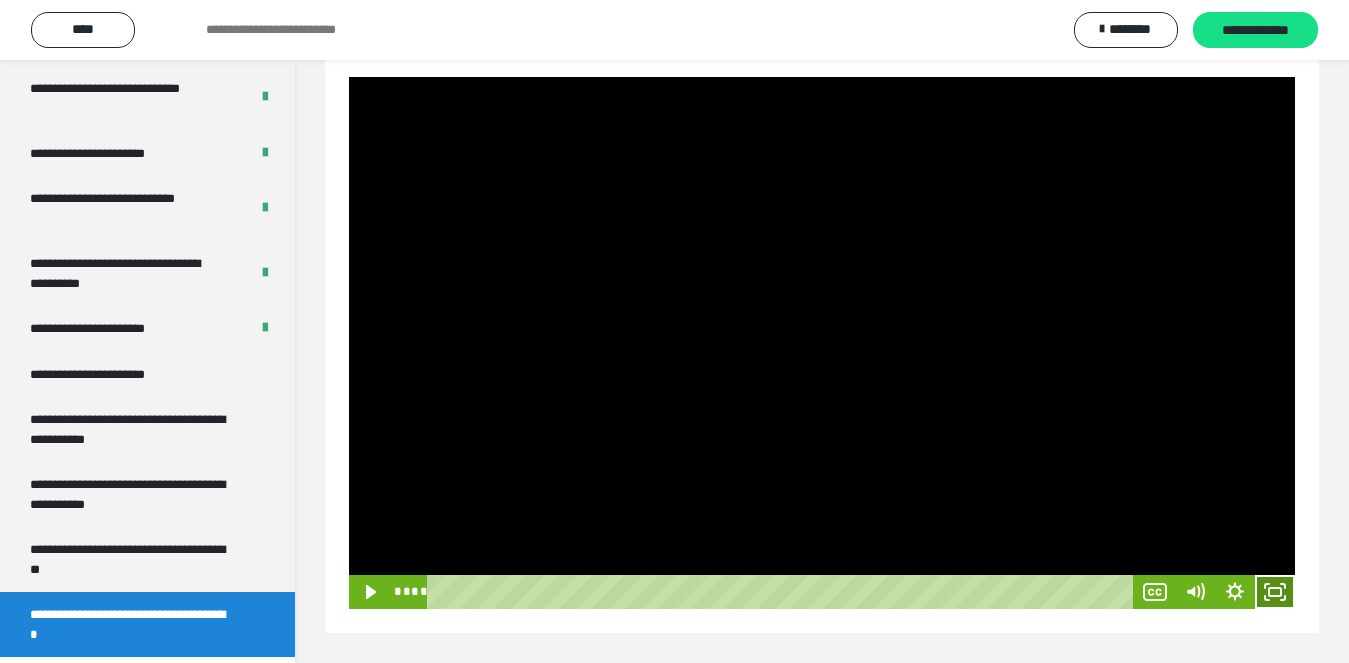 click 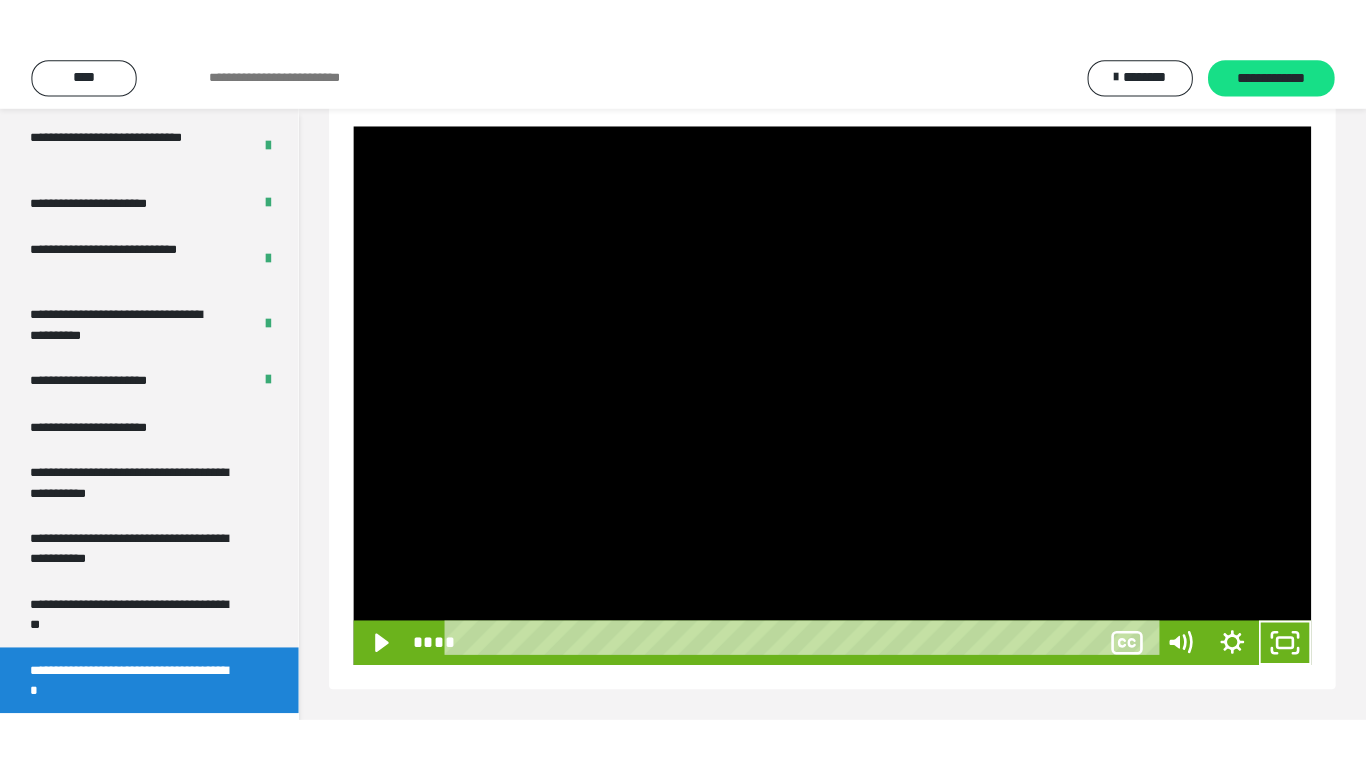 scroll, scrollTop: 171, scrollLeft: 0, axis: vertical 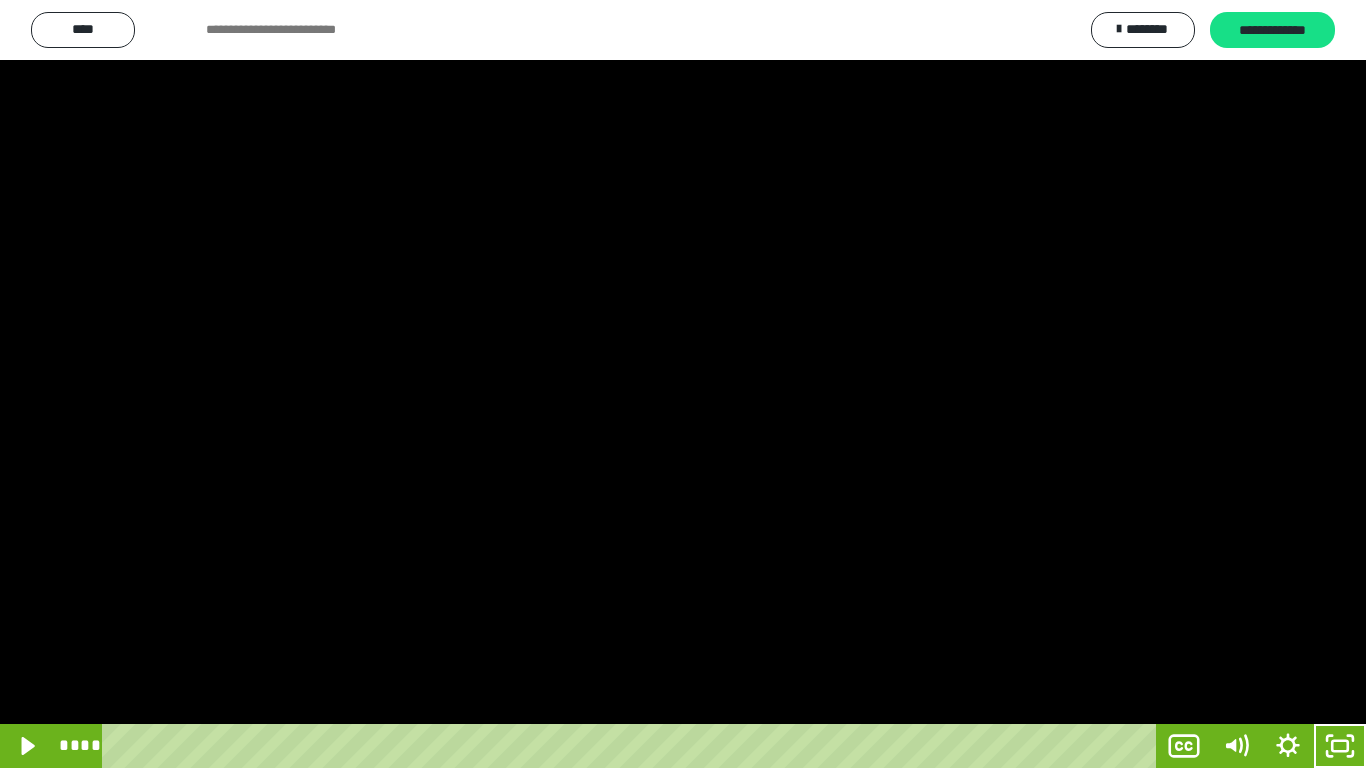 click at bounding box center (683, 384) 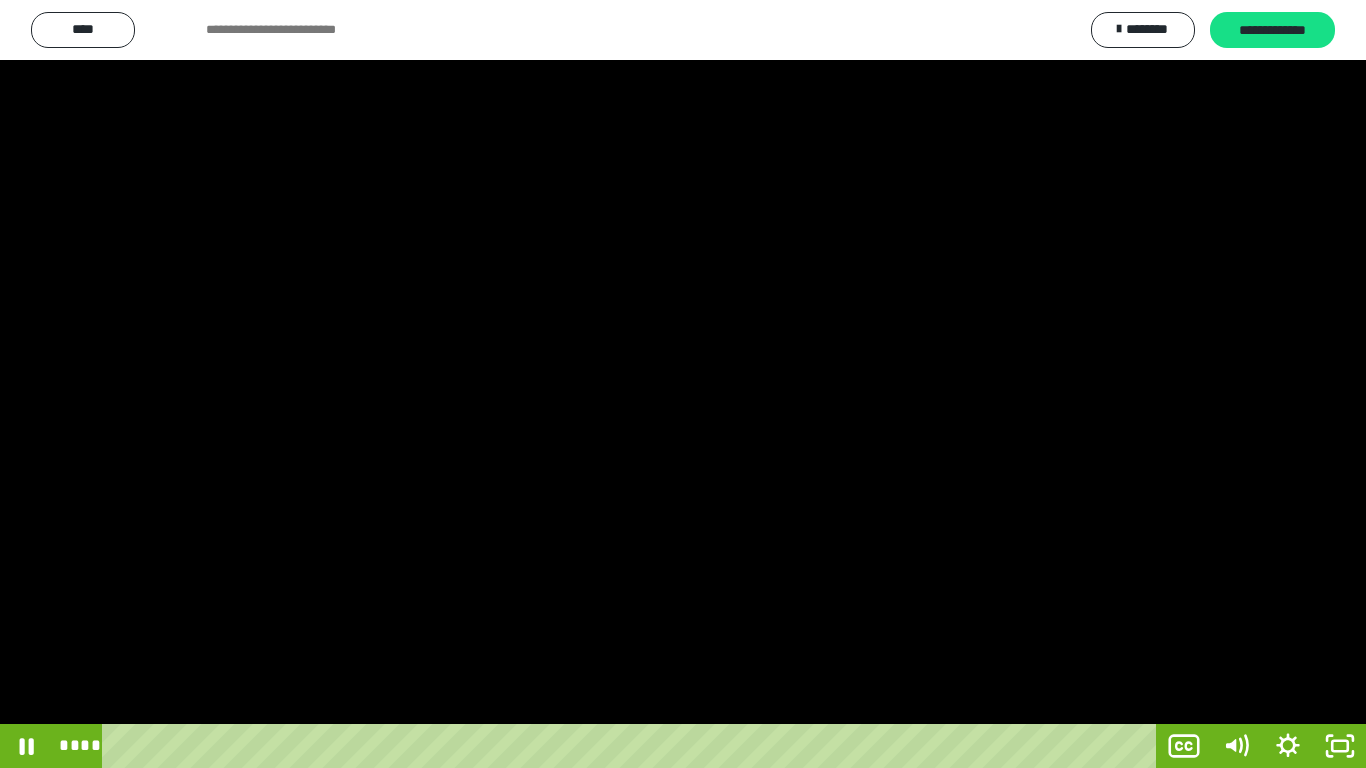 click at bounding box center [683, 384] 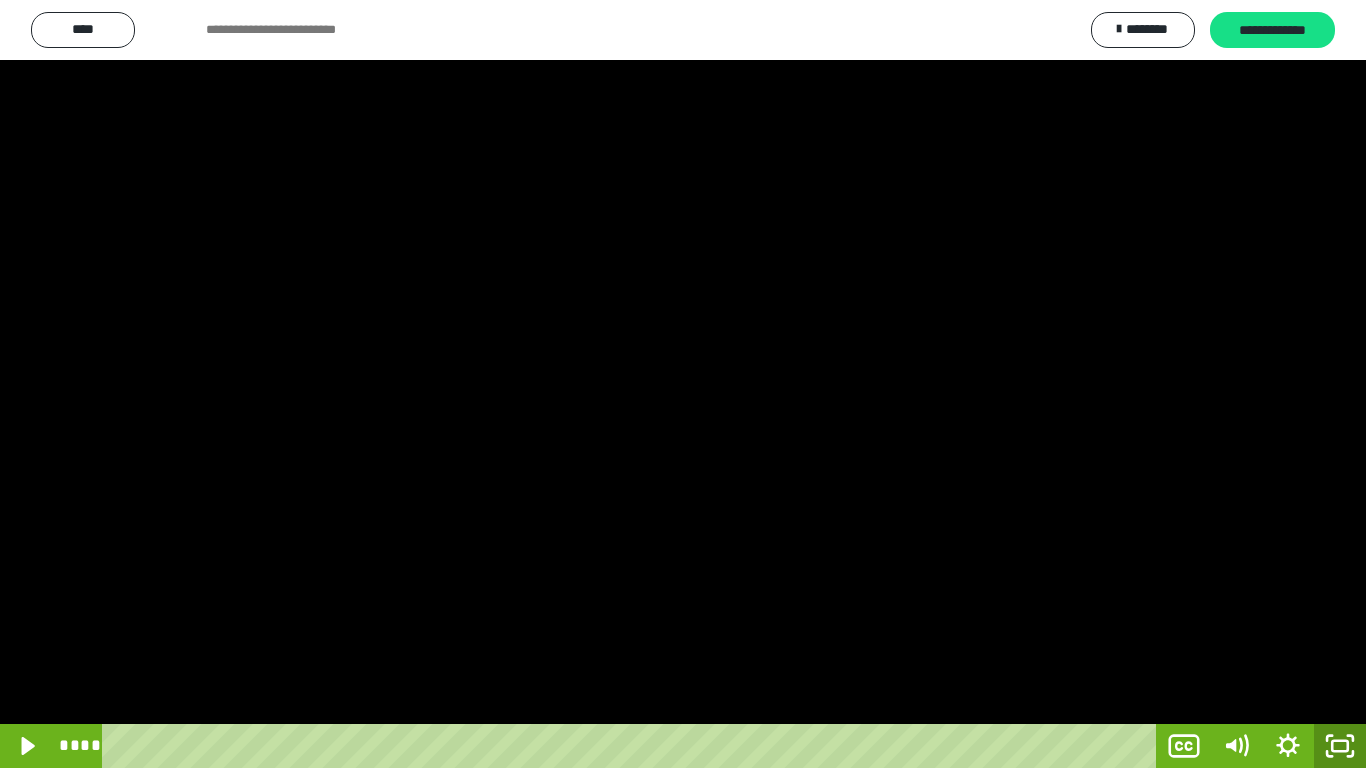 click 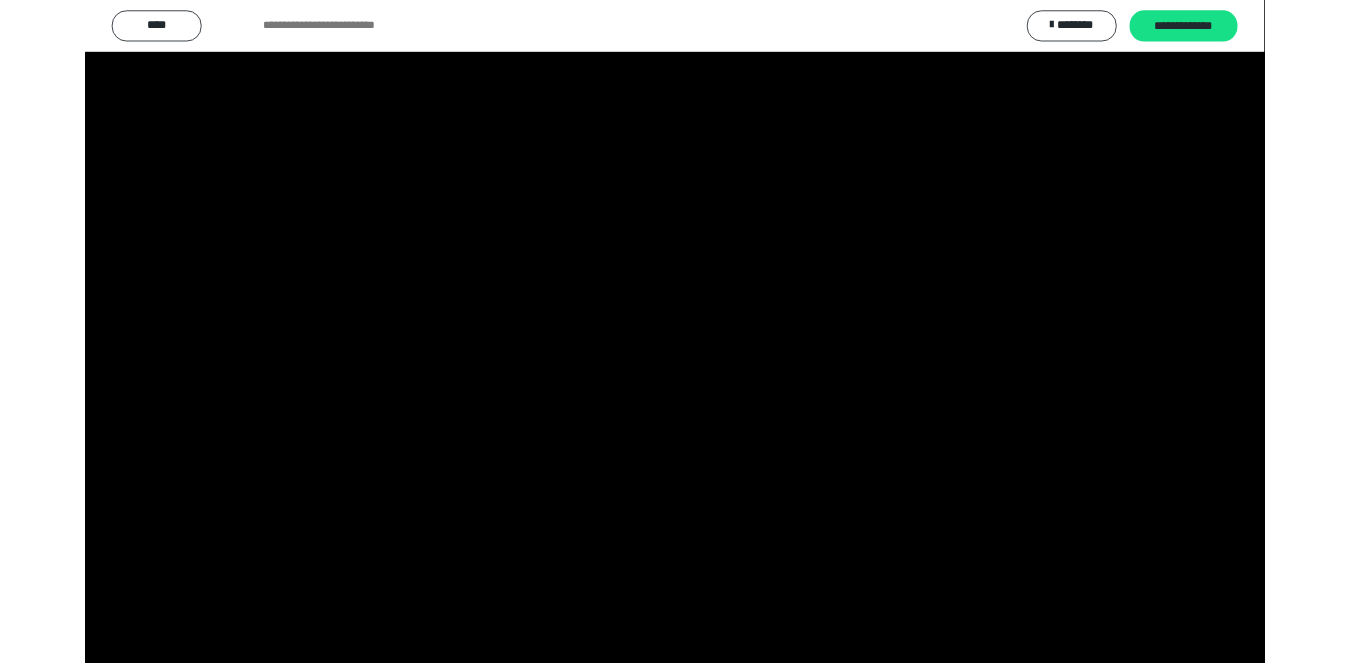 scroll, scrollTop: 4027, scrollLeft: 0, axis: vertical 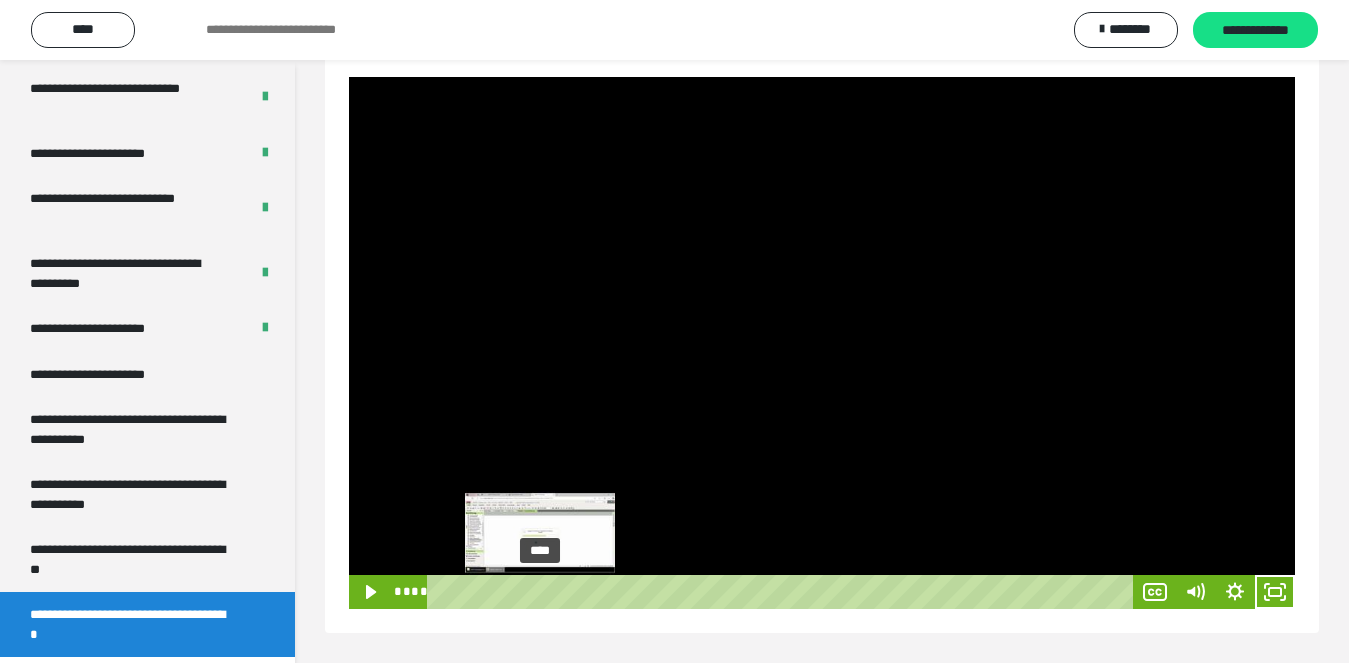 click on "****" at bounding box center [783, 592] 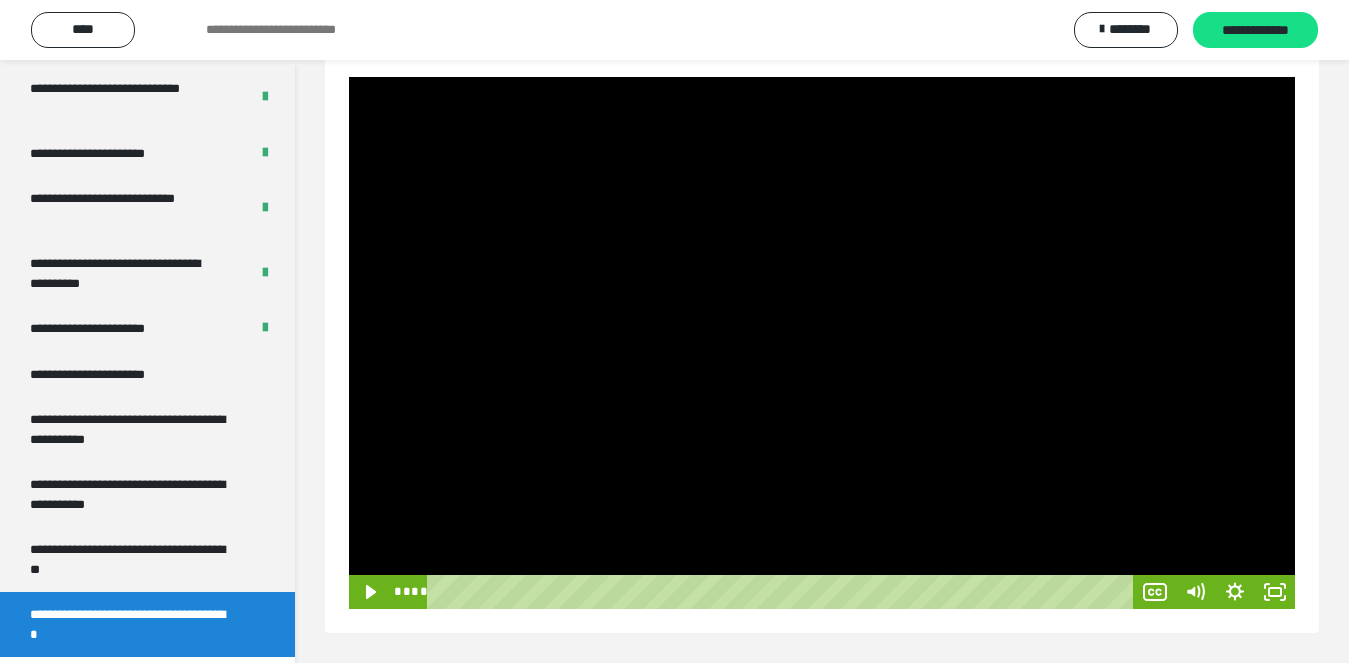 click at bounding box center (822, 343) 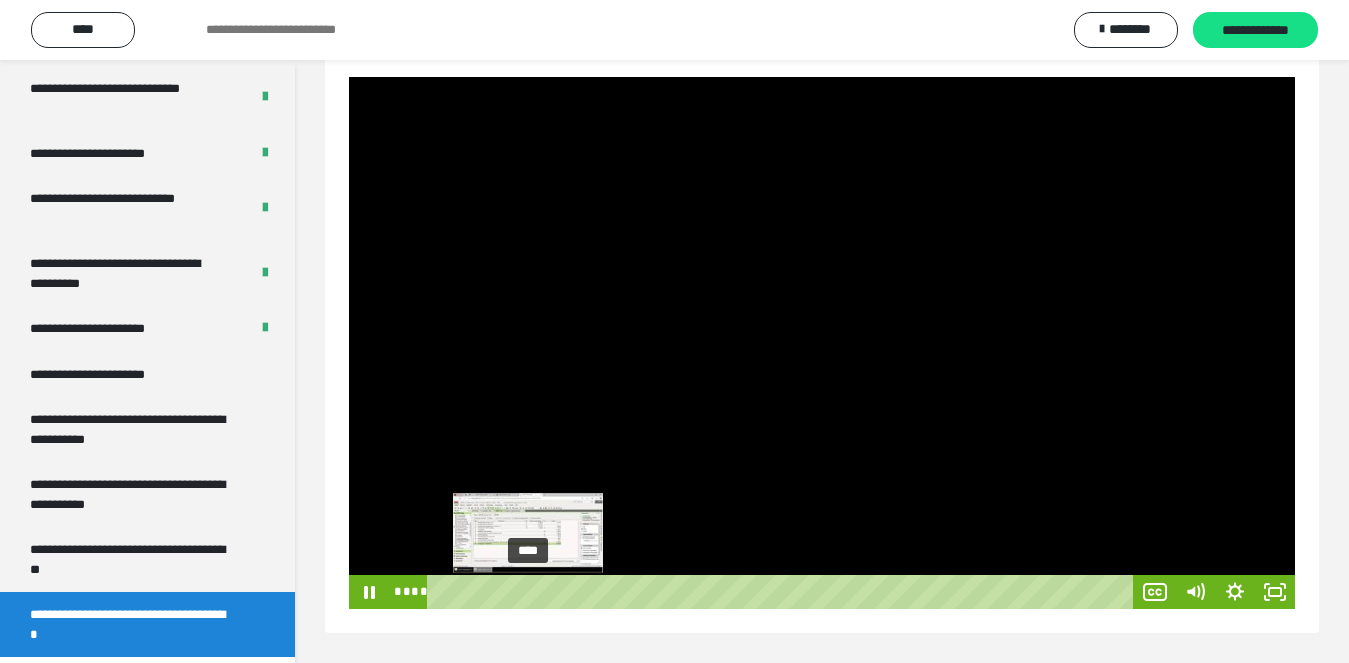 click on "****" at bounding box center [783, 592] 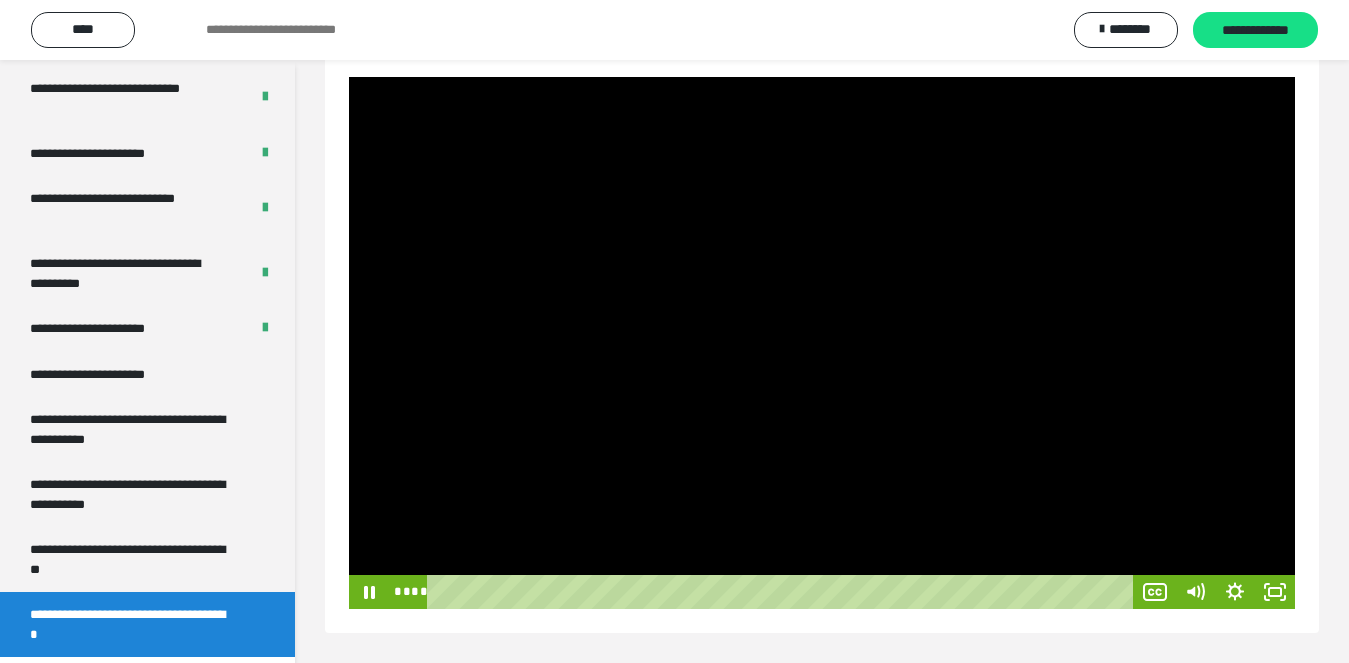 click at bounding box center (822, 343) 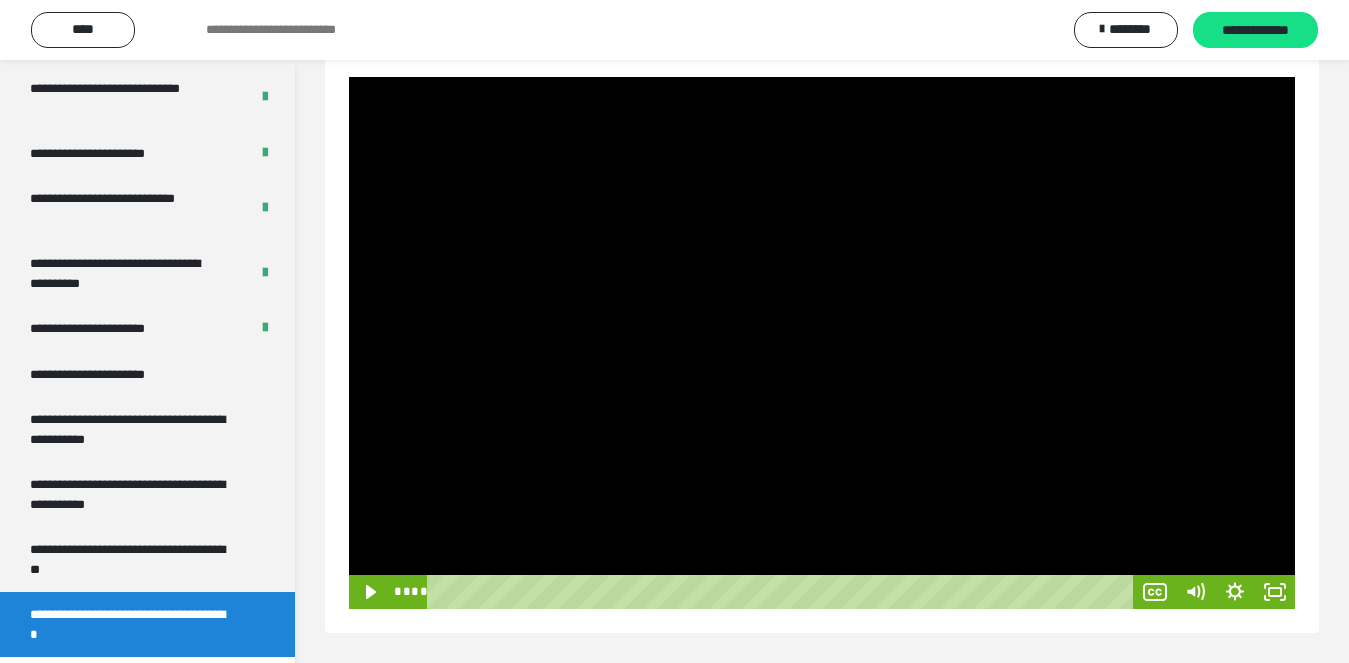 click at bounding box center [822, 343] 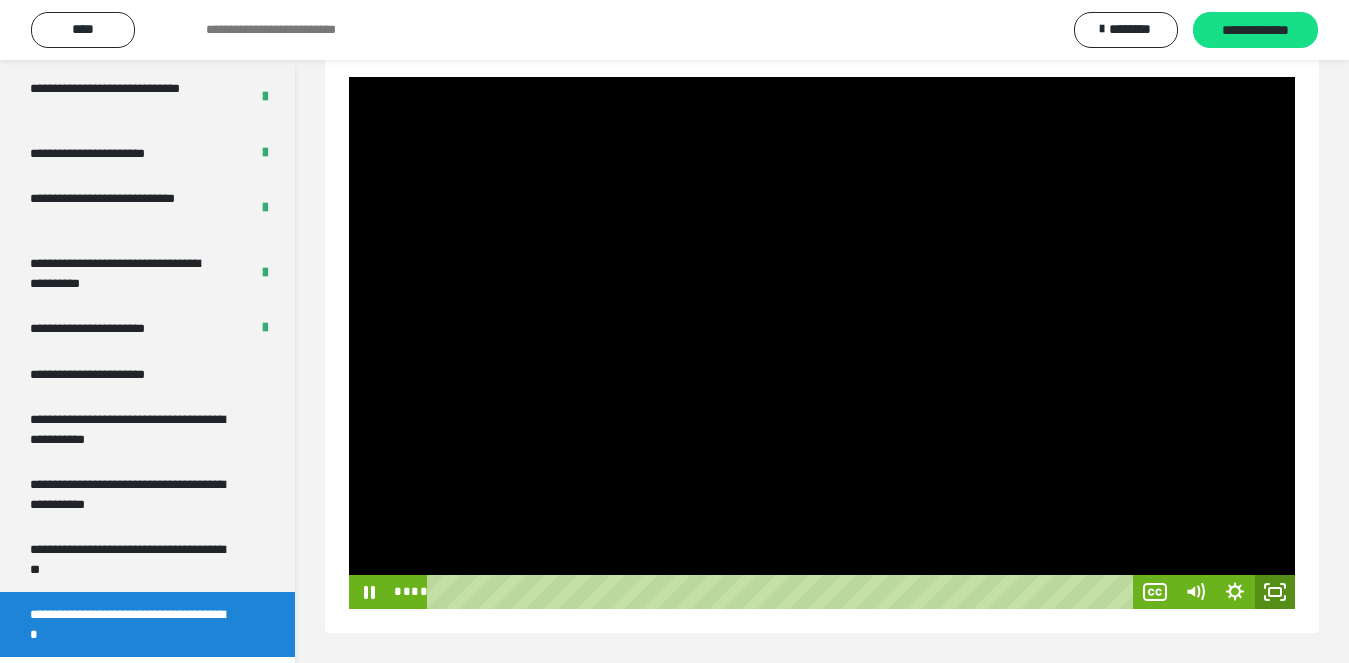 click 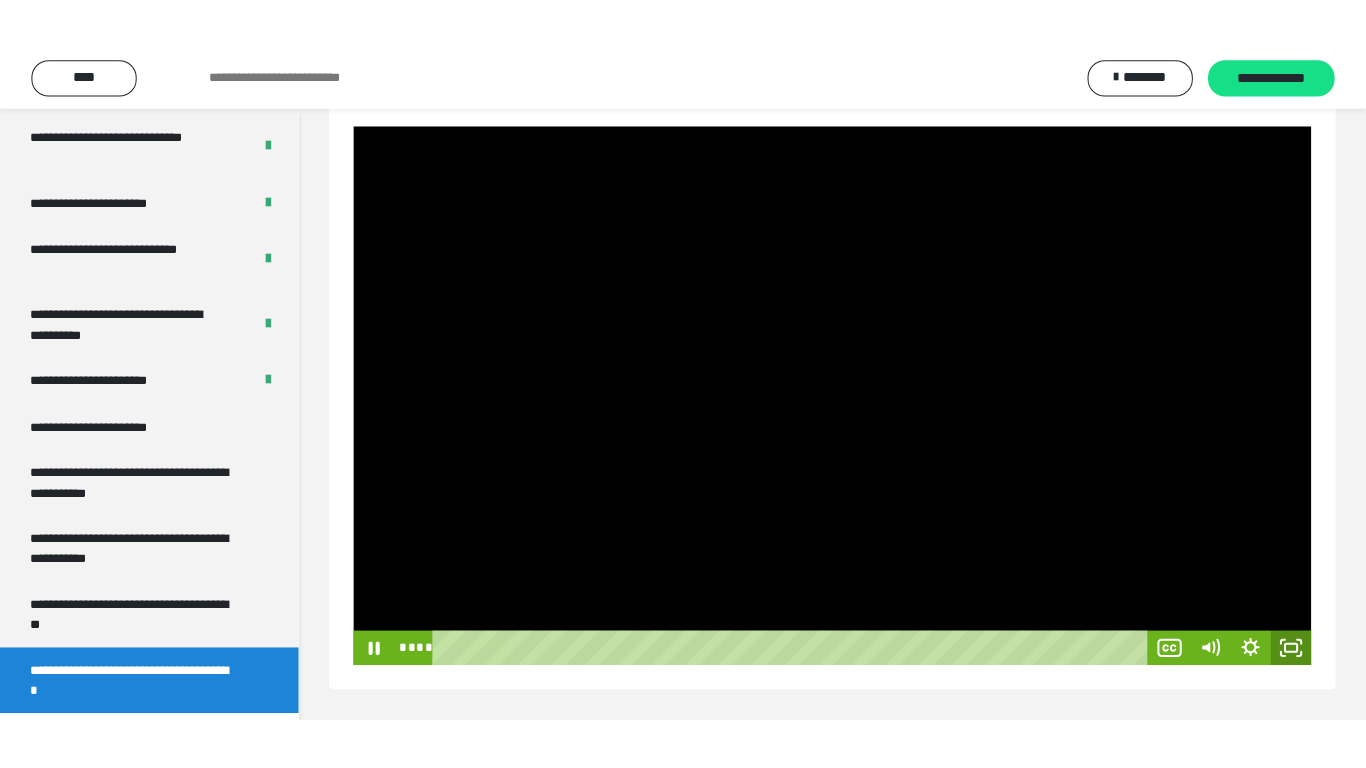 scroll, scrollTop: 171, scrollLeft: 0, axis: vertical 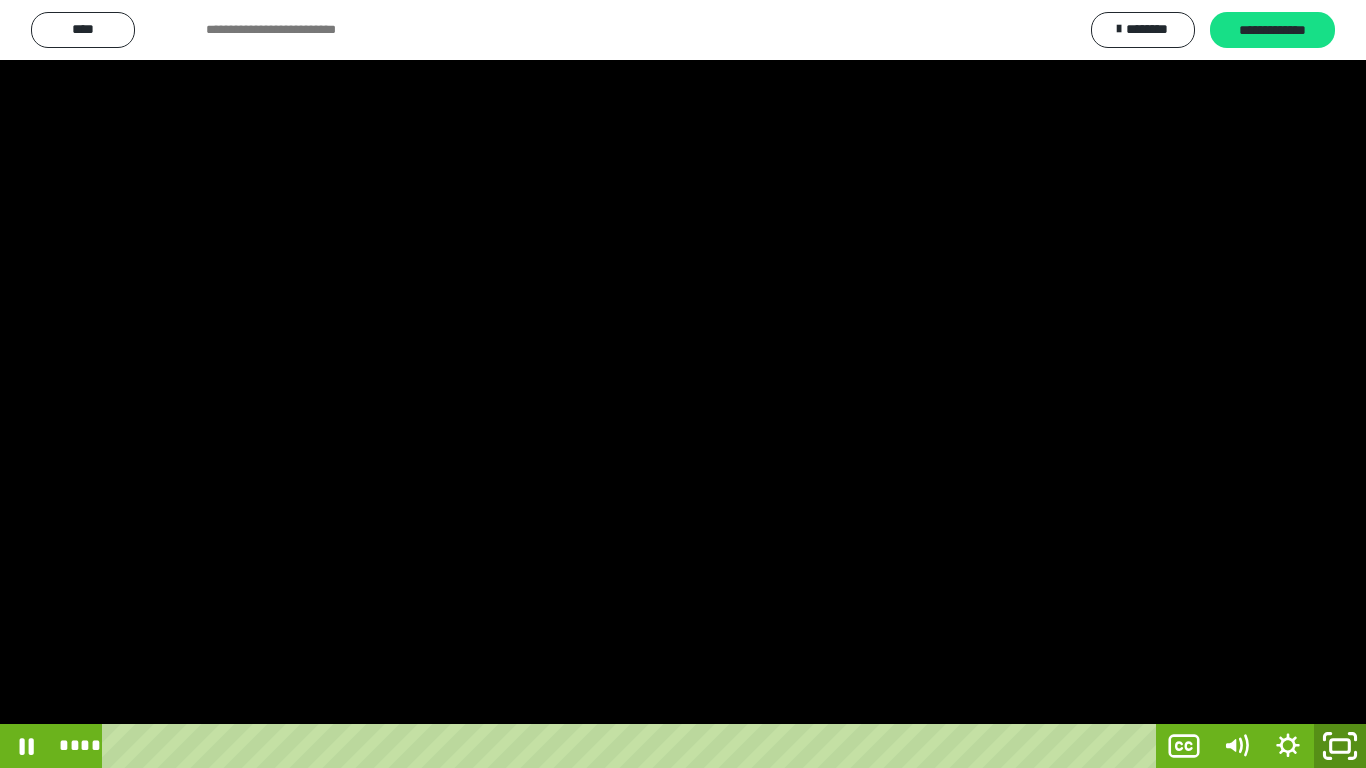 click 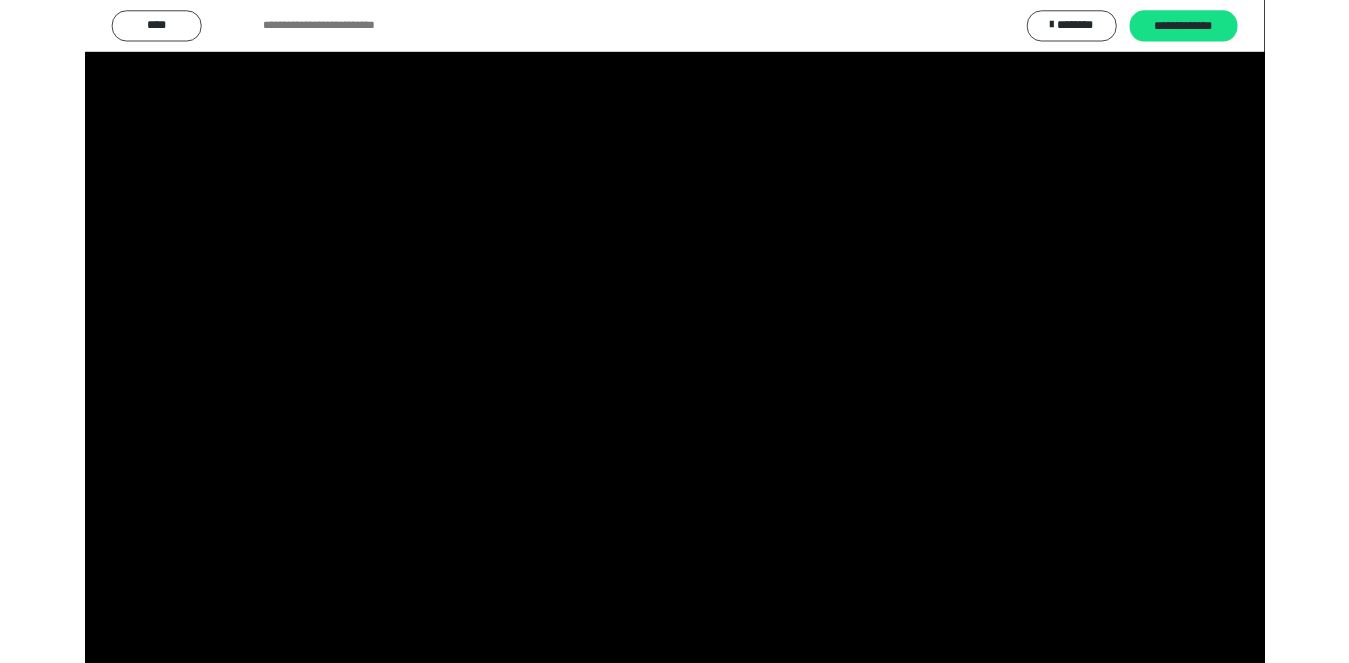 scroll, scrollTop: 4027, scrollLeft: 0, axis: vertical 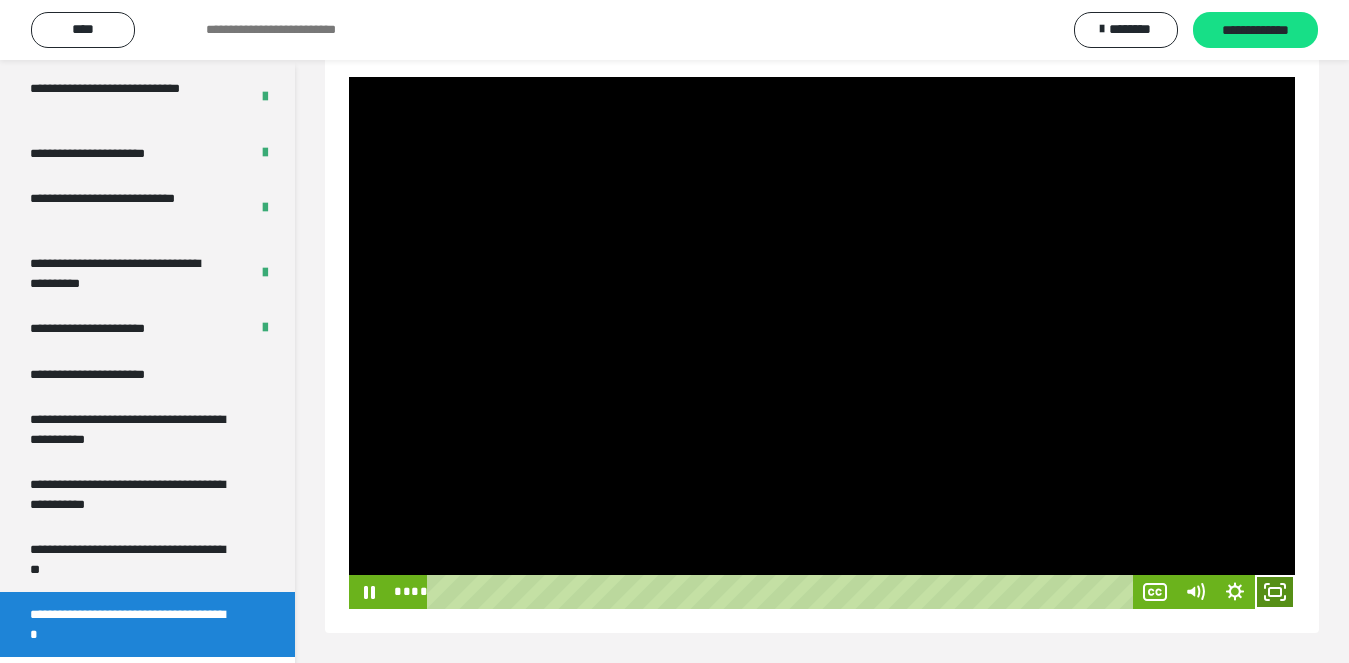 click 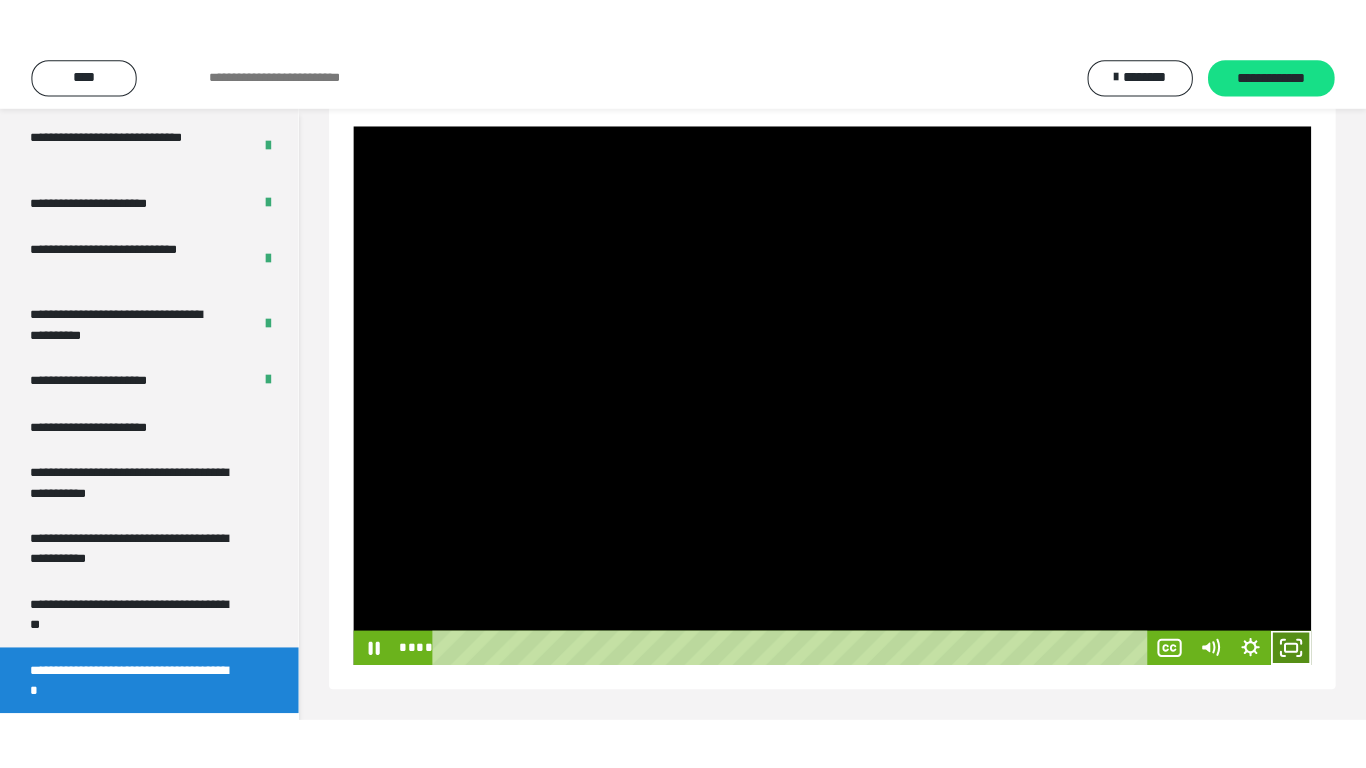 scroll, scrollTop: 171, scrollLeft: 0, axis: vertical 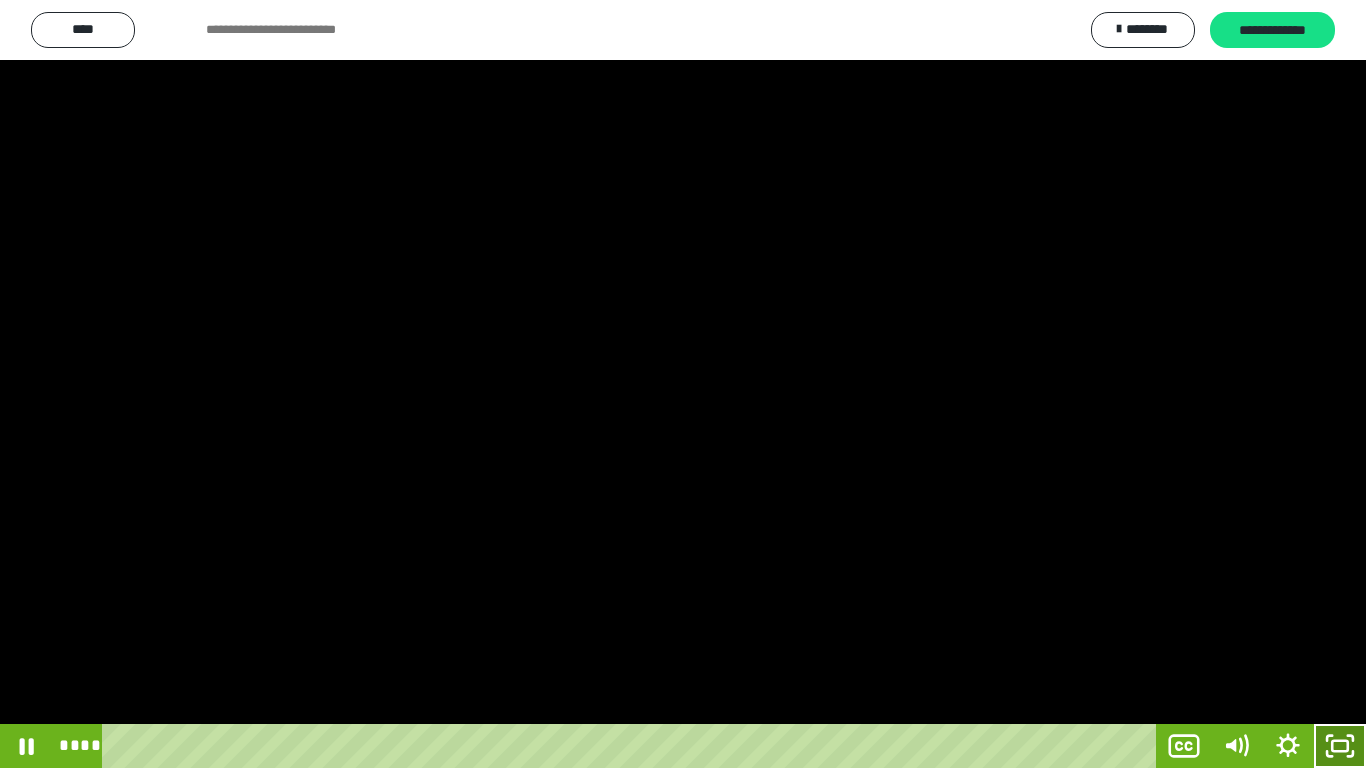 click 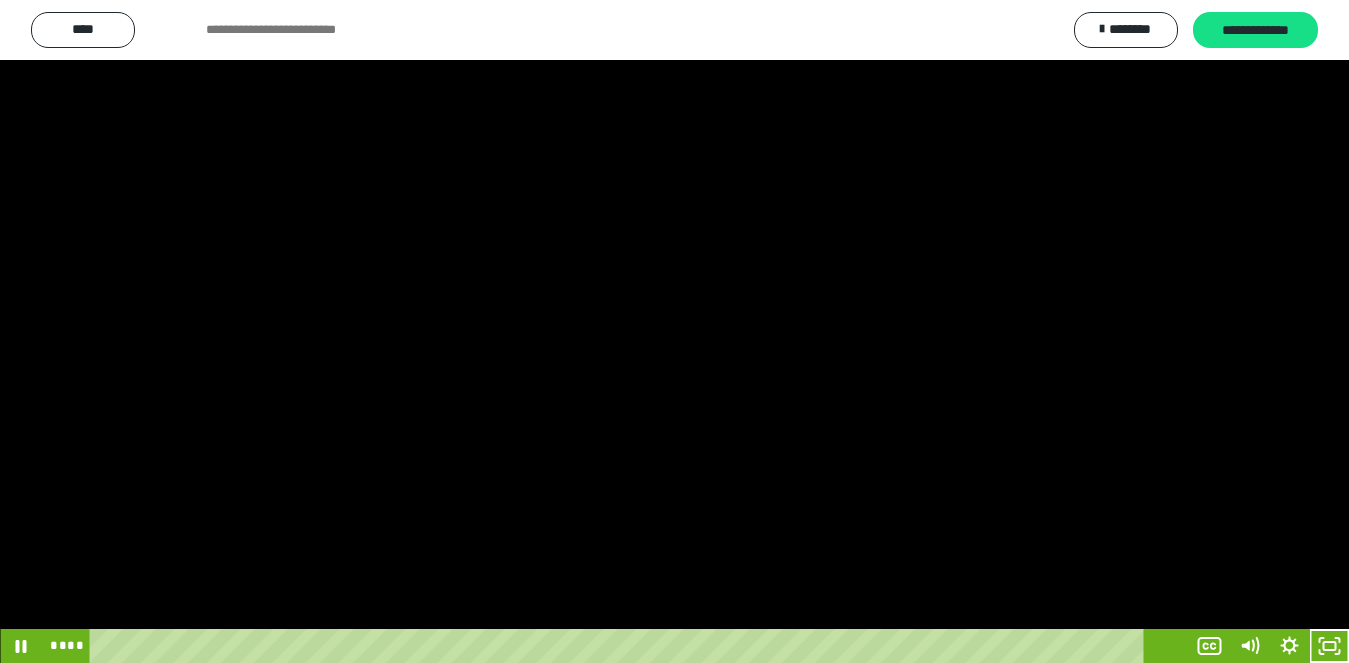 scroll, scrollTop: 4027, scrollLeft: 0, axis: vertical 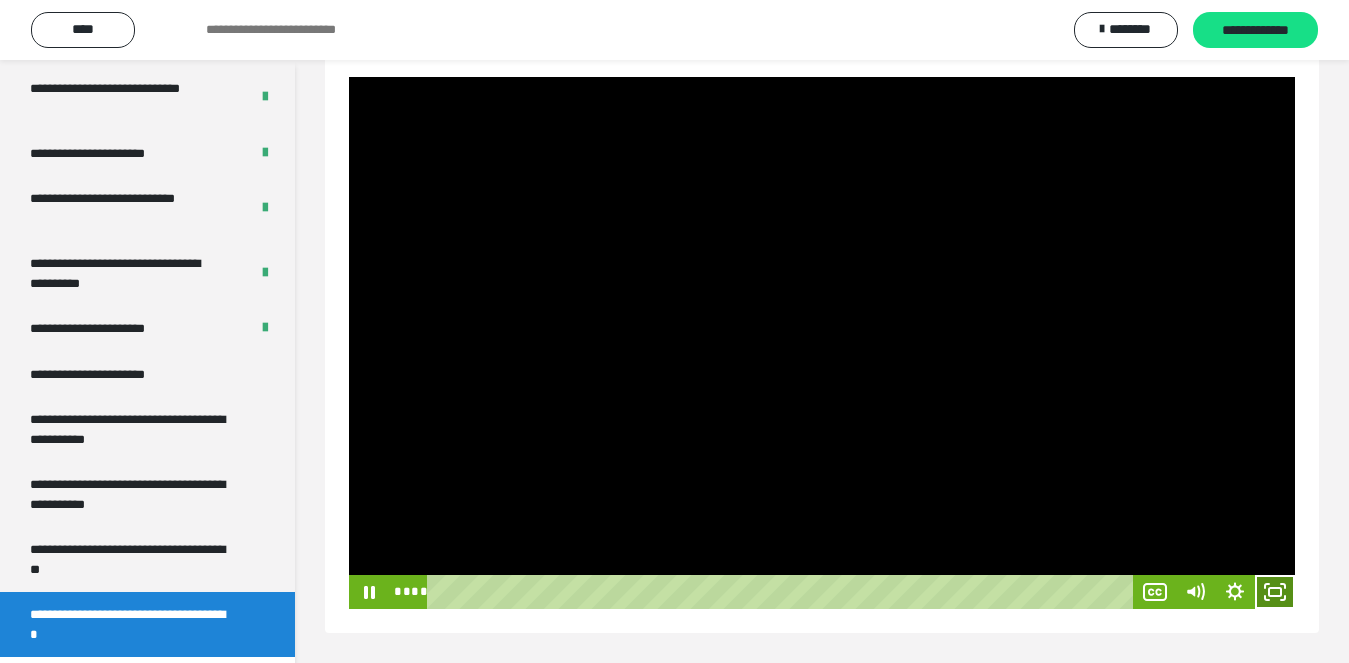 click 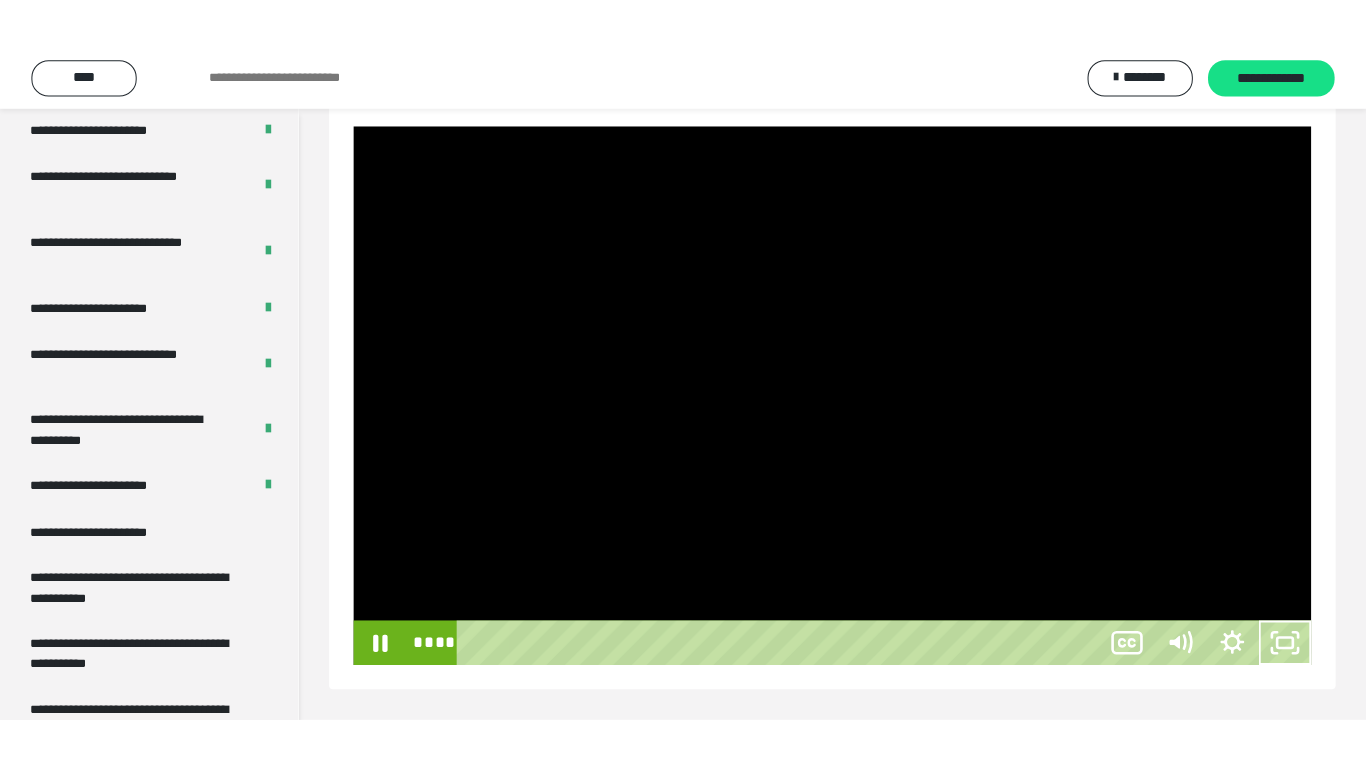 scroll, scrollTop: 171, scrollLeft: 0, axis: vertical 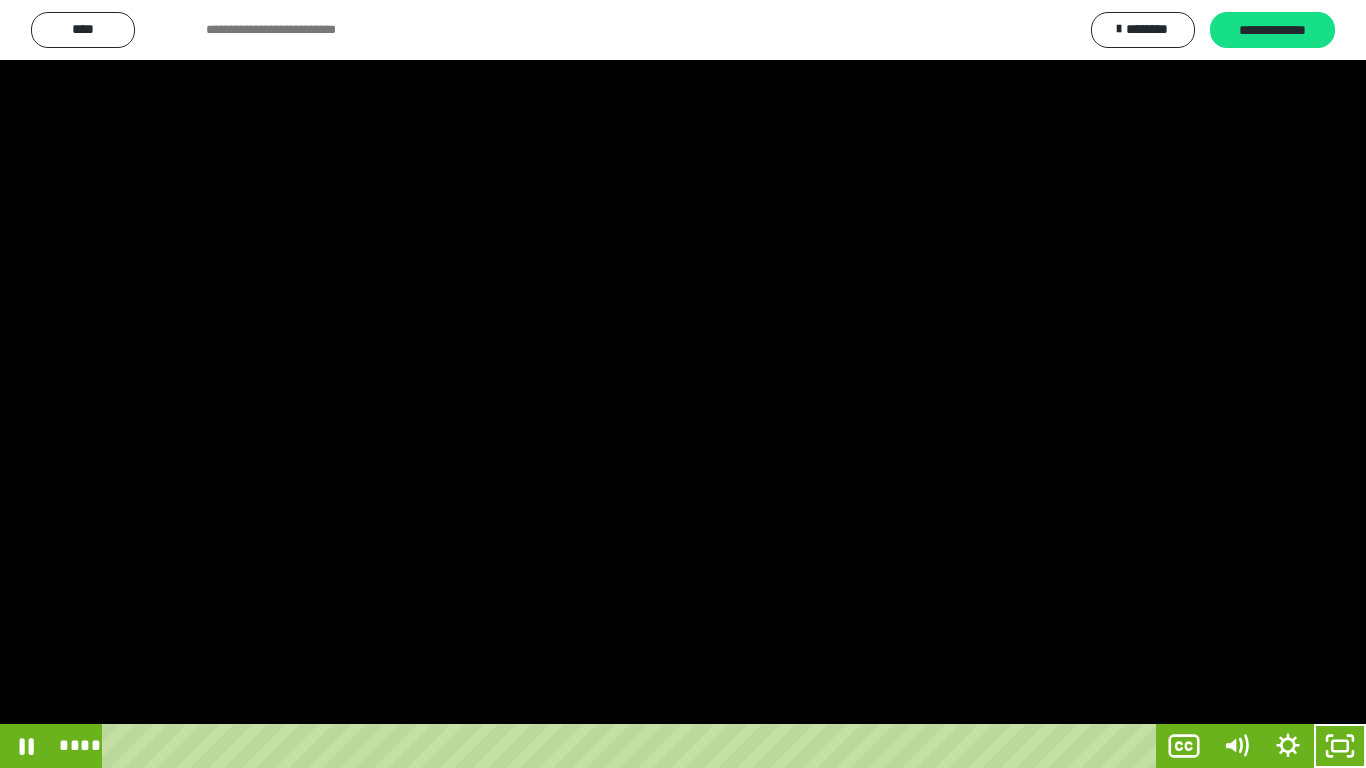 click at bounding box center (683, 384) 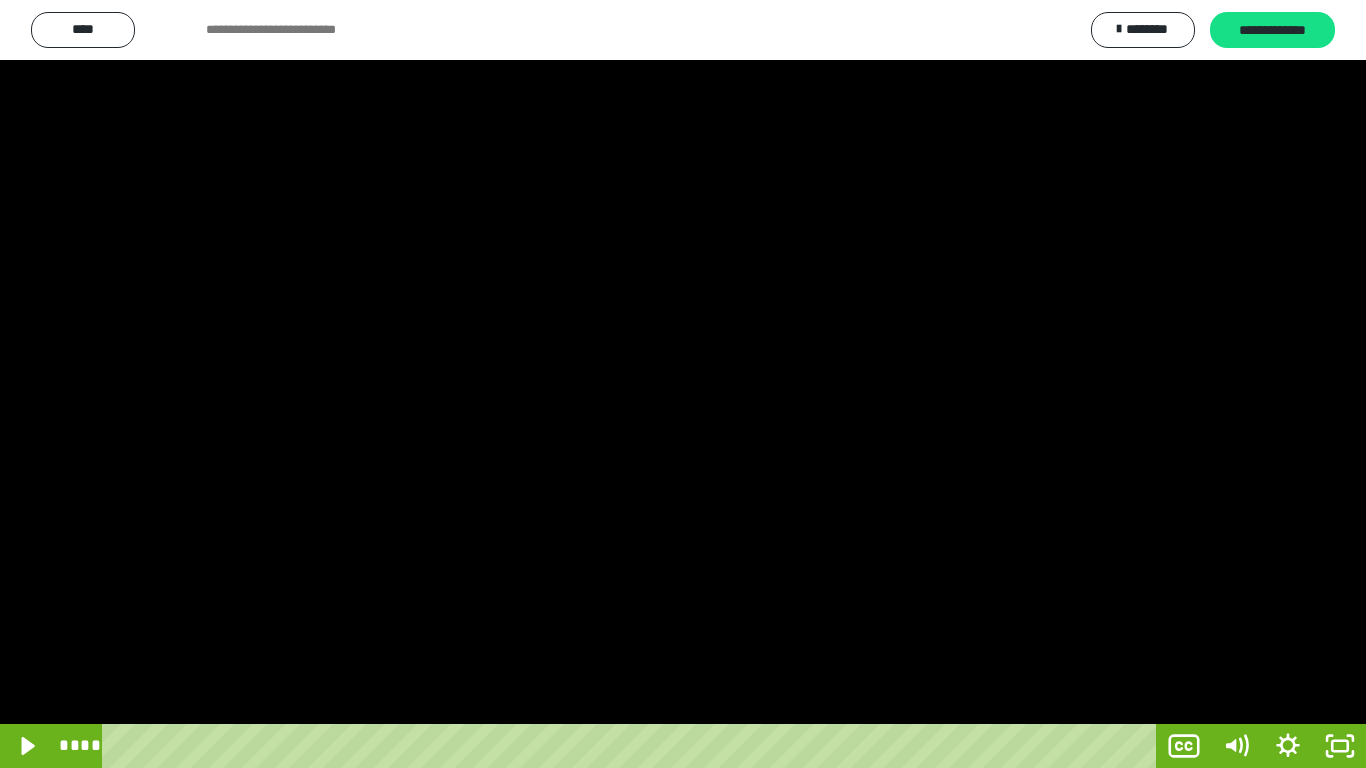 click at bounding box center [683, 384] 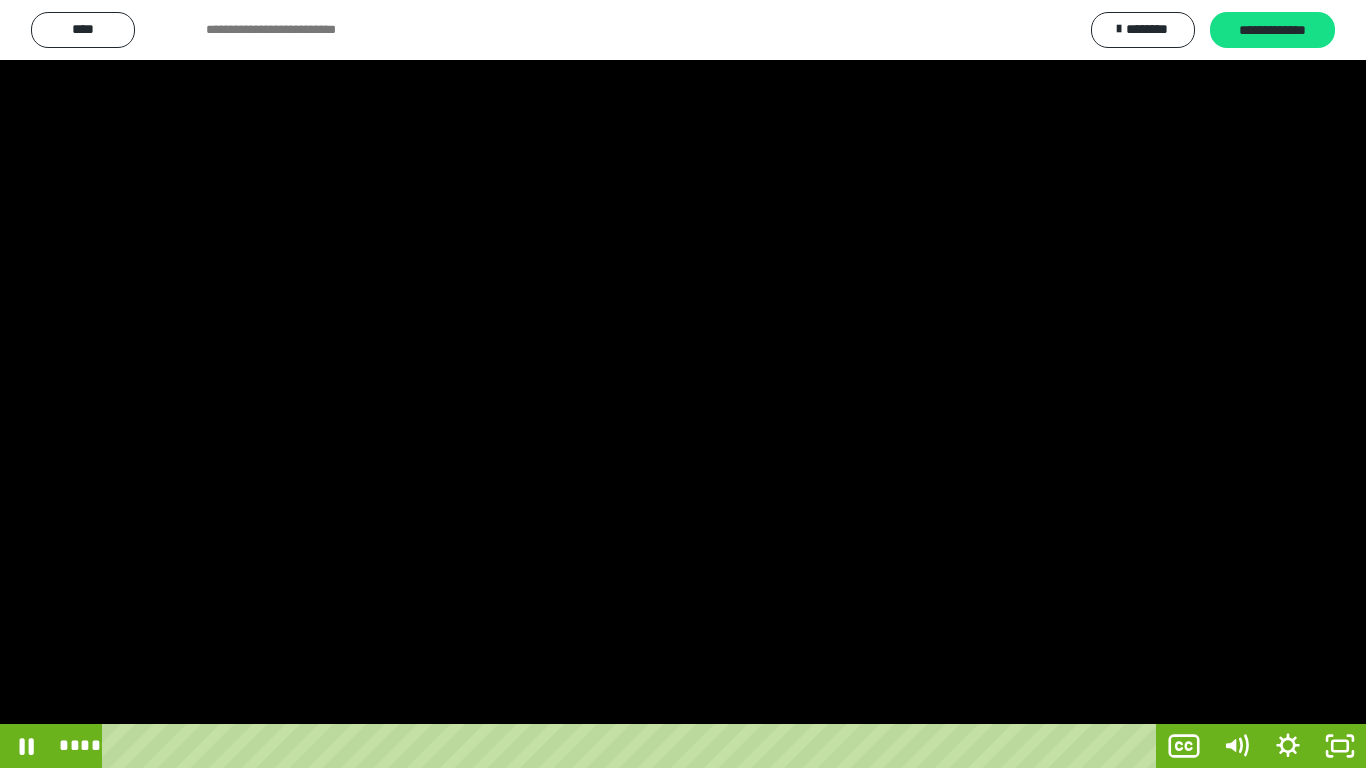 click at bounding box center (683, 384) 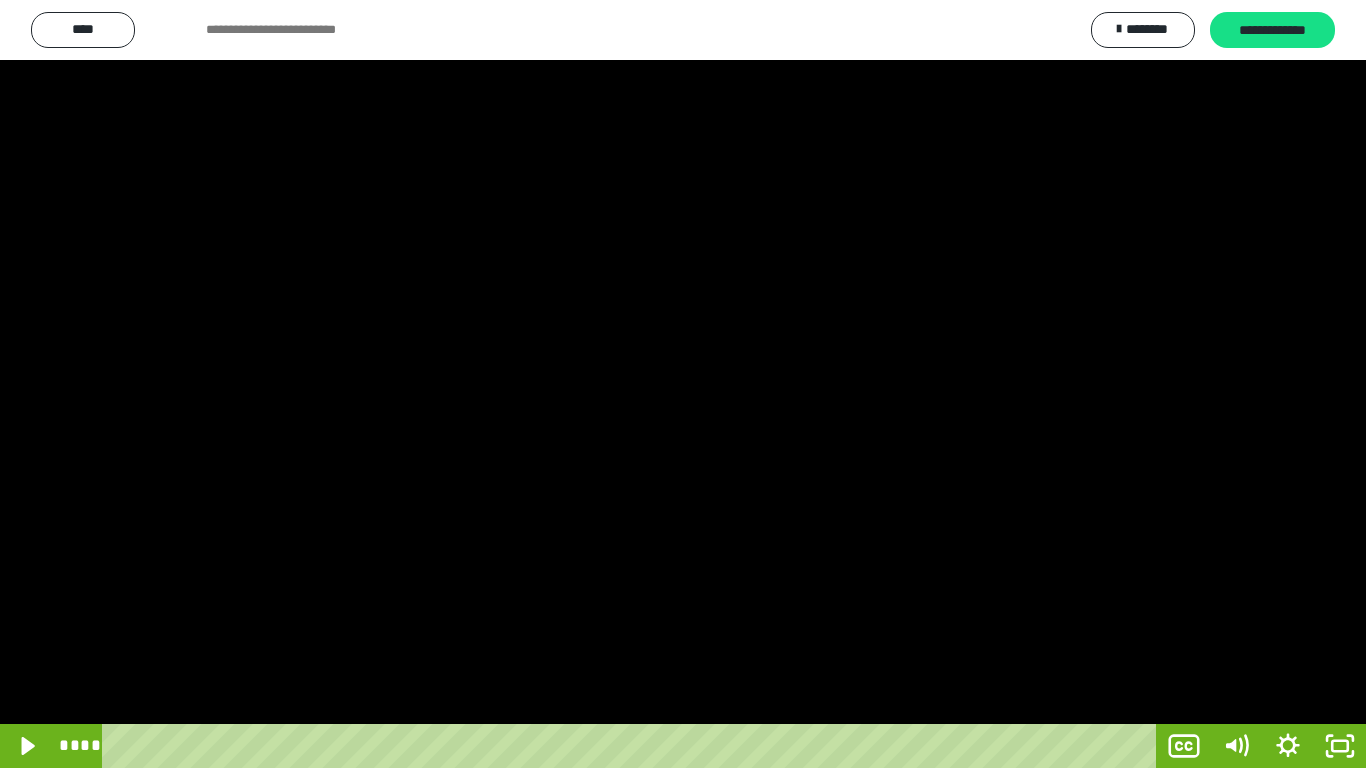 click at bounding box center (683, 384) 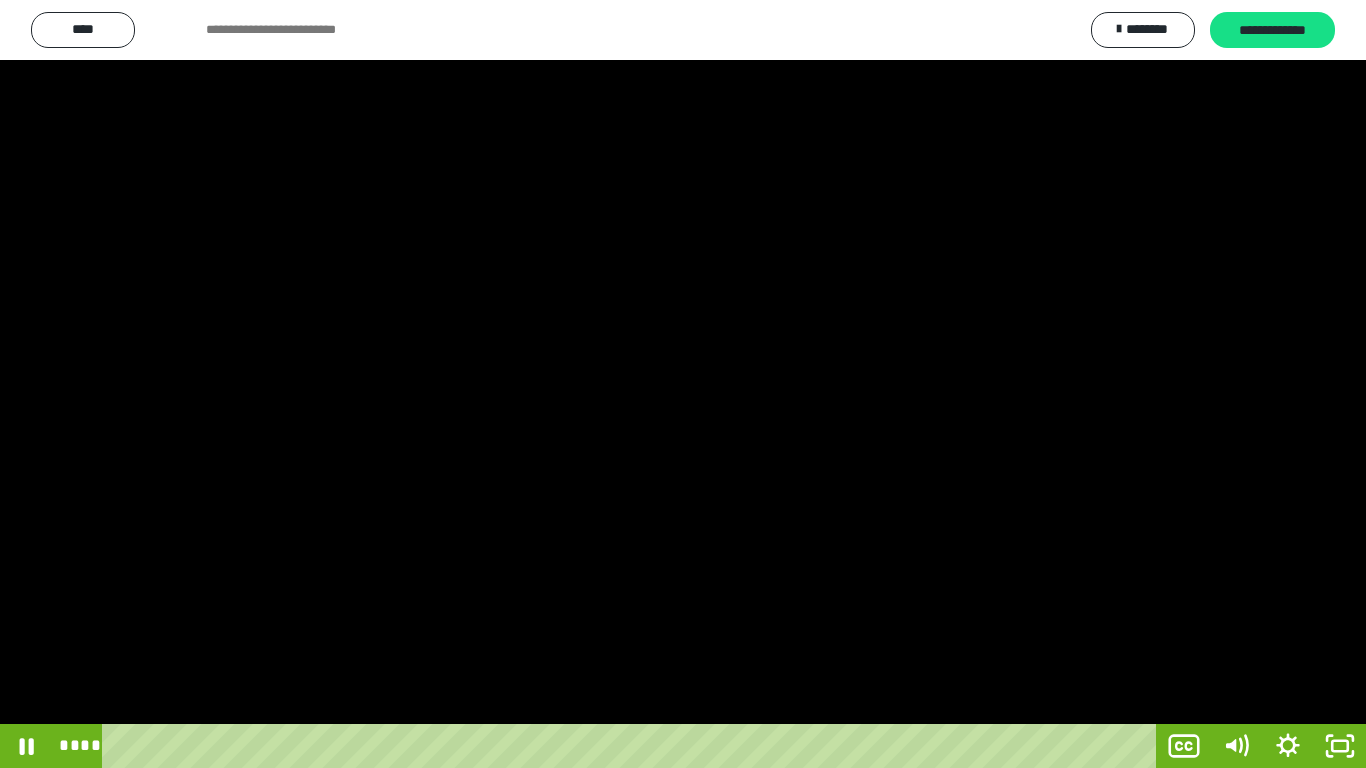 click at bounding box center (683, 384) 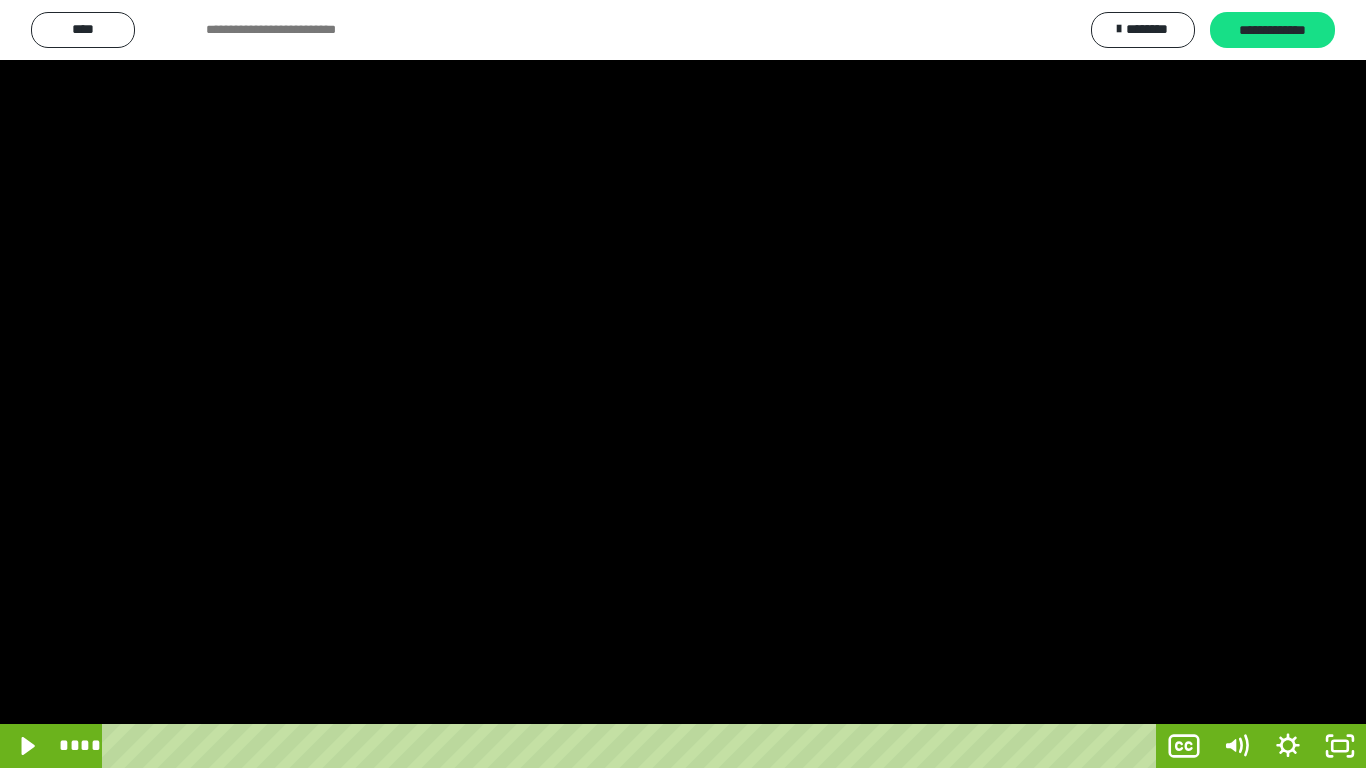 click at bounding box center (683, 384) 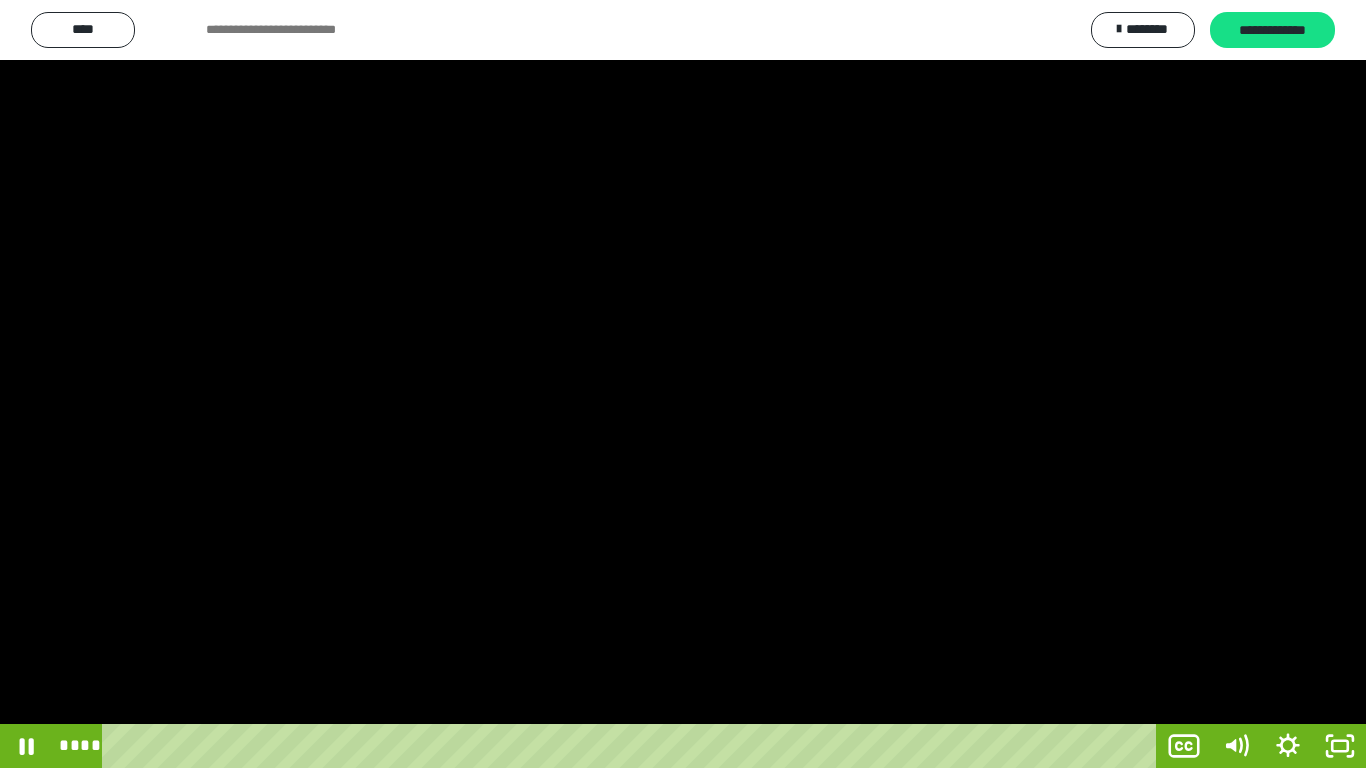 click at bounding box center [683, 384] 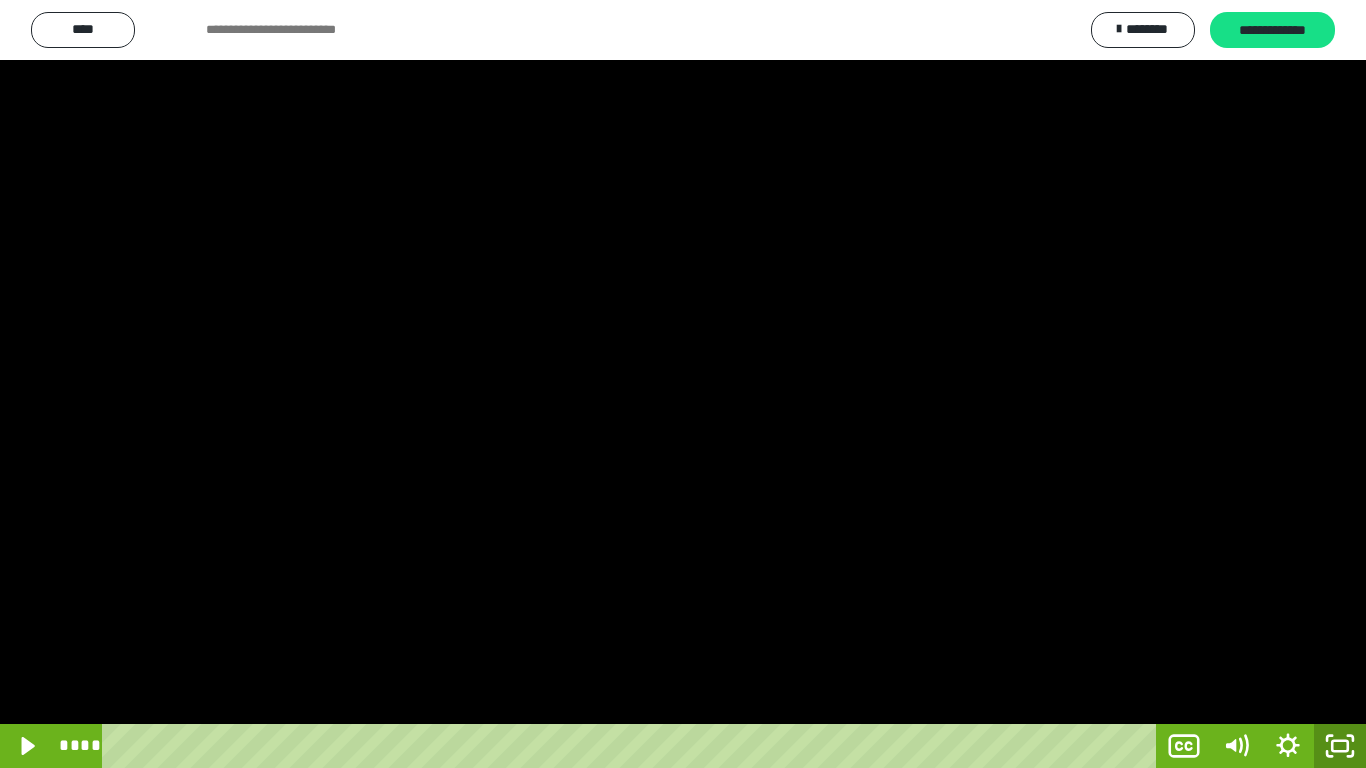 click 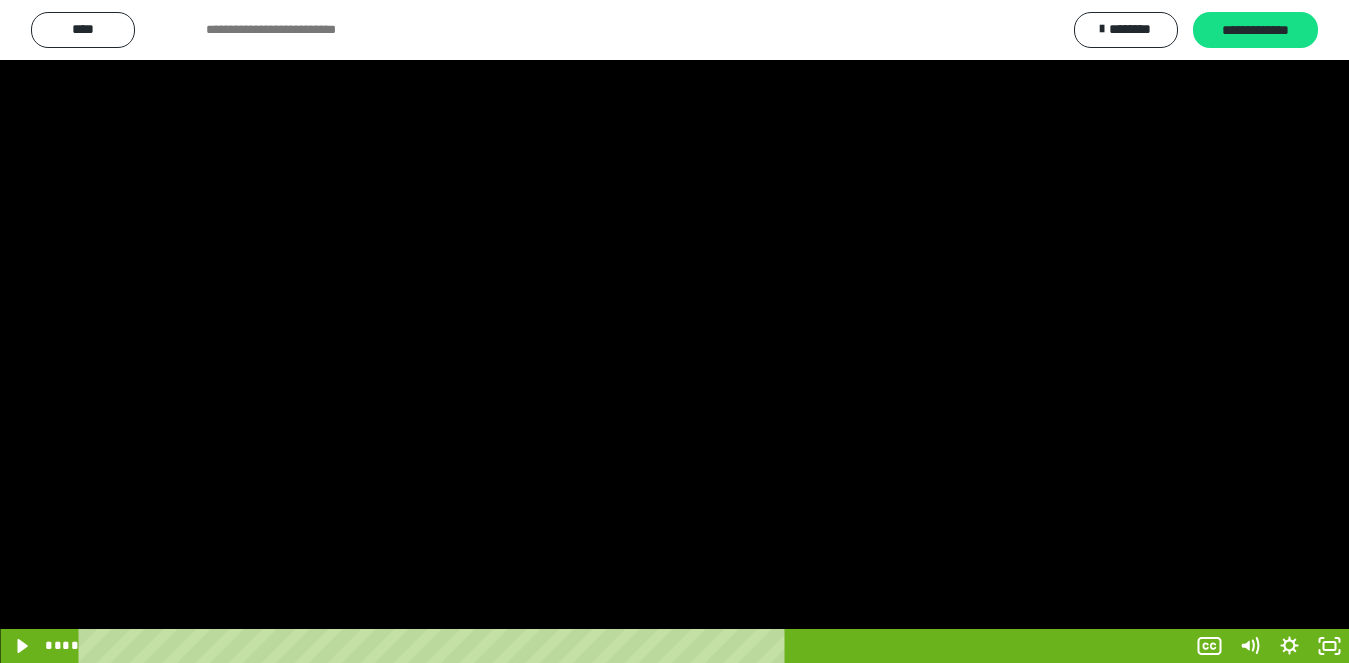 scroll, scrollTop: 4027, scrollLeft: 0, axis: vertical 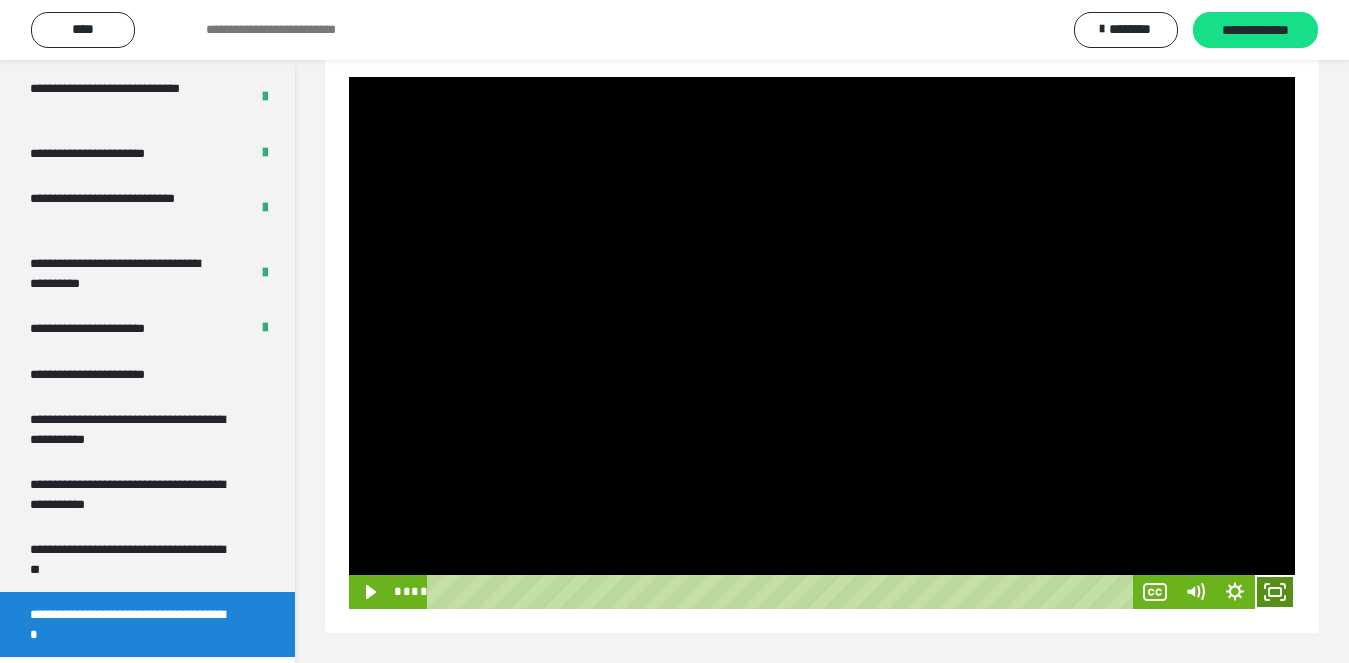 click 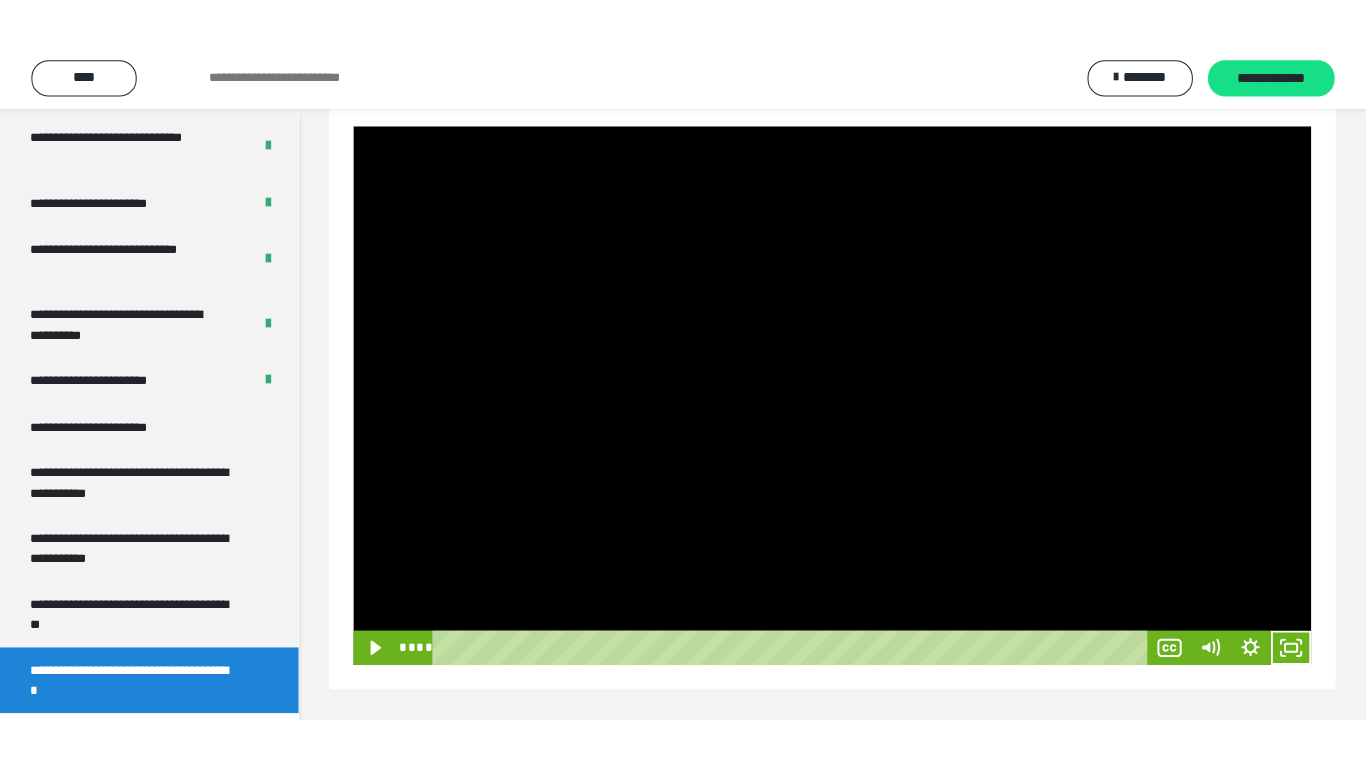 scroll, scrollTop: 171, scrollLeft: 0, axis: vertical 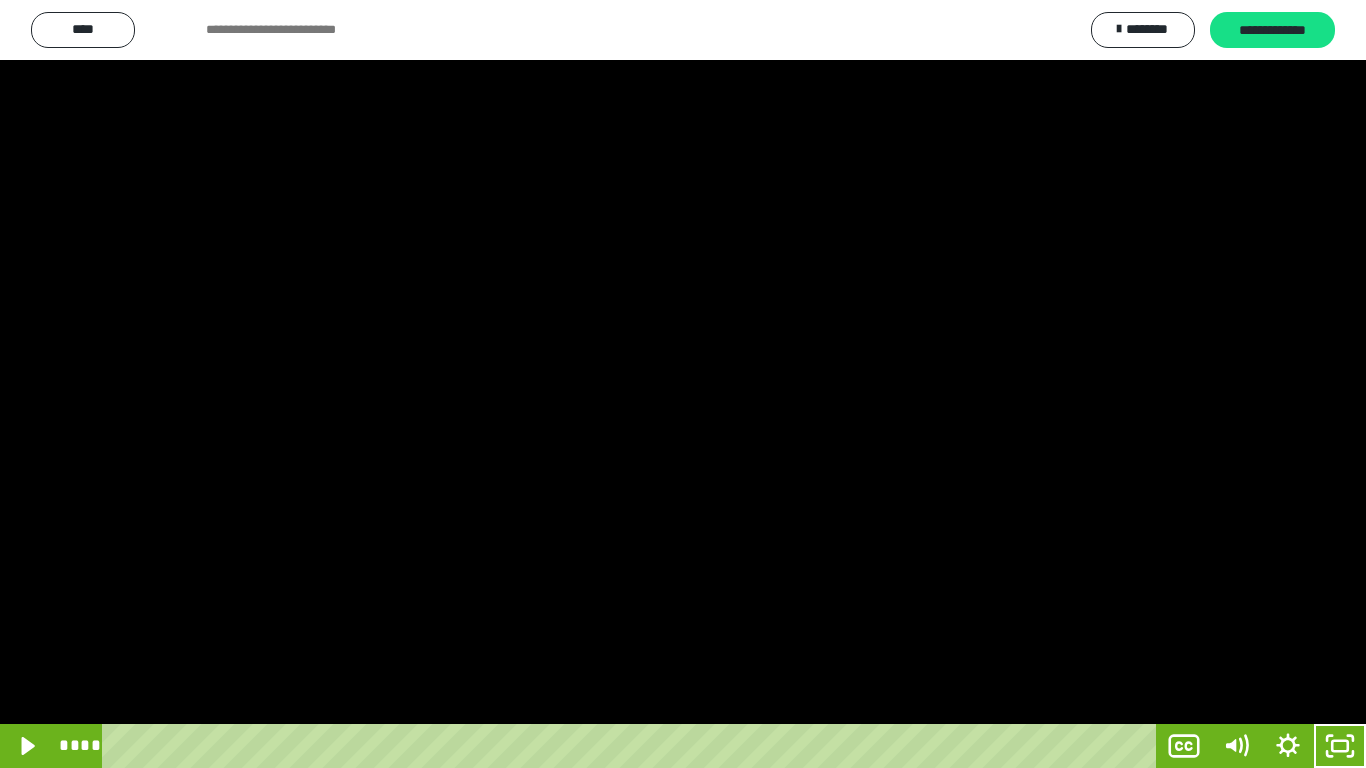 click at bounding box center (683, 384) 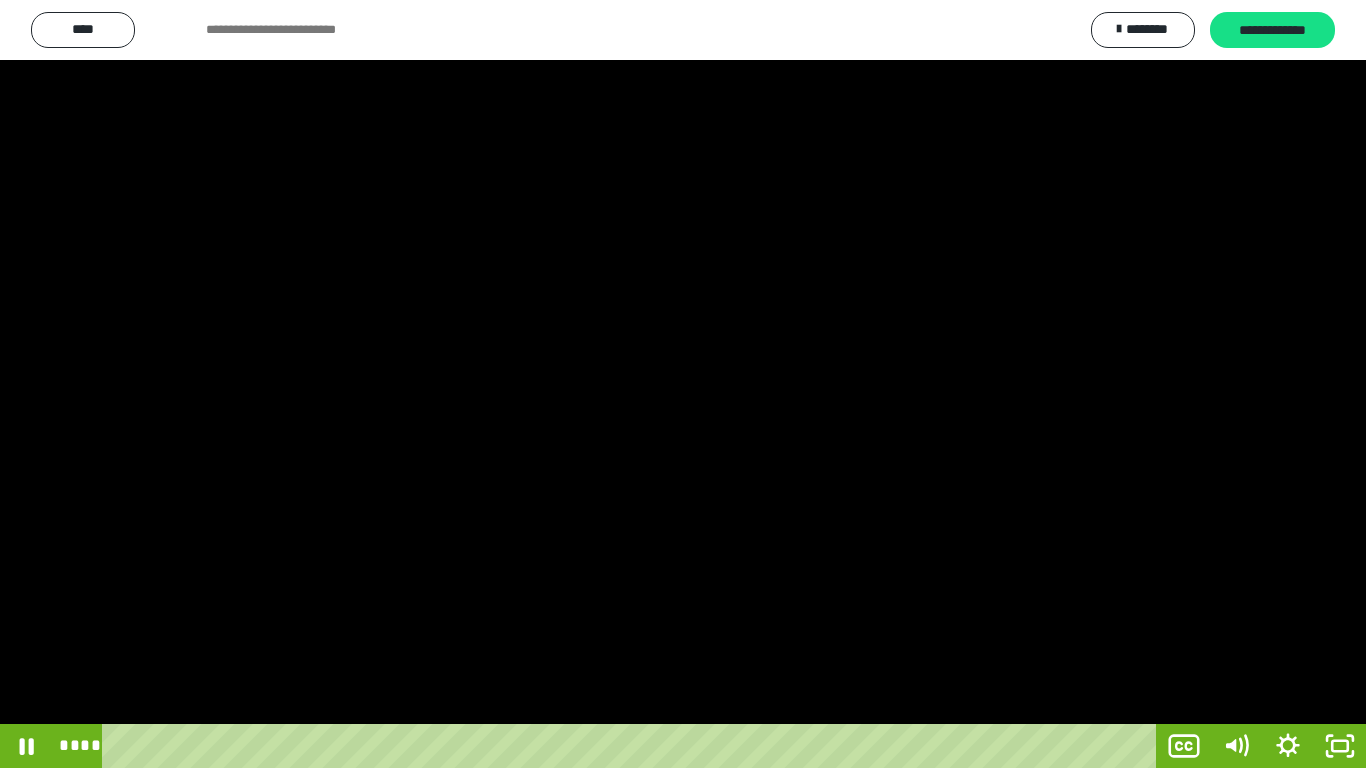 click at bounding box center (683, 384) 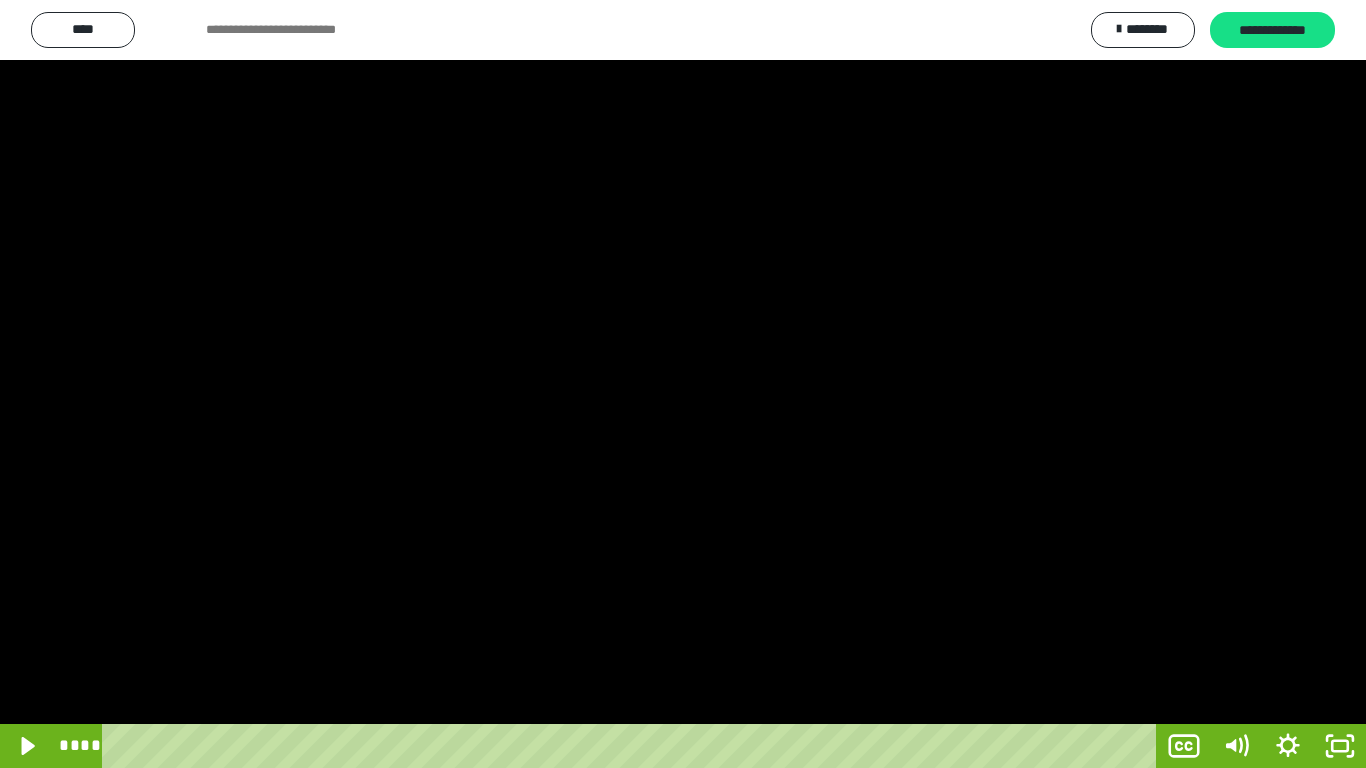 click at bounding box center [683, 384] 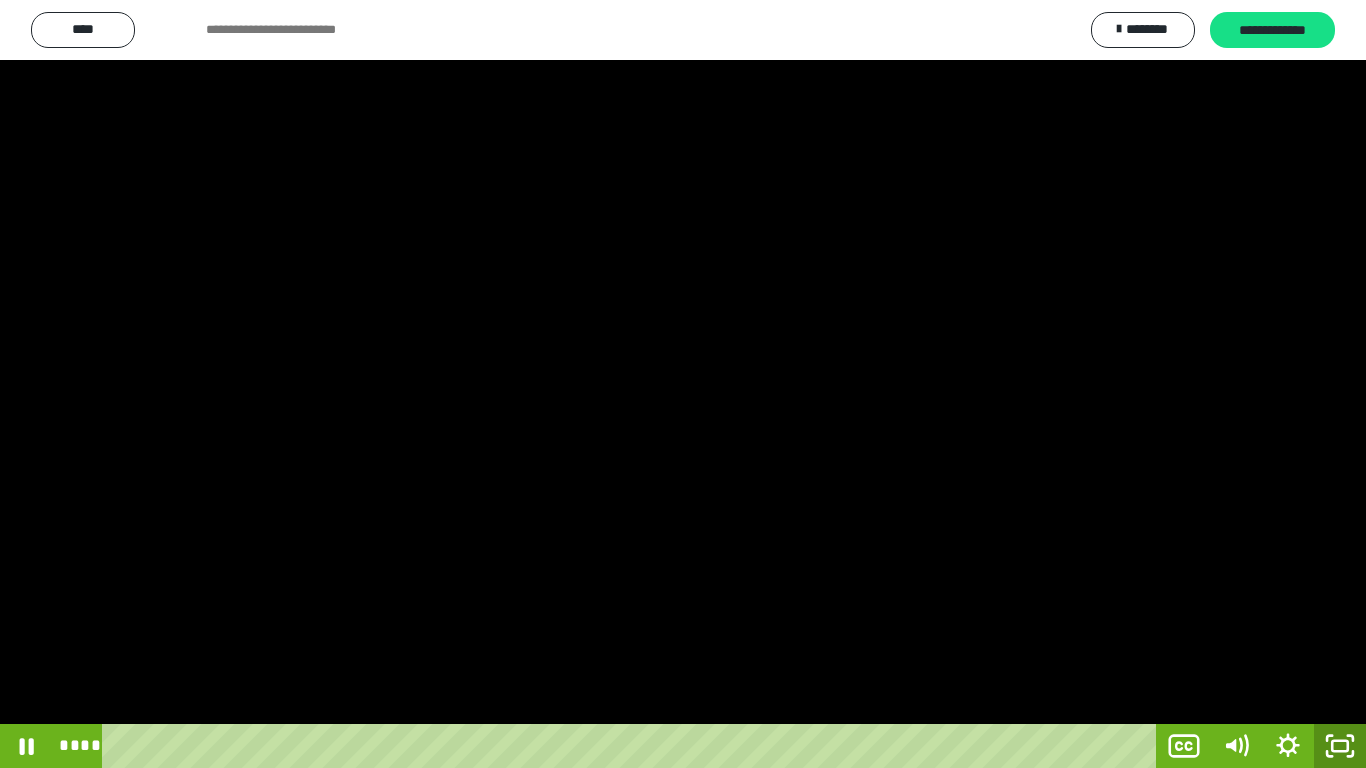 click 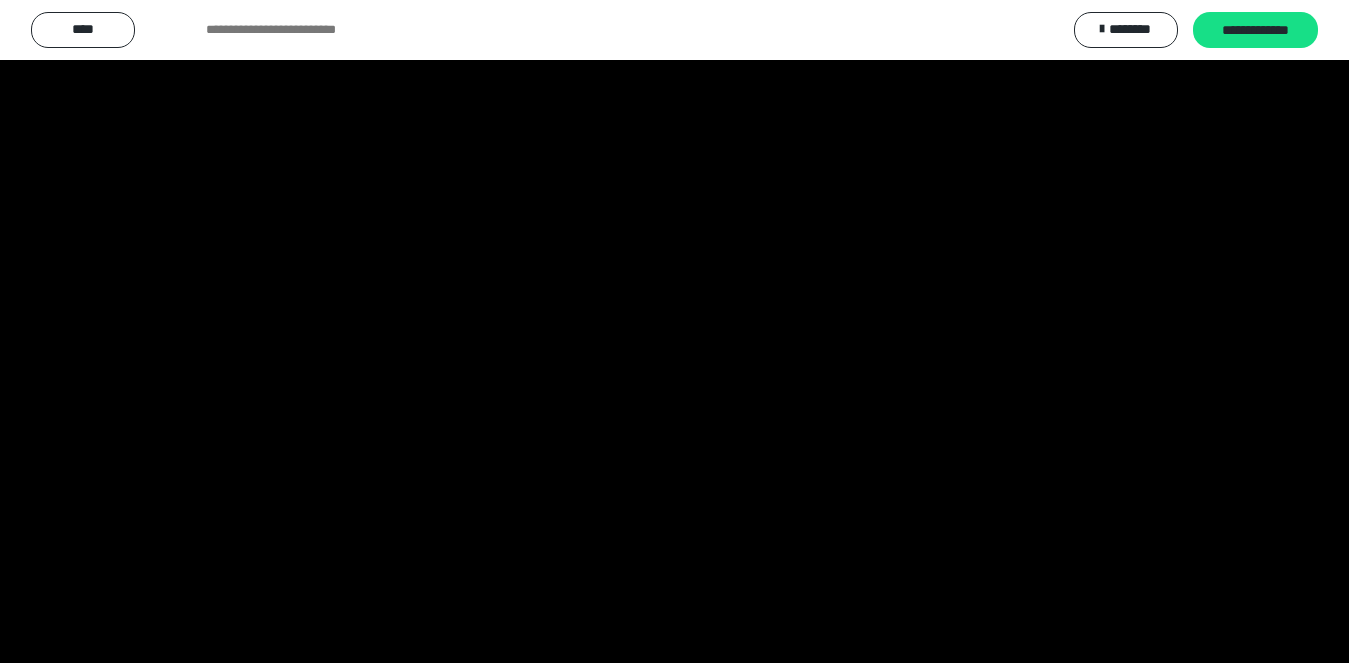 scroll, scrollTop: 4027, scrollLeft: 0, axis: vertical 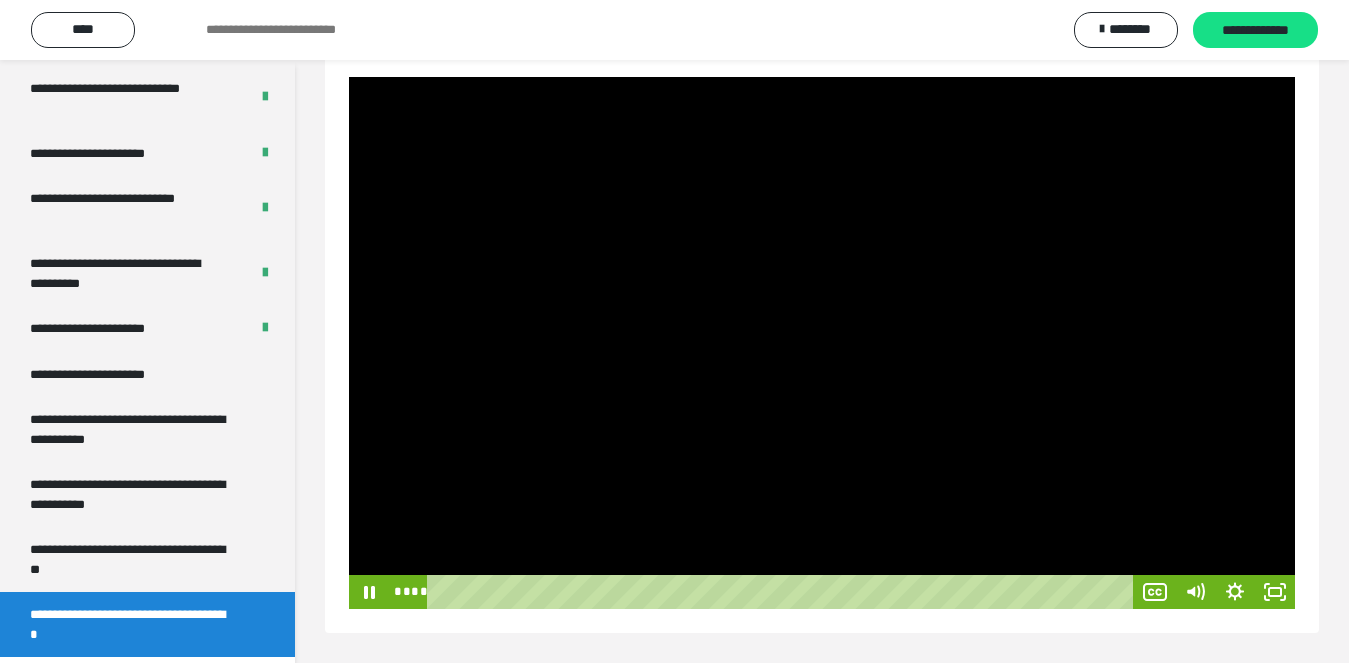 click at bounding box center (822, 343) 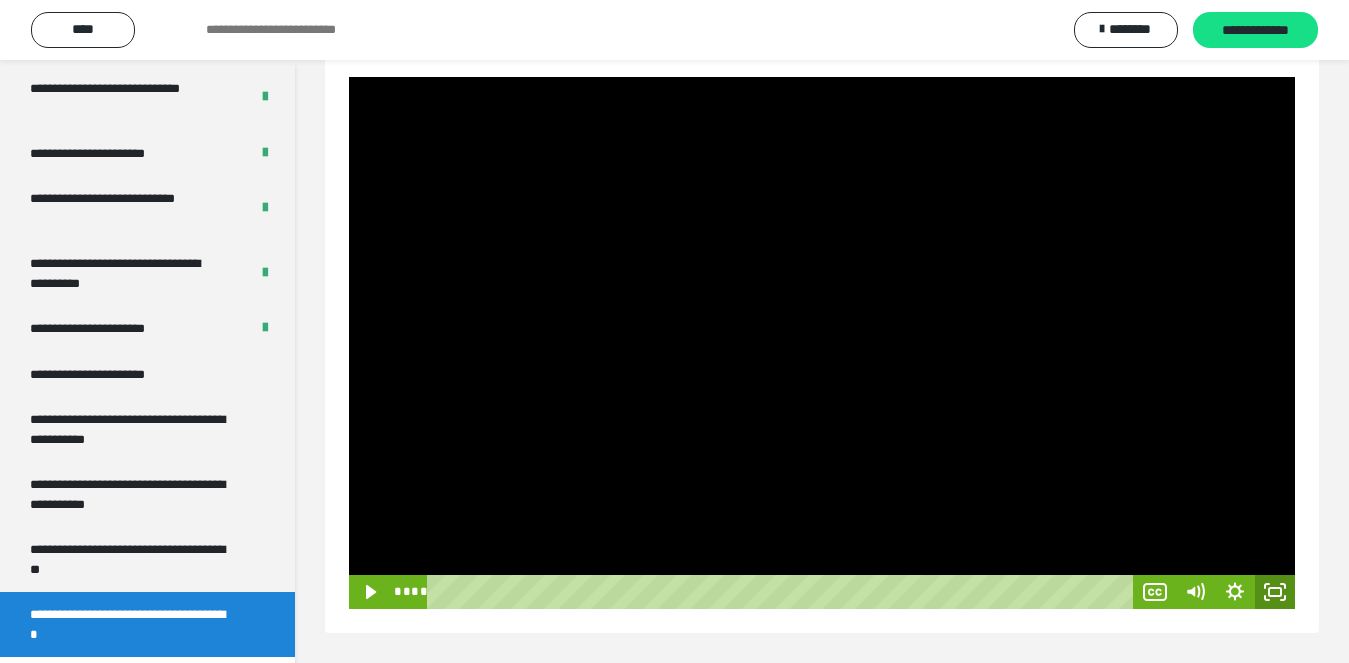 drag, startPoint x: 1268, startPoint y: 595, endPoint x: 1269, endPoint y: 697, distance: 102.0049 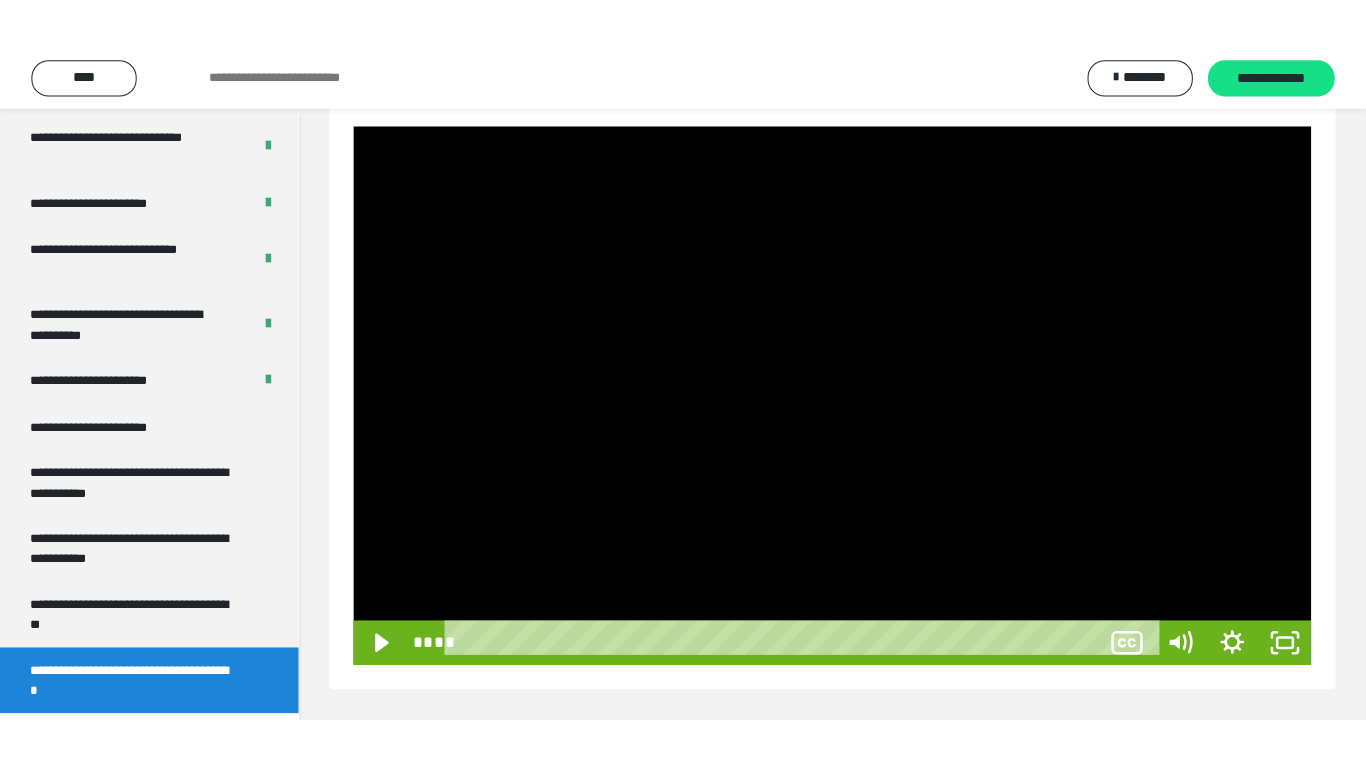 scroll, scrollTop: 171, scrollLeft: 0, axis: vertical 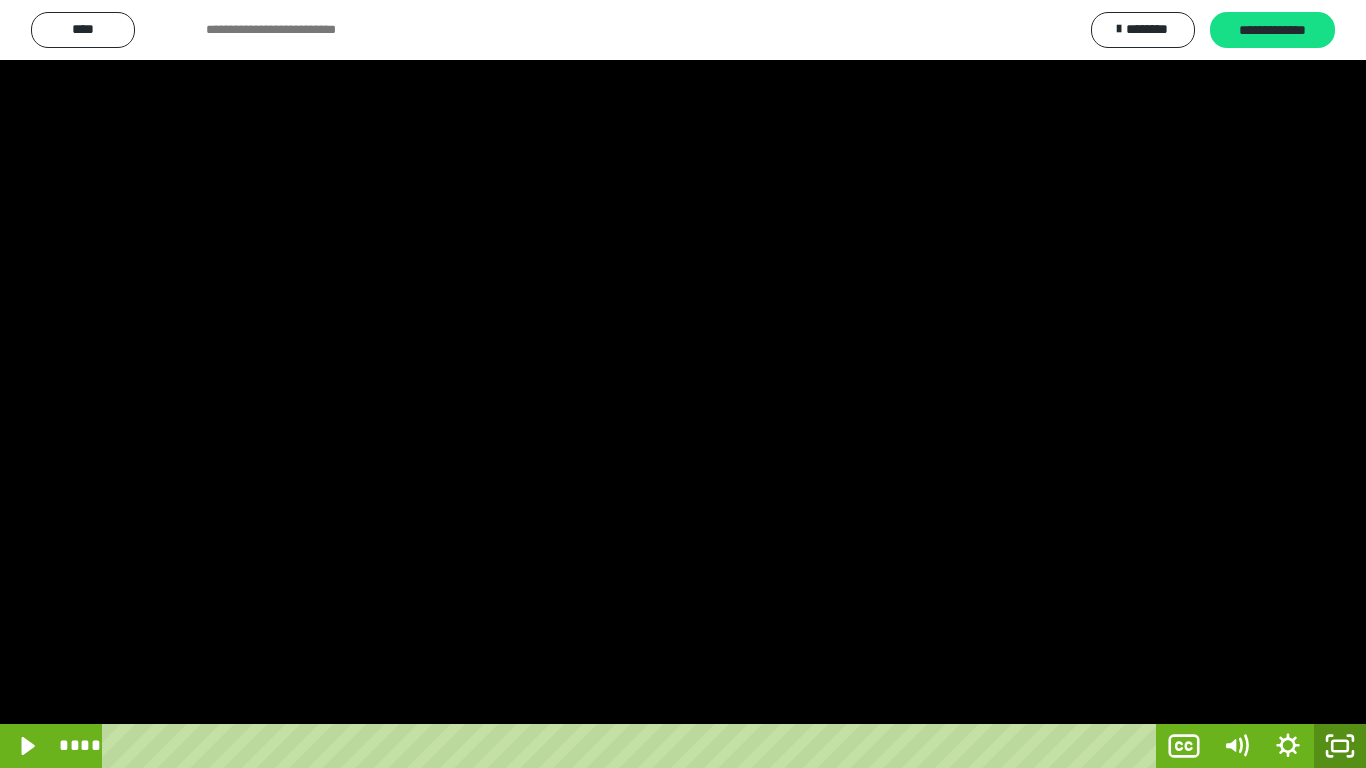 click 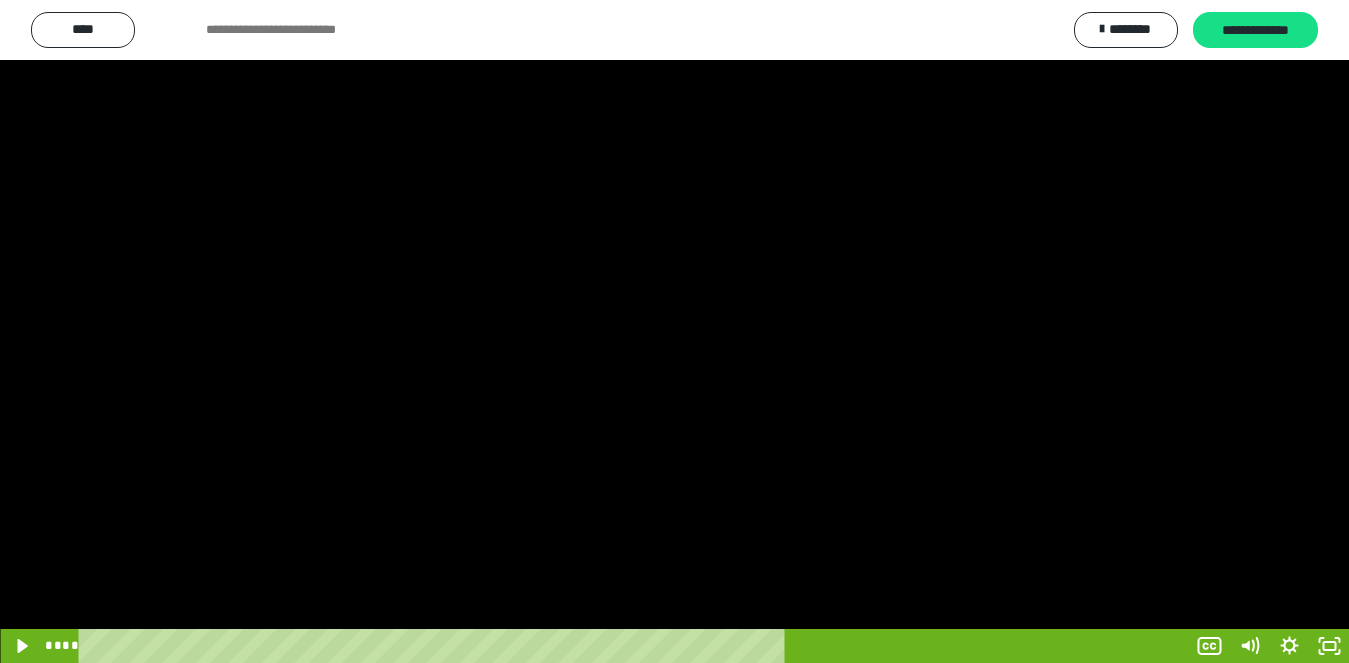 scroll, scrollTop: 4027, scrollLeft: 0, axis: vertical 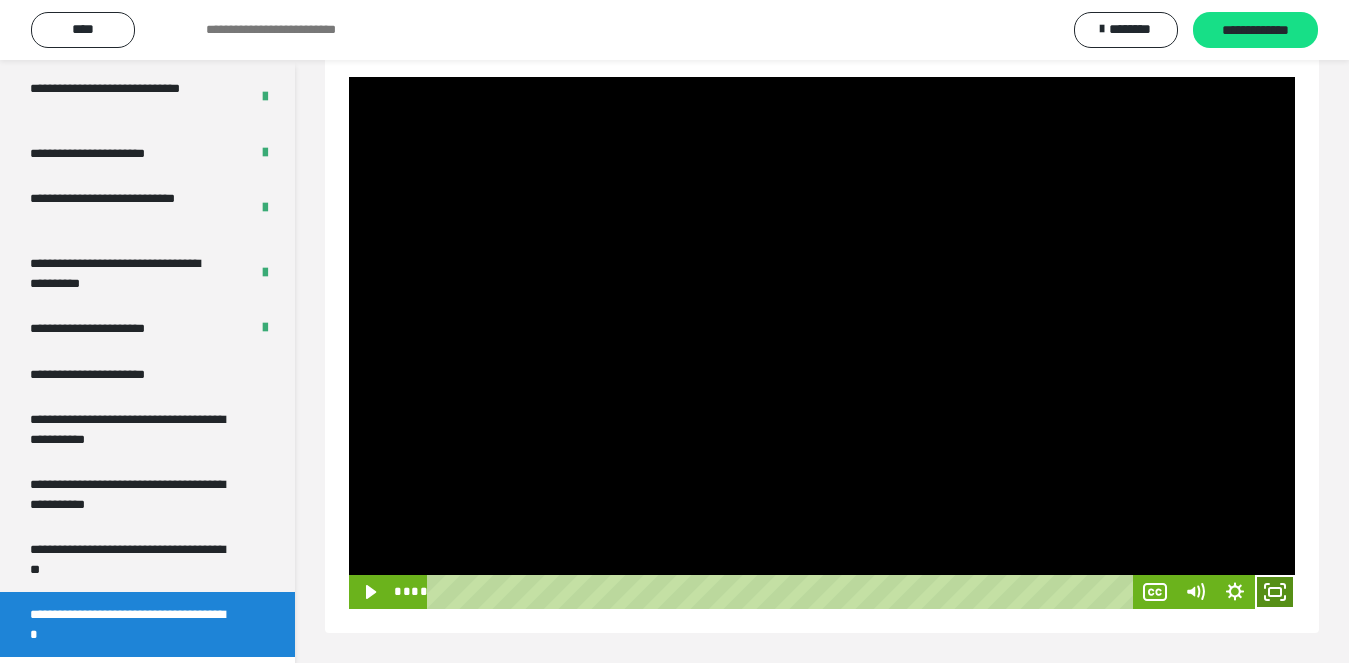 click 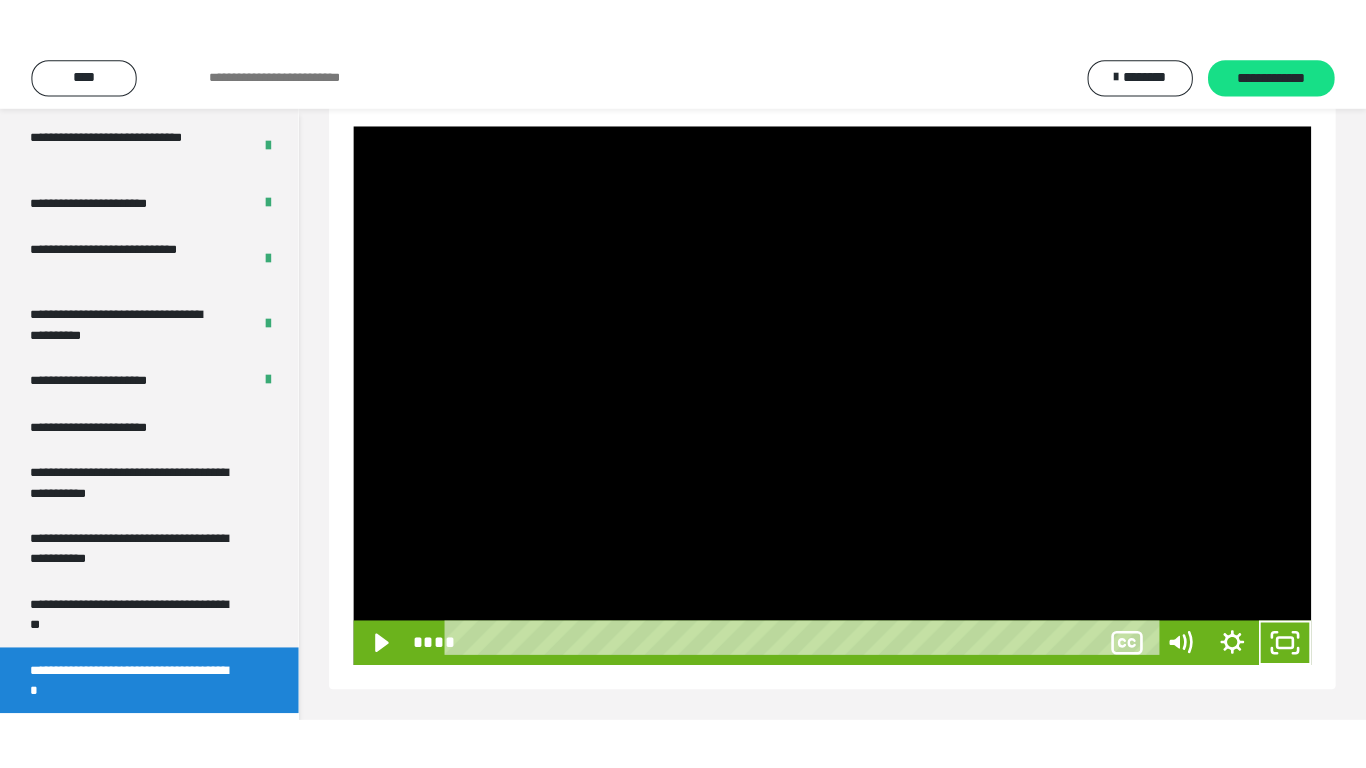 scroll, scrollTop: 171, scrollLeft: 0, axis: vertical 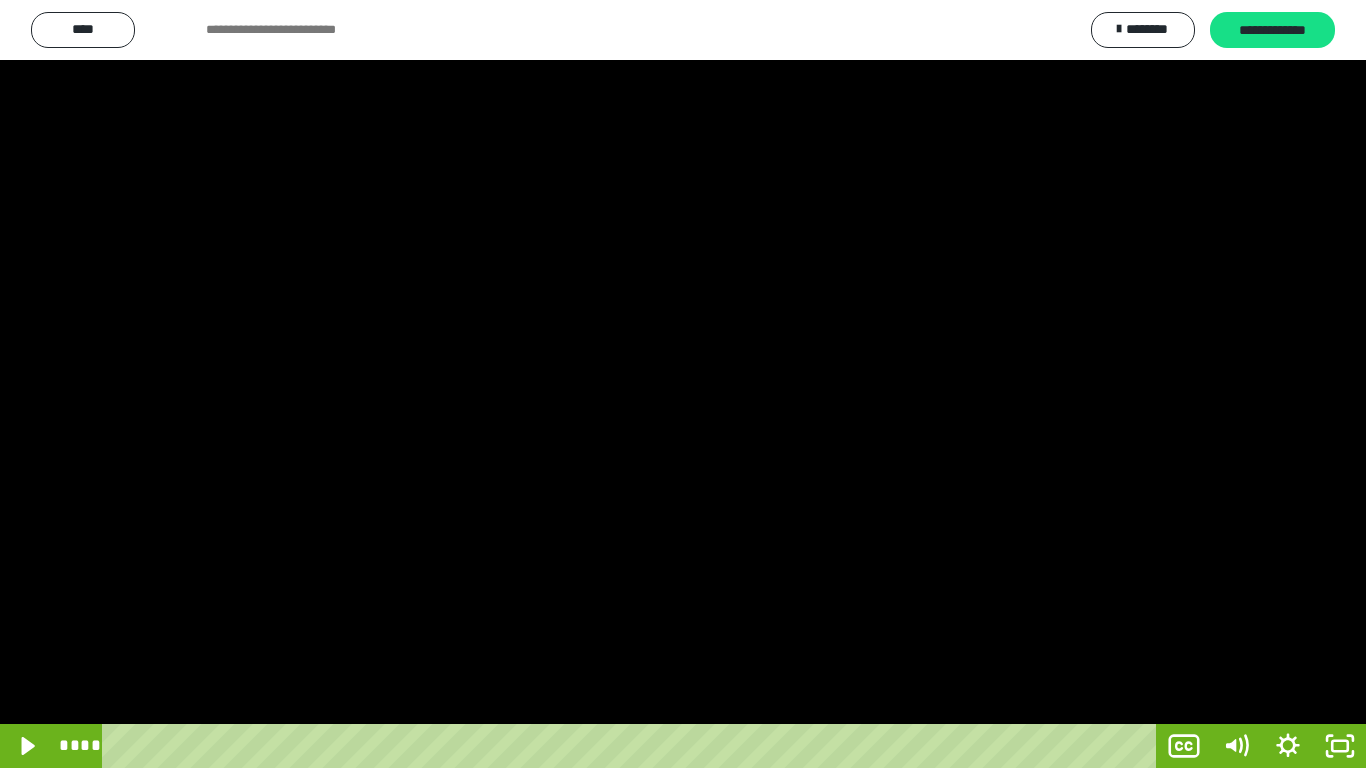 click at bounding box center (683, 384) 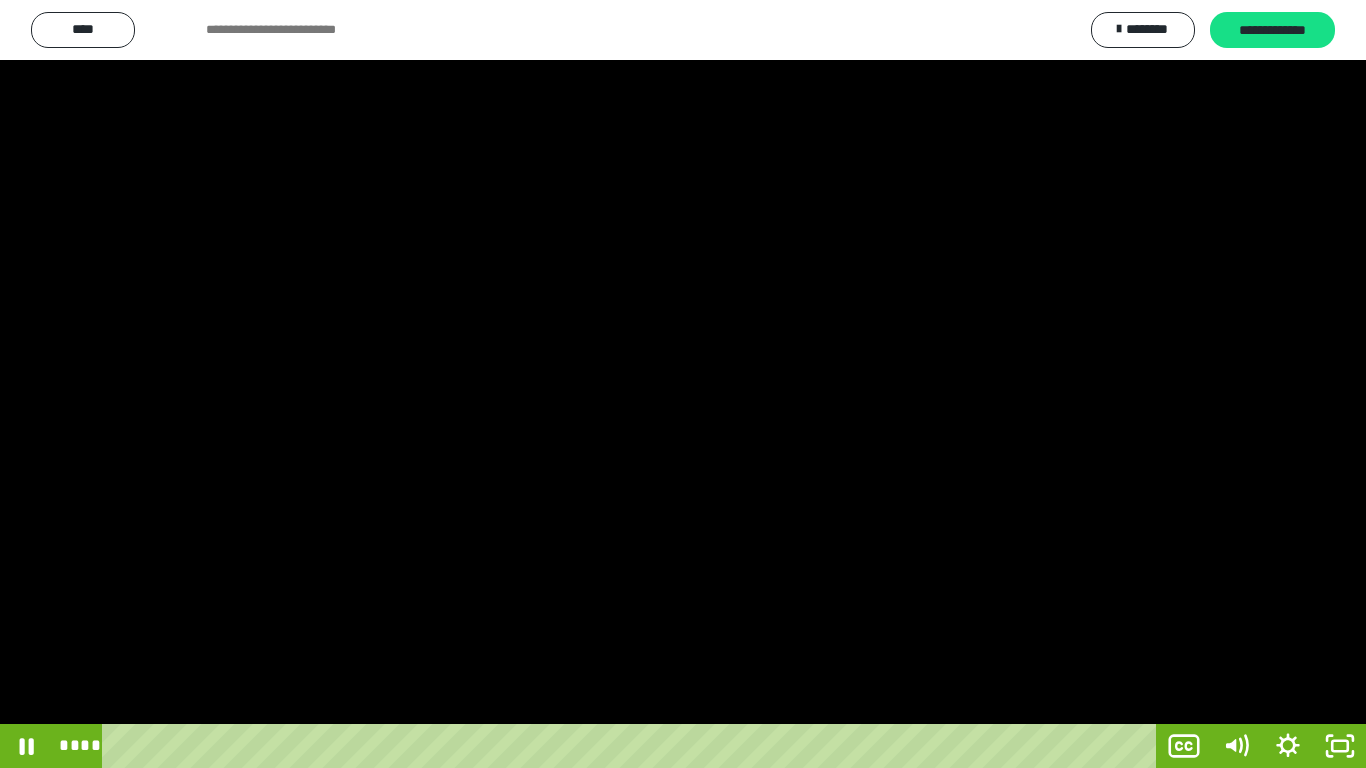 click at bounding box center (683, 384) 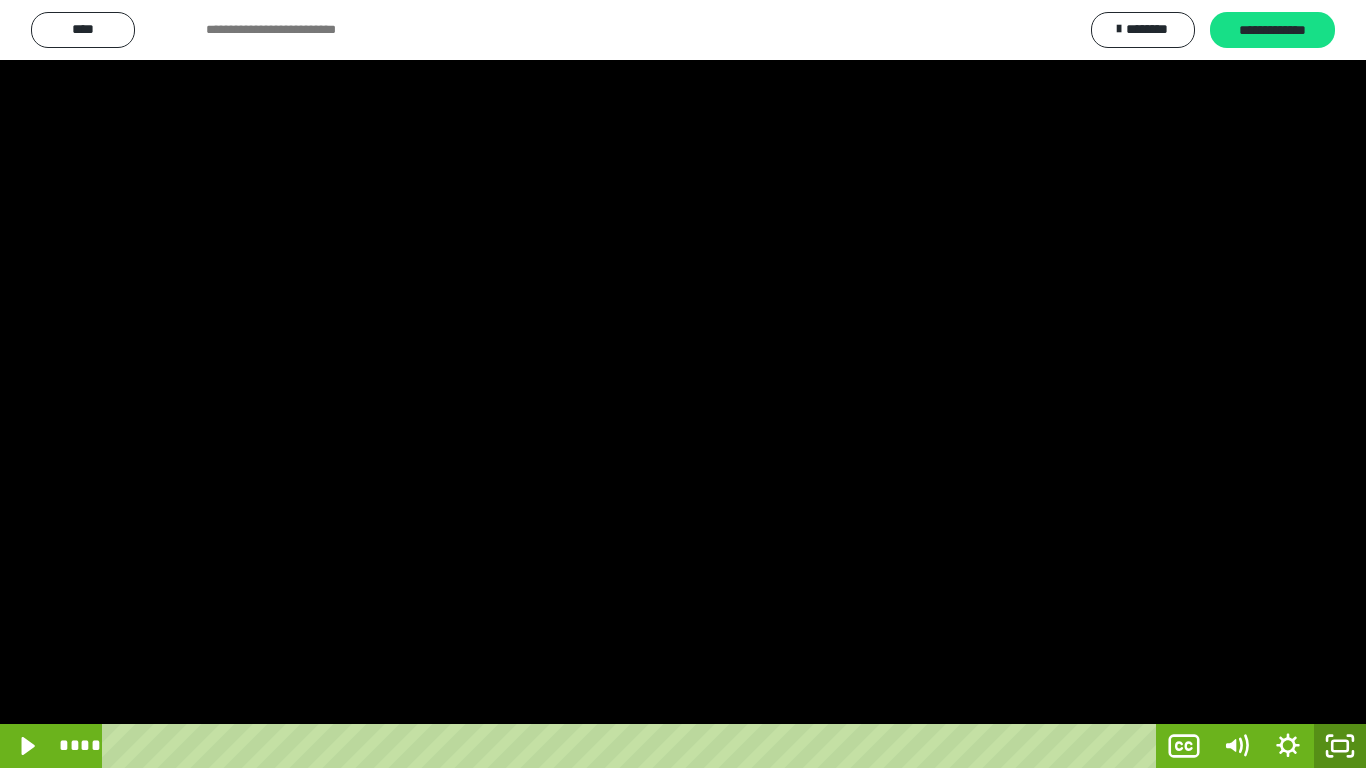 click 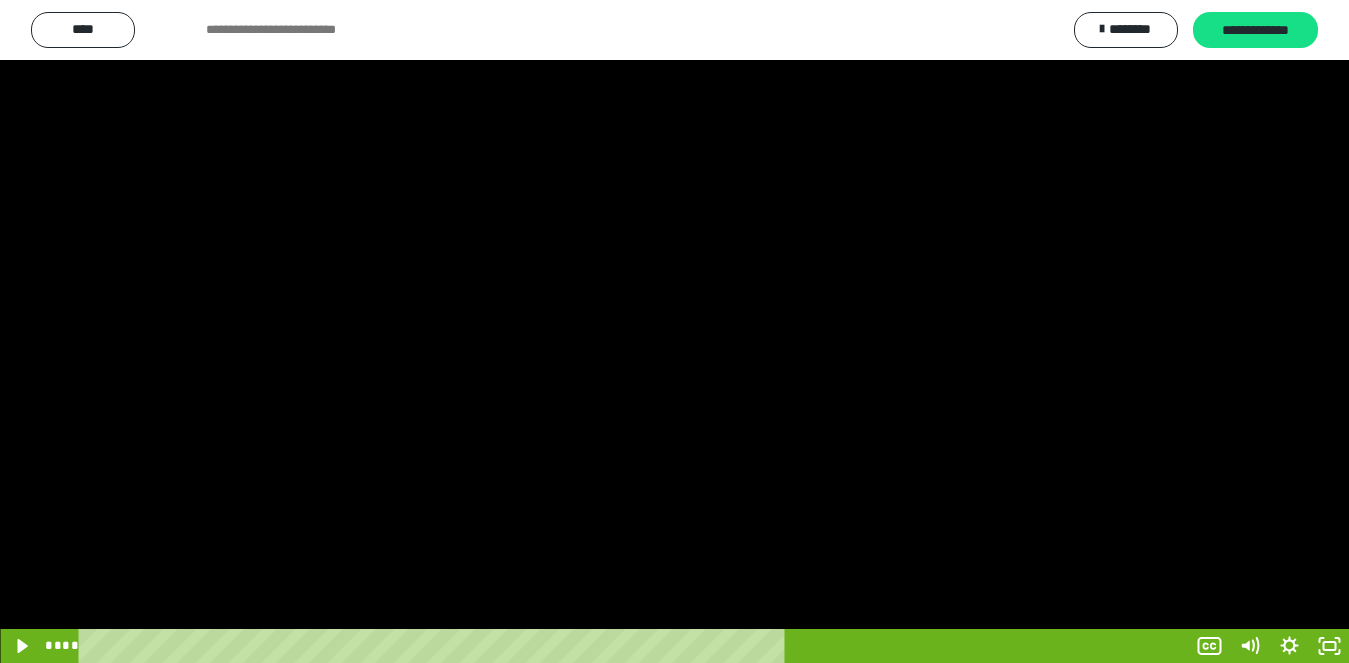 scroll, scrollTop: 4027, scrollLeft: 0, axis: vertical 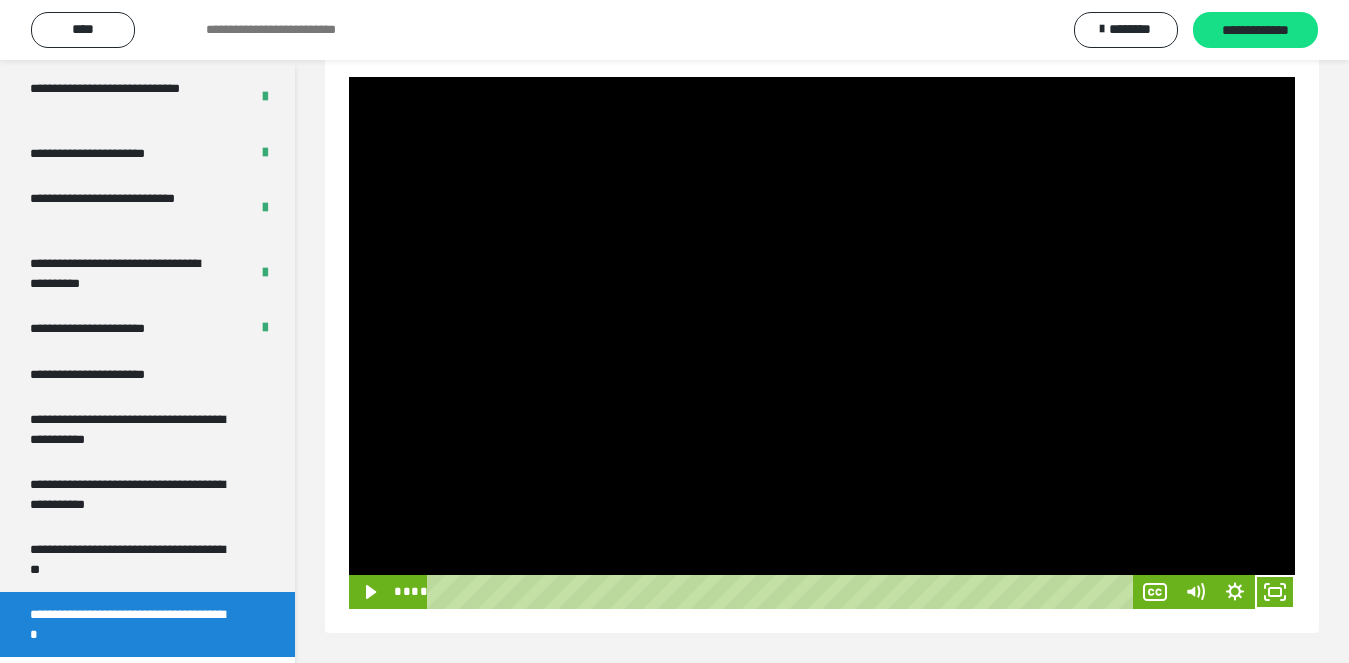 click at bounding box center (822, 343) 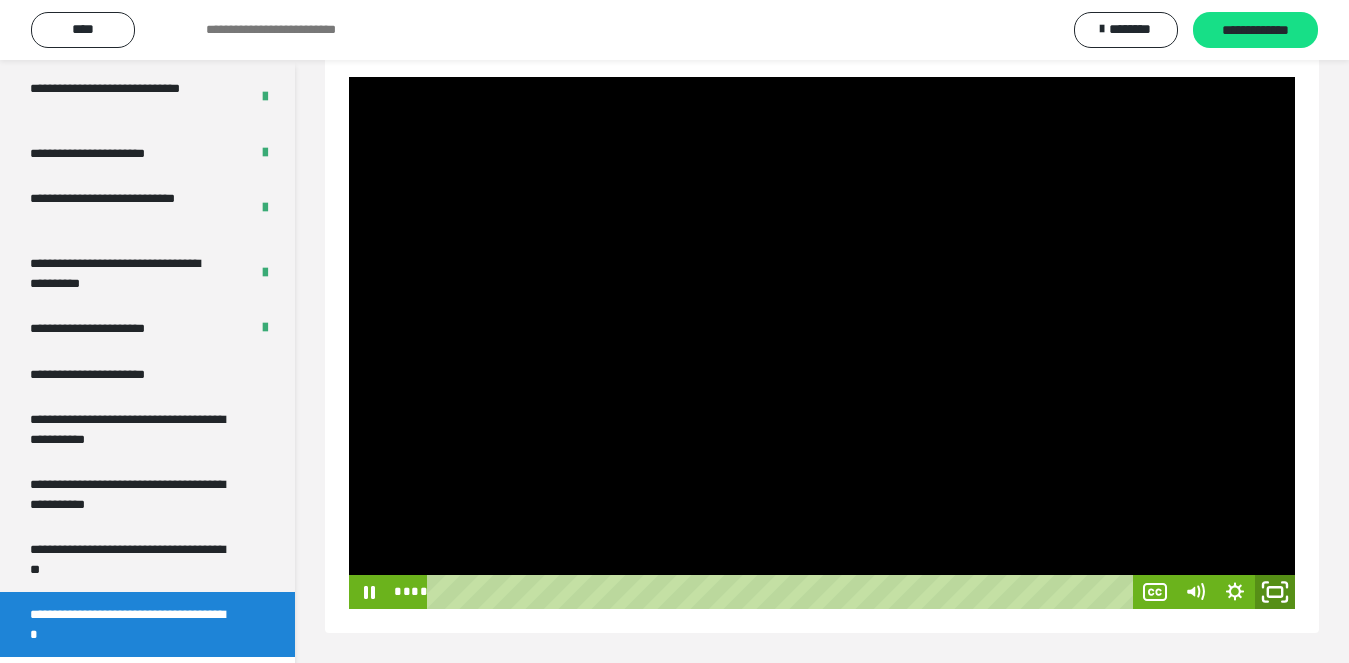 click 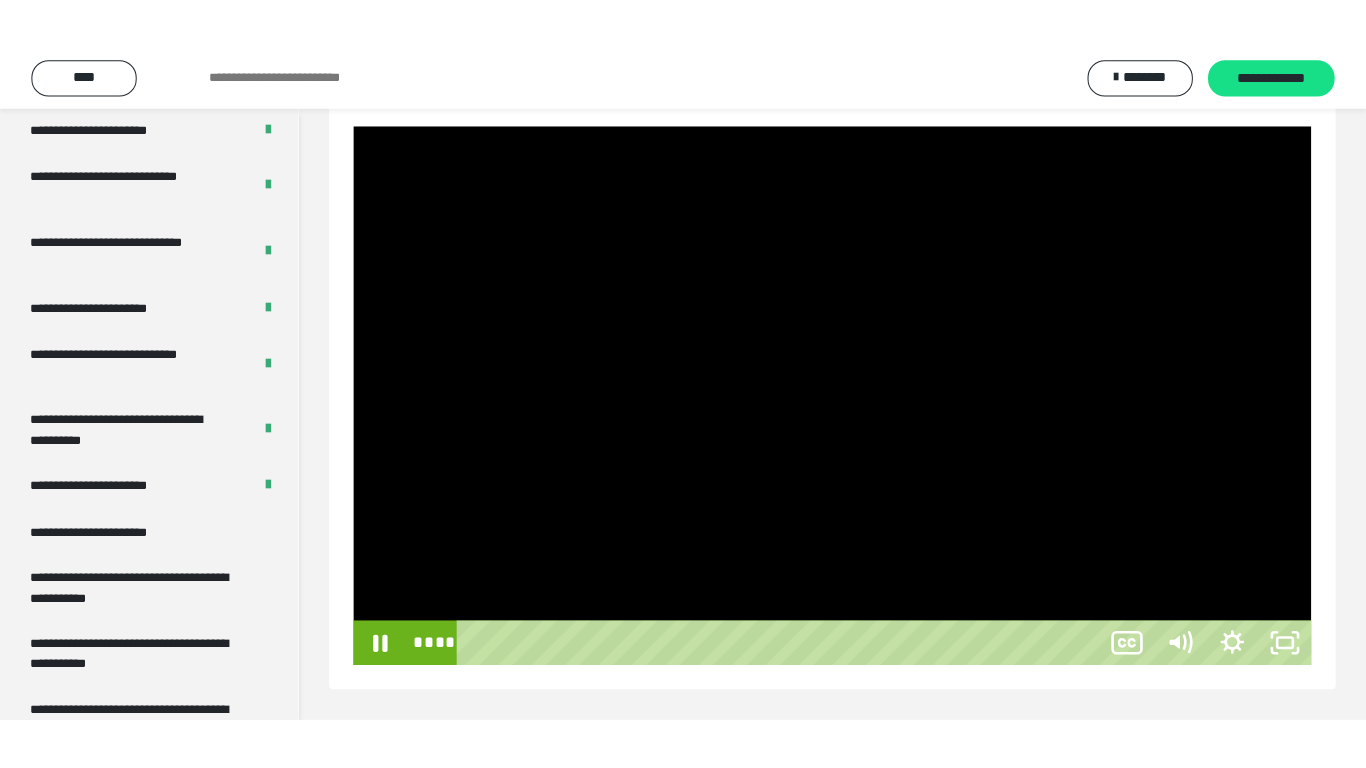 scroll, scrollTop: 171, scrollLeft: 0, axis: vertical 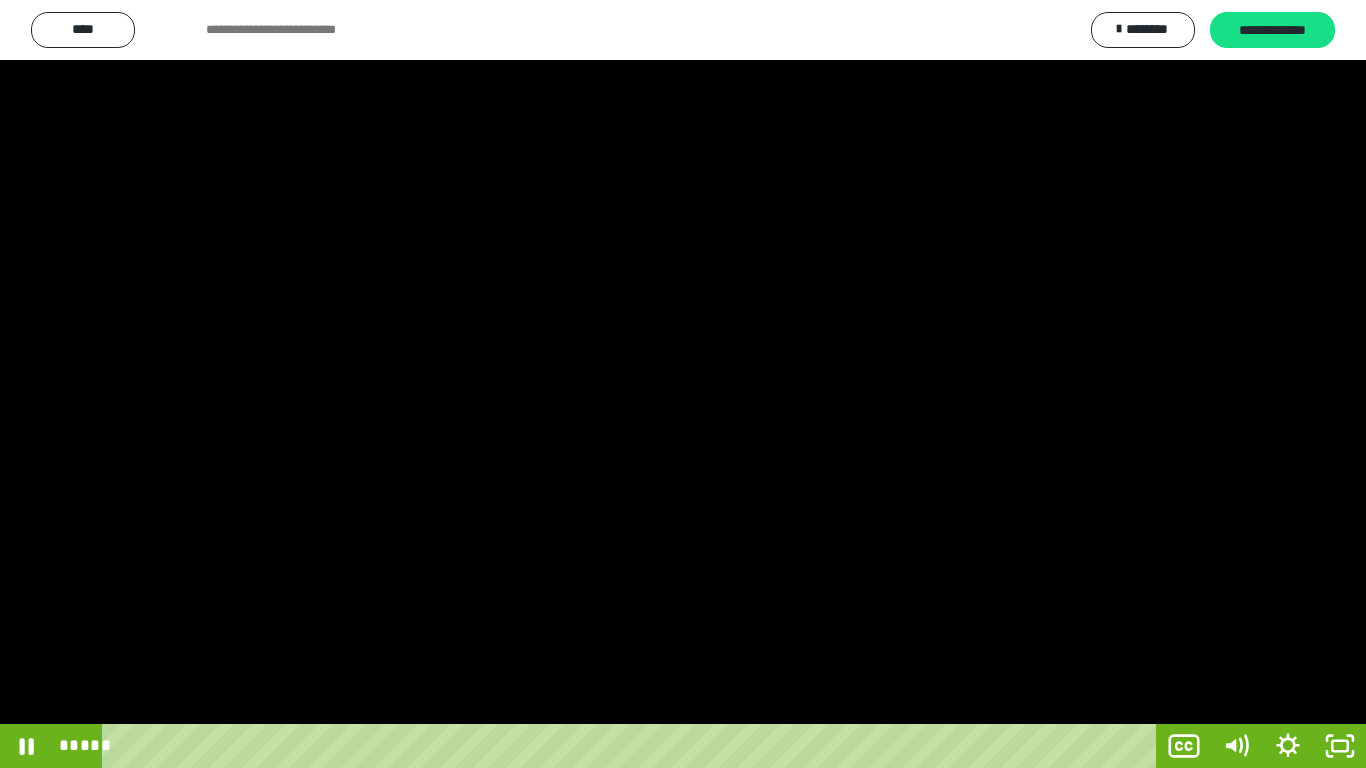 click at bounding box center [683, 384] 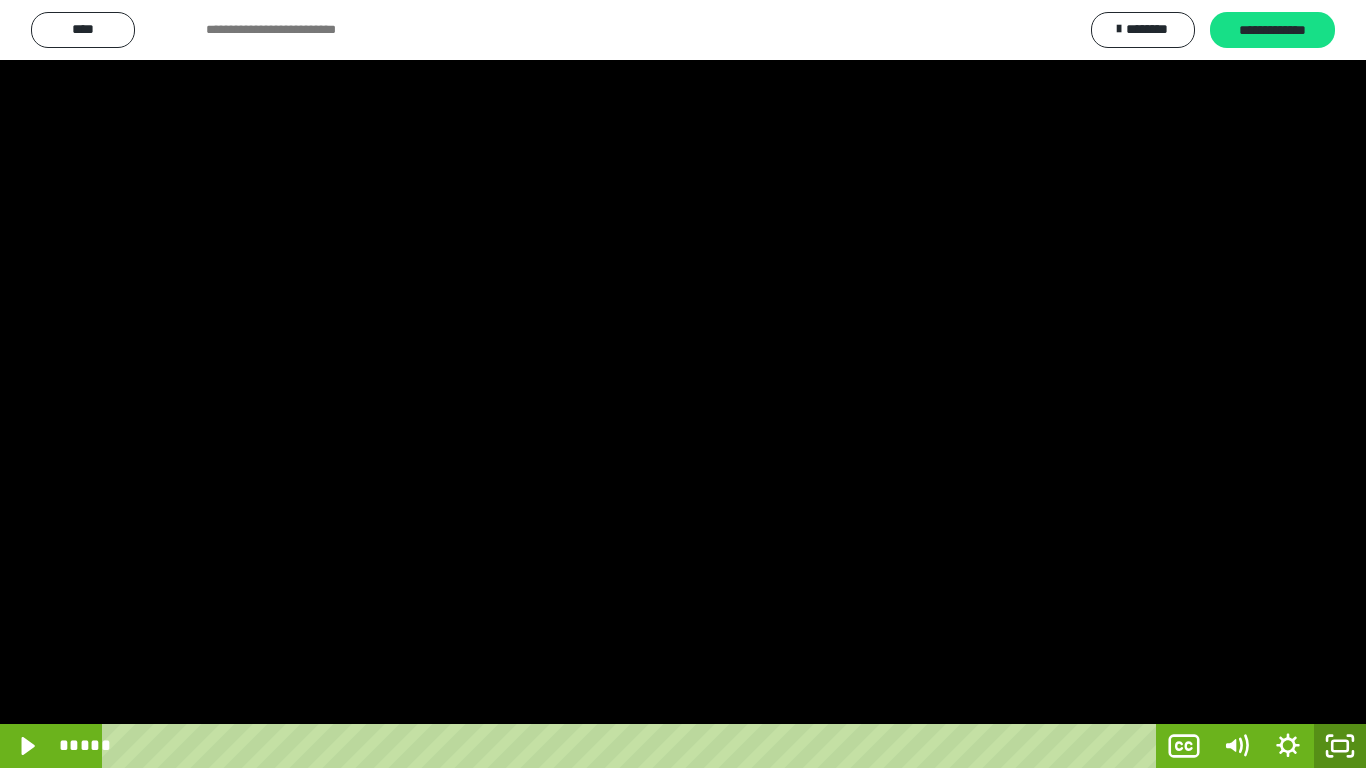 click 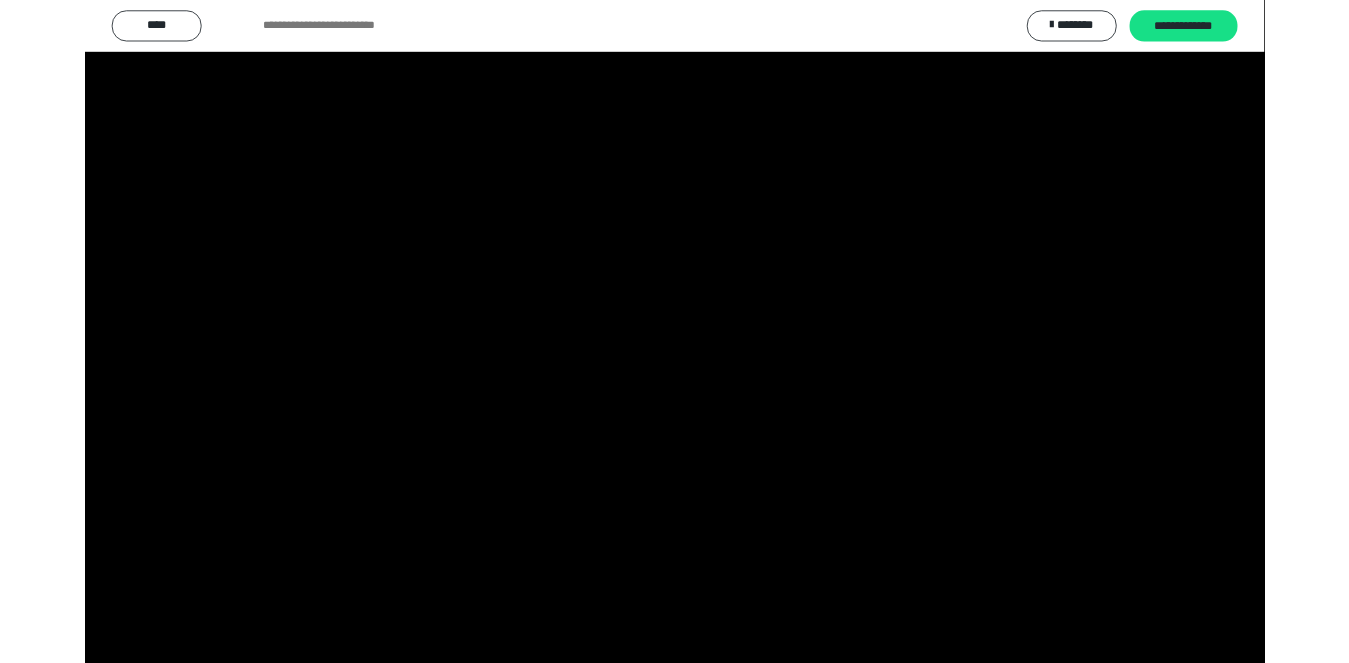 scroll, scrollTop: 4027, scrollLeft: 0, axis: vertical 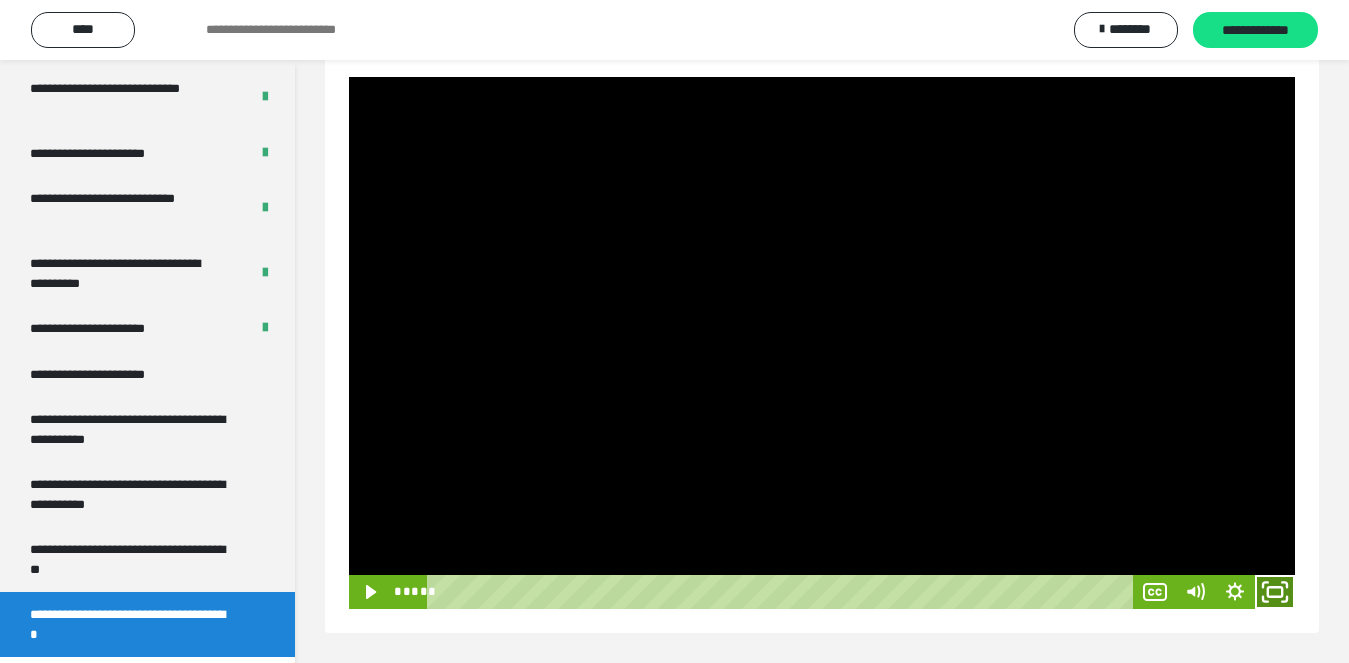 drag, startPoint x: 1260, startPoint y: 583, endPoint x: 1261, endPoint y: 688, distance: 105.00476 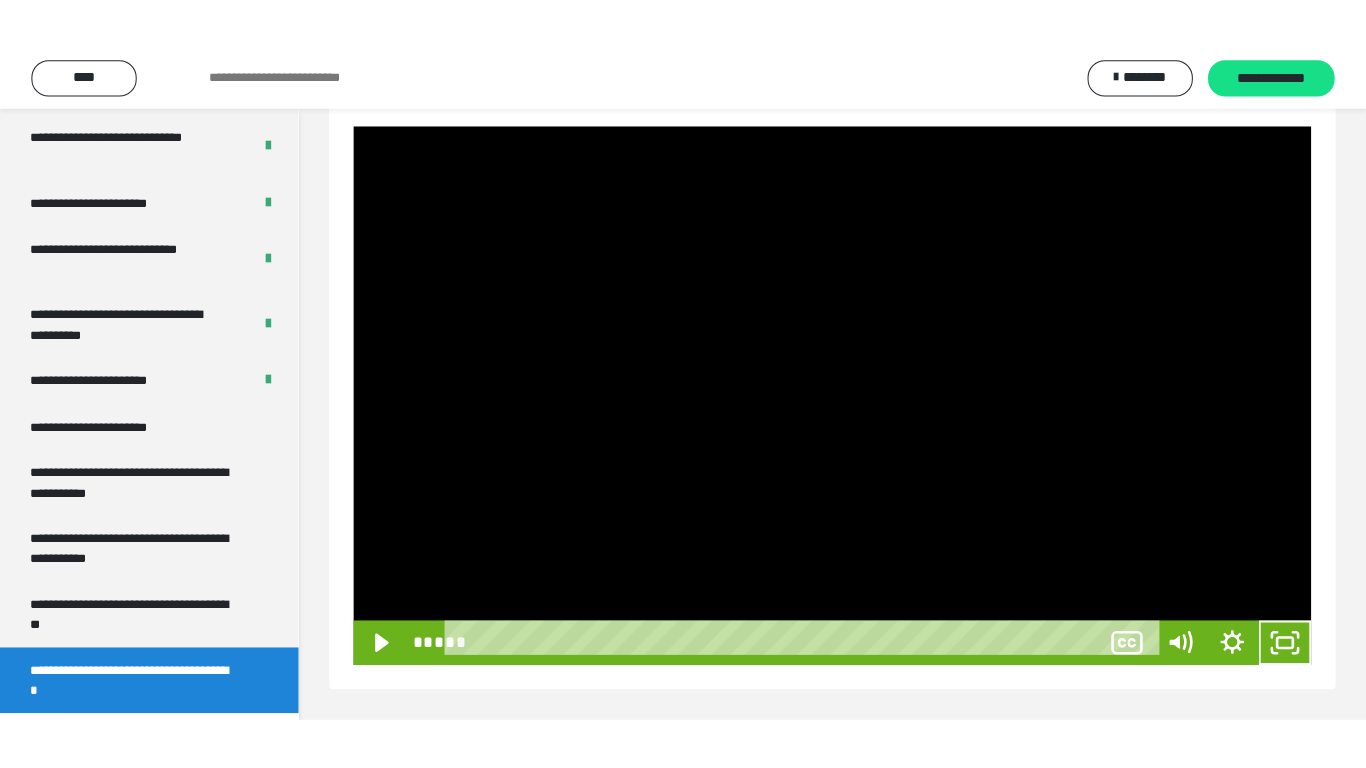 scroll, scrollTop: 171, scrollLeft: 0, axis: vertical 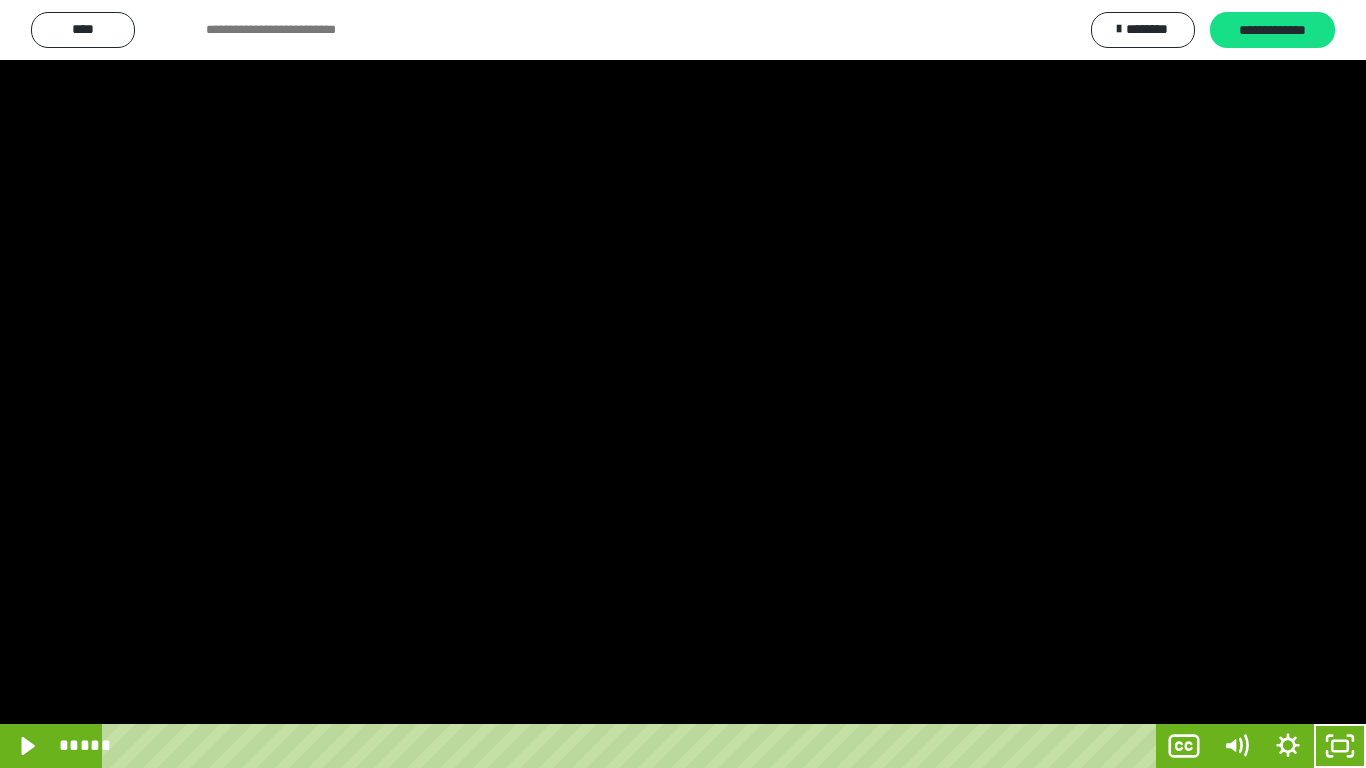 click at bounding box center (683, 384) 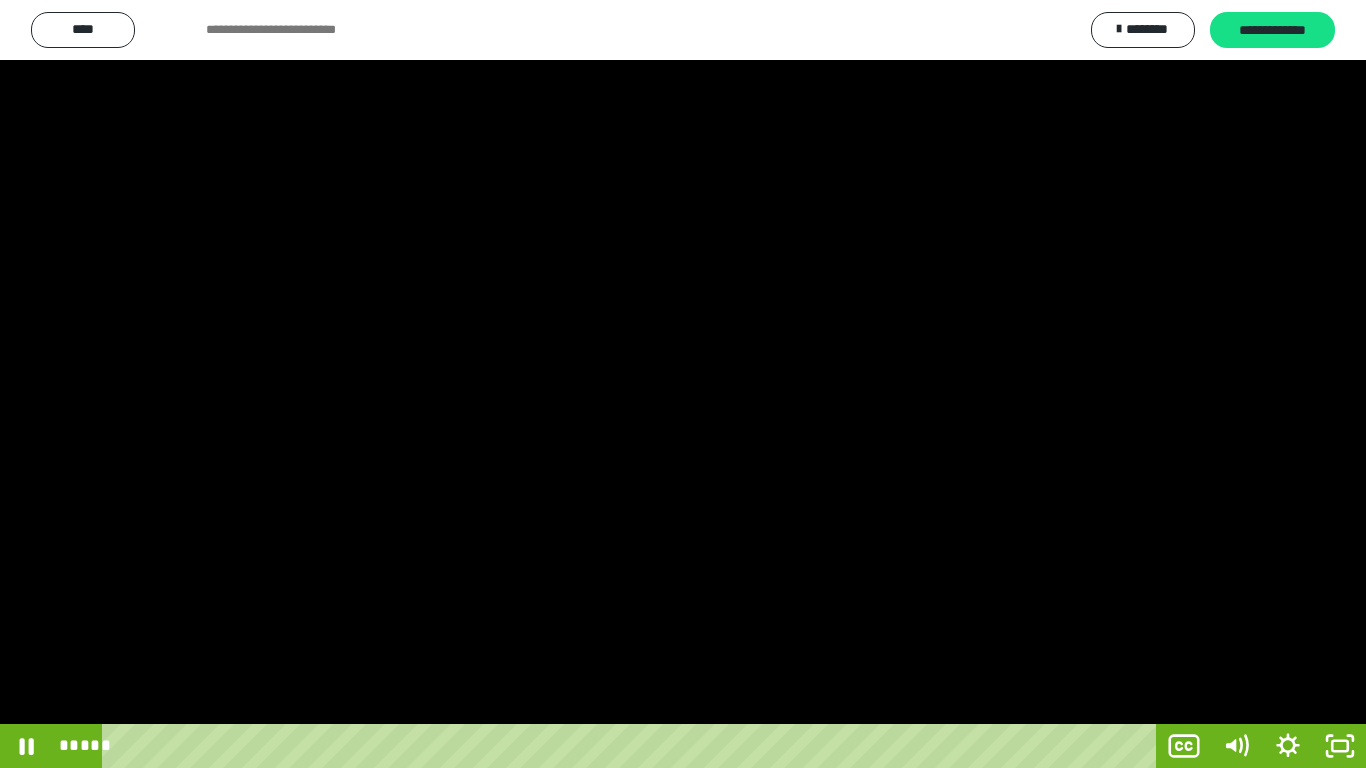 click at bounding box center [683, 384] 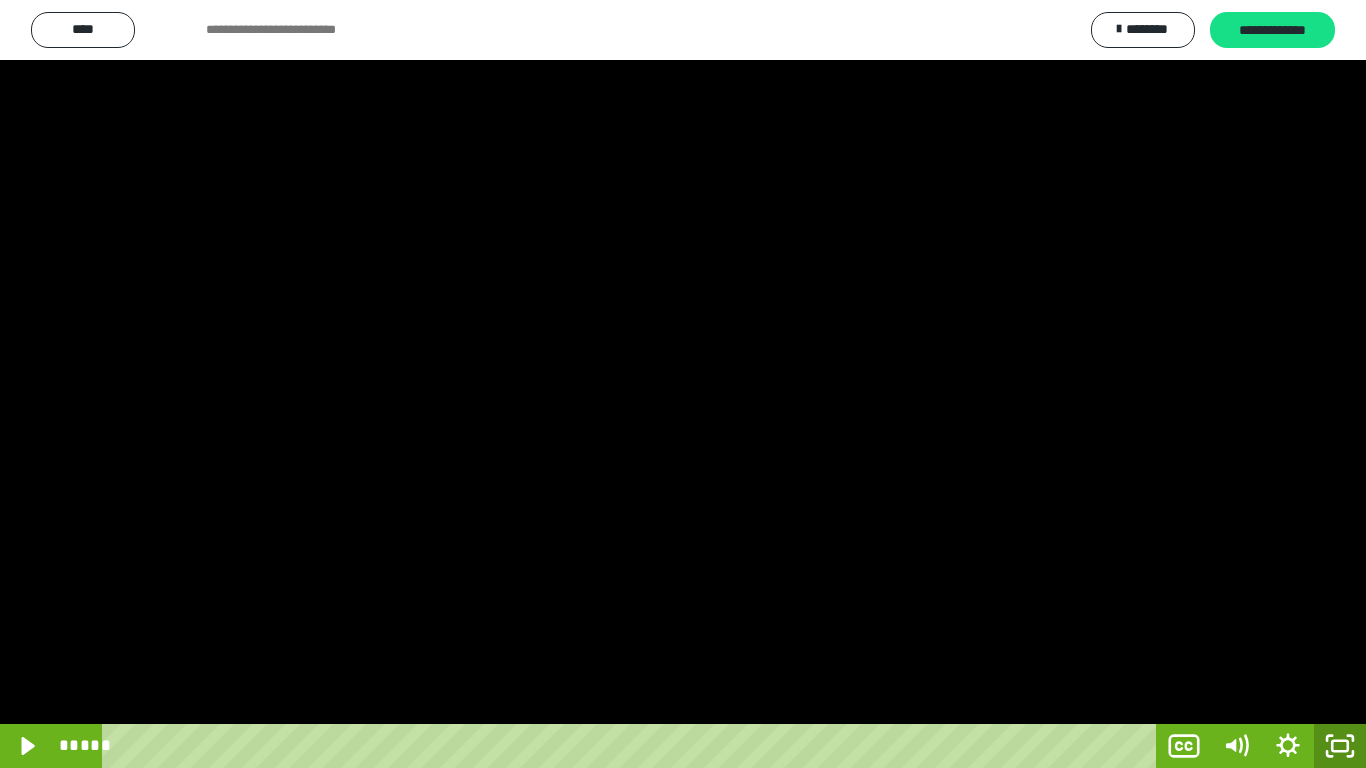 click 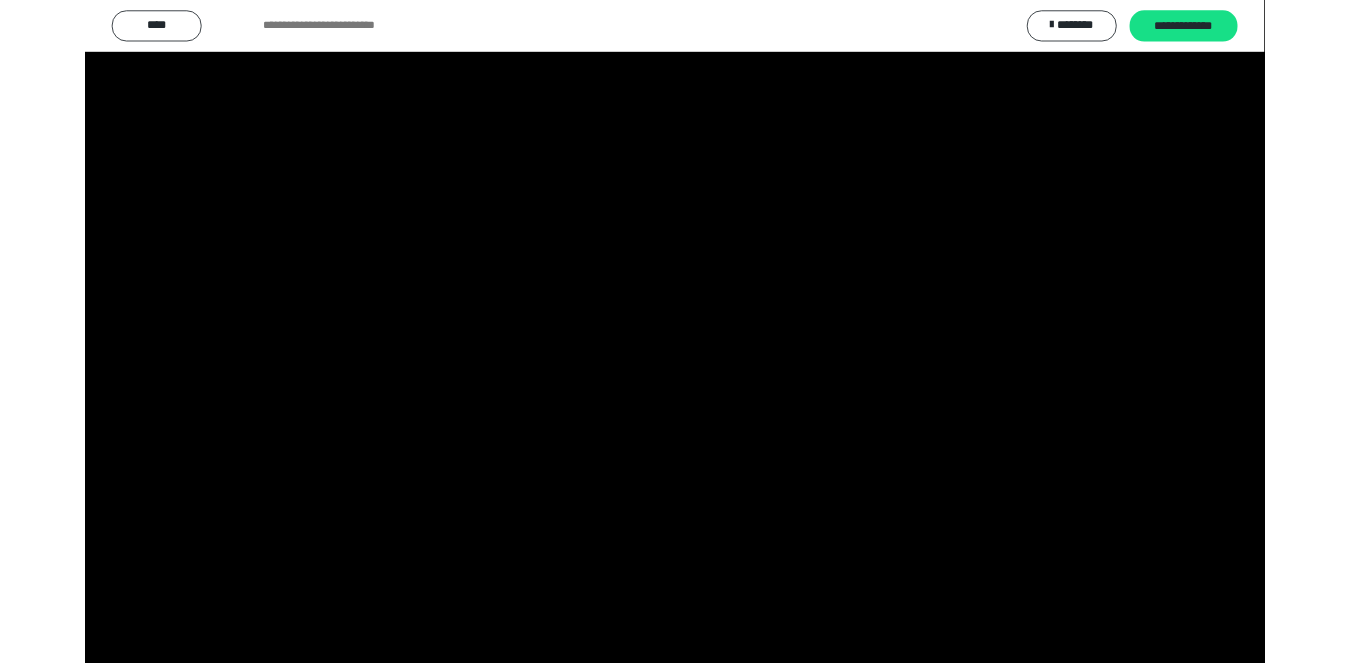 scroll, scrollTop: 4027, scrollLeft: 0, axis: vertical 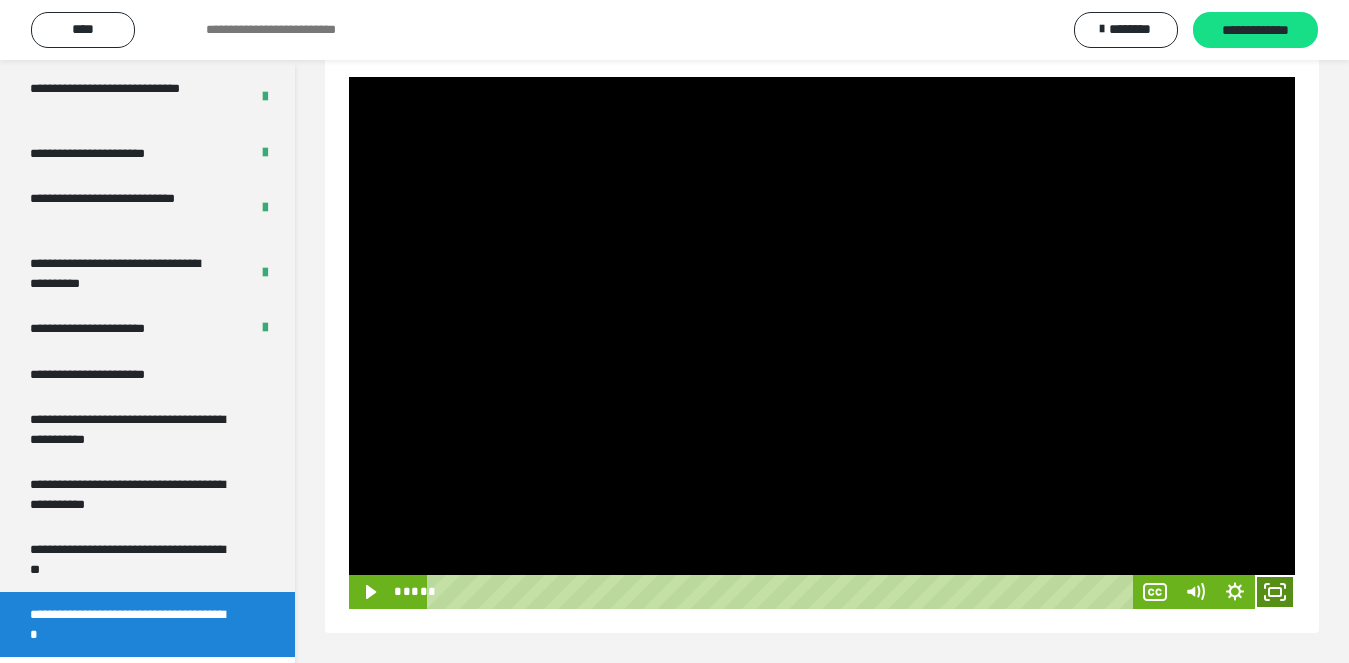 click 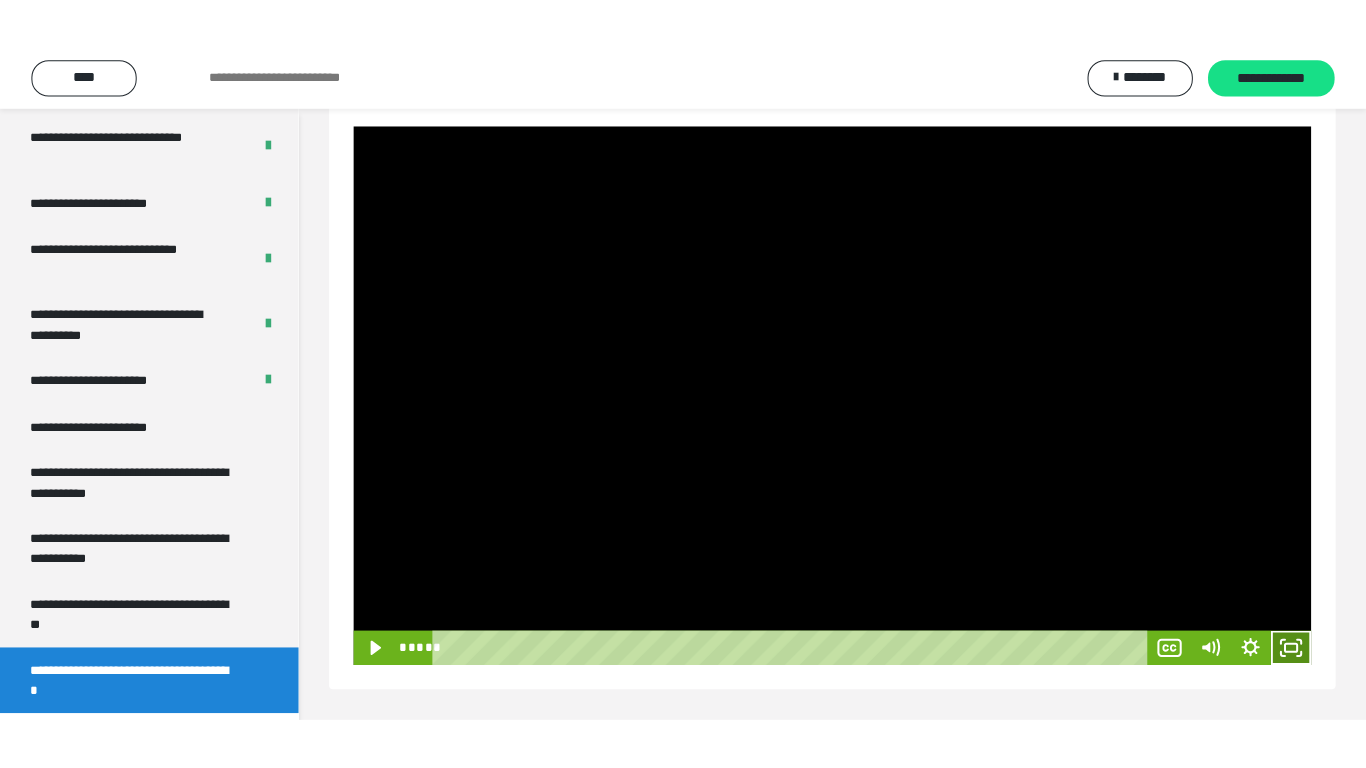scroll, scrollTop: 171, scrollLeft: 0, axis: vertical 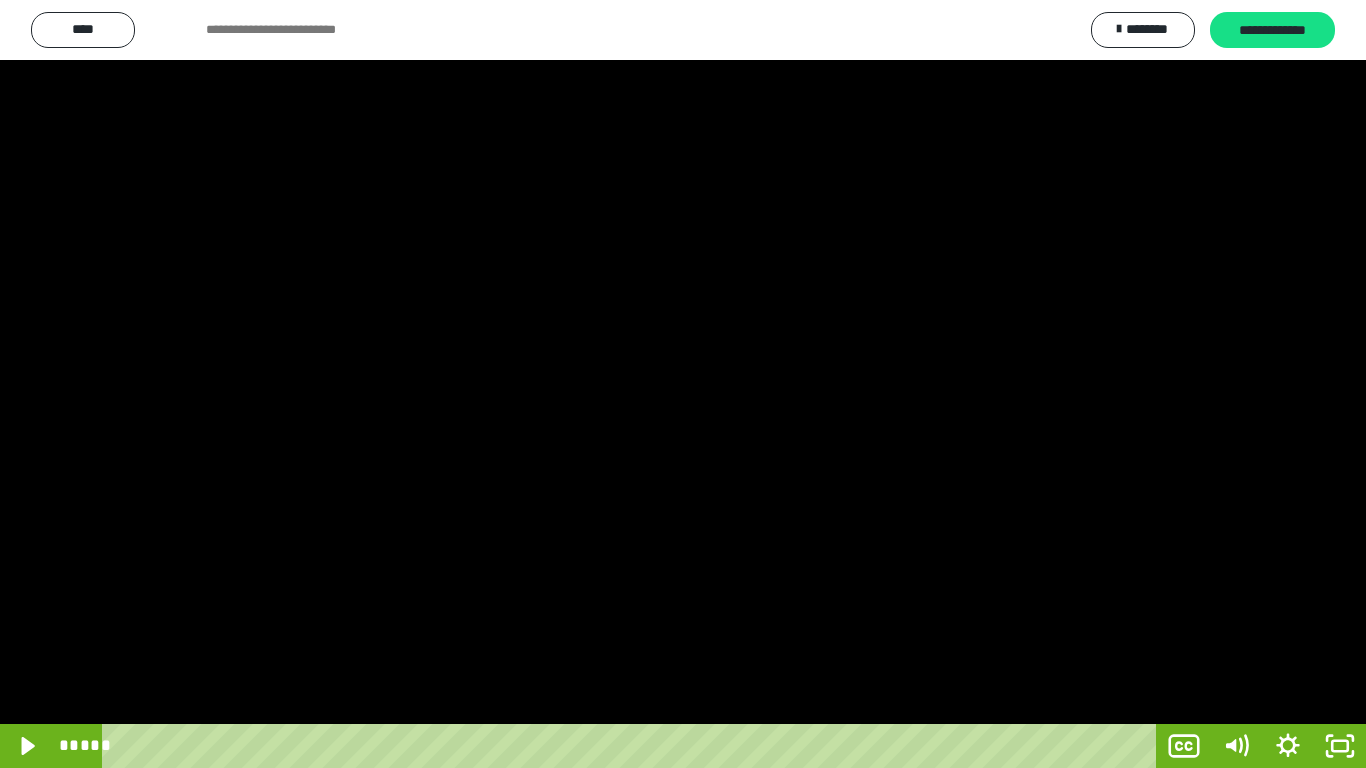 click at bounding box center [683, 384] 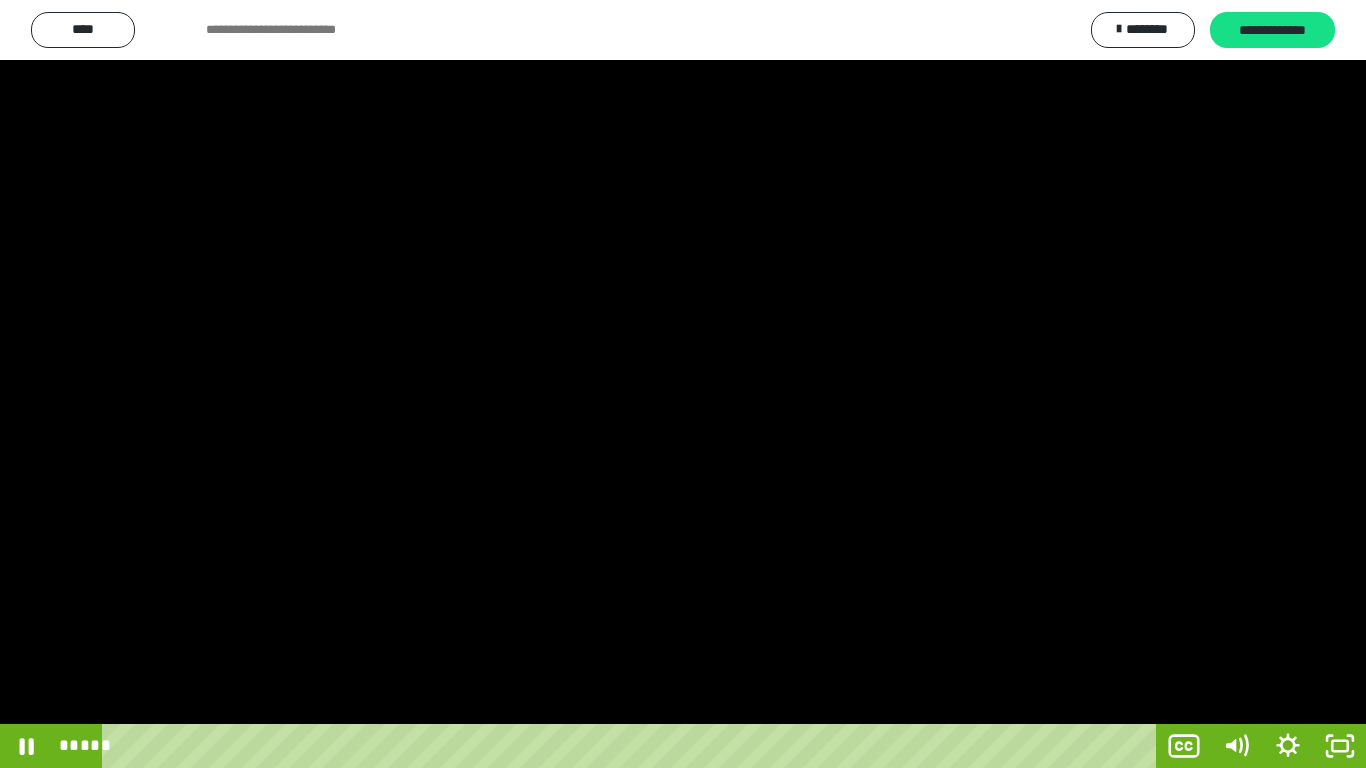 click at bounding box center (683, 384) 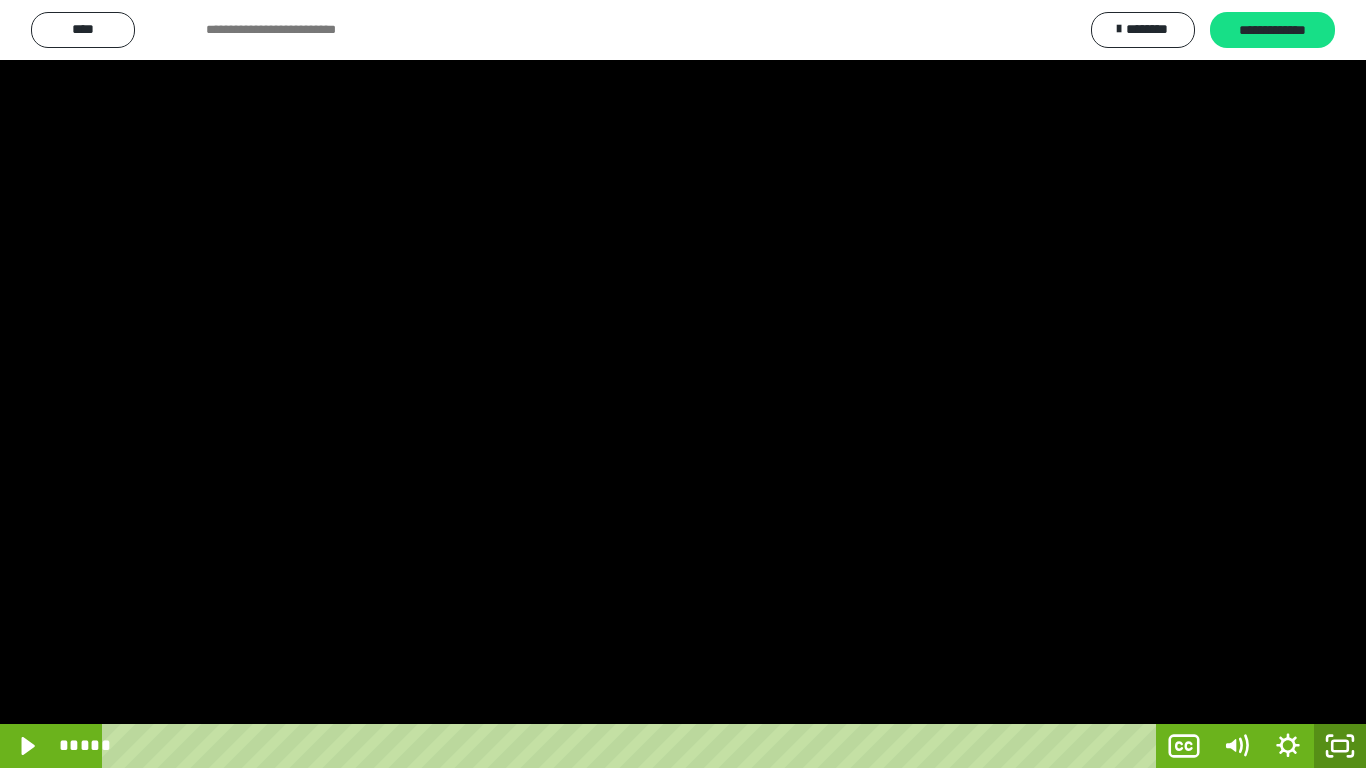 click 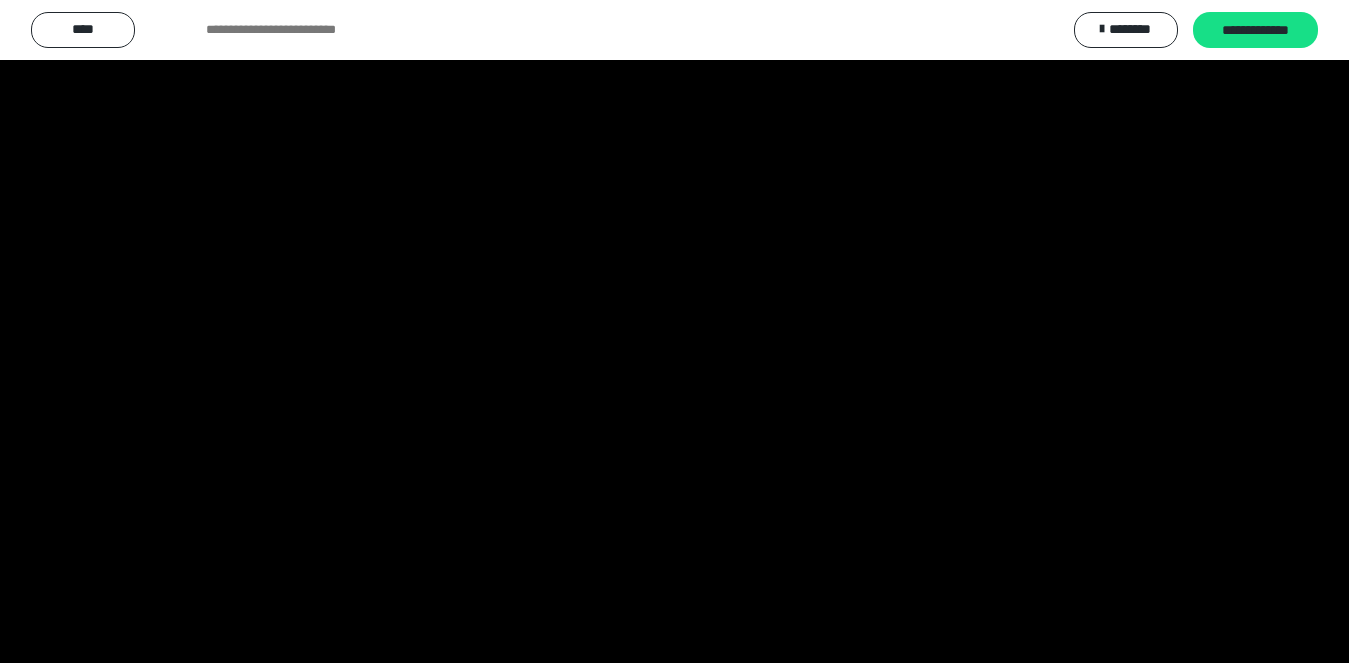 scroll, scrollTop: 4027, scrollLeft: 0, axis: vertical 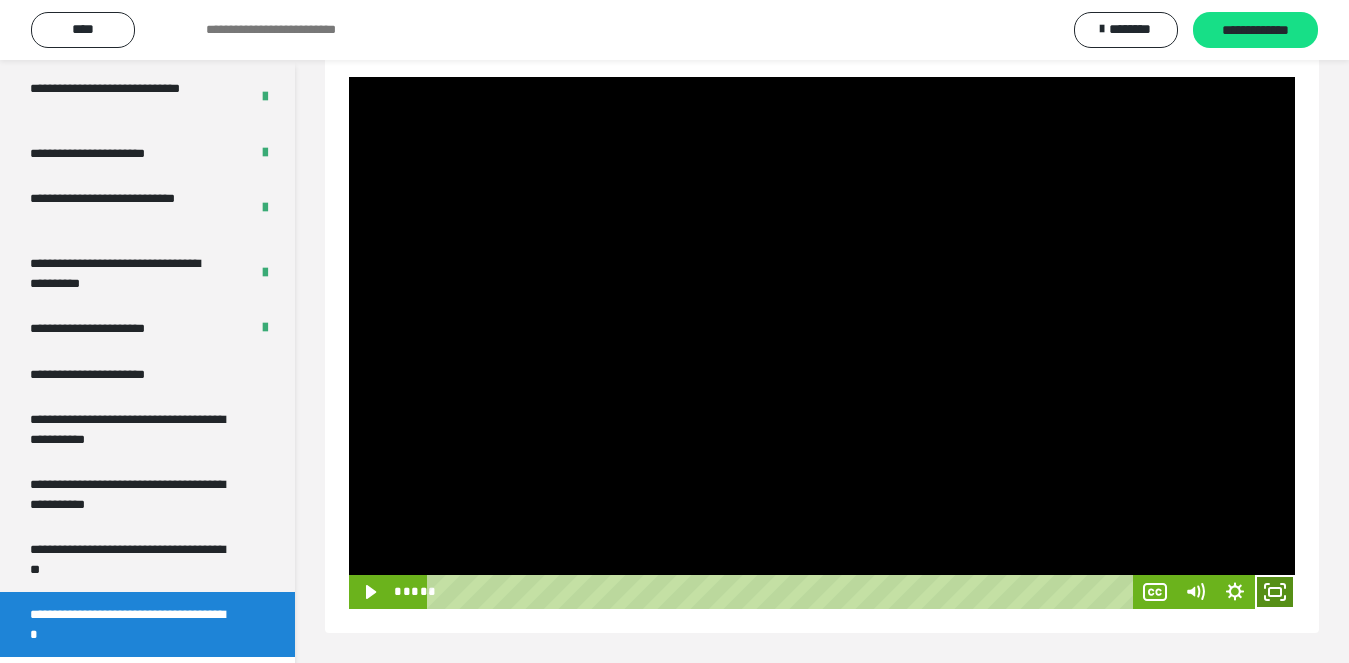 click 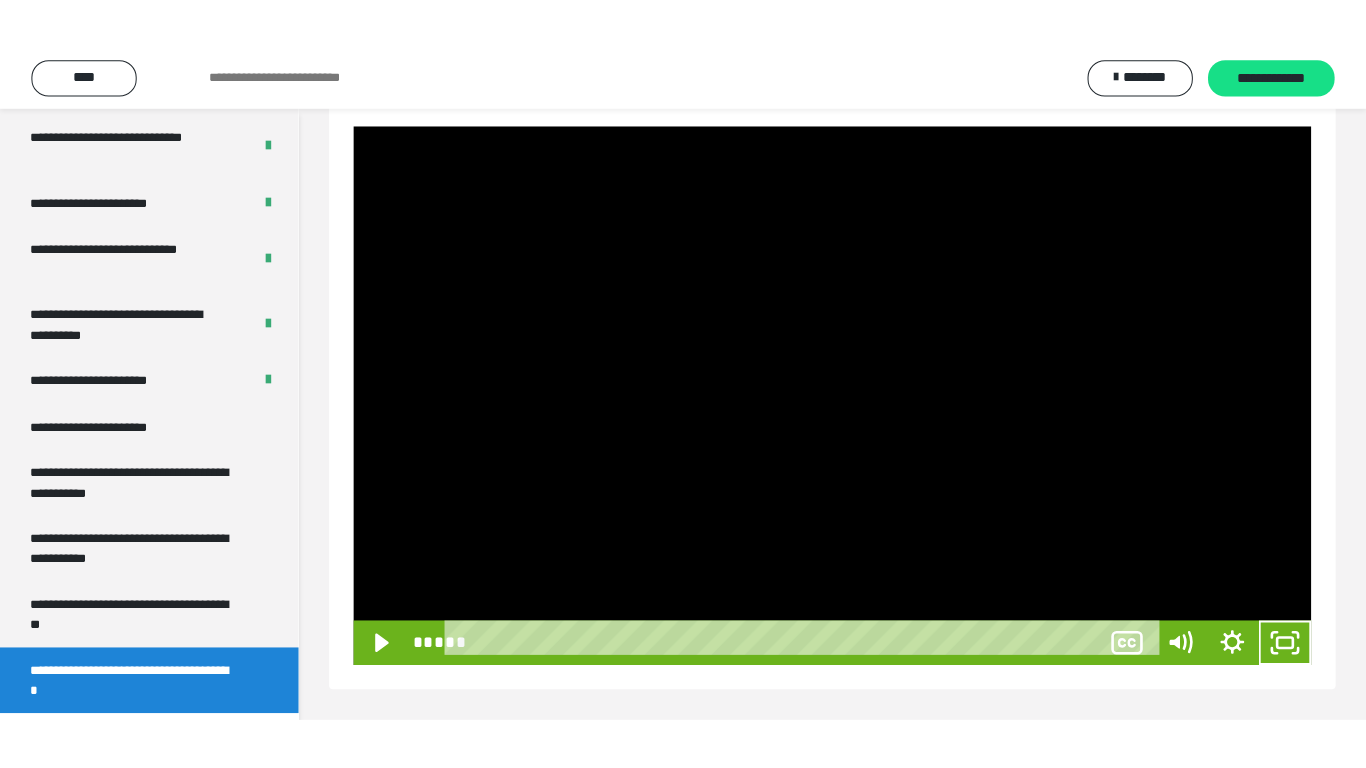 scroll, scrollTop: 171, scrollLeft: 0, axis: vertical 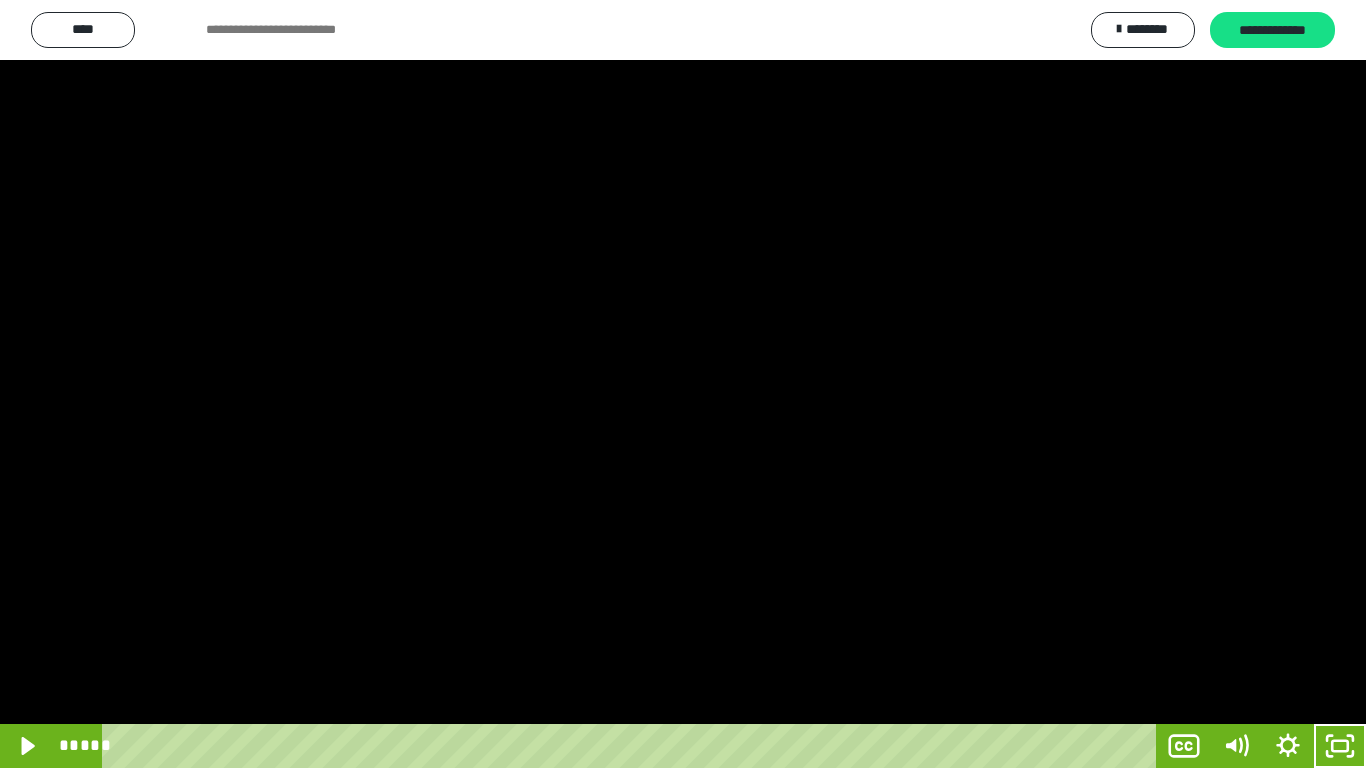 click at bounding box center [683, 384] 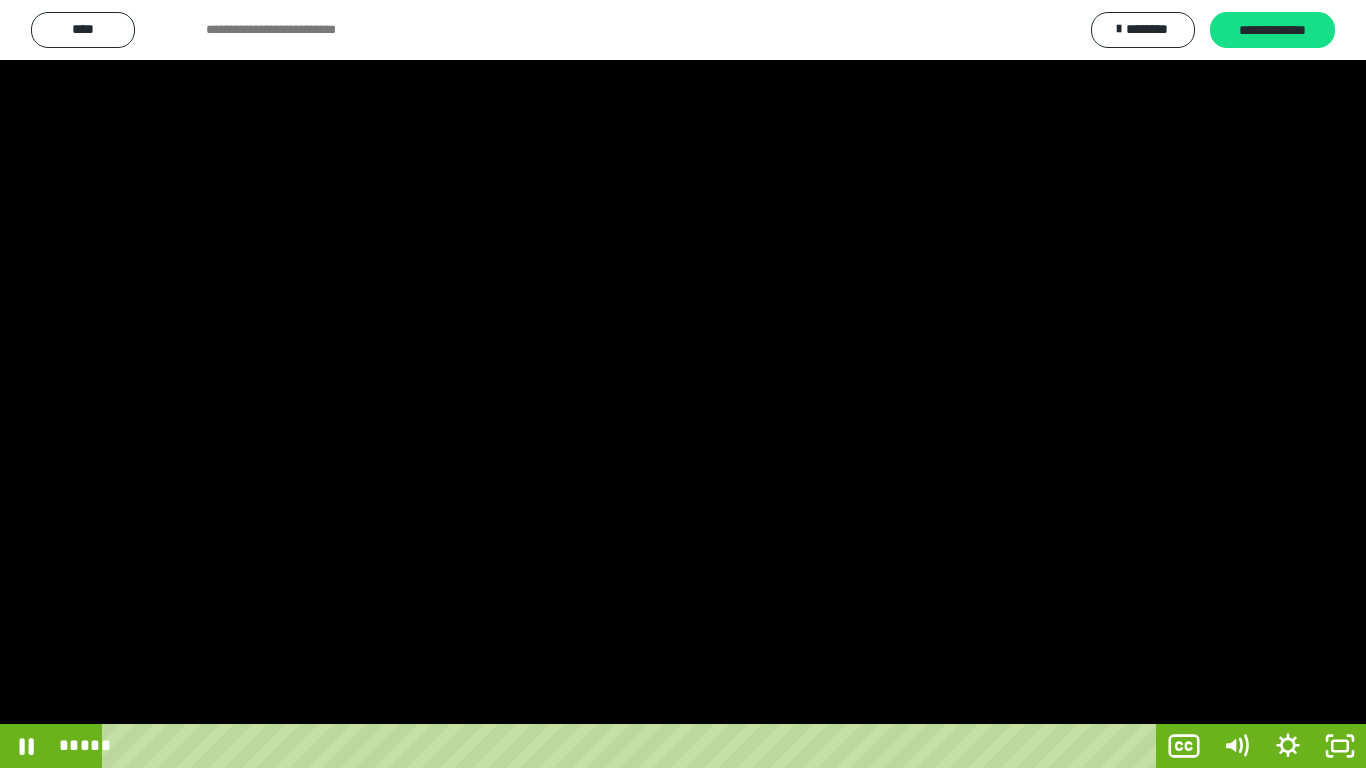 click at bounding box center (683, 384) 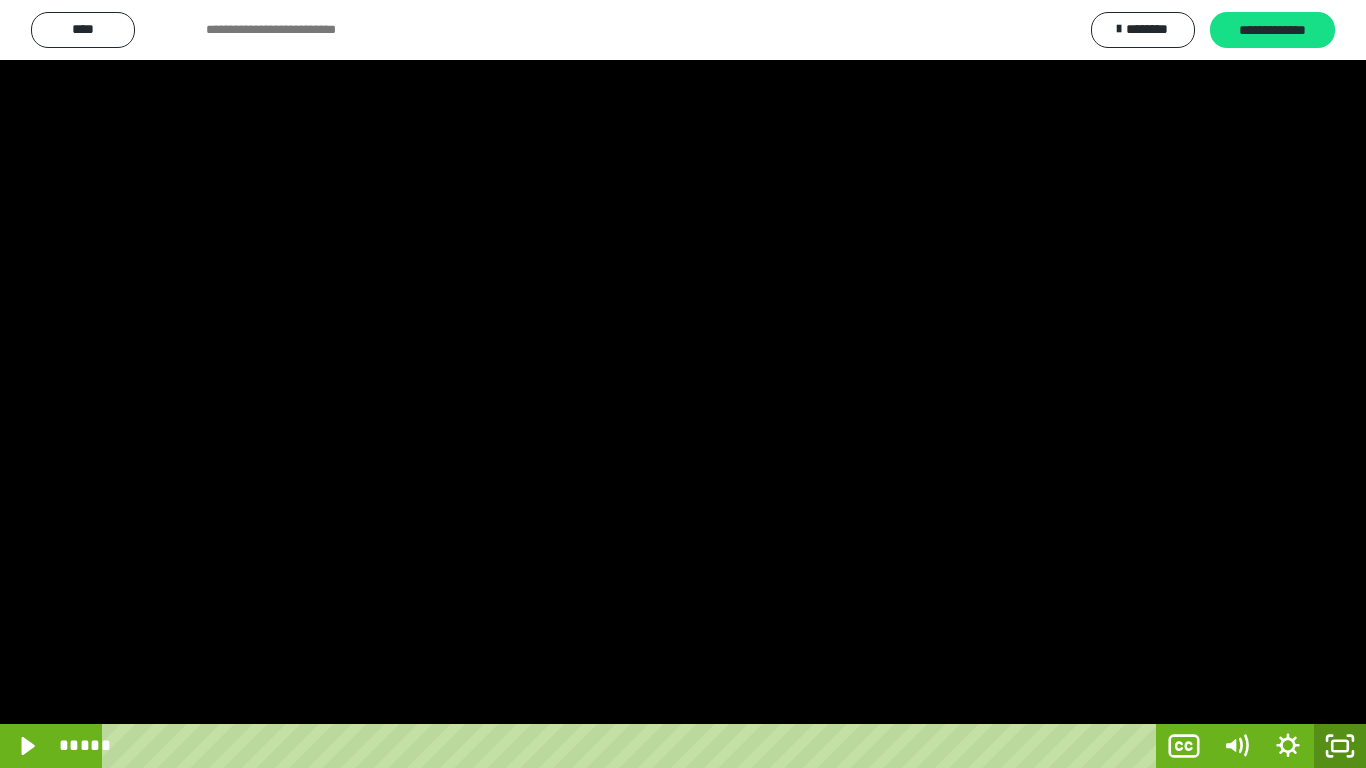 click 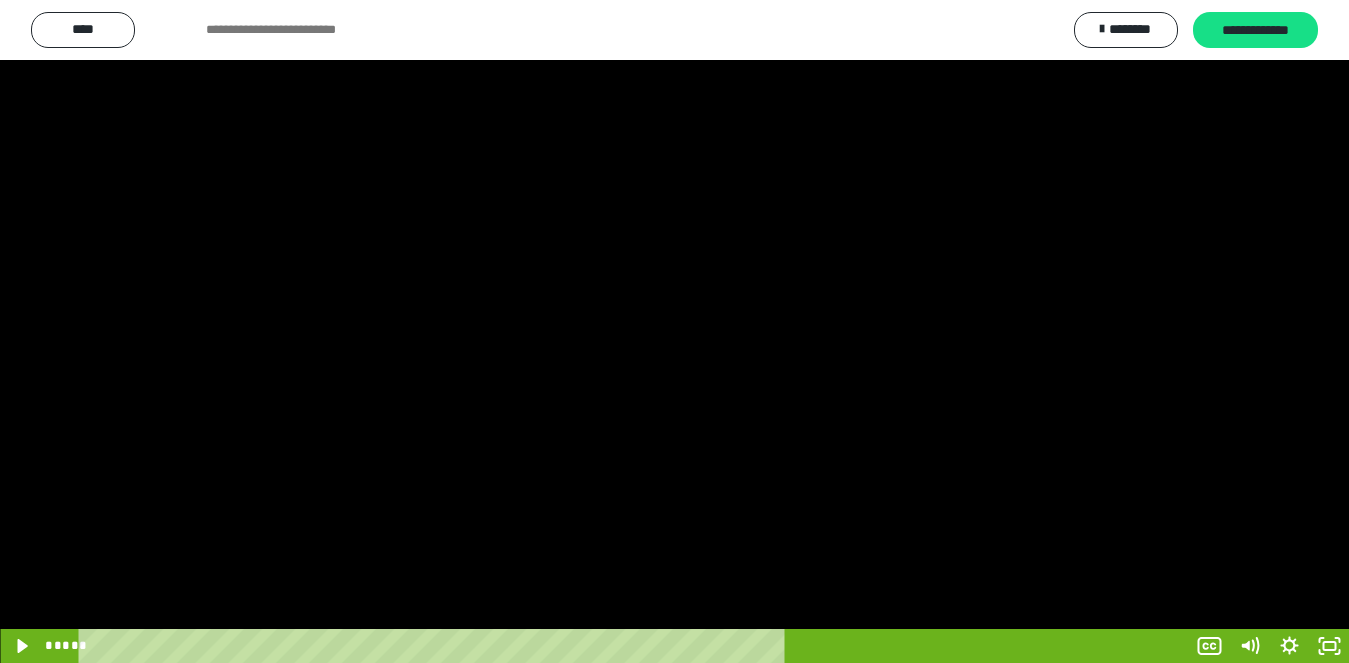 scroll, scrollTop: 4027, scrollLeft: 0, axis: vertical 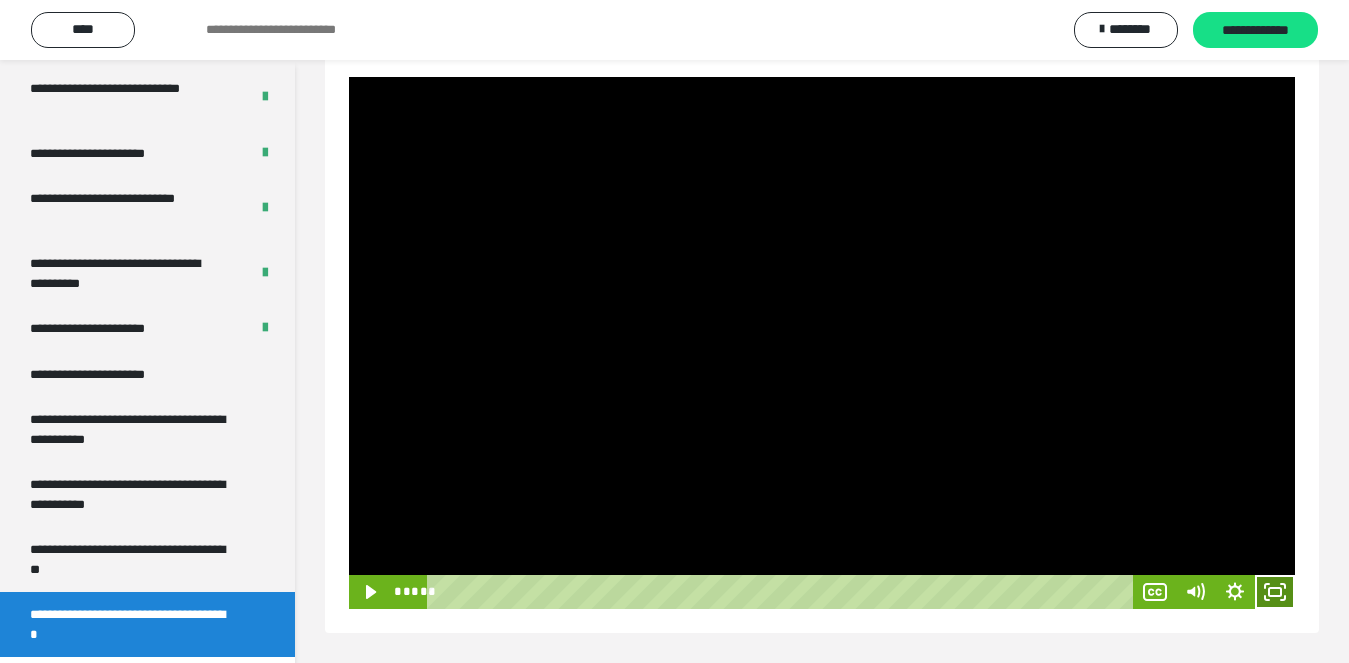 click 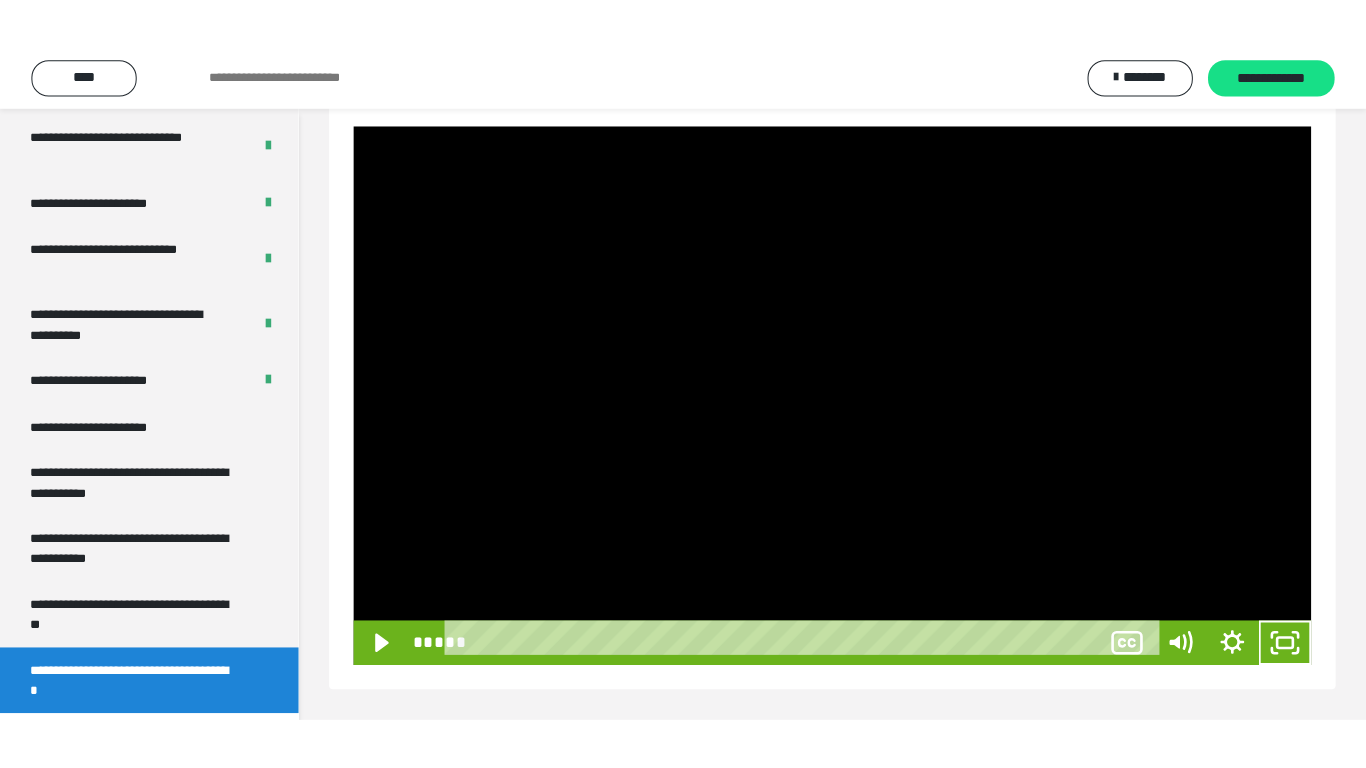 scroll, scrollTop: 171, scrollLeft: 0, axis: vertical 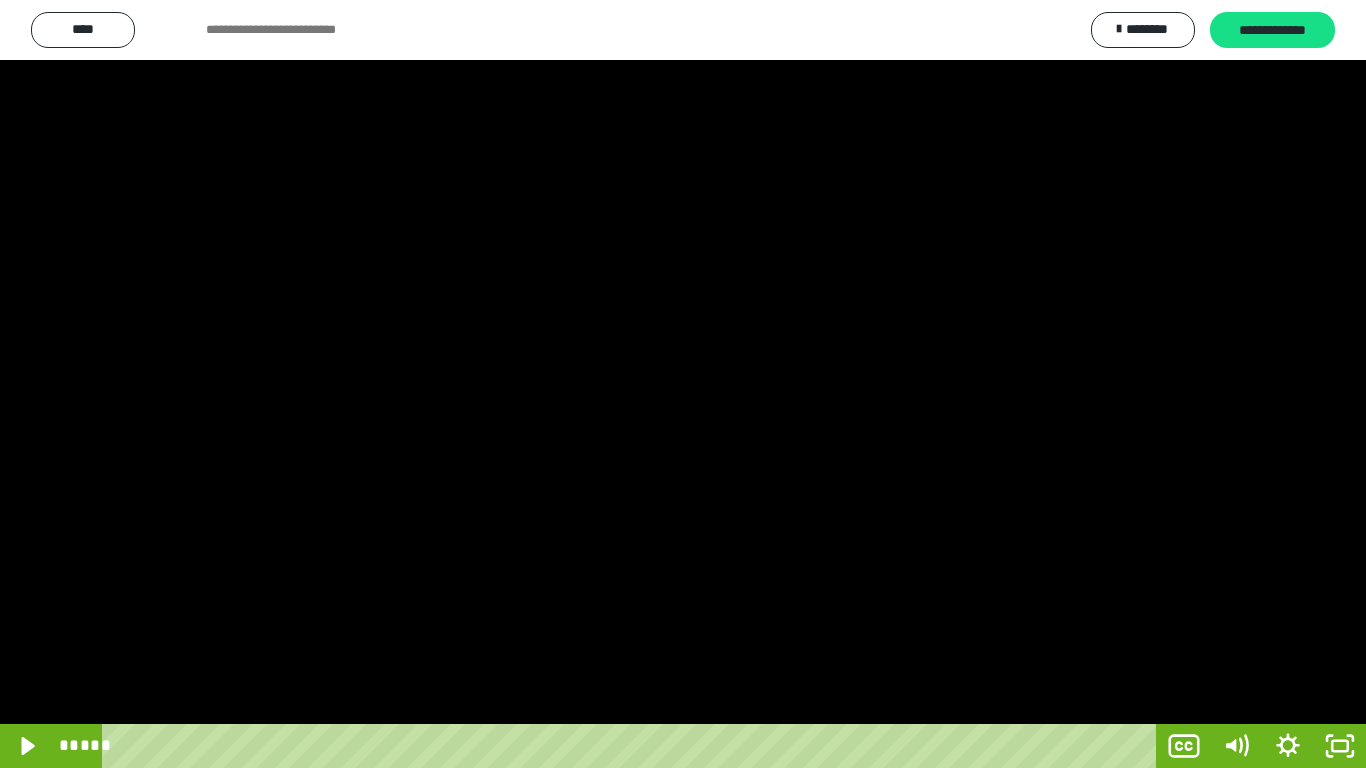 click at bounding box center (683, 384) 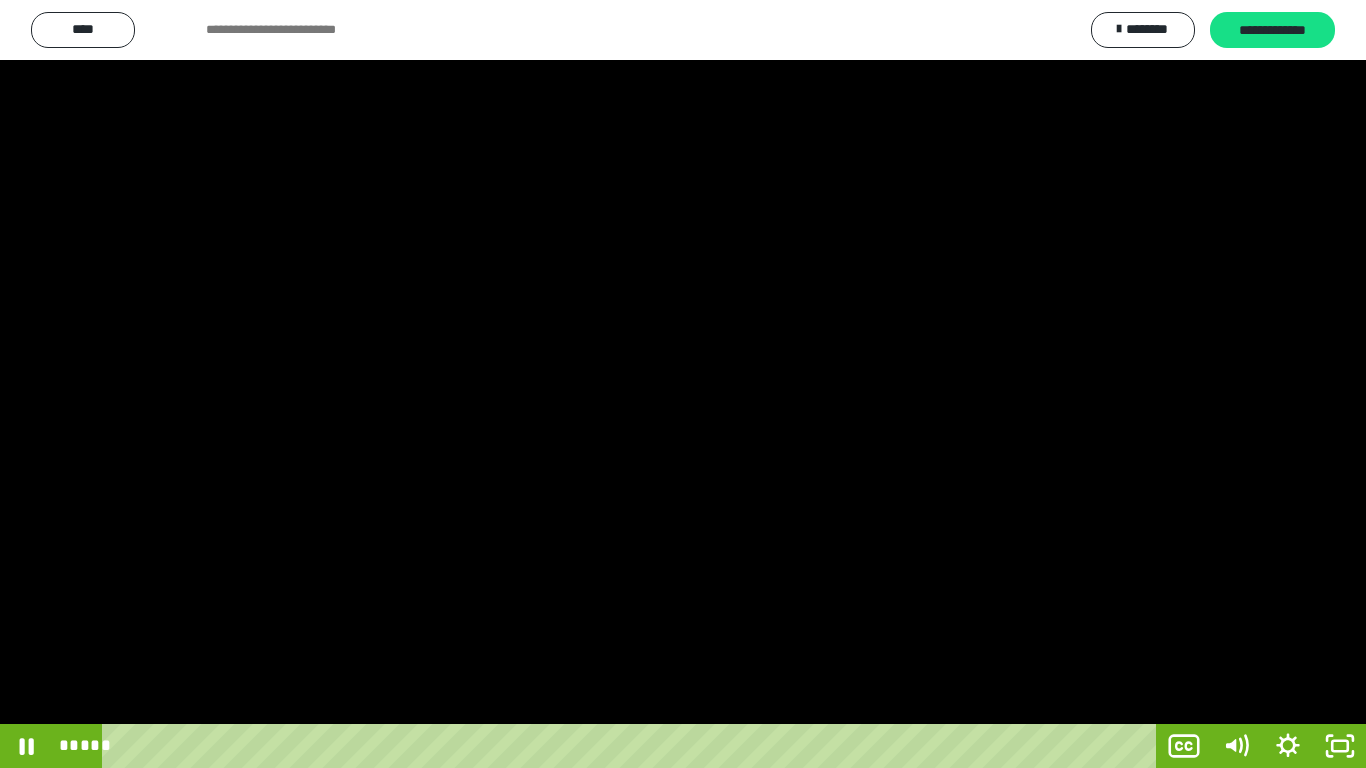 click at bounding box center (683, 384) 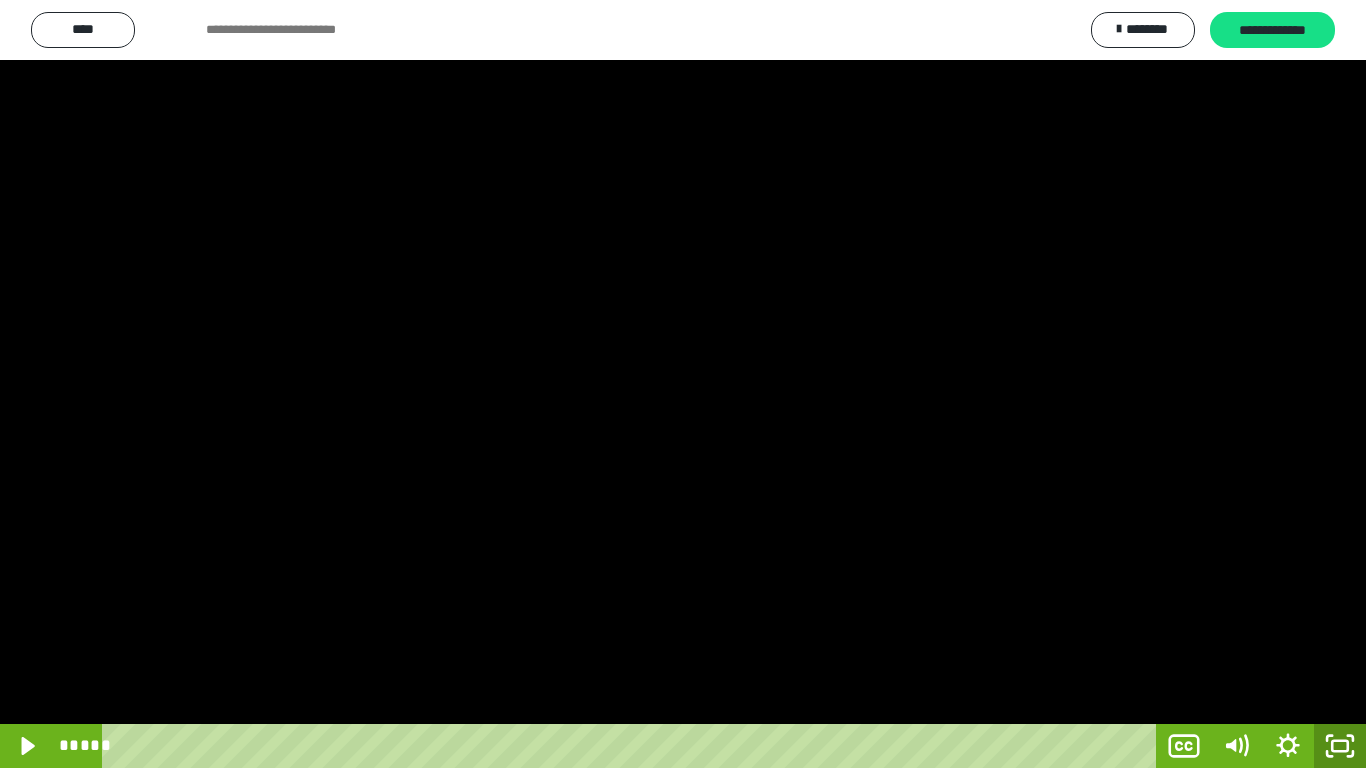 click 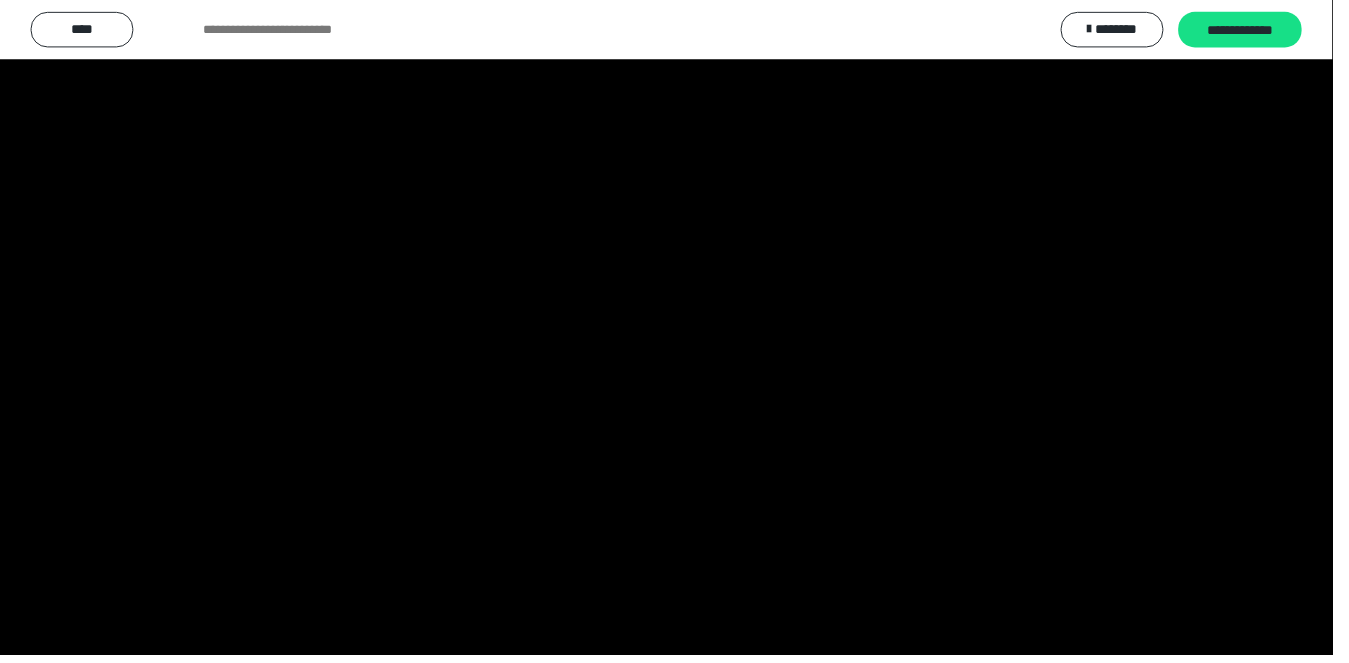 scroll, scrollTop: 4027, scrollLeft: 0, axis: vertical 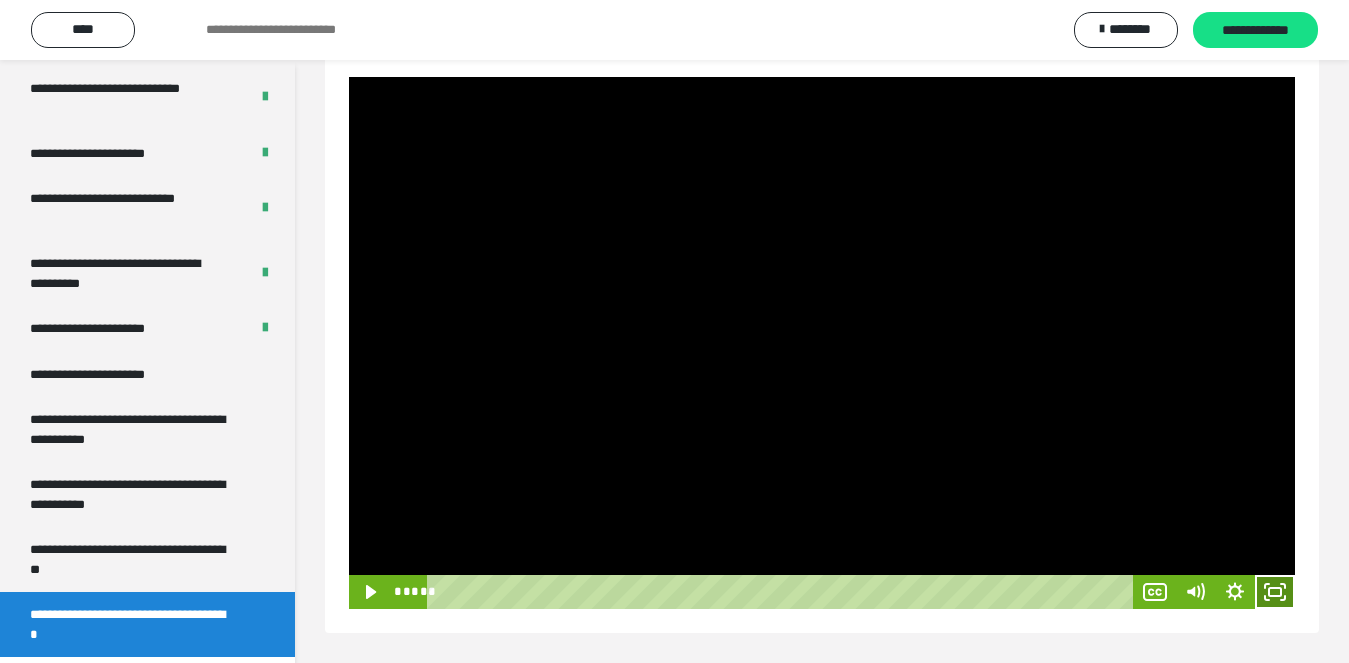 click 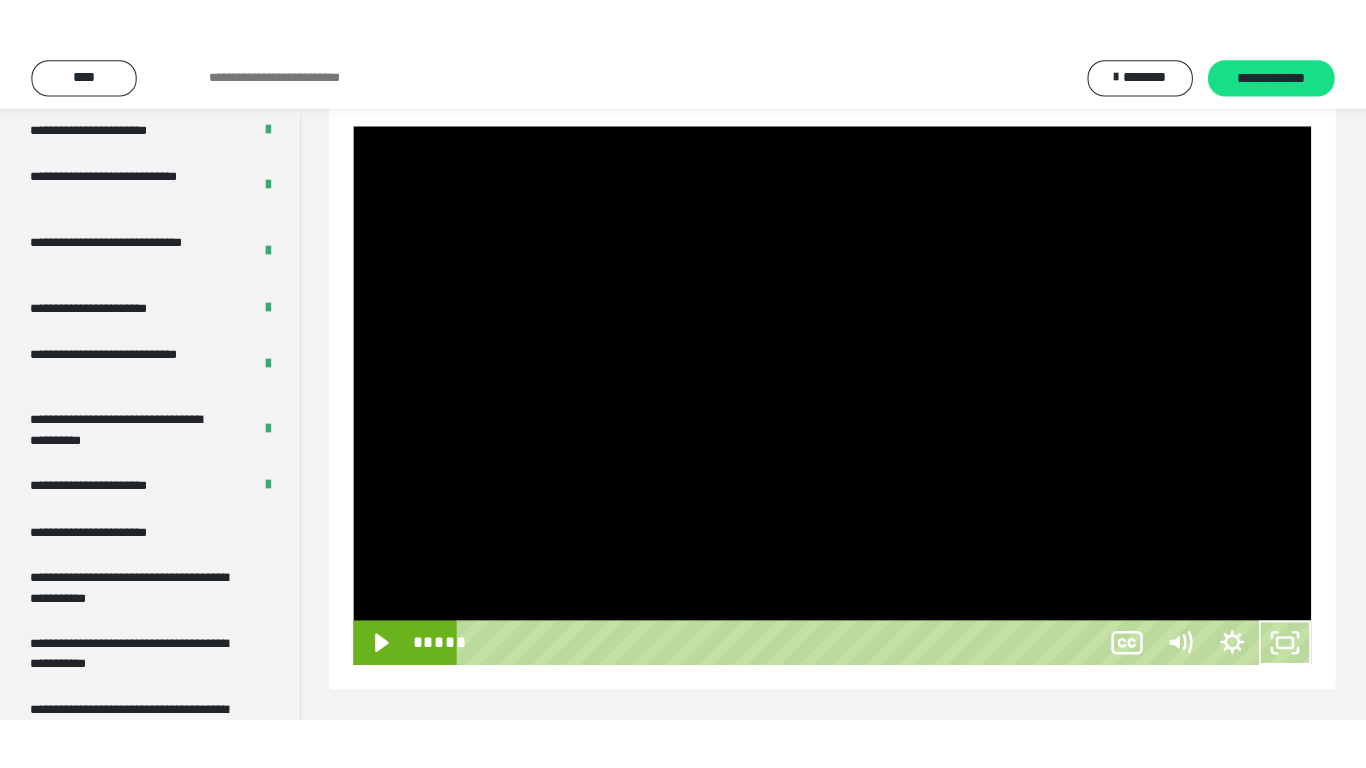 scroll, scrollTop: 171, scrollLeft: 0, axis: vertical 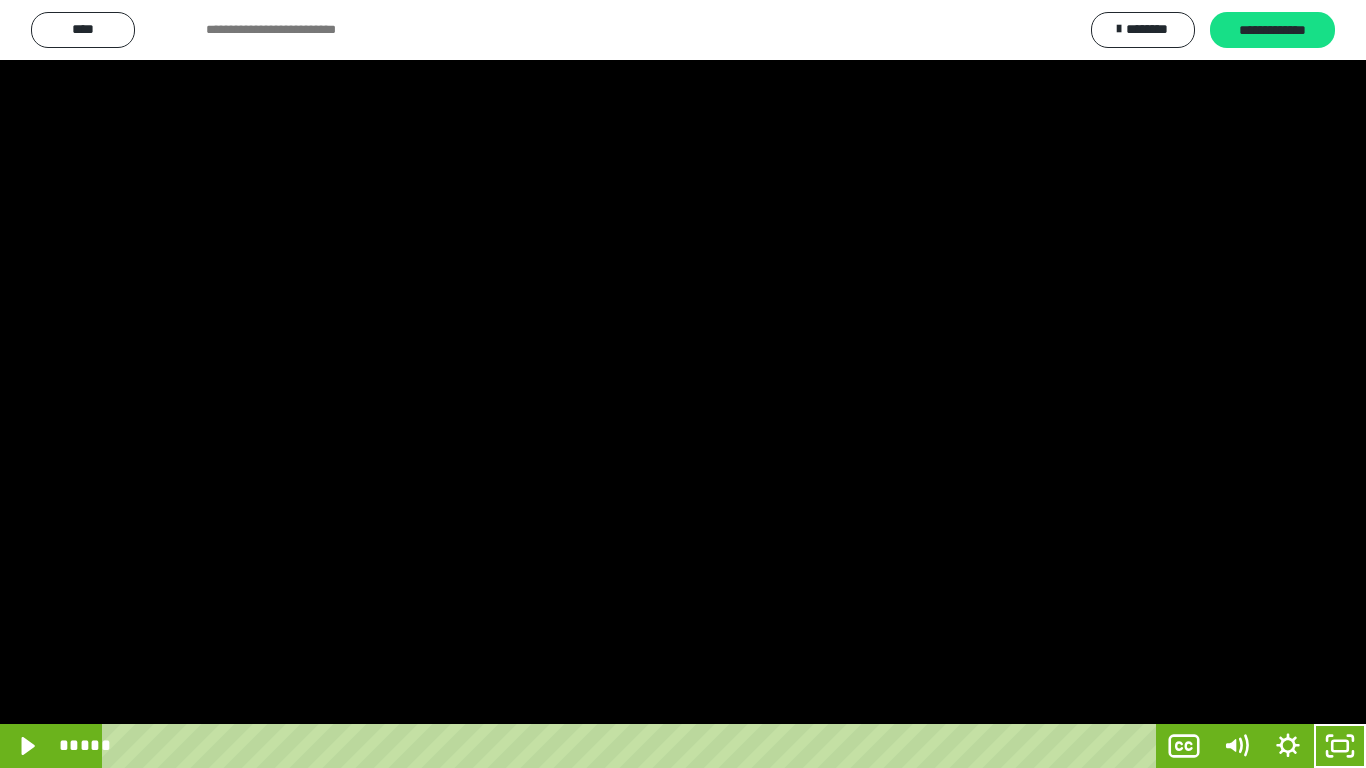 click at bounding box center (683, 384) 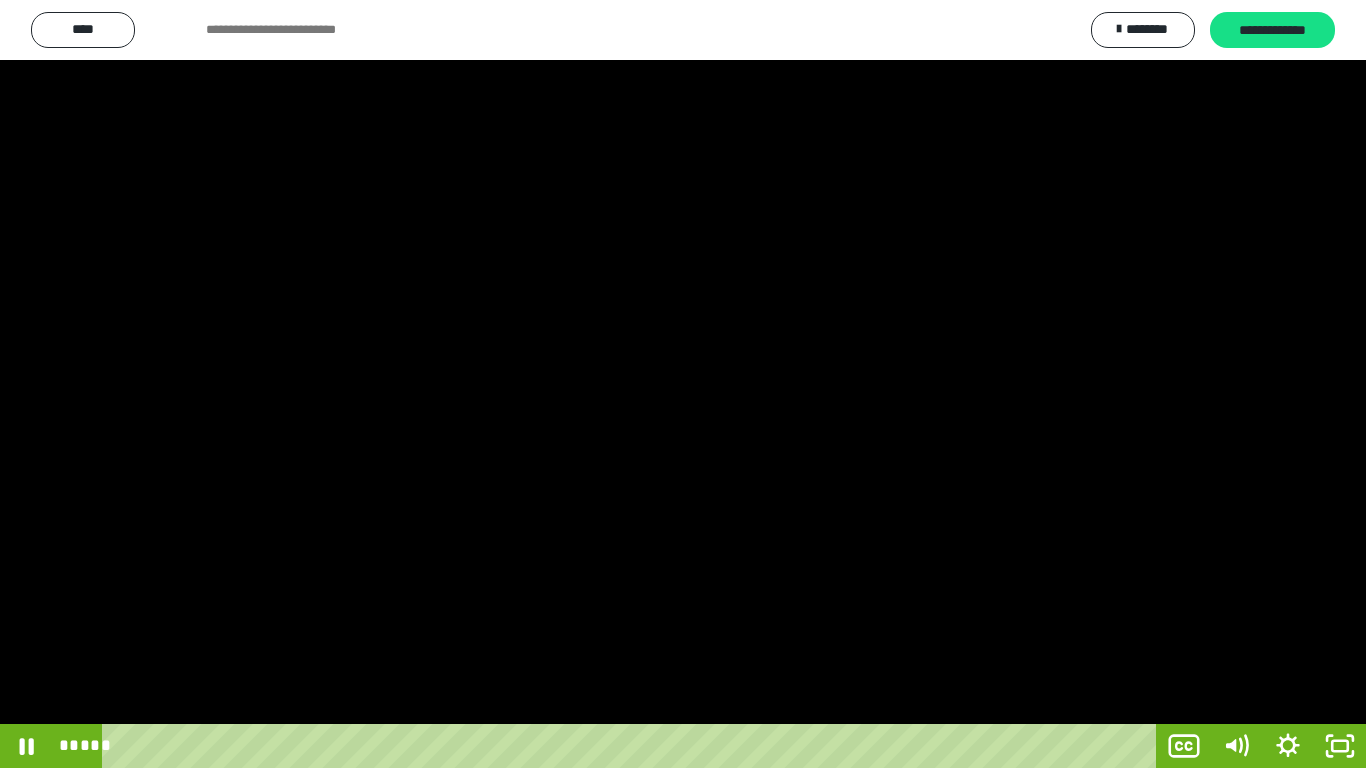 click at bounding box center [683, 384] 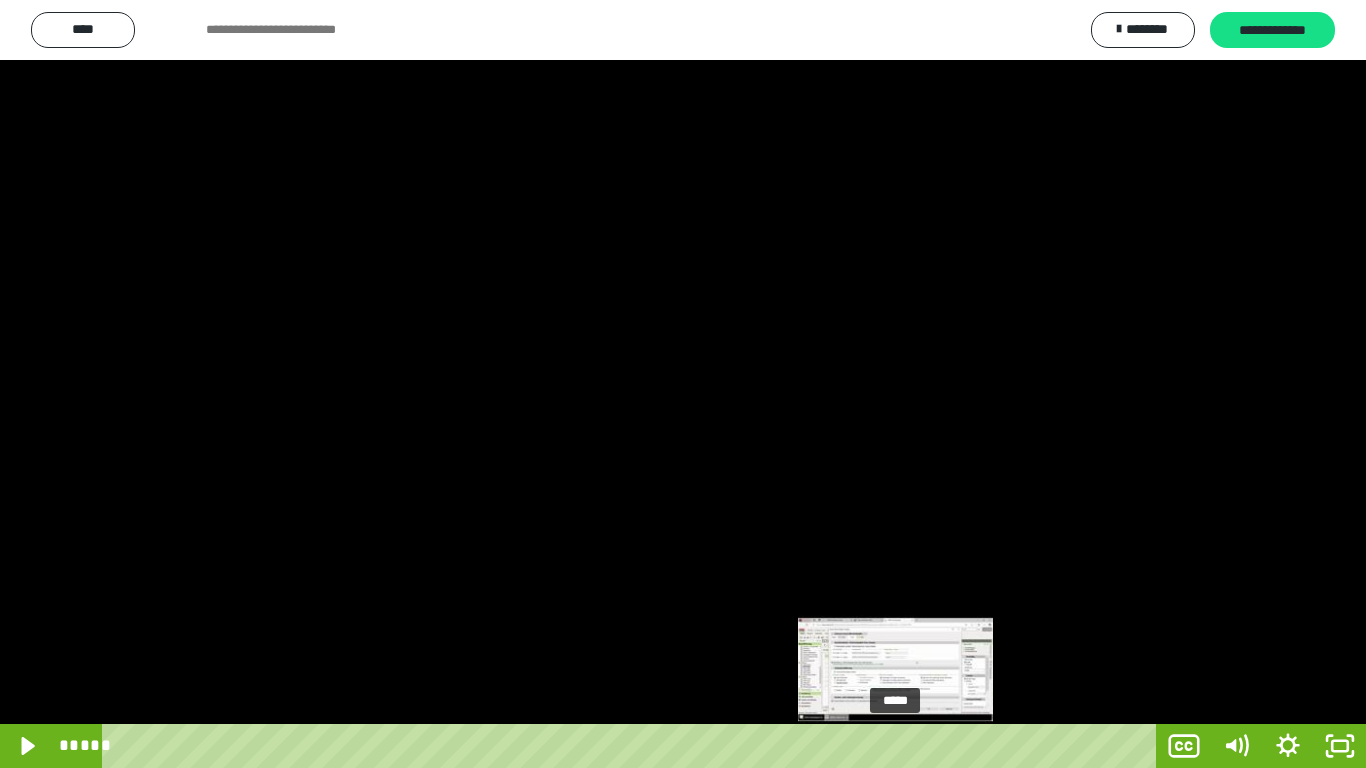 click on "*****" at bounding box center [633, 746] 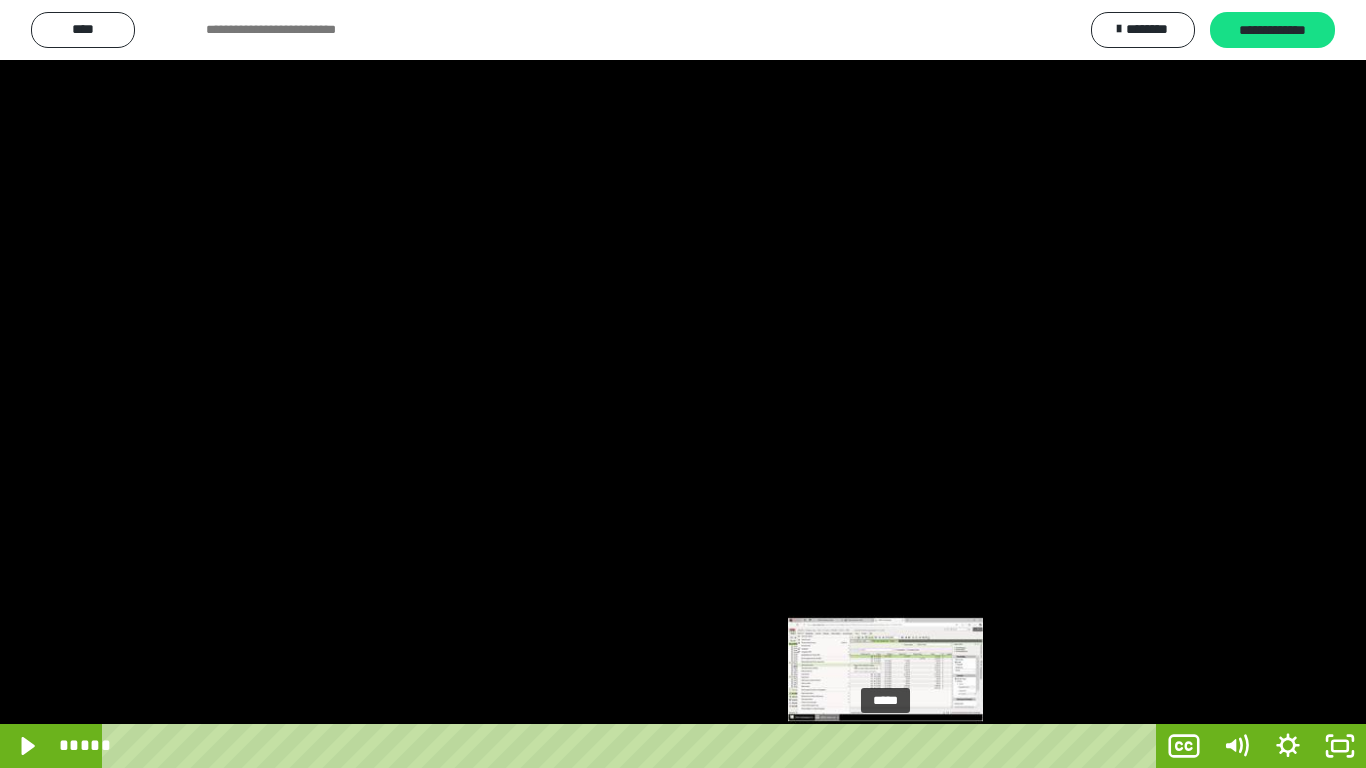 click on "*****" at bounding box center (633, 746) 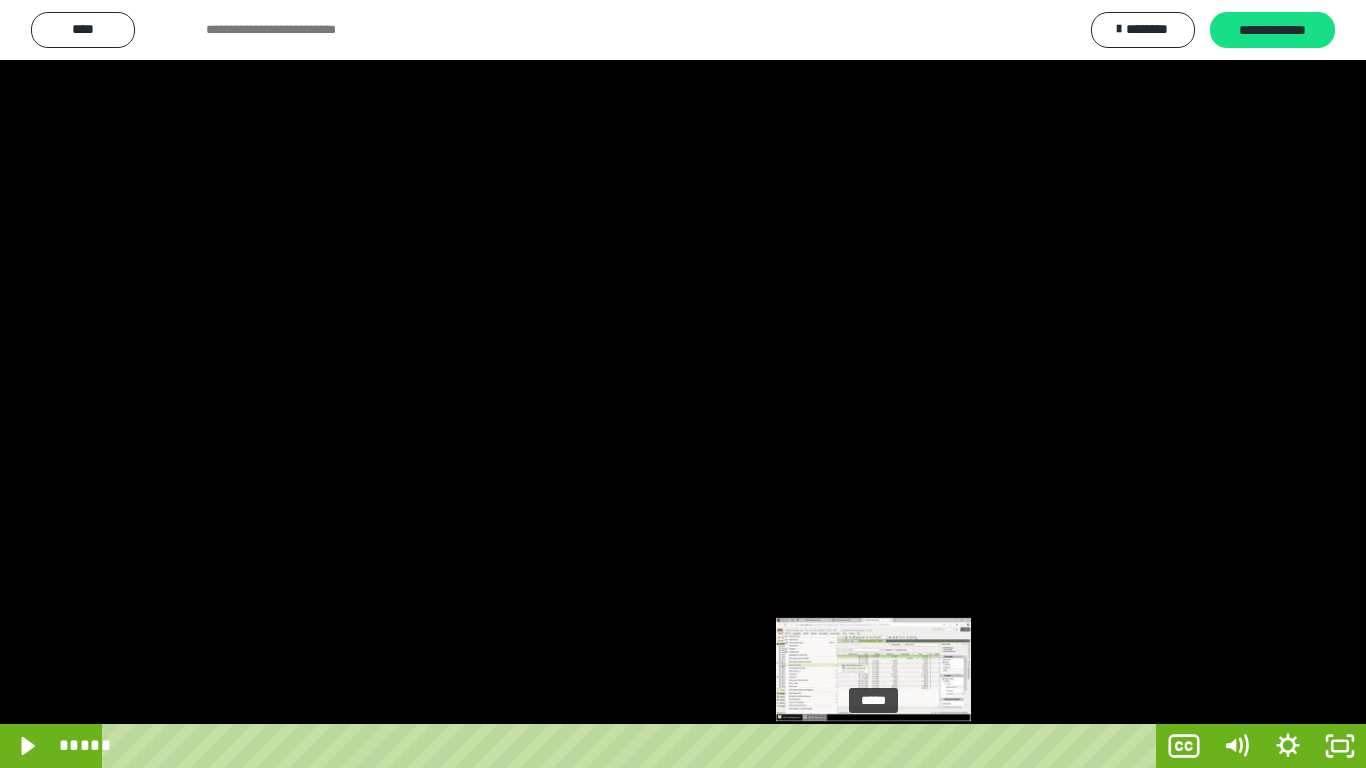 click on "*****" at bounding box center (633, 746) 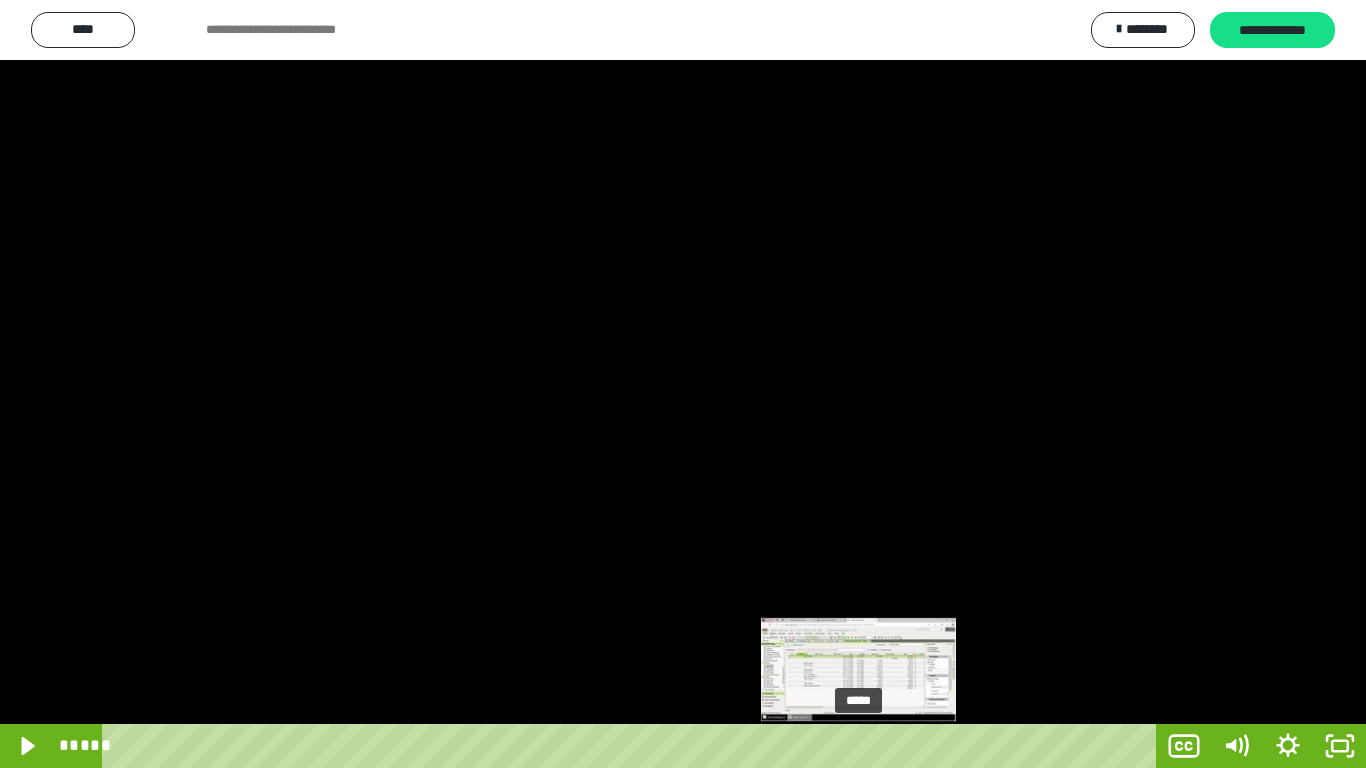 click on "*****" at bounding box center (633, 746) 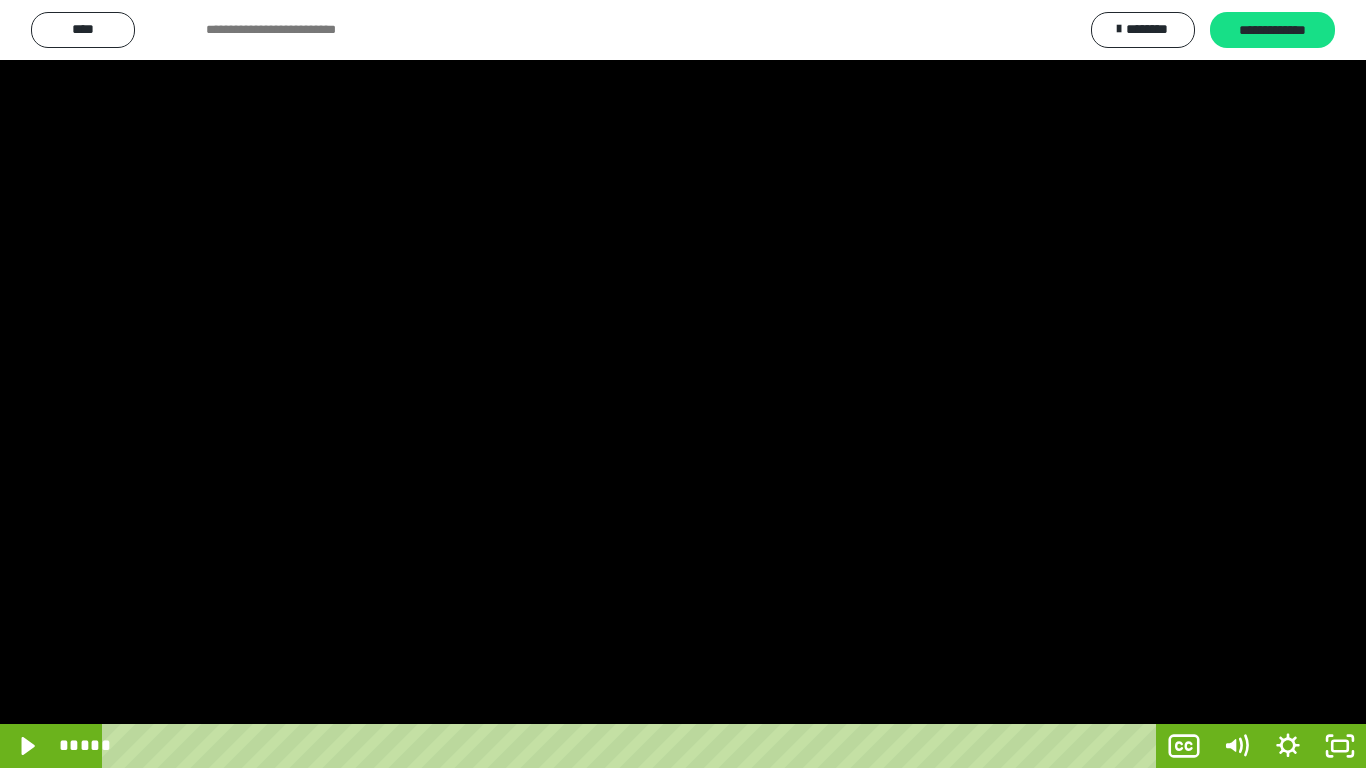 click at bounding box center [683, 384] 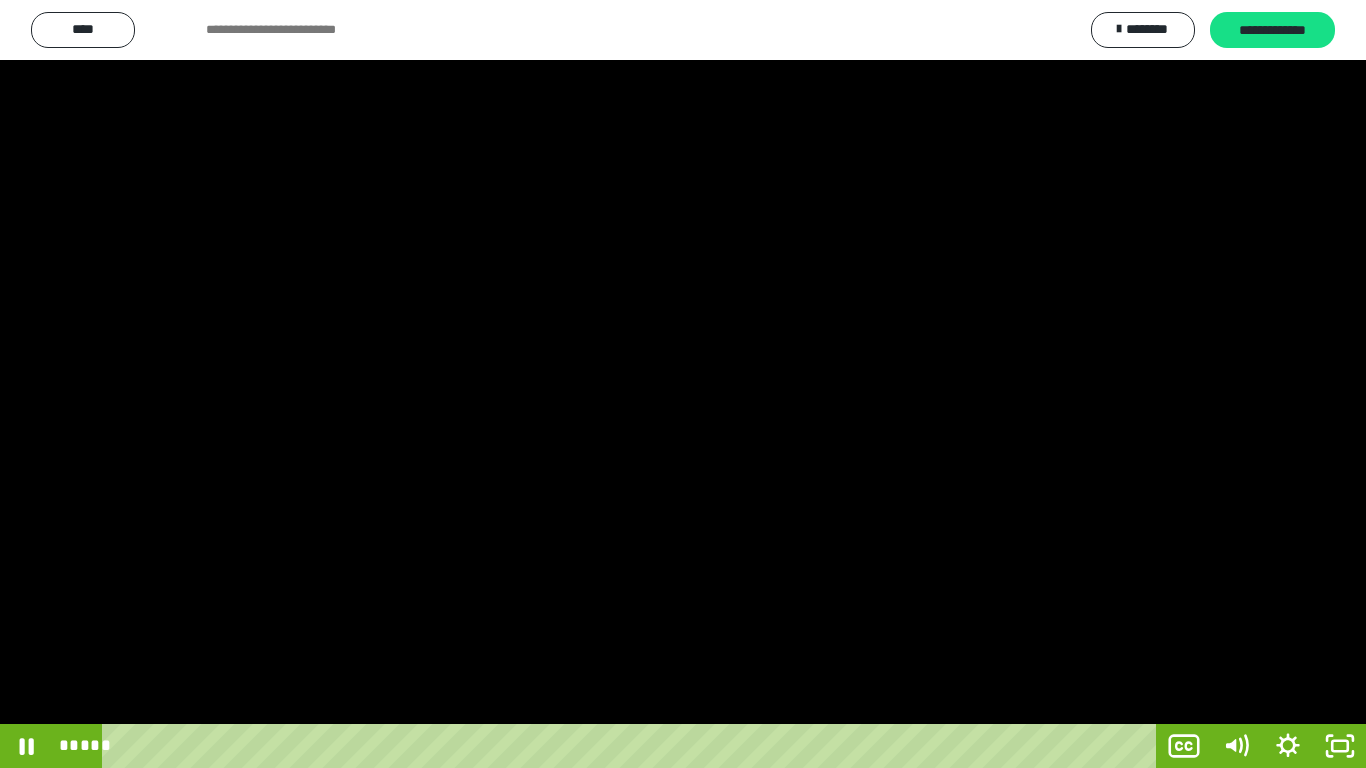 click at bounding box center (683, 384) 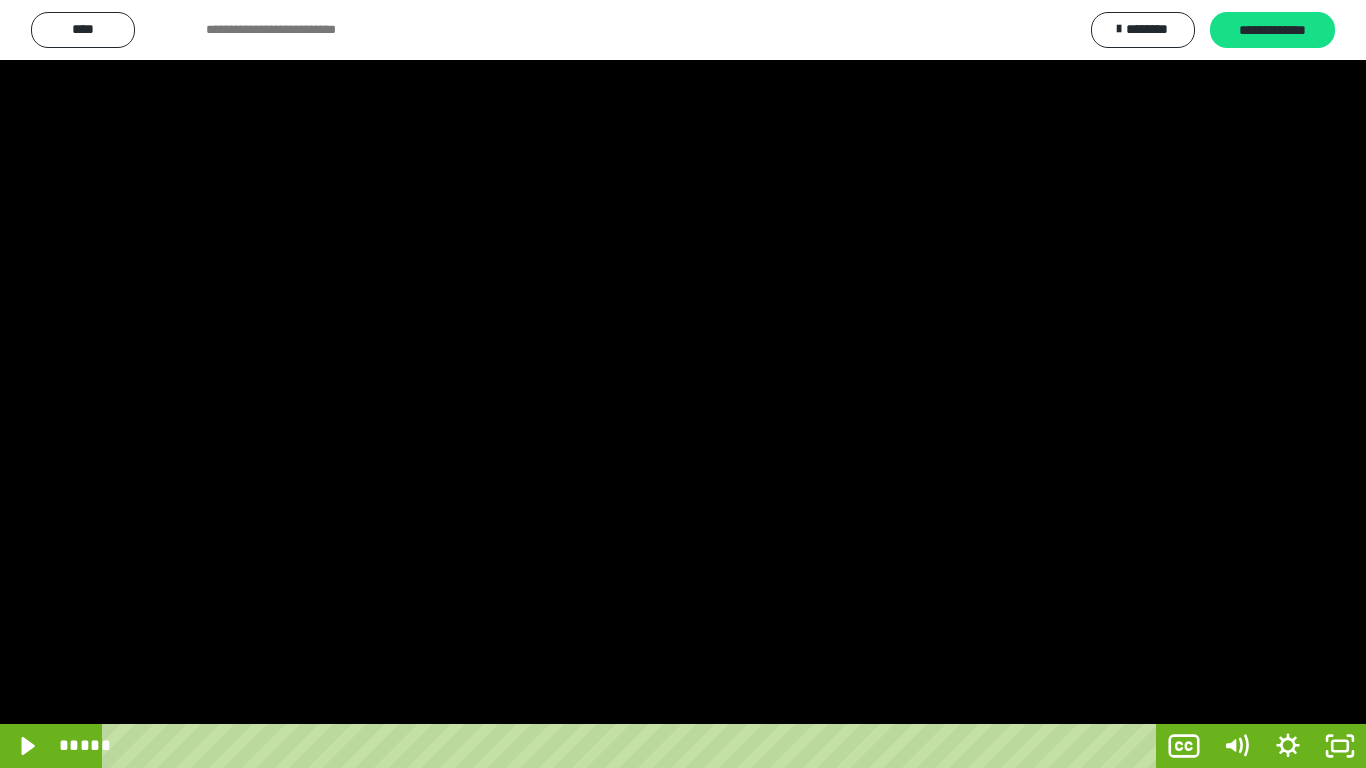 click at bounding box center (683, 384) 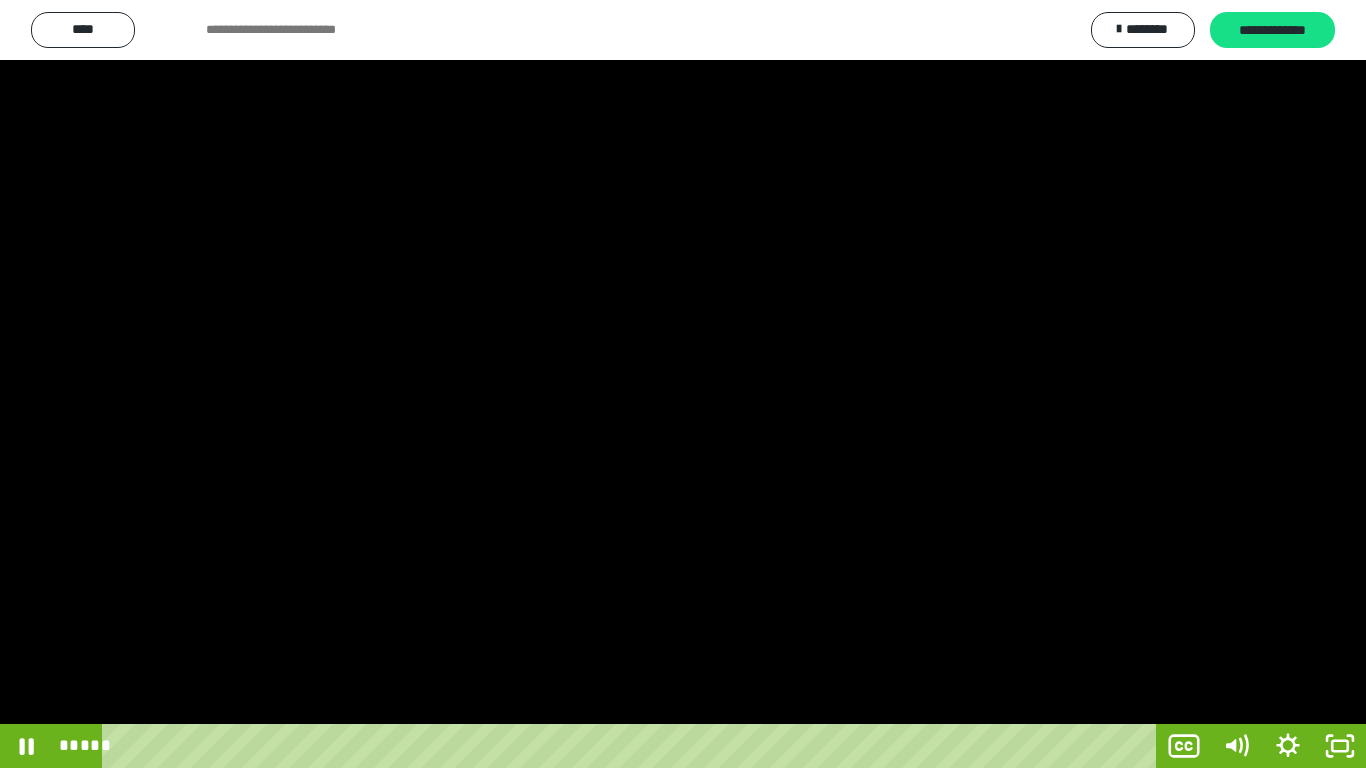 click at bounding box center [683, 384] 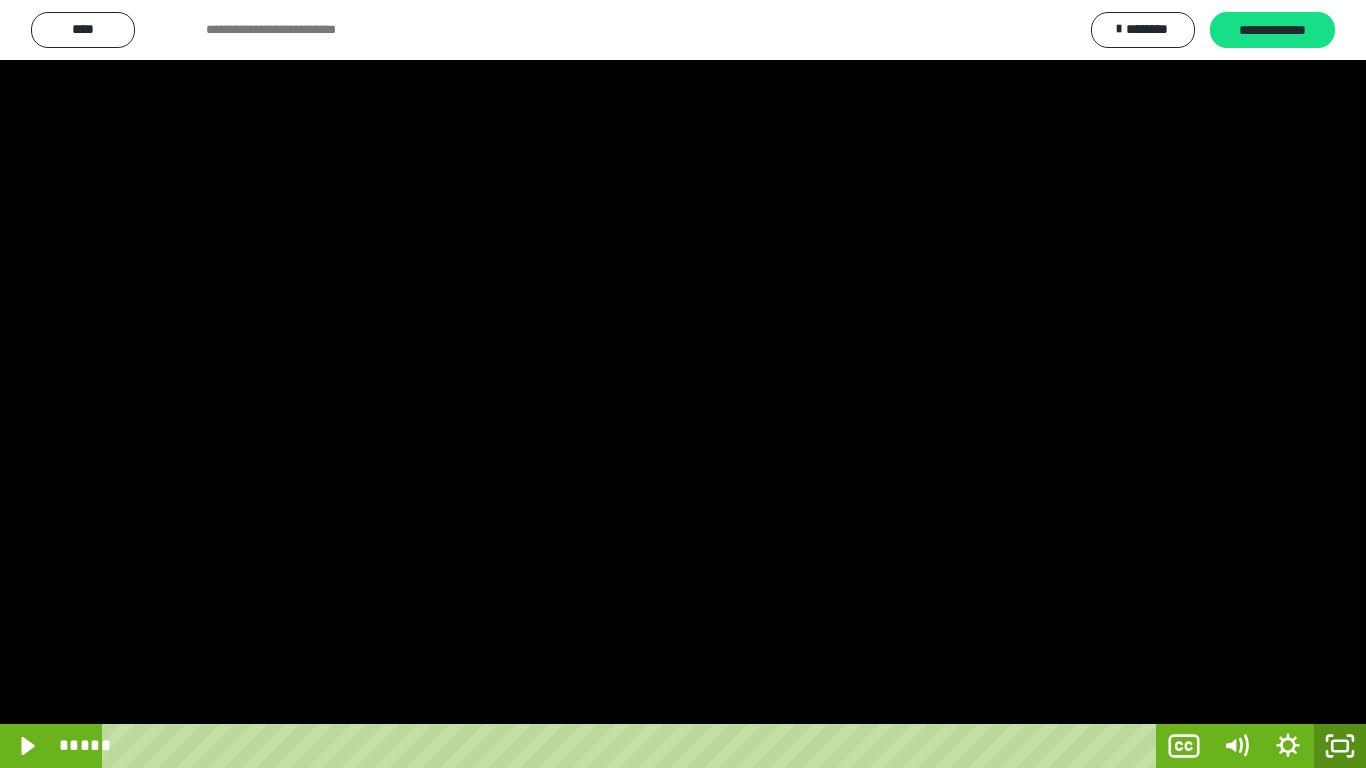 click 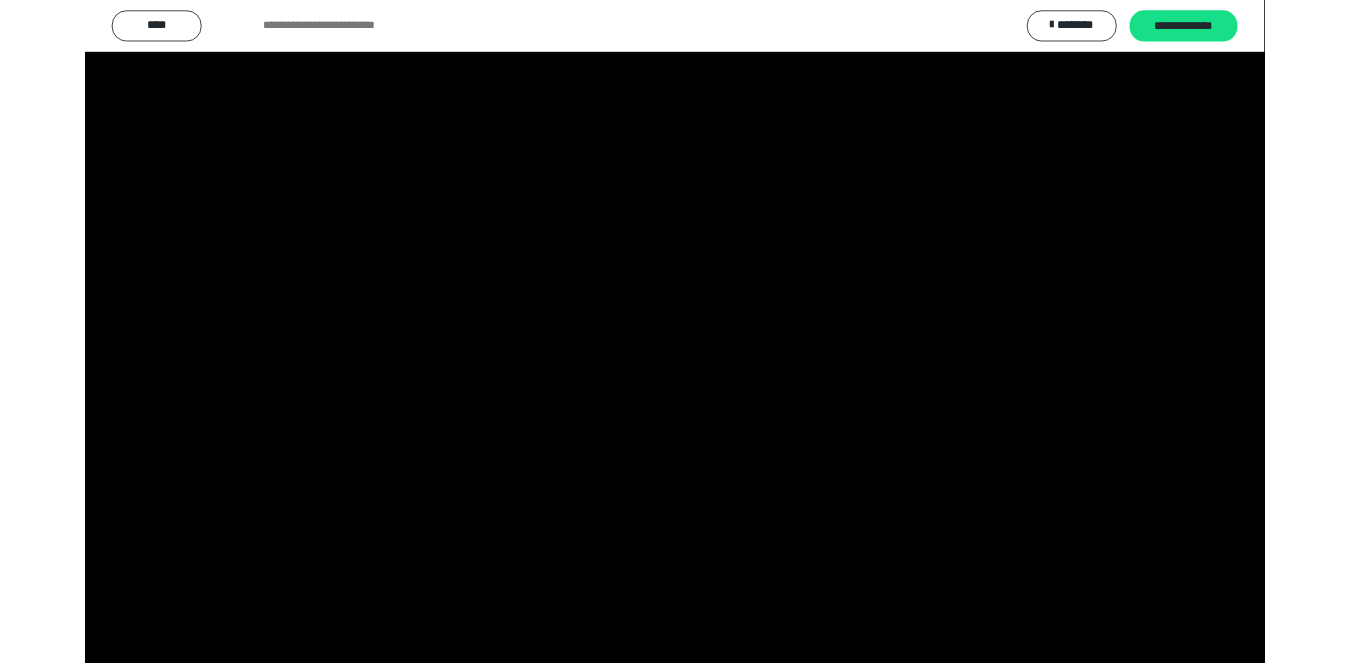 scroll, scrollTop: 4027, scrollLeft: 0, axis: vertical 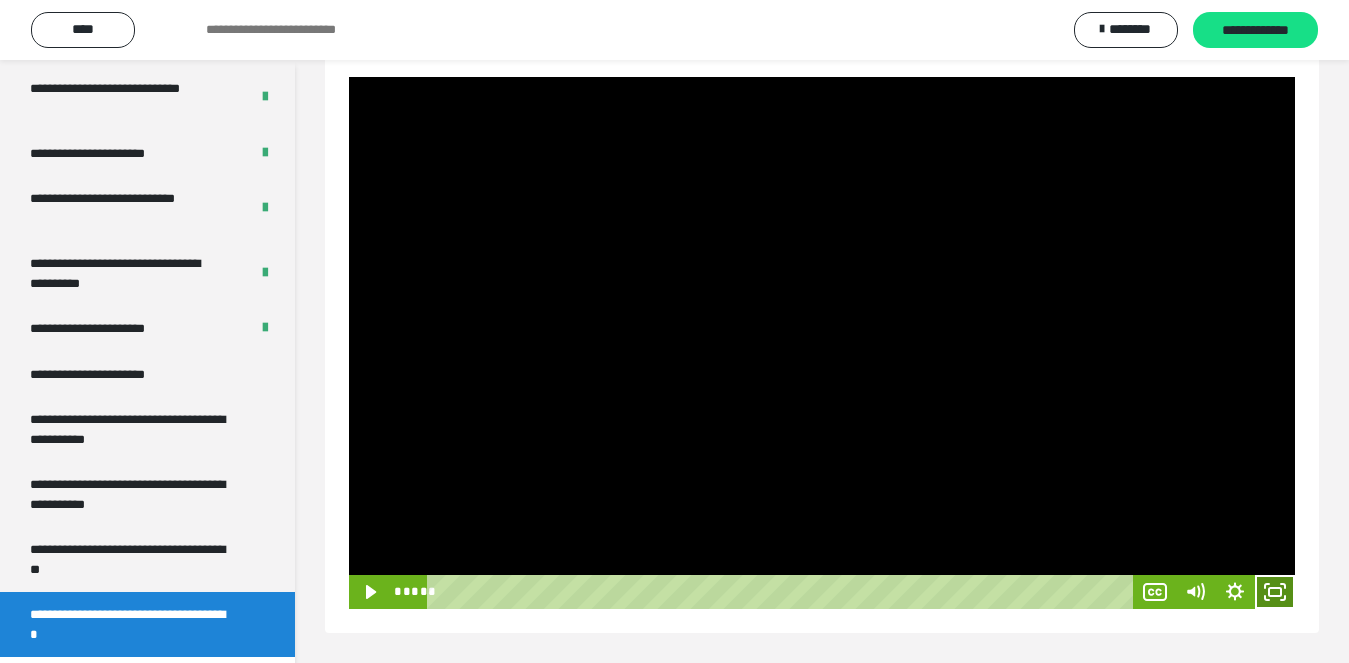 click 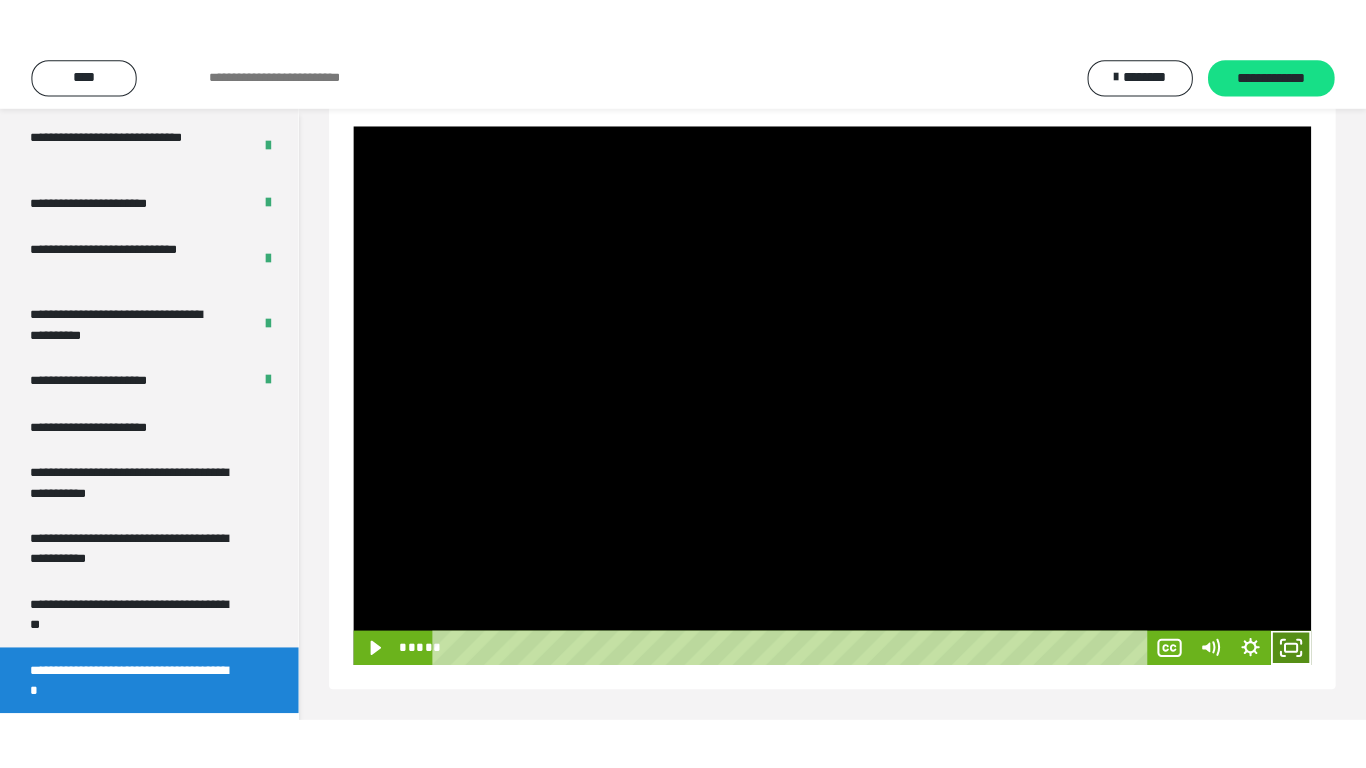 scroll, scrollTop: 171, scrollLeft: 0, axis: vertical 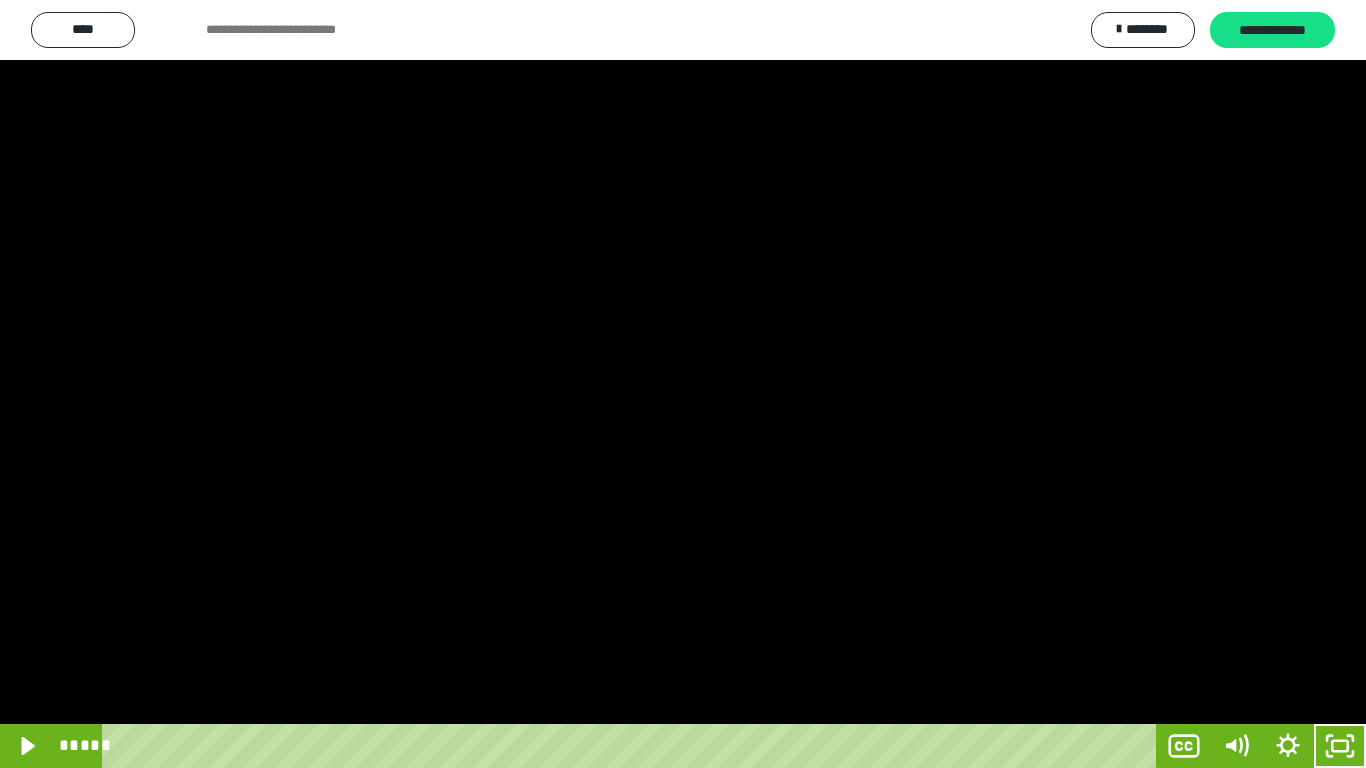 click at bounding box center (683, 384) 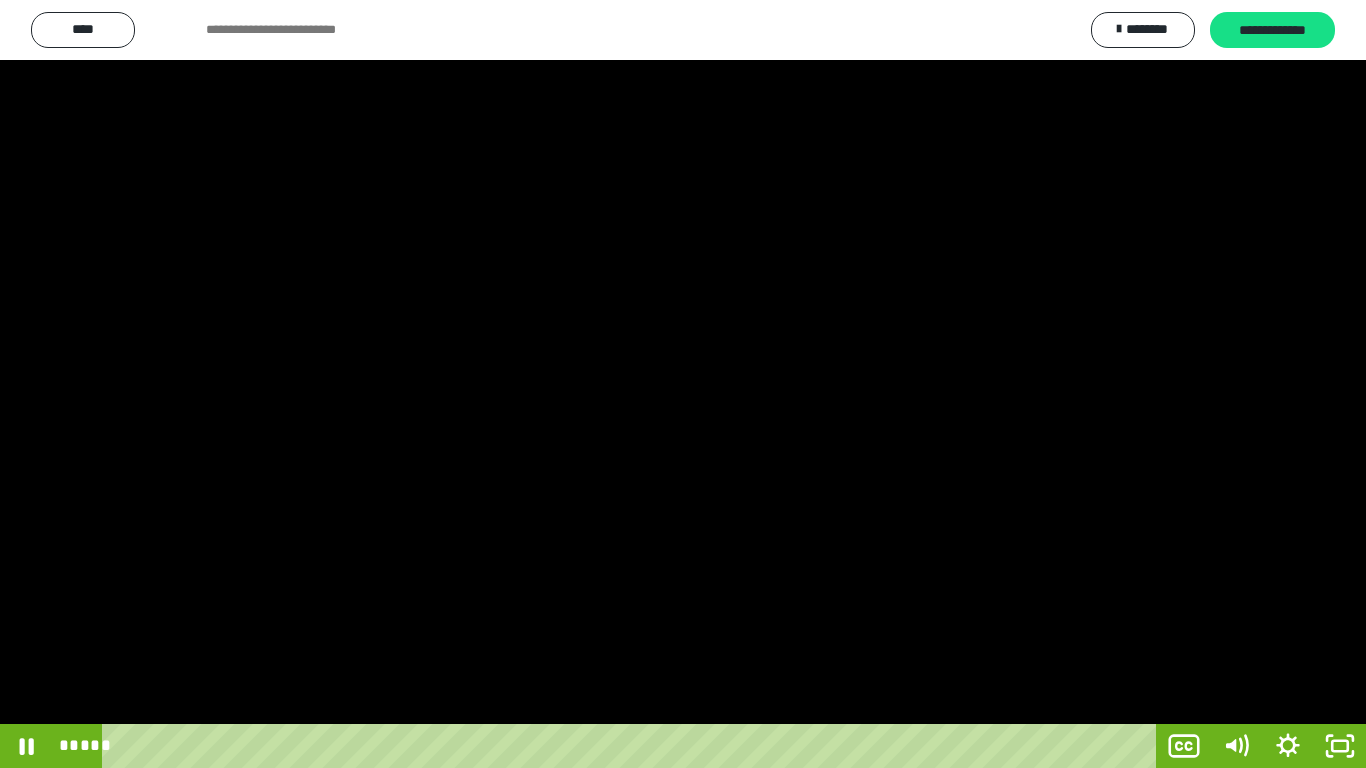 click at bounding box center [683, 384] 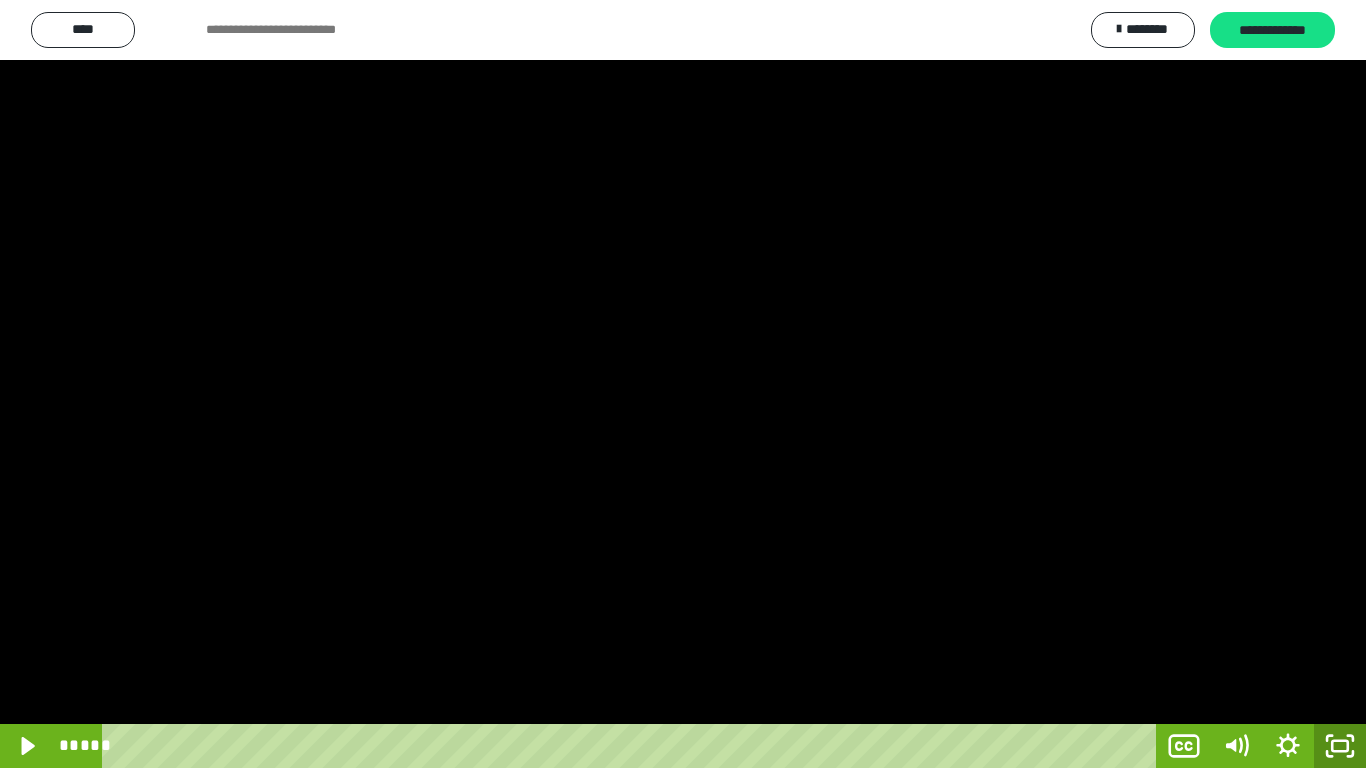 click 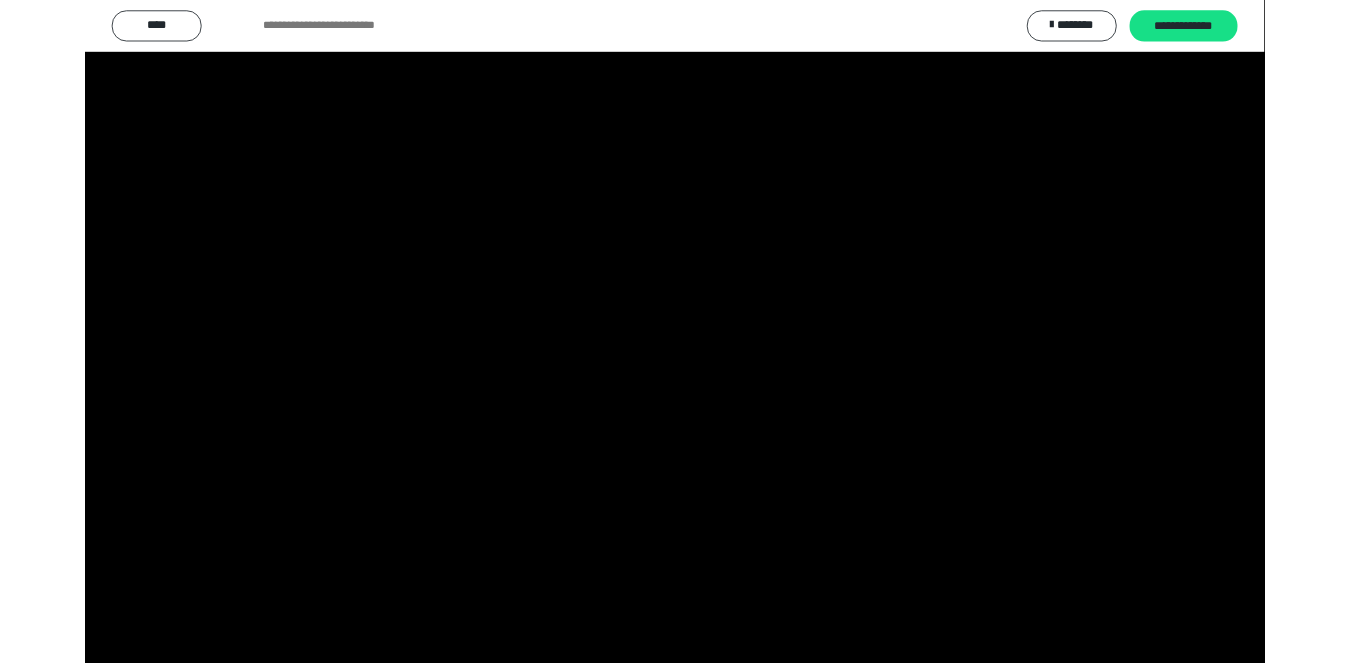 scroll, scrollTop: 4027, scrollLeft: 0, axis: vertical 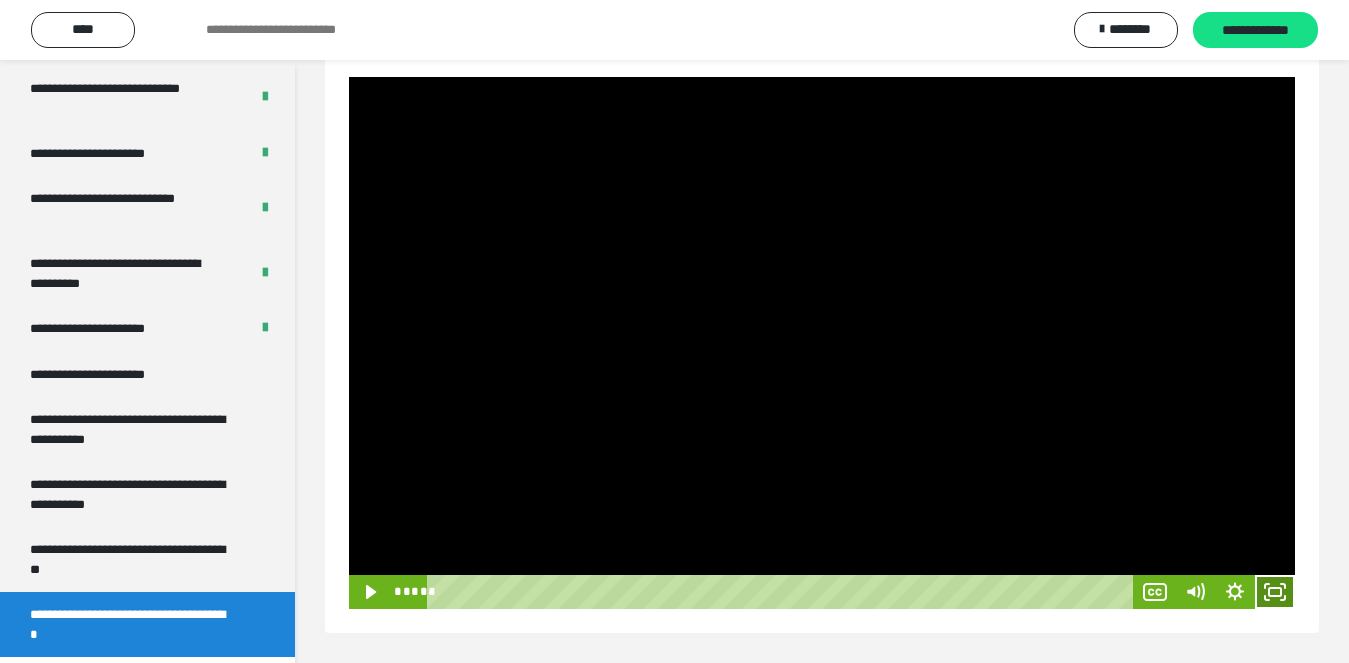 click 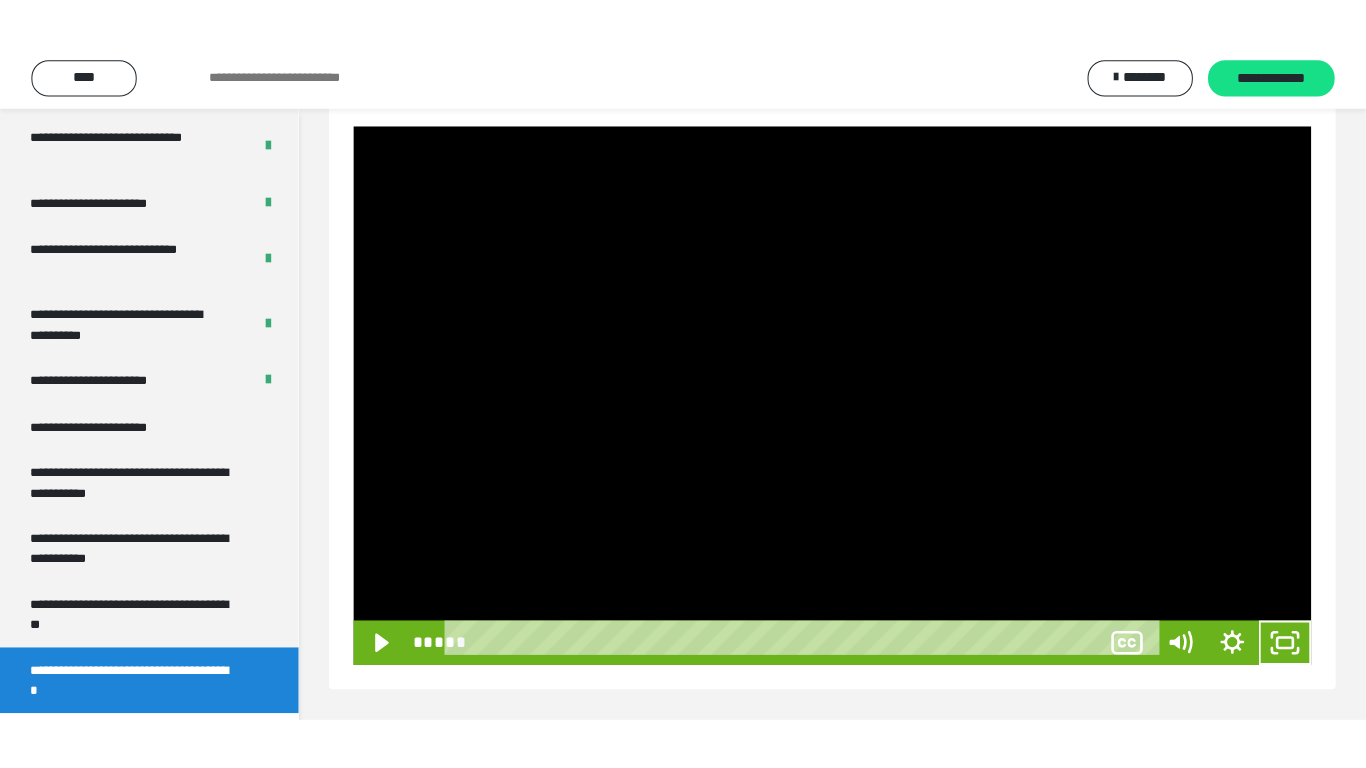 scroll, scrollTop: 171, scrollLeft: 0, axis: vertical 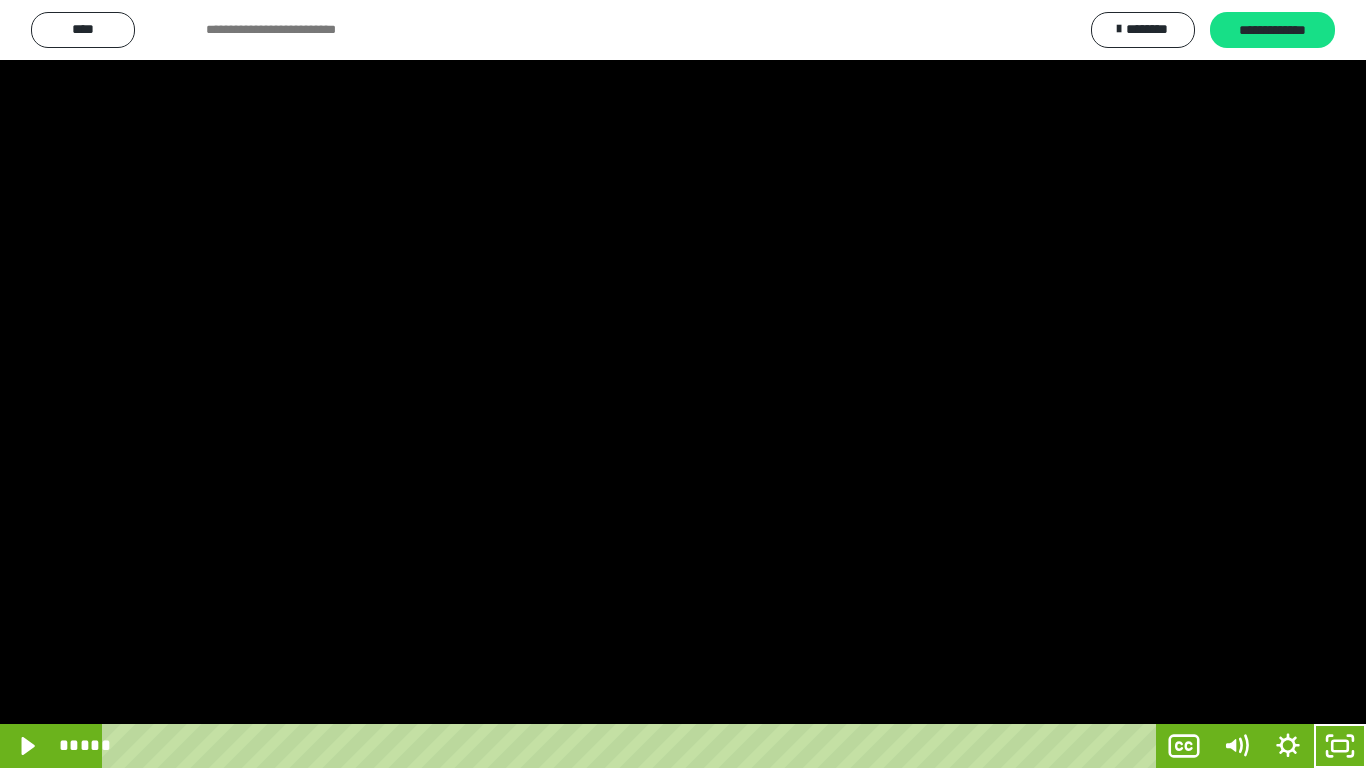 click at bounding box center [683, 384] 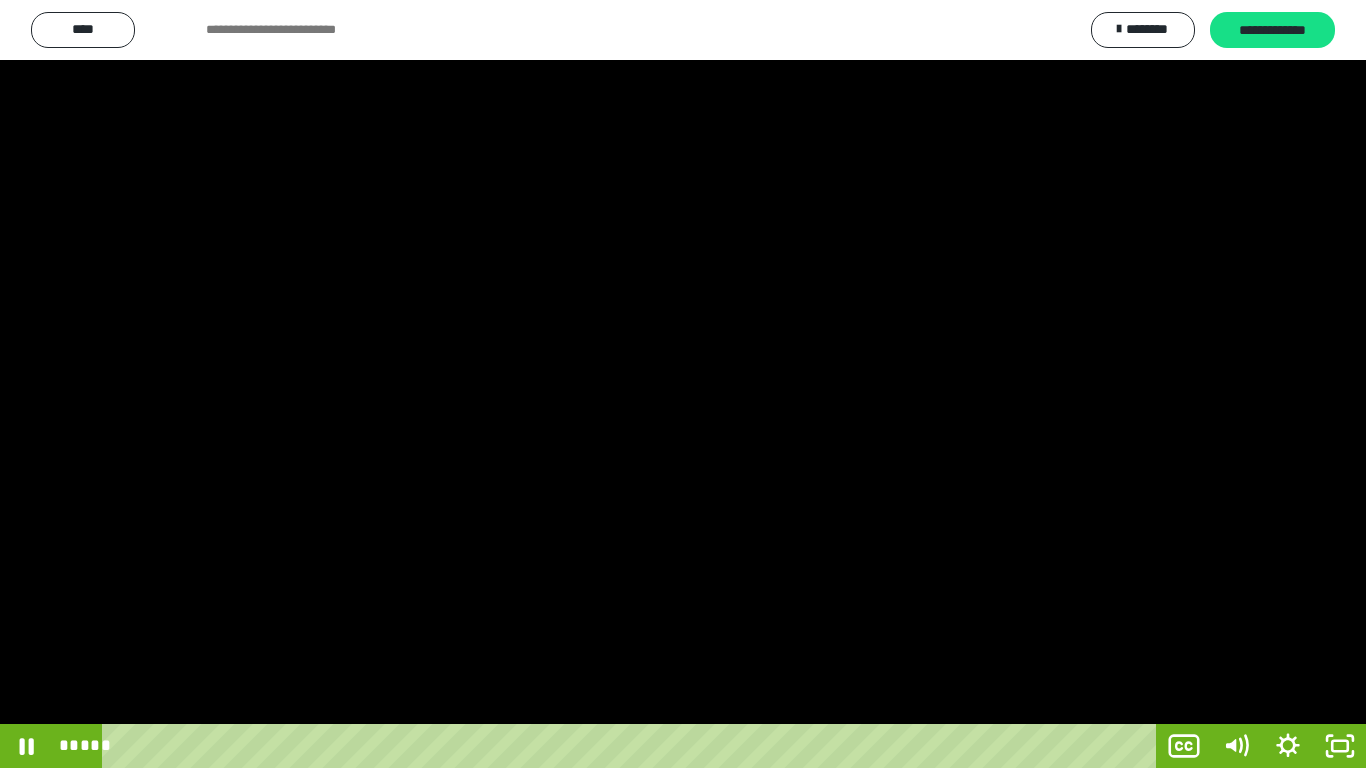 click at bounding box center [683, 384] 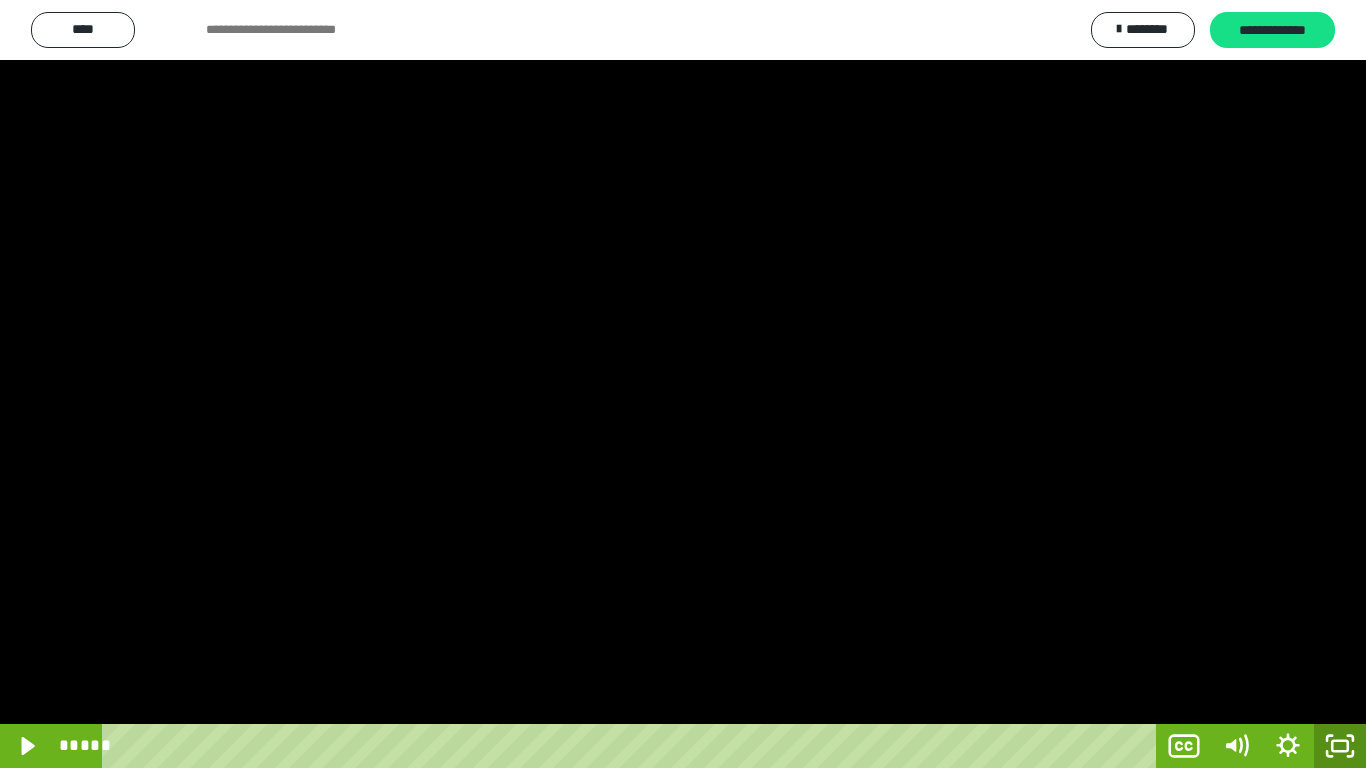 click 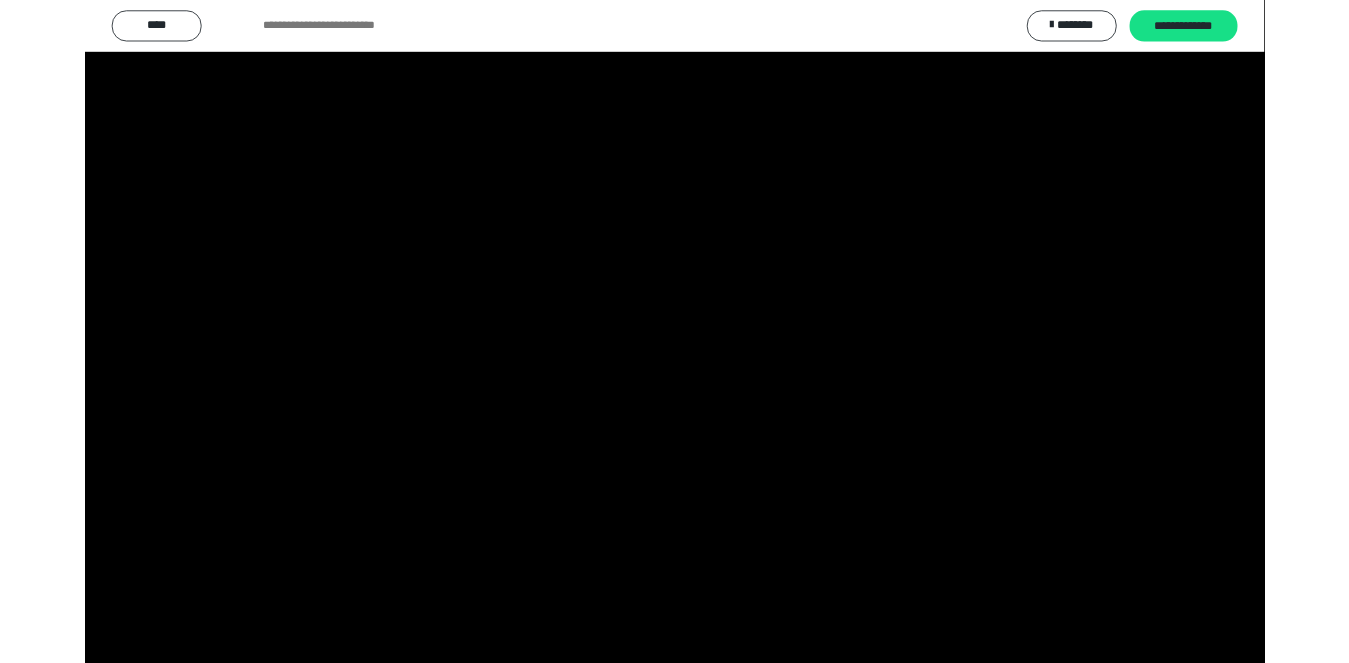 scroll, scrollTop: 4027, scrollLeft: 0, axis: vertical 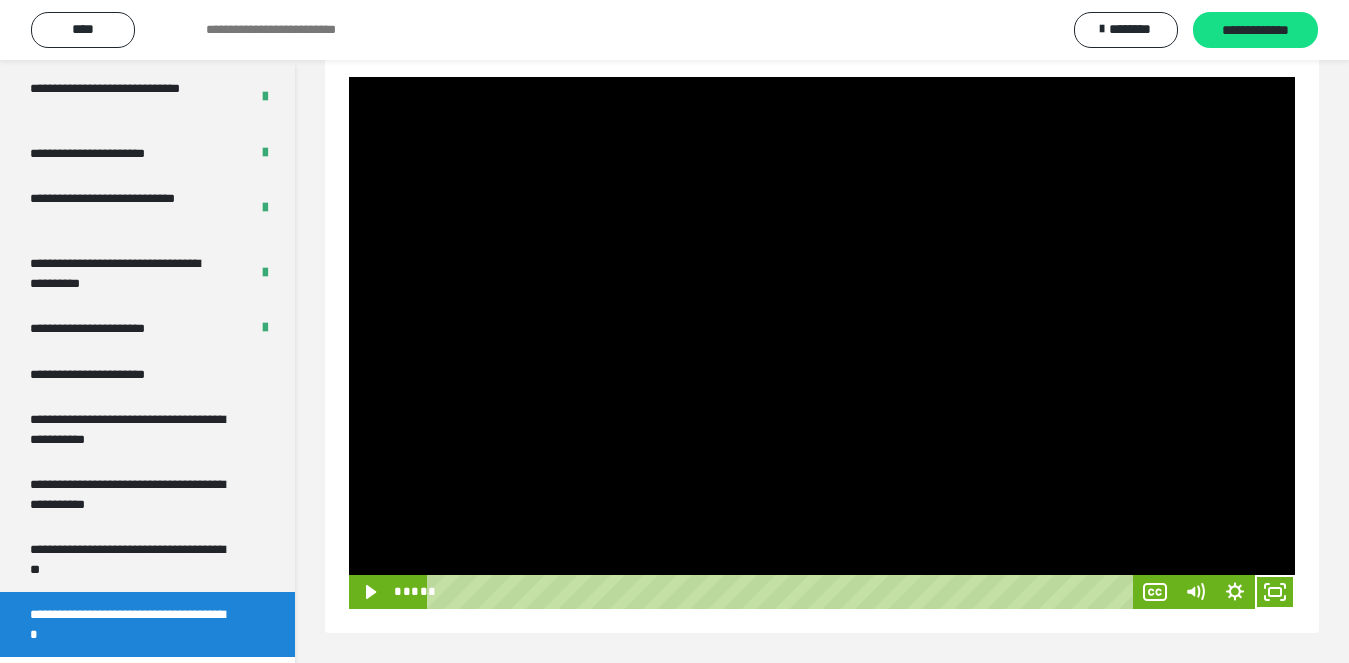 click at bounding box center (822, 343) 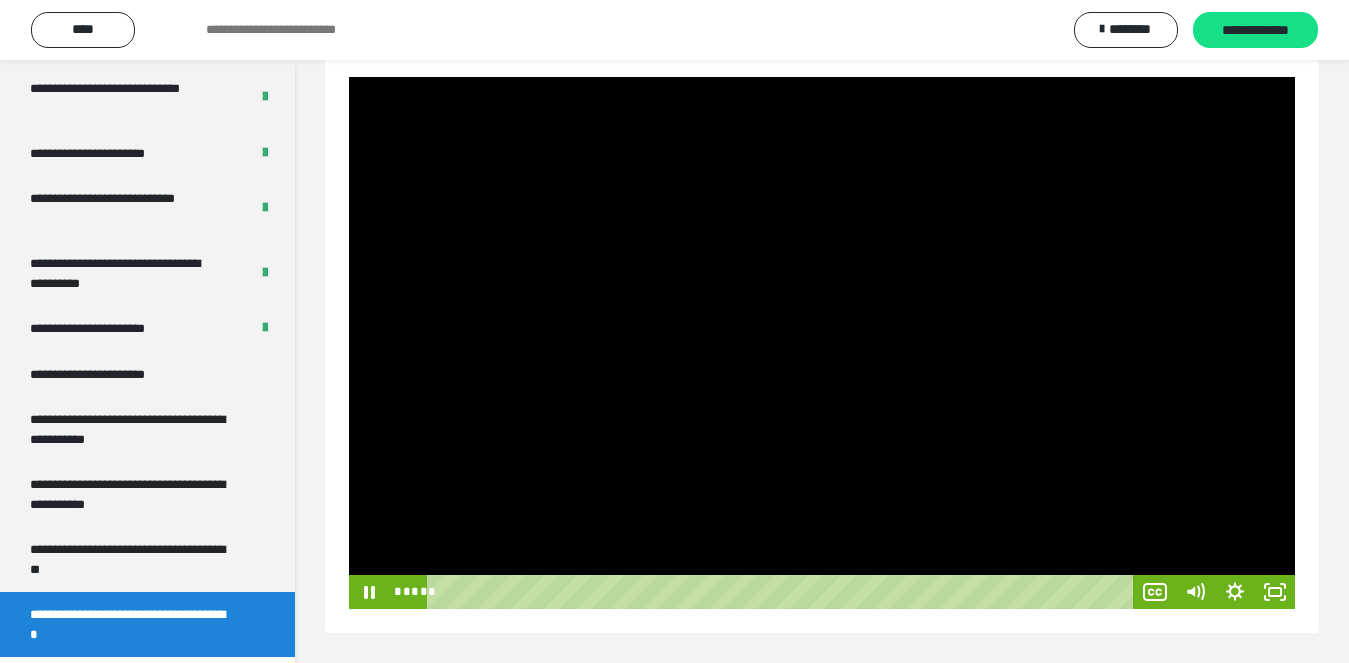 click at bounding box center (822, 343) 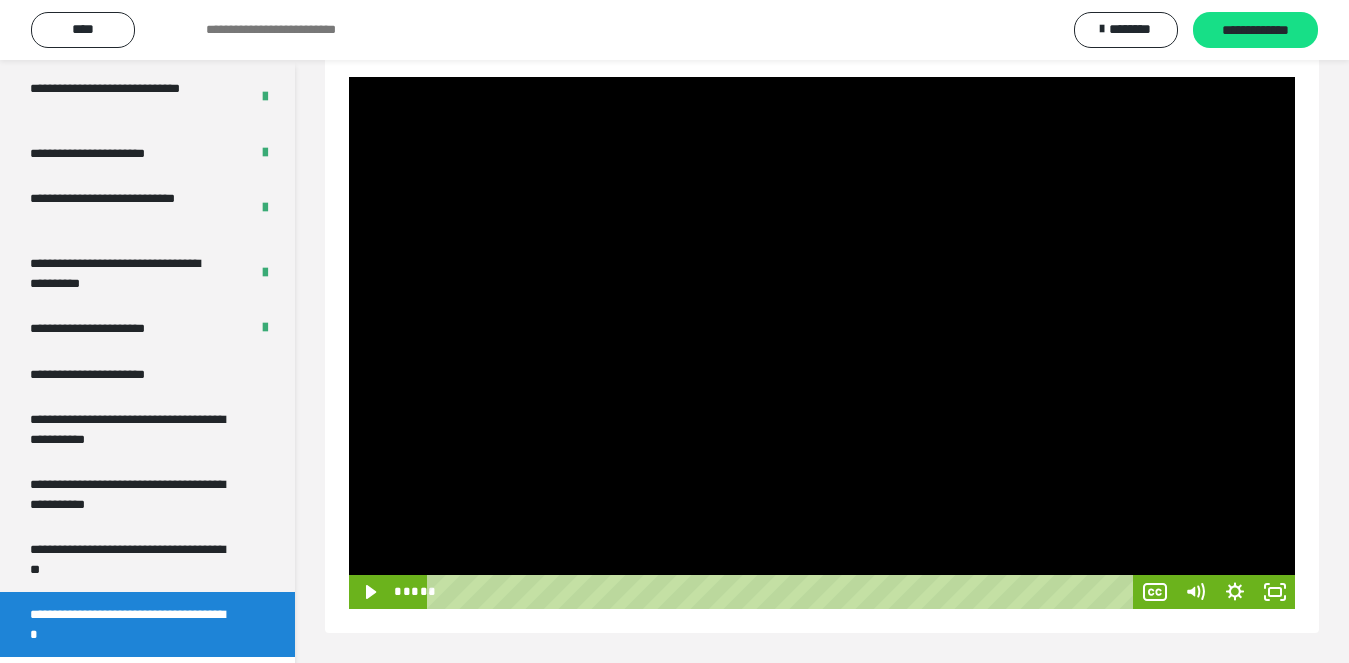 click at bounding box center [822, 343] 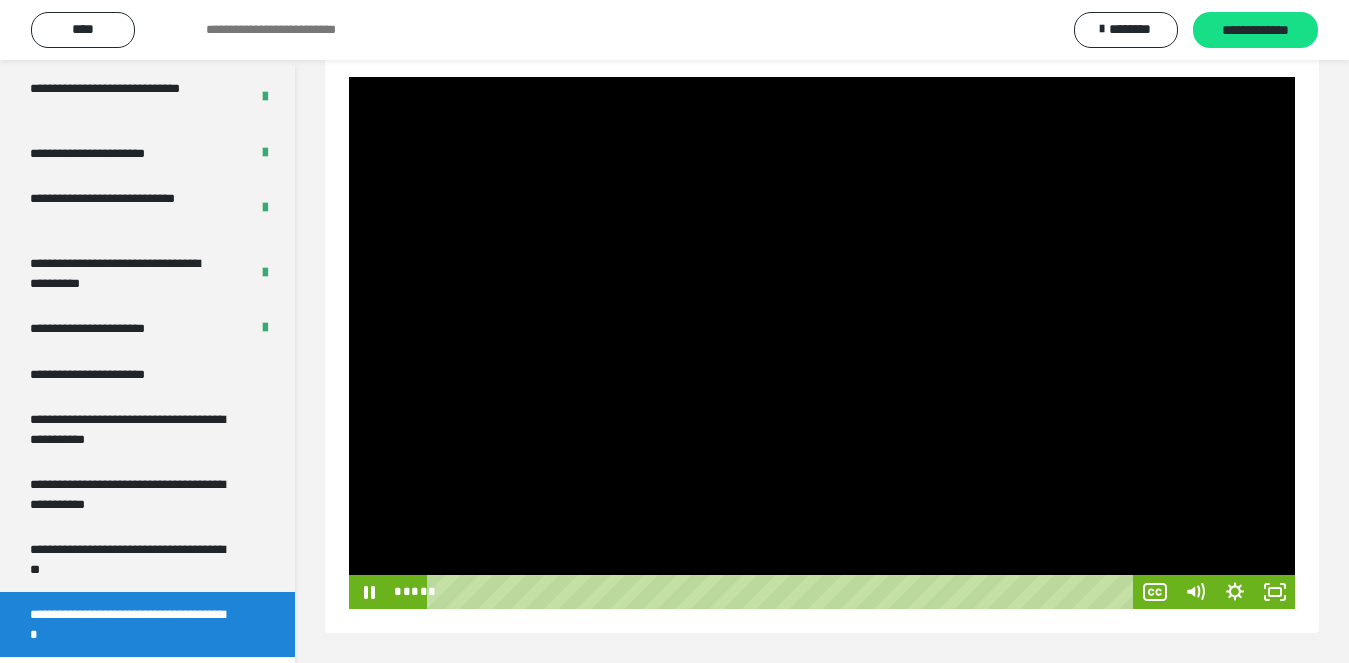 click at bounding box center (822, 343) 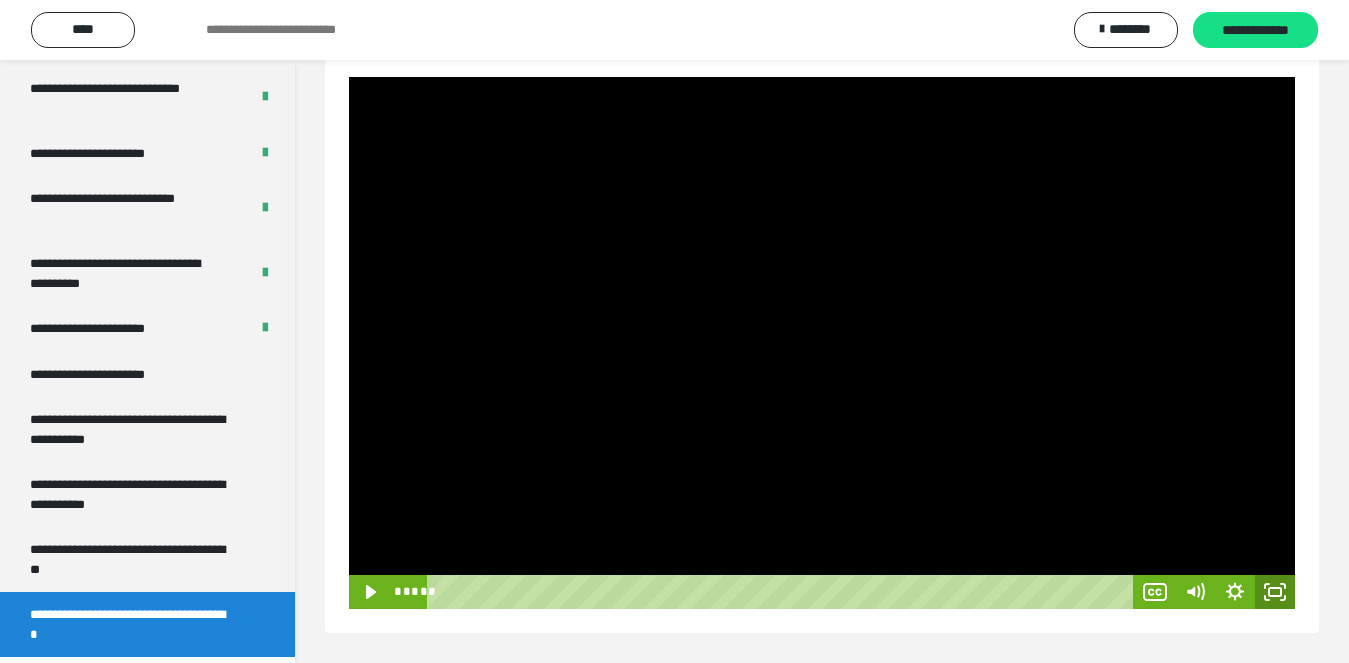 click 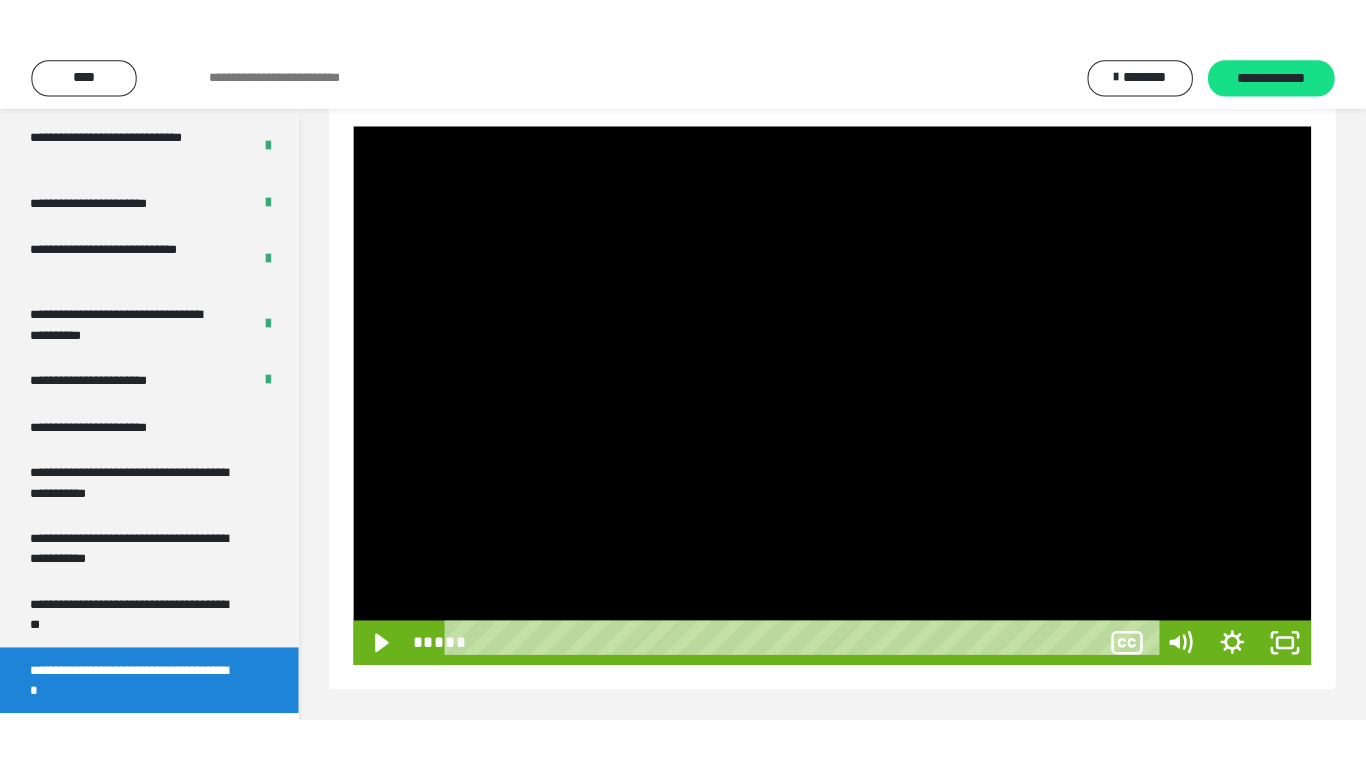 scroll, scrollTop: 171, scrollLeft: 0, axis: vertical 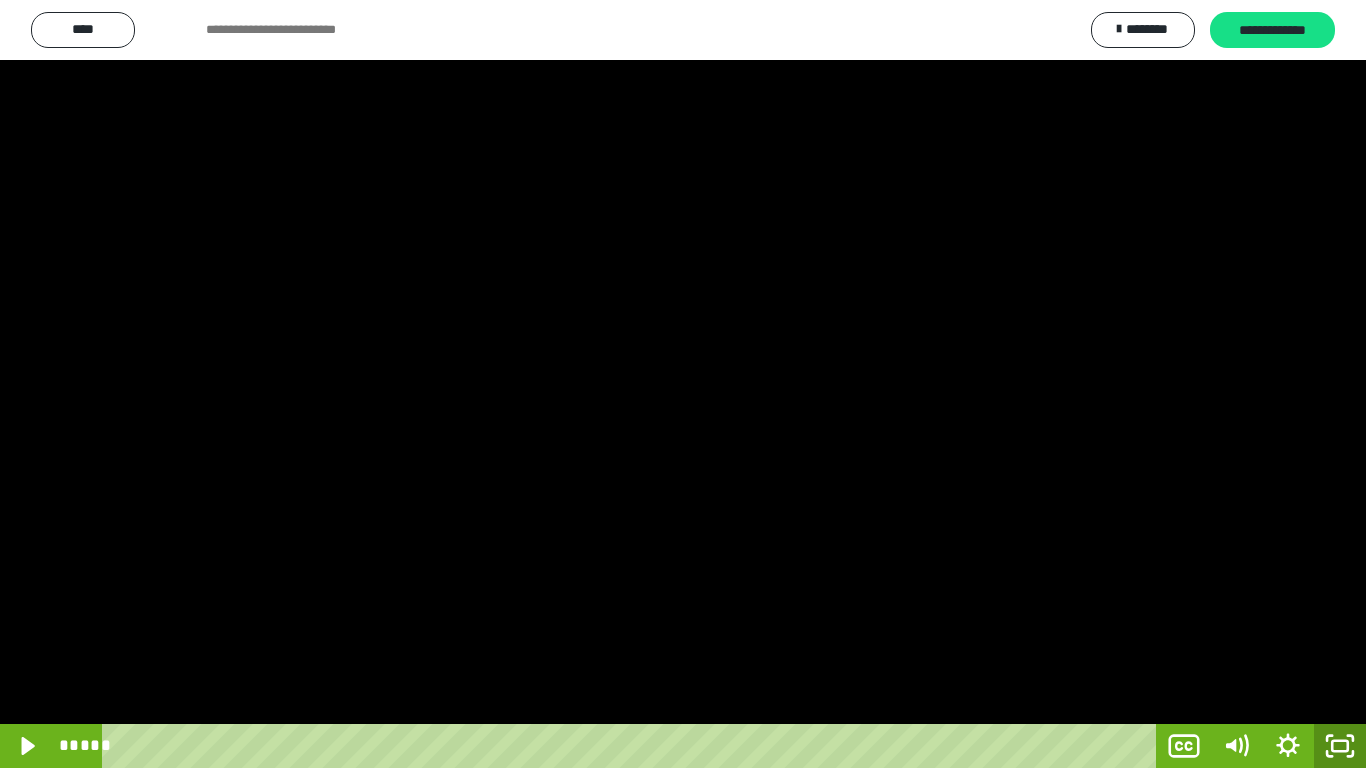 click 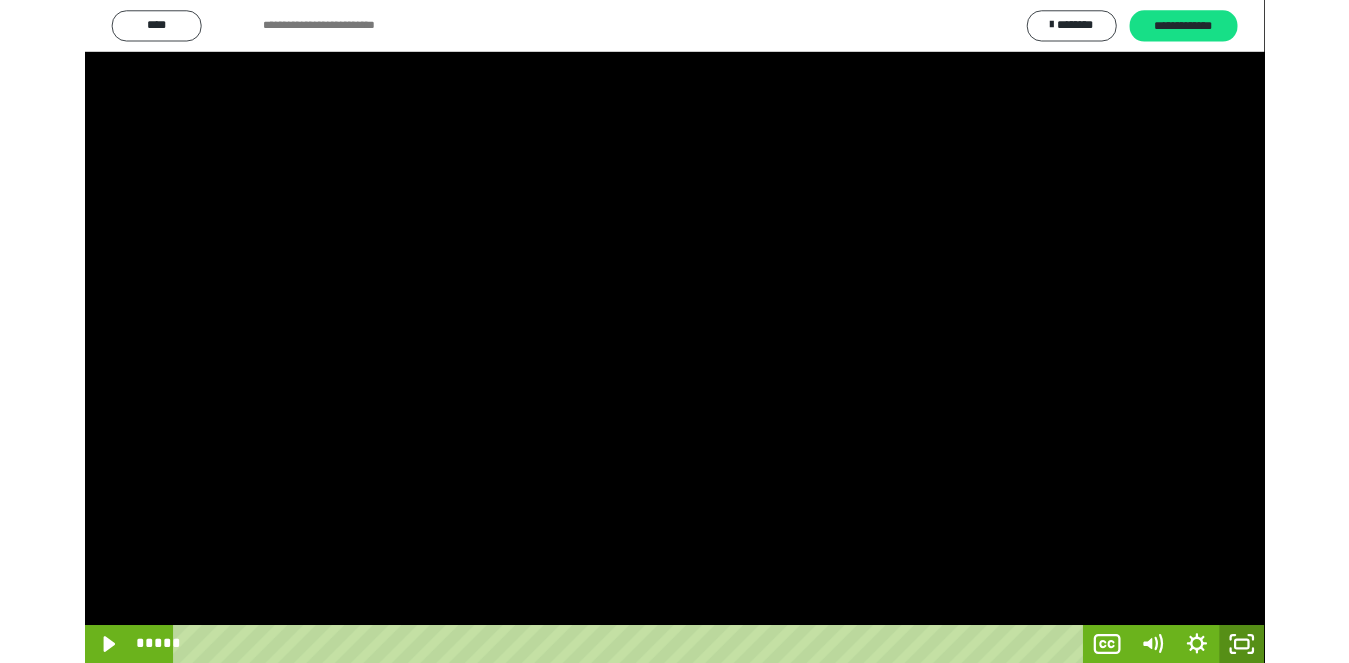 scroll, scrollTop: 4027, scrollLeft: 0, axis: vertical 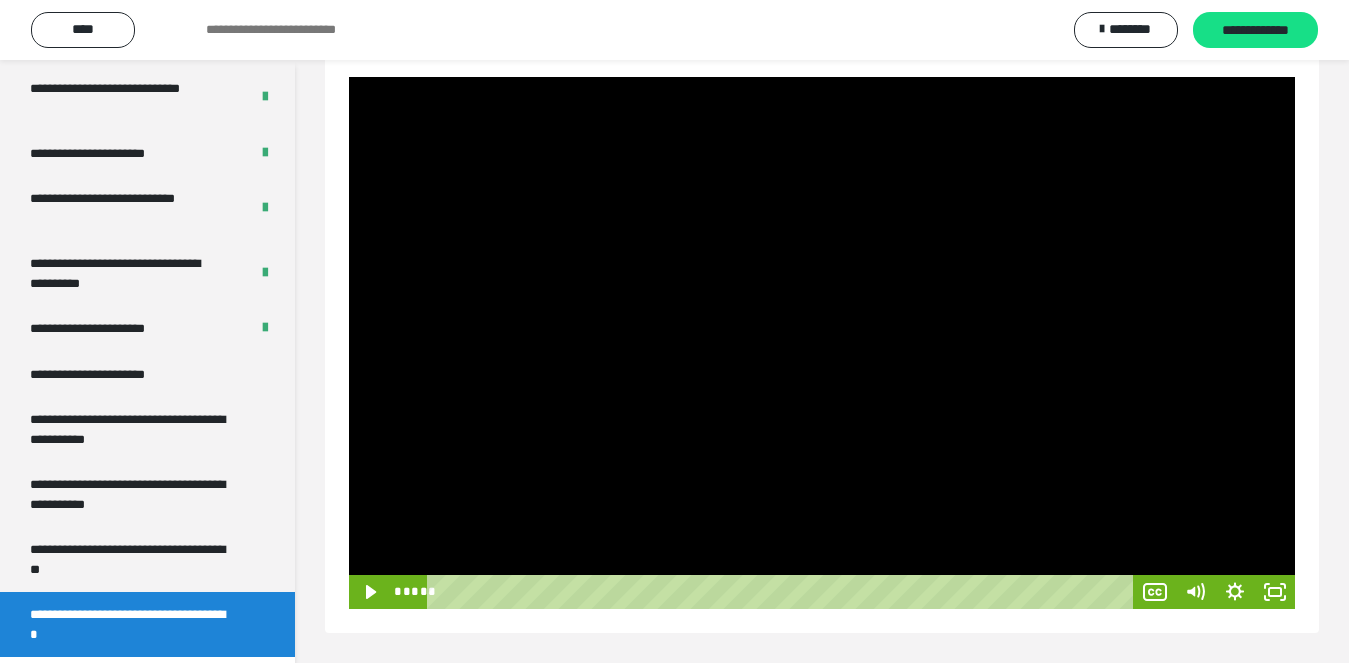 click at bounding box center [822, 343] 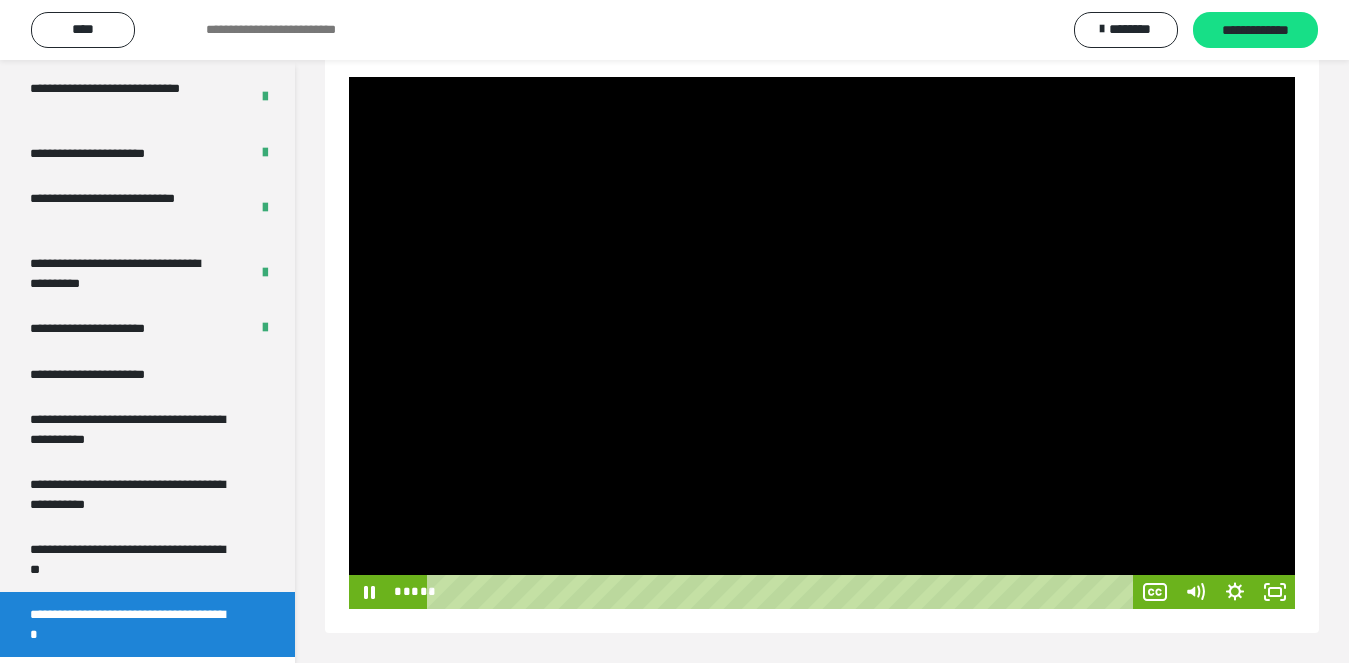 click at bounding box center (822, 343) 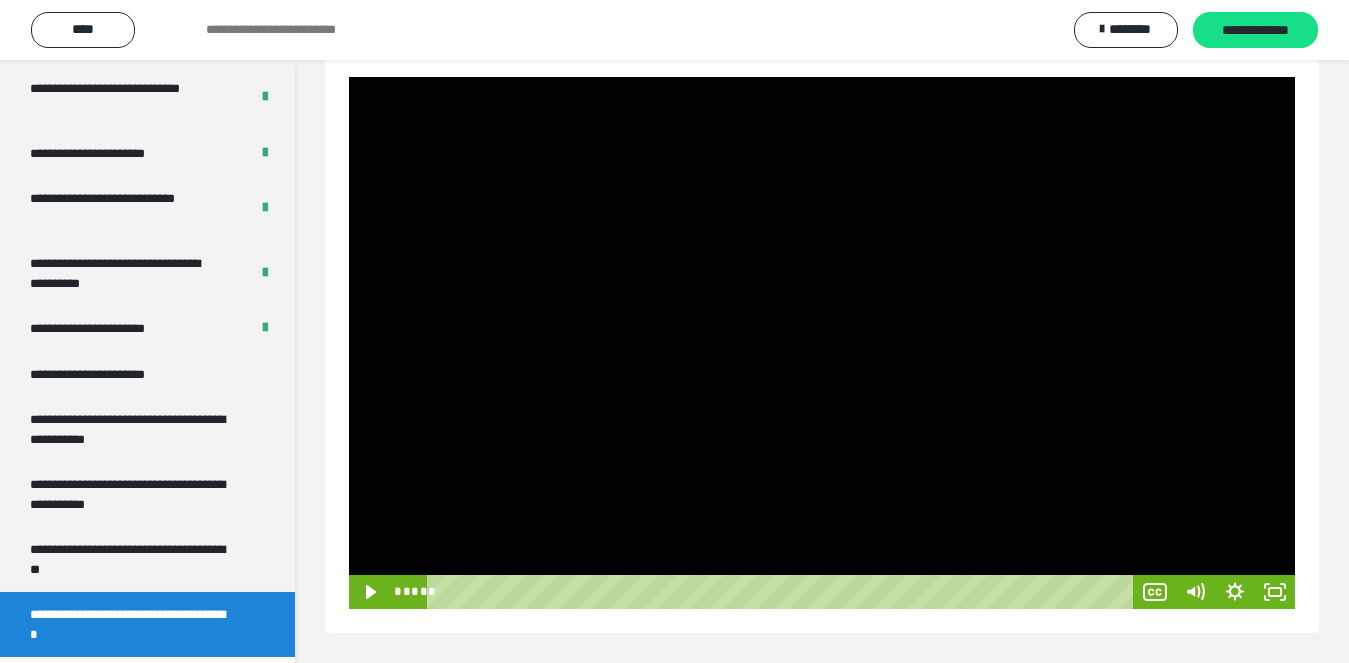 click at bounding box center (822, 343) 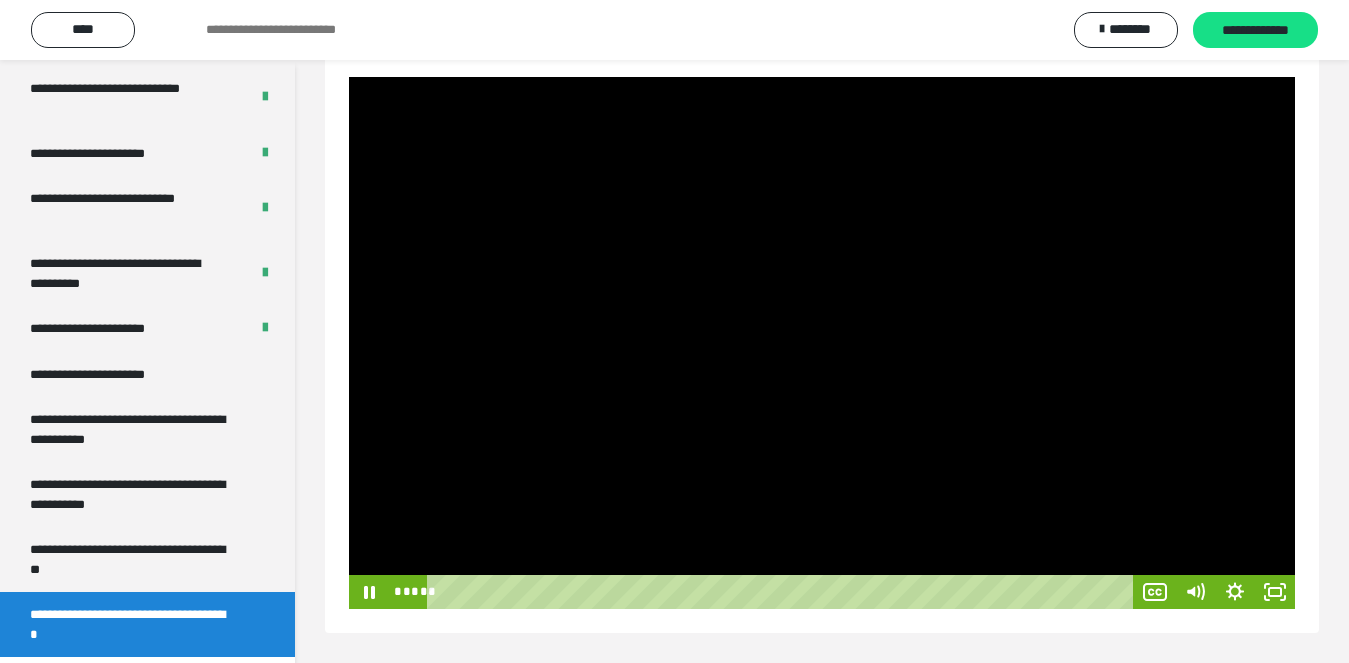 click at bounding box center (822, 343) 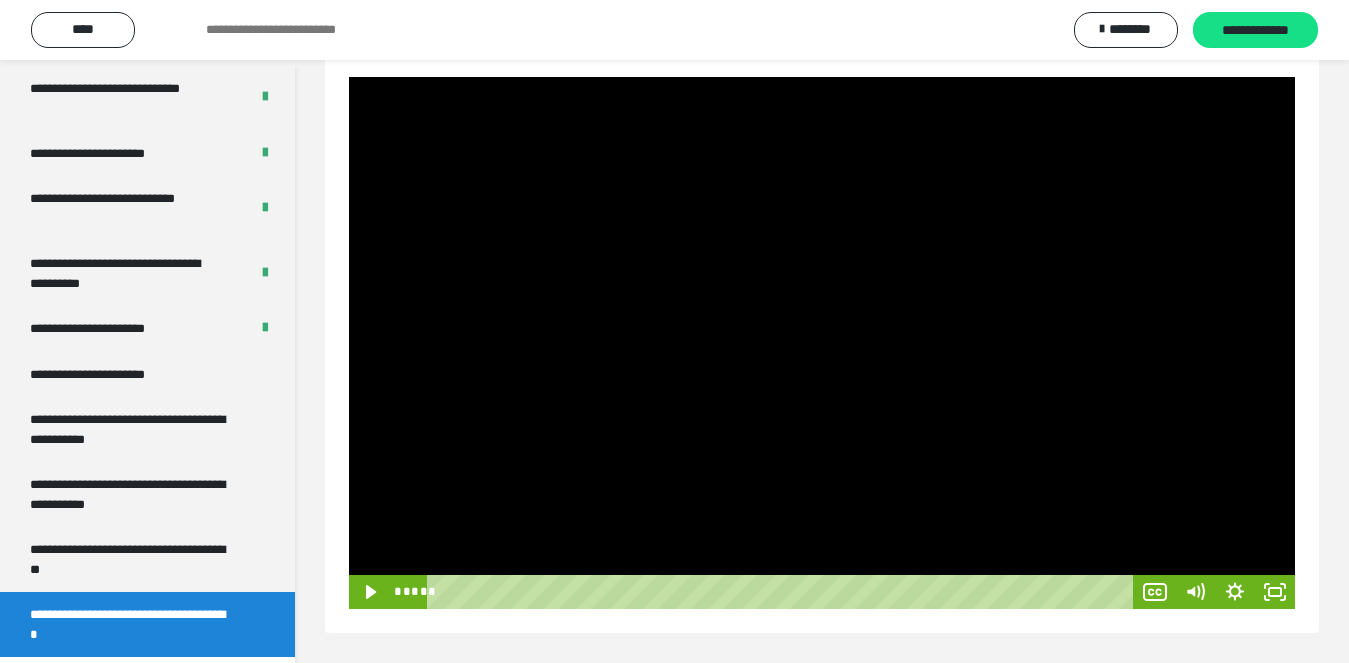 click at bounding box center [822, 343] 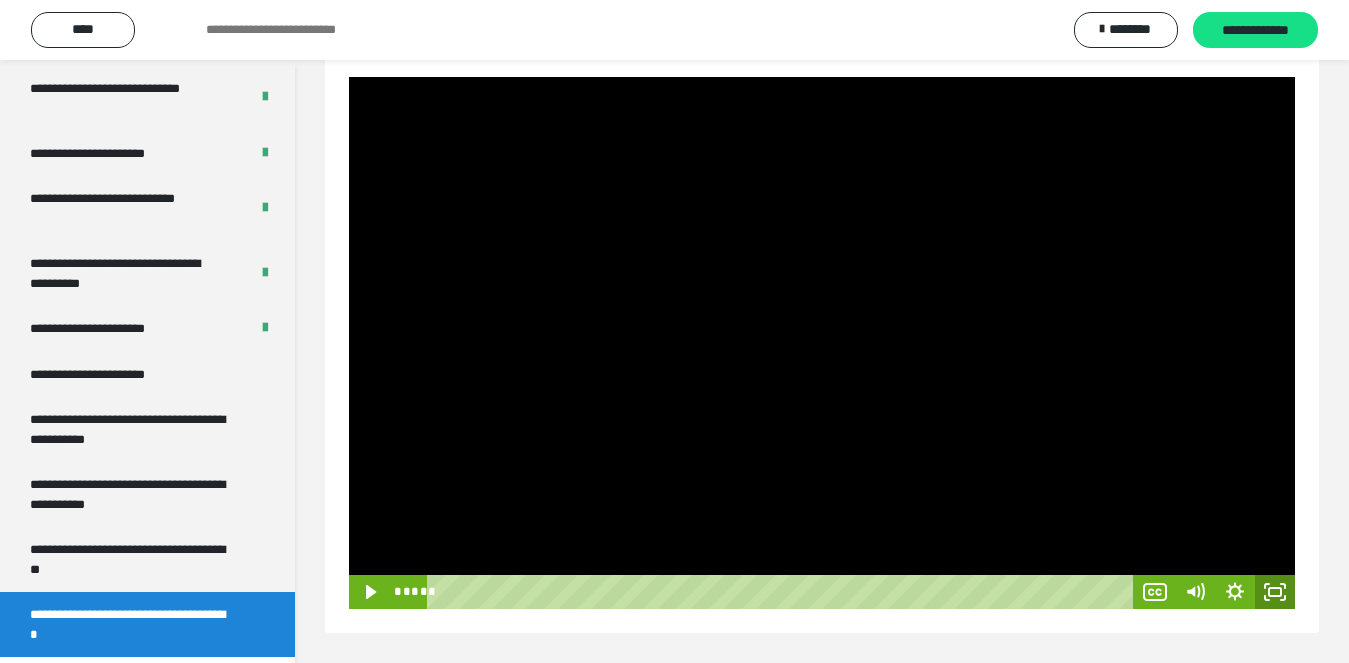 click 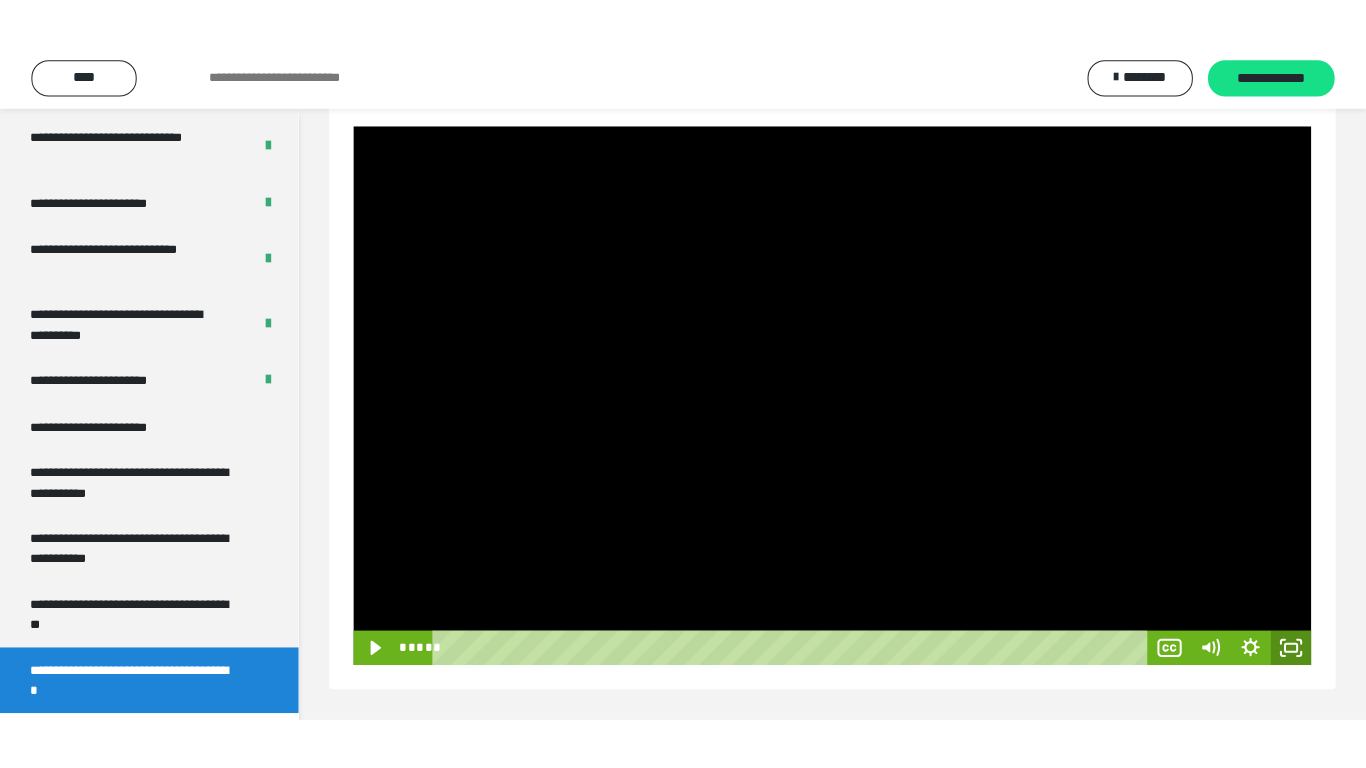 scroll, scrollTop: 171, scrollLeft: 0, axis: vertical 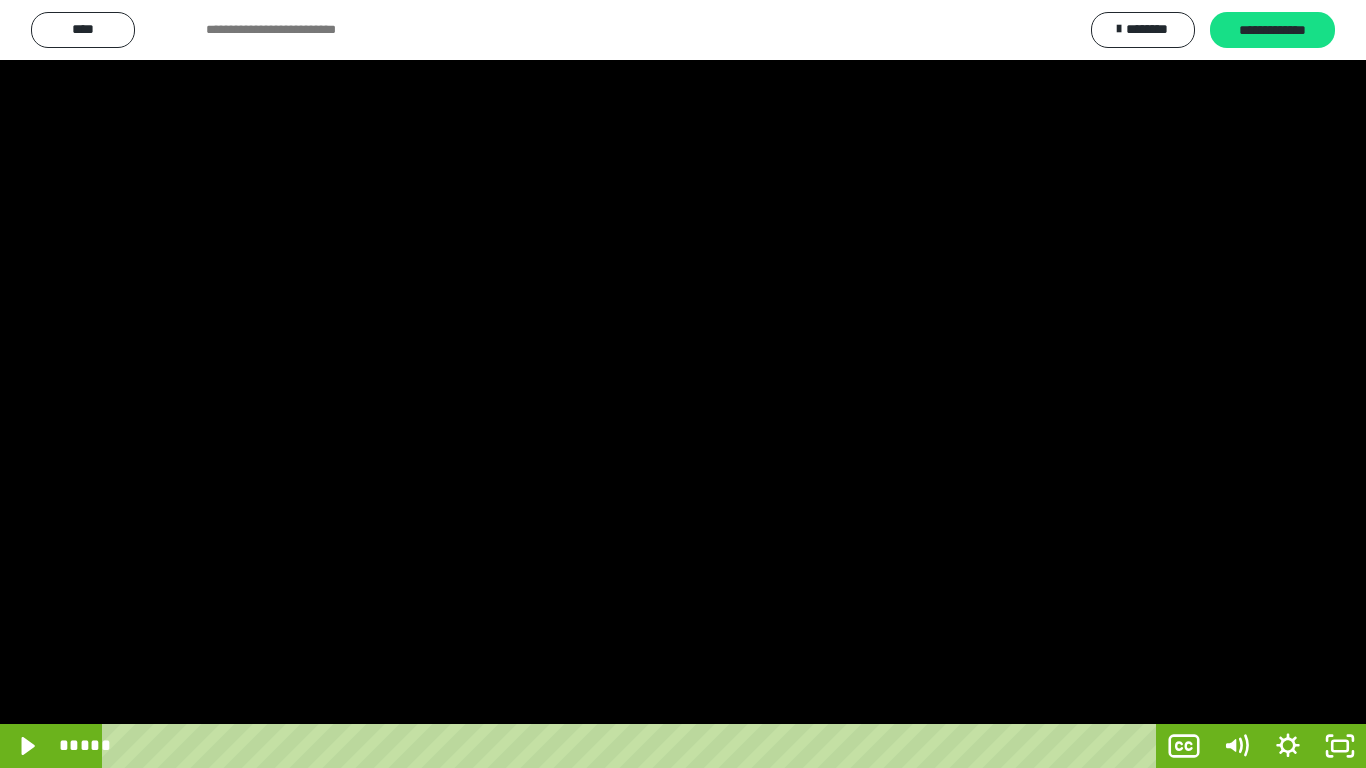 click at bounding box center (683, 384) 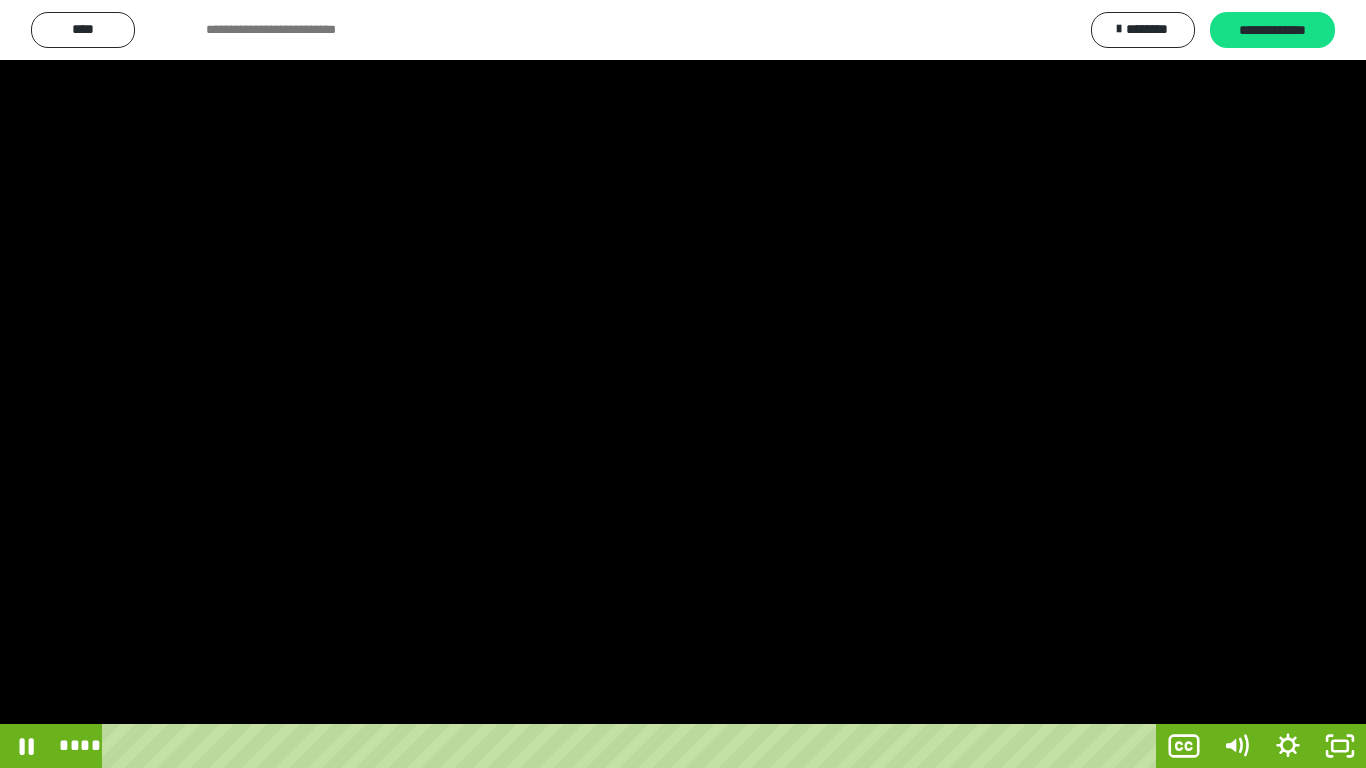 click at bounding box center [683, 384] 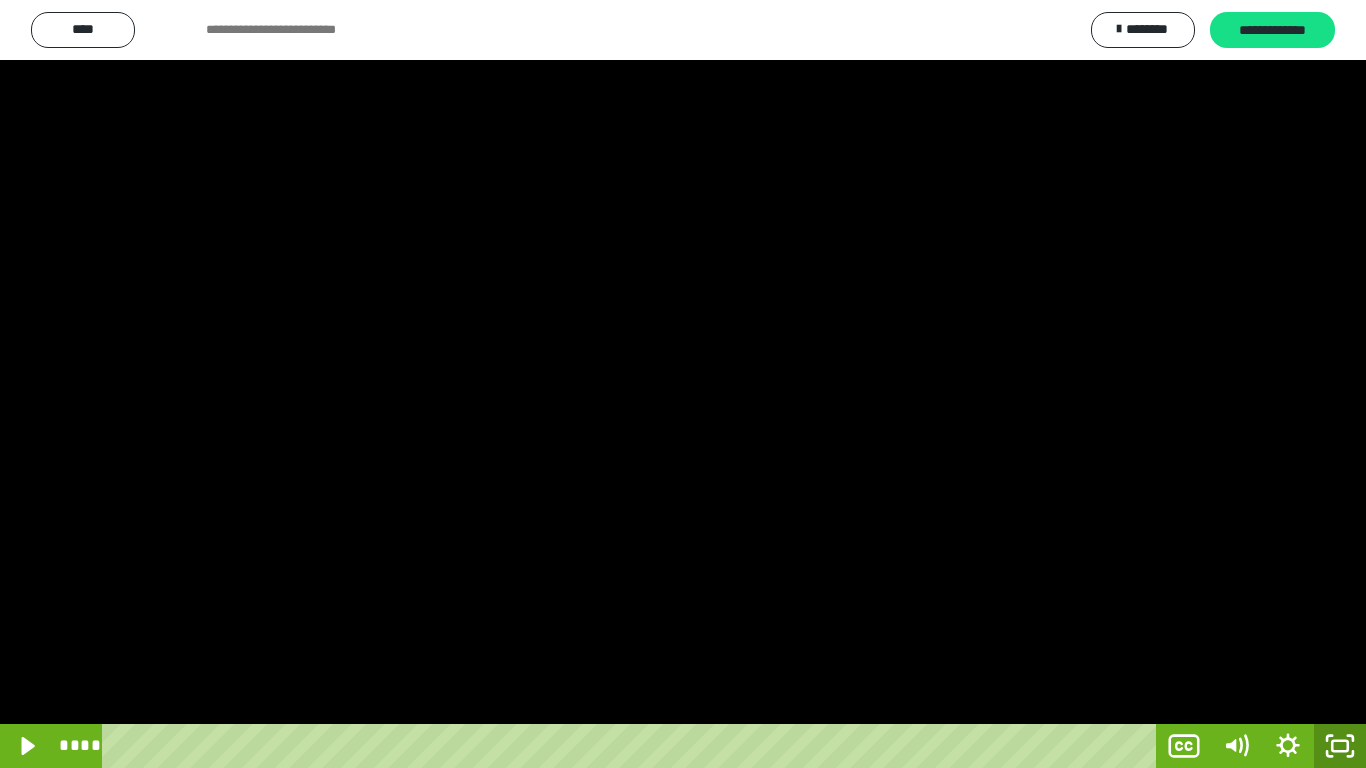click 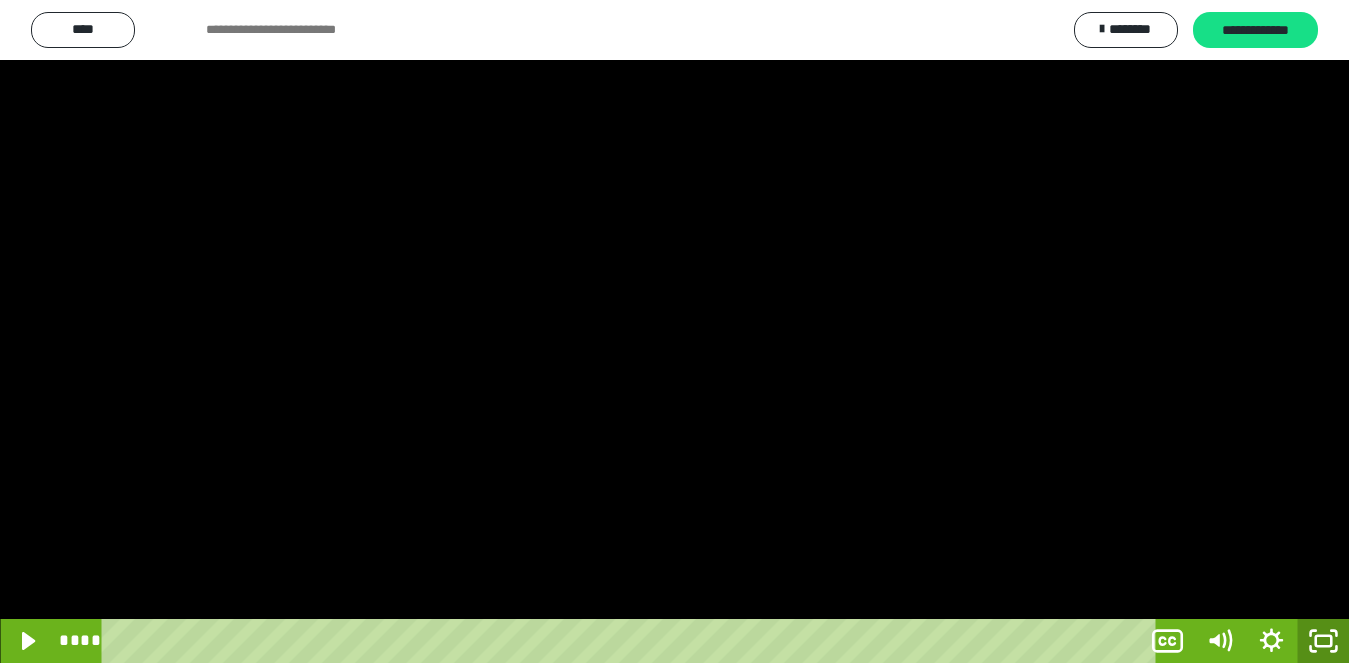 scroll, scrollTop: 4027, scrollLeft: 0, axis: vertical 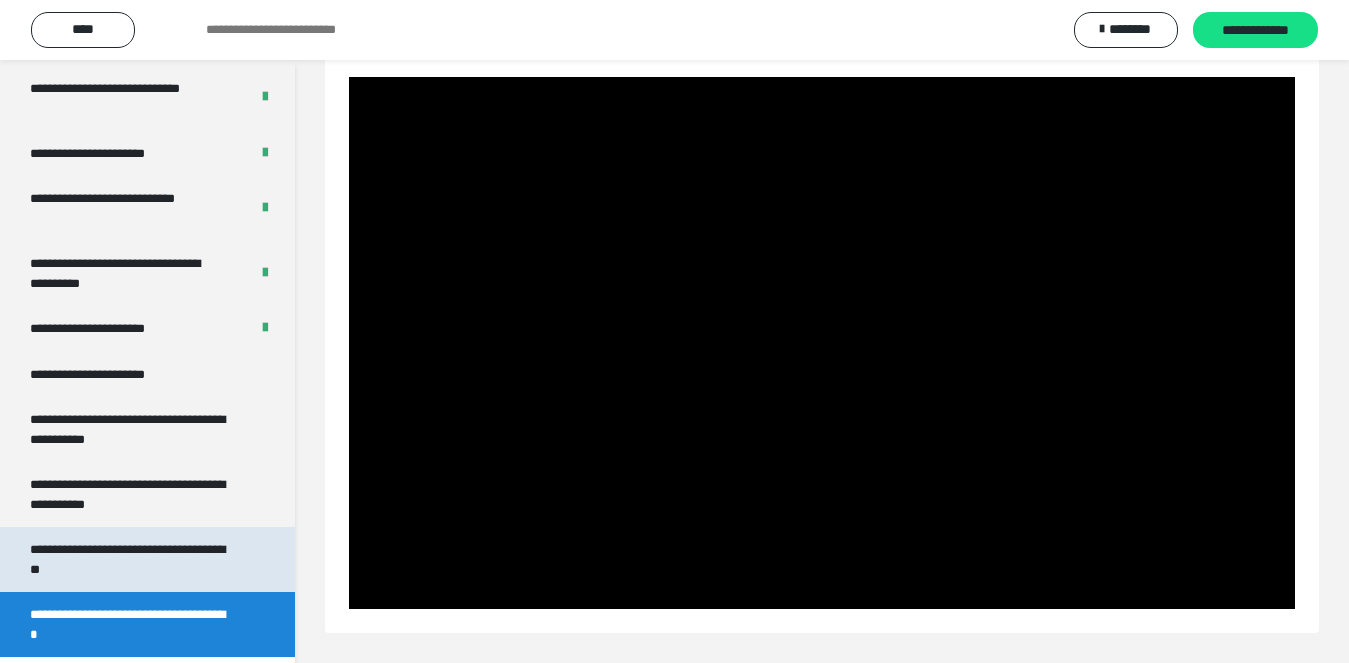 click on "**********" at bounding box center (131, 559) 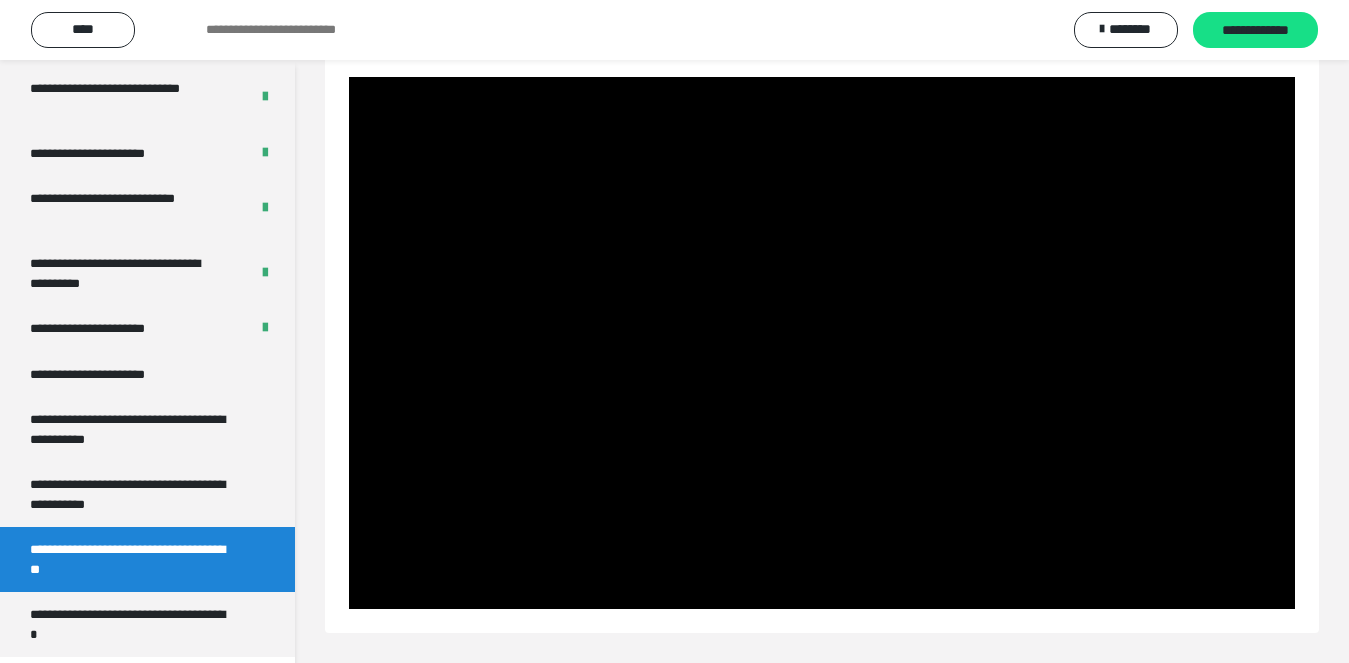 scroll, scrollTop: 60, scrollLeft: 0, axis: vertical 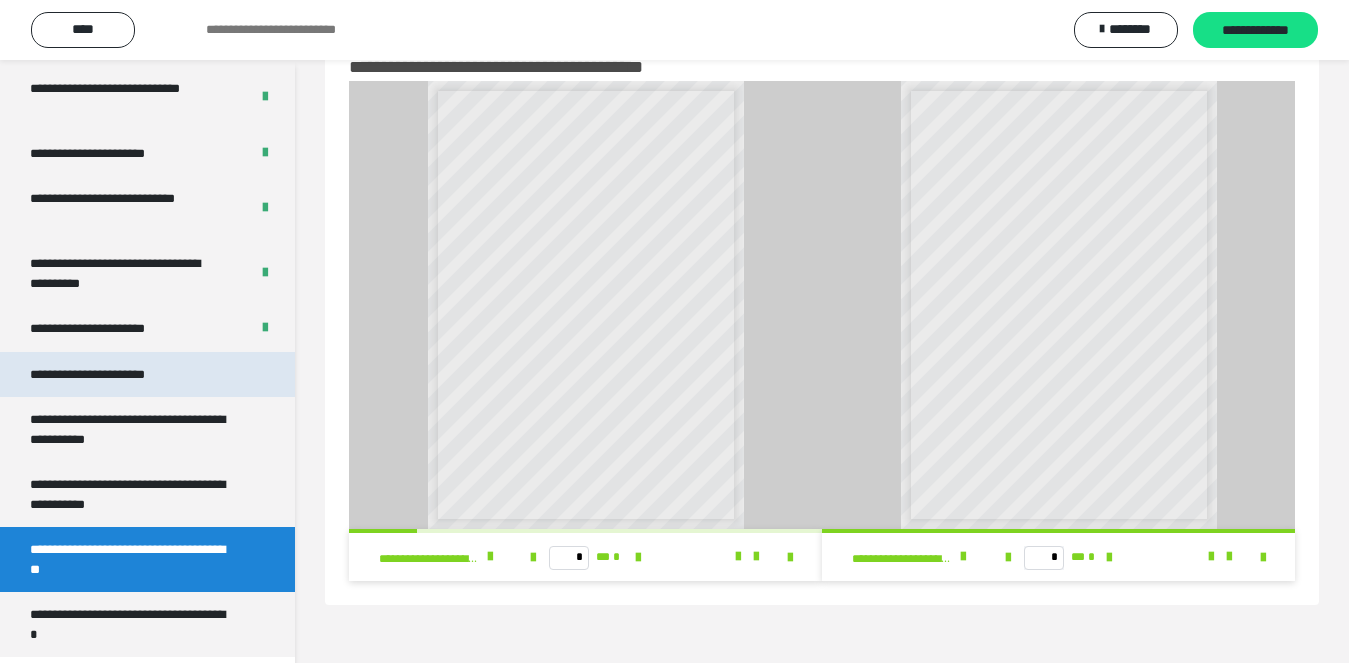 click on "**********" at bounding box center [111, 375] 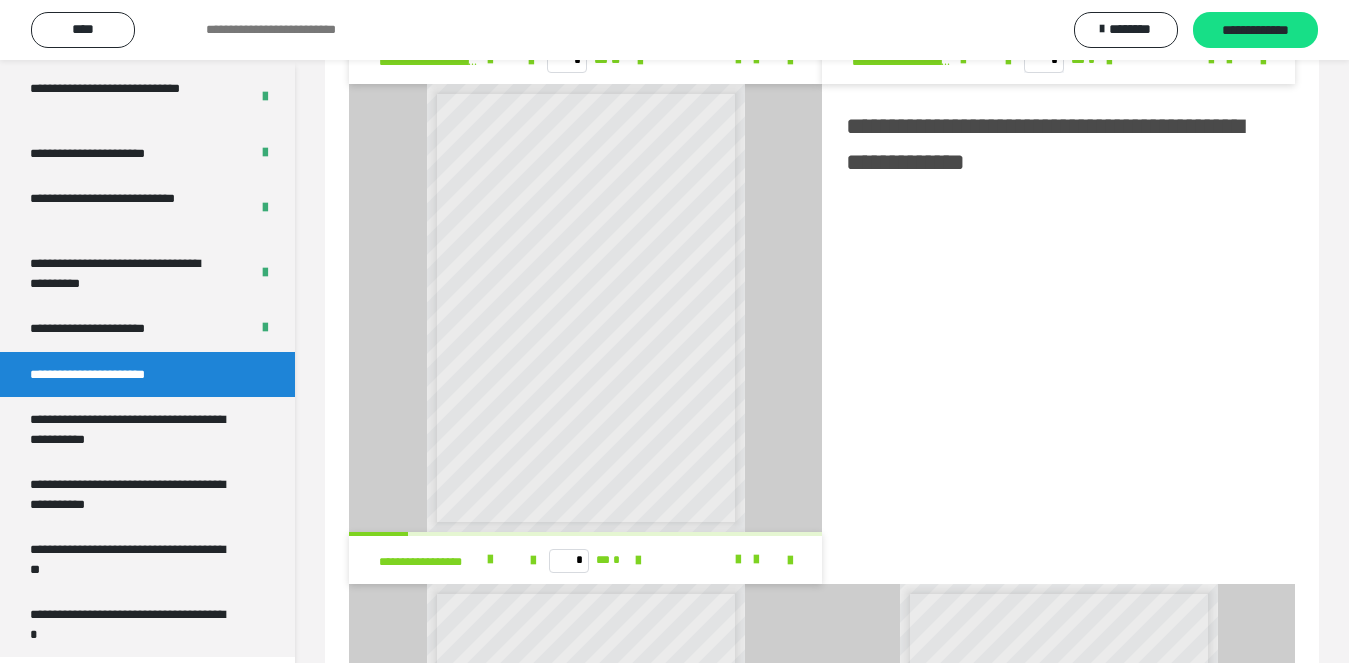 scroll, scrollTop: 2224, scrollLeft: 0, axis: vertical 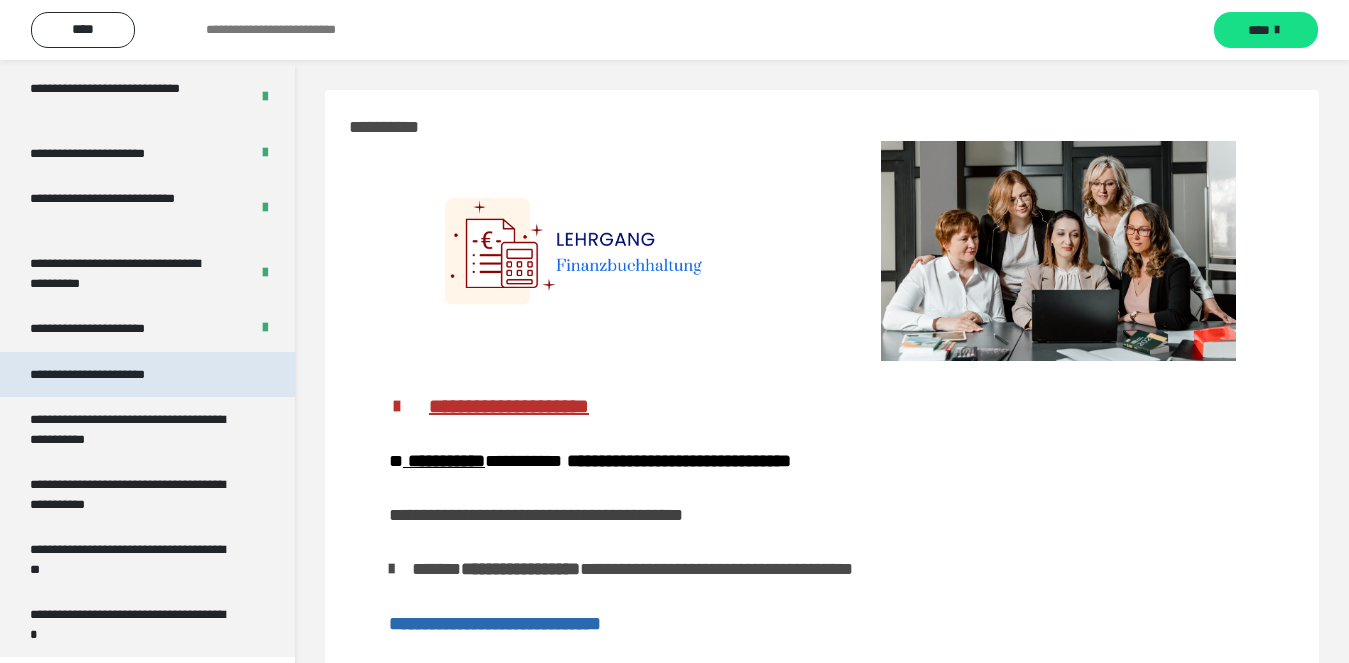 click on "**********" at bounding box center (111, 375) 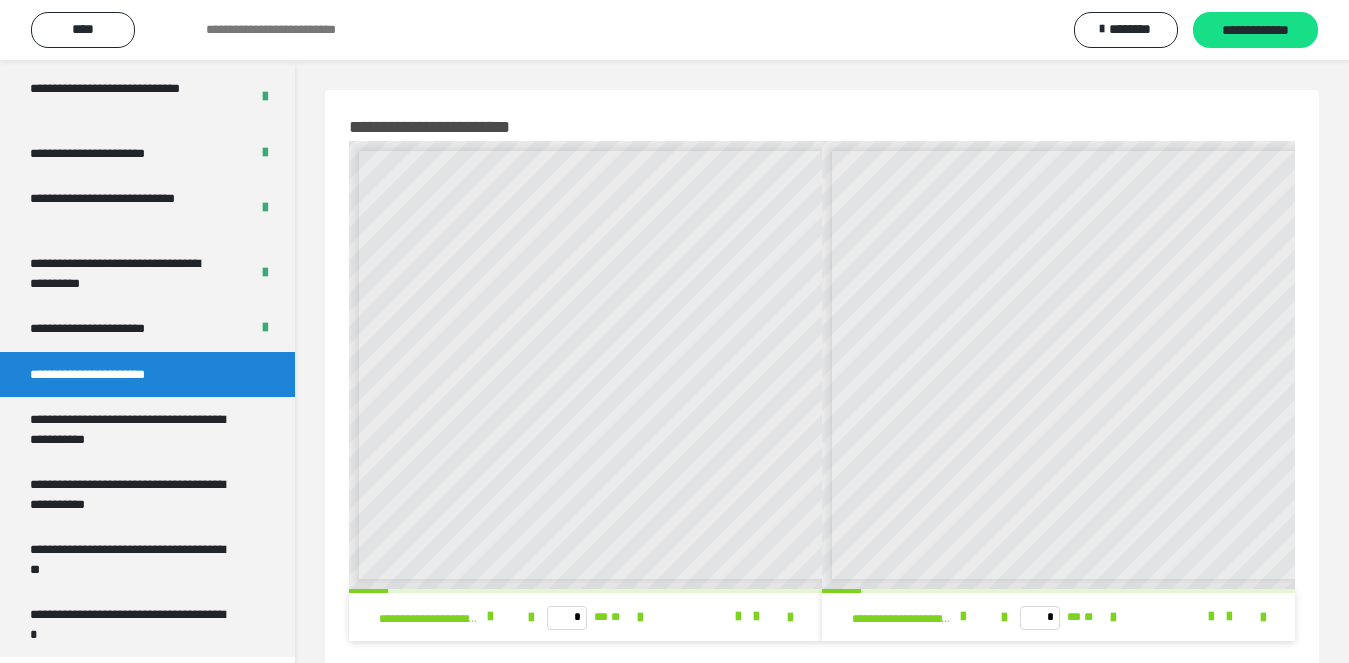 scroll, scrollTop: 9, scrollLeft: 0, axis: vertical 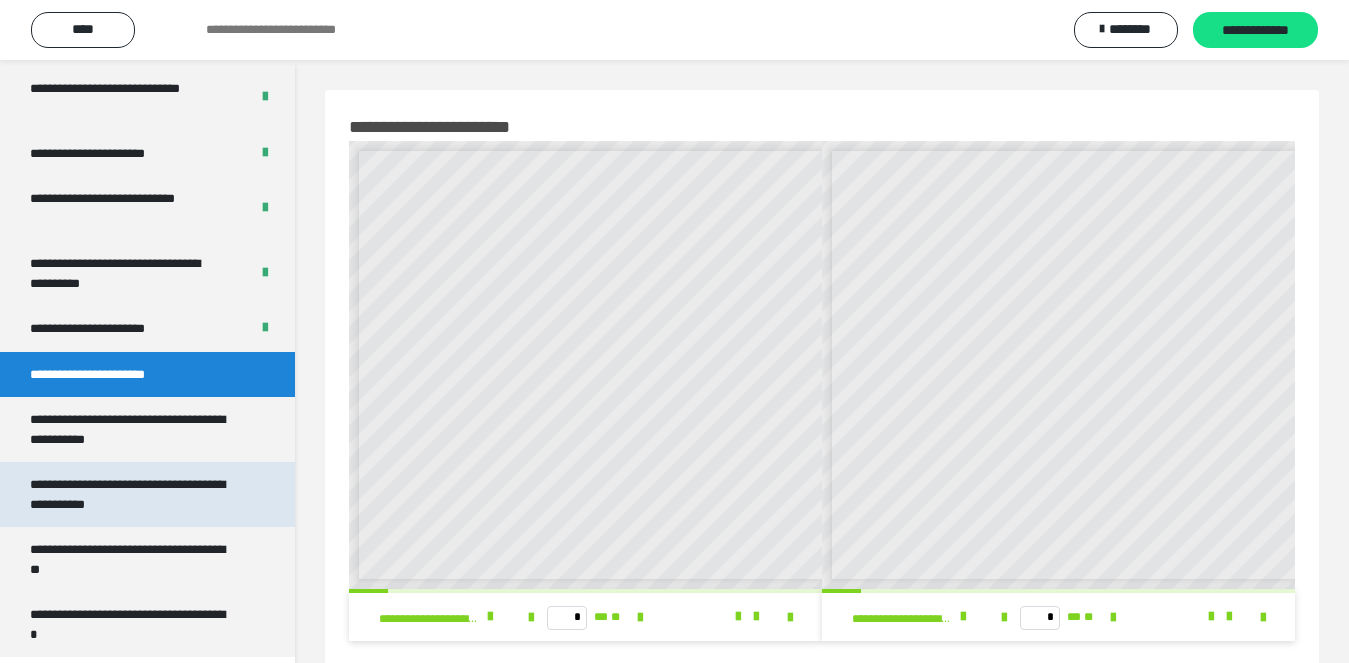 click on "**********" at bounding box center [131, 494] 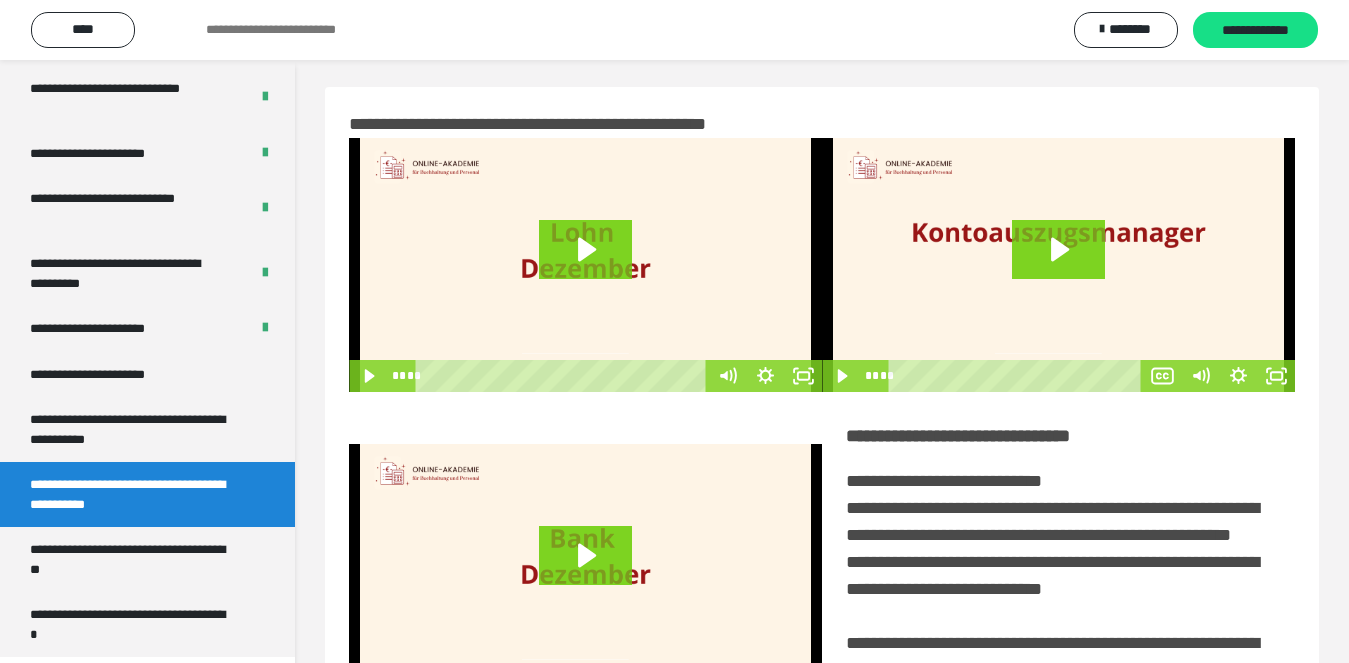 scroll, scrollTop: 0, scrollLeft: 0, axis: both 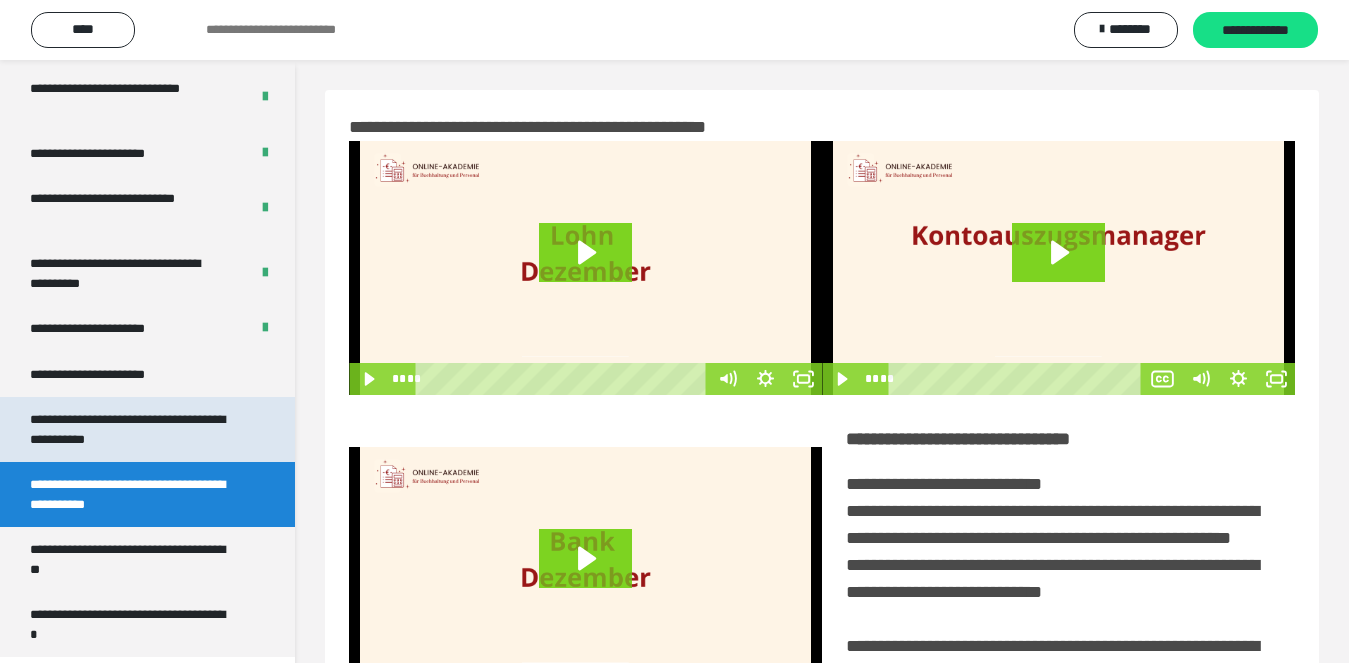 click on "**********" at bounding box center (131, 429) 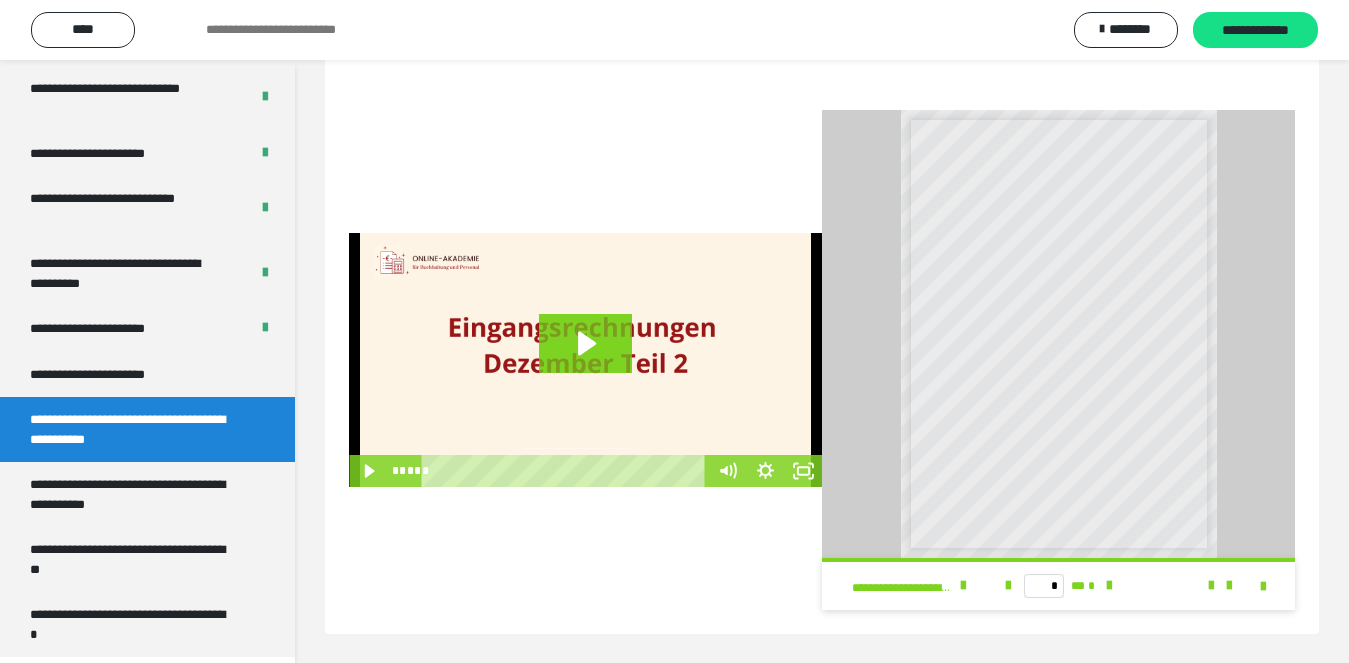 scroll, scrollTop: 483, scrollLeft: 0, axis: vertical 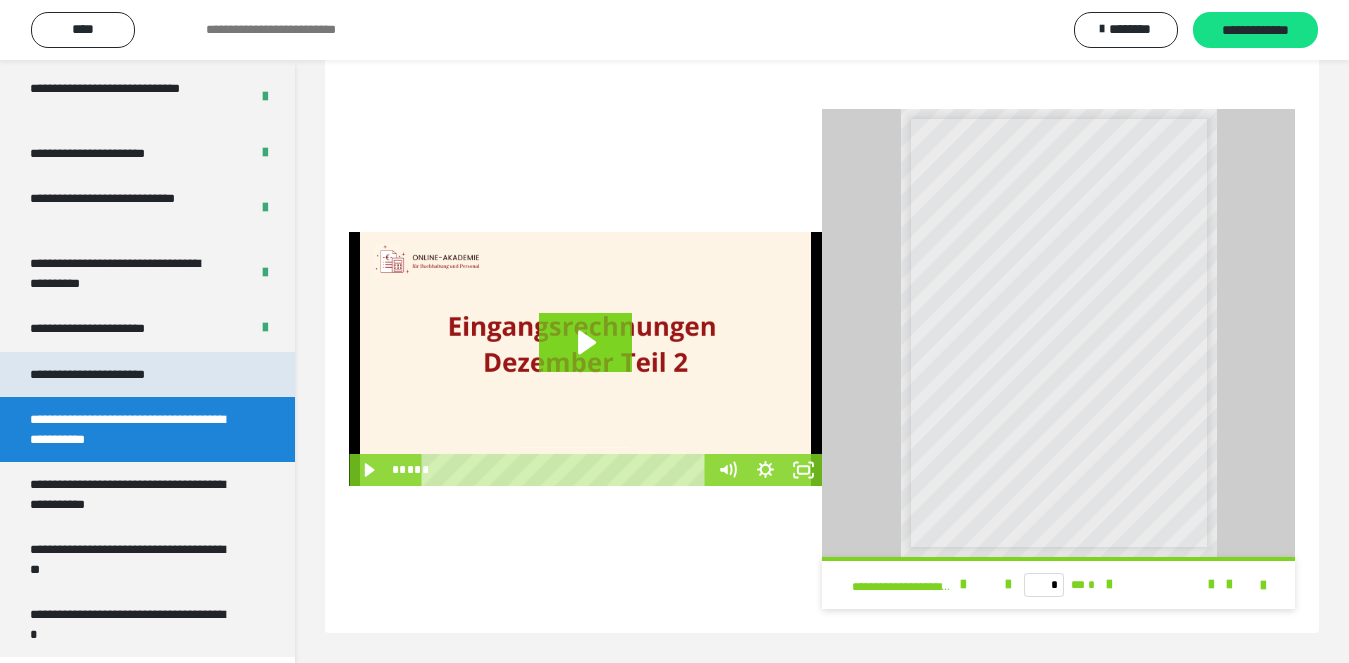 click on "**********" at bounding box center (111, 375) 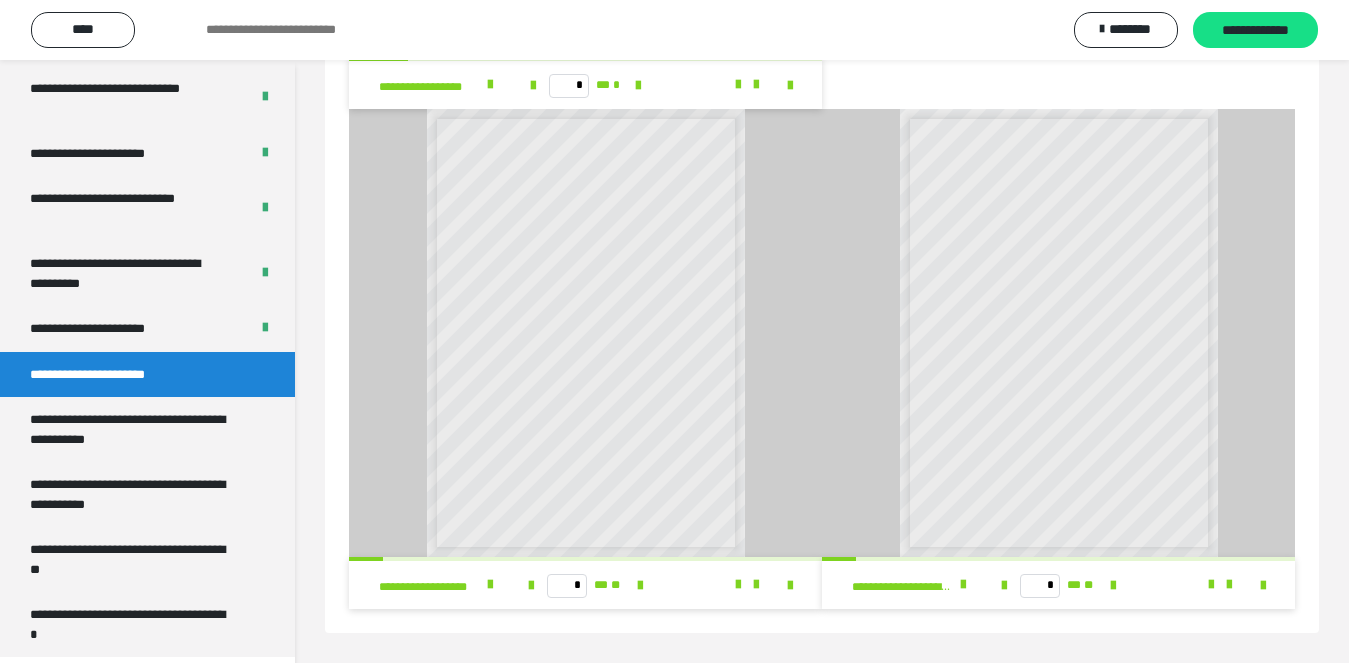 scroll, scrollTop: 2224, scrollLeft: 0, axis: vertical 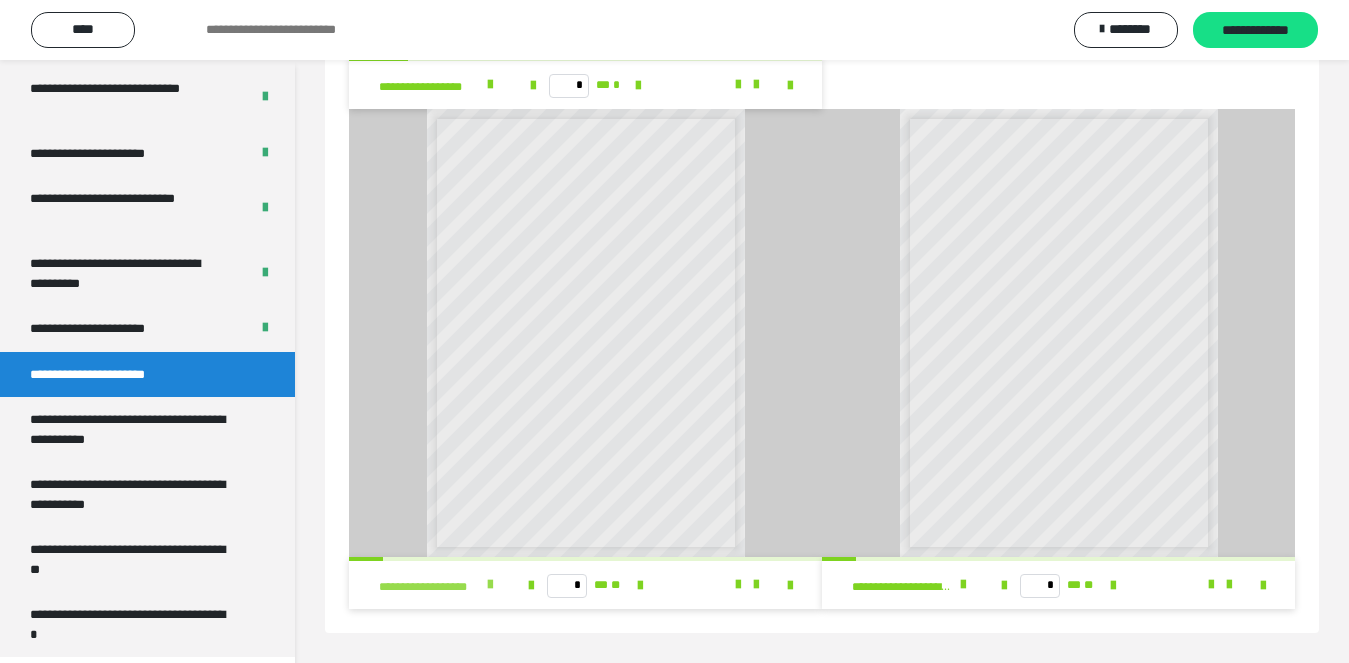 click at bounding box center [490, 585] 